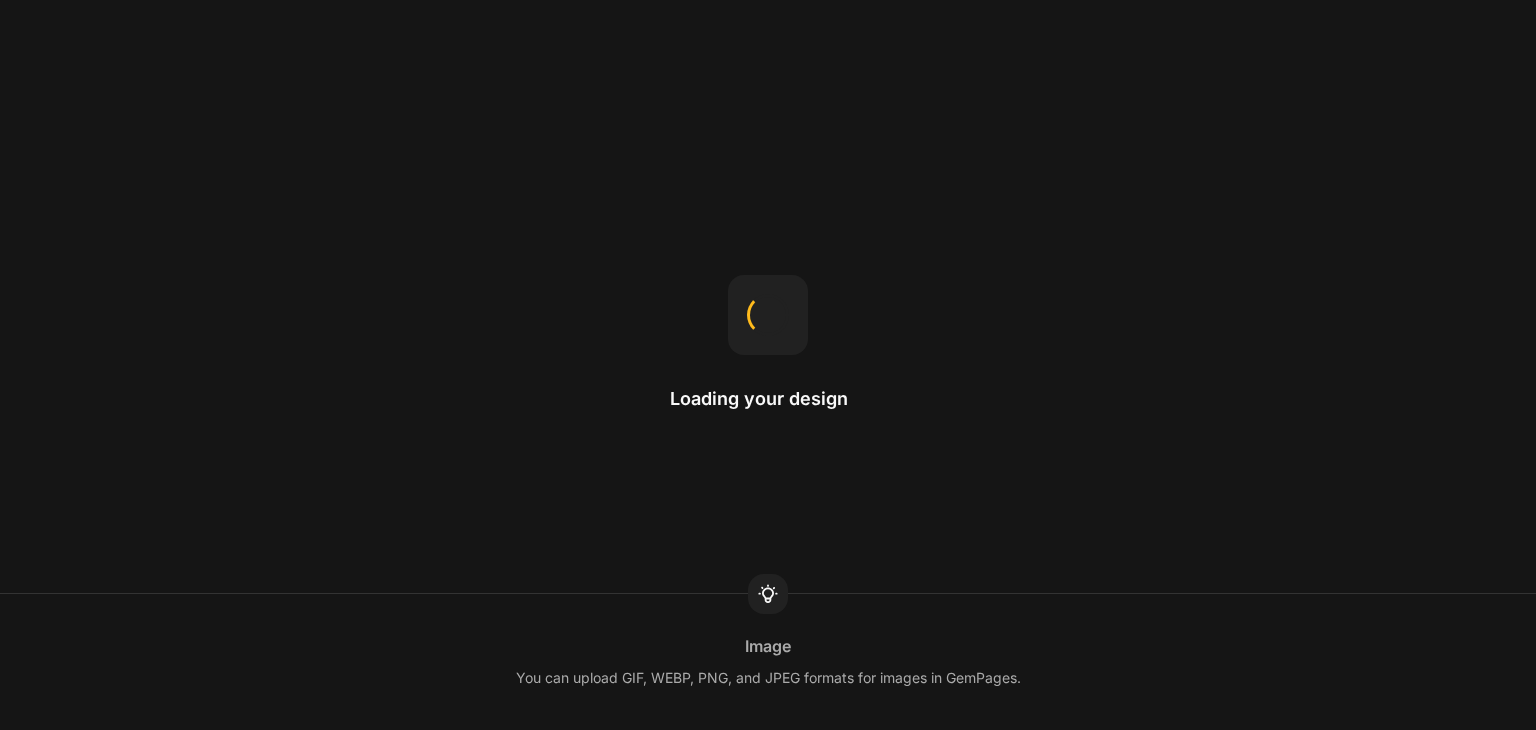 scroll, scrollTop: 0, scrollLeft: 0, axis: both 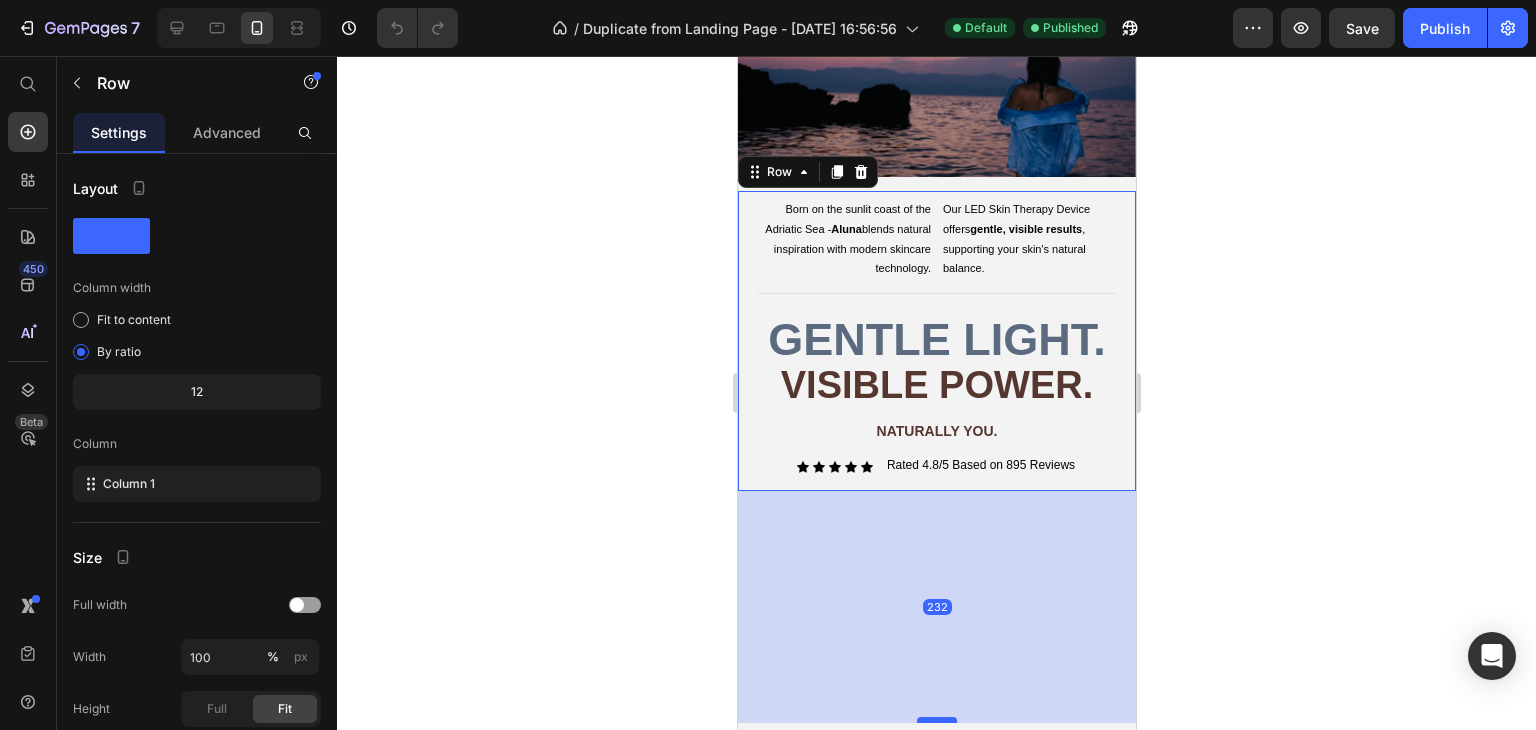drag, startPoint x: 941, startPoint y: 481, endPoint x: 943, endPoint y: 712, distance: 231.00865 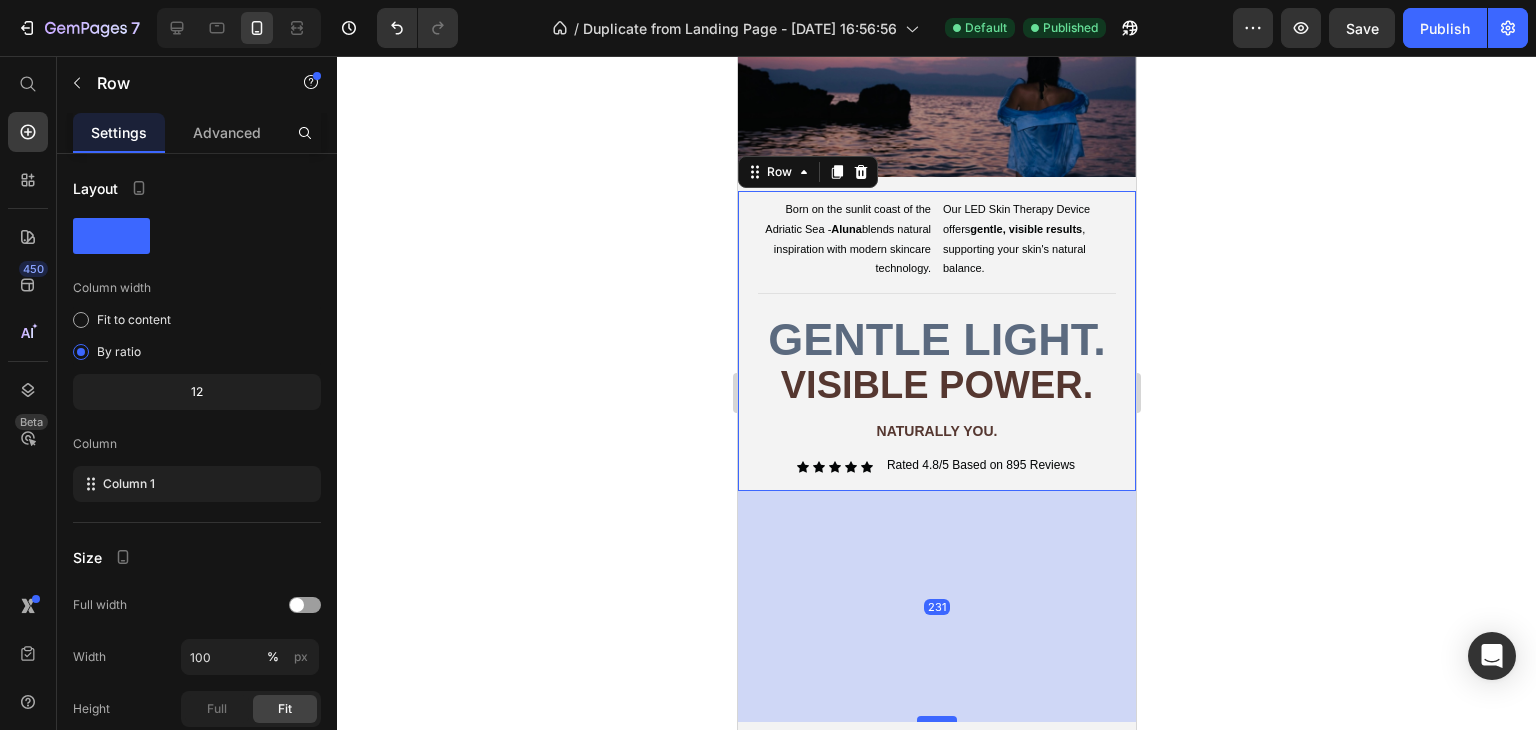 click at bounding box center (936, 719) 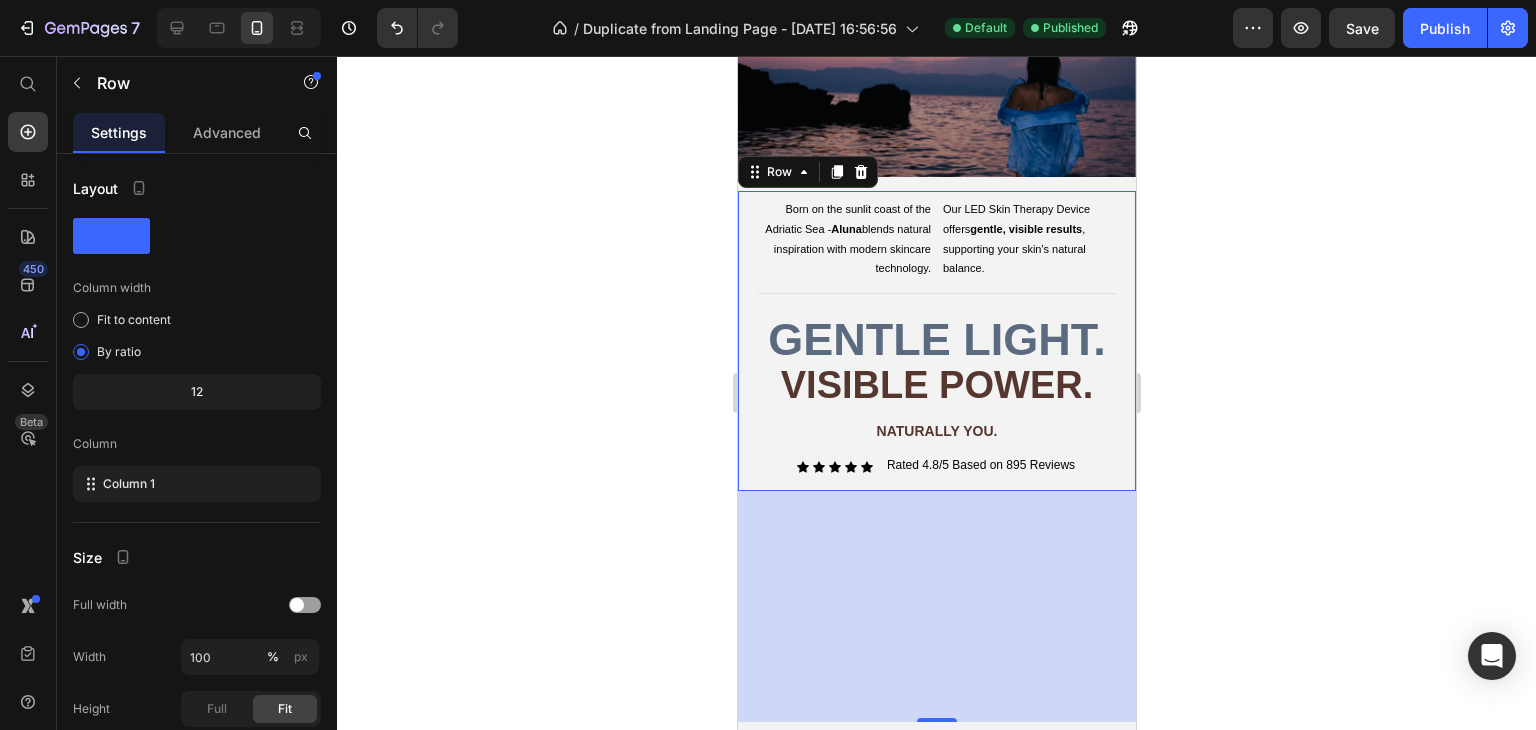 click 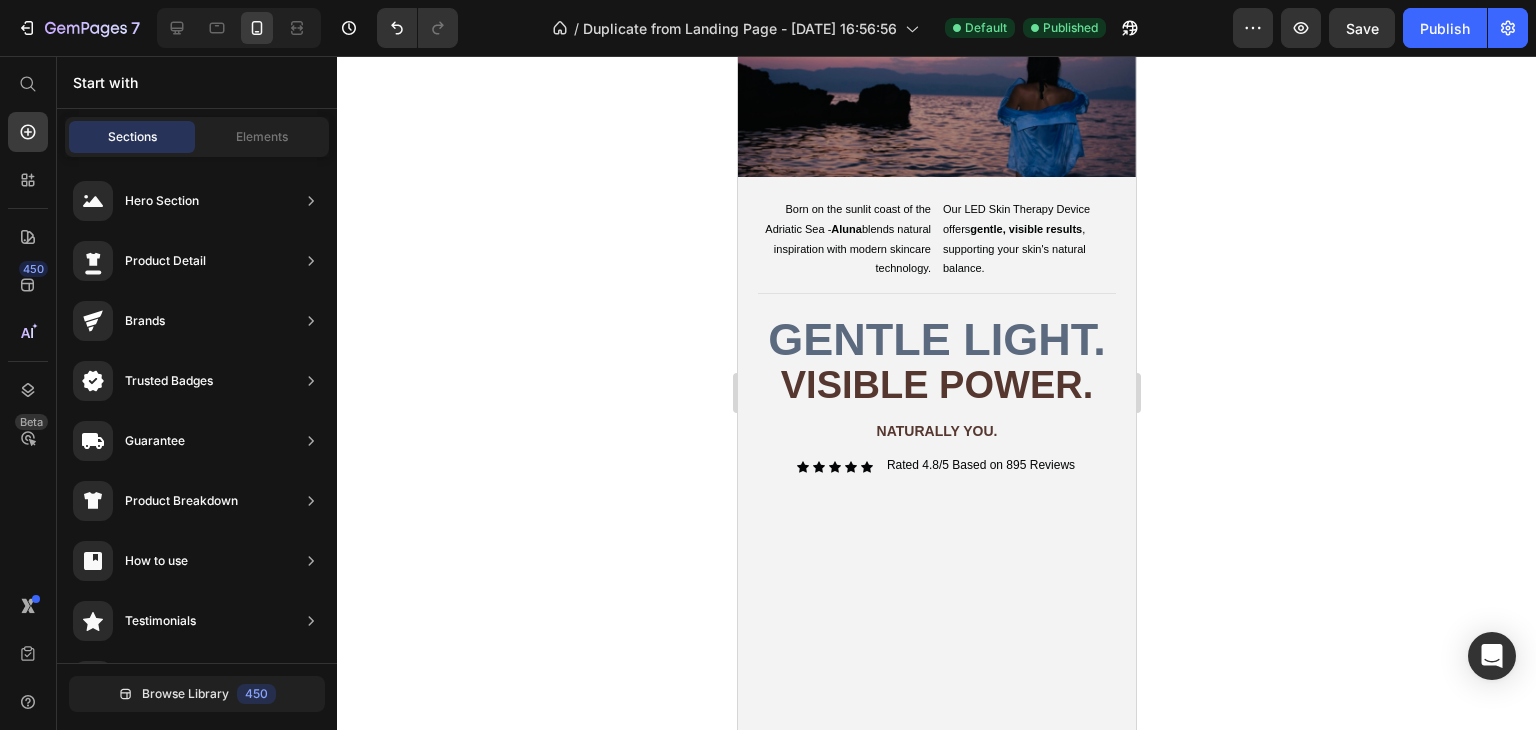 click 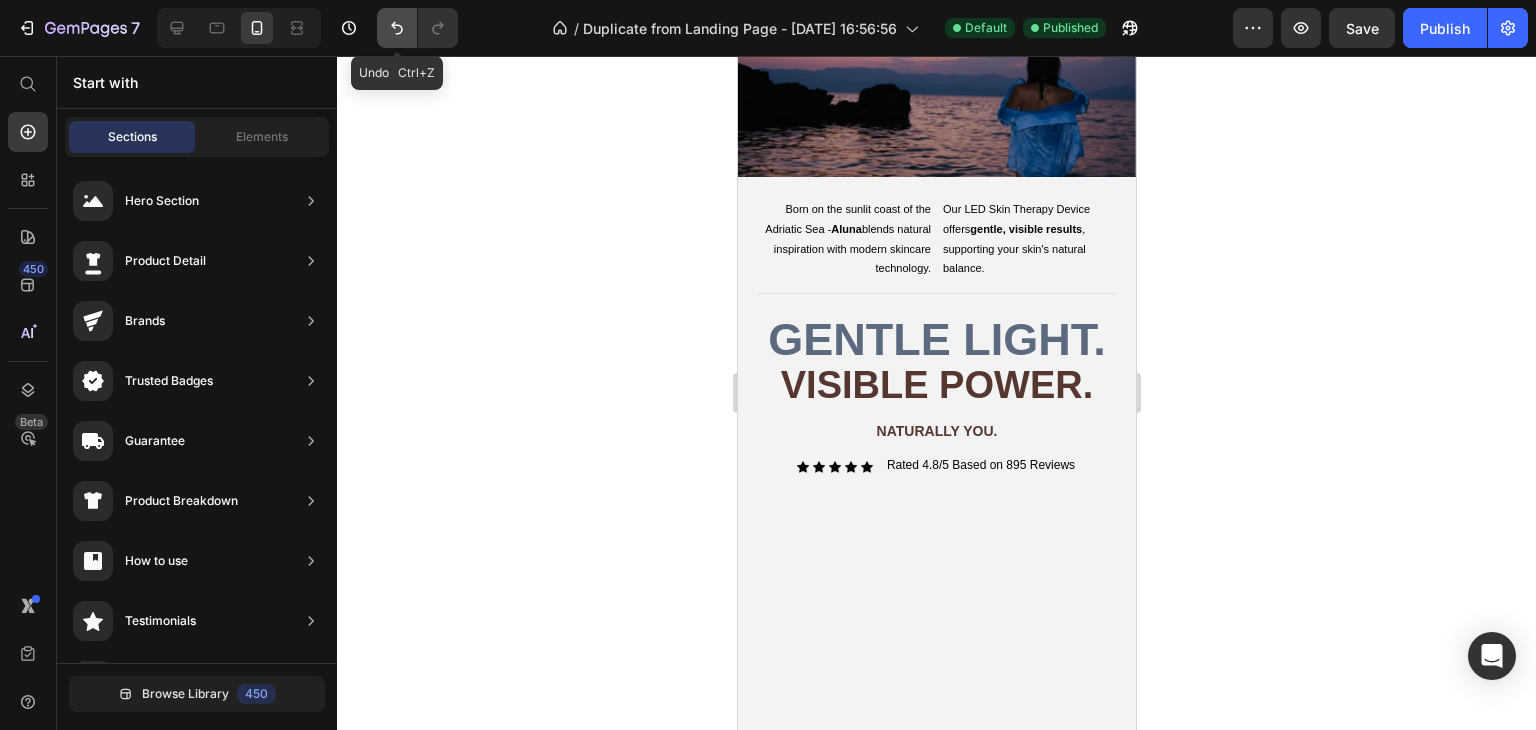 click 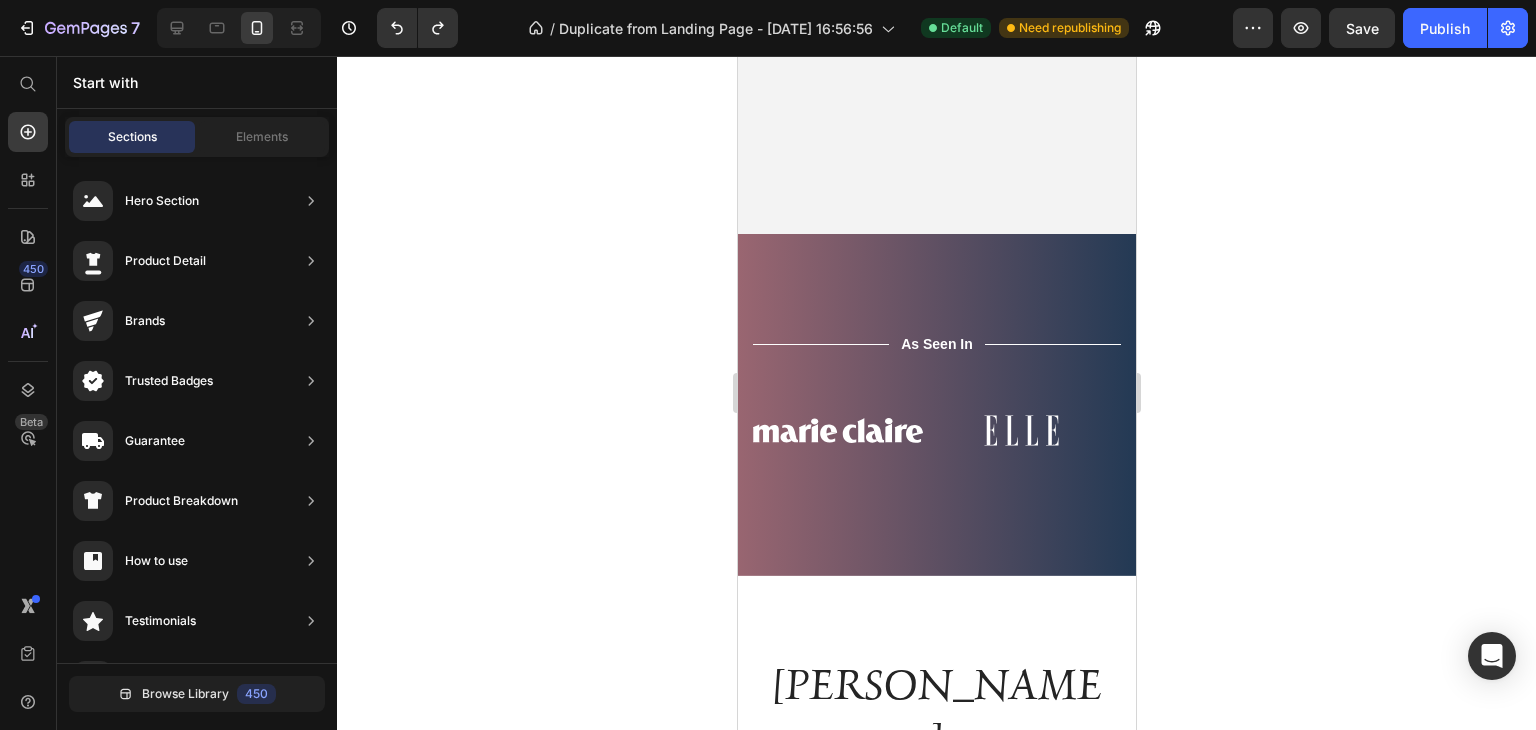 scroll, scrollTop: 812, scrollLeft: 0, axis: vertical 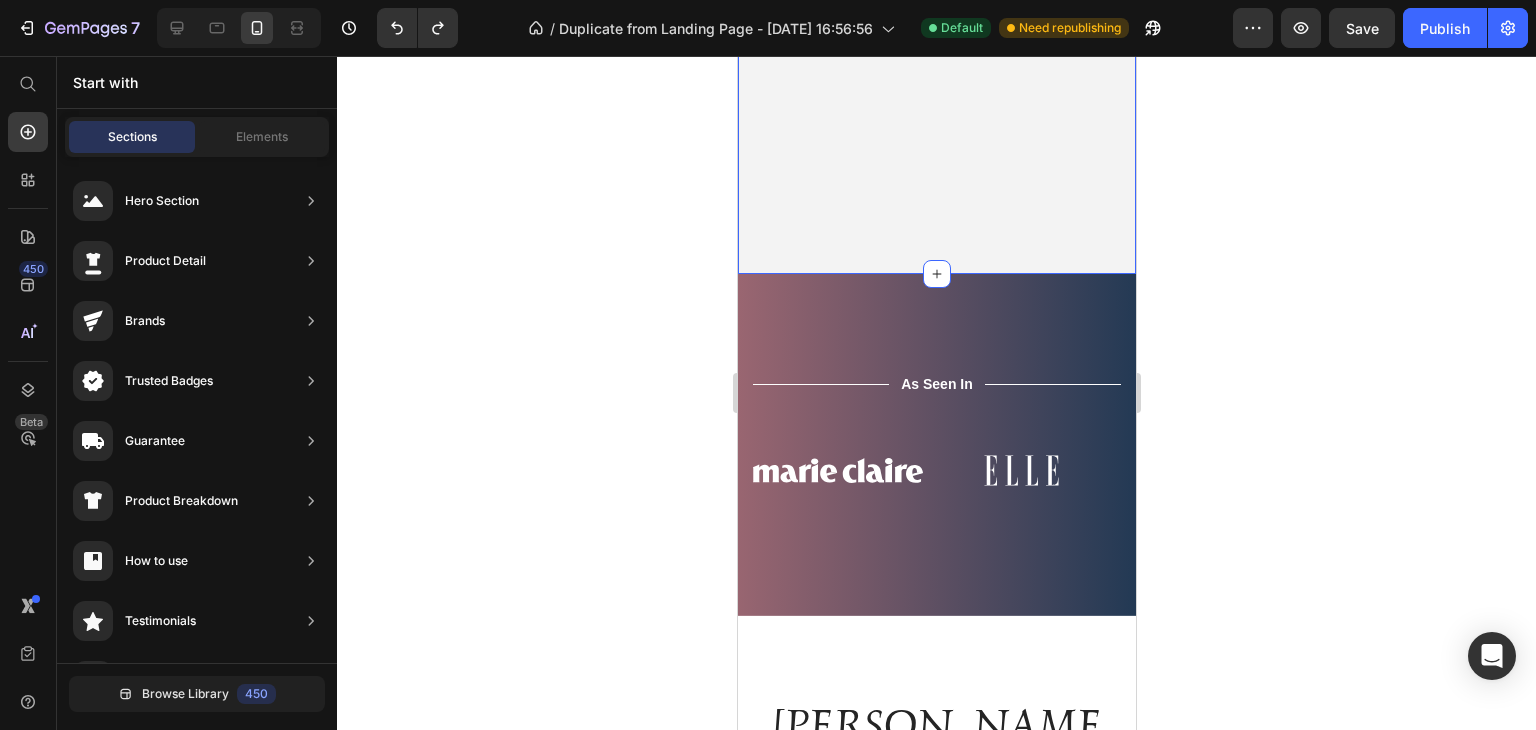 drag, startPoint x: 937, startPoint y: 257, endPoint x: 937, endPoint y: 237, distance: 20 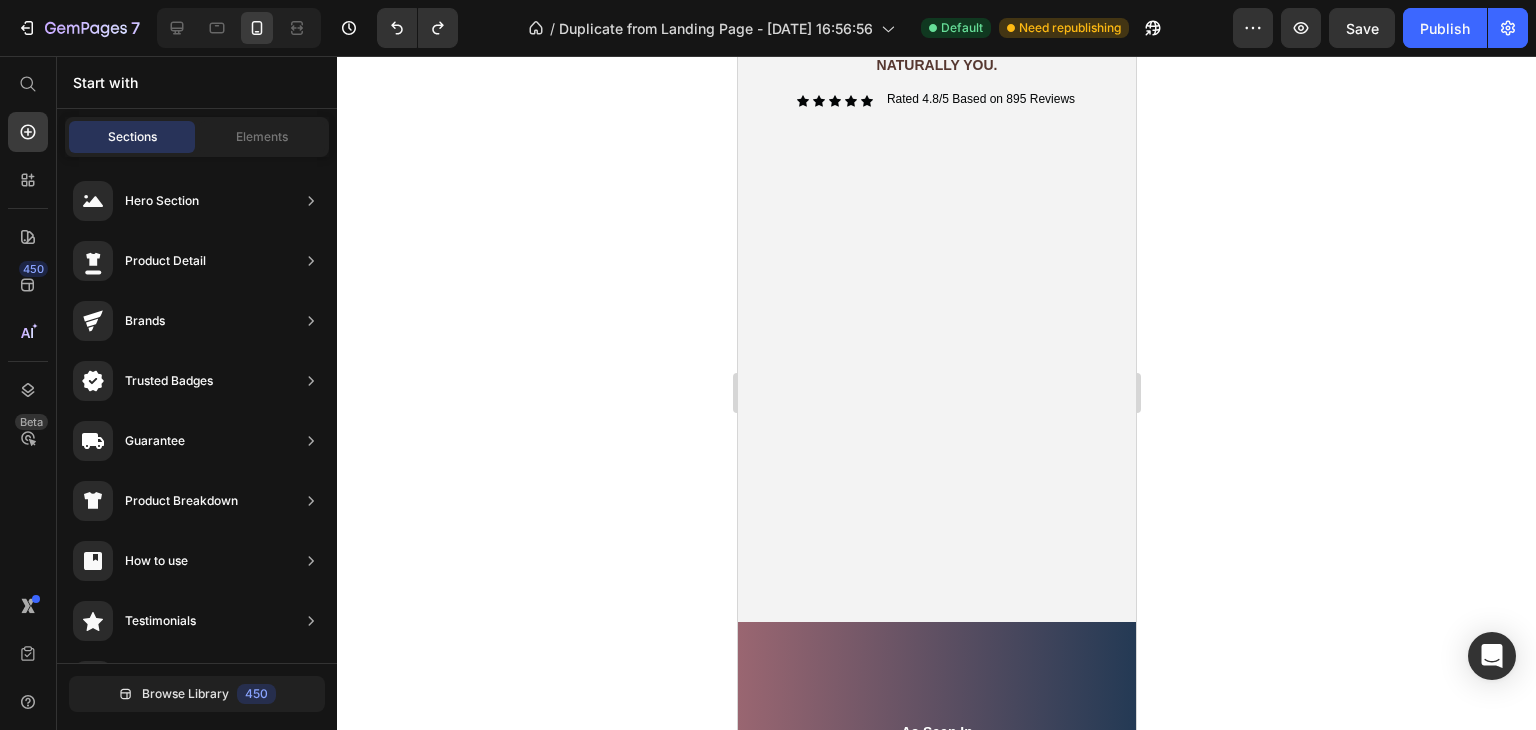 scroll, scrollTop: 456, scrollLeft: 0, axis: vertical 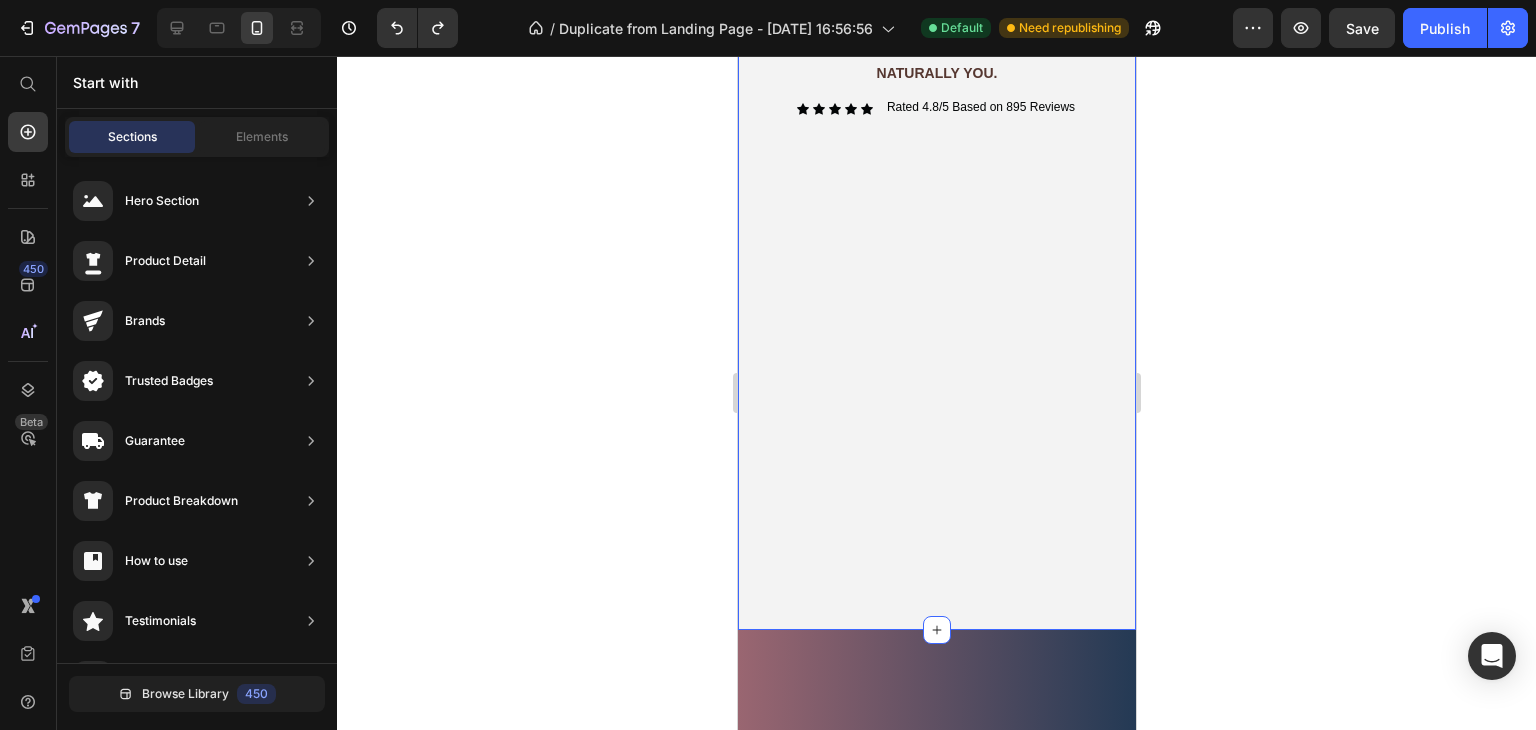 click on "Image Born on the sunlit coast of the Adriatic Sea -  Aluna  blends natural inspiration with modern skincare technology. Text Block Our LED Skin Therapy Device offers  gentle, visible results , supporting your skin's natural balance. Text Block Row                Title Line Gentle light. Heading visible power. Text Block NATURALLY YOU. Text Block Icon Icon Icon Icon Icon Icon List Rated 4.8/5 Based on 895 Reviews Text Block Row Row Row Hero Banner" at bounding box center [936, 135] 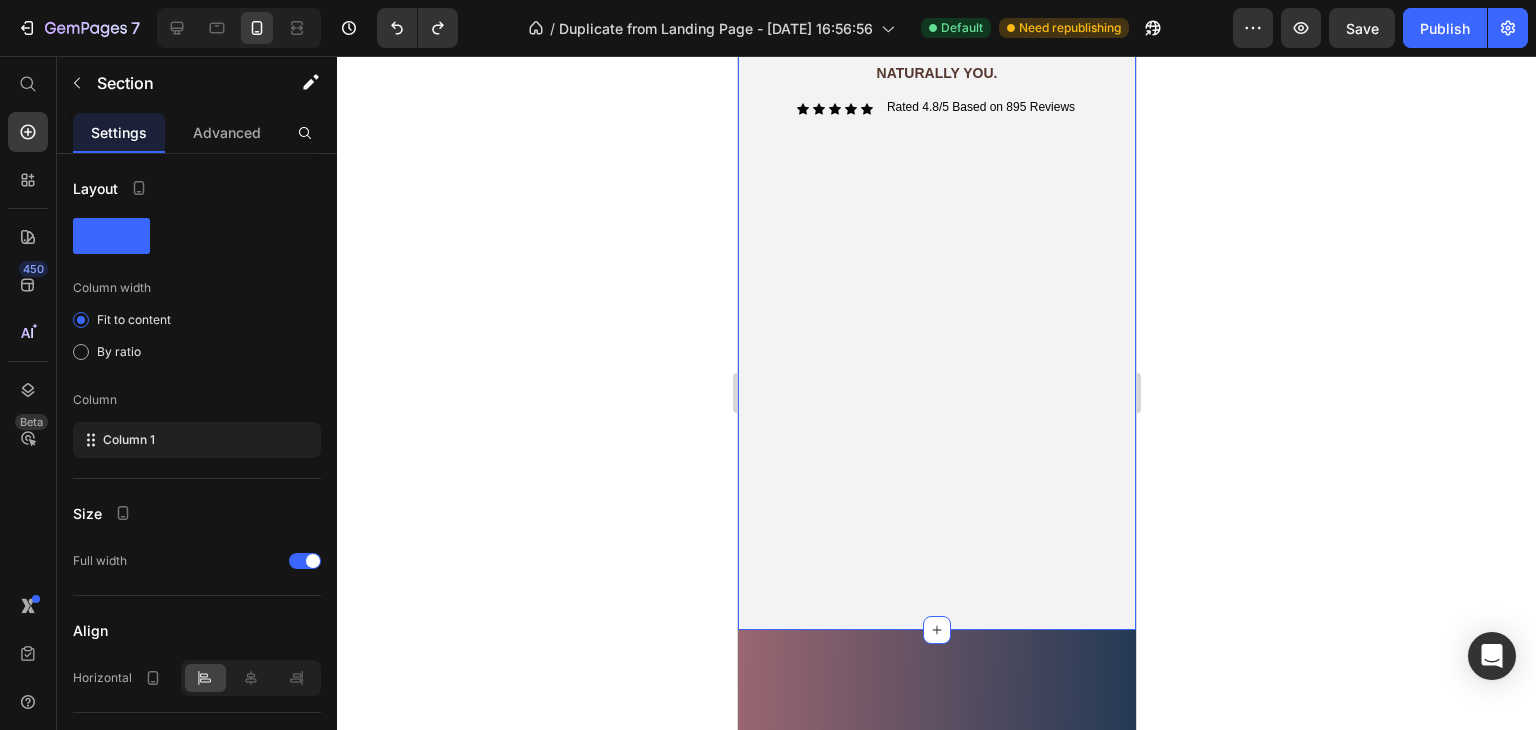 click on "Image Born on the sunlit coast of the Adriatic Sea -  Aluna  blends natural inspiration with modern skincare technology. Text Block Our LED Skin Therapy Device offers  gentle, visible results , supporting your skin's natural balance. Text Block Row                Title Line Gentle light. Heading visible power. Text Block NATURALLY YOU. Text Block Icon Icon Icon Icon Icon Icon List Rated 4.8/5 Based on 895 Reviews Text Block Row Row Row Hero Banner" at bounding box center (936, 135) 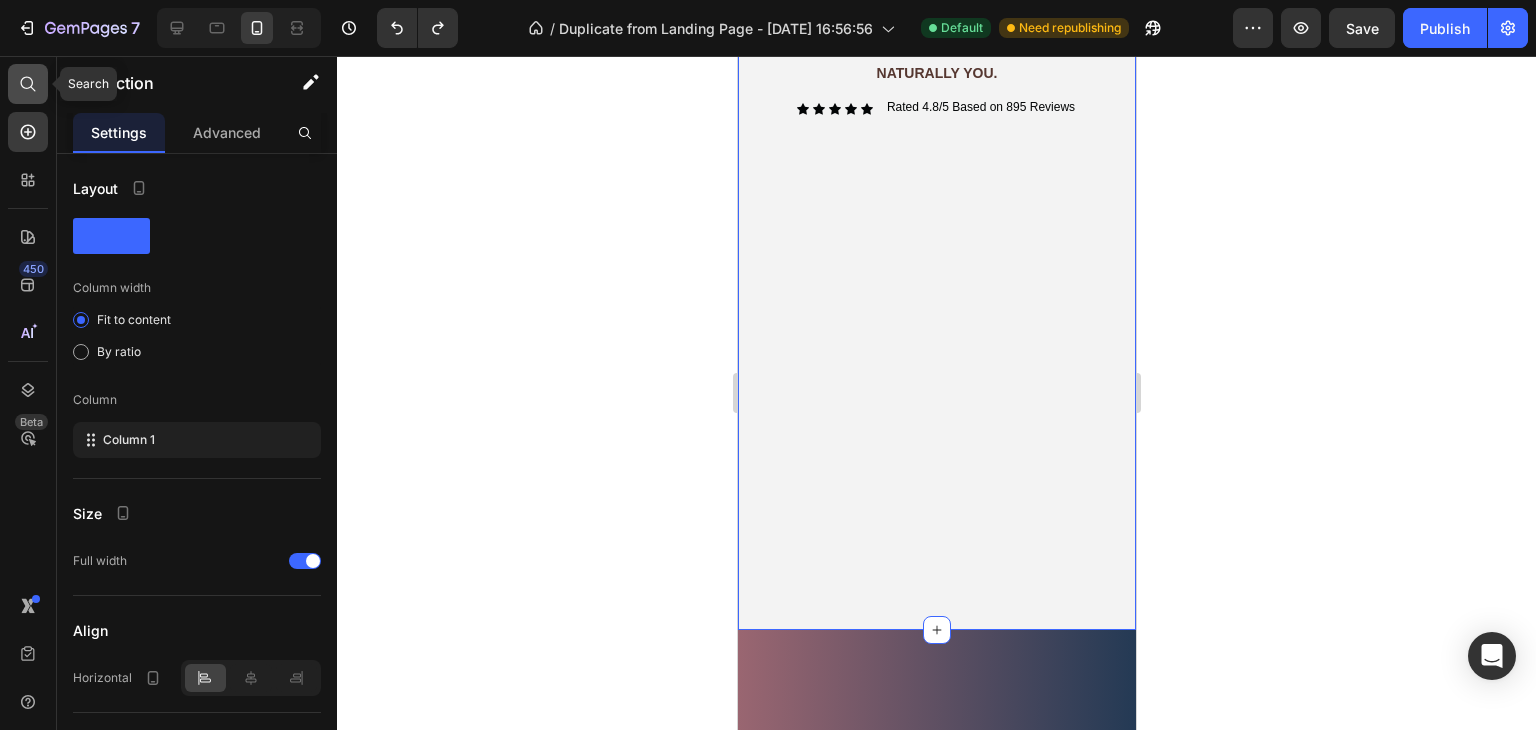 click 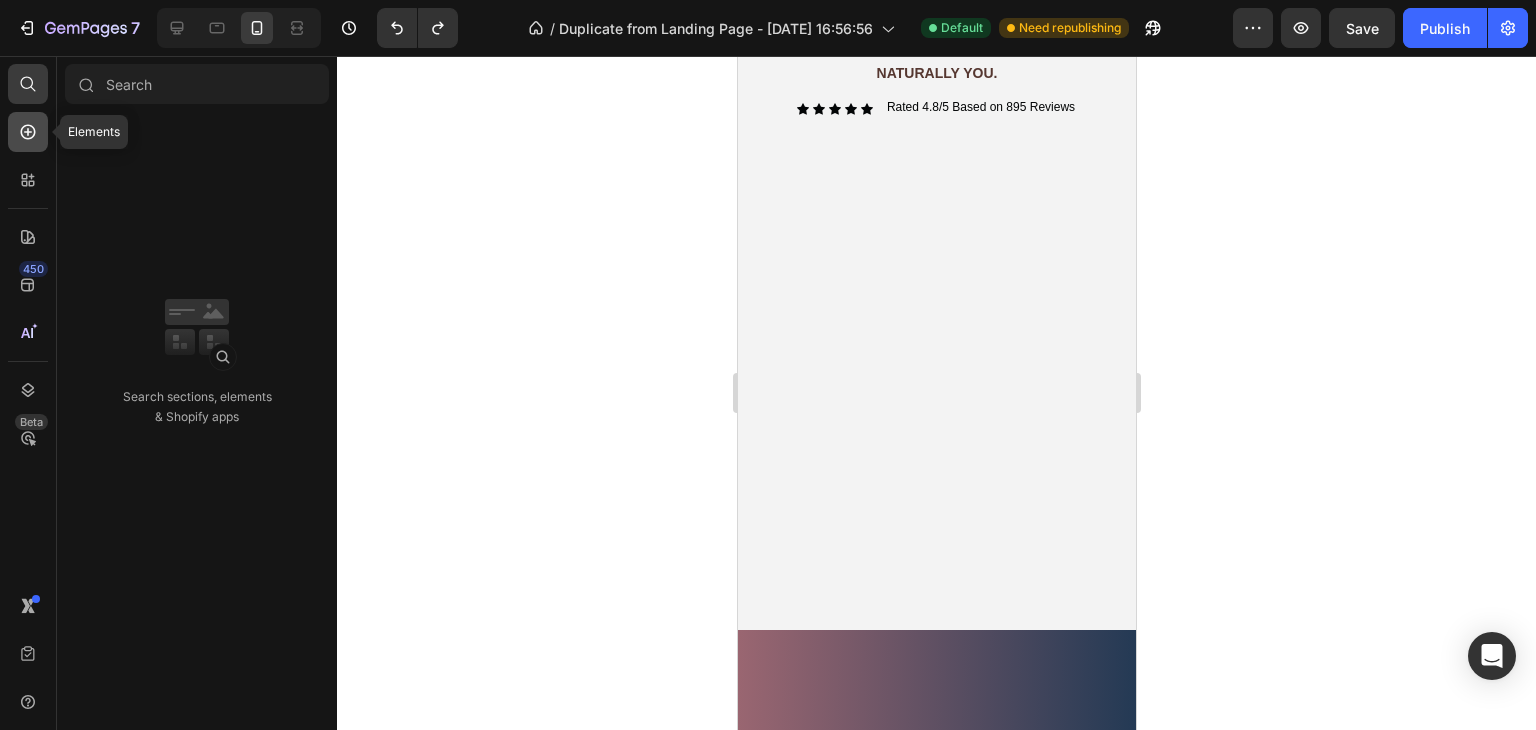 click 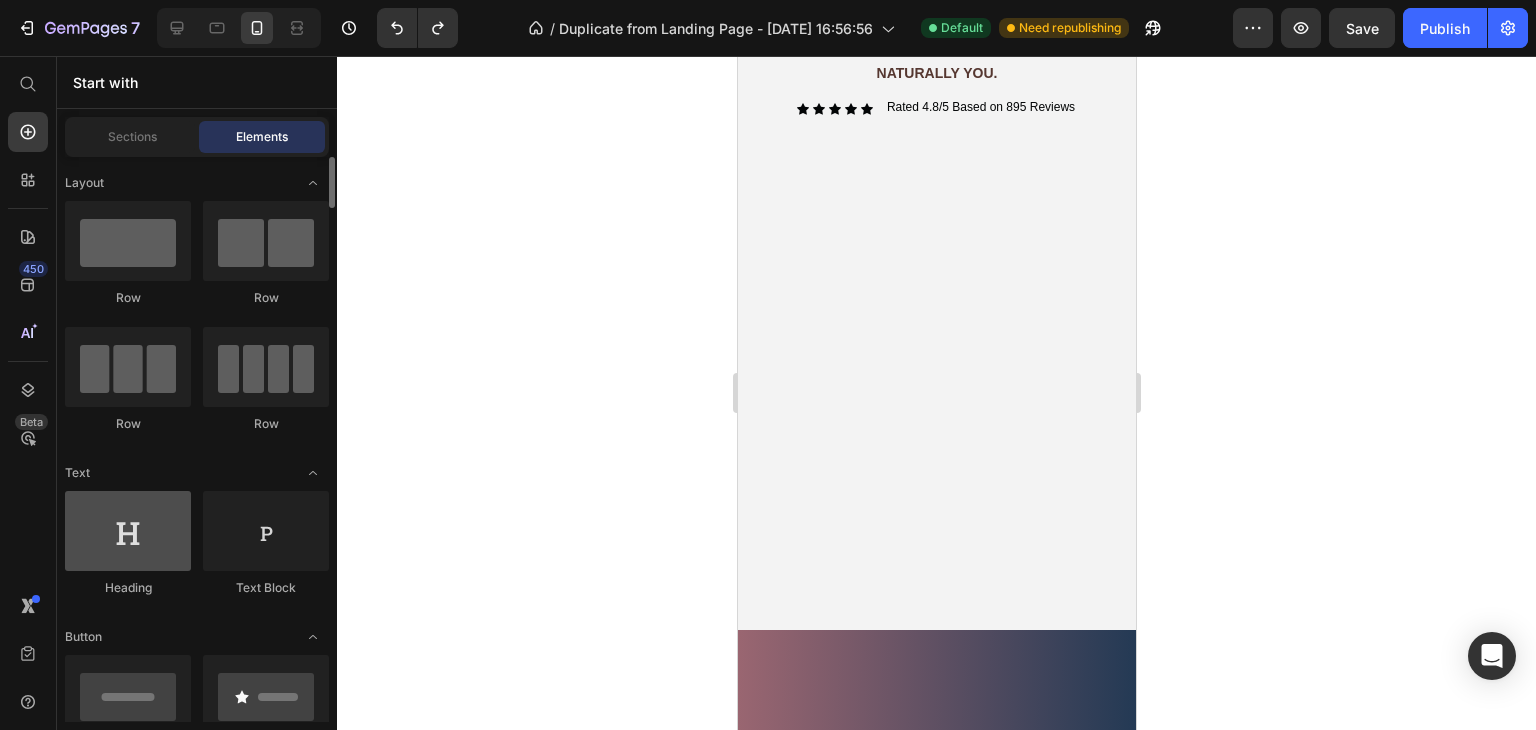 click at bounding box center [128, 531] 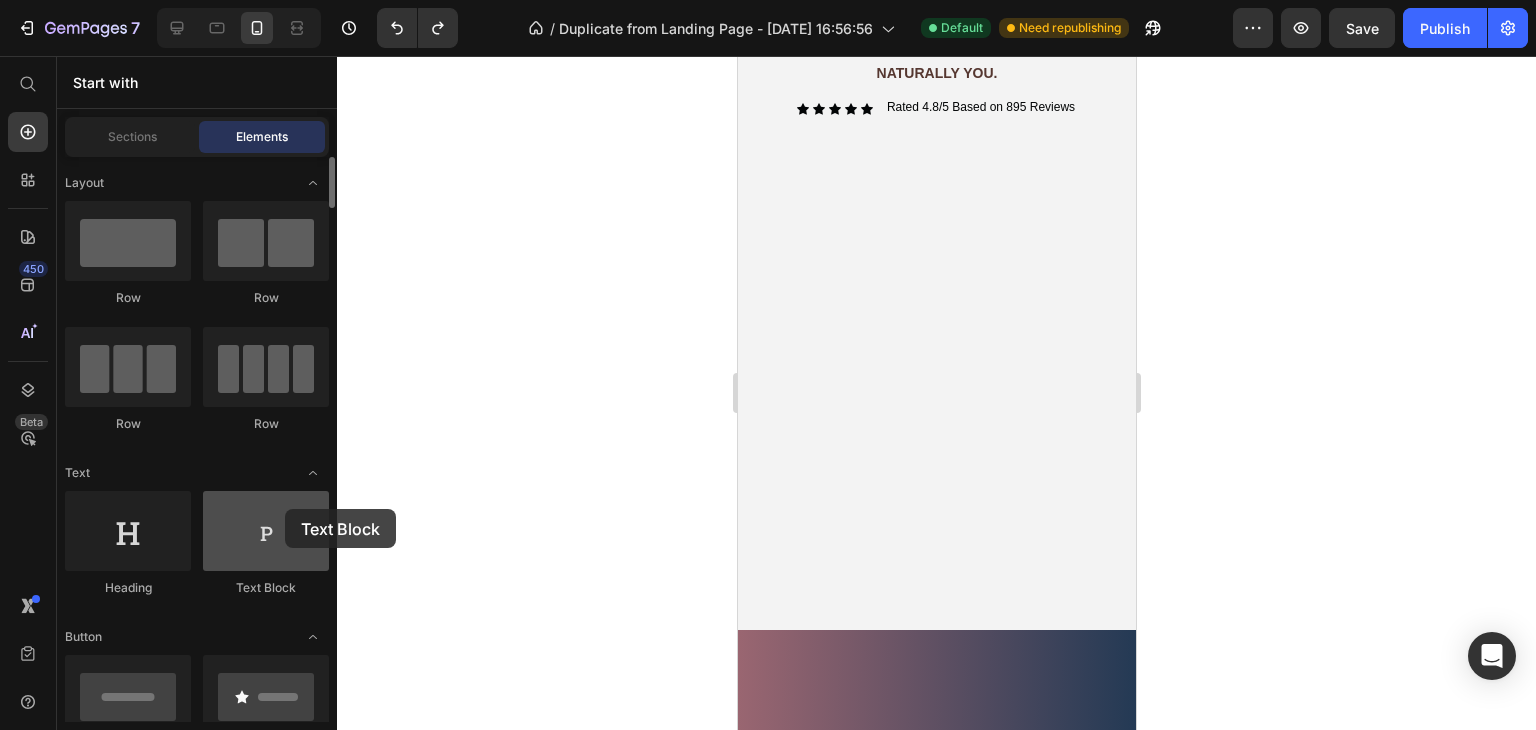click at bounding box center (266, 531) 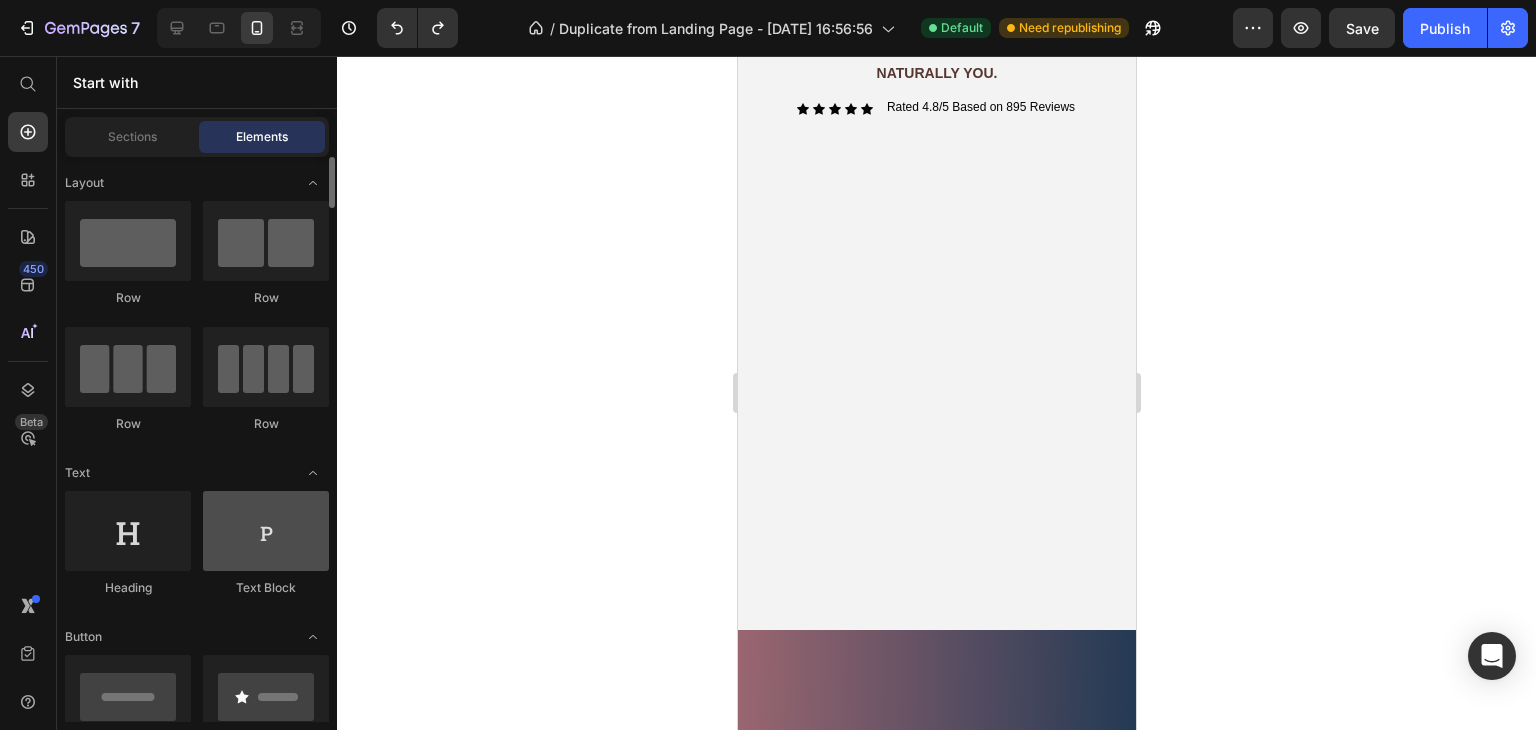 click at bounding box center (266, 531) 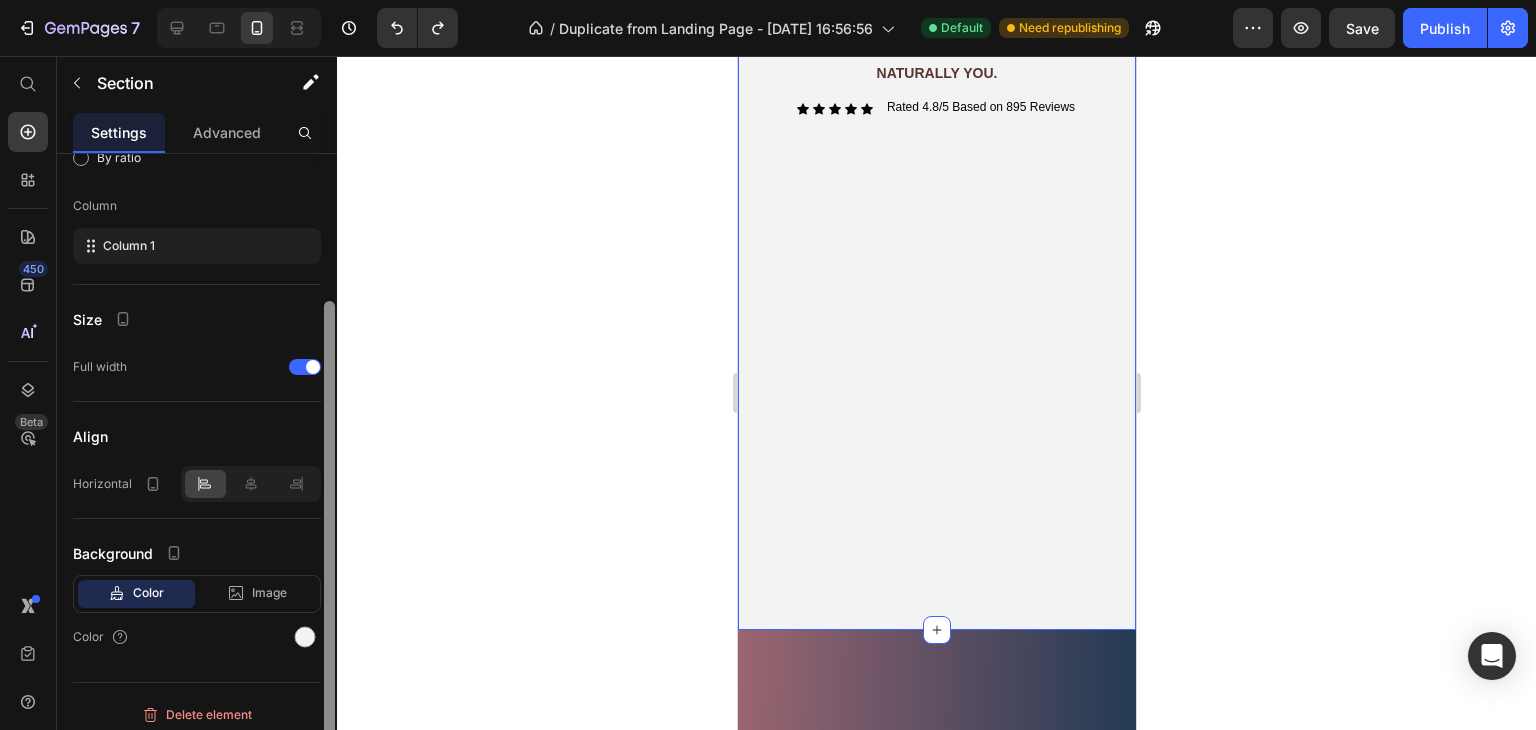 scroll, scrollTop: 202, scrollLeft: 0, axis: vertical 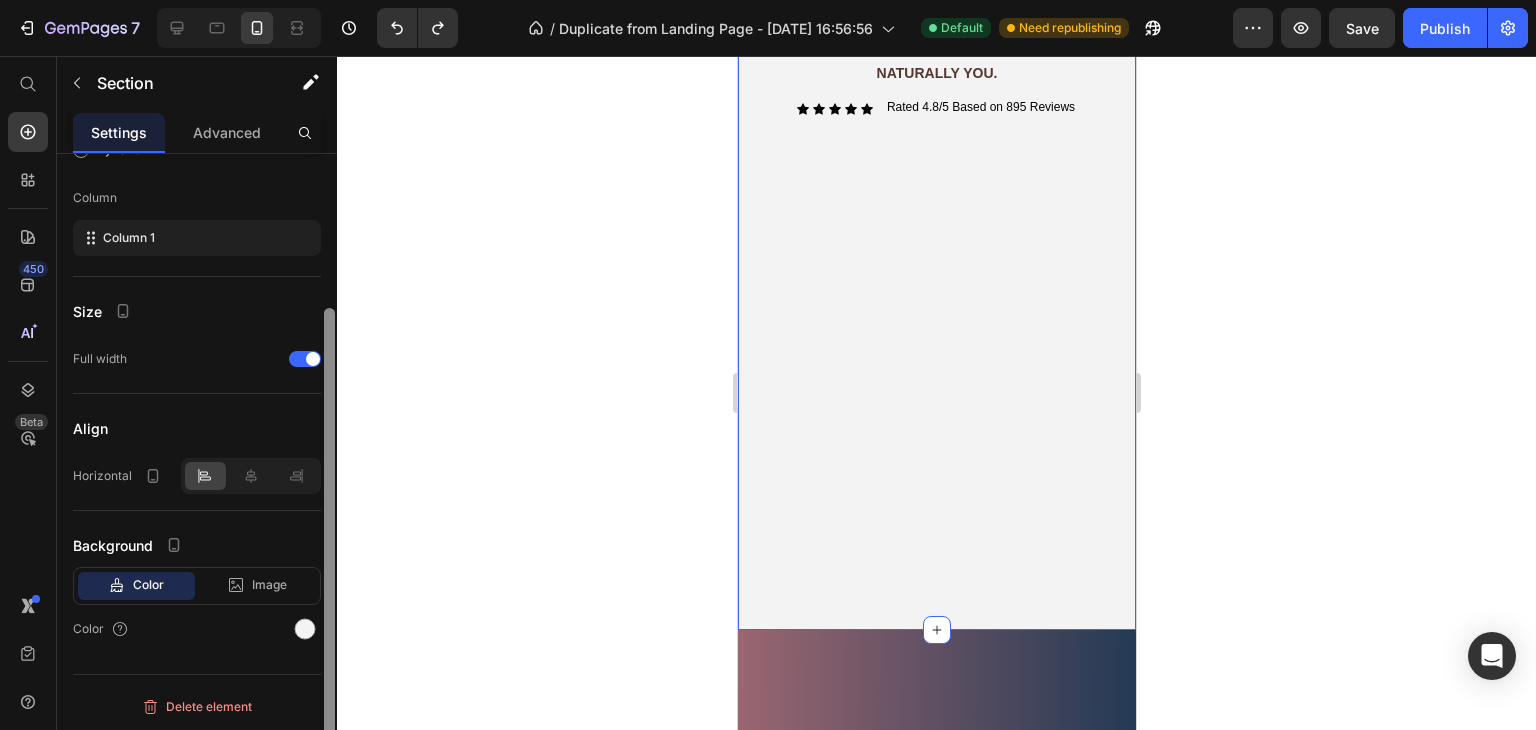 drag, startPoint x: 327, startPoint y: 237, endPoint x: 301, endPoint y: 527, distance: 291.16318 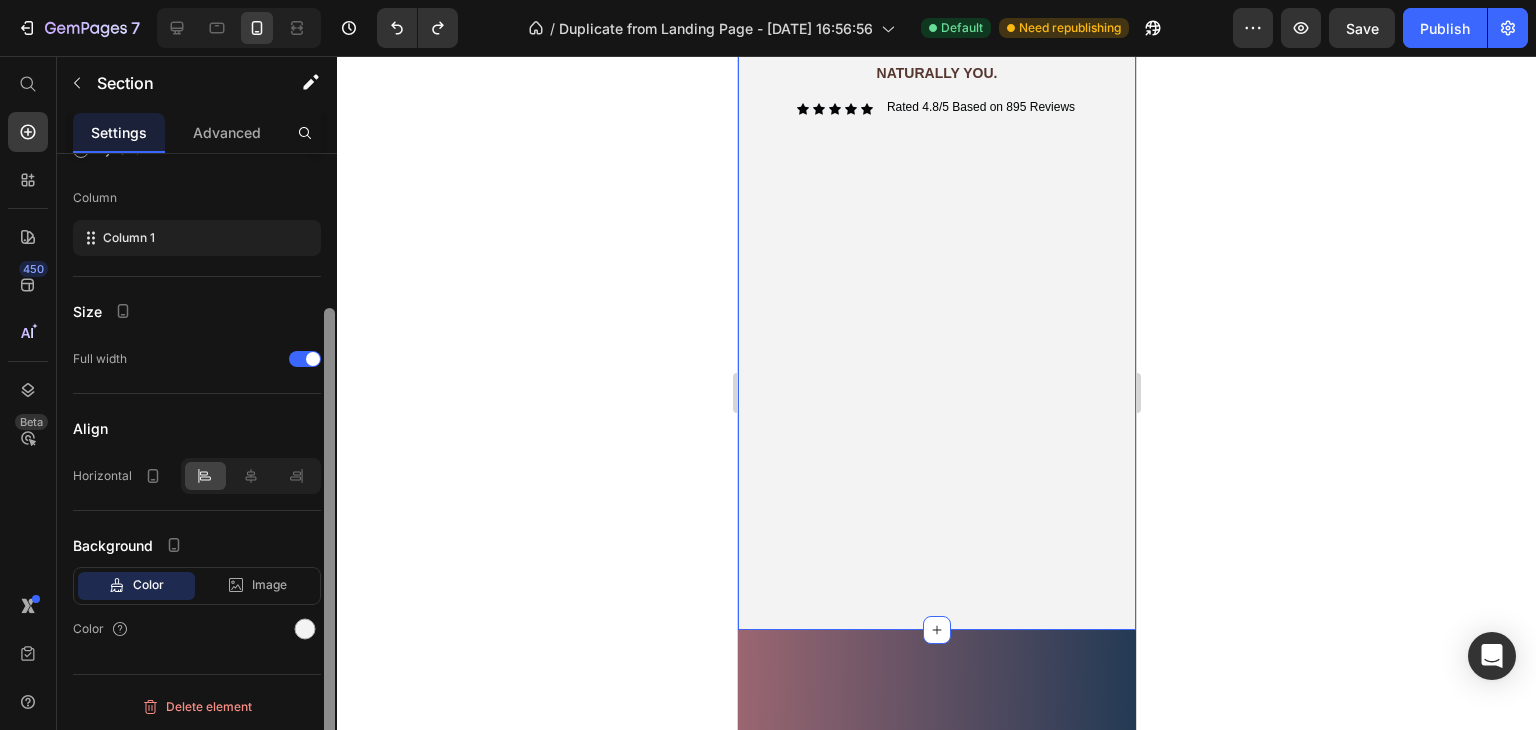 drag, startPoint x: 336, startPoint y: 349, endPoint x: 334, endPoint y: 288, distance: 61.03278 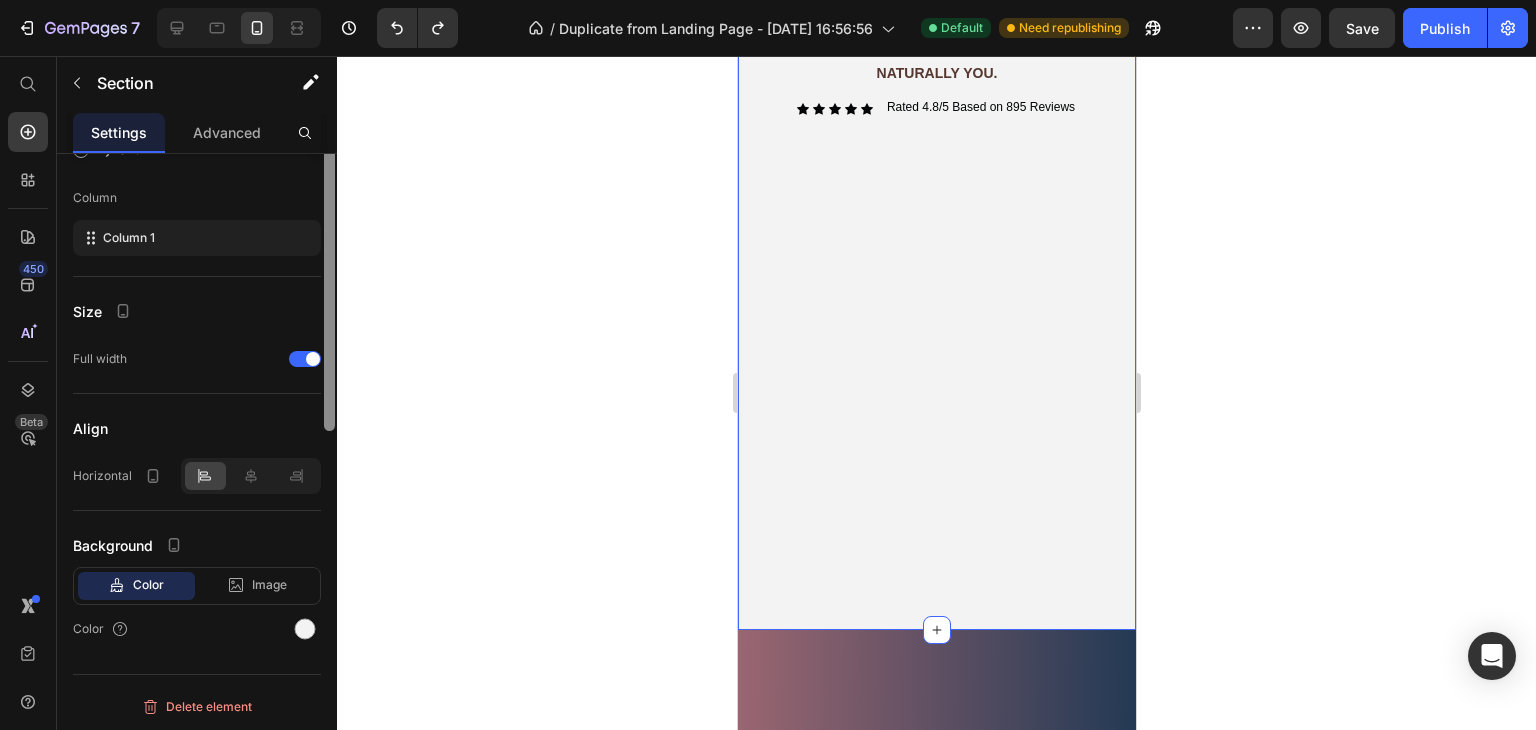 scroll, scrollTop: 0, scrollLeft: 0, axis: both 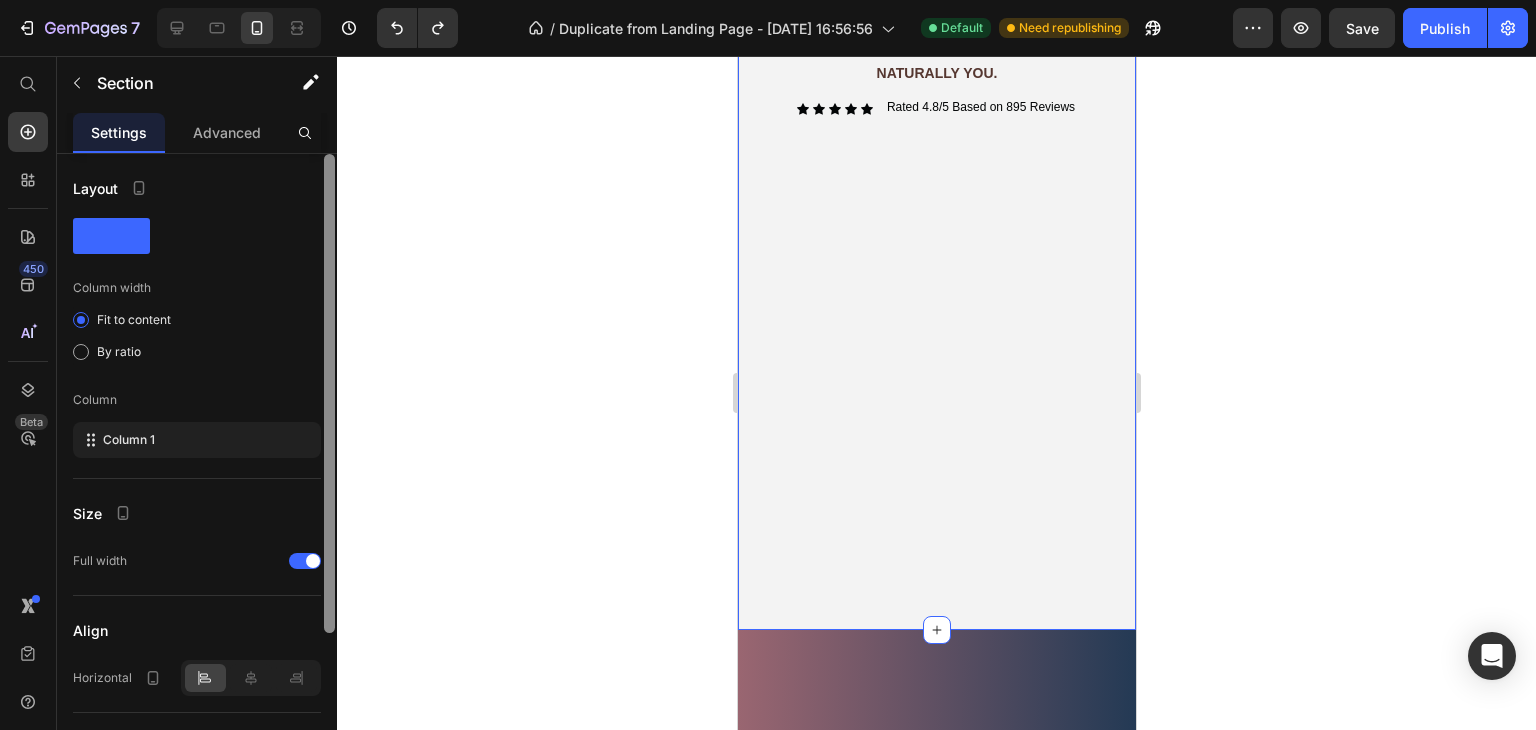click at bounding box center (329, 470) 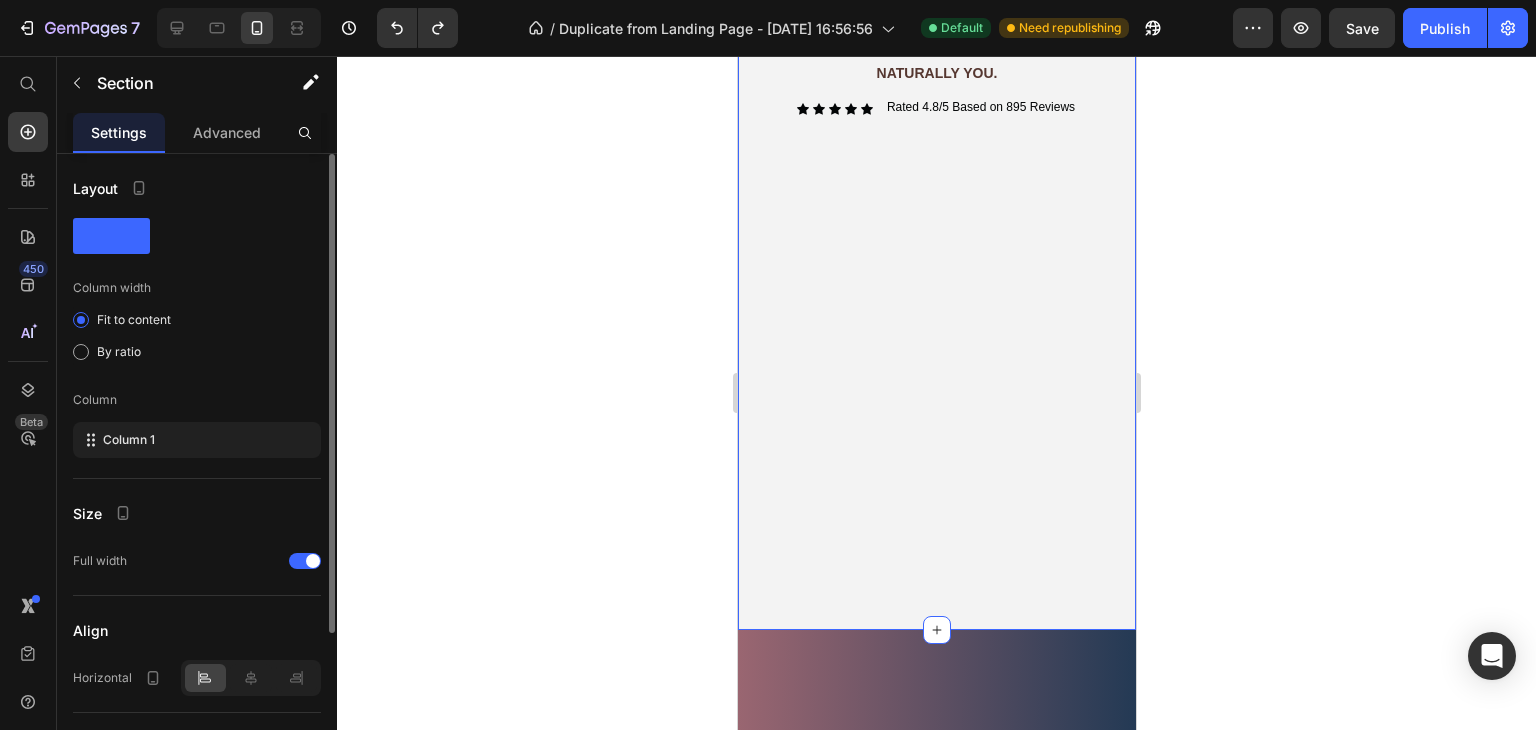 click 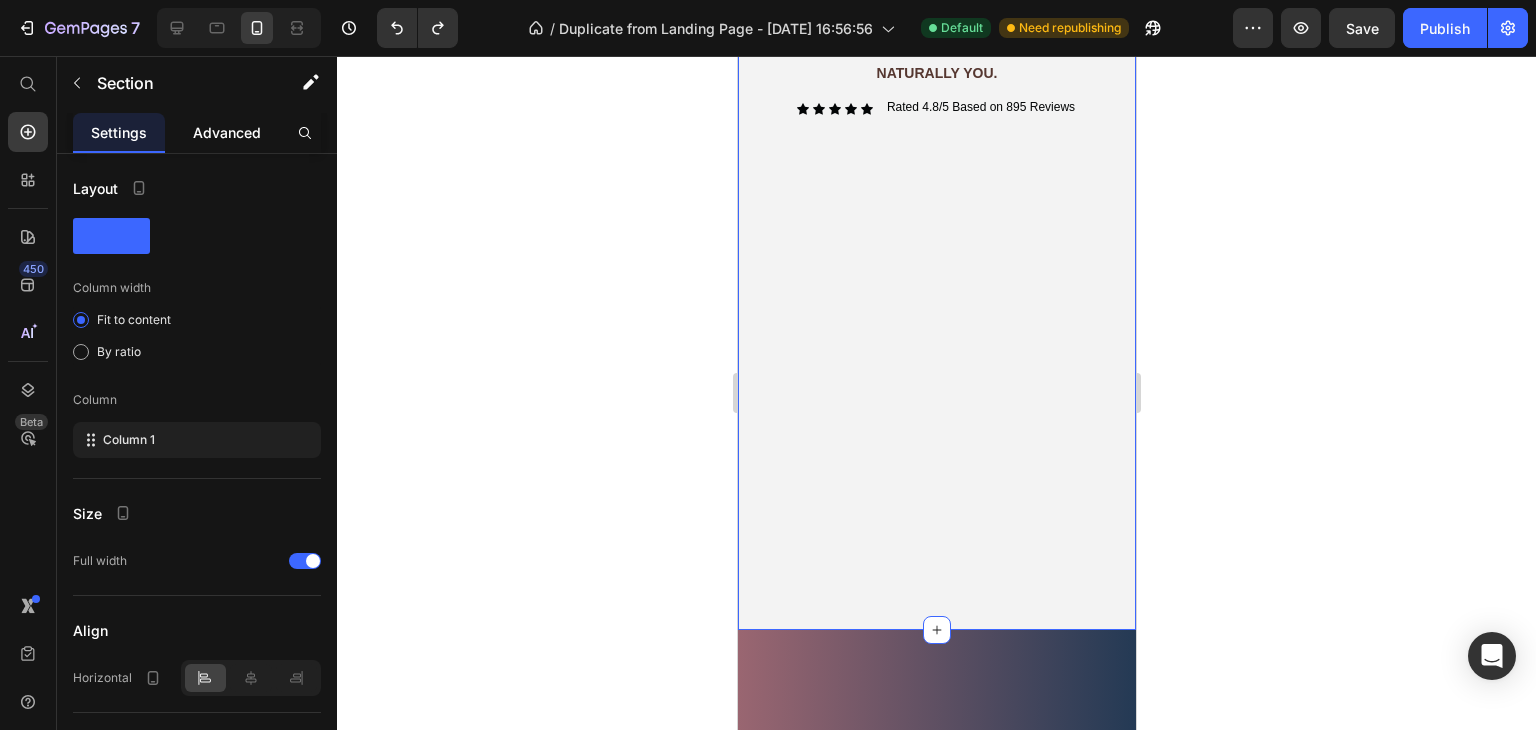 click on "Advanced" at bounding box center (227, 132) 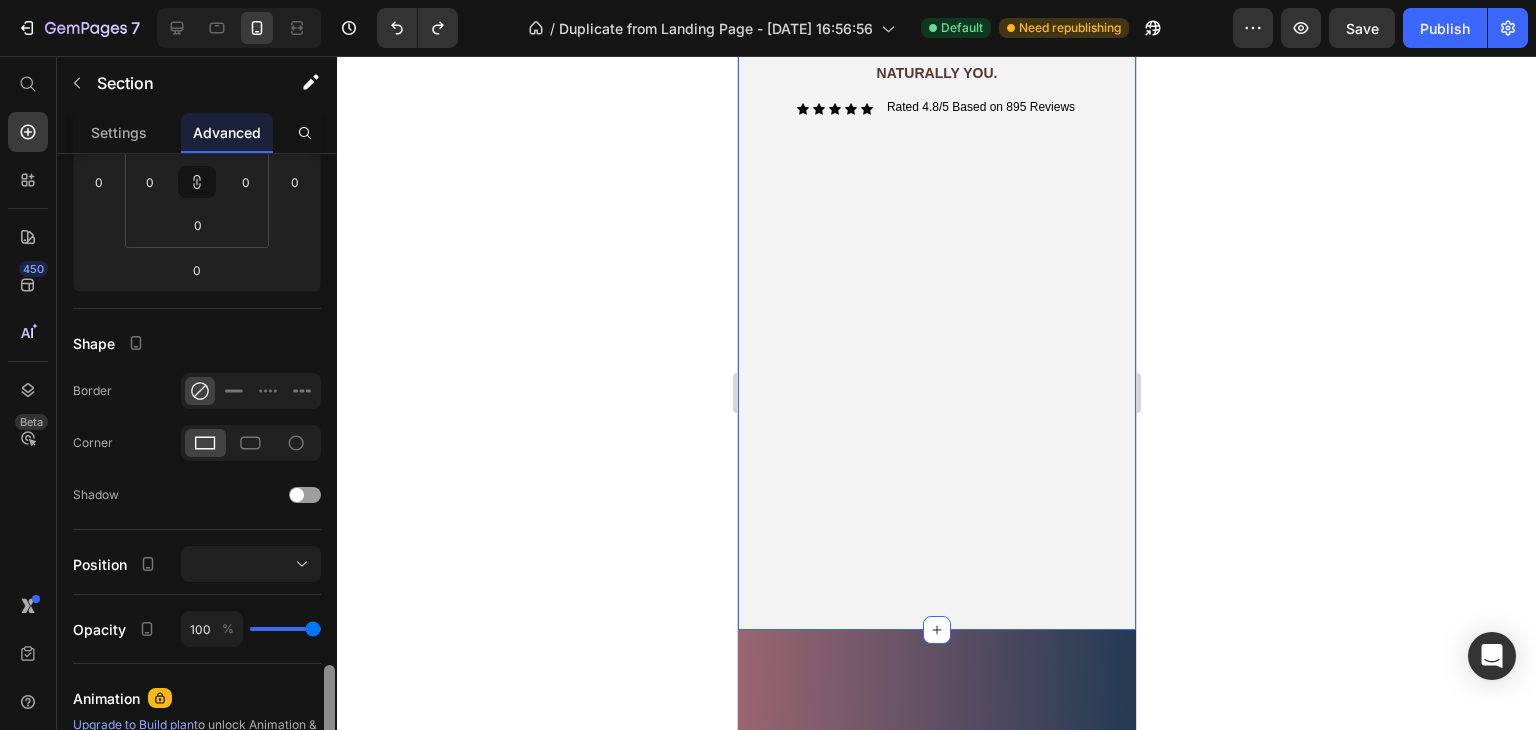 scroll, scrollTop: 579, scrollLeft: 0, axis: vertical 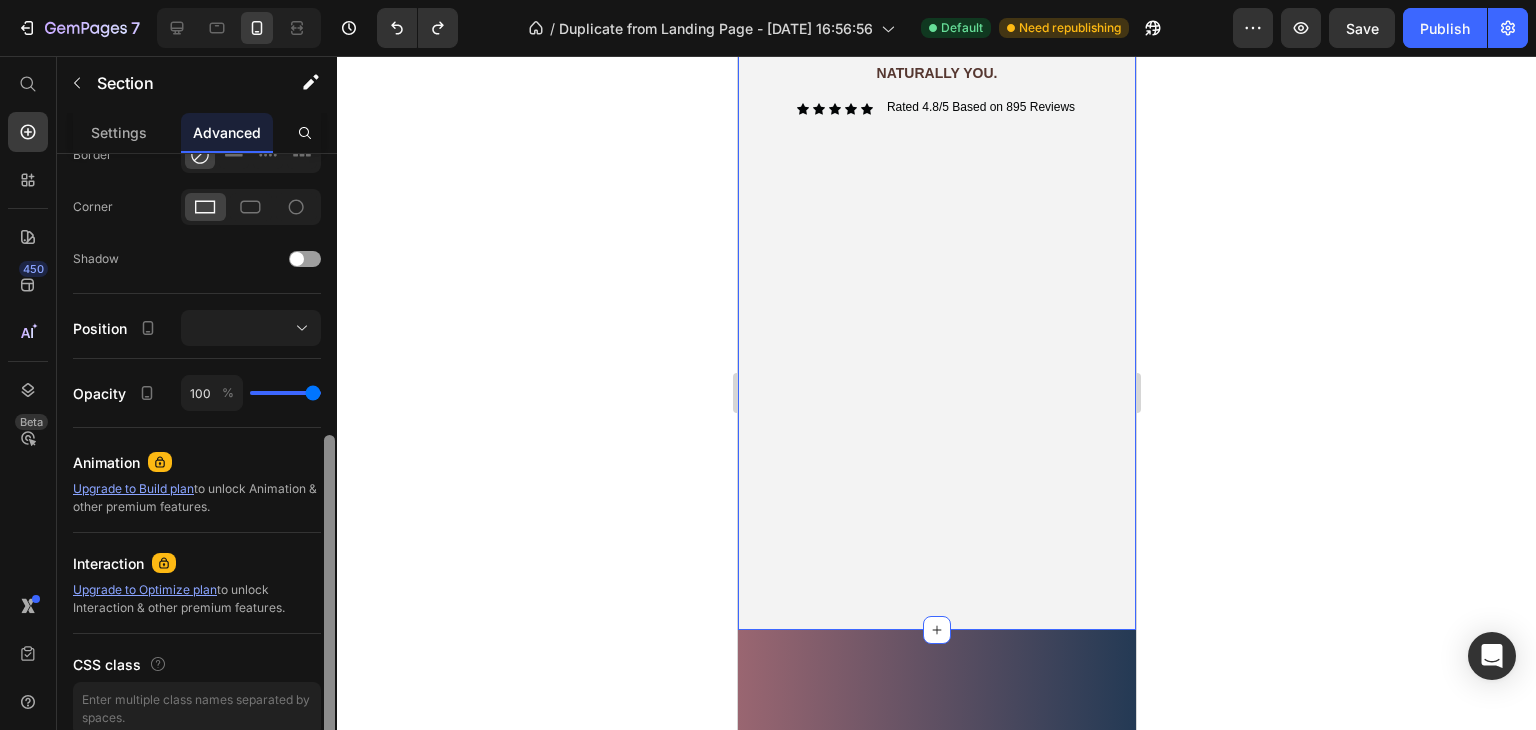 drag, startPoint x: 332, startPoint y: 346, endPoint x: 330, endPoint y: 628, distance: 282.00708 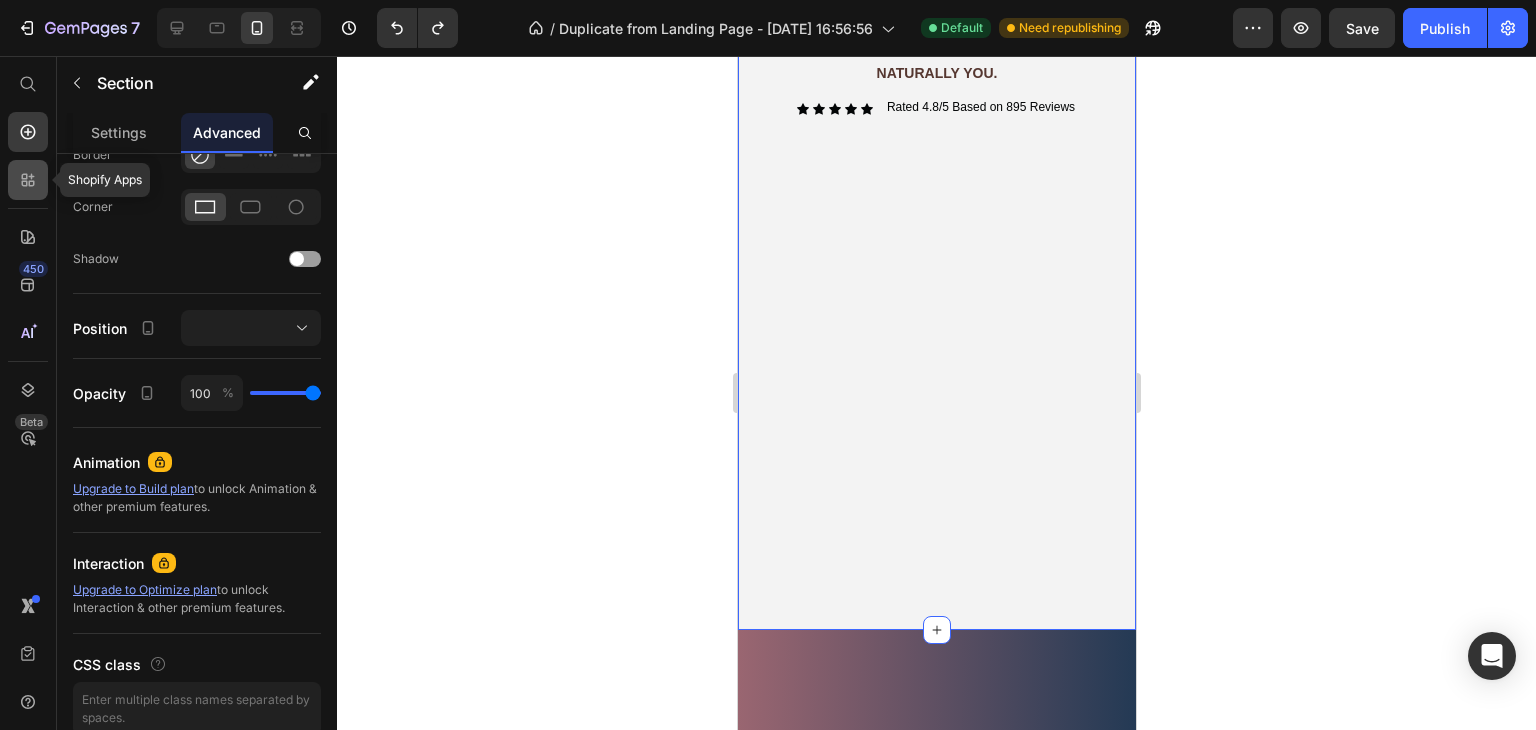 click 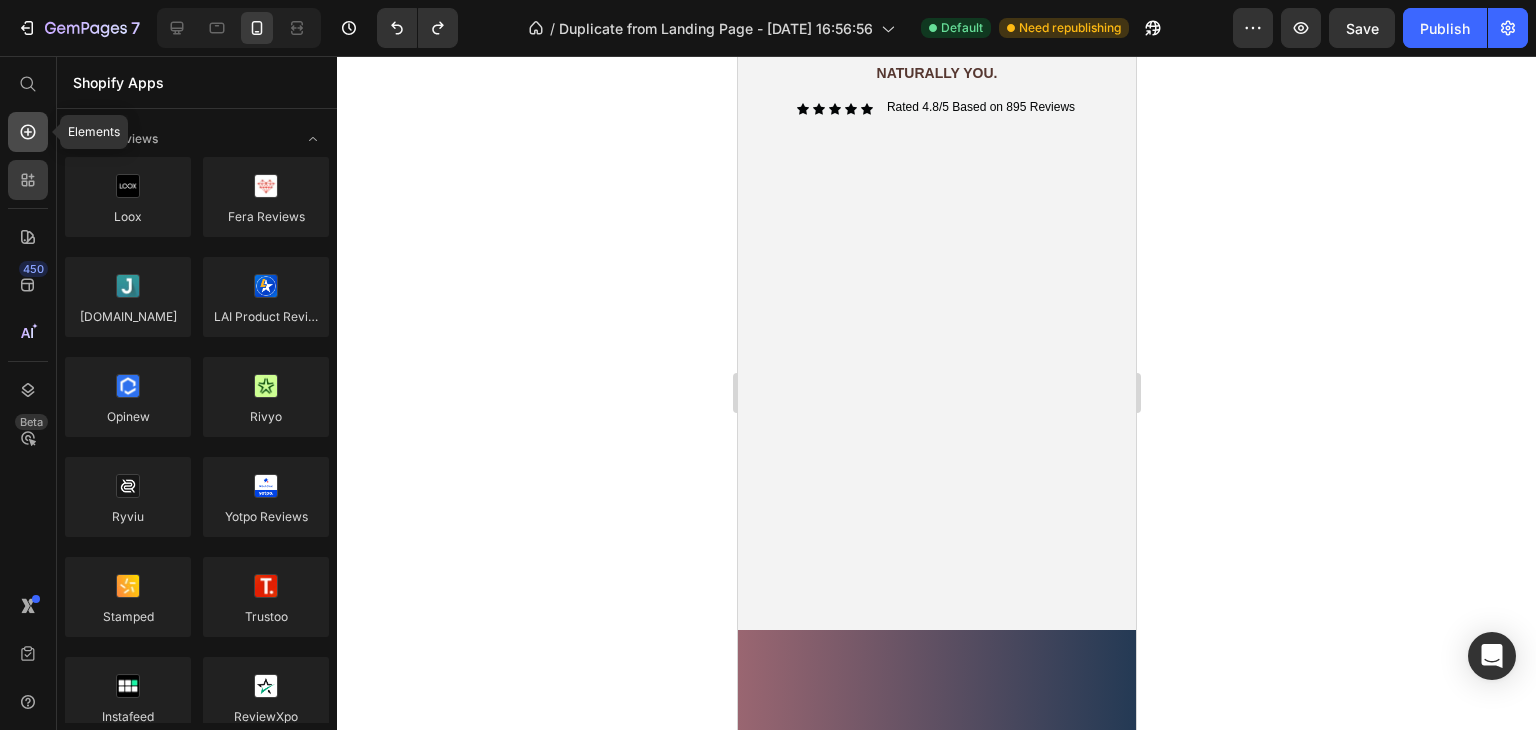 click 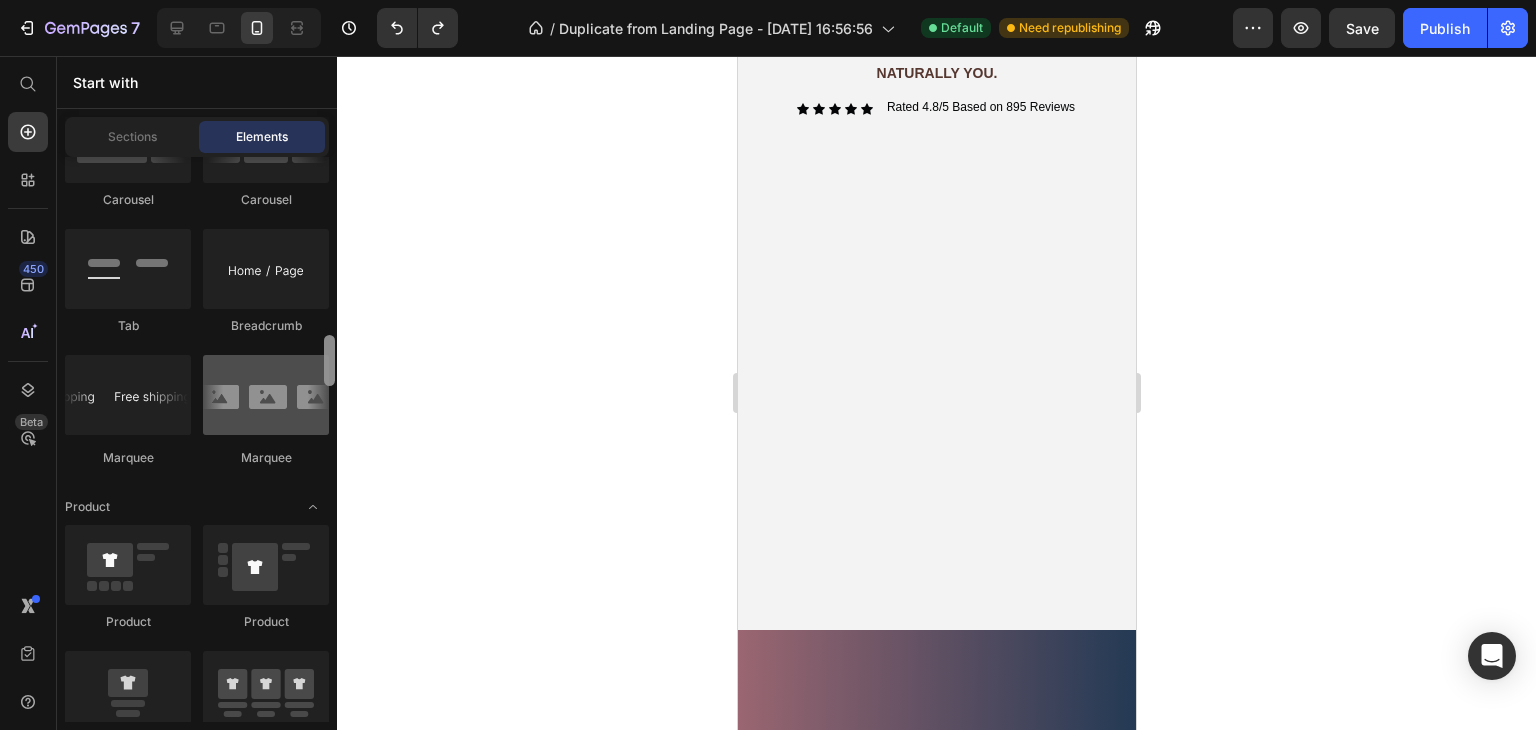 scroll, scrollTop: 2315, scrollLeft: 0, axis: vertical 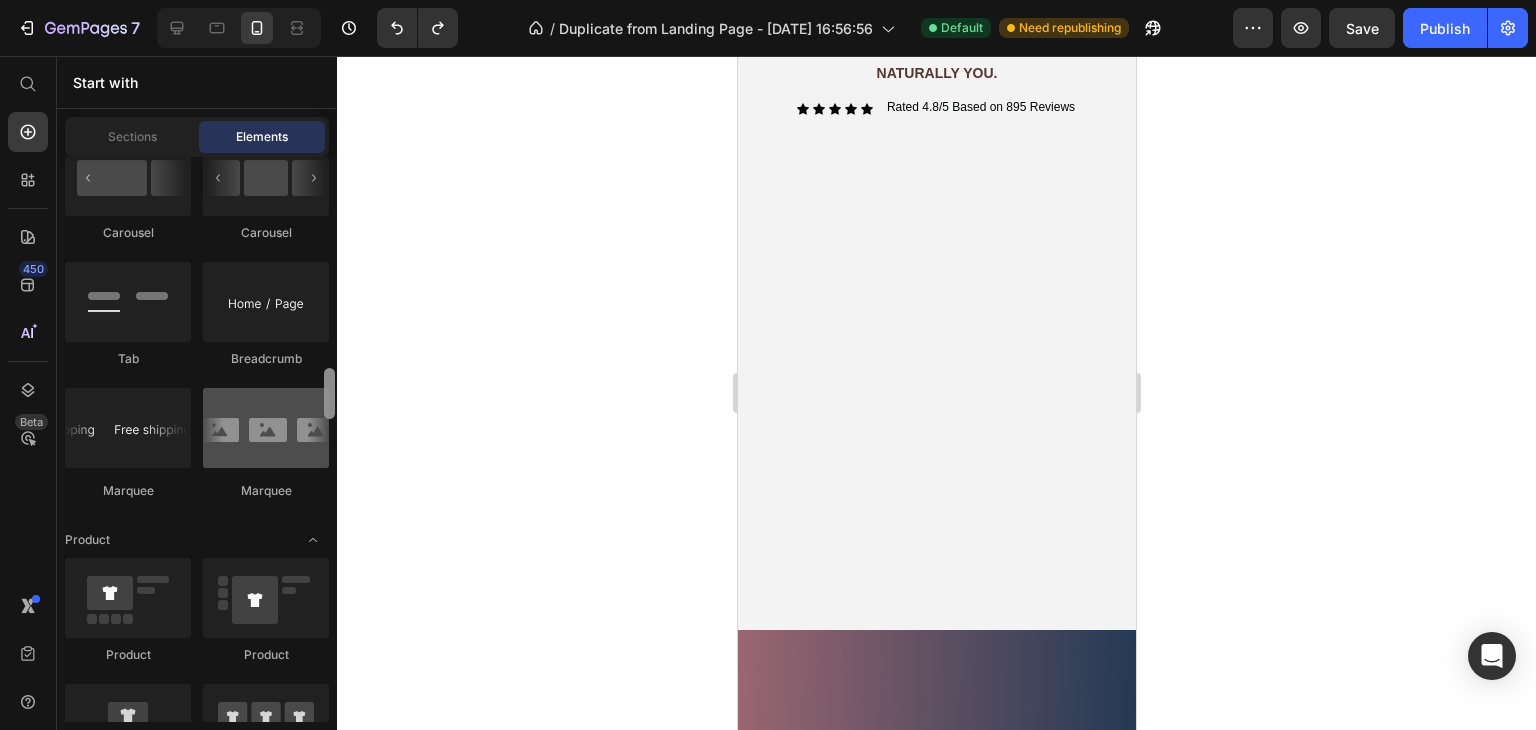 drag, startPoint x: 332, startPoint y: 193, endPoint x: 312, endPoint y: 405, distance: 212.9413 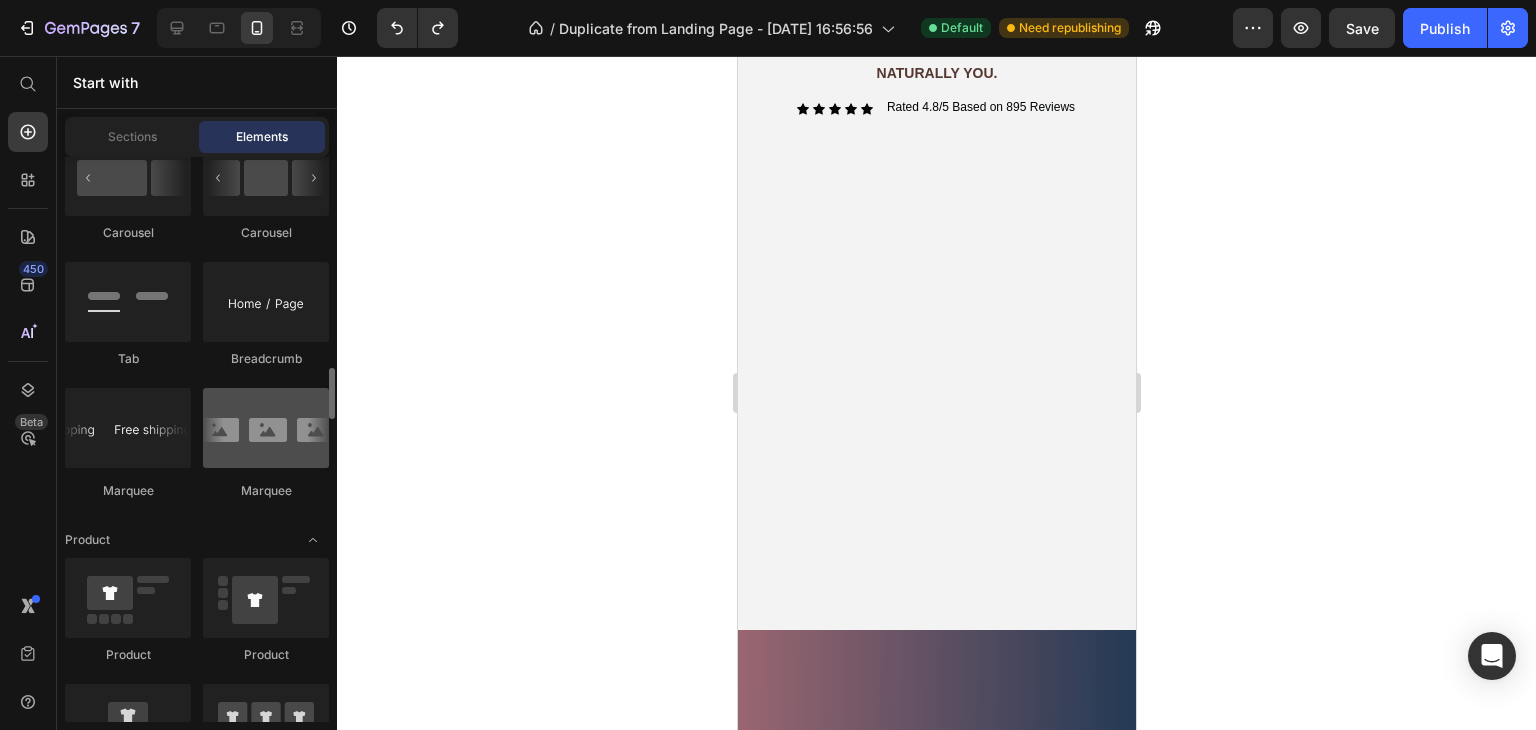 click at bounding box center [266, 428] 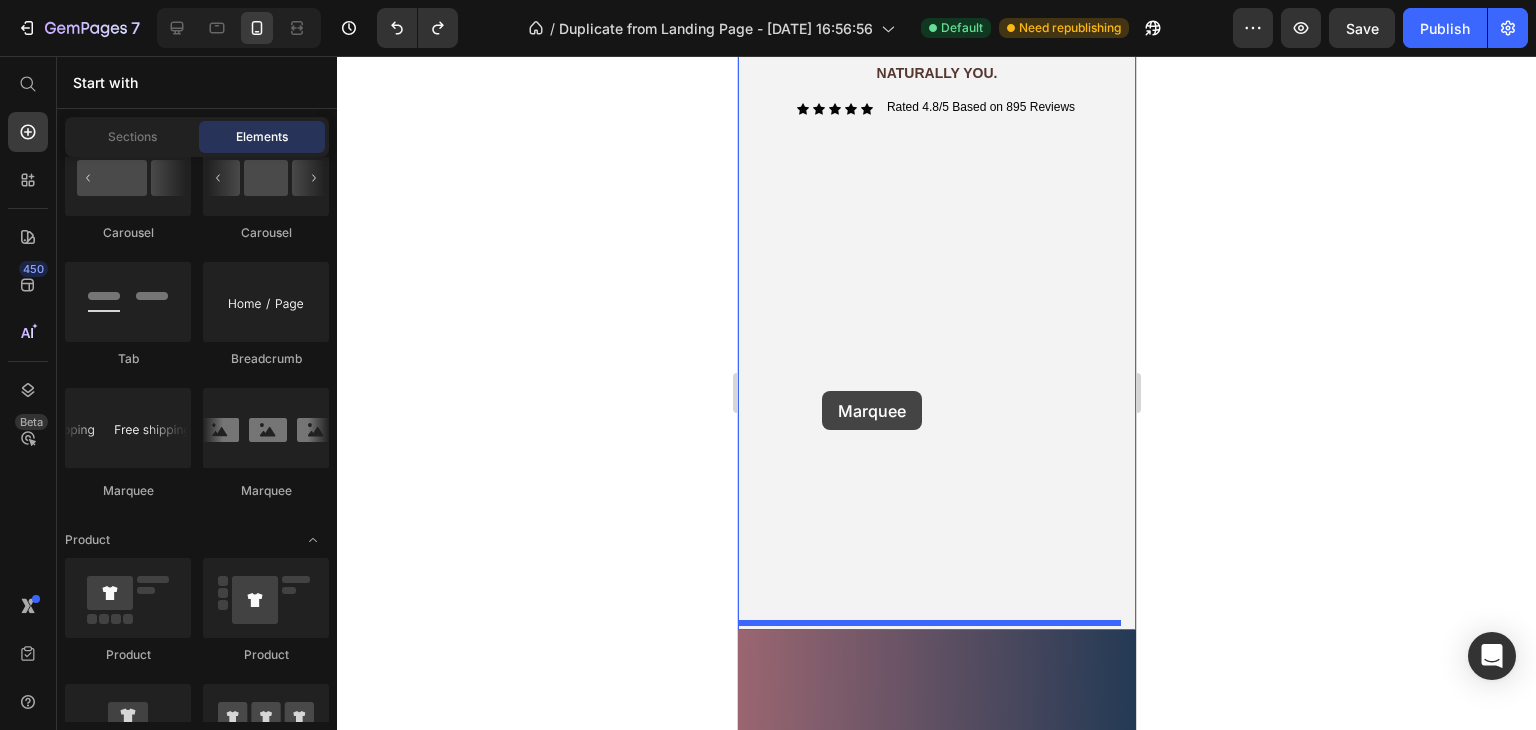 drag, startPoint x: 1016, startPoint y: 502, endPoint x: 821, endPoint y: 391, distance: 224.37915 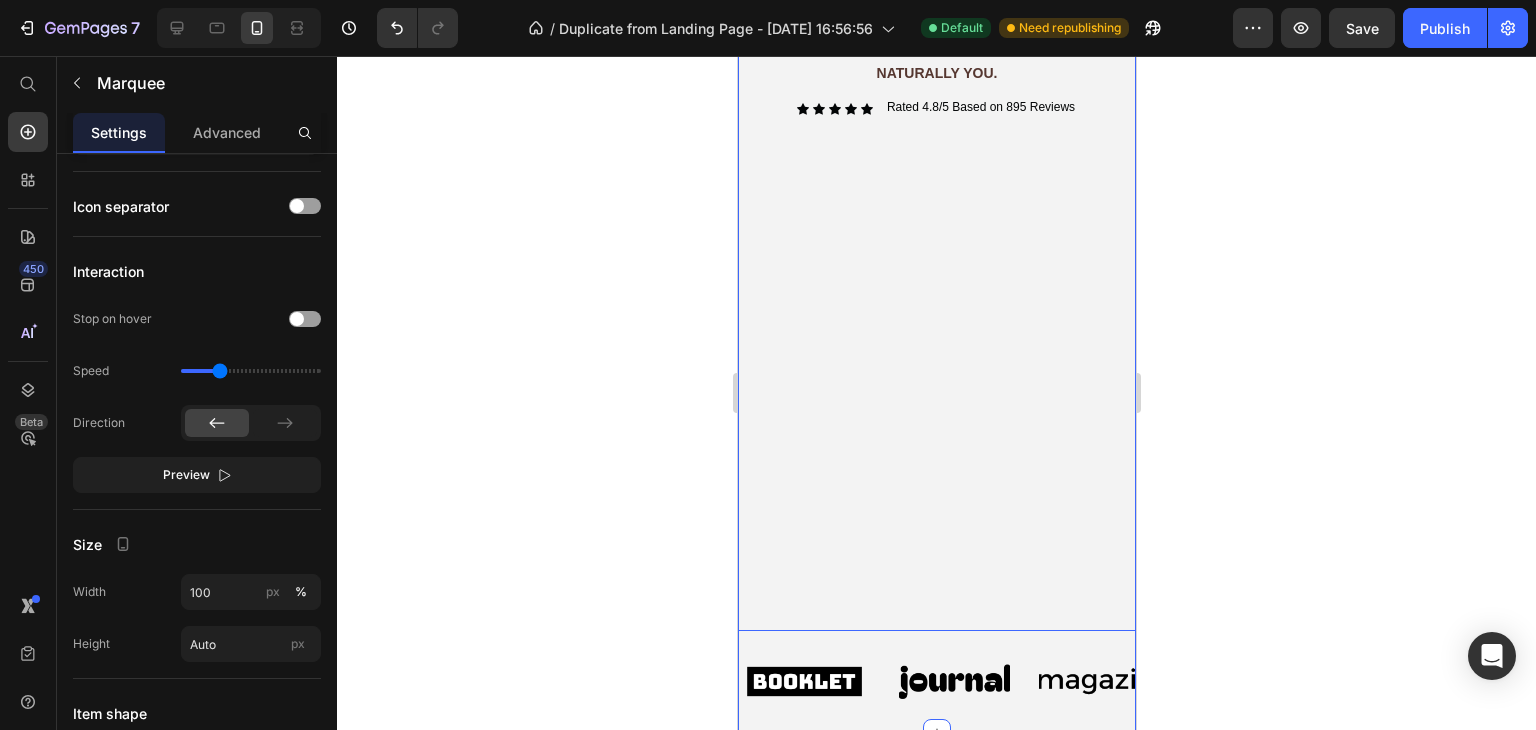scroll, scrollTop: 0, scrollLeft: 0, axis: both 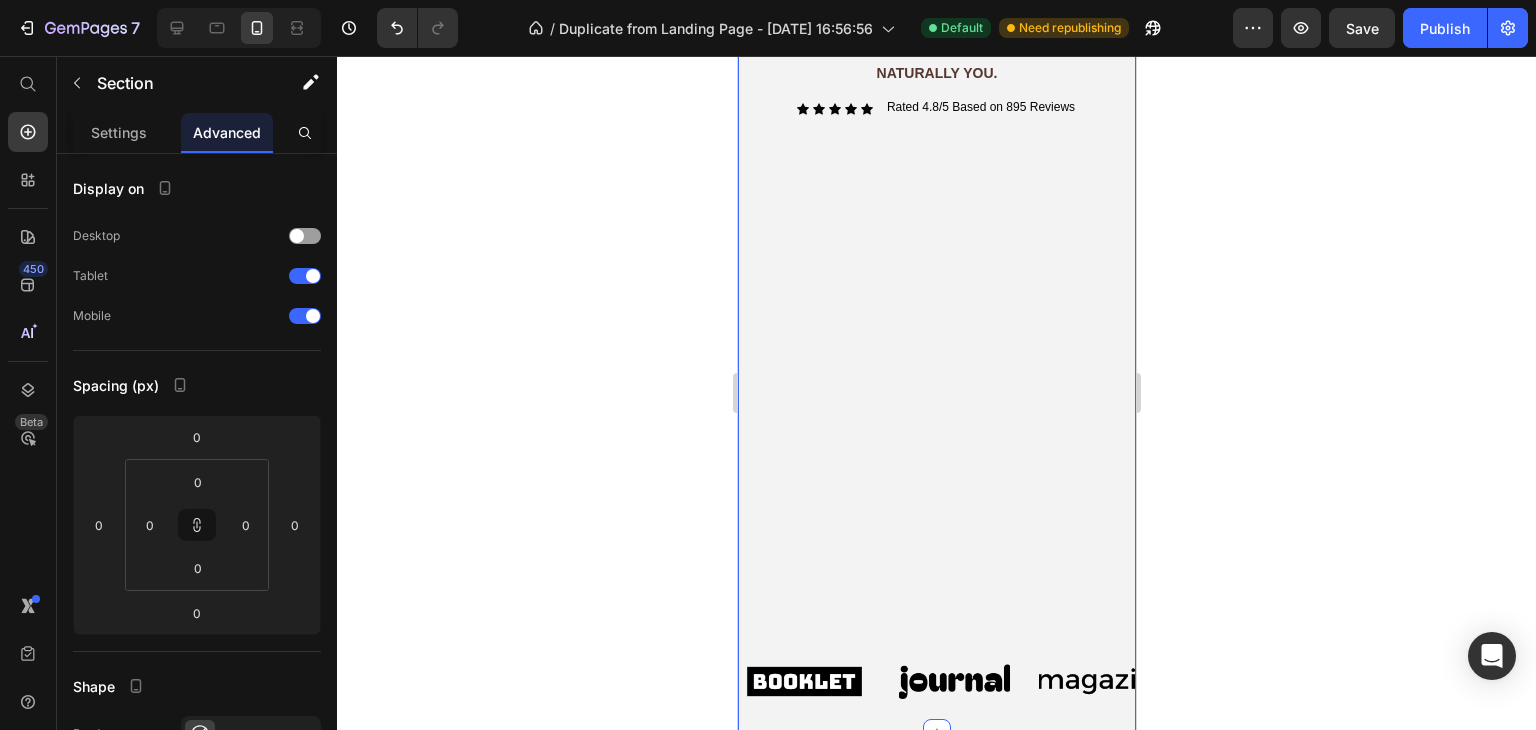 click on "Image Born on the sunlit coast of the Adriatic Sea -  Aluna  blends natural inspiration with modern skincare technology. Text Block Our LED Skin Therapy Device offers  gentle, visible results , supporting your skin's natural balance. Text Block Row                Title Line Gentle light. Heading visible power. Text Block NATURALLY YOU. Text Block Icon Icon Icon Icon Icon Icon List Rated 4.8/5 Based on 895 Reviews Text Block Row Row Row Hero Banner Image Image Image Image Image Image Image Image Image Image Marquee" at bounding box center [936, 187] 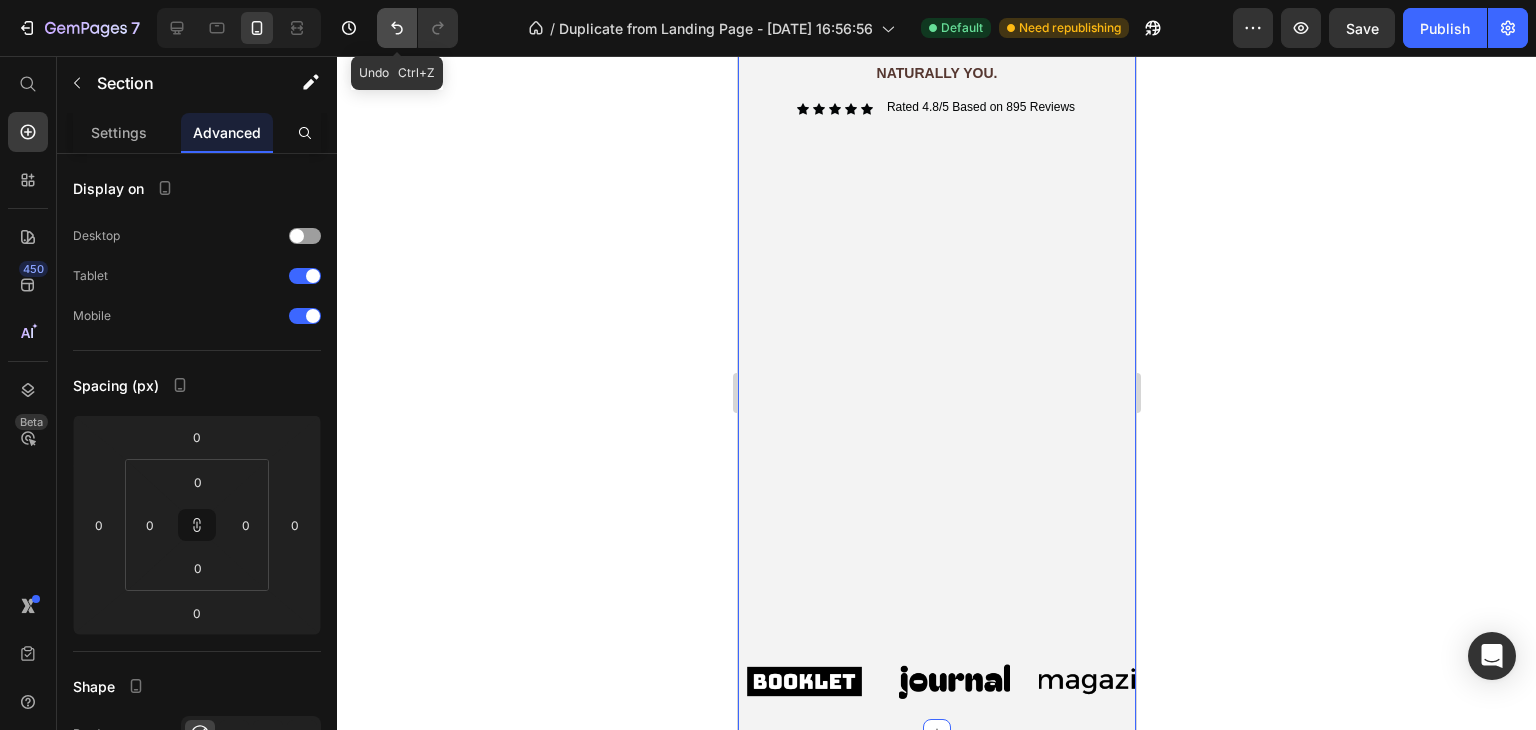 click 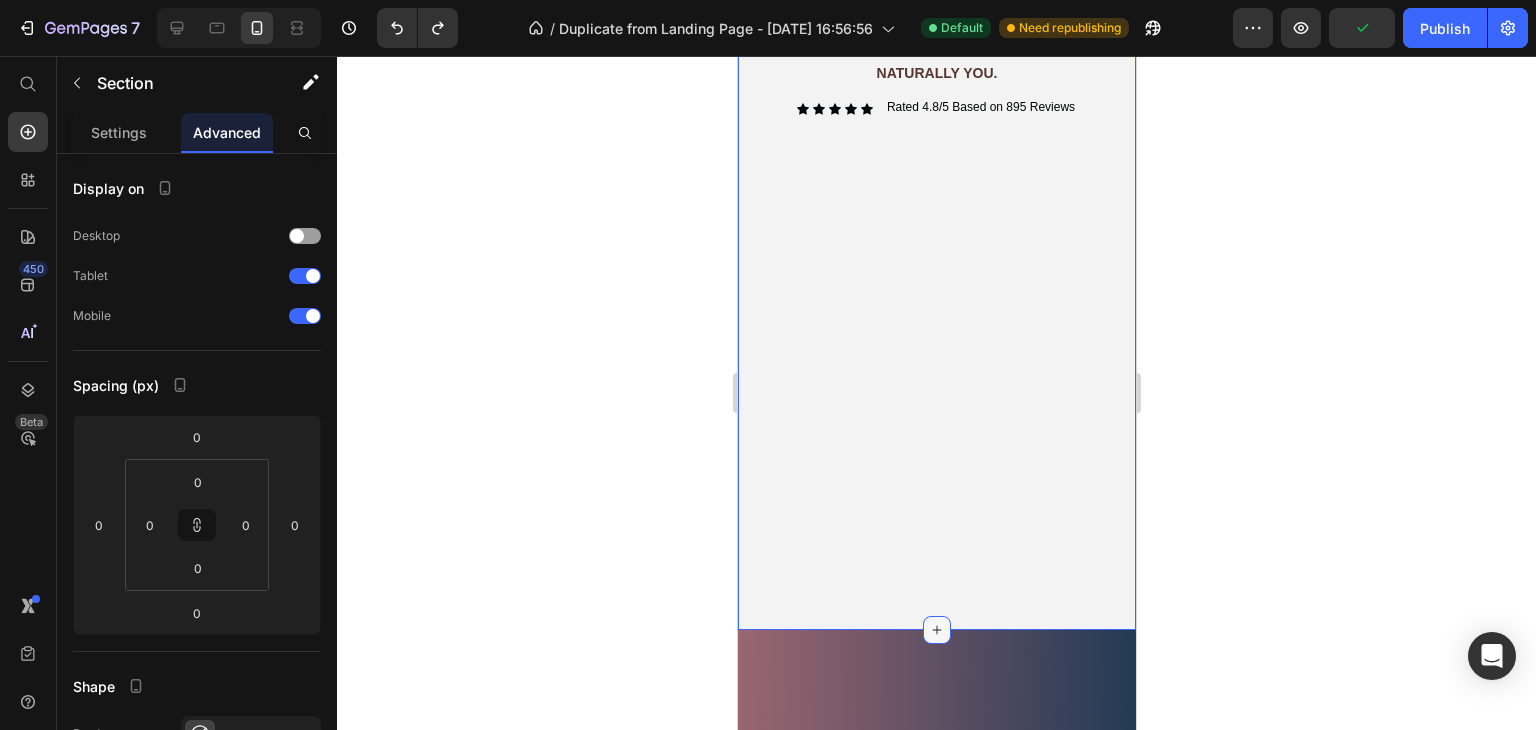 drag, startPoint x: 930, startPoint y: 615, endPoint x: 940, endPoint y: 613, distance: 10.198039 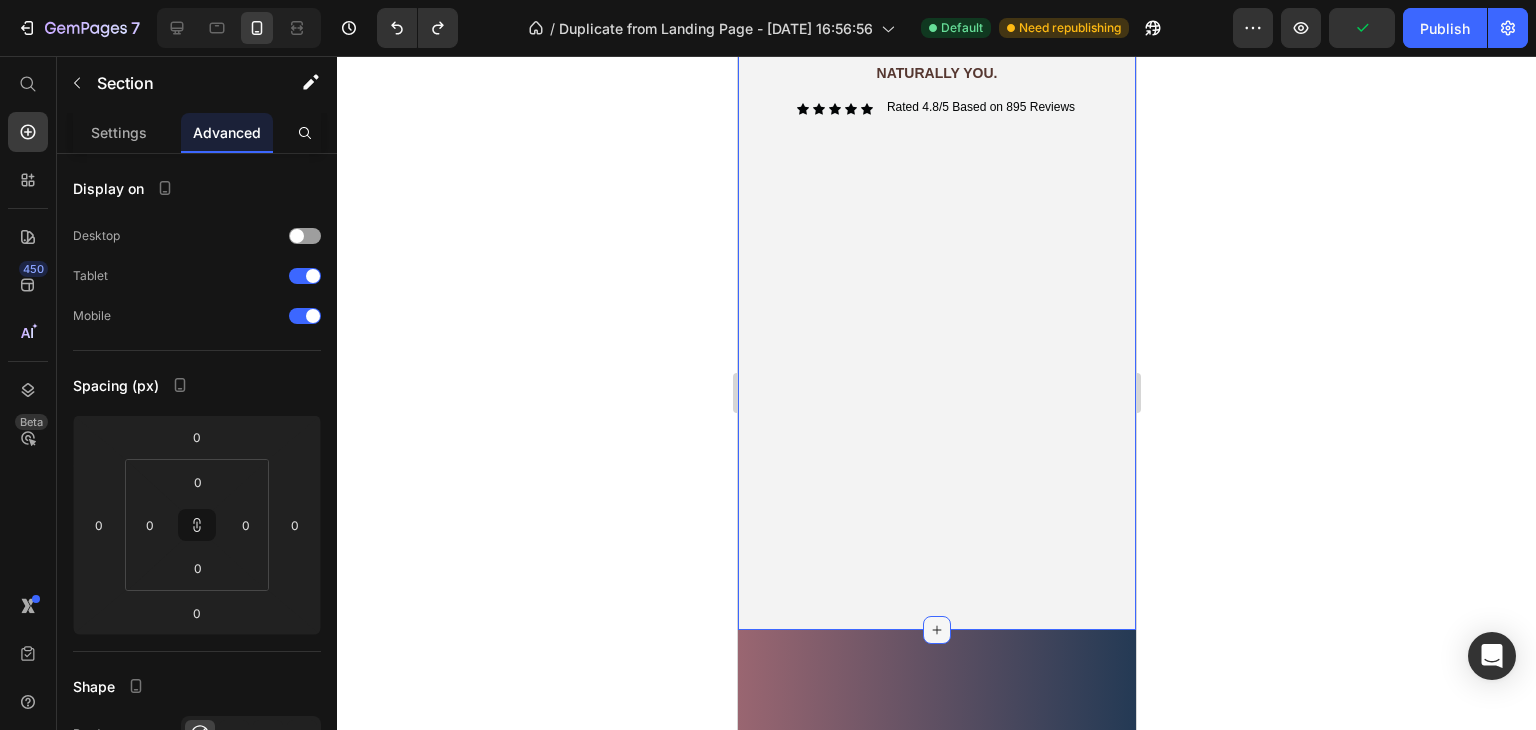 click on "Image Born on the sunlit coast of the Adriatic Sea -  Aluna  blends natural inspiration with modern skincare technology. Text Block Our LED Skin Therapy Device offers  gentle, visible results , supporting your skin's natural balance. Text Block Row                Title Line Gentle light. Heading visible power. Text Block NATURALLY YOU. Text Block Icon Icon Icon Icon Icon Icon List Rated 4.8/5 Based on 895 Reviews Text Block Row Row Row Hero Banner Section 1   You can create reusable sections Create Theme Section AI Content Write with GemAI What would you like to describe here? Tone and Voice Persuasive Product [PERSON_NAME] – LED Sandlight Sculpture Show more Generate Icon Icon Icon Icon Icon Icon List (2000+) REVIEWS Text Block Row Gentle Light. Visible Power. Naturally You. Heading Born on the sunlit coast of the Adriatic Sea - Aluna blends natural inspiration with modern skincare technology   Our LED Skin Therapy Device offers gentle, visible results, supporting your skin's natural balance. Text Block" at bounding box center (936, 2355) 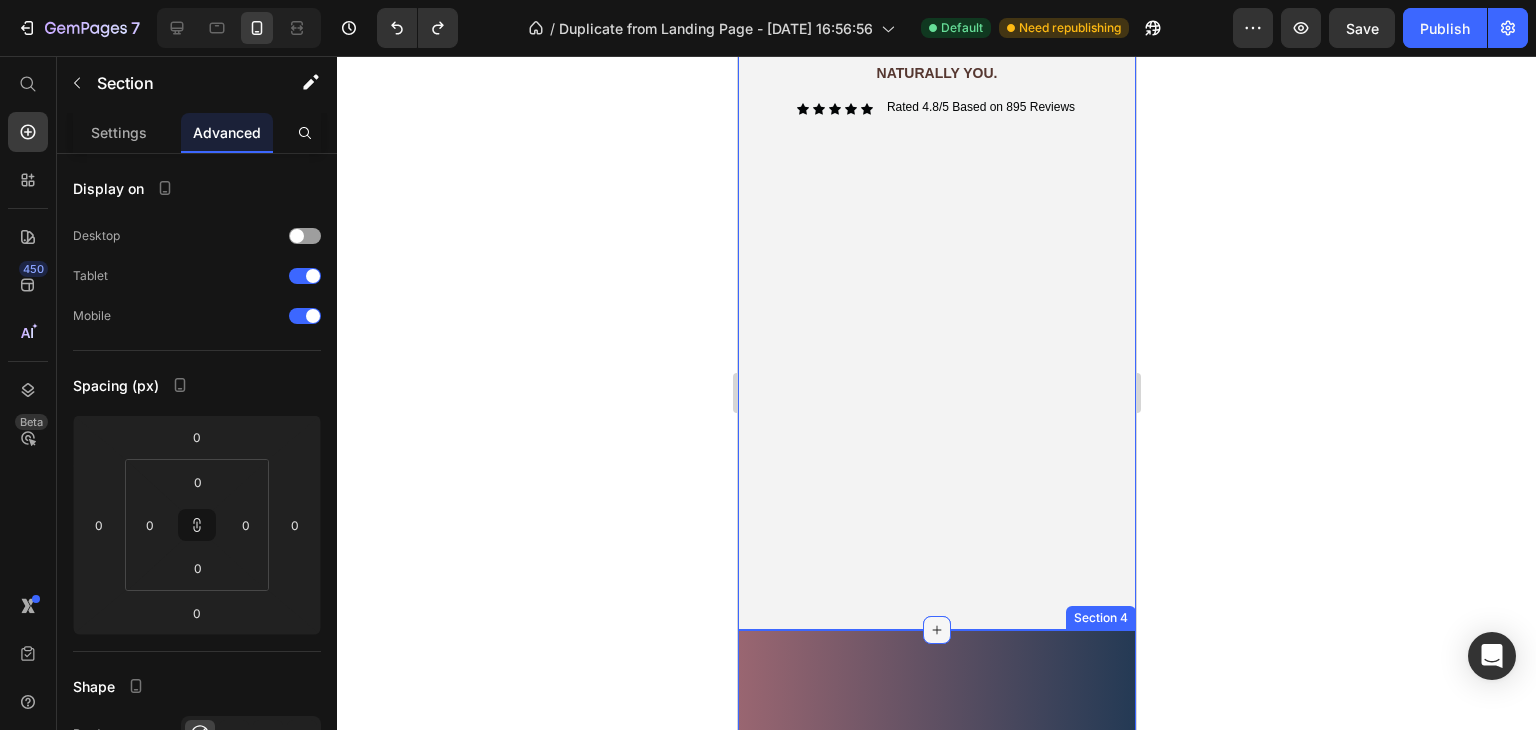 click 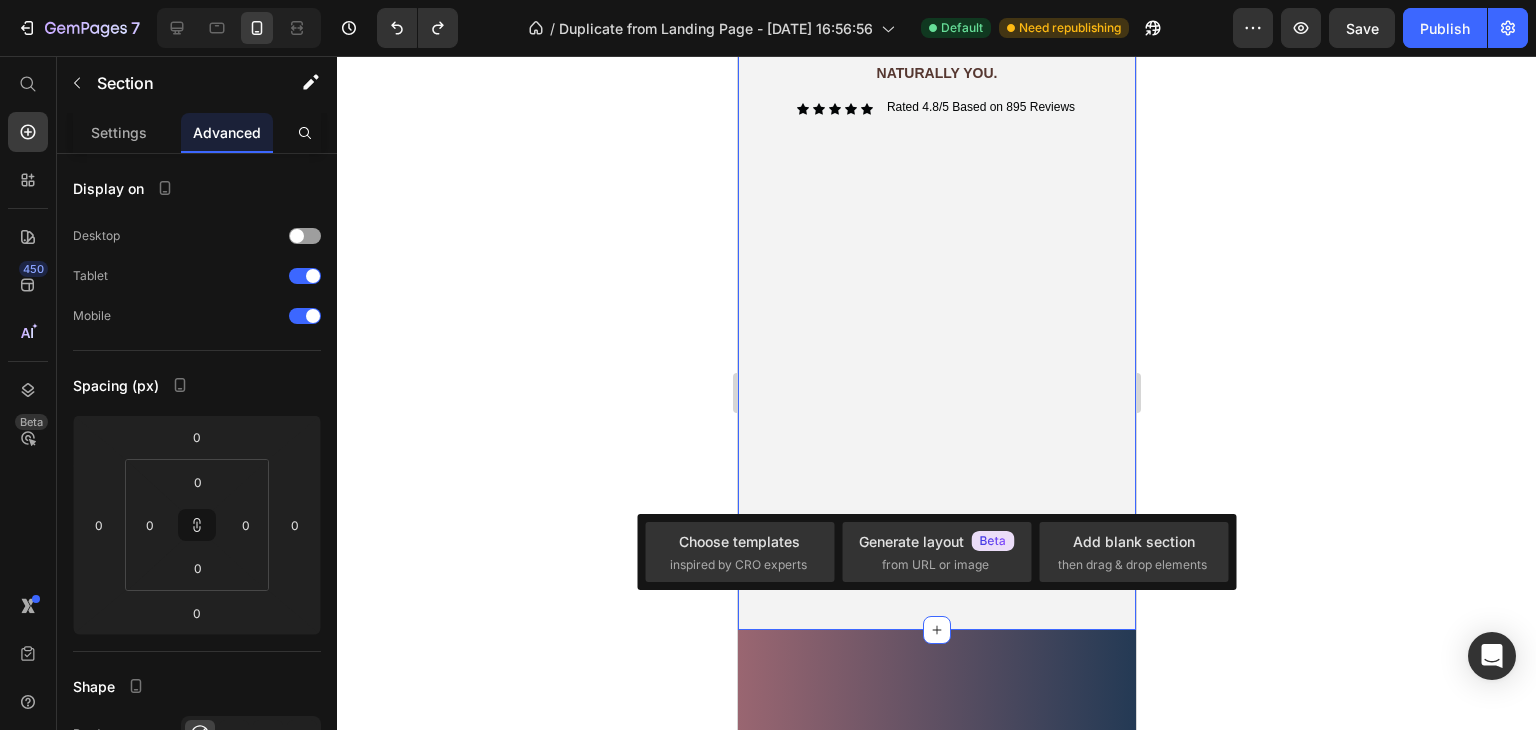 drag, startPoint x: 932, startPoint y: 622, endPoint x: 931, endPoint y: 597, distance: 25.019993 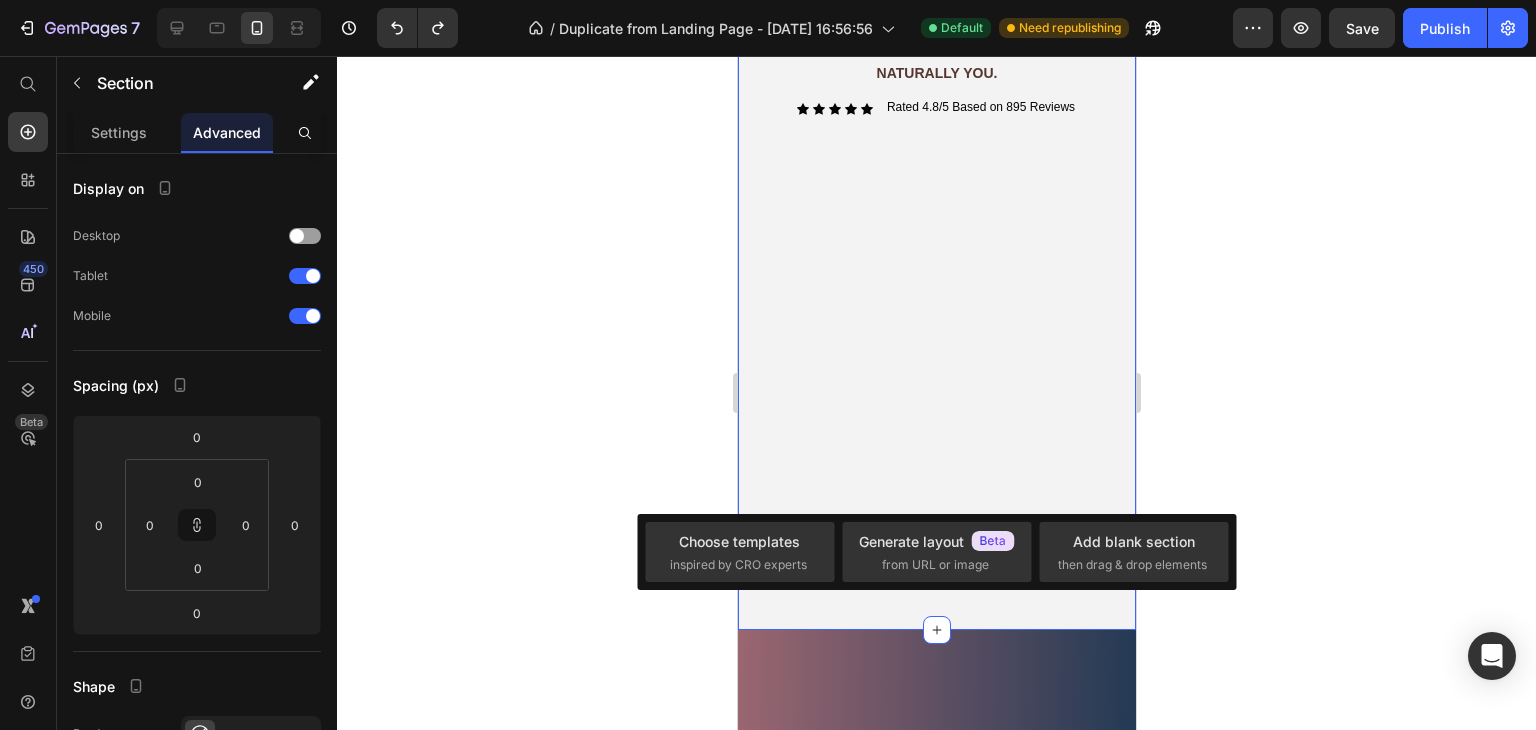 click on "Image Born on the sunlit coast of the Adriatic Sea -  Aluna  blends natural inspiration with modern skincare technology. Text Block Our LED Skin Therapy Device offers  gentle, visible results , supporting your skin's natural balance. Text Block Row                Title Line Gentle light. Heading visible power. Text Block NATURALLY YOU. Text Block Icon Icon Icon Icon Icon Icon List Rated 4.8/5 Based on 895 Reviews Text Block Row Row Row Hero Banner Section 1   You can create reusable sections Create Theme Section AI Content Write with GemAI What would you like to describe here? Tone and Voice Persuasive Product [PERSON_NAME] – LED Sandlight Sculpture Show more Generate Icon Icon Icon Icon Icon Icon List (2000+) REVIEWS Text Block Row Gentle Light. Visible Power. Naturally You. Heading Born on the sunlit coast of the Adriatic Sea - Aluna blends natural inspiration with modern skincare technology   Our LED Skin Therapy Device offers gentle, visible results, supporting your skin's natural balance. Text Block" at bounding box center [936, 2355] 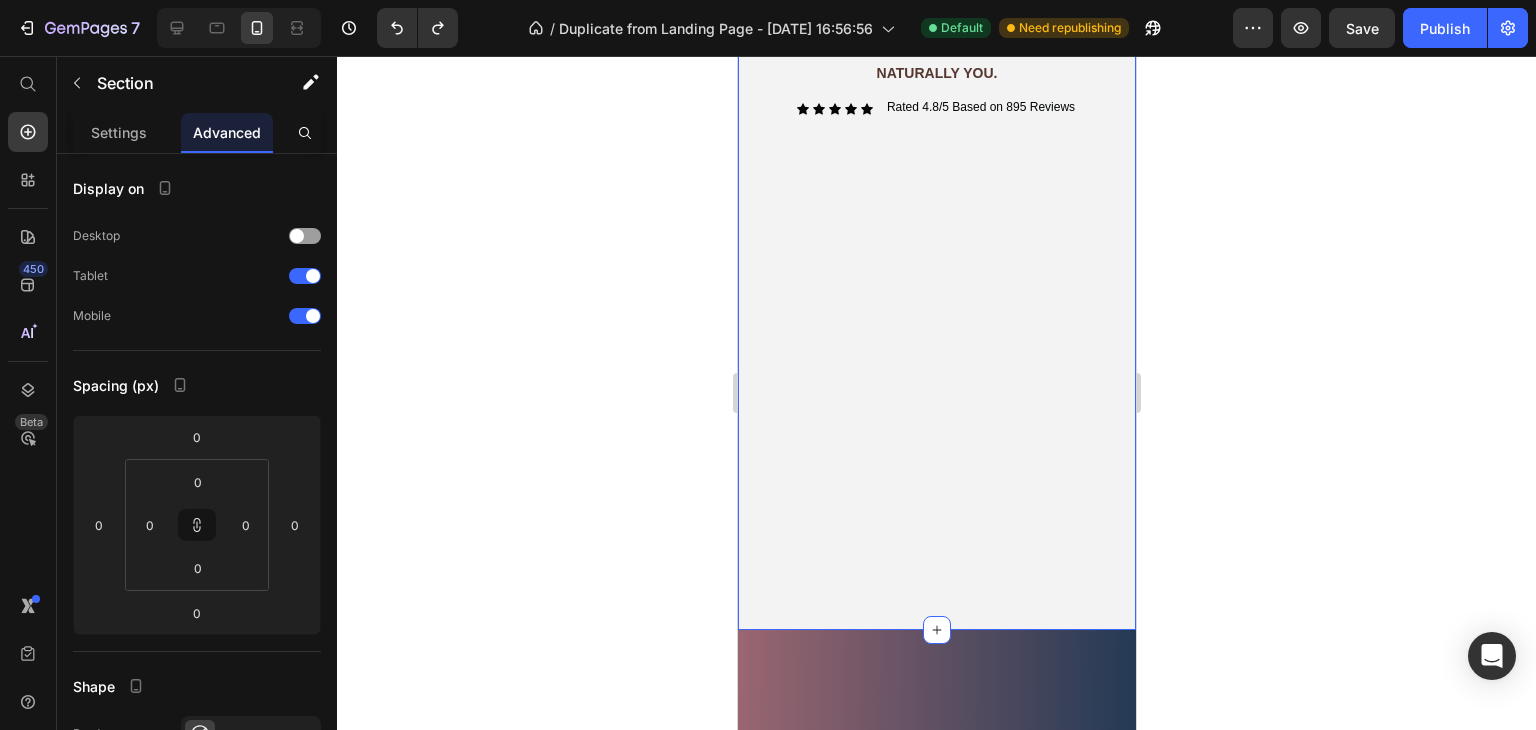 click on "Image Born on the sunlit coast of the Adriatic Sea -  Aluna  blends natural inspiration with modern skincare technology. Text Block Our LED Skin Therapy Device offers  gentle, visible results , supporting your skin's natural balance. Text Block Row                Title Line Gentle light. Heading visible power. Text Block NATURALLY YOU. Text Block Icon Icon Icon Icon Icon Icon List Rated 4.8/5 Based on 895 Reviews Text Block Row Row Row Hero Banner" at bounding box center [936, 135] 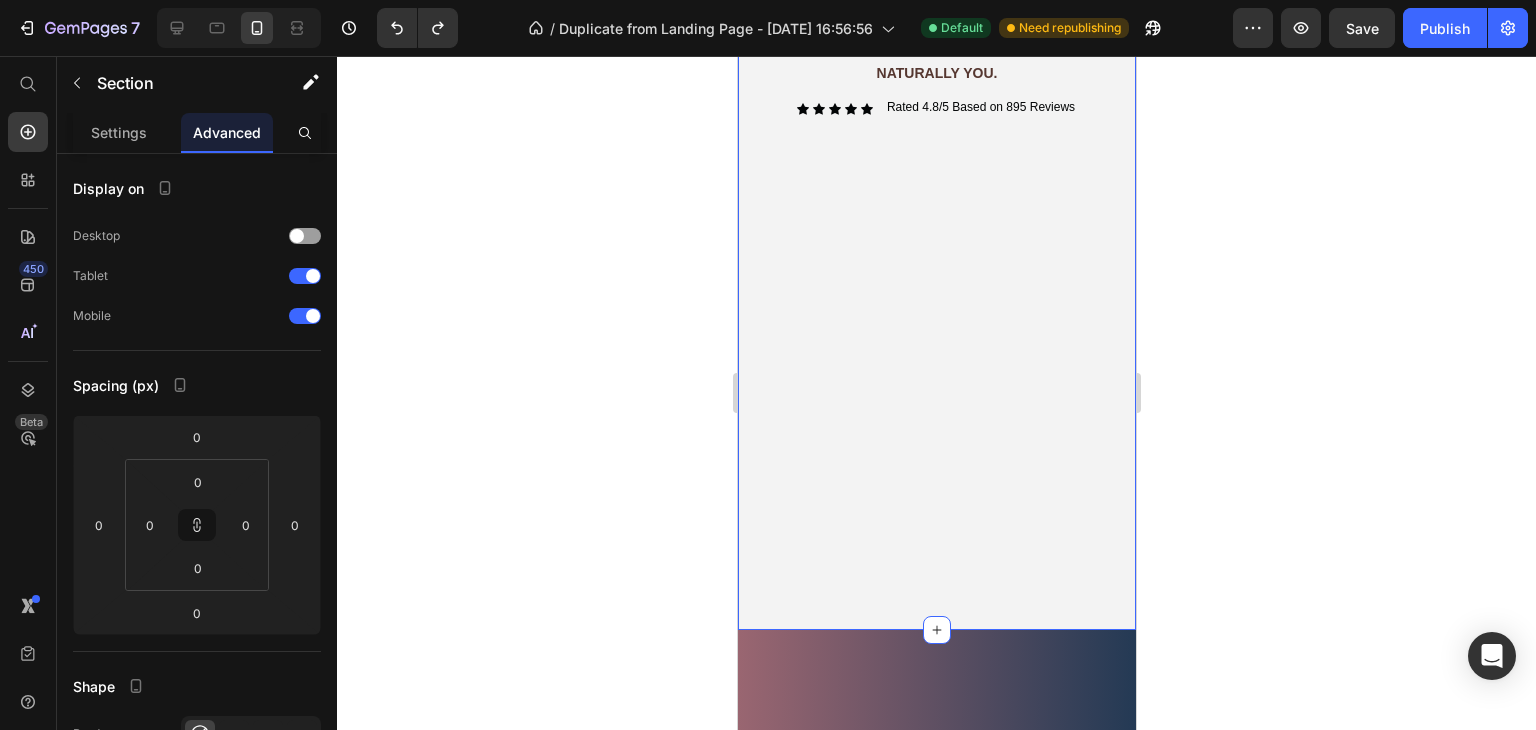 click on "Image Born on the sunlit coast of the Adriatic Sea -  Aluna  blends natural inspiration with modern skincare technology. Text Block Our LED Skin Therapy Device offers  gentle, visible results , supporting your skin's natural balance. Text Block Row                Title Line Gentle light. Heading visible power. Text Block NATURALLY YOU. Text Block Icon Icon Icon Icon Icon Icon List Rated 4.8/5 Based on 895 Reviews Text Block Row Row Row Hero Banner" at bounding box center [936, 135] 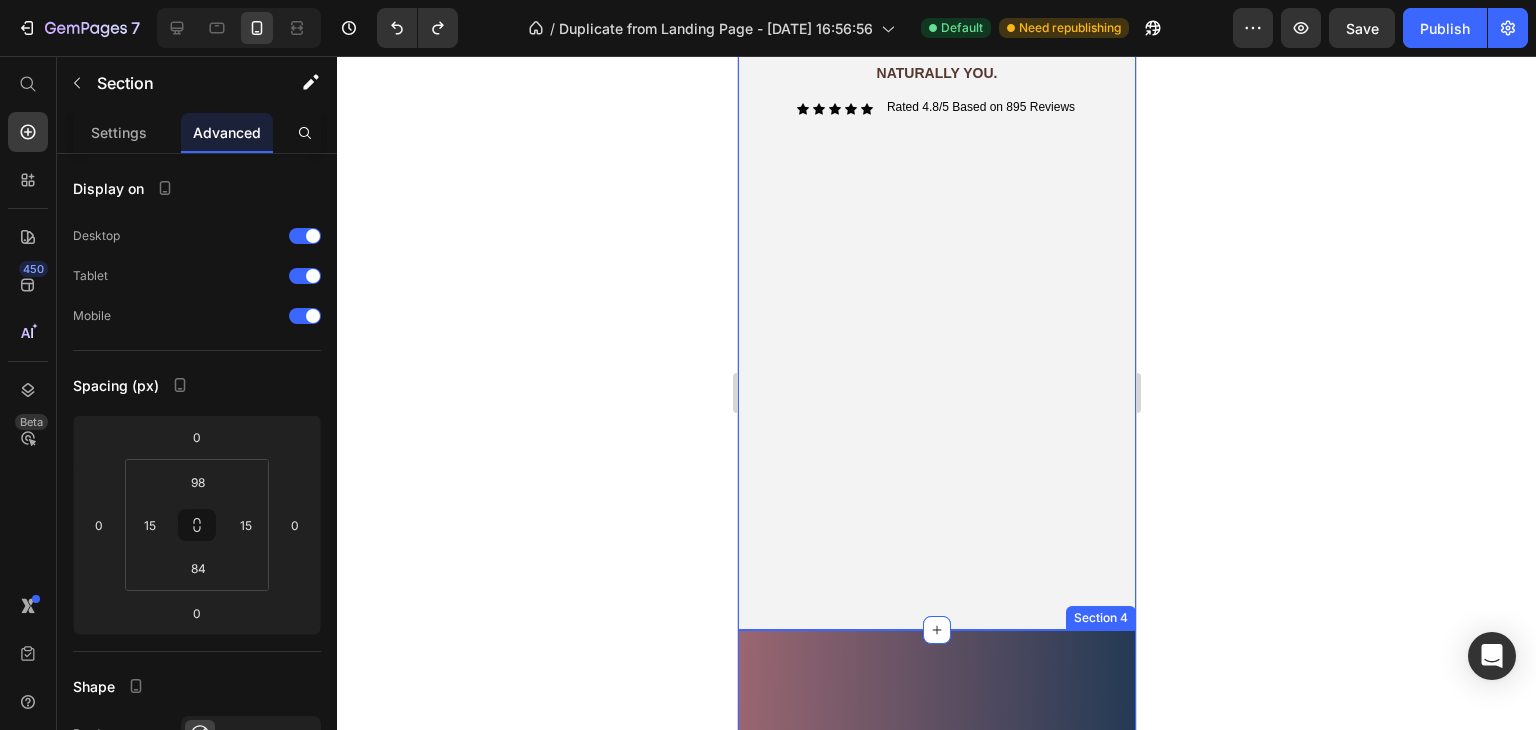 click on "Title Line As Seen In Text Block                Title Line Row Image Image Image Image Image Image Carousel Row Section 4" at bounding box center [936, 801] 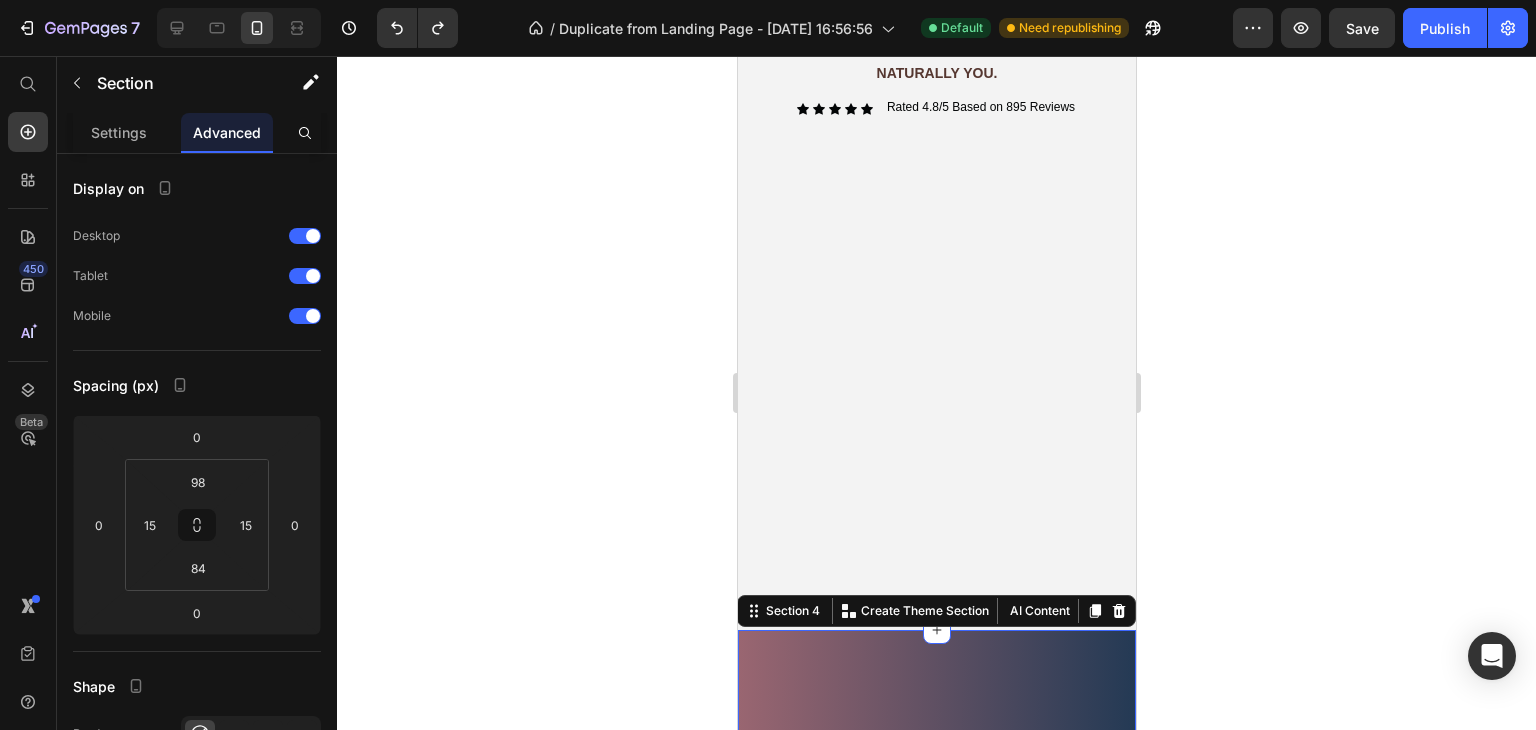 click on "Title Line As Seen In Text Block                Title Line Row Image Image Image Image Image Image Carousel Row Section 4   You can create reusable sections Create Theme Section AI Content Write with GemAI What would you like to describe here? Tone and Voice Persuasive Product [PERSON_NAME] – LED Sandlight Sculpture Show more Generate" at bounding box center (936, 801) 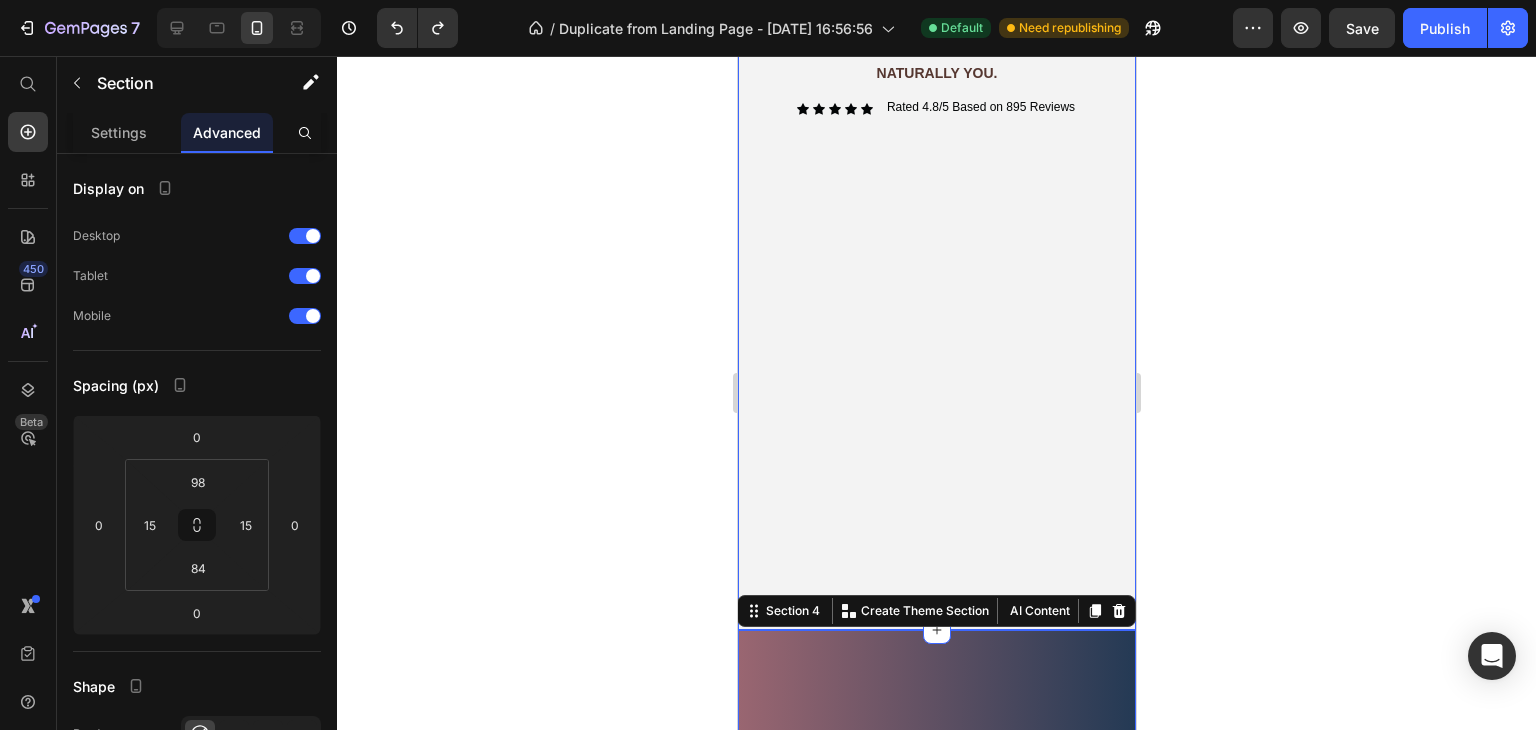 drag, startPoint x: 925, startPoint y: 631, endPoint x: 986, endPoint y: 489, distance: 154.54773 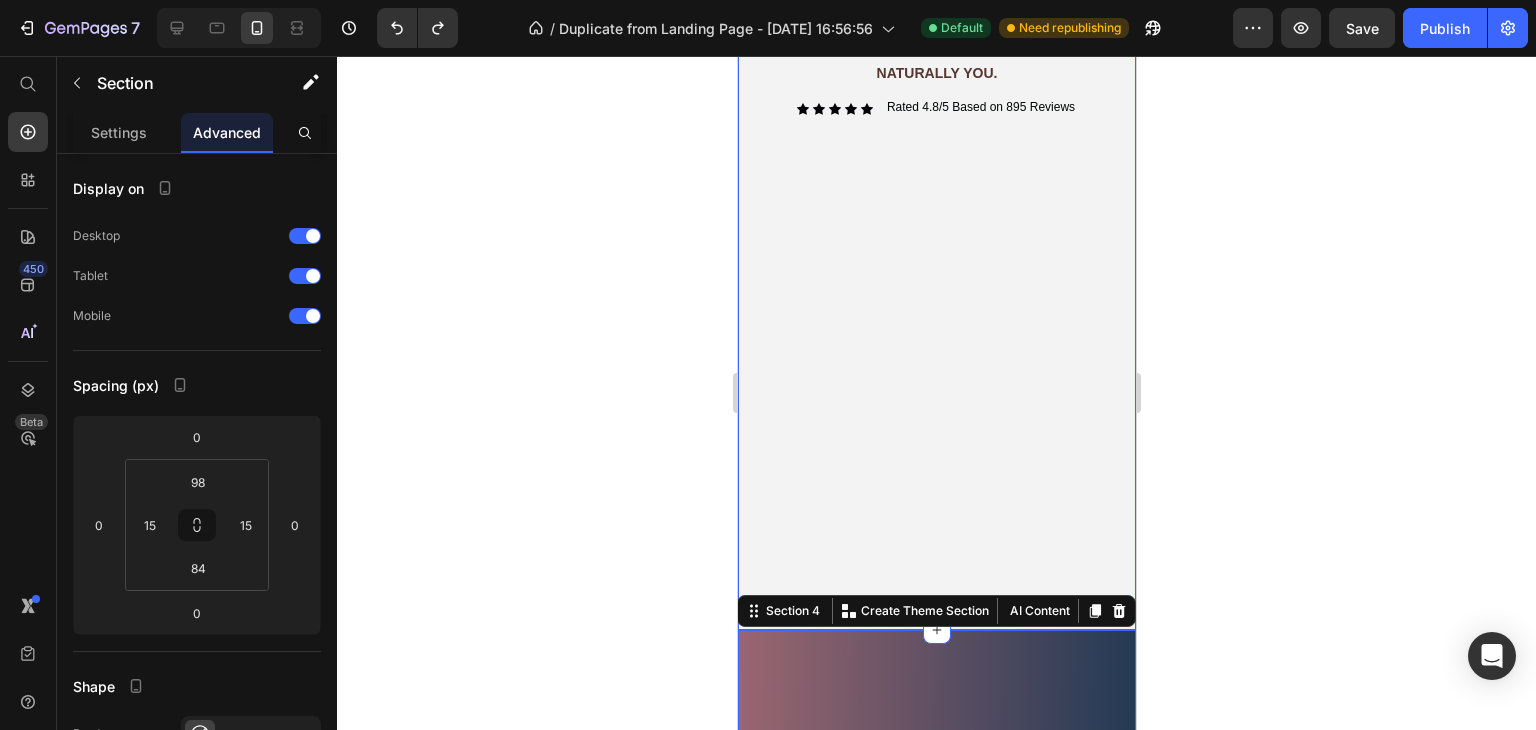 click on "Image Born on the sunlit coast of the Adriatic Sea -  Aluna  blends natural inspiration with modern skincare technology. Text Block Our LED Skin Therapy Device offers  gentle, visible results , supporting your skin's natural balance. Text Block Row                Title Line Gentle light. Heading visible power. Text Block NATURALLY YOU. Text Block Icon Icon Icon Icon Icon Icon List Rated 4.8/5 Based on 895 Reviews Text Block Row Row Row Hero Banner Section 1 Icon Icon Icon Icon Icon Icon List (2000+) REVIEWS Text Block Row Gentle Light. Visible Power. Naturally You. Heading Born on the sunlit coast of the Adriatic Sea - Aluna blends natural inspiration with modern skincare technology   Our LED Skin Therapy Device offers gentle, visible results, supporting your skin's natural balance. Text Block
Hero Banner Section 2
Section 3                Title Line As Seen In Text Block                Title Line Row Image Image Image Image Image Image Carousel Row Section 4   AI Content" at bounding box center (936, 2355) 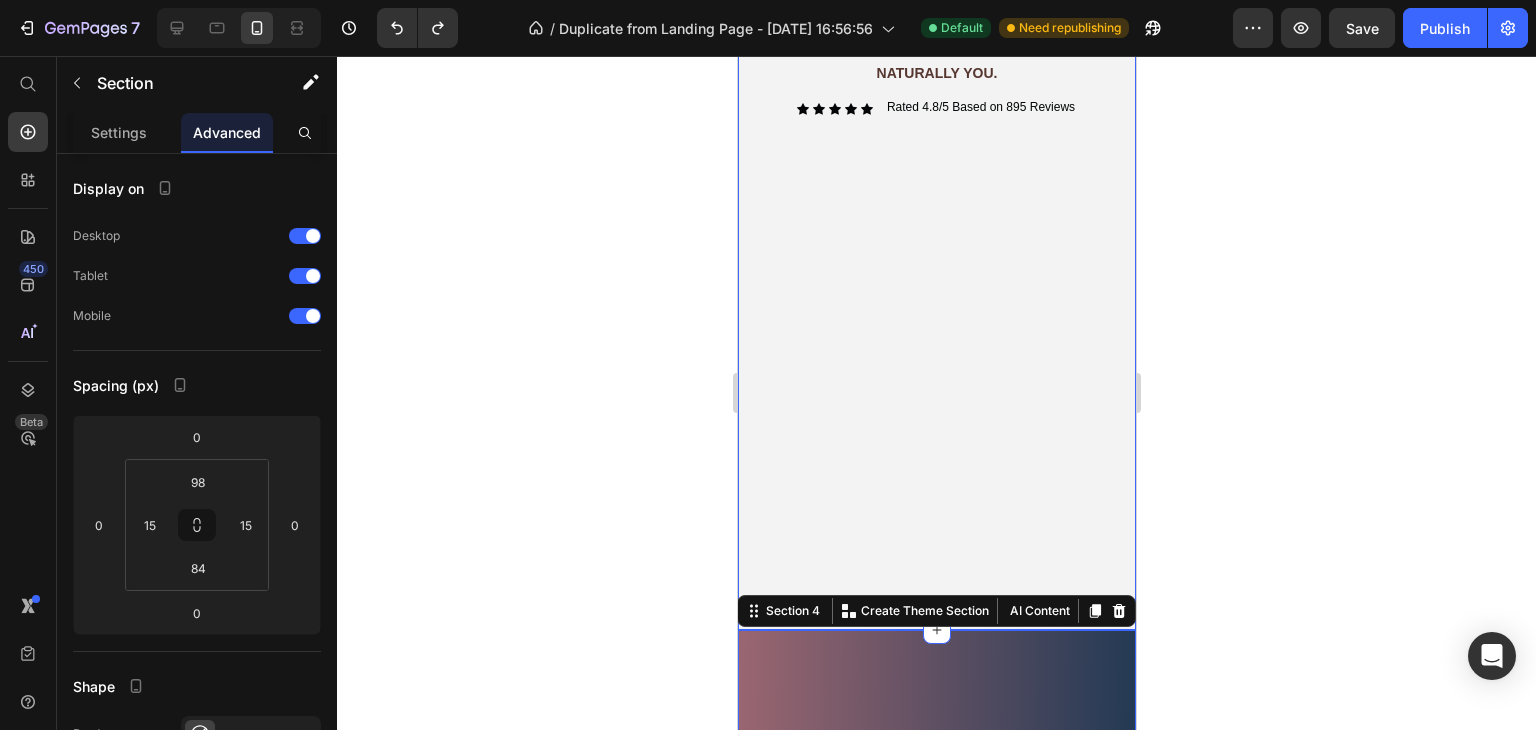 drag, startPoint x: 926, startPoint y: 632, endPoint x: 1028, endPoint y: 388, distance: 264.46173 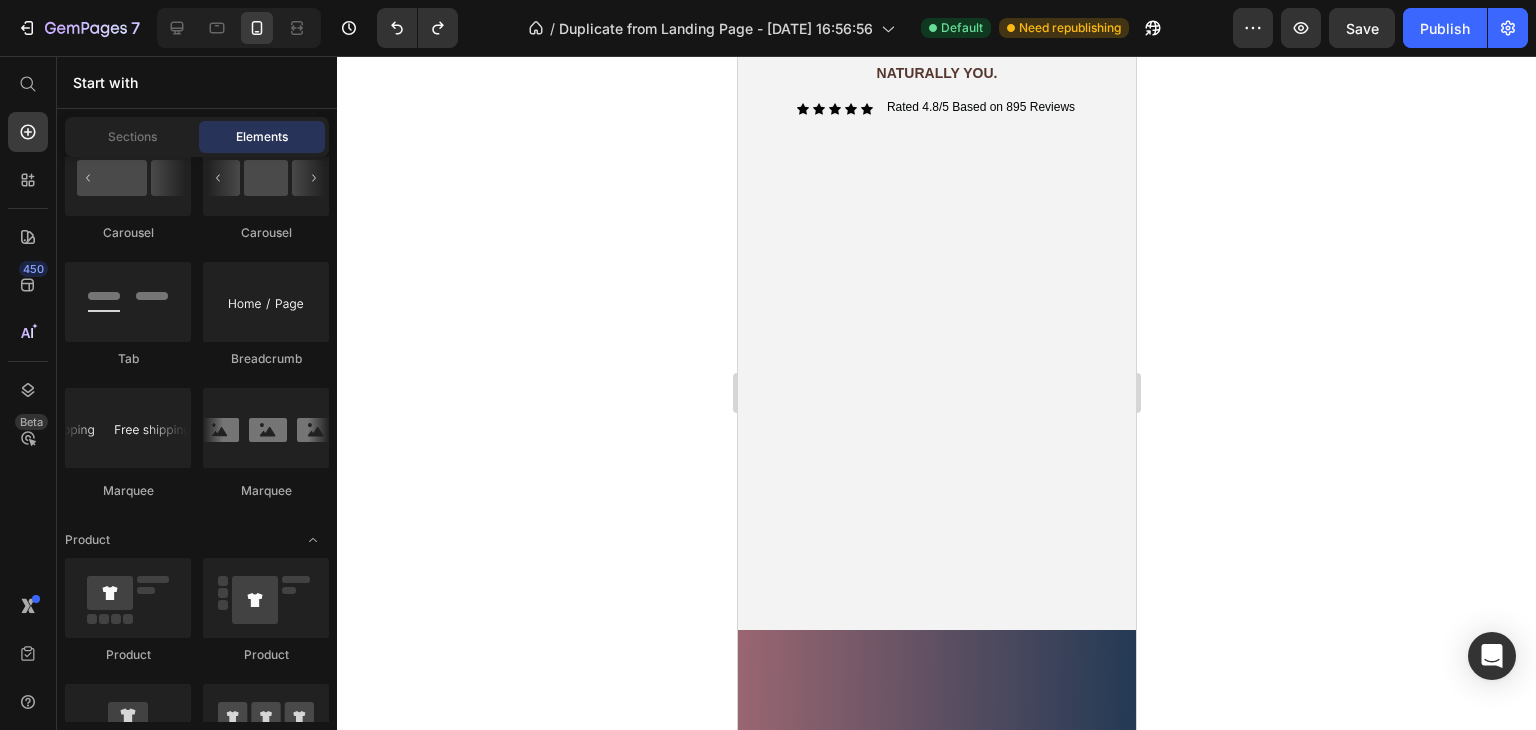 scroll, scrollTop: 0, scrollLeft: 0, axis: both 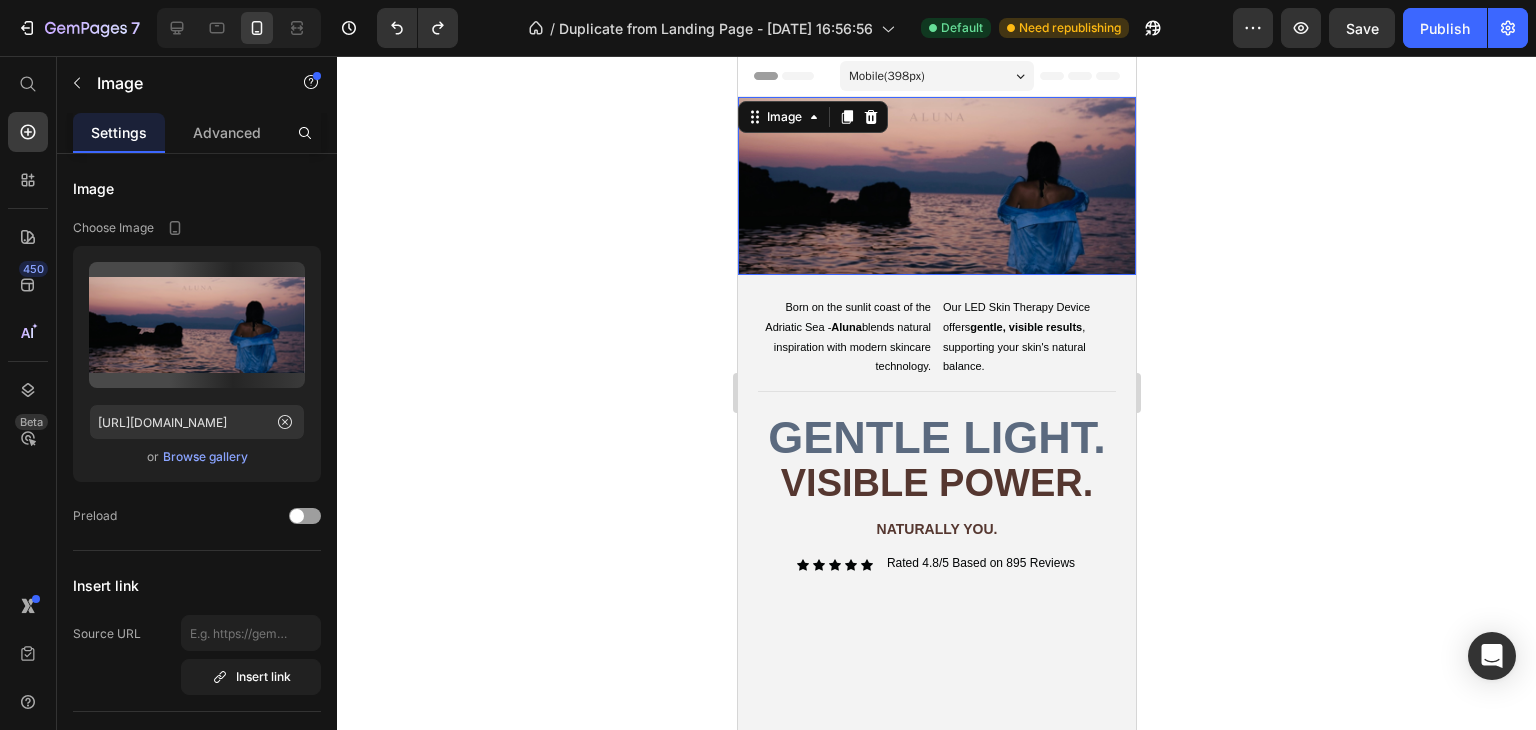 click at bounding box center [936, 186] 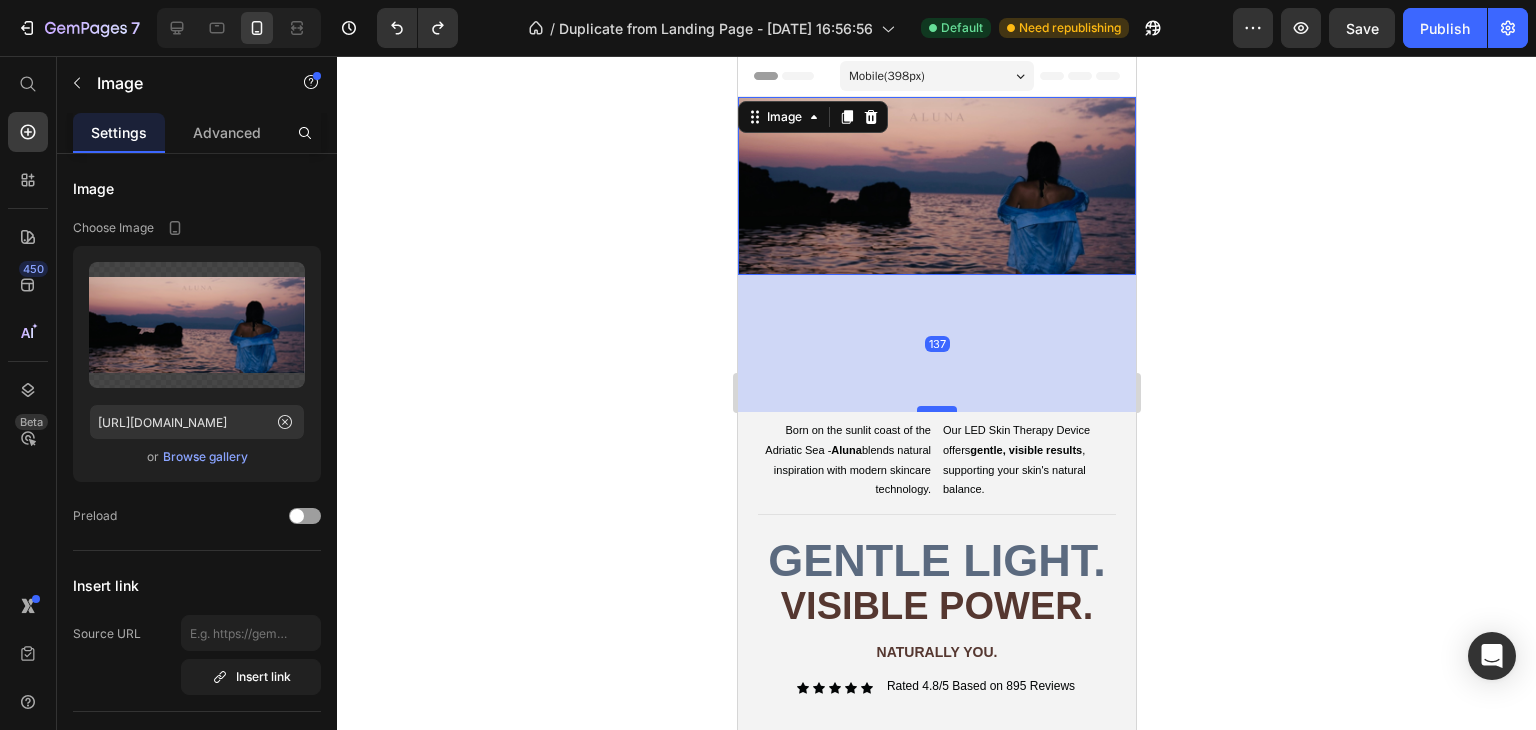 drag, startPoint x: 929, startPoint y: 277, endPoint x: 944, endPoint y: 400, distance: 123.911255 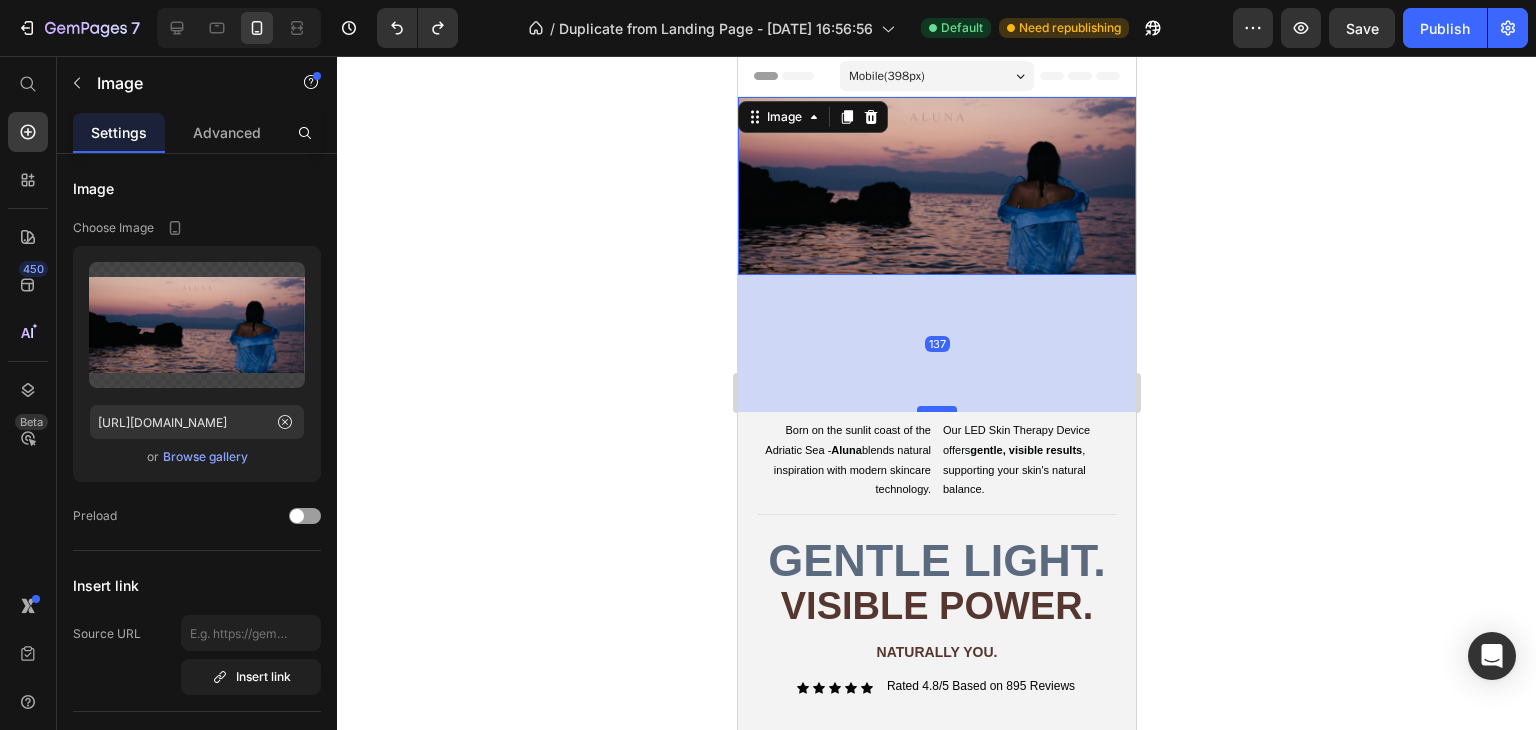 click at bounding box center [936, 409] 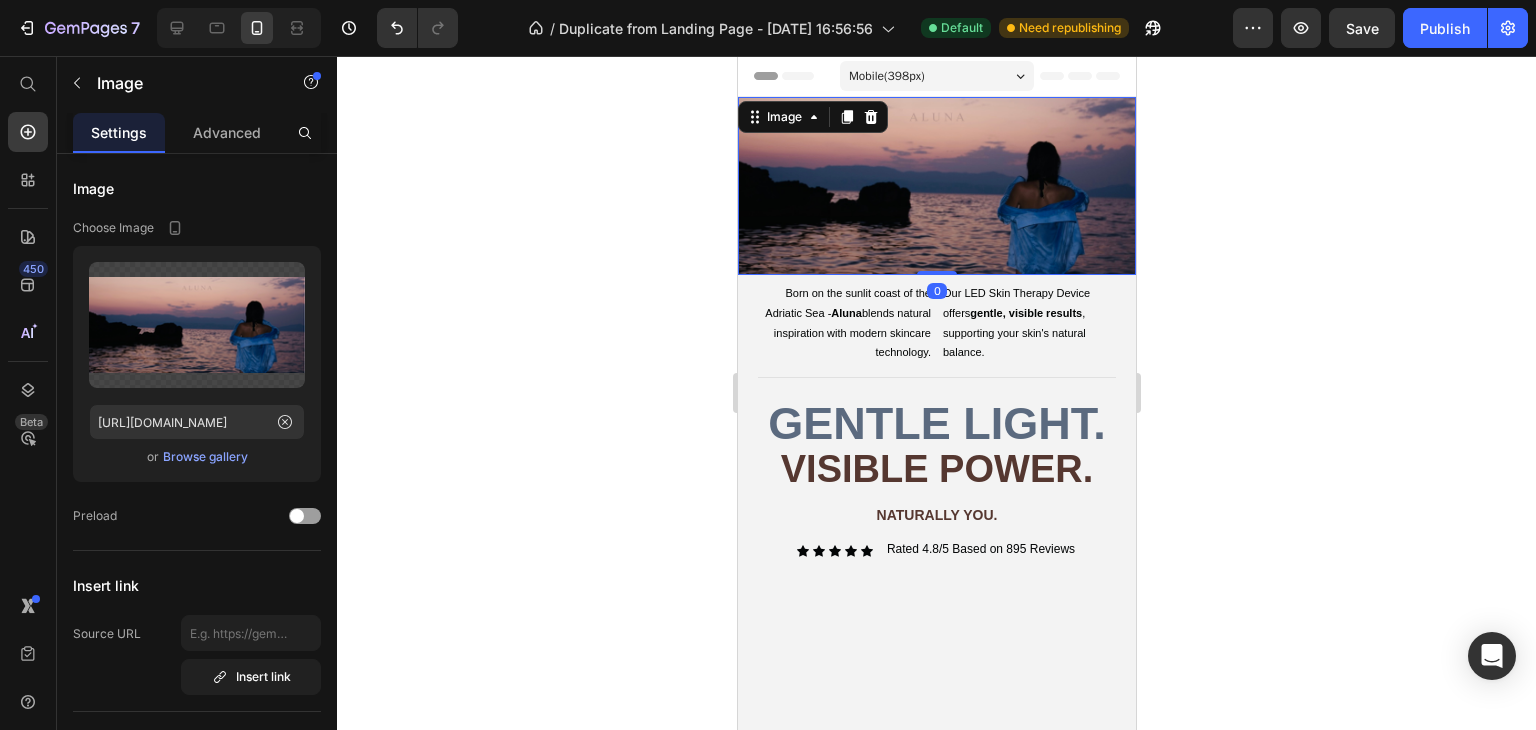 drag, startPoint x: 944, startPoint y: 400, endPoint x: 953, endPoint y: 253, distance: 147.27525 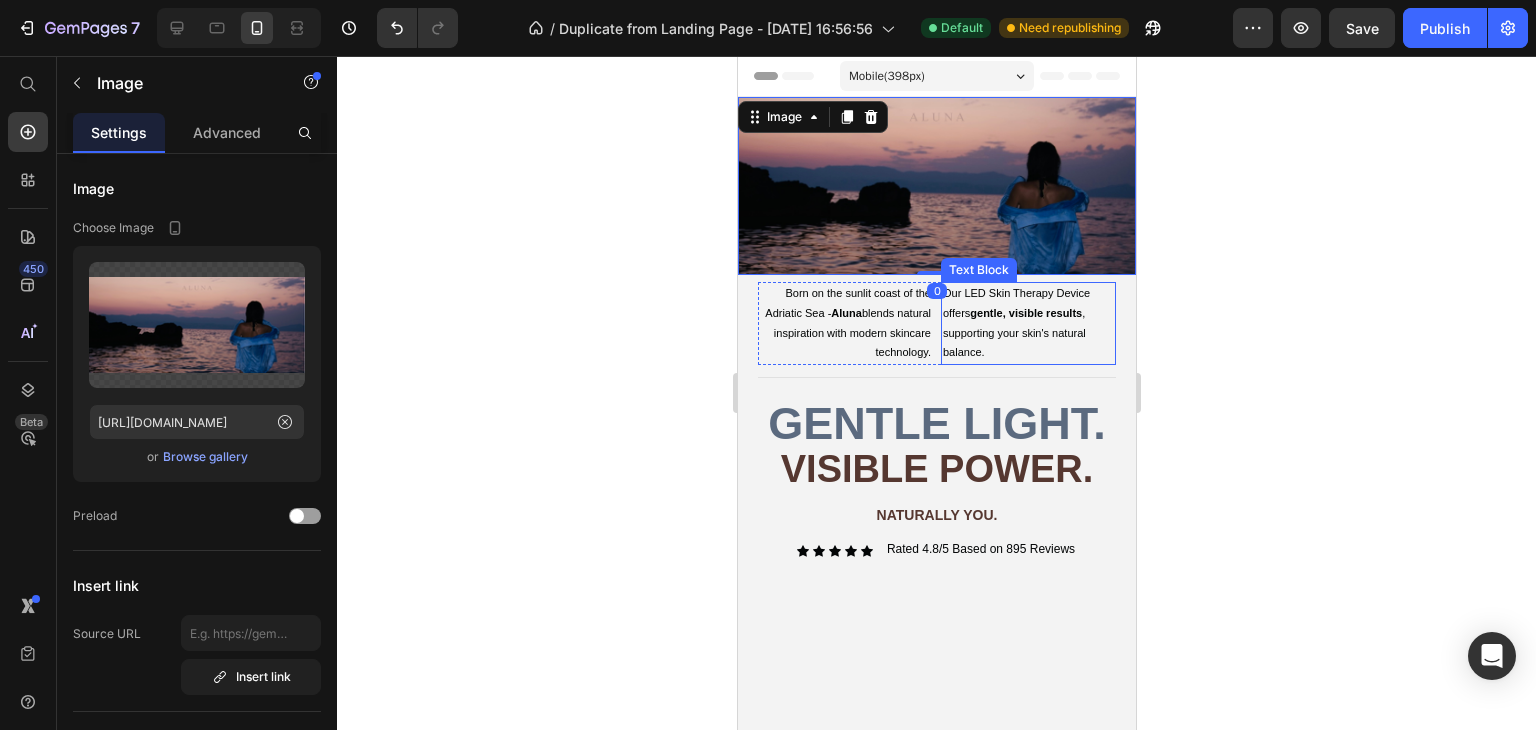 click on "gentle, visible results" at bounding box center (1025, 313) 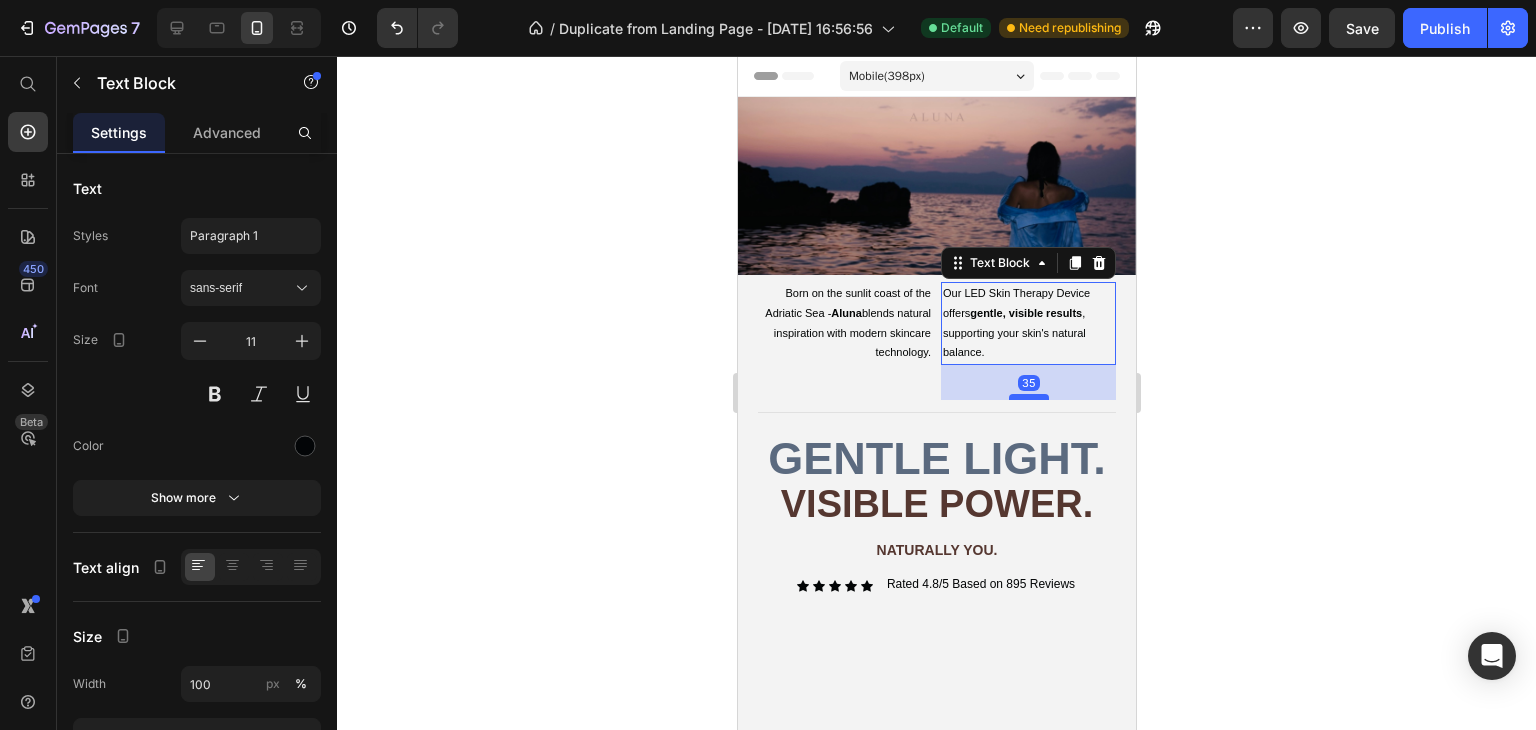 drag, startPoint x: 1010, startPoint y: 352, endPoint x: 1021, endPoint y: 394, distance: 43.416588 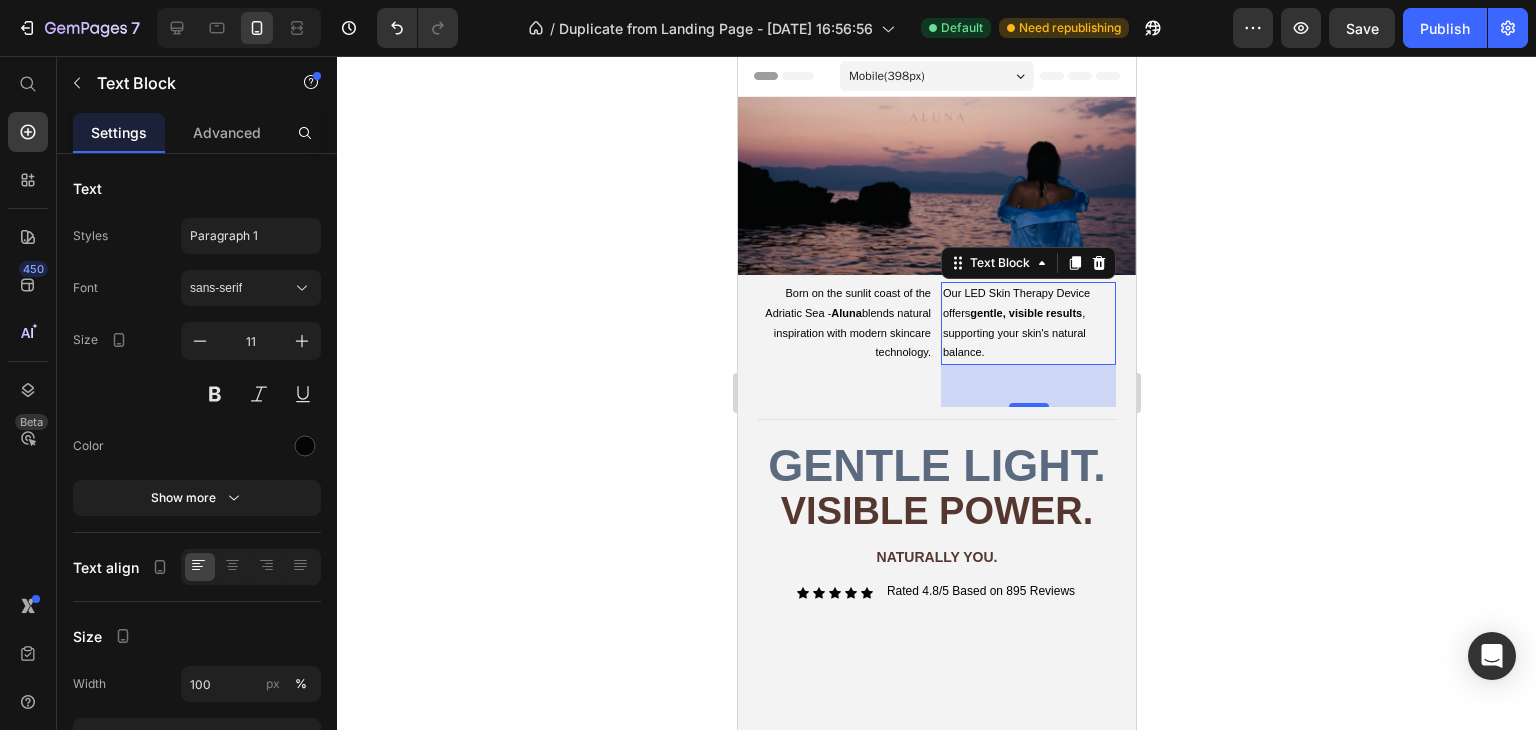 click on "Our LED Skin Therapy Device offers  gentle, visible results , supporting your skin's natural balance." at bounding box center [1015, 322] 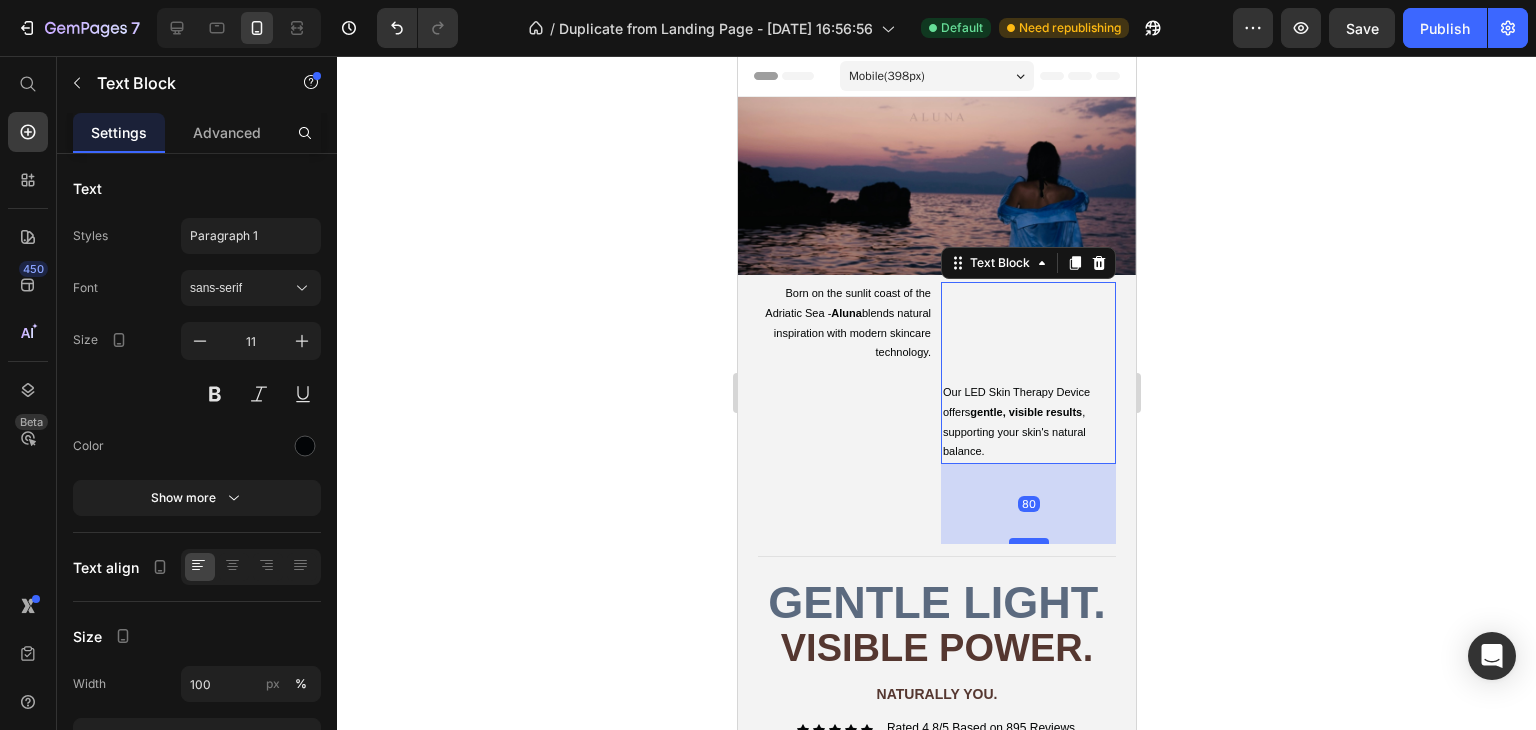 drag, startPoint x: 1017, startPoint y: 495, endPoint x: 1025, endPoint y: 533, distance: 38.832977 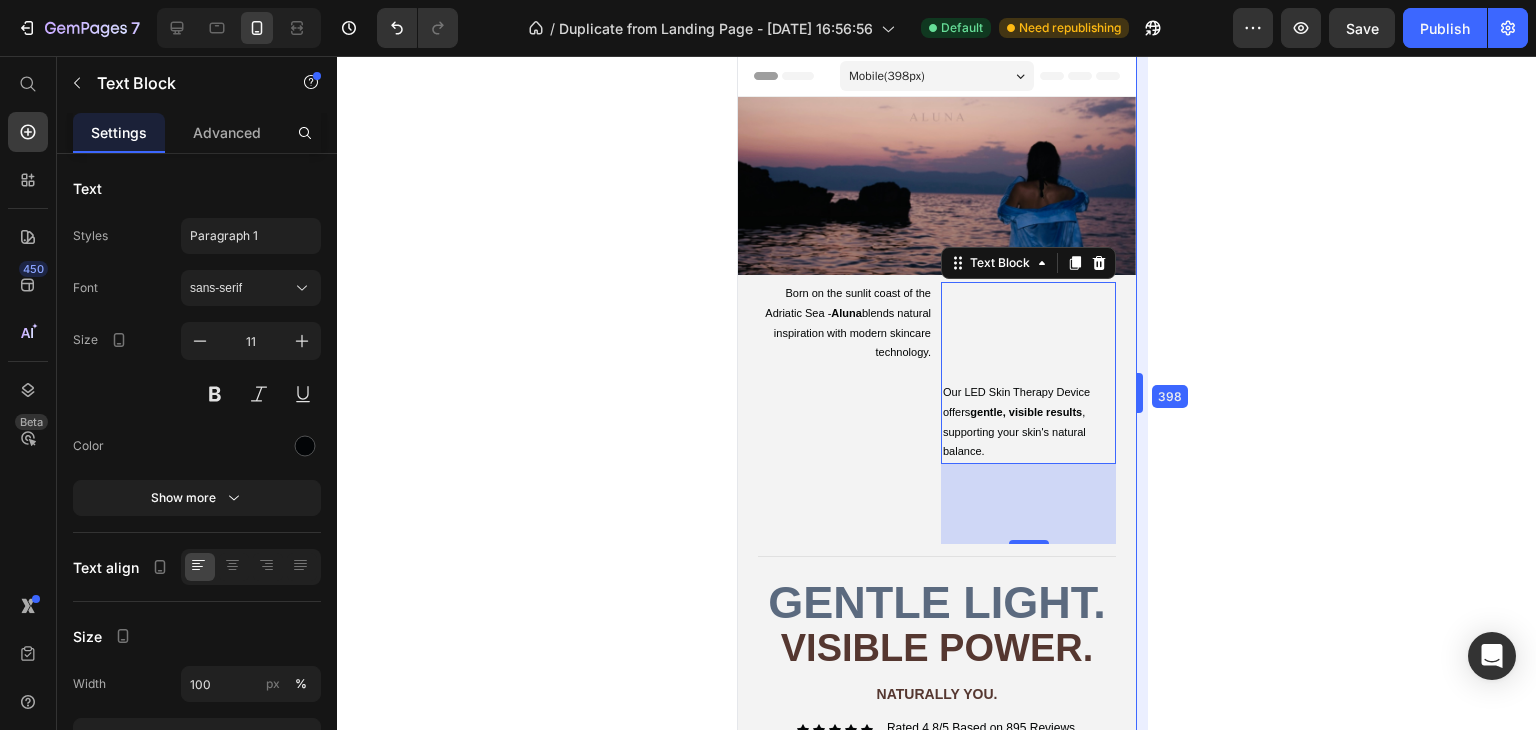 drag, startPoint x: 1136, startPoint y: 391, endPoint x: 1136, endPoint y: 408, distance: 17 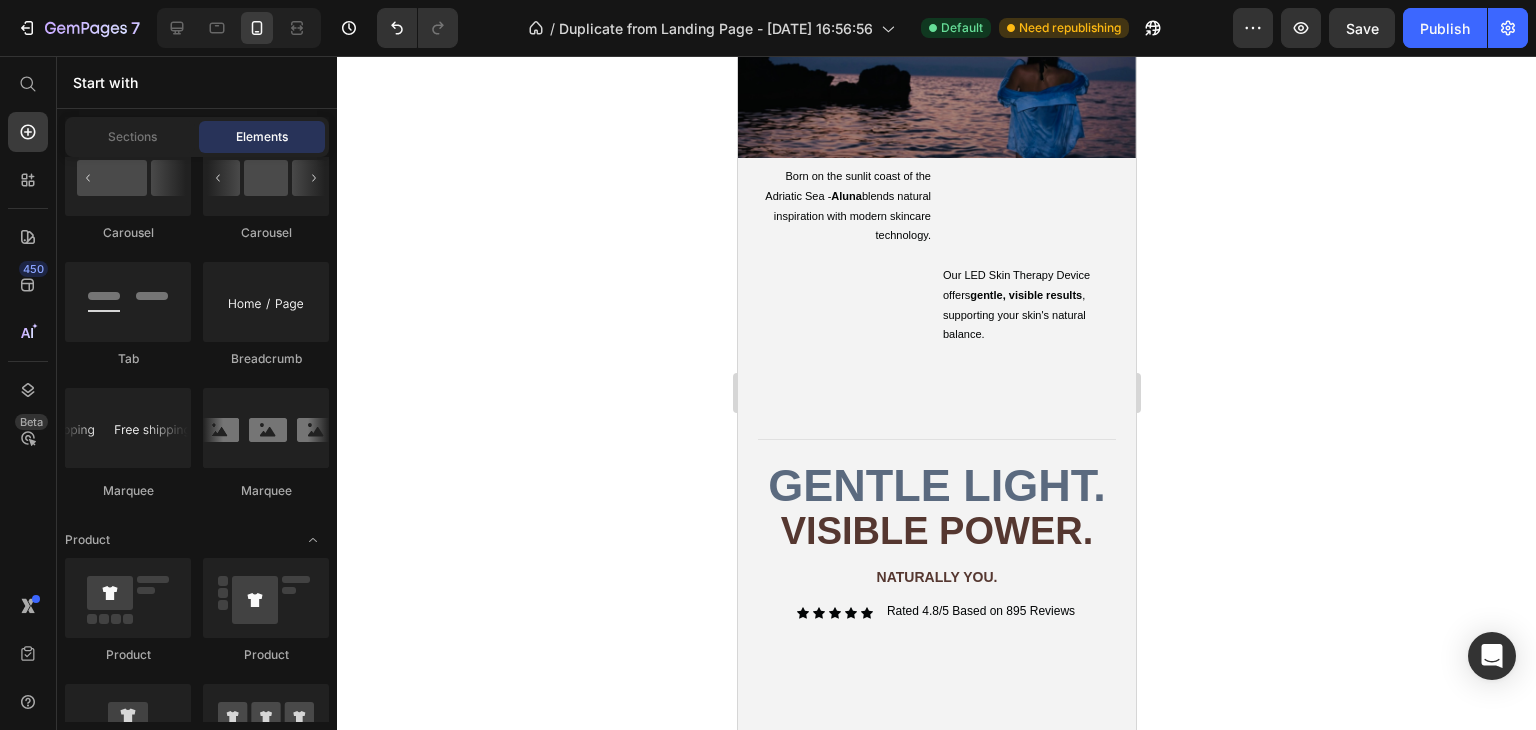 scroll, scrollTop: 84, scrollLeft: 0, axis: vertical 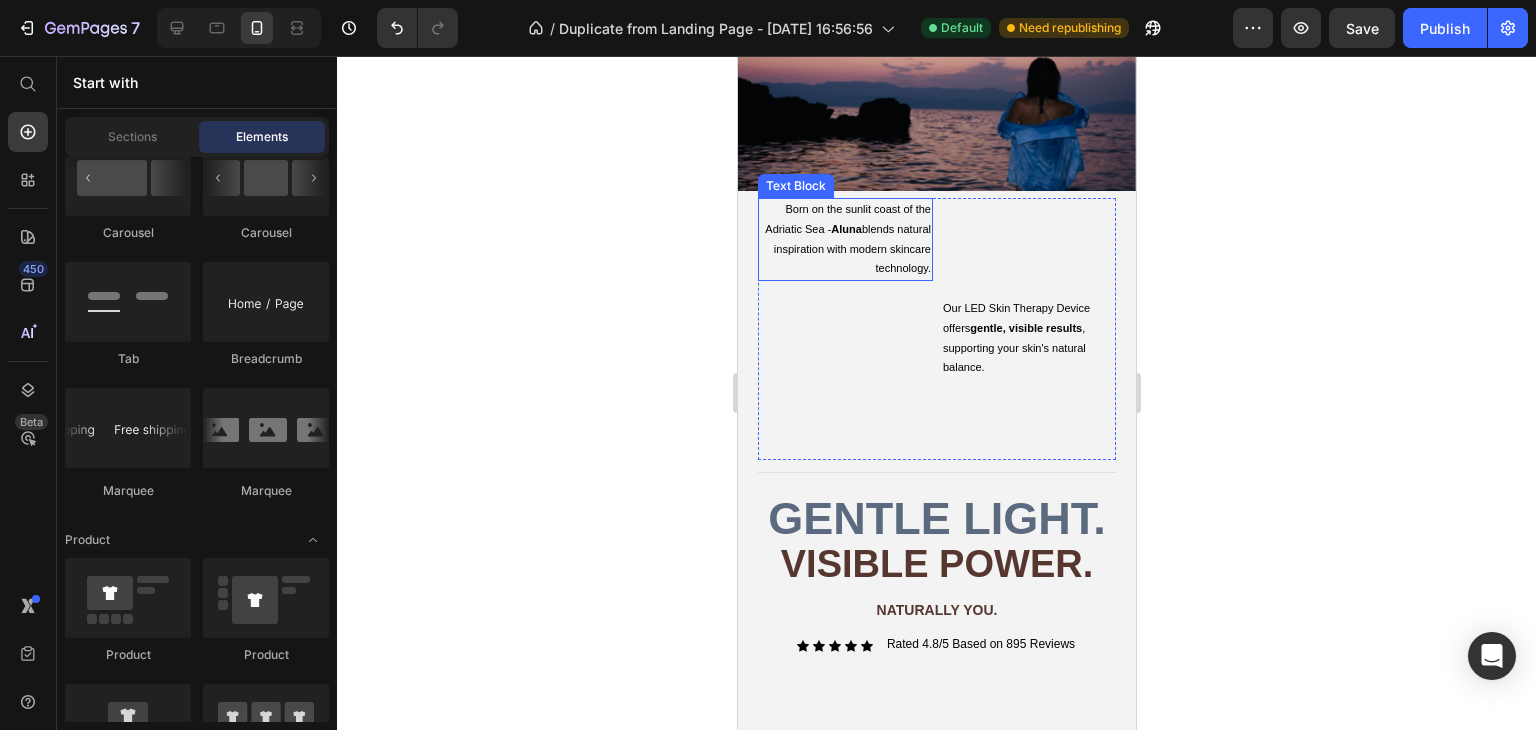 click on "Born on the sunlit coast of the Adriatic Sea -  Aluna  blends natural inspiration with modern skincare technology." at bounding box center (844, 239) 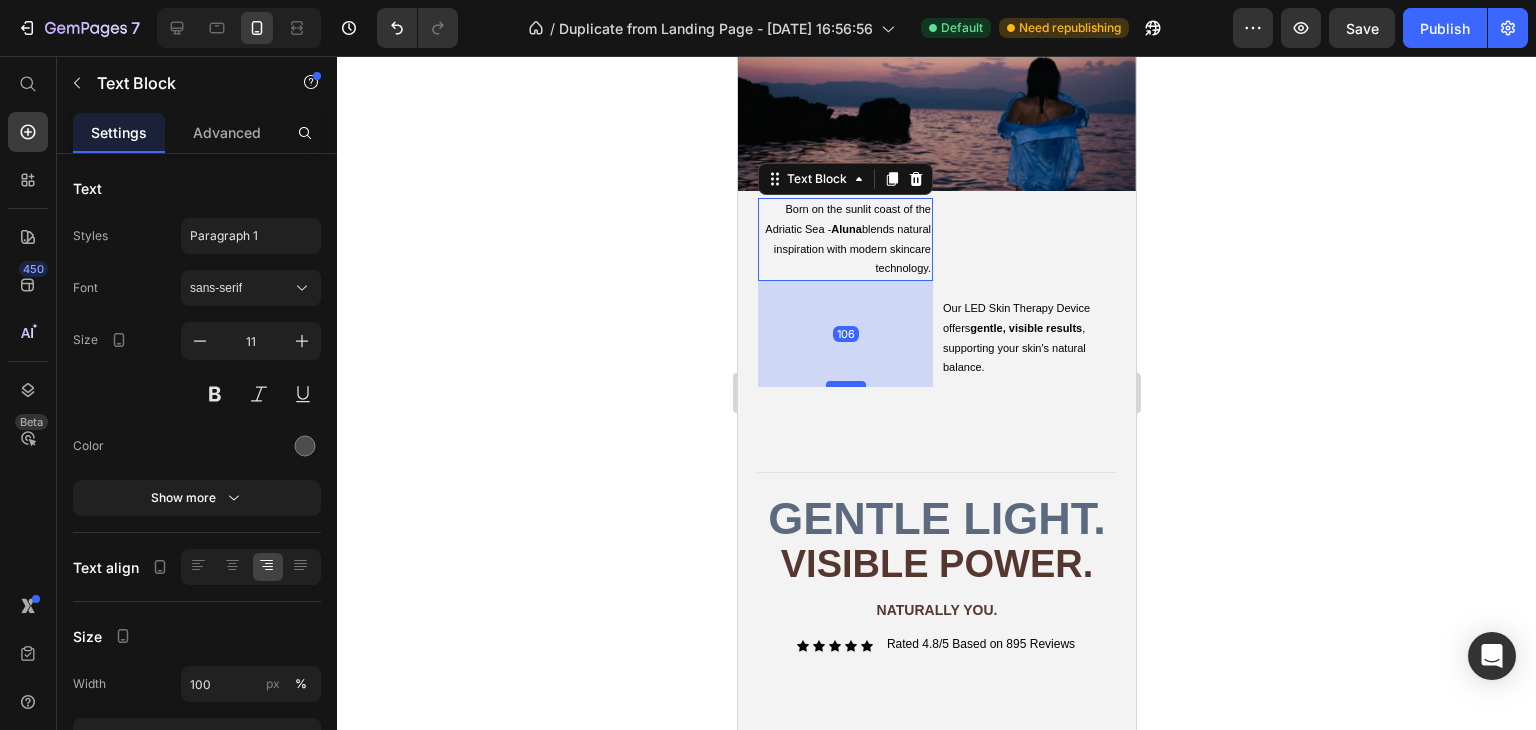 drag, startPoint x: 835, startPoint y: 270, endPoint x: 850, endPoint y: 376, distance: 107.05606 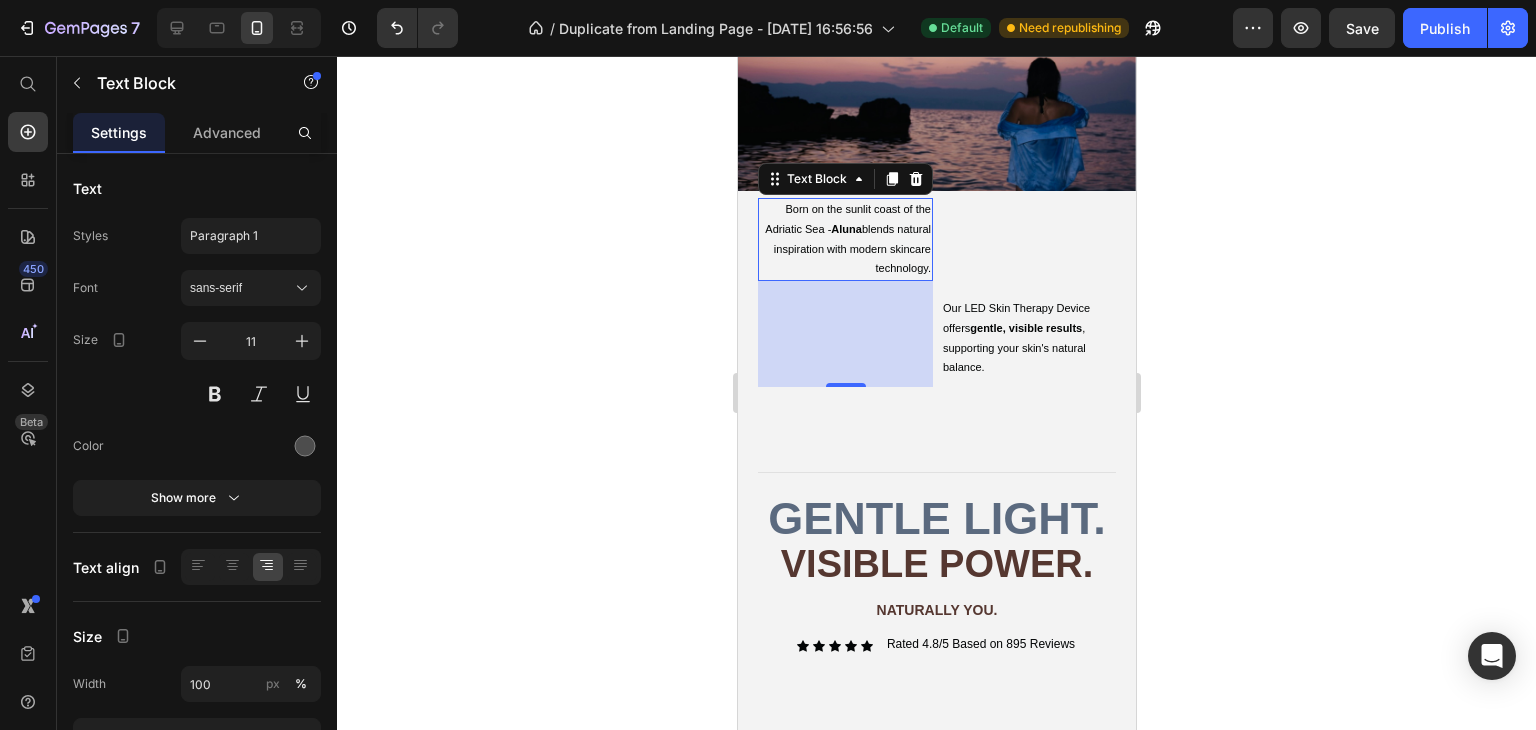 click on "Born on the sunlit coast of the Adriatic Sea -  Aluna  blends natural inspiration with modern skincare technology." at bounding box center [844, 239] 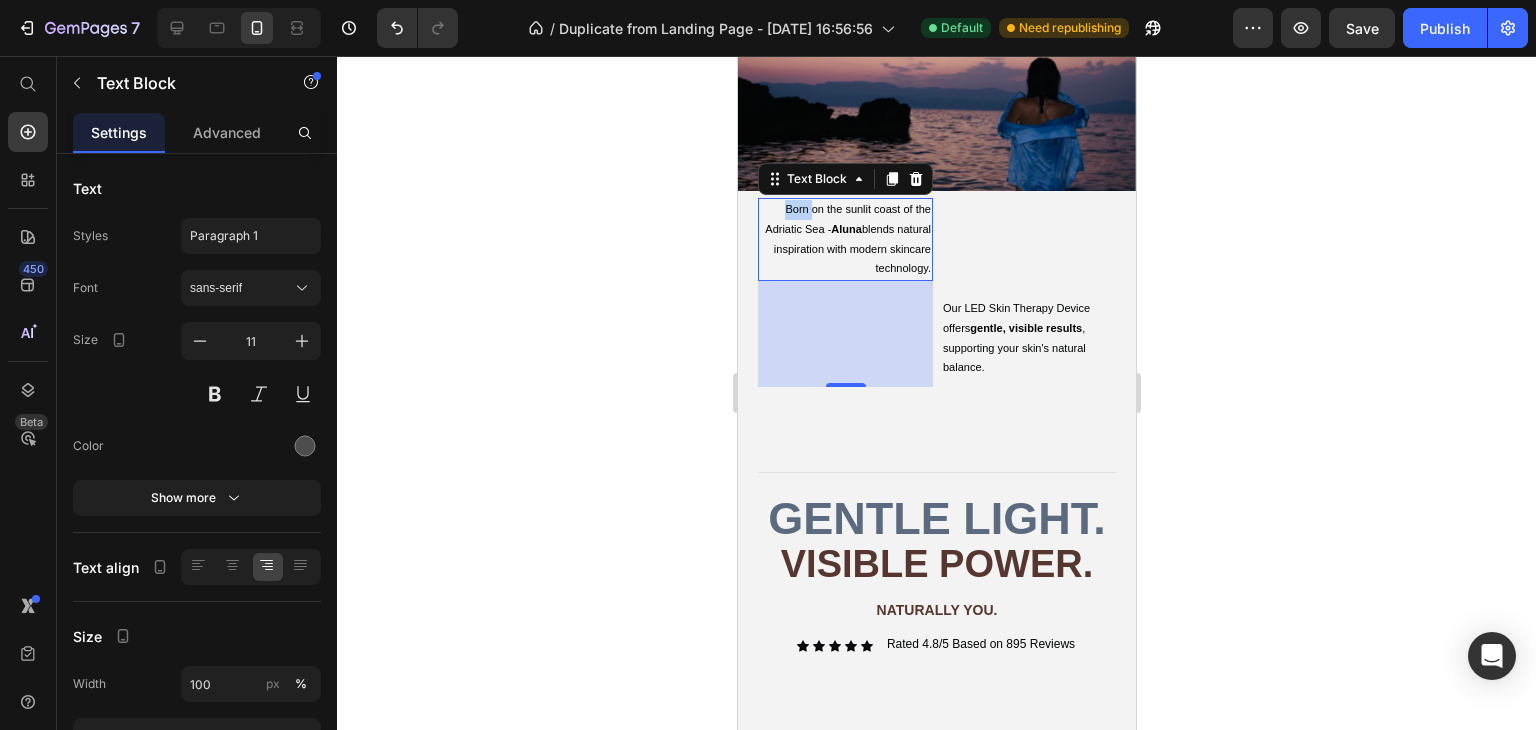 click on "Born on the sunlit coast of the Adriatic Sea -  Aluna  blends natural inspiration with modern skincare technology." at bounding box center [844, 239] 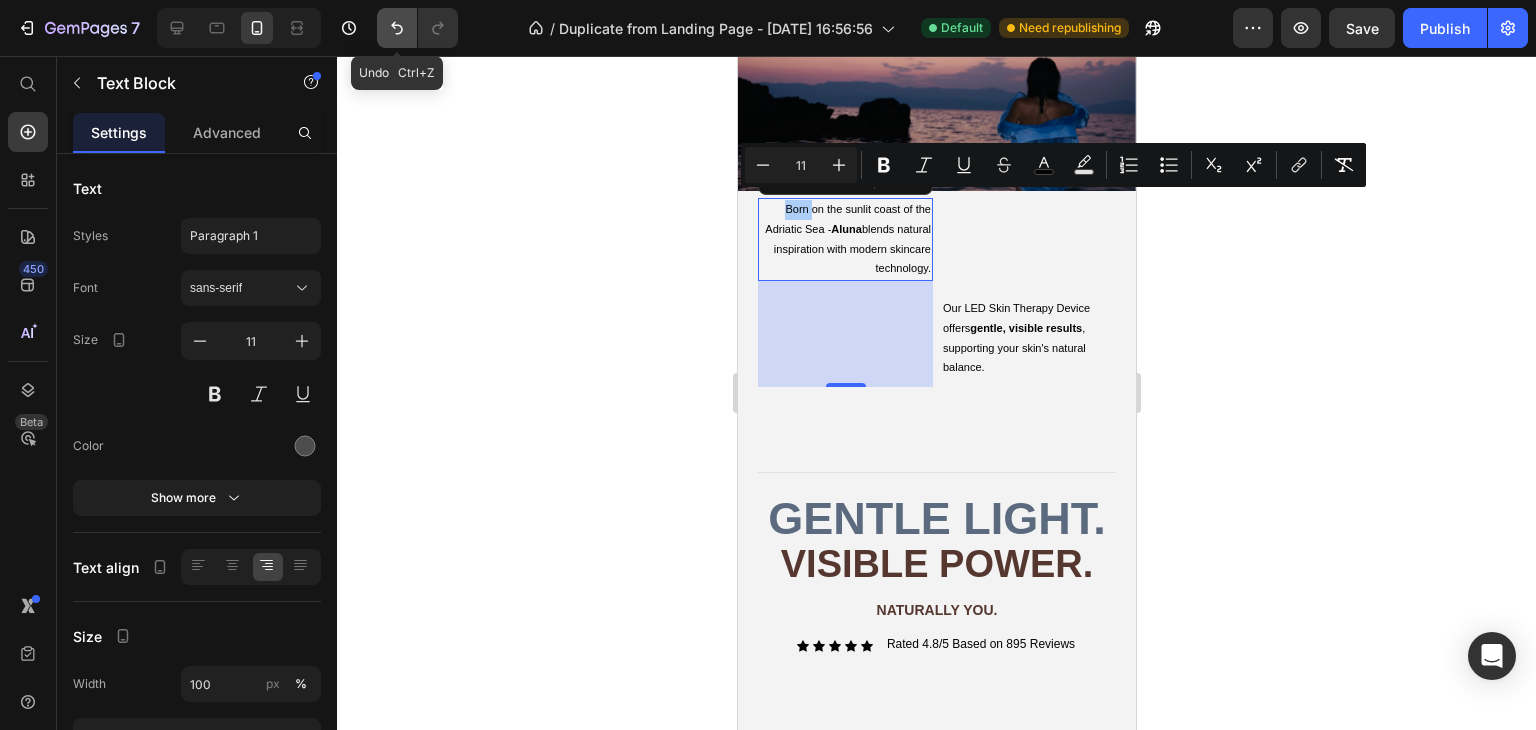 click 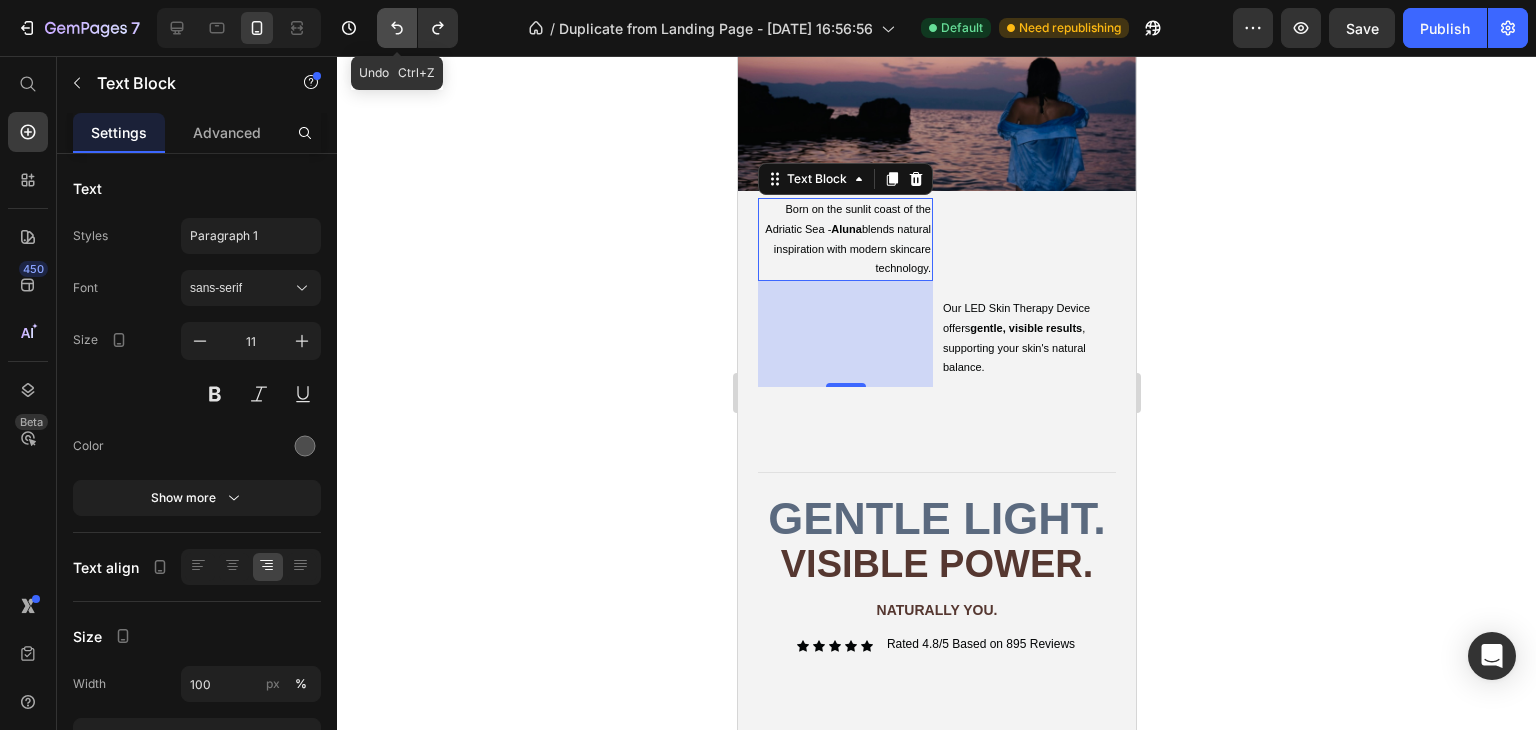 click 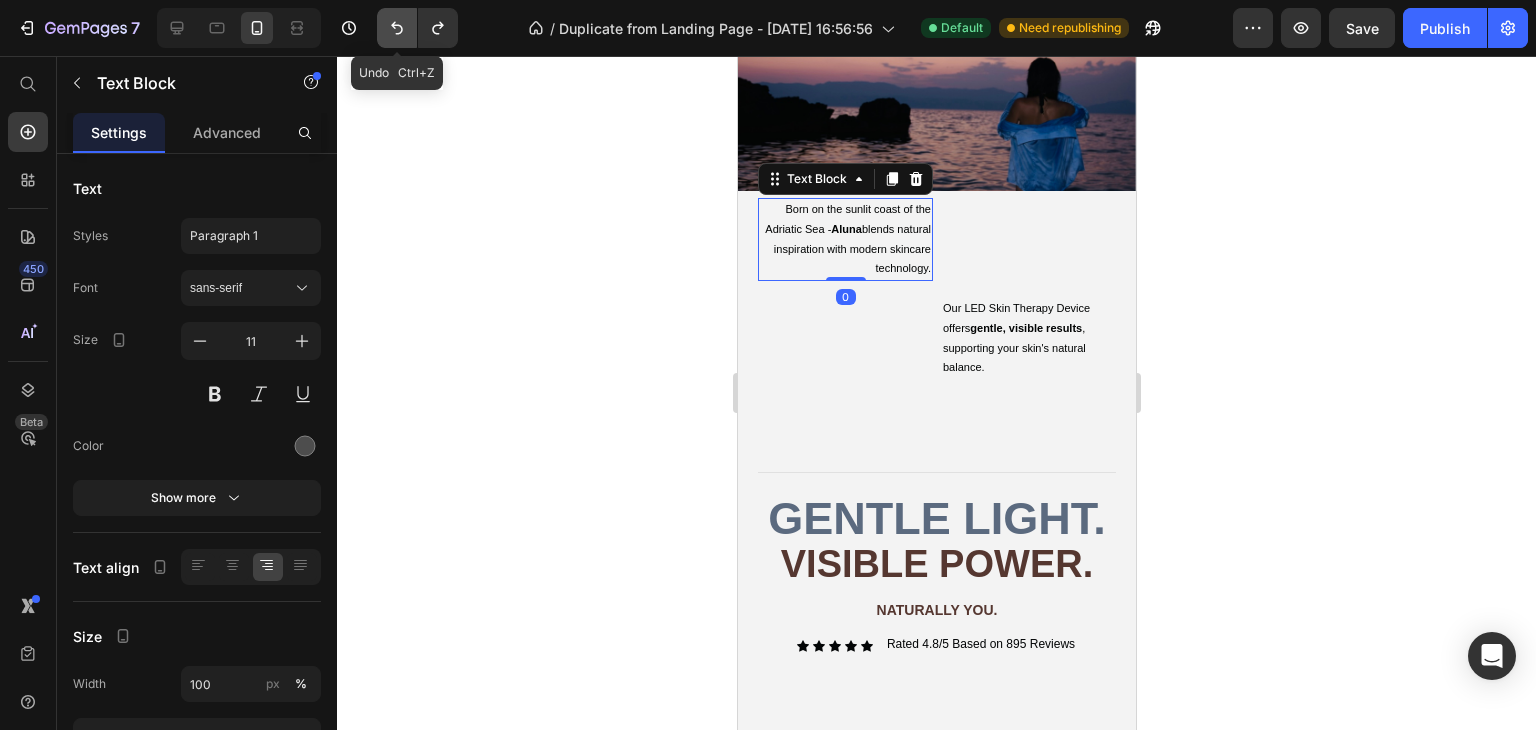 click 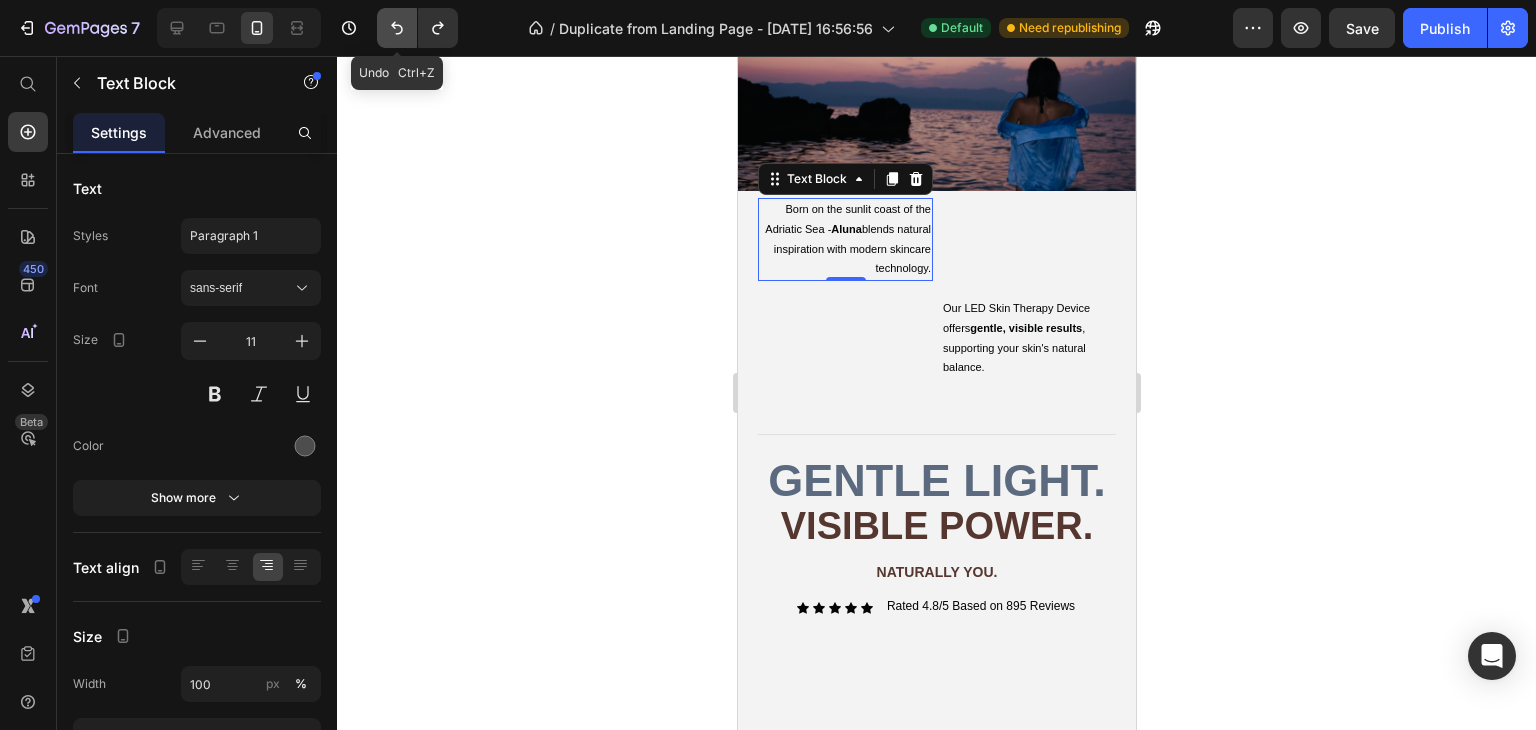 click 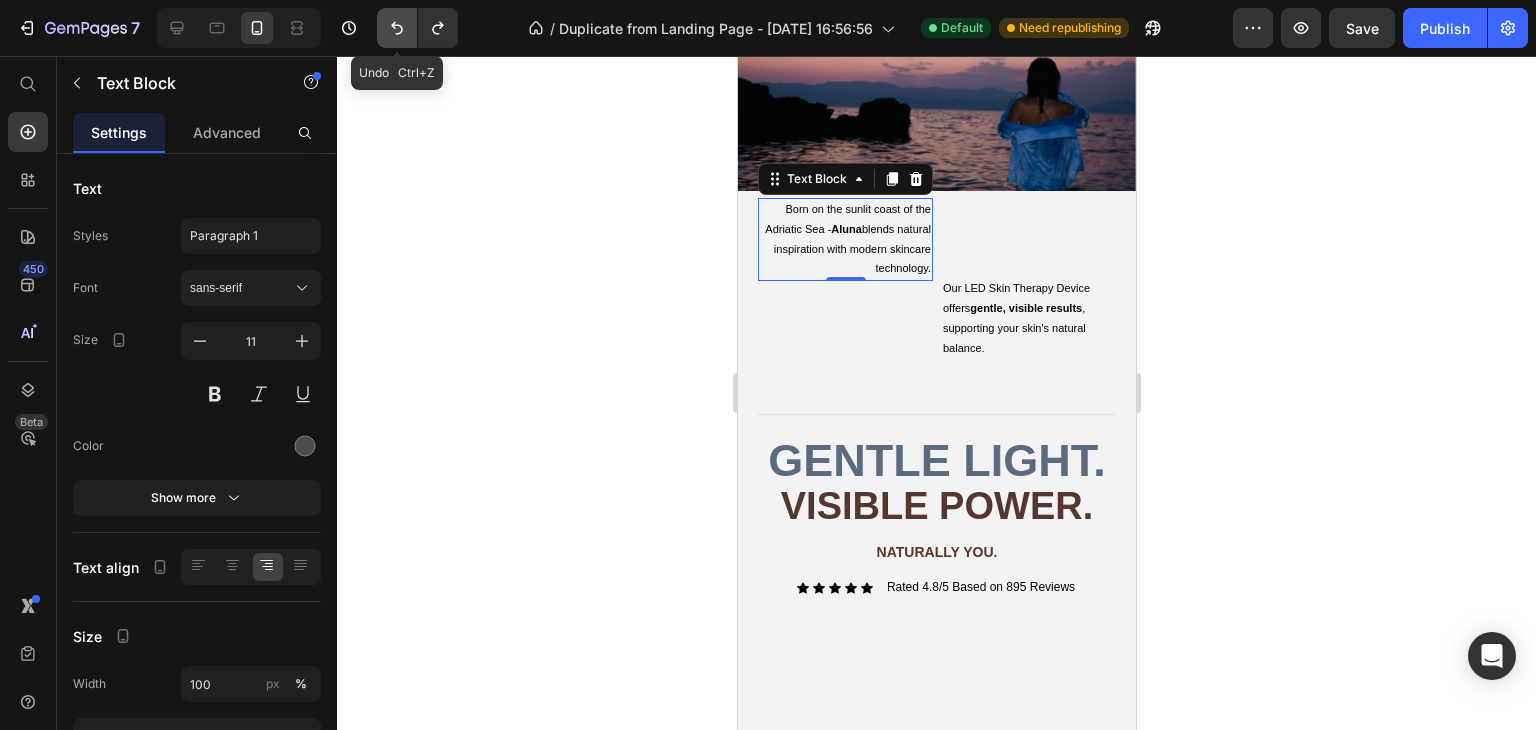 click 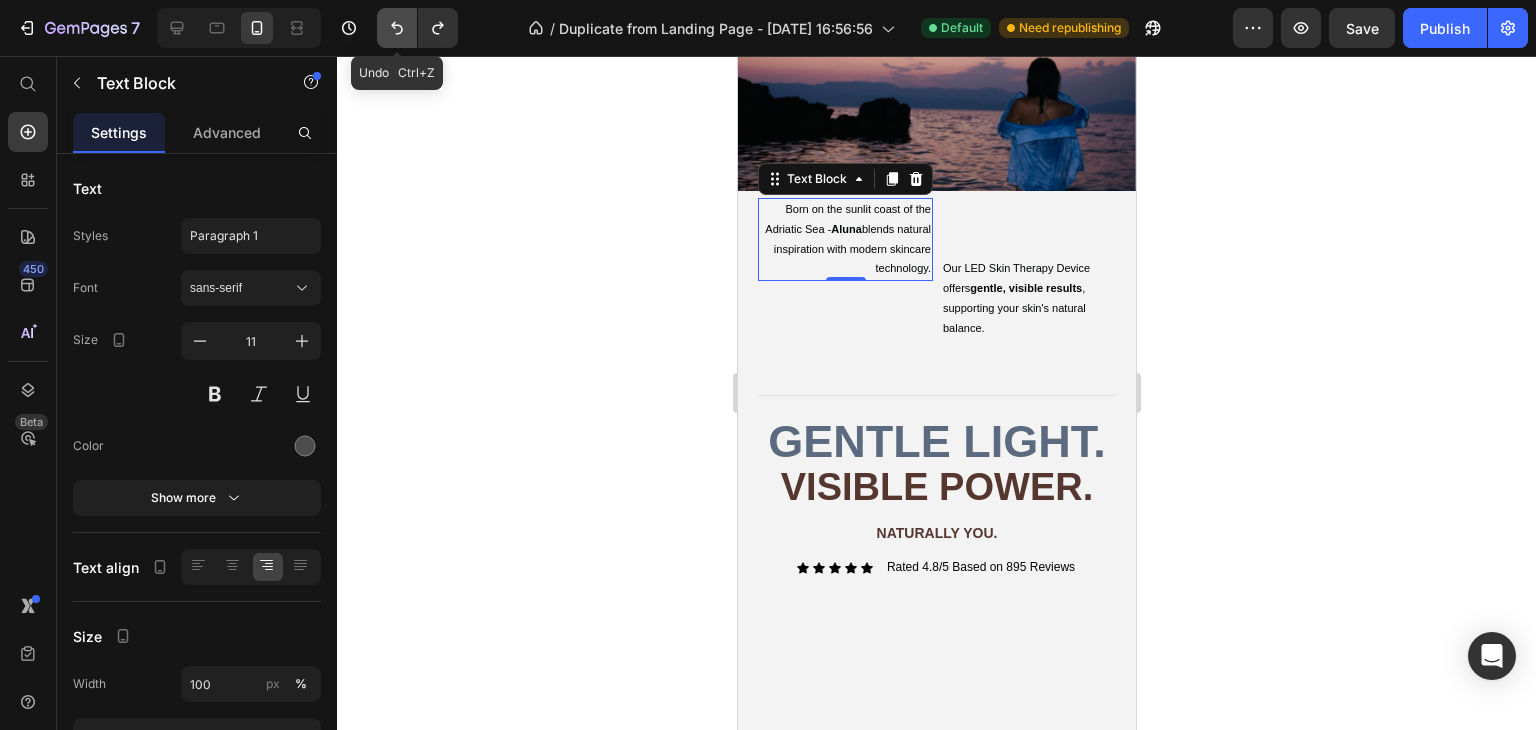 click 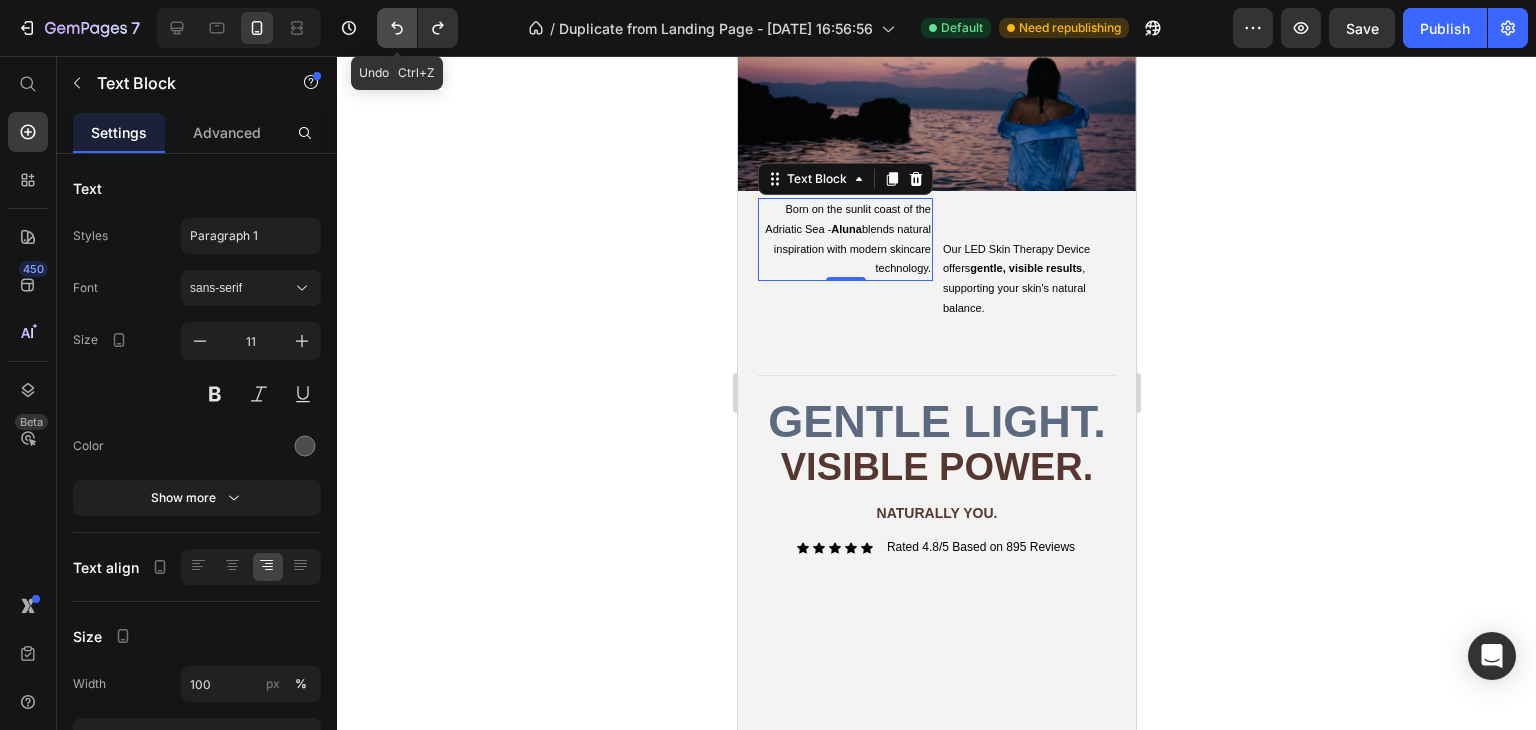 click 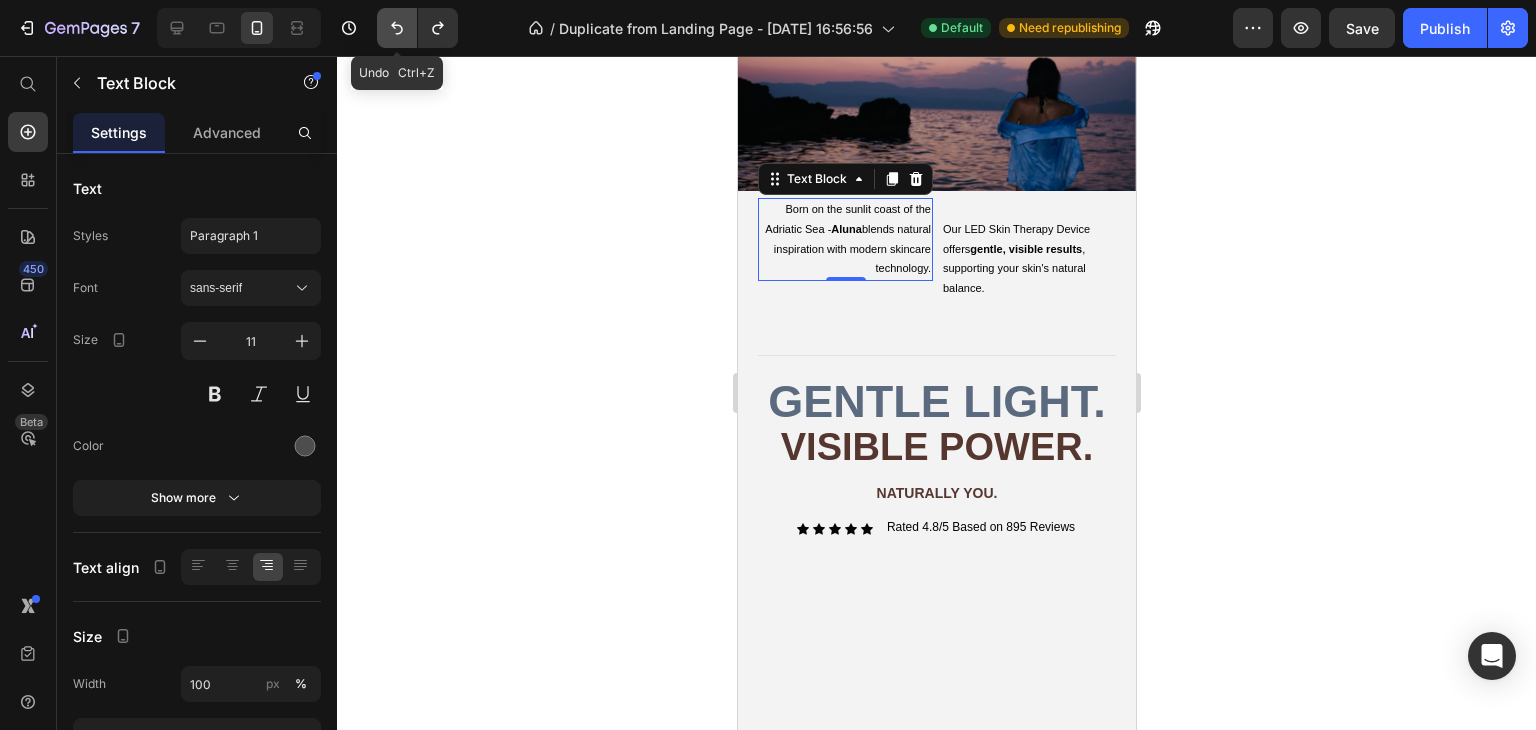 click 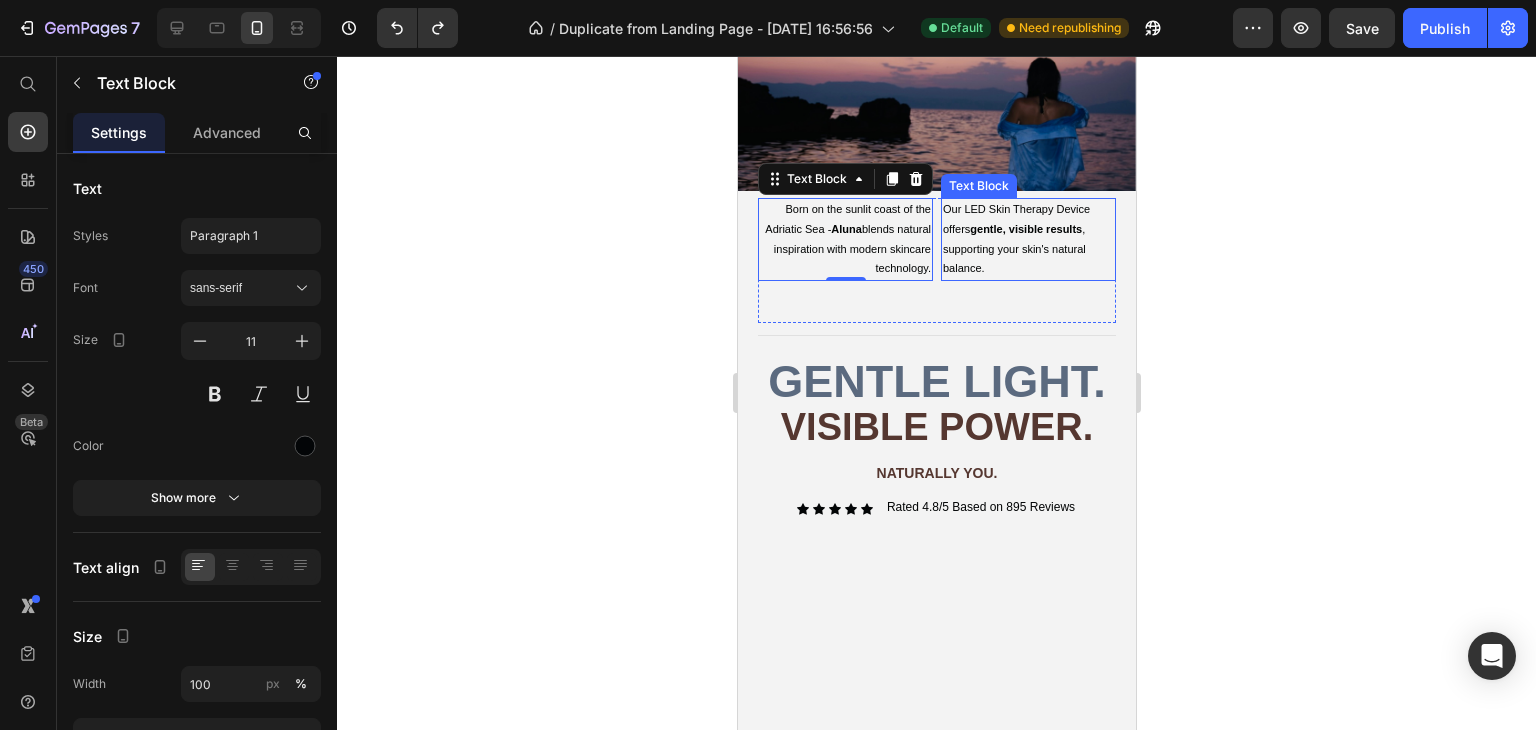 click on "Our LED Skin Therapy Device offers  gentle, visible results , supporting your skin's natural balance." at bounding box center [1027, 239] 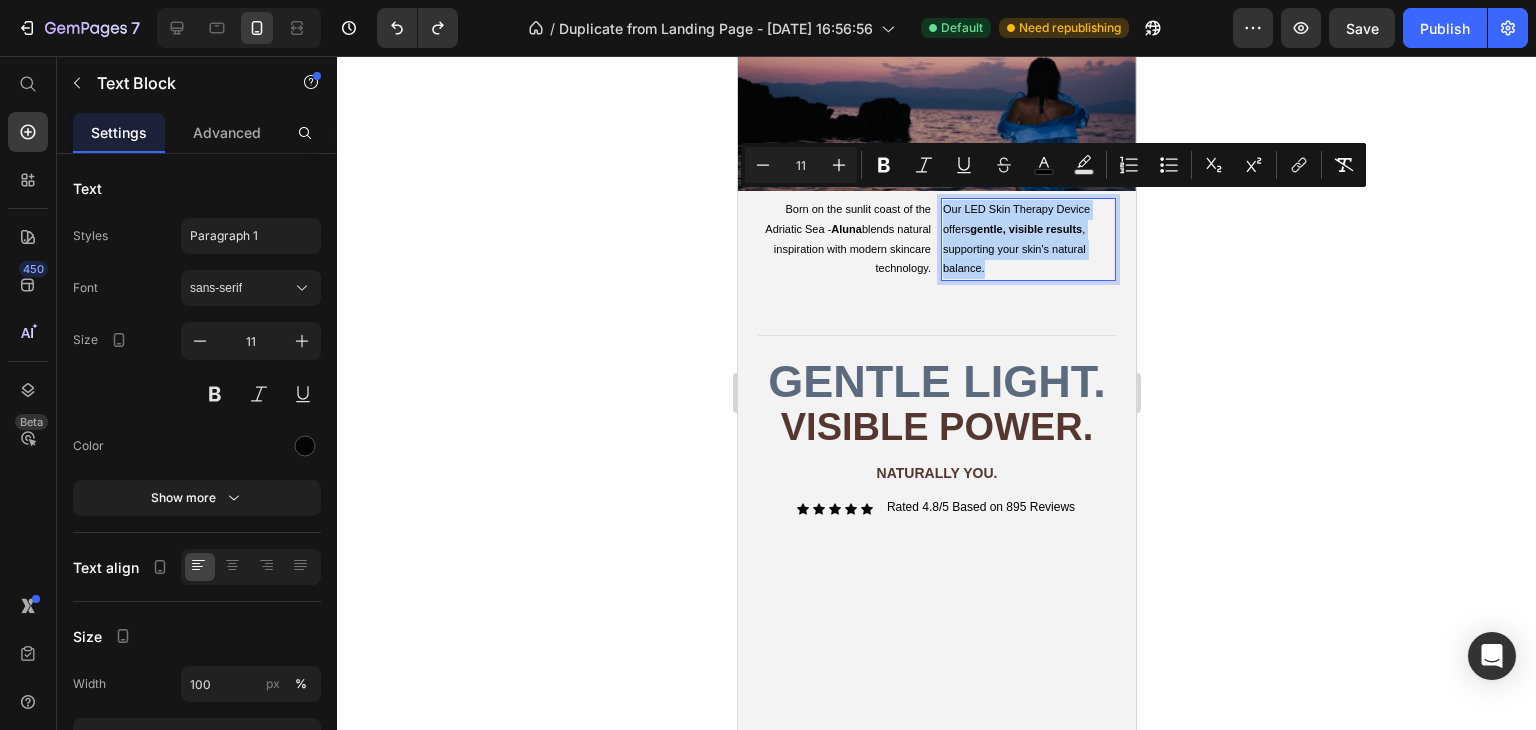 drag, startPoint x: 981, startPoint y: 254, endPoint x: 934, endPoint y: 197, distance: 73.87828 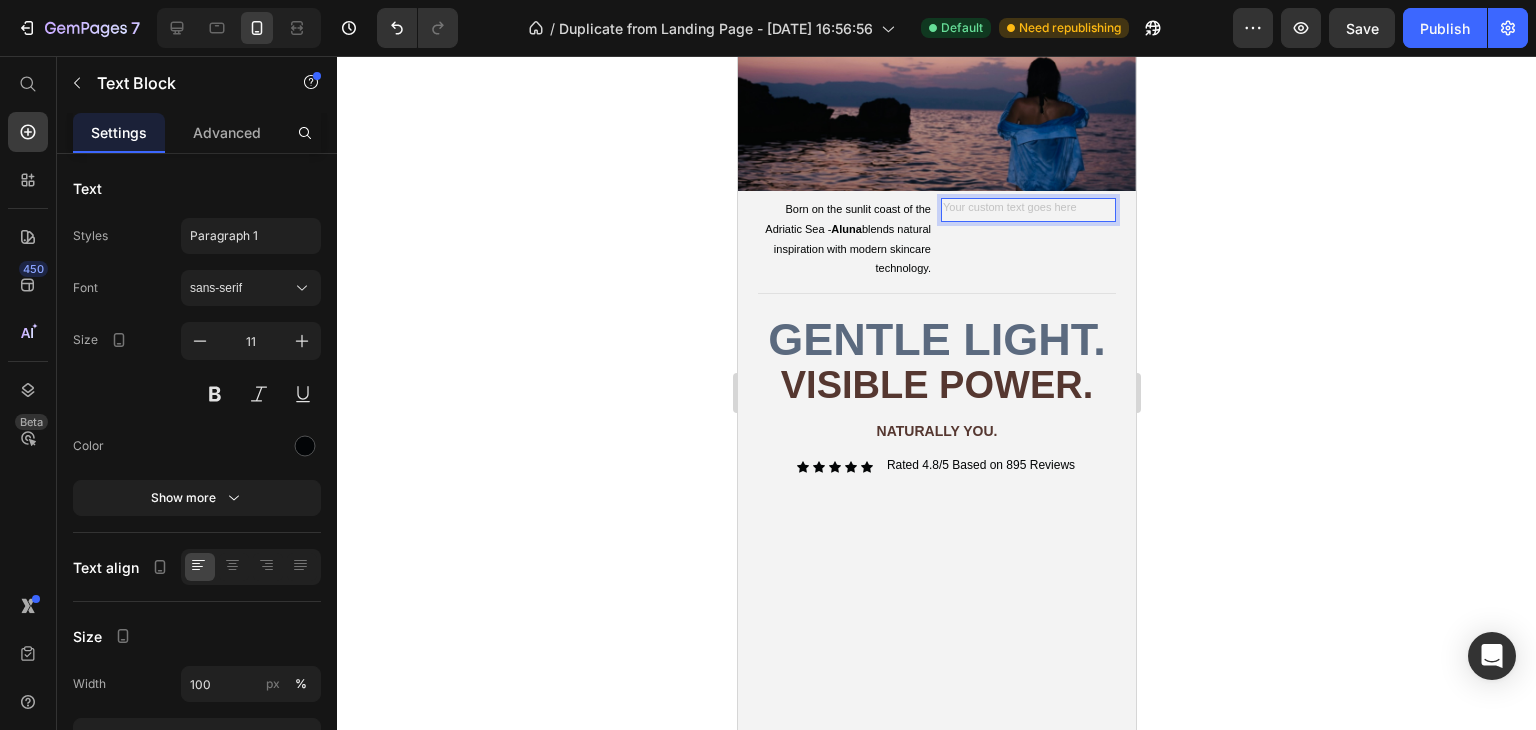 click at bounding box center (1027, 210) 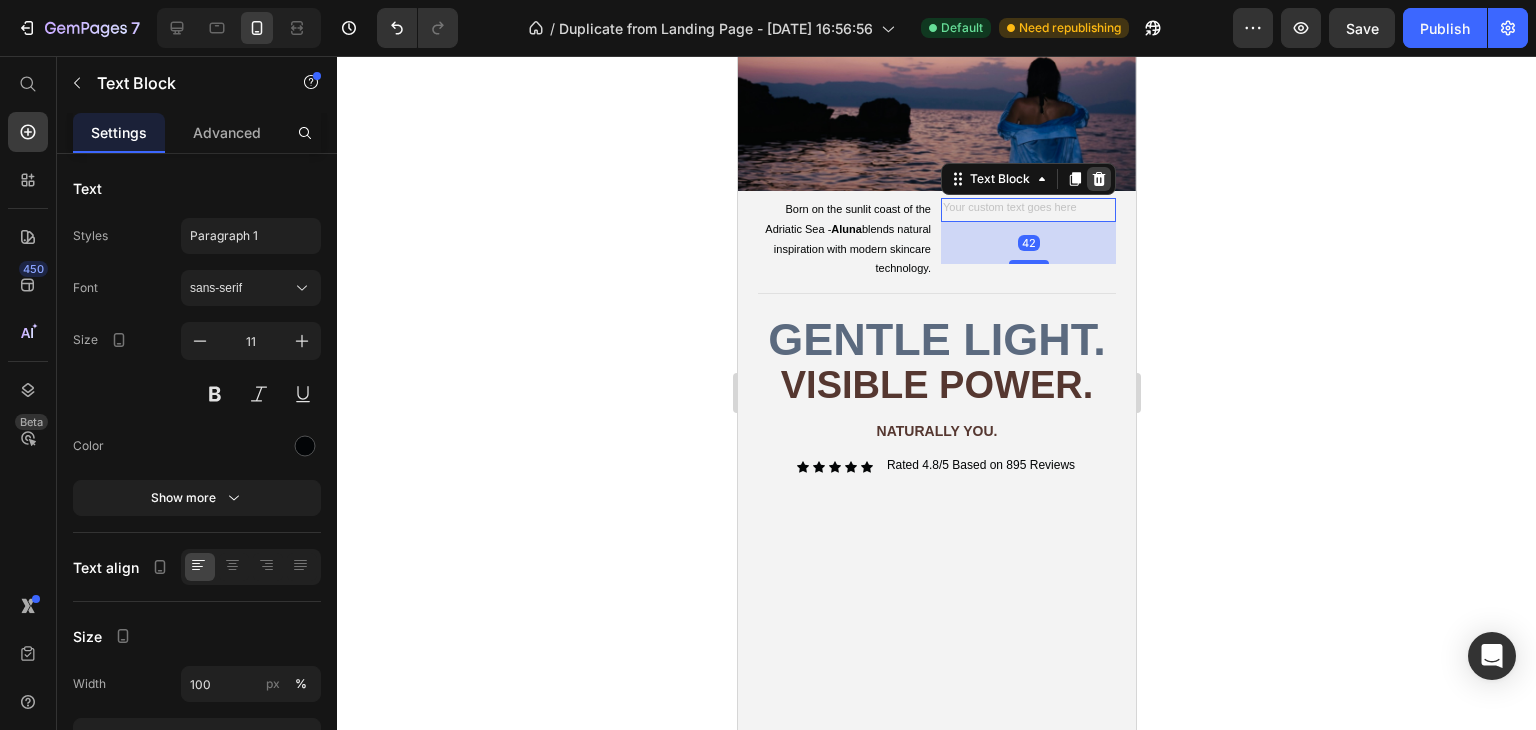 click 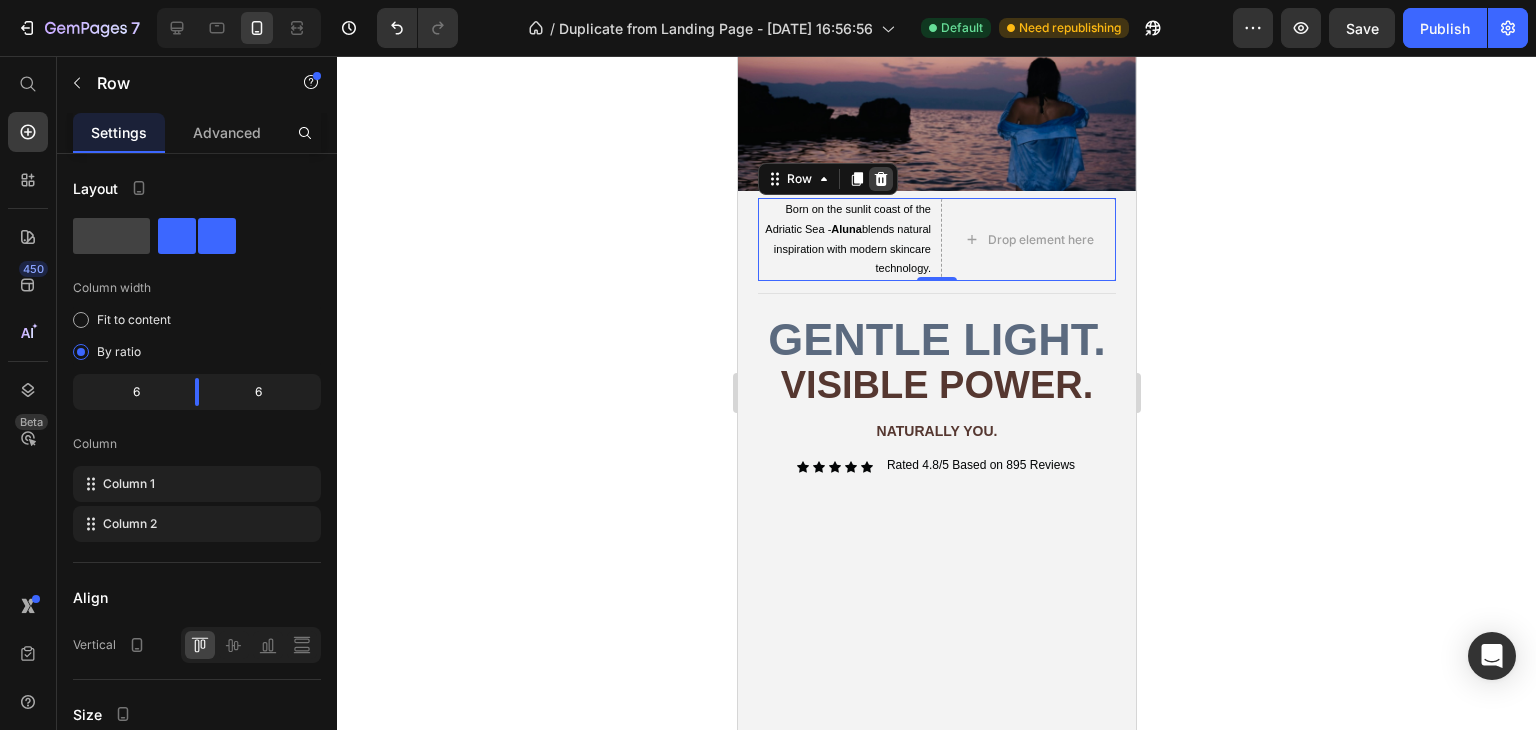 click at bounding box center [880, 179] 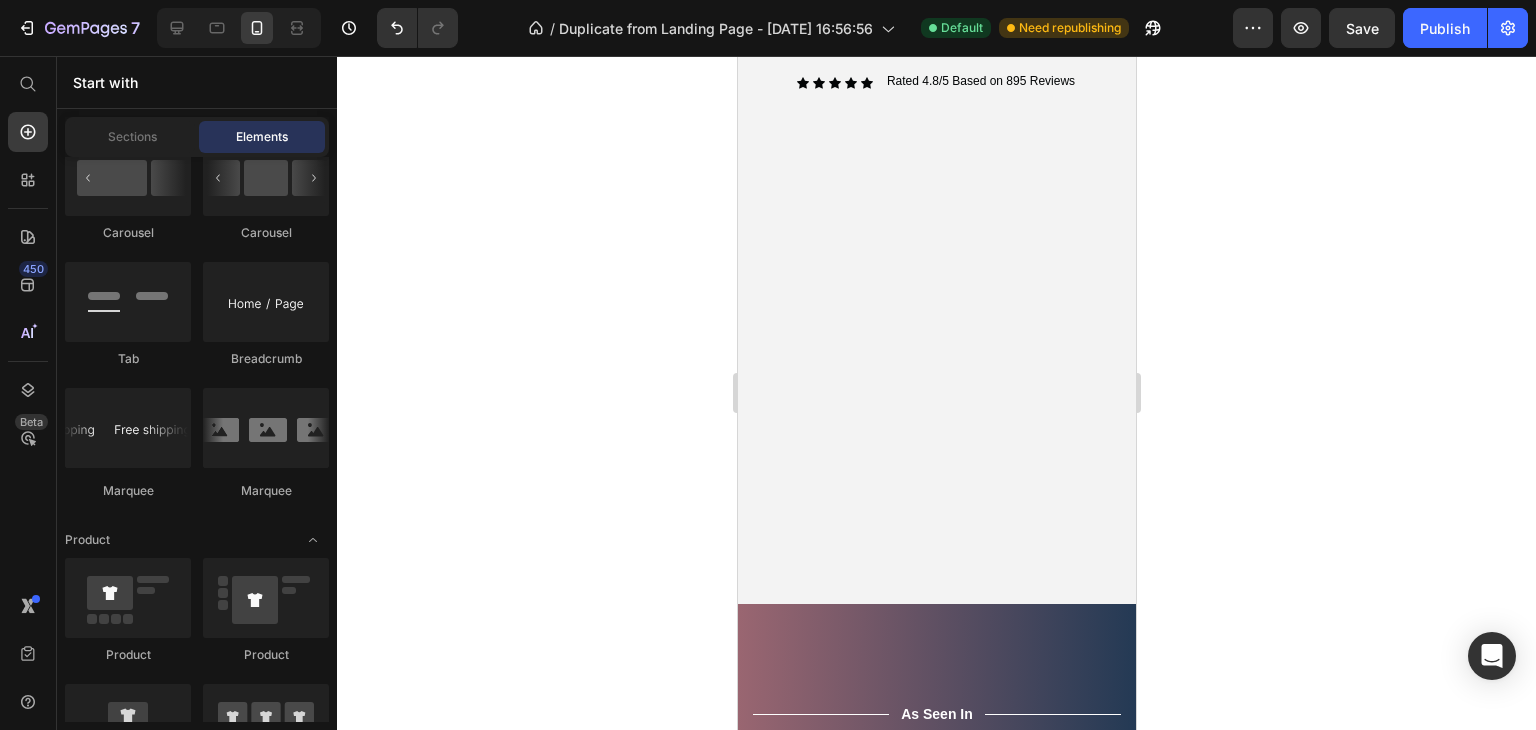 scroll, scrollTop: 383, scrollLeft: 0, axis: vertical 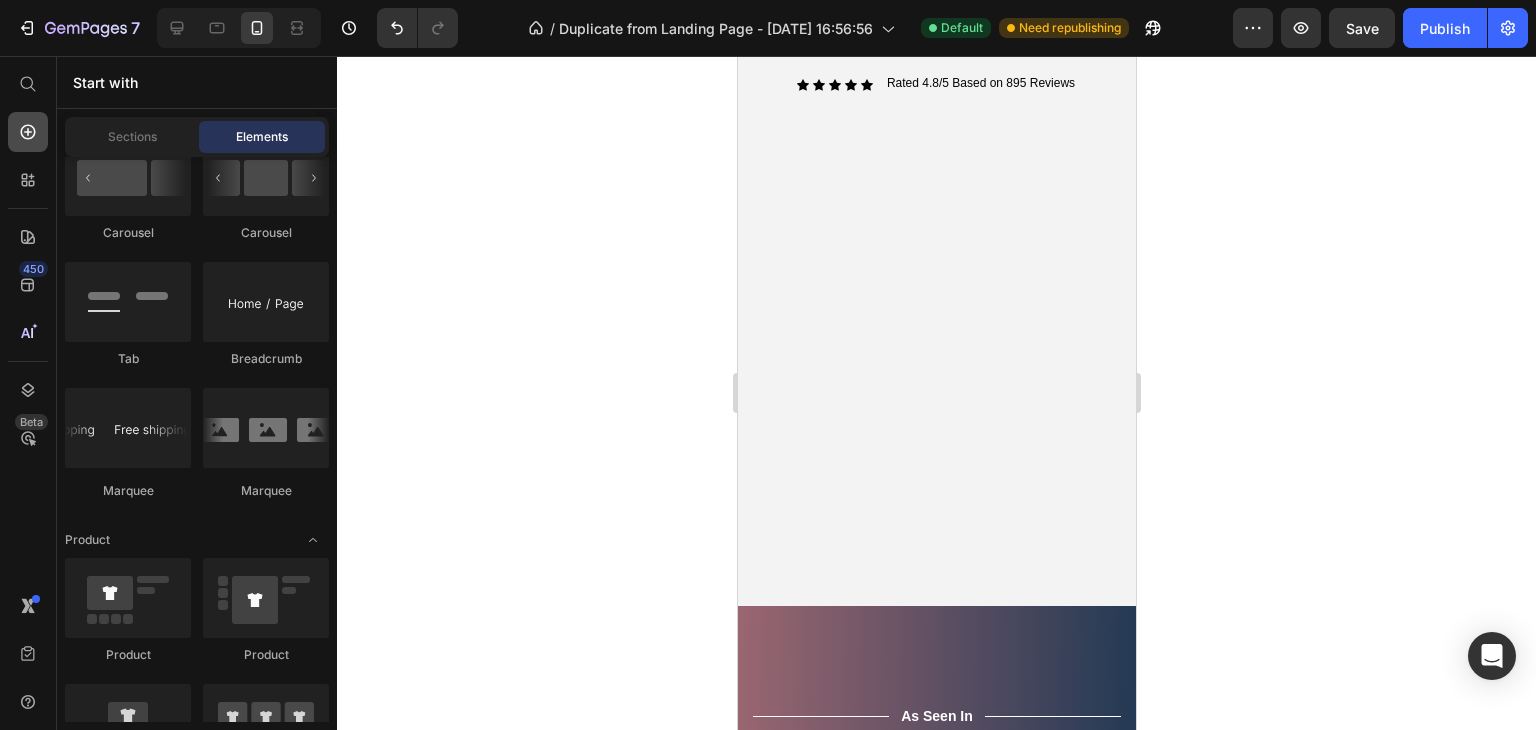 click 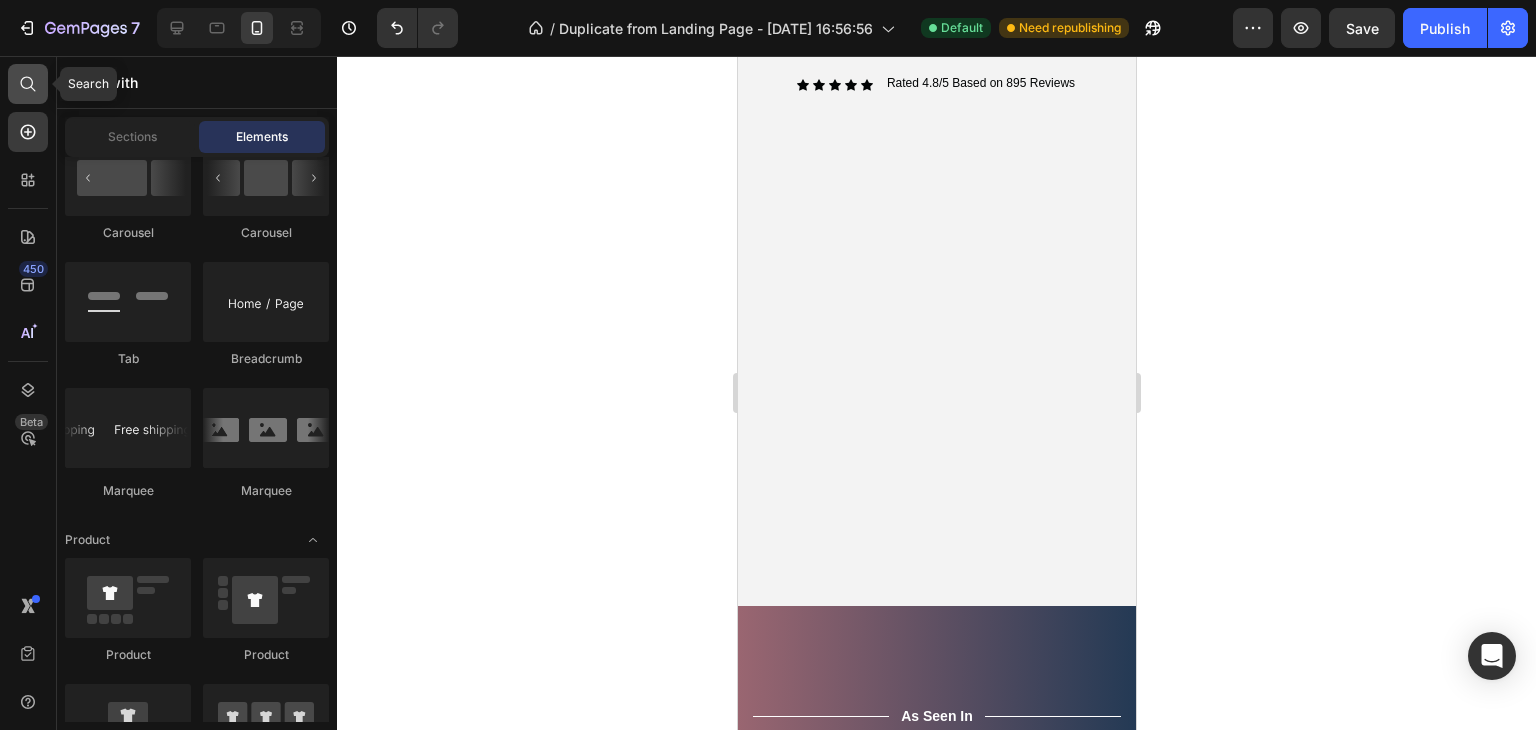 click 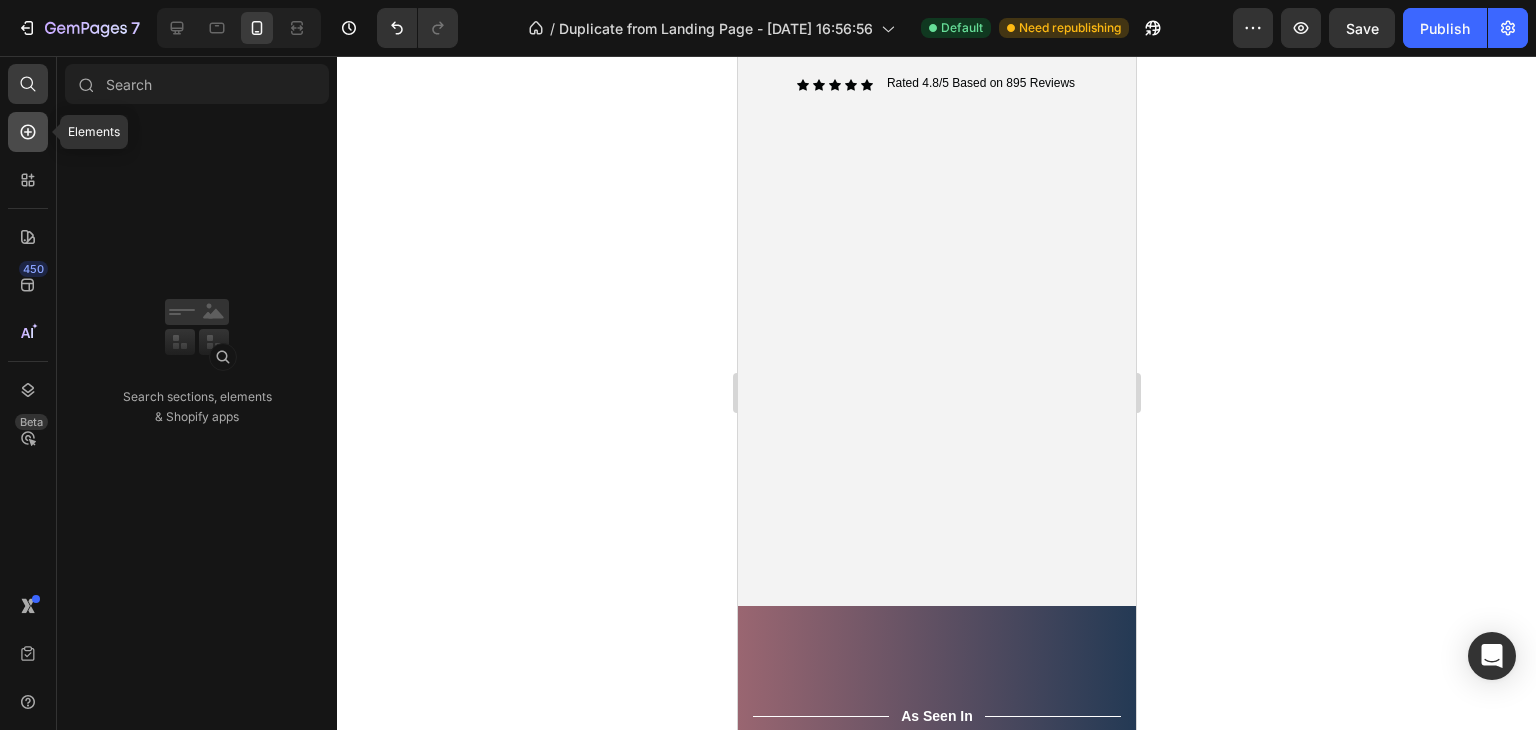 click 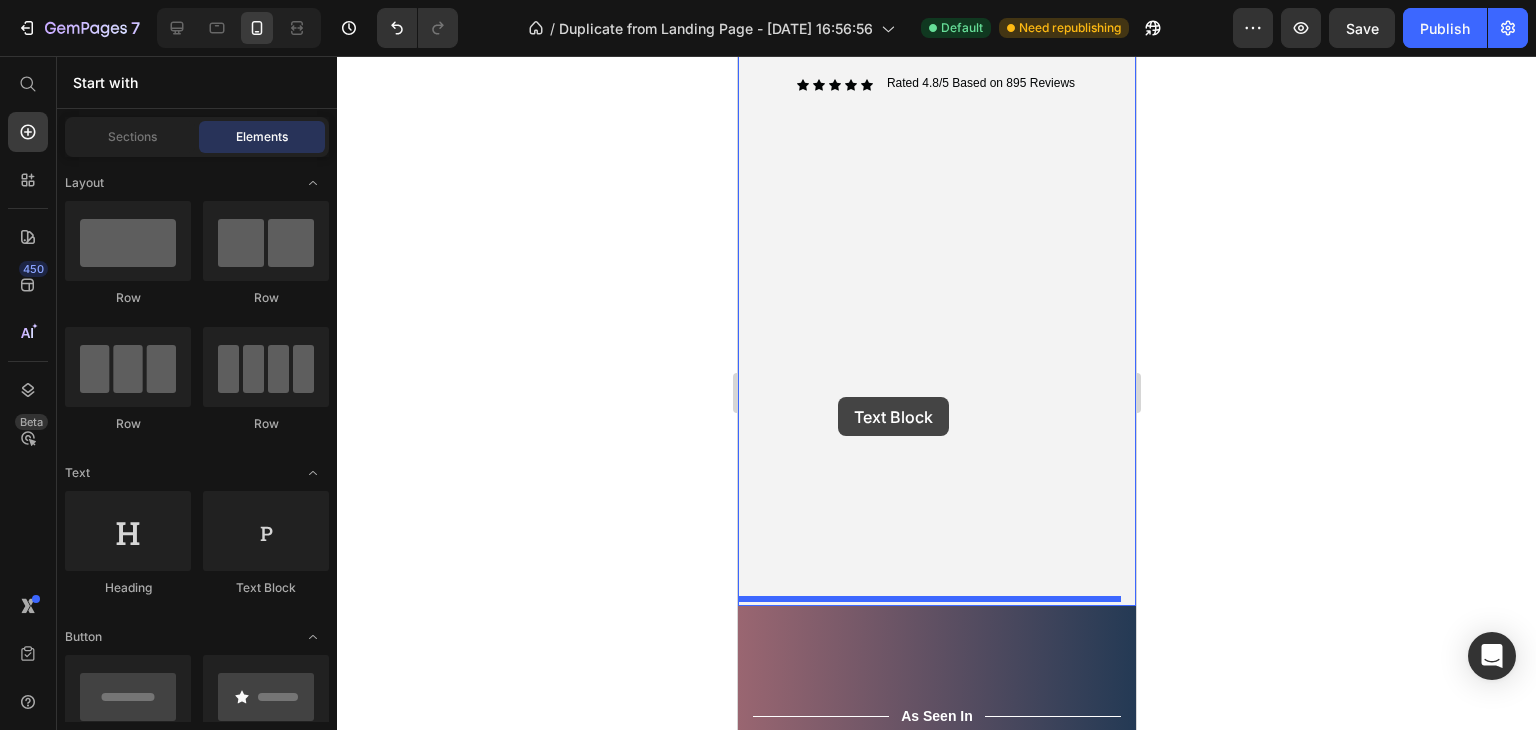 drag, startPoint x: 989, startPoint y: 615, endPoint x: 837, endPoint y: 397, distance: 265.75928 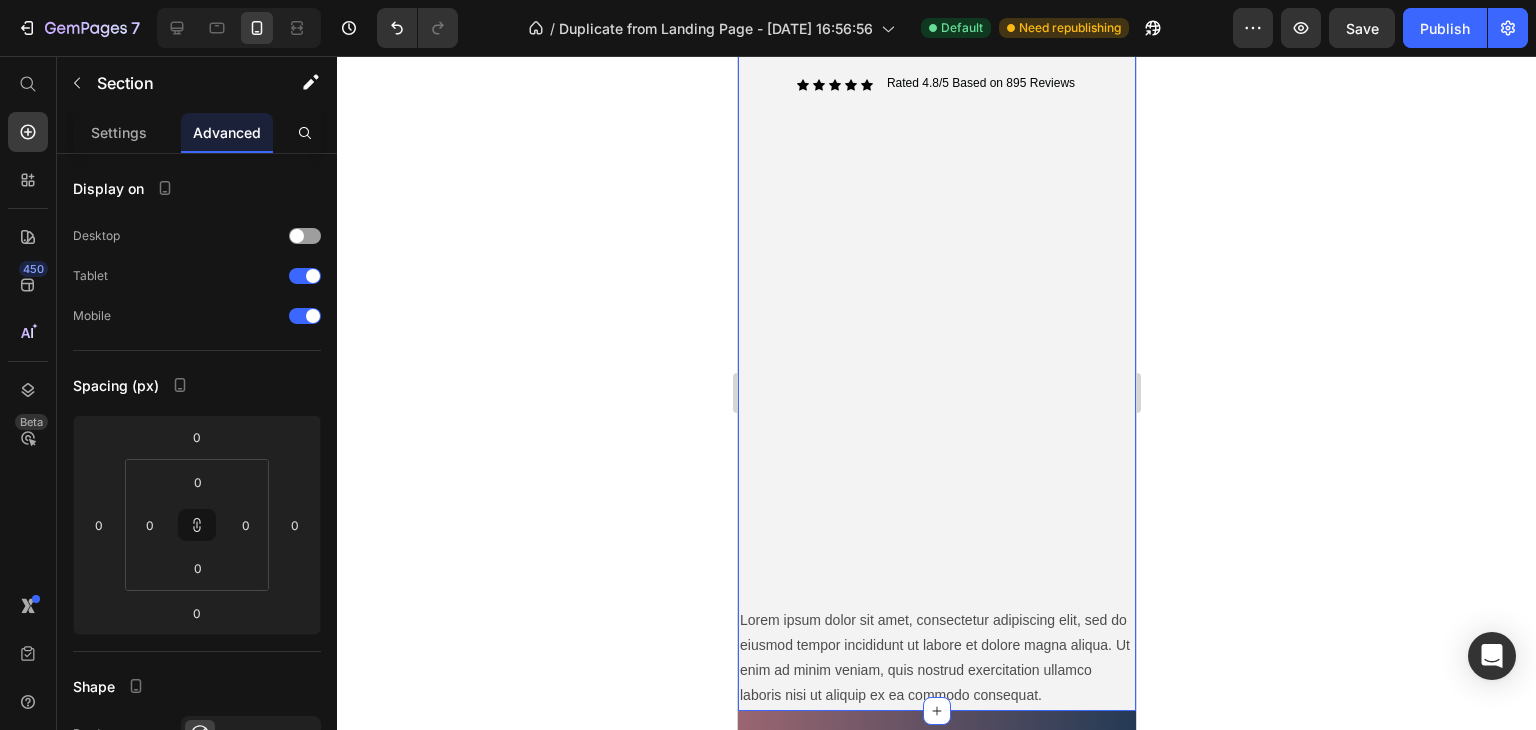 click on "Image                Title Line Gentle light. Heading visible power. Text Block NATURALLY YOU. Text Block Icon Icon Icon Icon Icon Icon List Rated 4.8/5 Based on 895 Reviews Text Block Row Row Row Hero Banner Lorem ipsum dolor sit amet, consectetur adipiscing elit, sed do eiusmod tempor incididunt ut labore et dolore magna aliqua. Ut enim ad minim veniam, quis nostrud exercitation ullamco laboris nisi ut aliquip ex ea commodo consequat. Text Block" at bounding box center (936, 212) 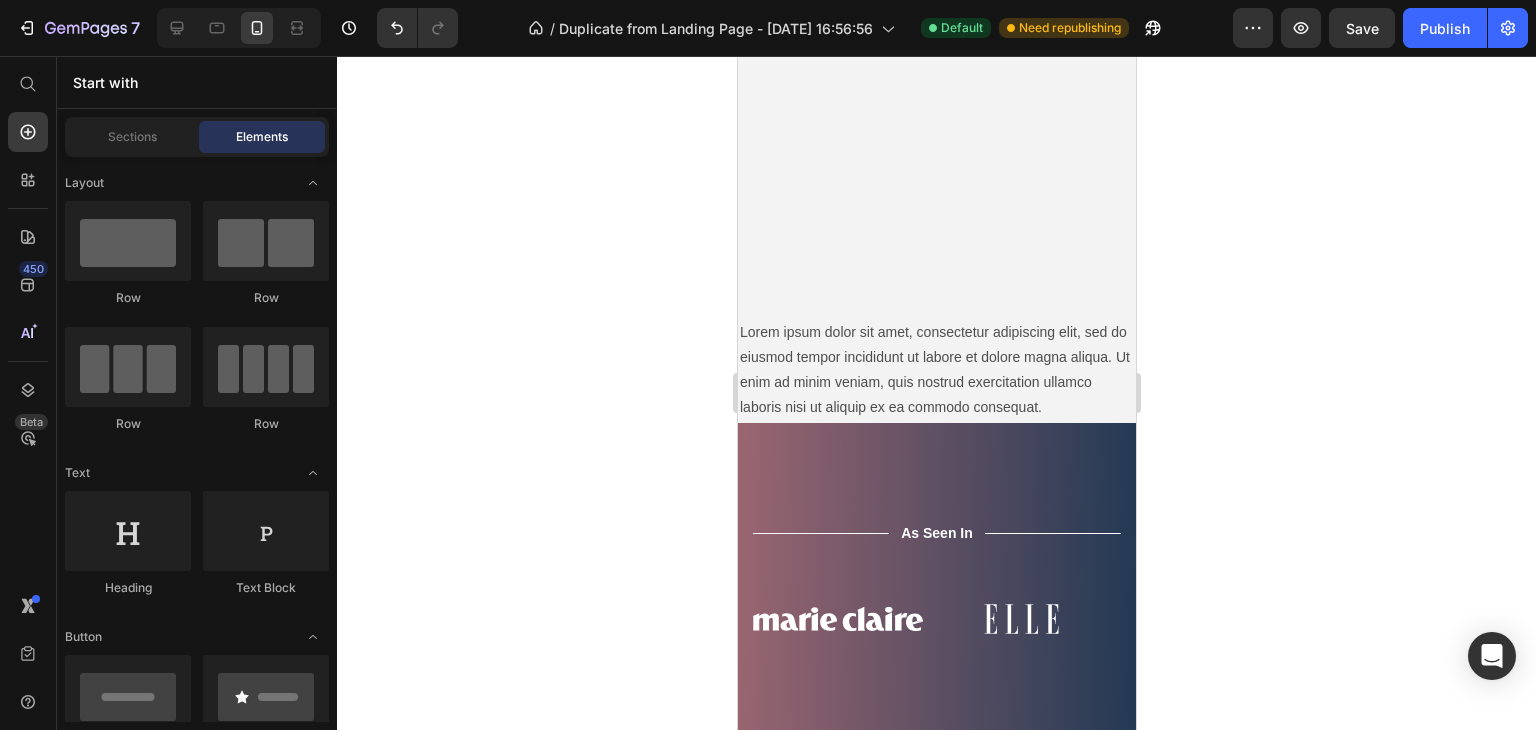scroll, scrollTop: 679, scrollLeft: 0, axis: vertical 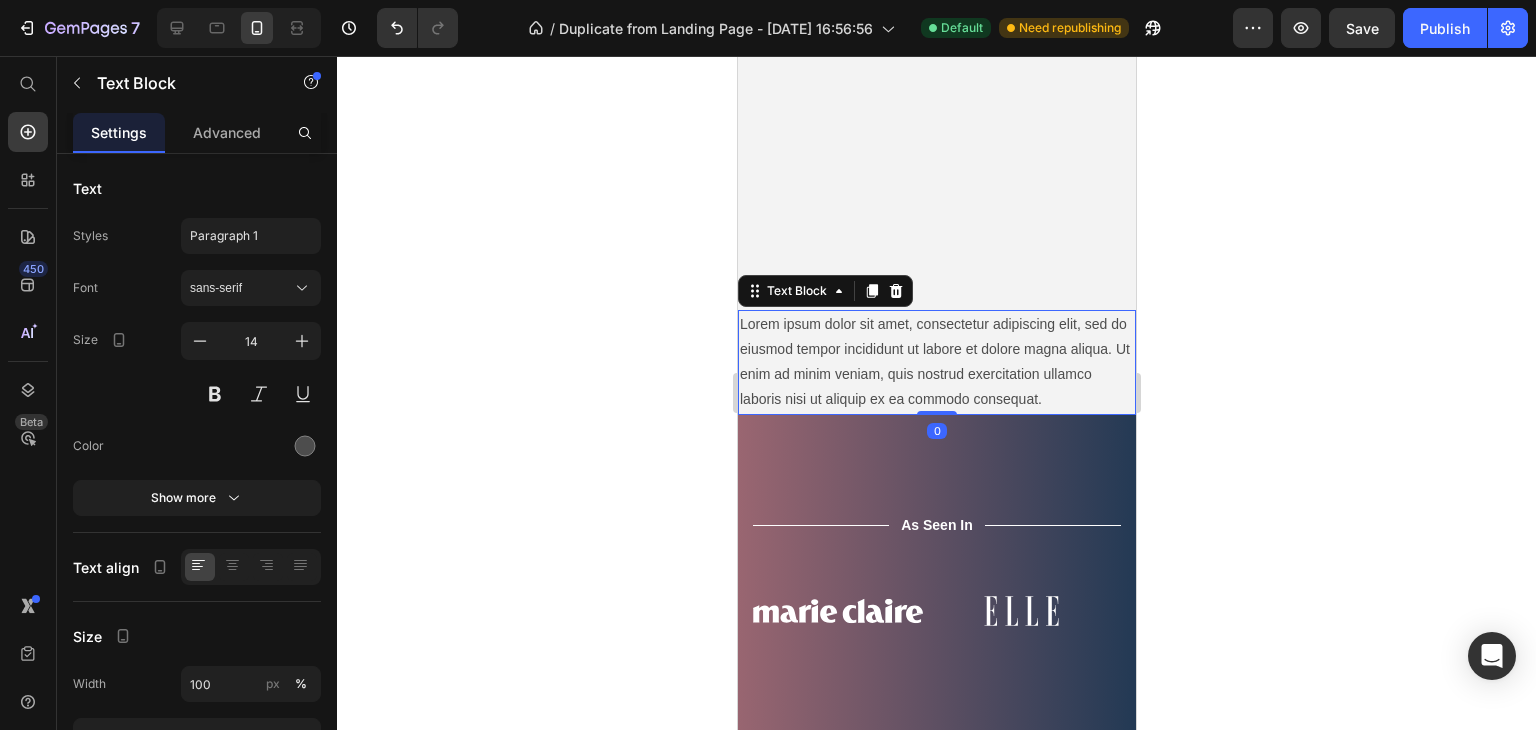 drag, startPoint x: 937, startPoint y: 406, endPoint x: 940, endPoint y: 361, distance: 45.099888 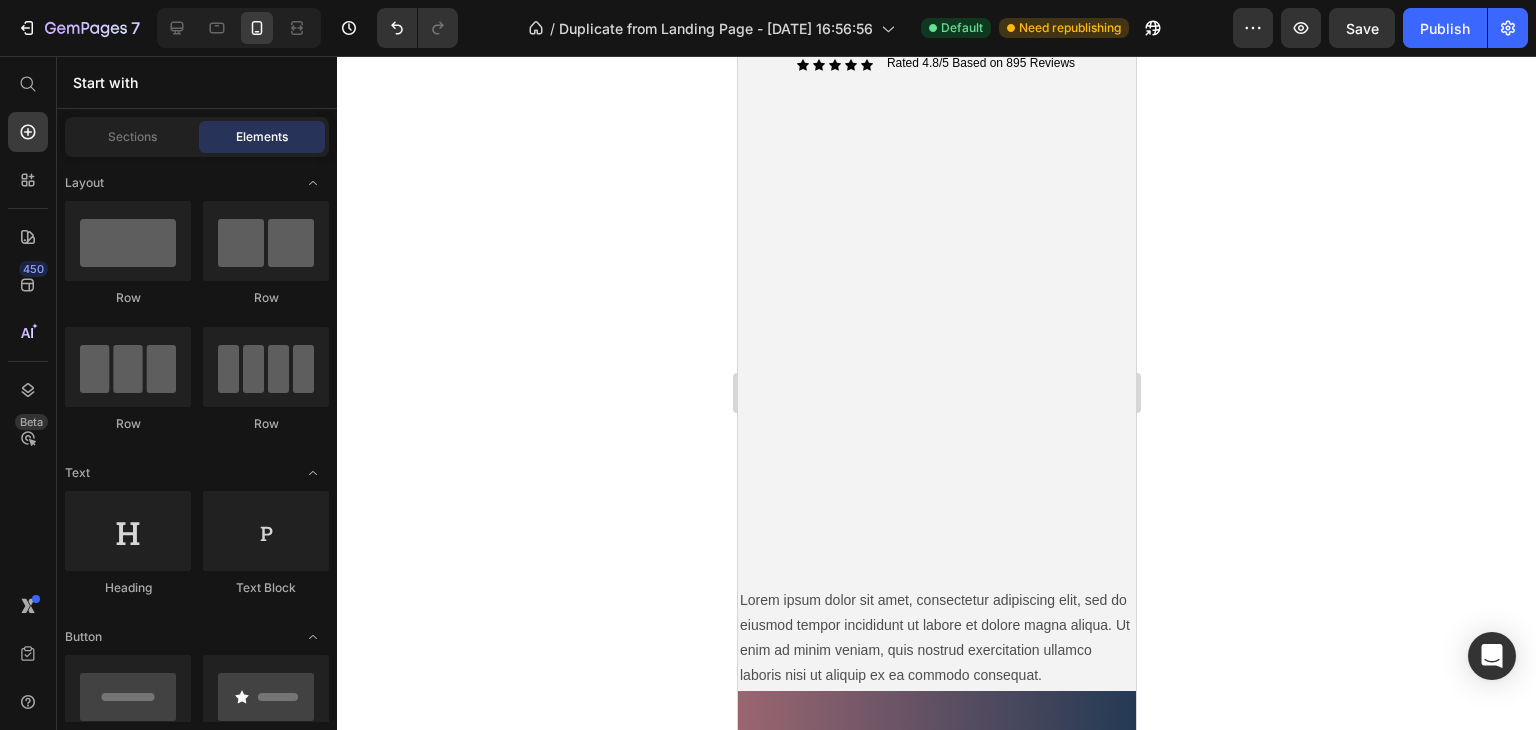 scroll, scrollTop: 371, scrollLeft: 0, axis: vertical 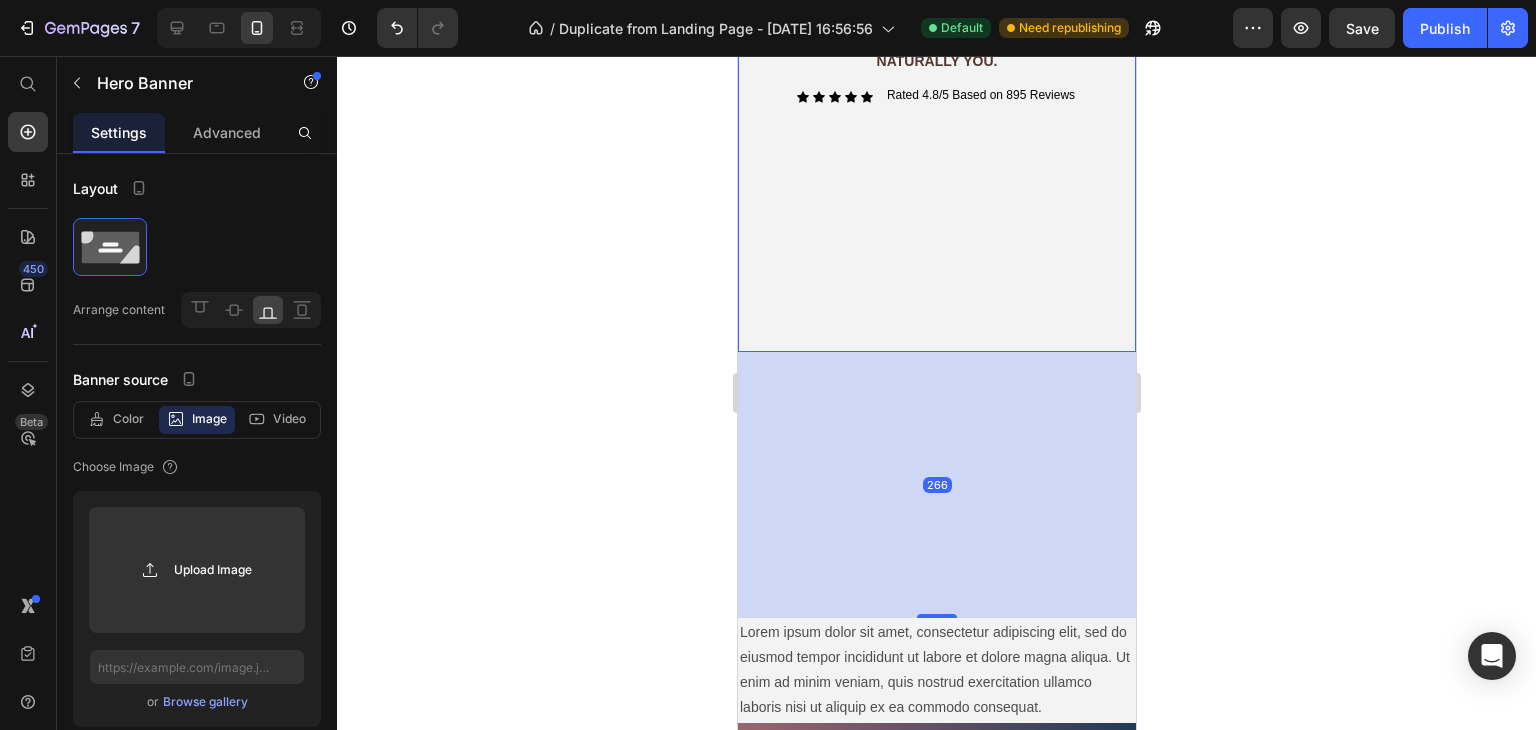 click on "266" at bounding box center [936, 485] 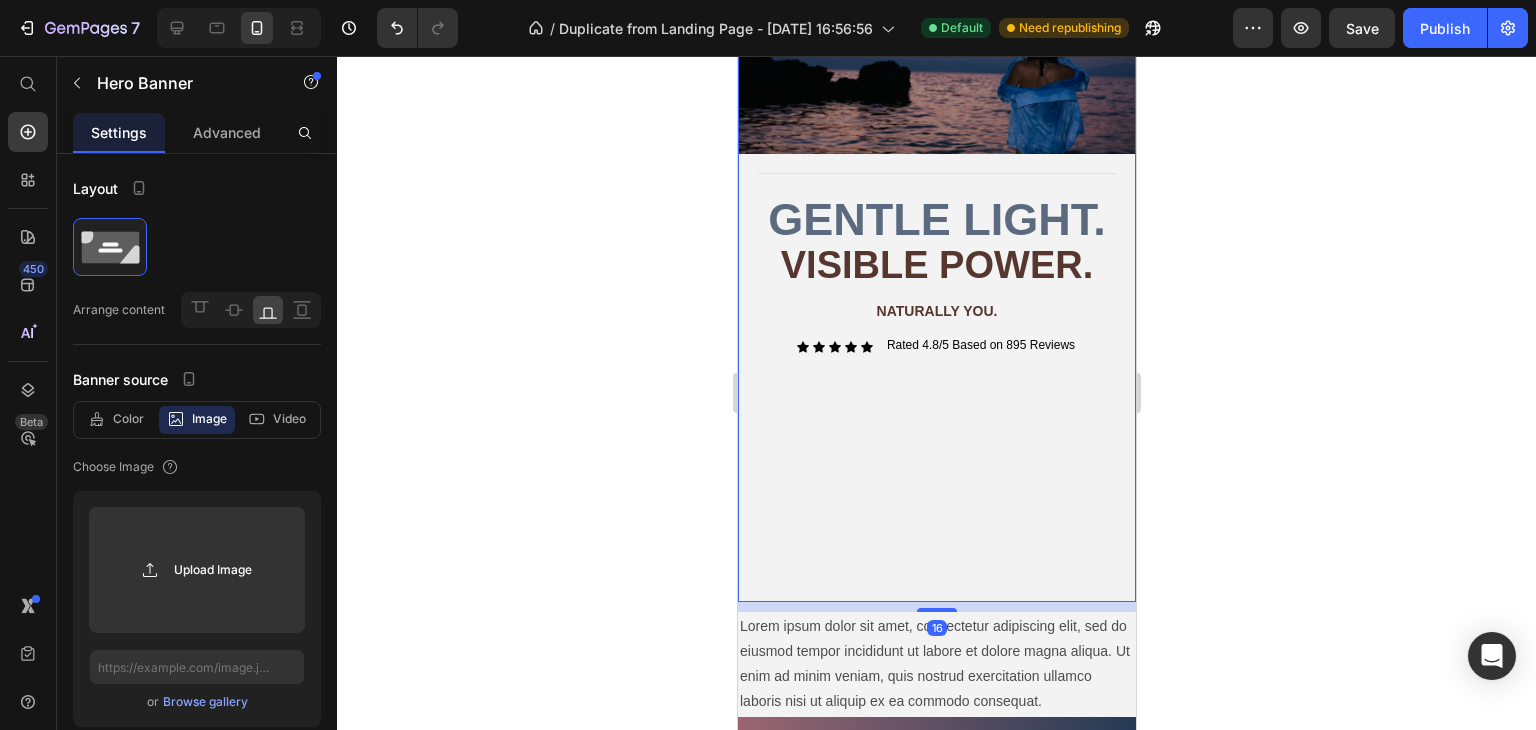 scroll, scrollTop: 105, scrollLeft: 0, axis: vertical 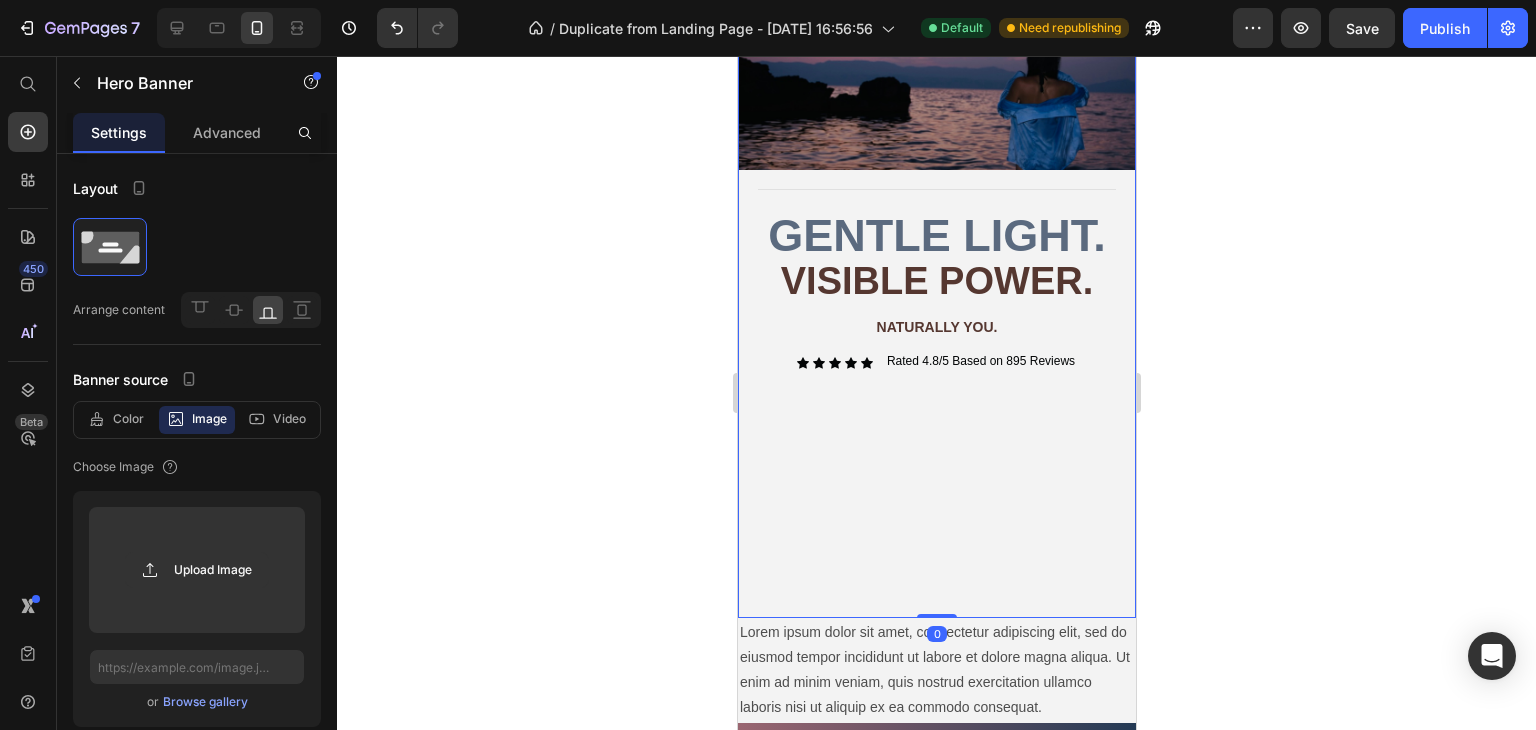 drag, startPoint x: 933, startPoint y: 609, endPoint x: 987, endPoint y: 257, distance: 356.11795 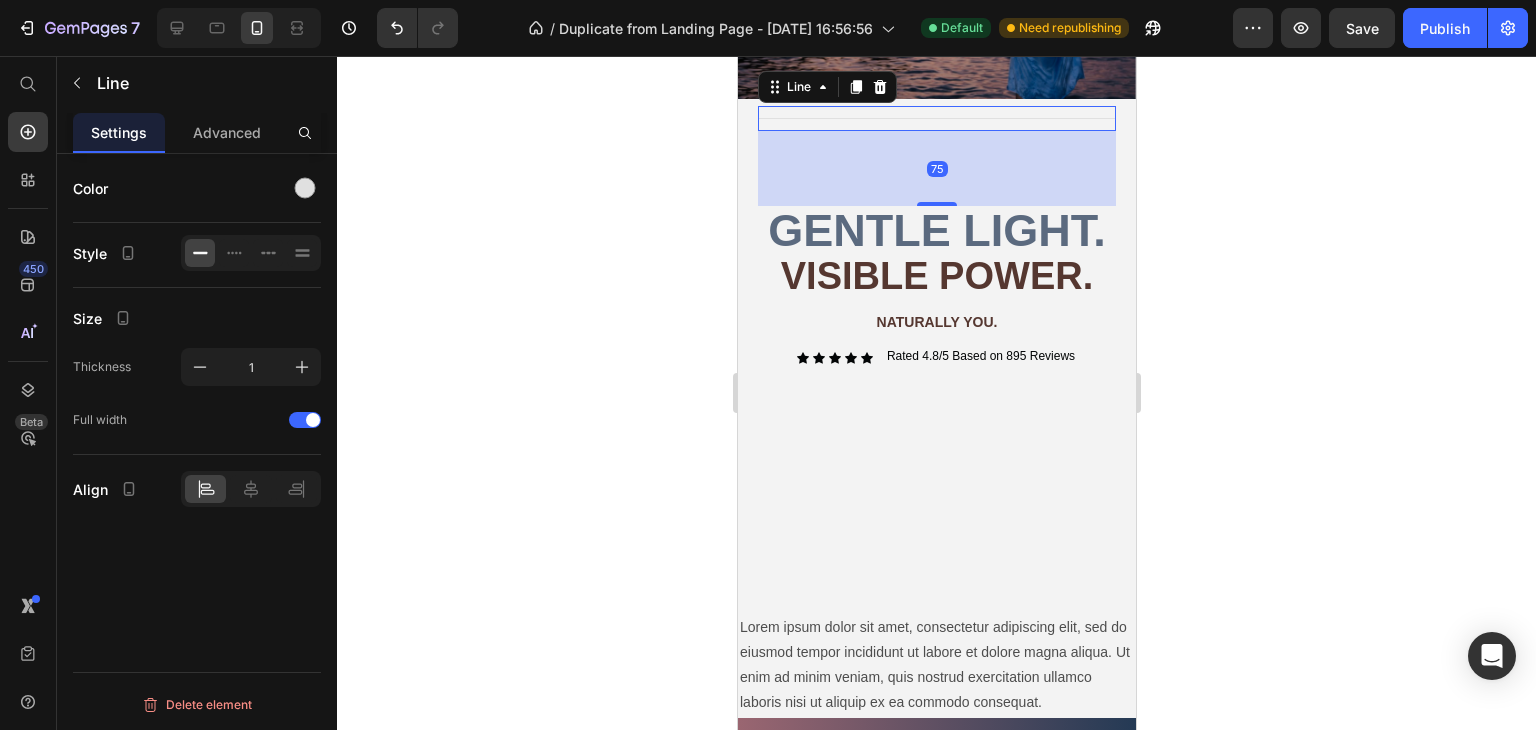 scroll, scrollTop: 180, scrollLeft: 0, axis: vertical 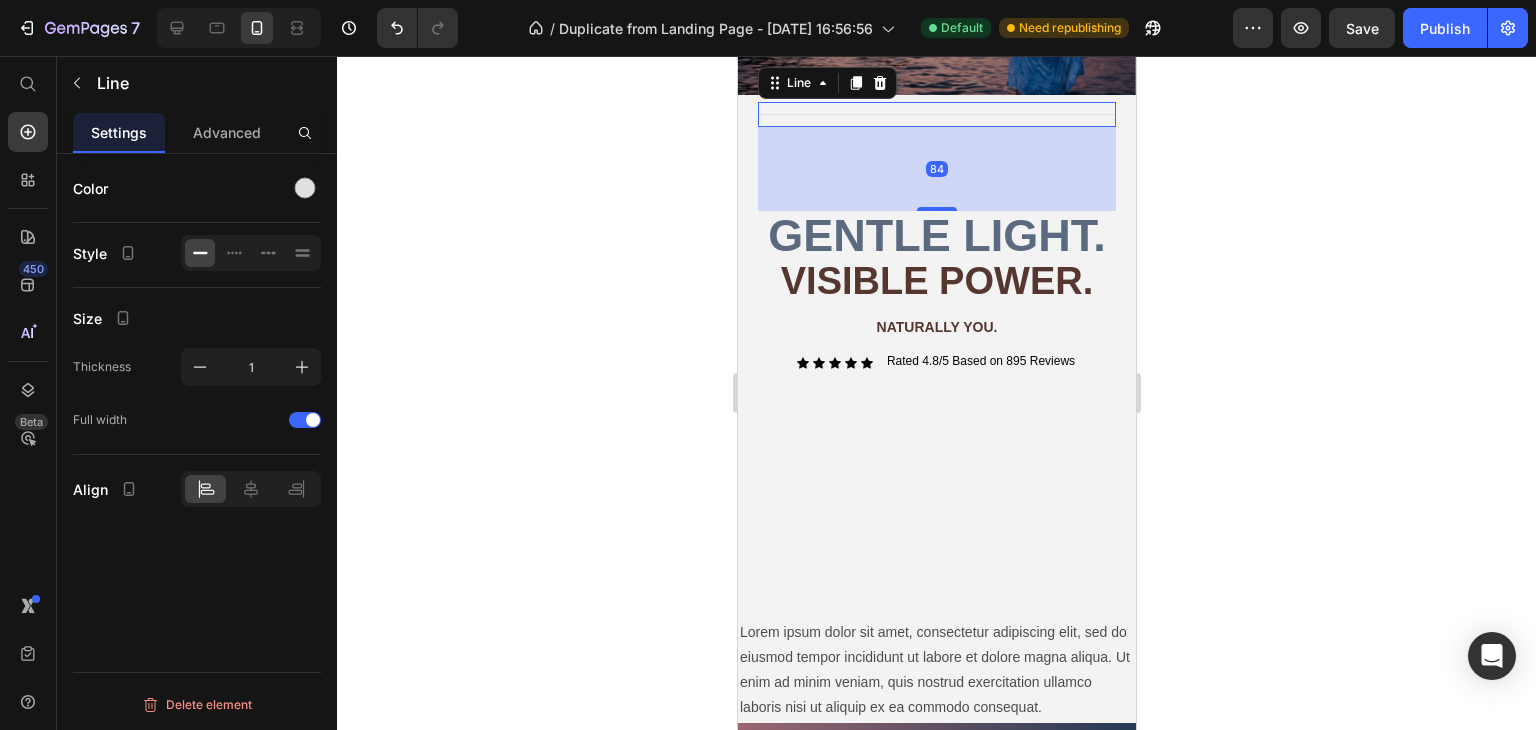drag, startPoint x: 929, startPoint y: 199, endPoint x: 933, endPoint y: 274, distance: 75.10659 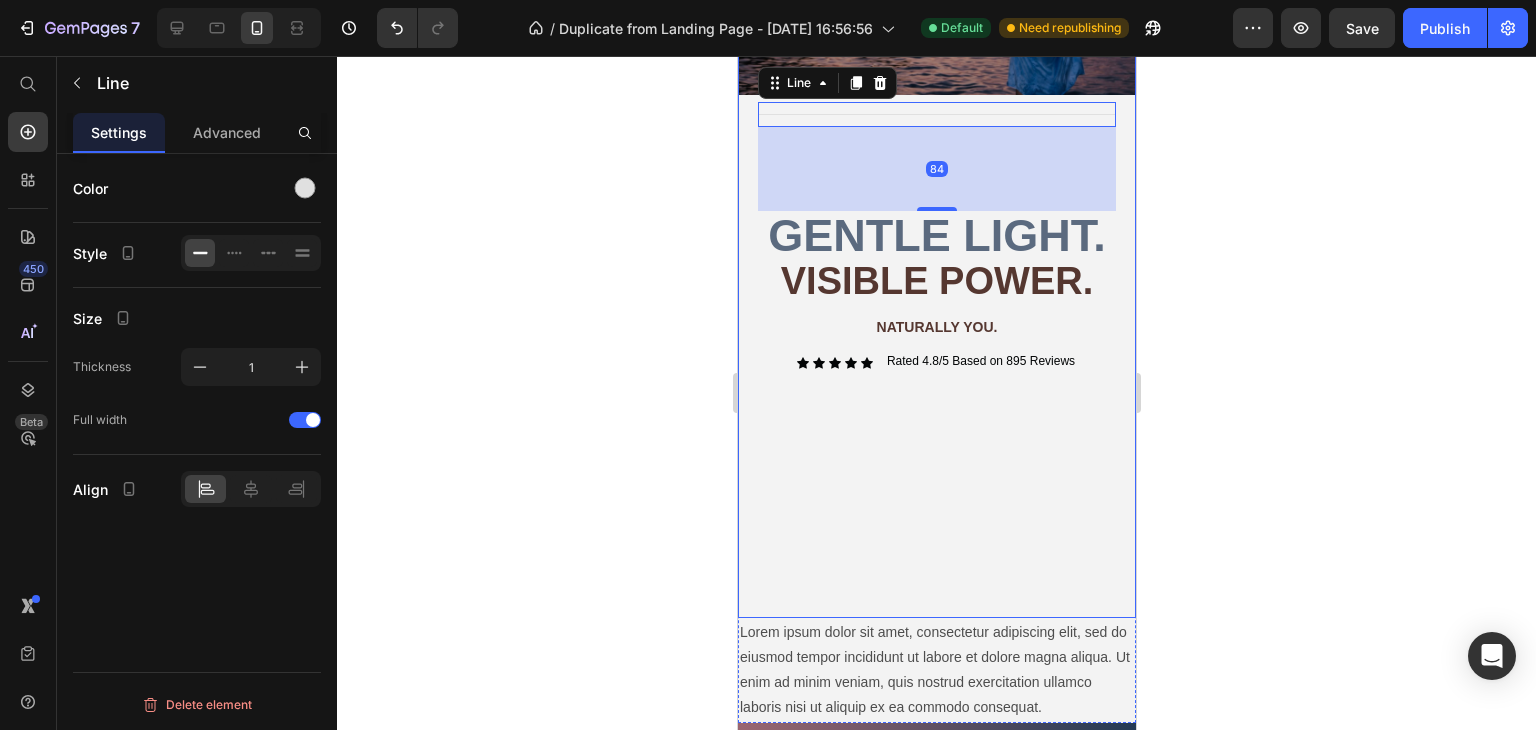 click 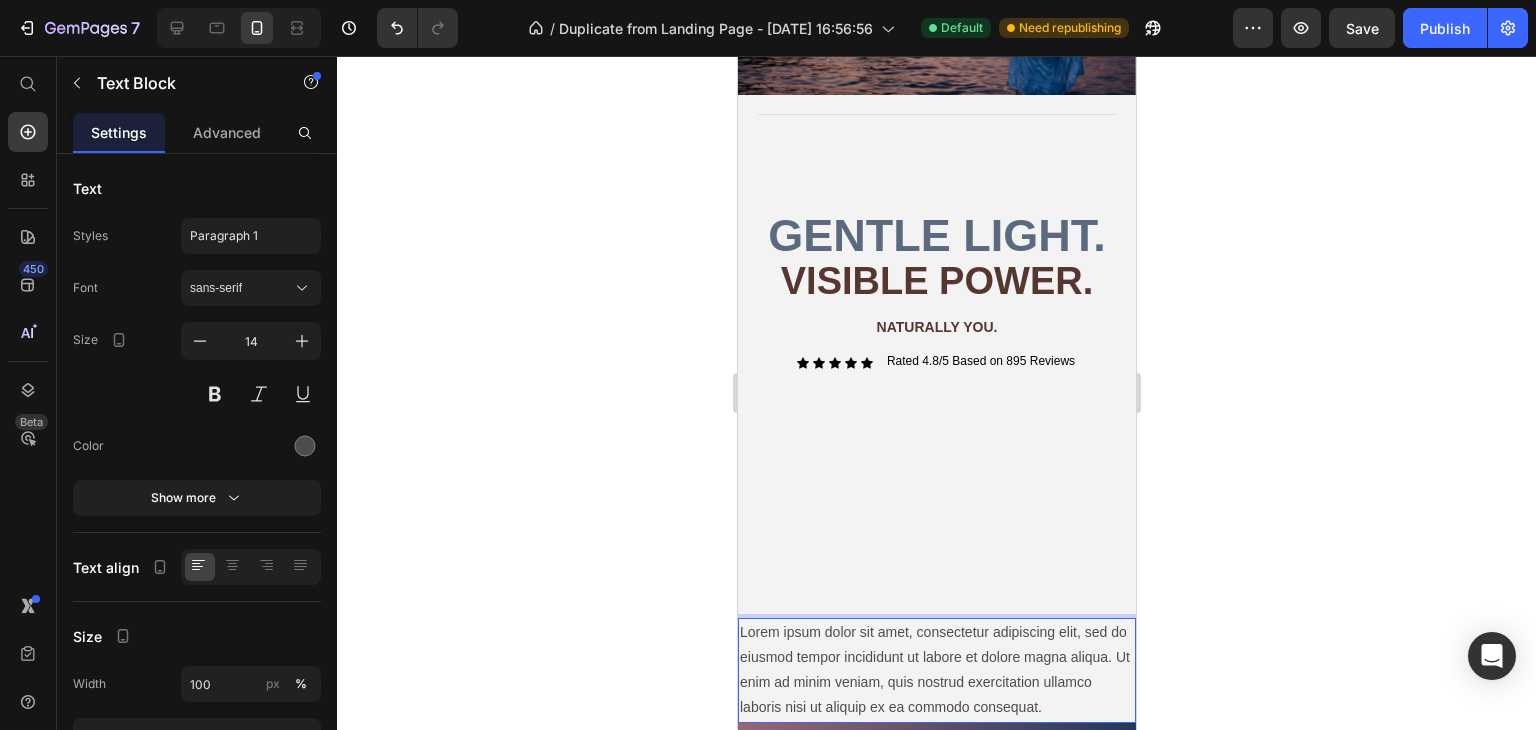 click on "Lorem ipsum dolor sit amet, consectetur adipiscing elit, sed do eiusmod tempor incididunt ut labore et dolore magna aliqua. Ut enim ad minim veniam, quis nostrud exercitation ullamco laboris nisi ut aliquip ex ea commodo consequat." at bounding box center (936, 670) 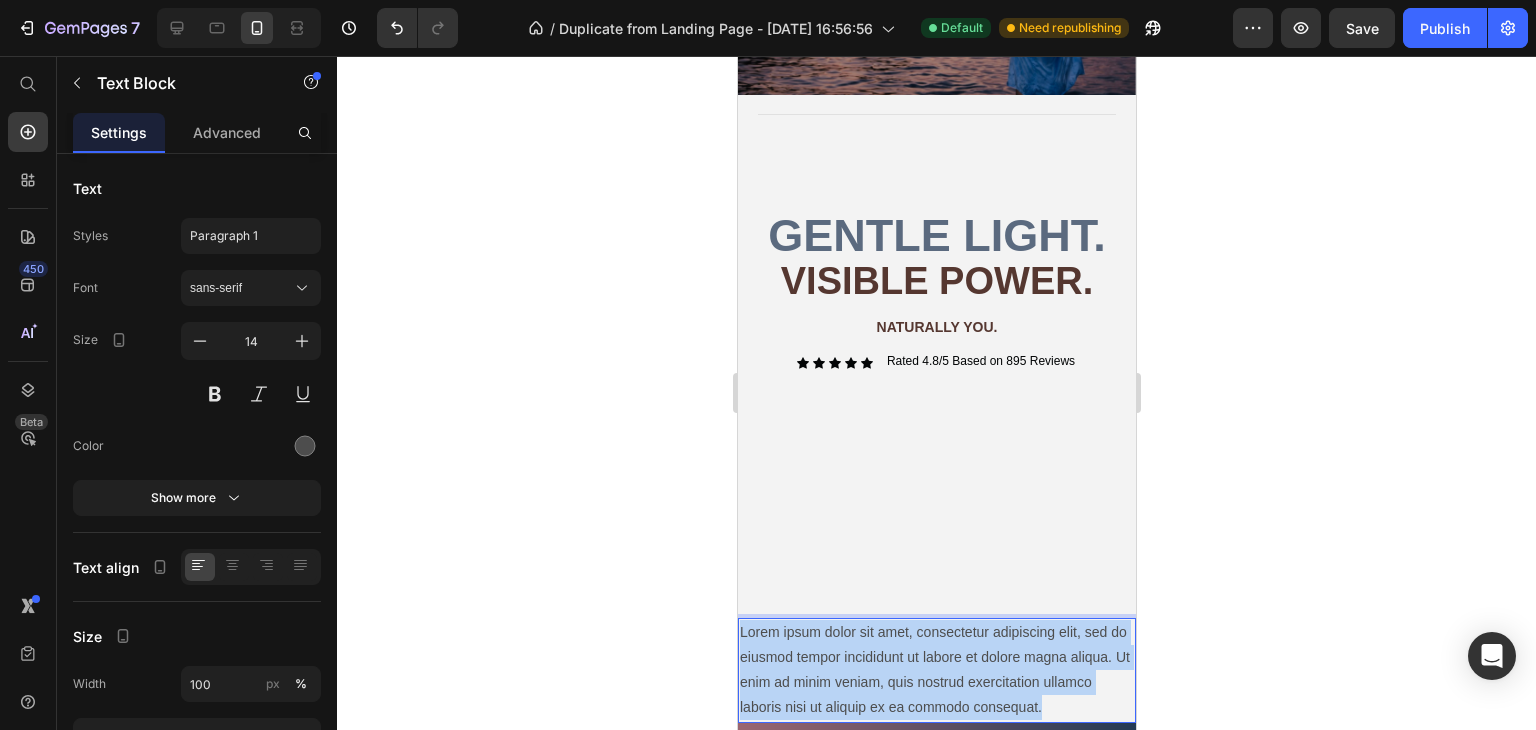 drag, startPoint x: 1094, startPoint y: 702, endPoint x: 711, endPoint y: 576, distance: 403.1935 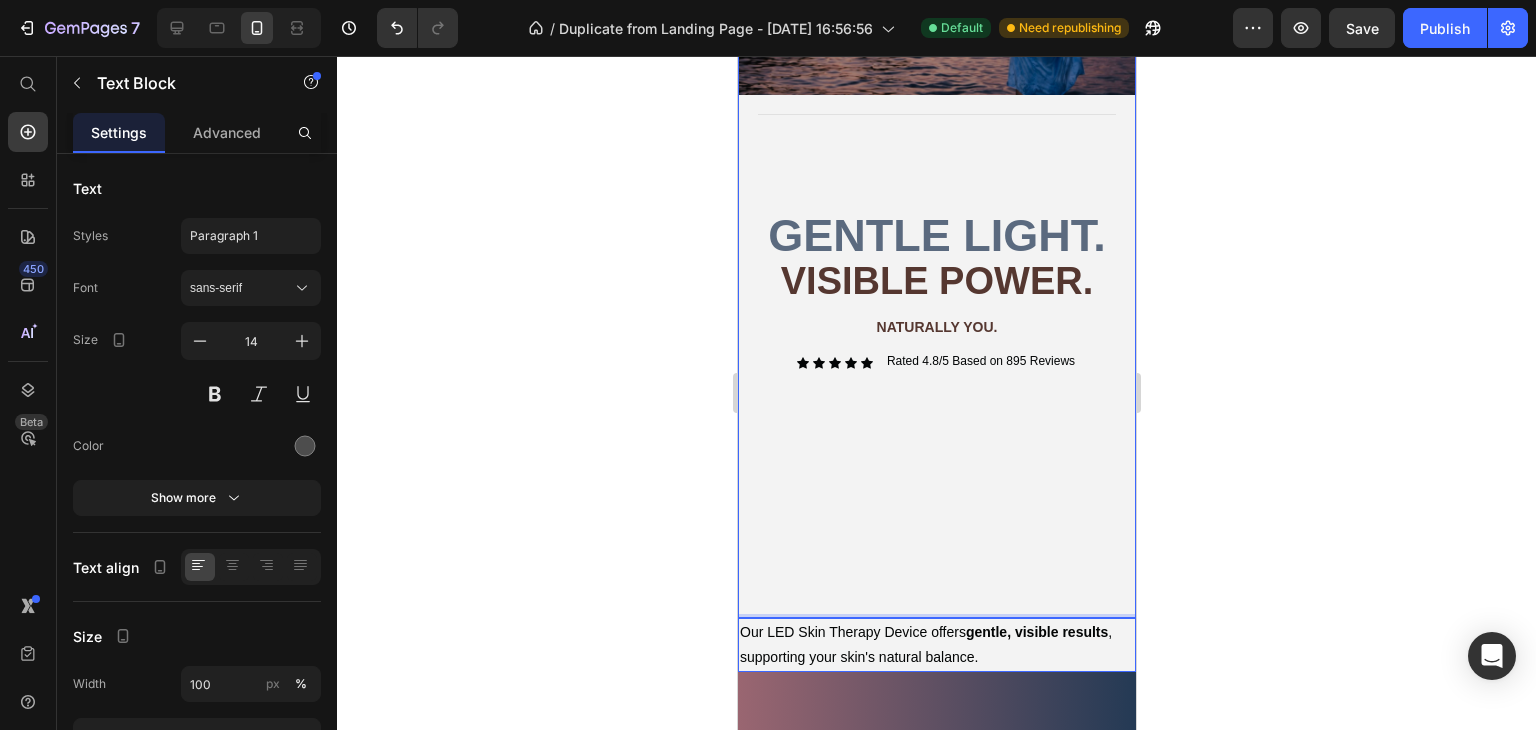 click on "Image                Title Line Gentle light. Heading visible power. Text Block NATURALLY YOU. Text Block Icon Icon Icon Icon Icon Icon List Rated 4.8/5 Based on 895 Reviews Text [GEOGRAPHIC_DATA]" at bounding box center (936, 267) 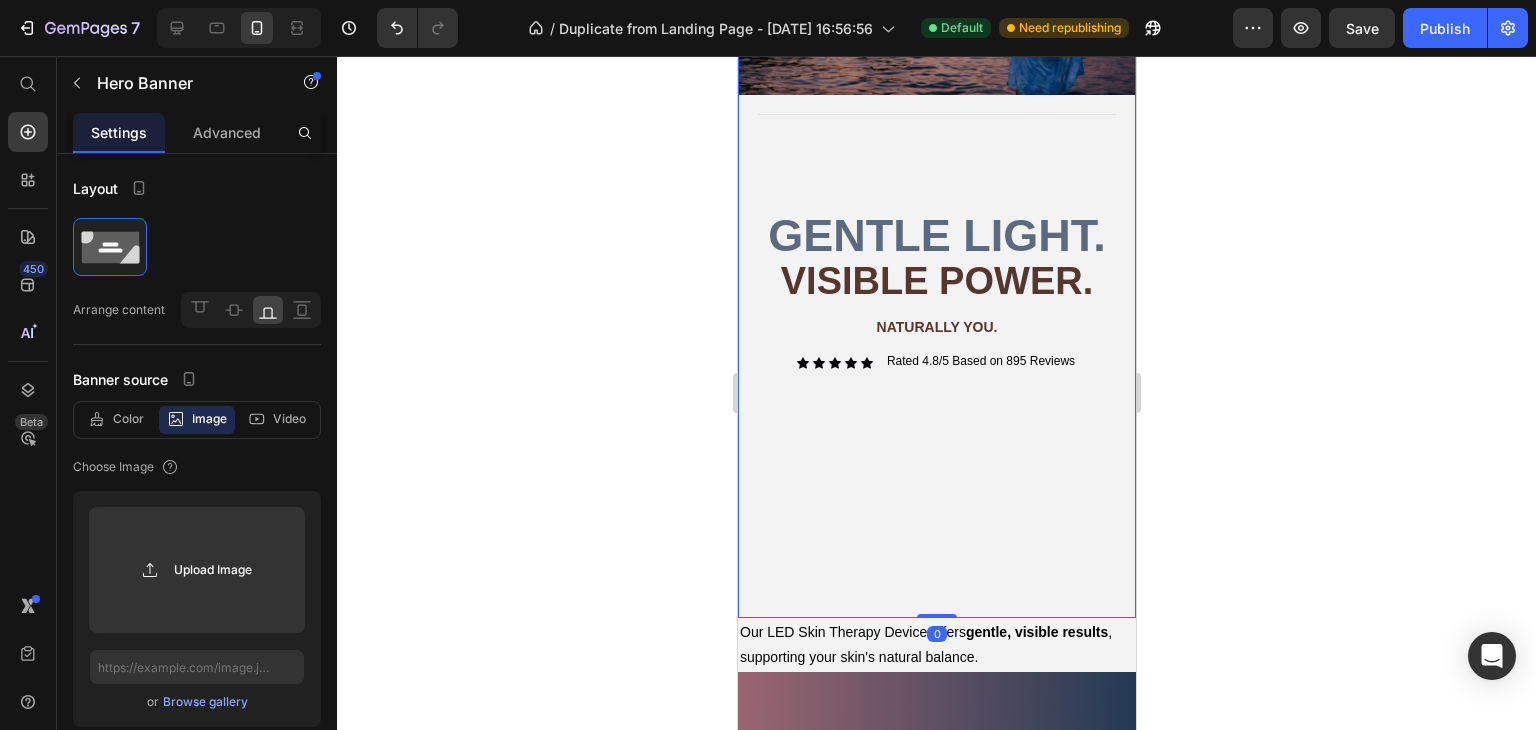 drag, startPoint x: 929, startPoint y: 609, endPoint x: 944, endPoint y: 324, distance: 285.39447 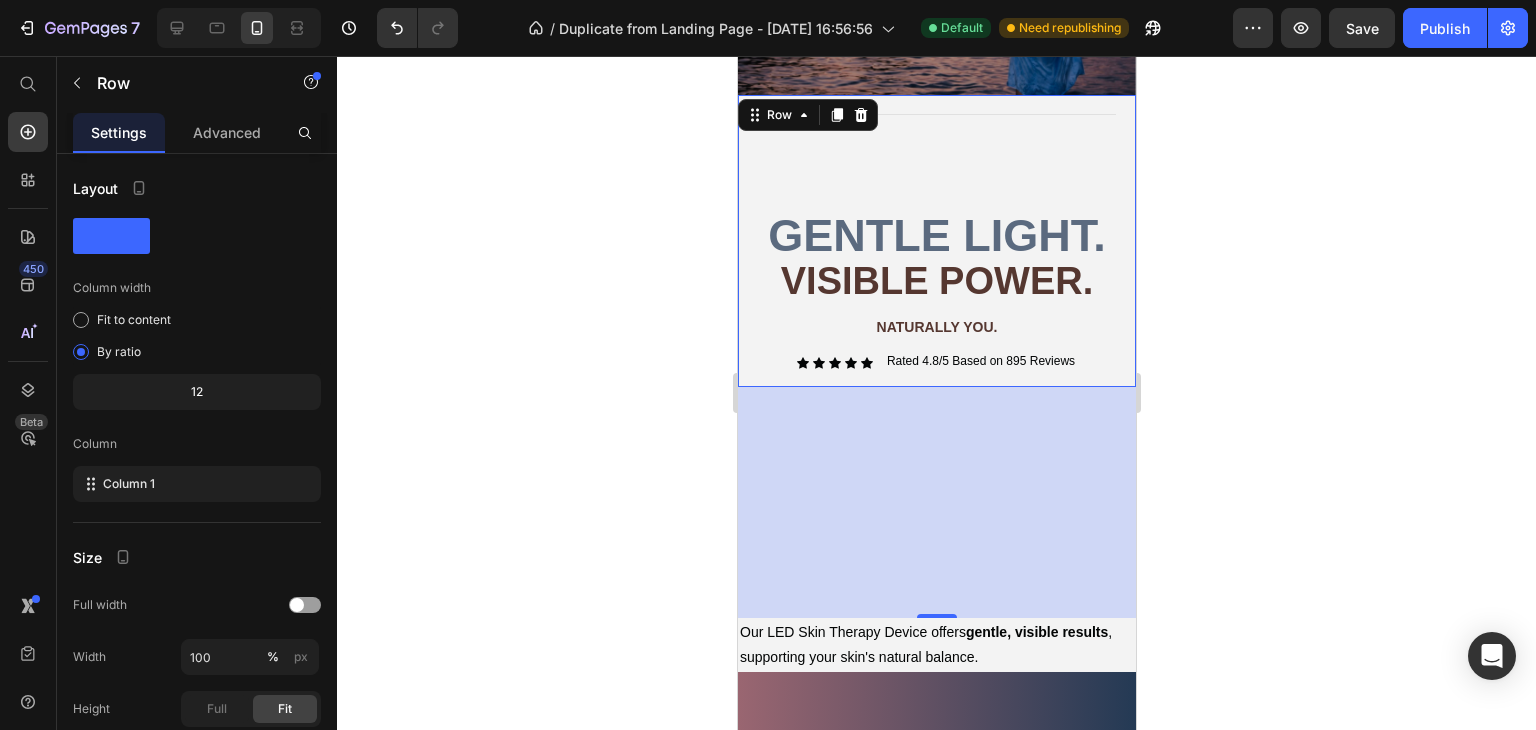 click on "231" at bounding box center [936, 502] 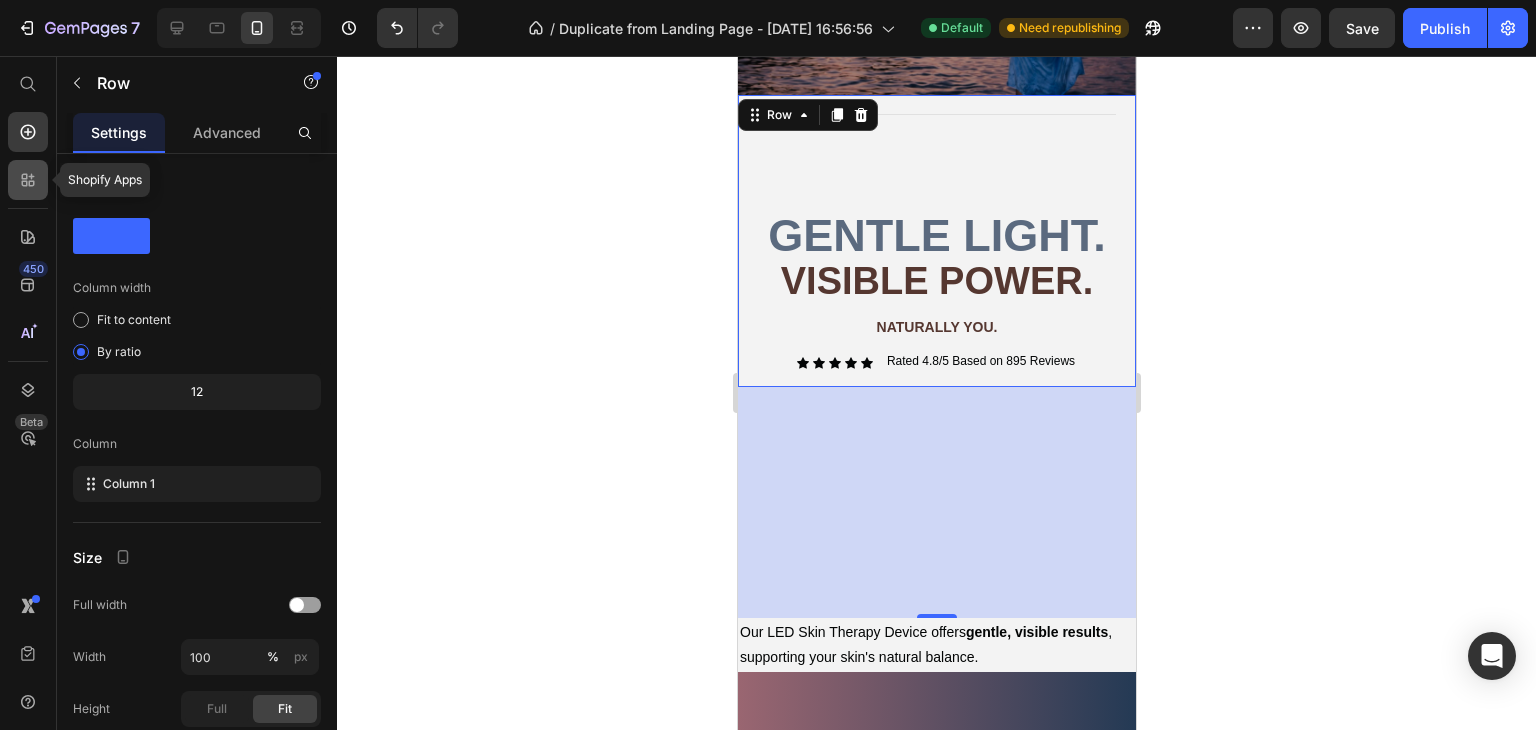 click 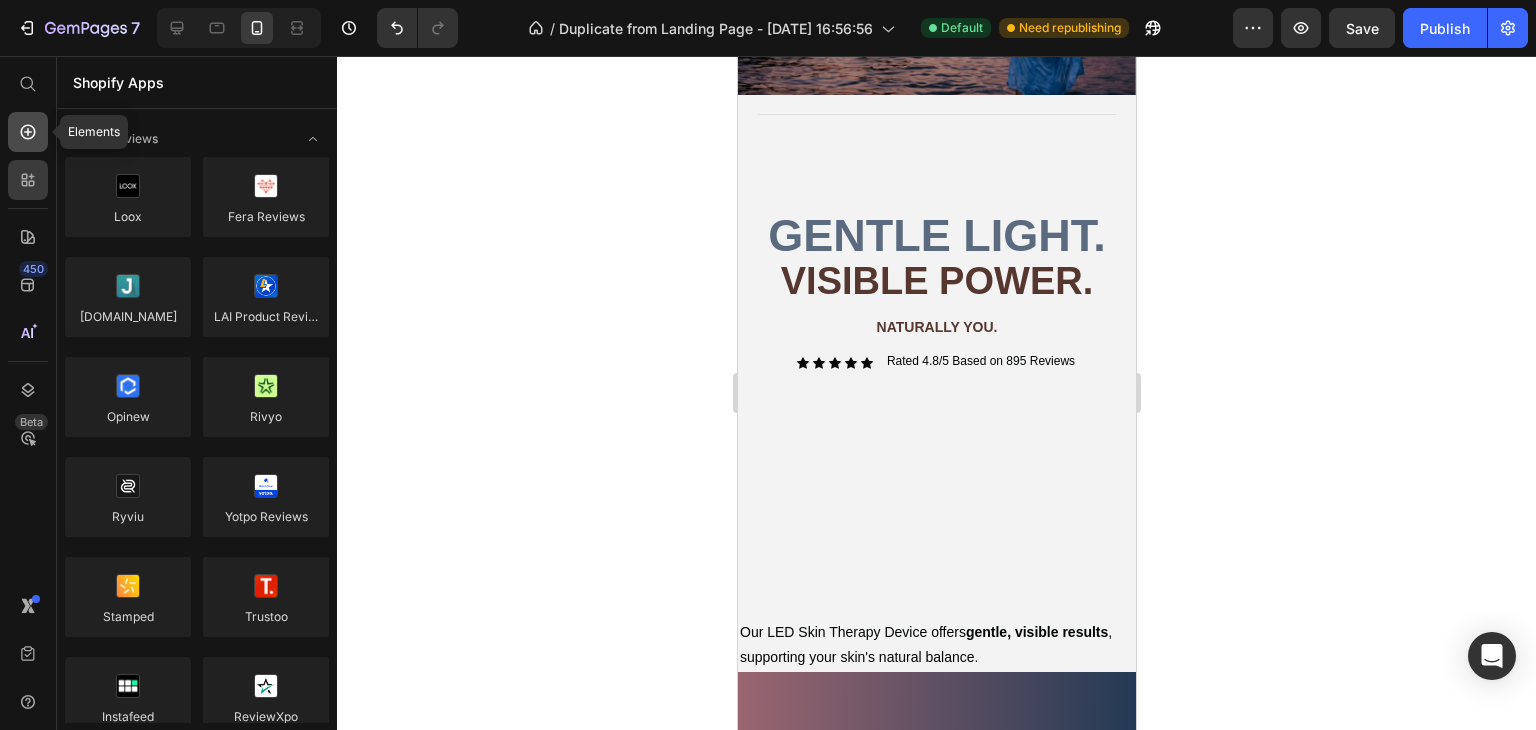 click 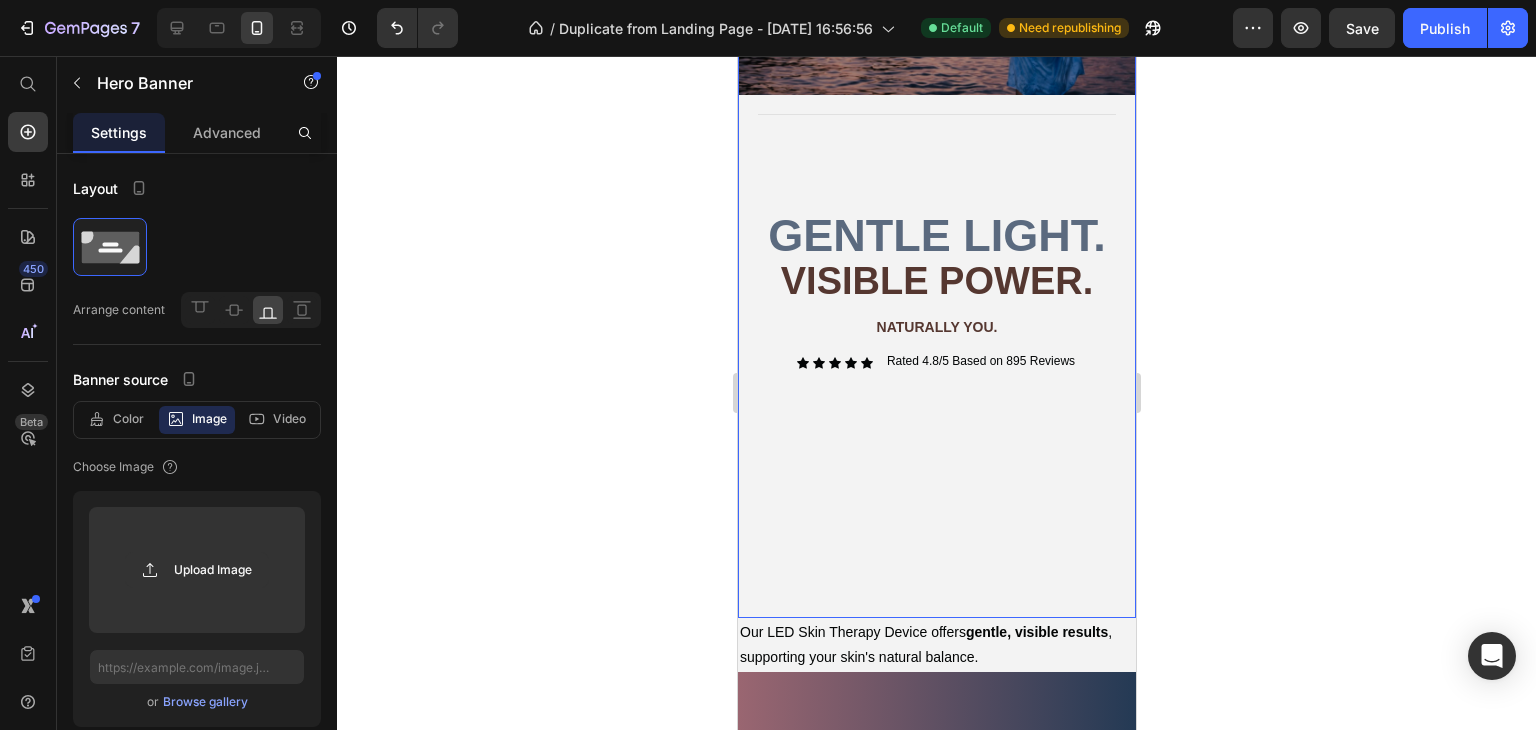 click on "Image                Title Line Gentle light. Heading visible power. Text Block NATURALLY YOU. Text Block Icon Icon Icon Icon Icon Icon List Rated 4.8/5 Based on 895 Reviews Text [GEOGRAPHIC_DATA]" at bounding box center [936, 267] 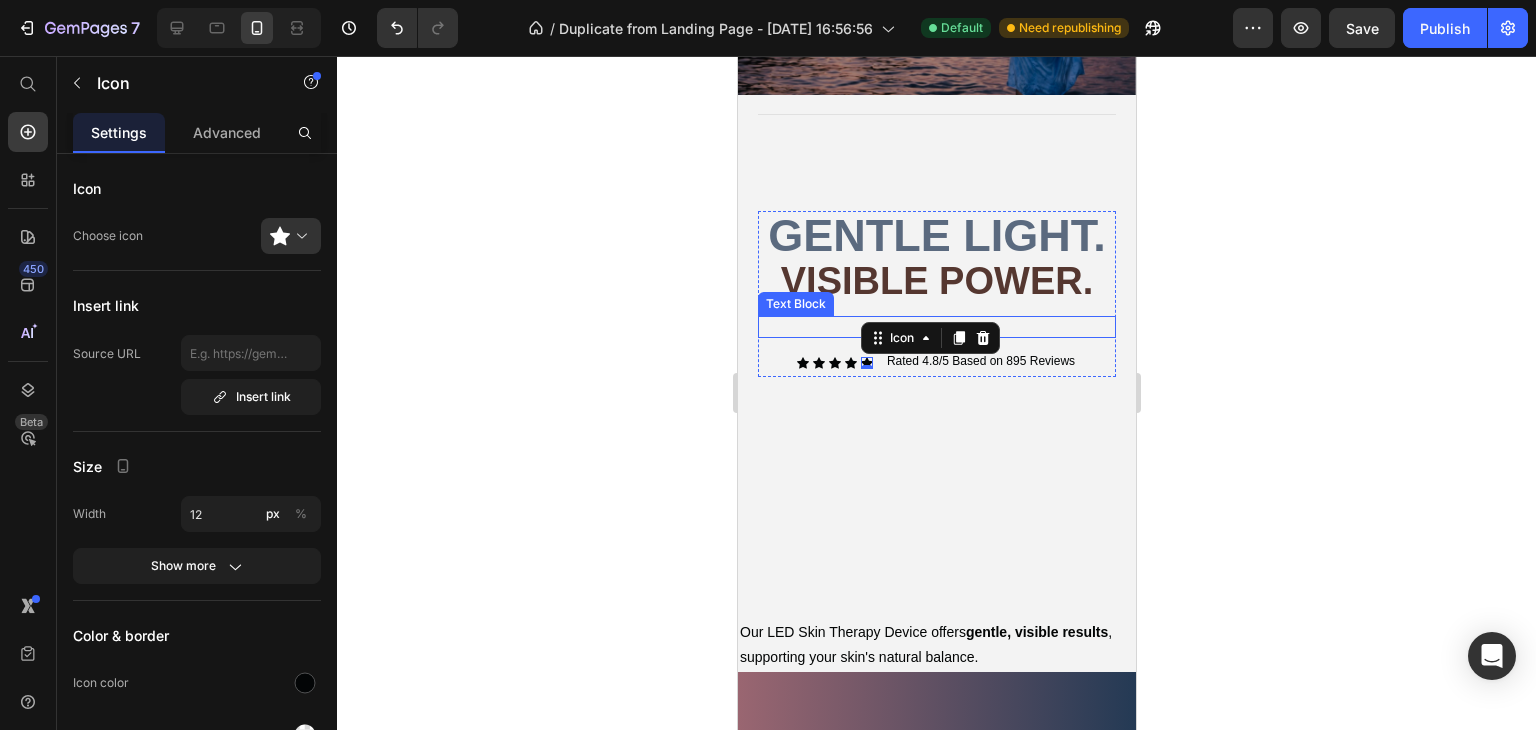 click on "NATURALLY YOU." at bounding box center (936, 327) 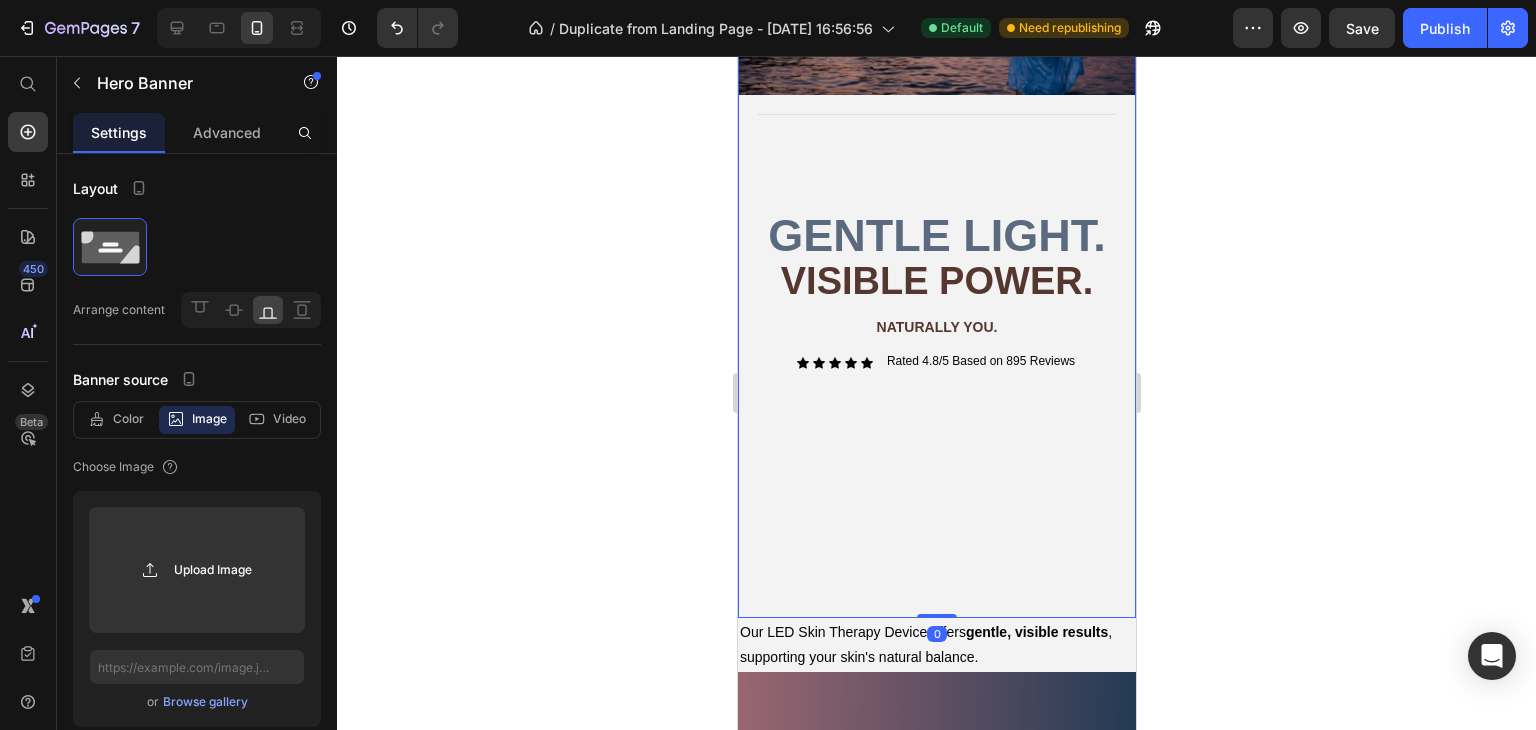click on "Image                Title Line Gentle light. Heading visible power. Text Block NATURALLY YOU. Text Block Icon Icon Icon Icon Icon Icon List Rated 4.8/5 Based on 895 Reviews Text [GEOGRAPHIC_DATA]" at bounding box center [936, 267] 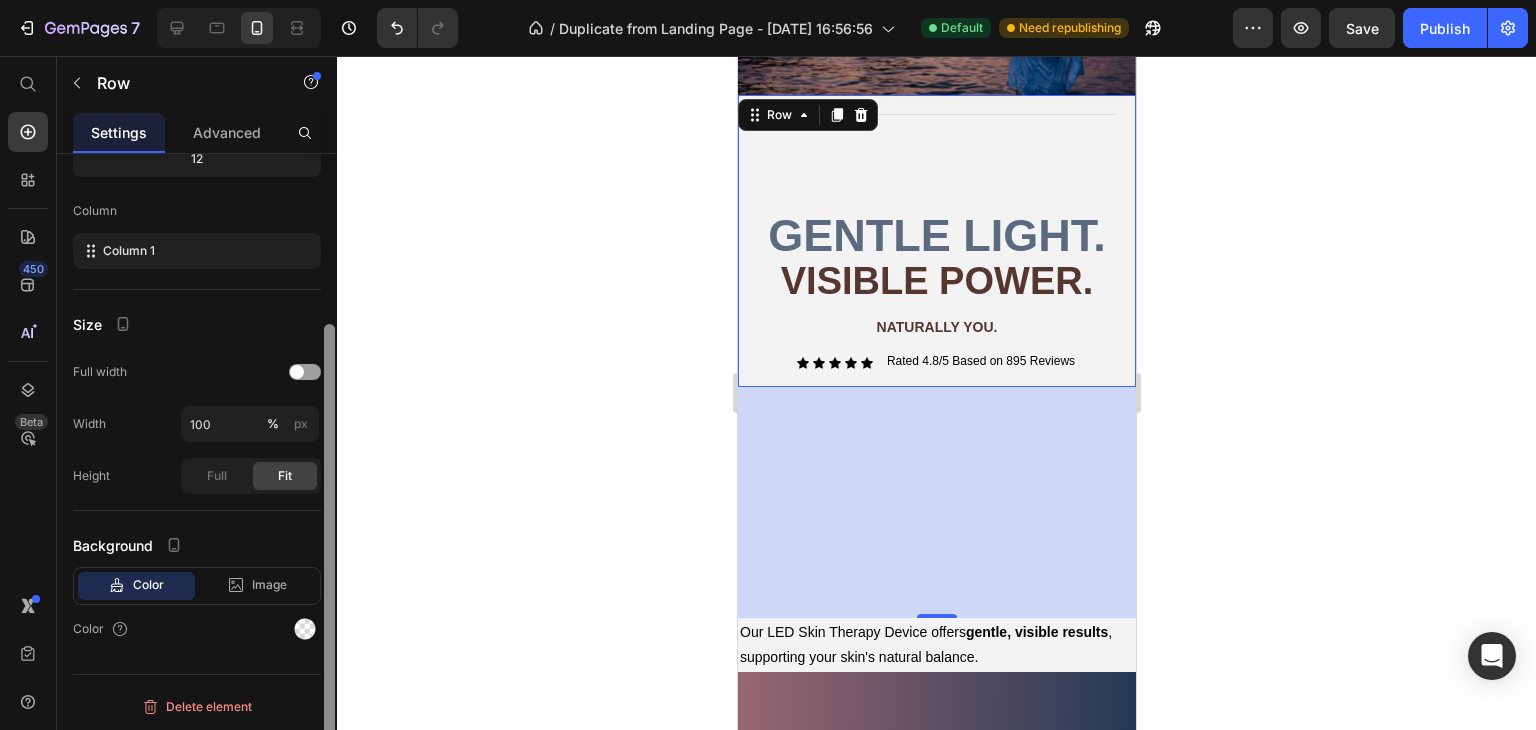 scroll, scrollTop: 0, scrollLeft: 0, axis: both 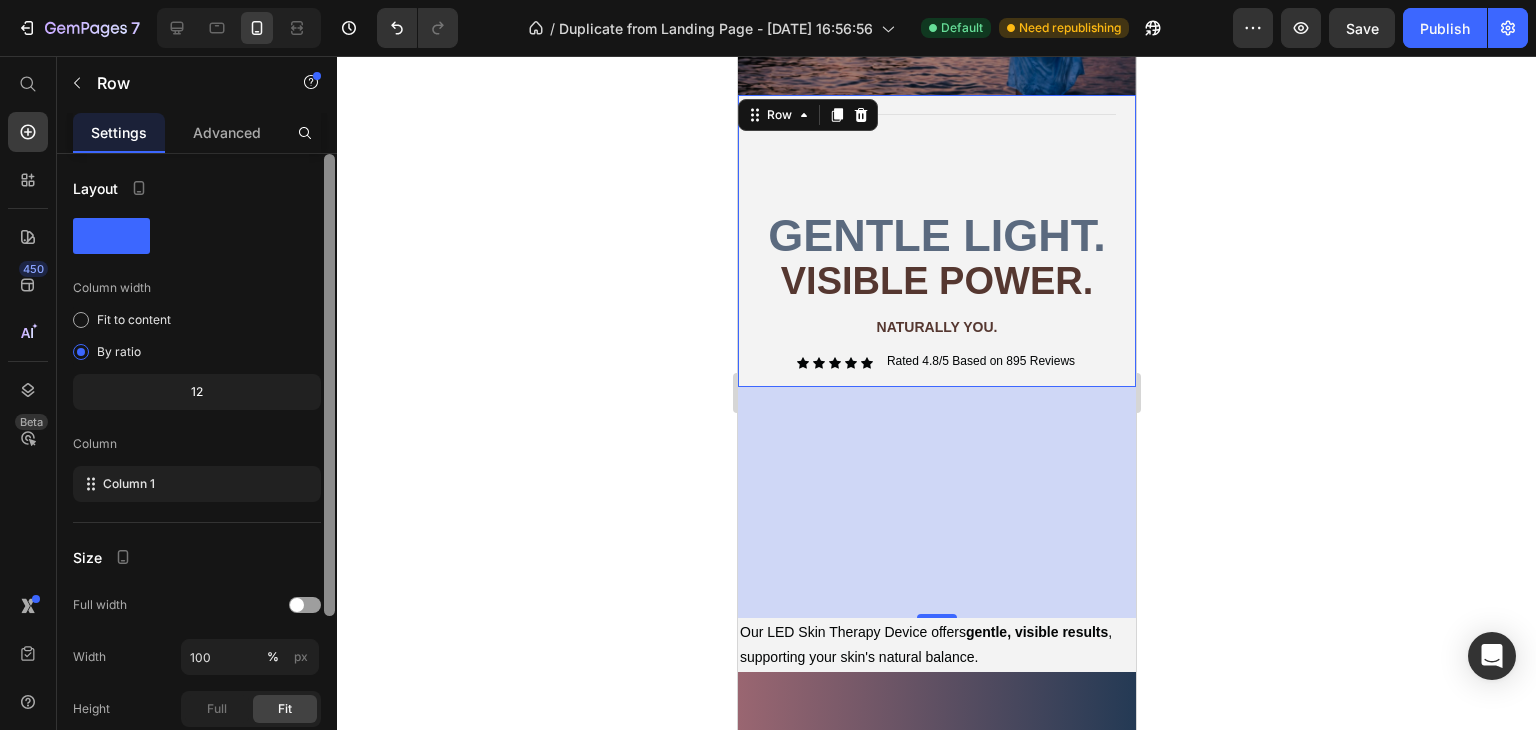 drag, startPoint x: 326, startPoint y: 281, endPoint x: 349, endPoint y: 236, distance: 50.537113 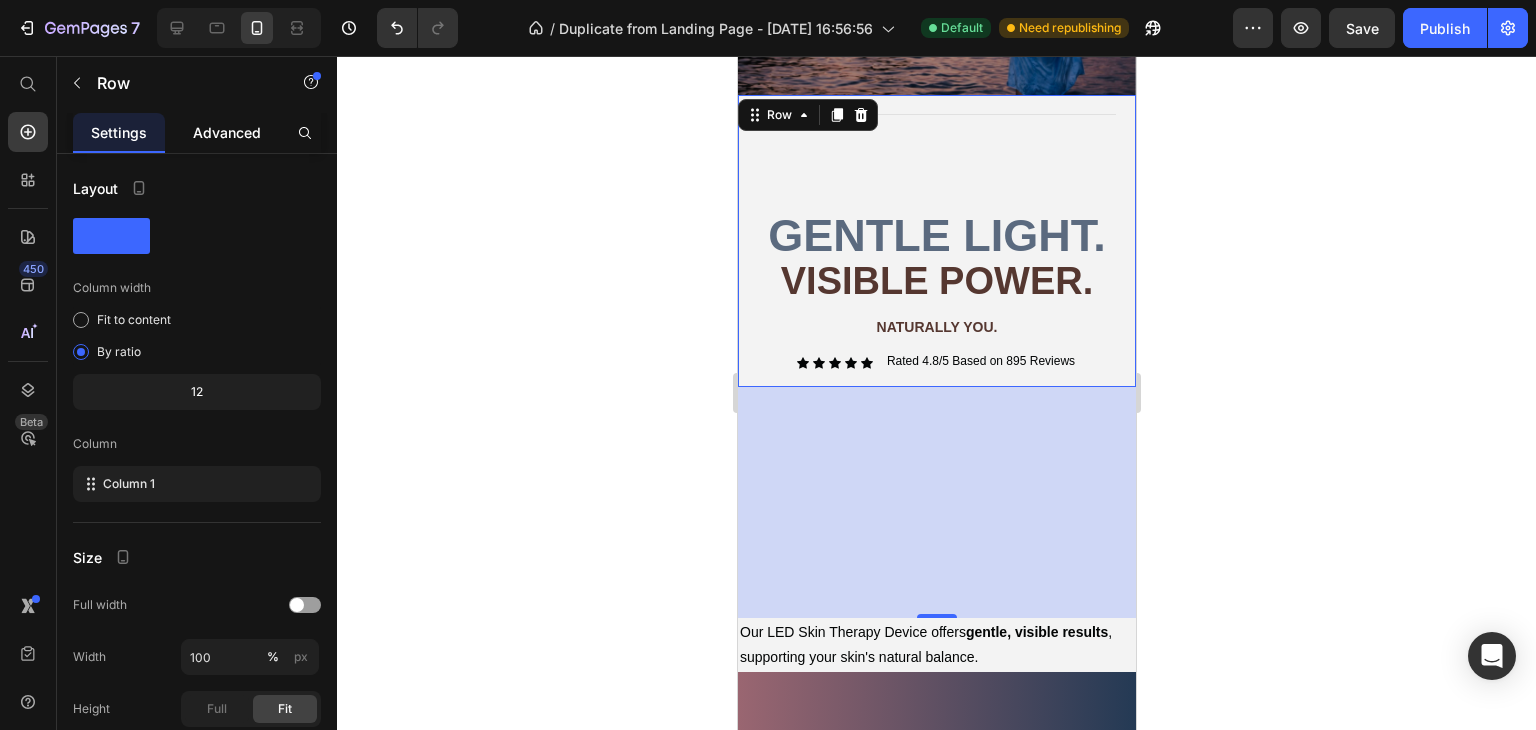 click on "Advanced" at bounding box center [227, 132] 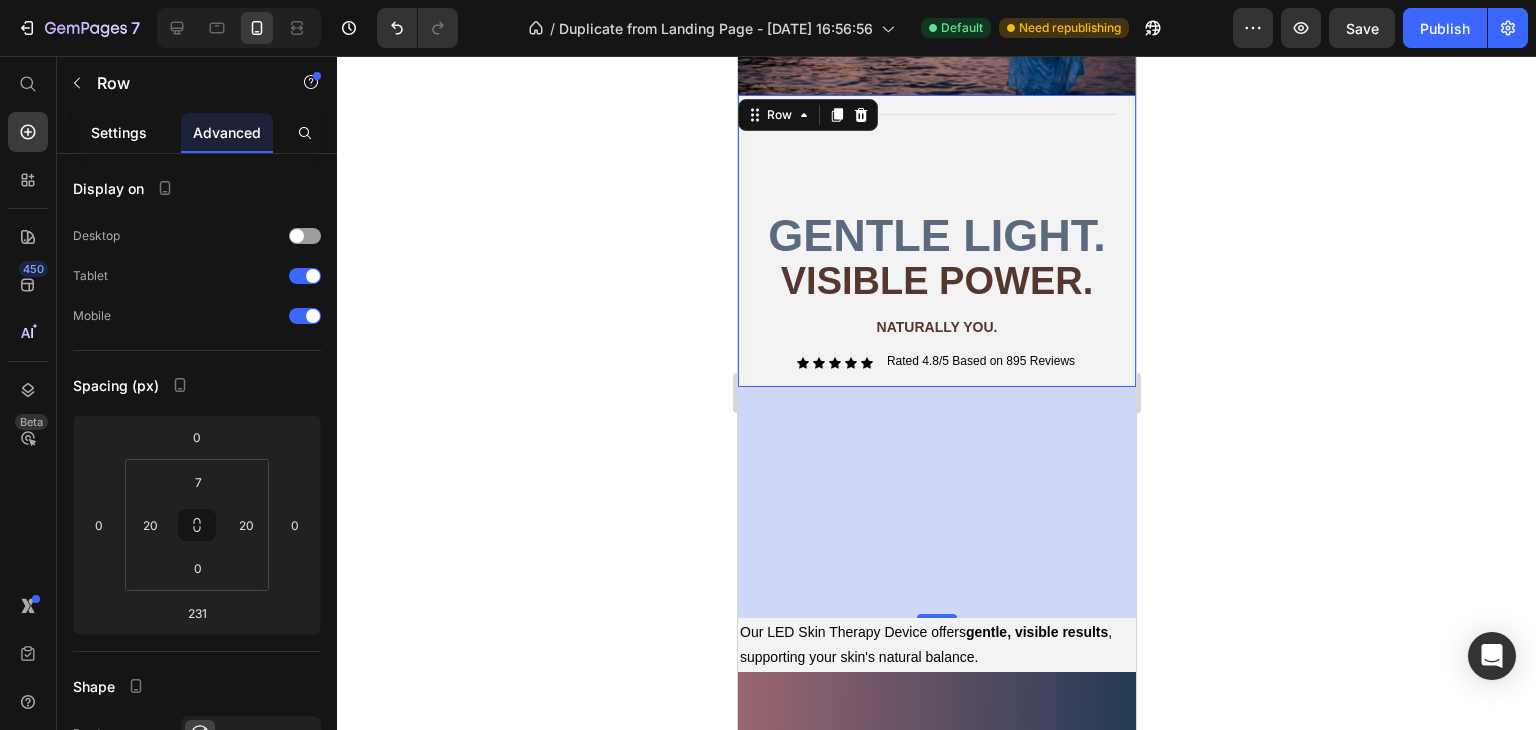 click on "Settings" at bounding box center [119, 132] 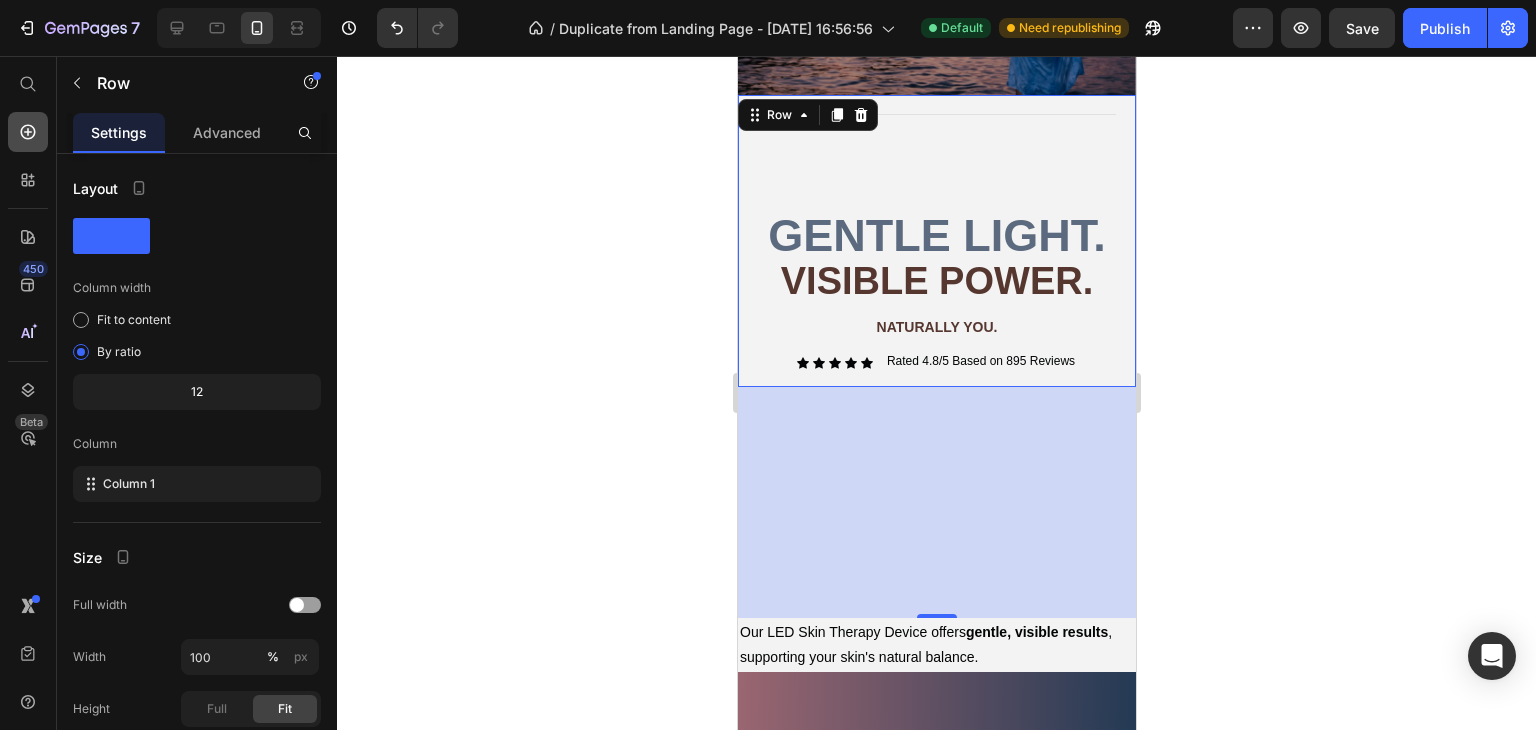 click 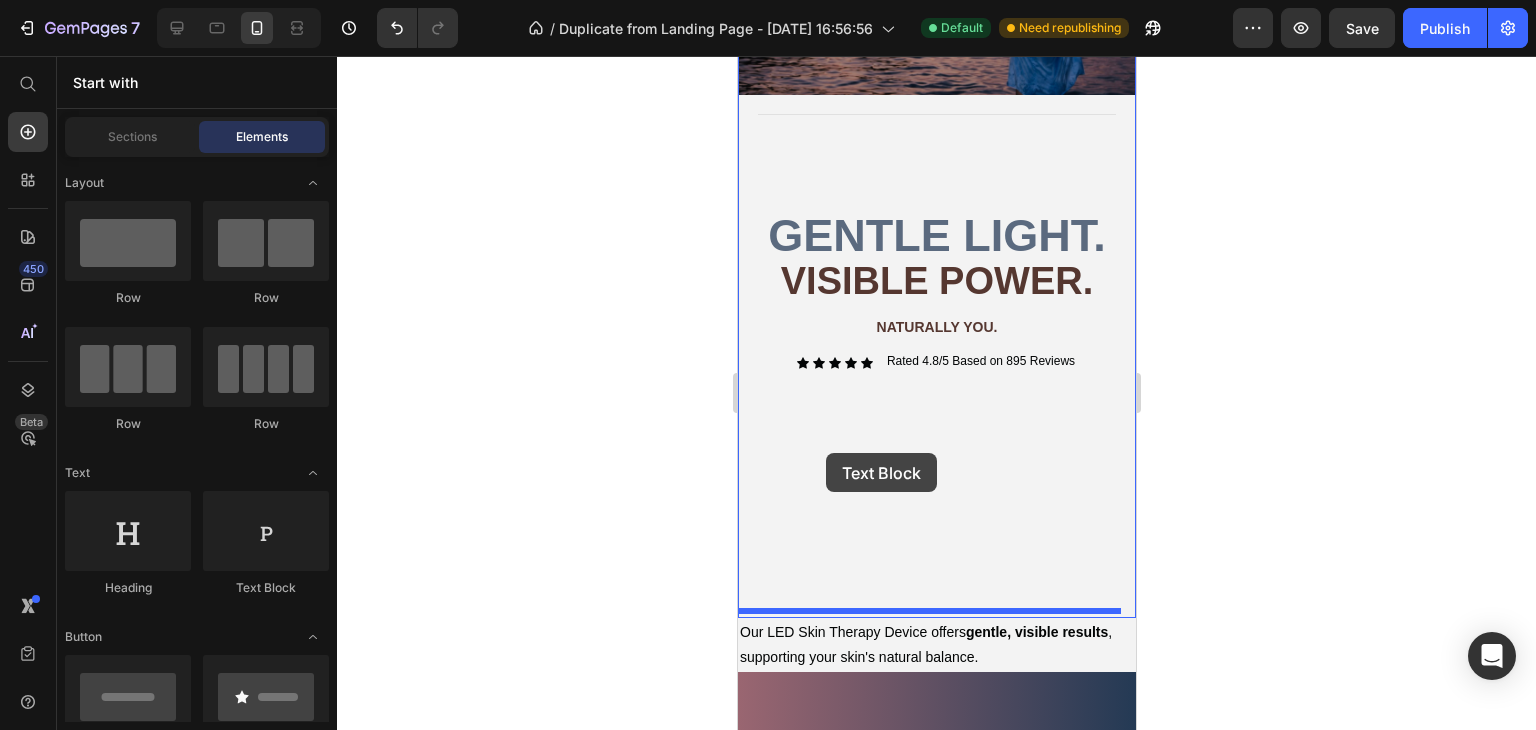 drag, startPoint x: 1011, startPoint y: 590, endPoint x: 825, endPoint y: 453, distance: 231.00865 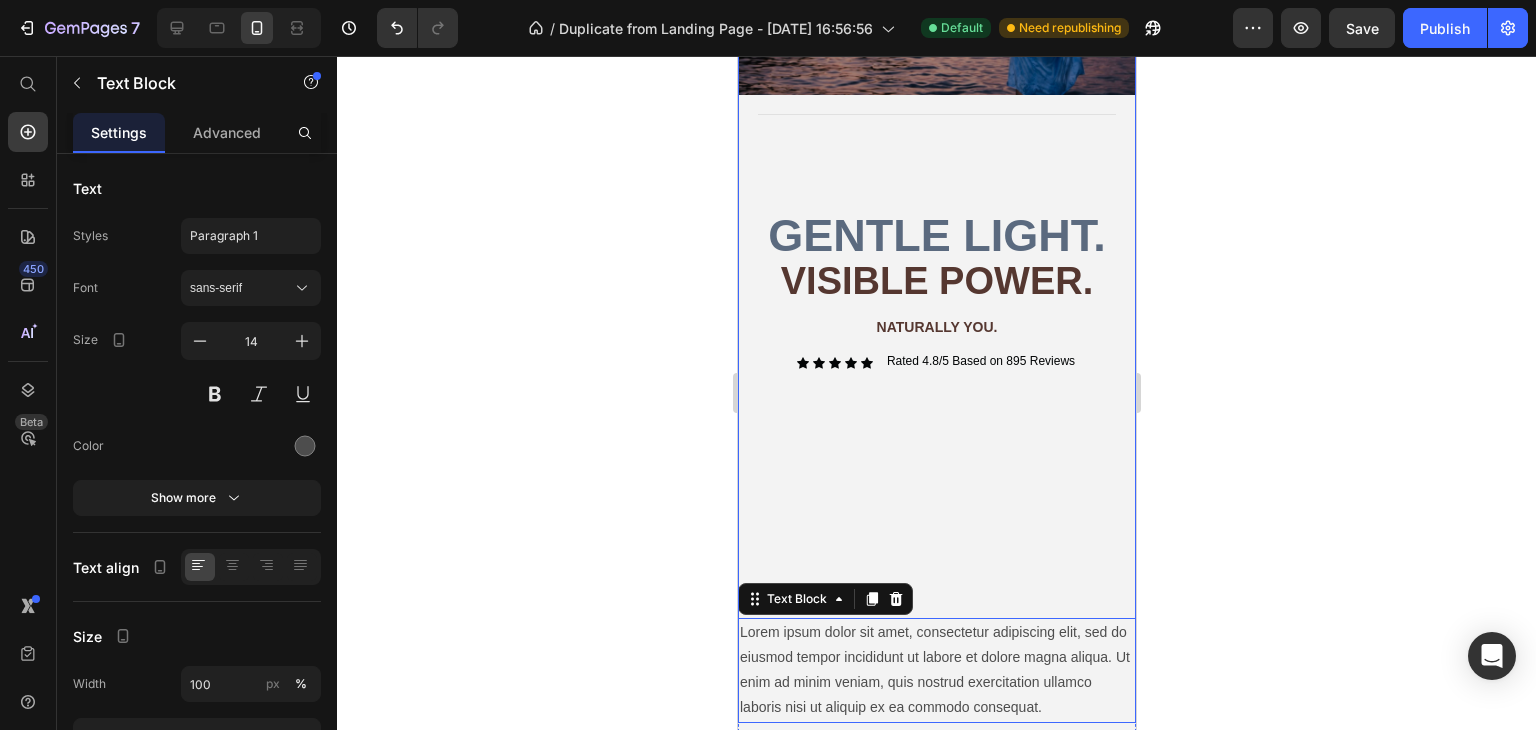 scroll, scrollTop: 285, scrollLeft: 0, axis: vertical 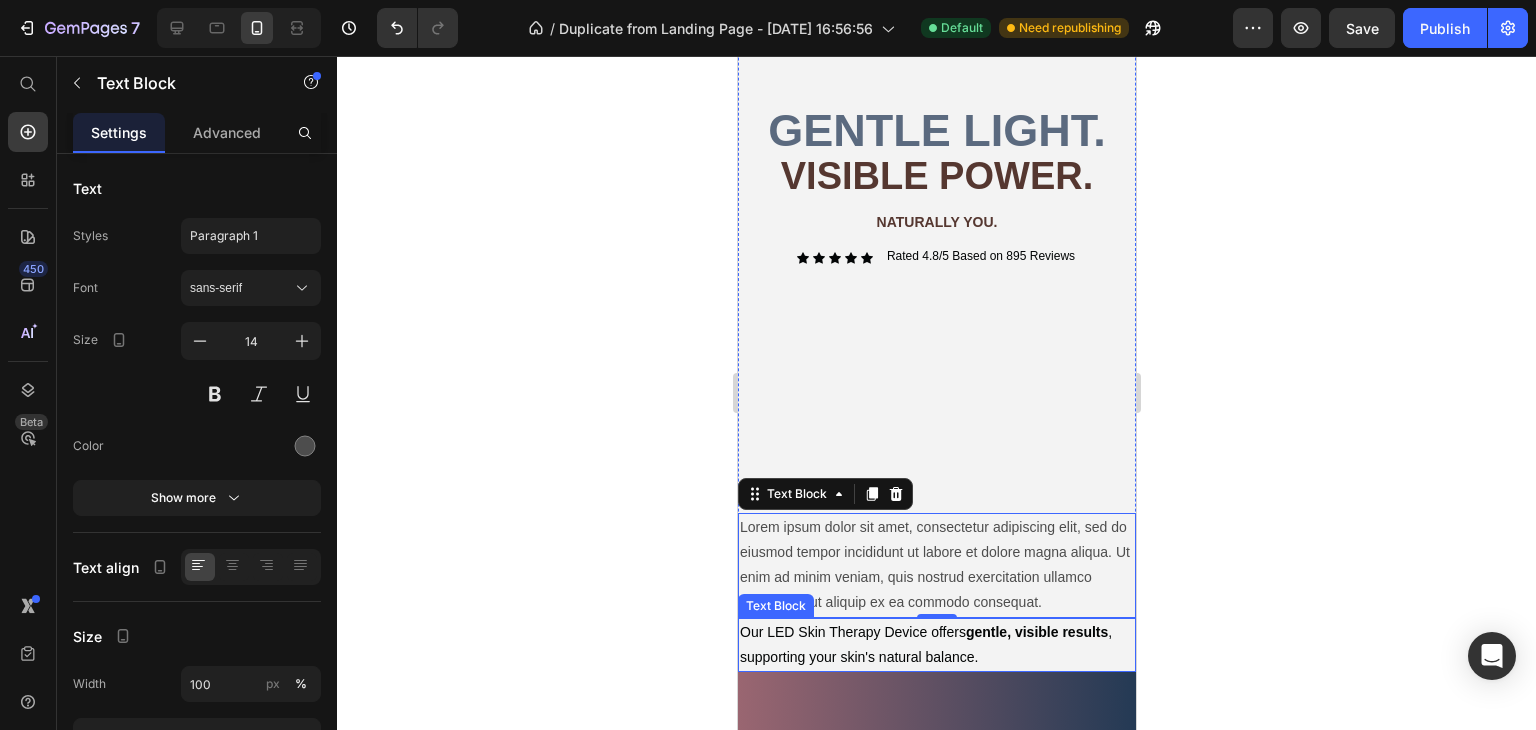 click on "Our LED Skin Therapy Device offers  gentle, visible results , supporting your skin's natural balance." at bounding box center (936, 645) 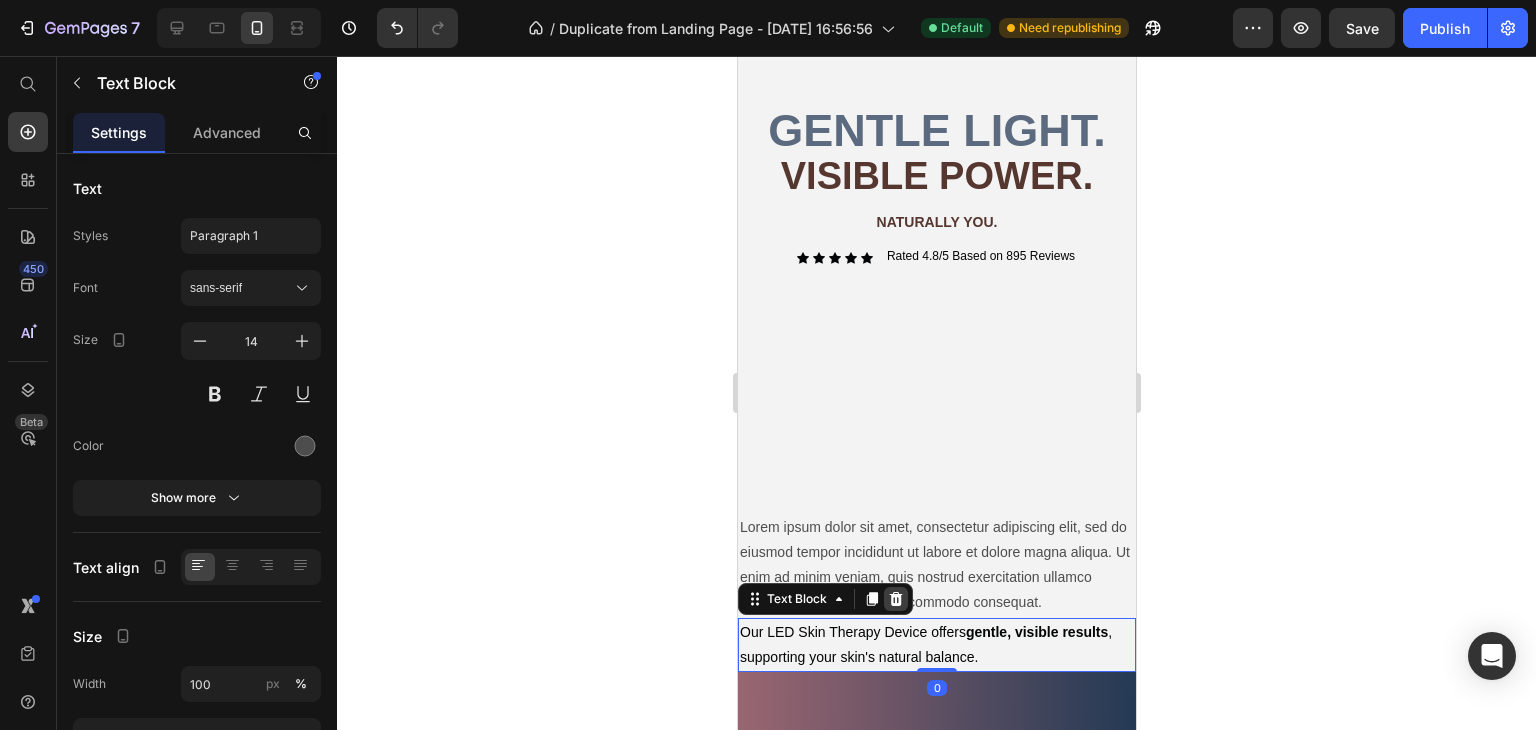click 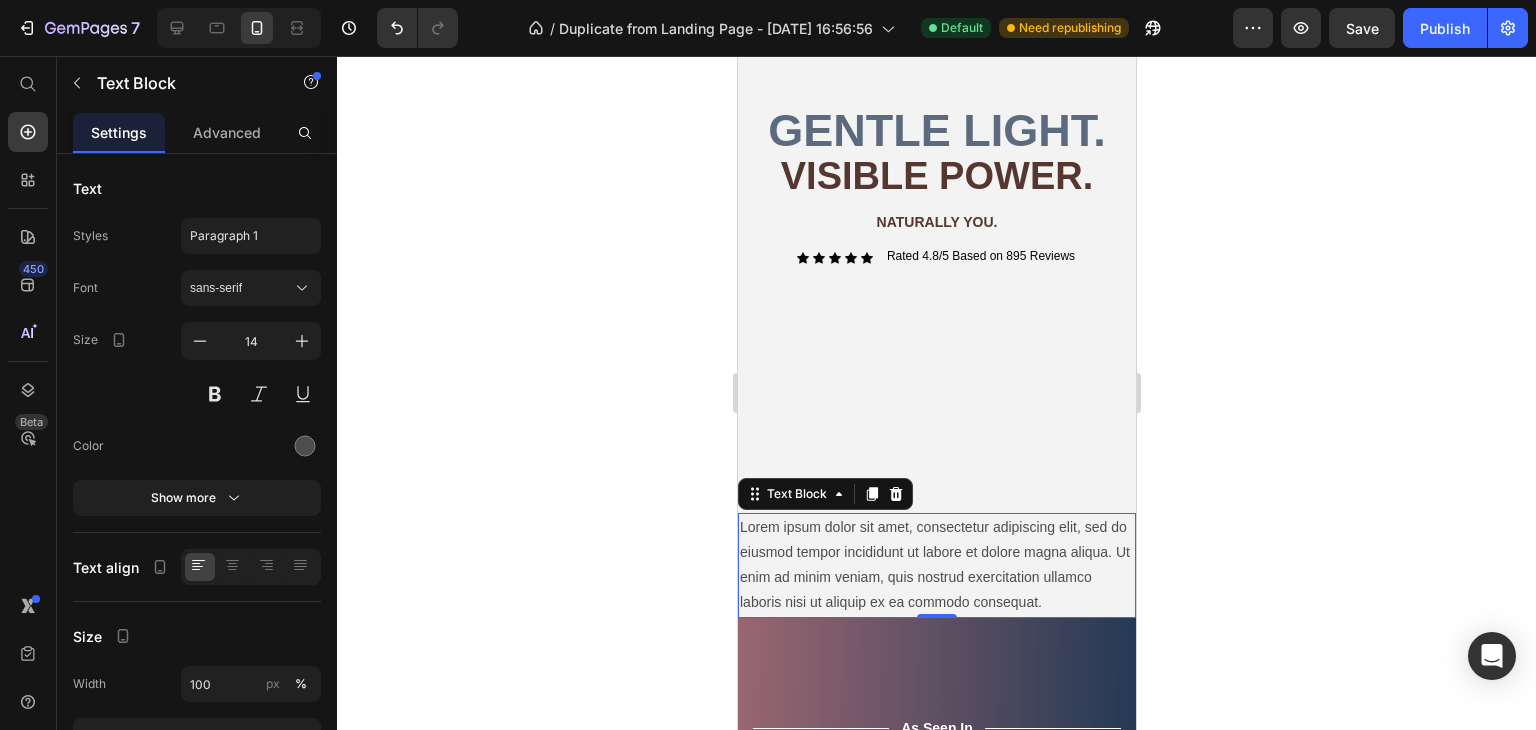 drag, startPoint x: 937, startPoint y: 607, endPoint x: 956, endPoint y: 557, distance: 53.488316 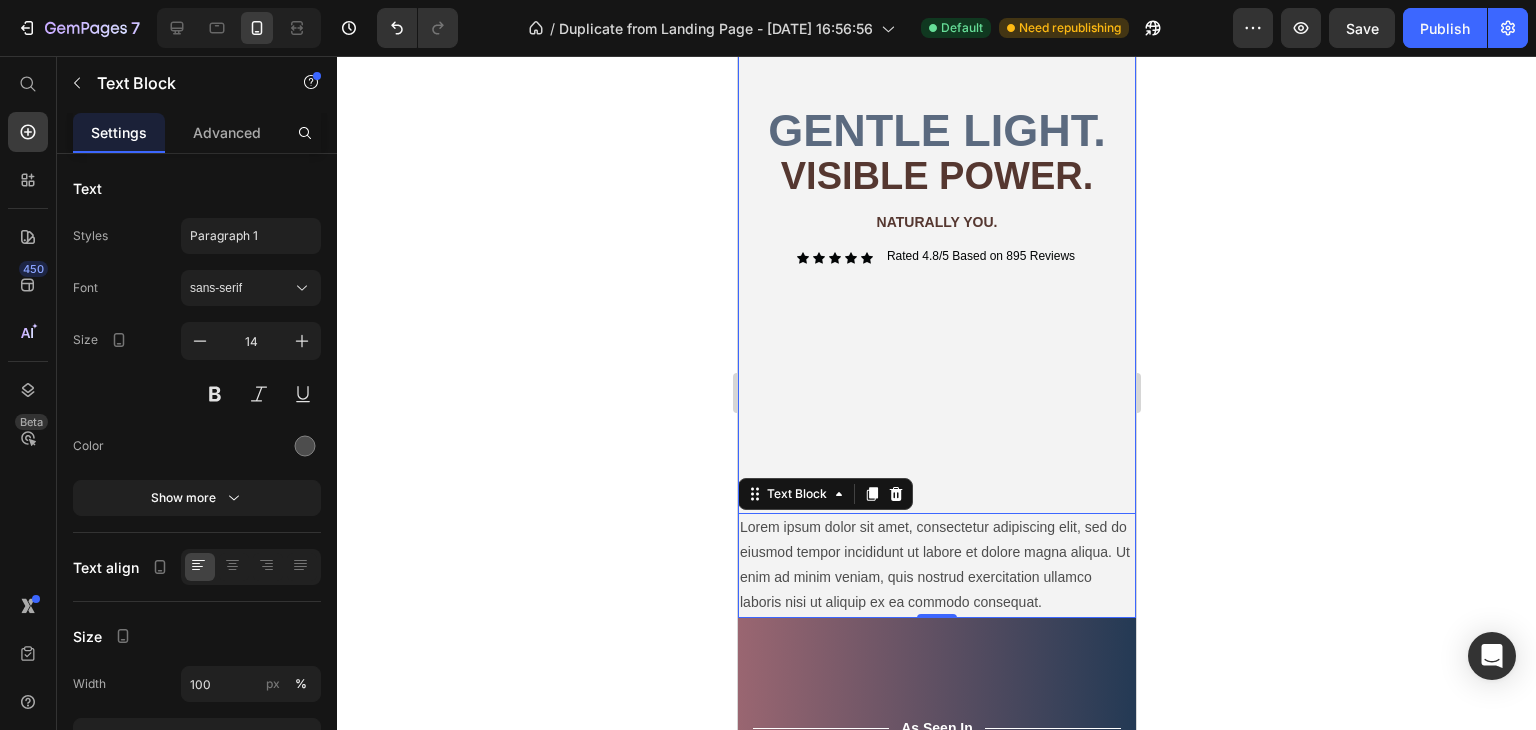 click on "Image                Title Line Gentle light. Heading visible power. Text Block NATURALLY YOU. Text Block Icon Icon Icon Icon Icon Icon List Rated 4.8/5 Based on 895 Reviews Text Block Row Row Row Lorem ipsum dolor sit amet, consectetur adipiscing elit, sed do eiusmod tempor incididunt ut labore et dolore magna aliqua. Ut enim ad minim veniam, quis nostrud exercitation ullamco laboris nisi ut aliquip ex ea commodo consequat. Text Block   0" at bounding box center [936, 215] 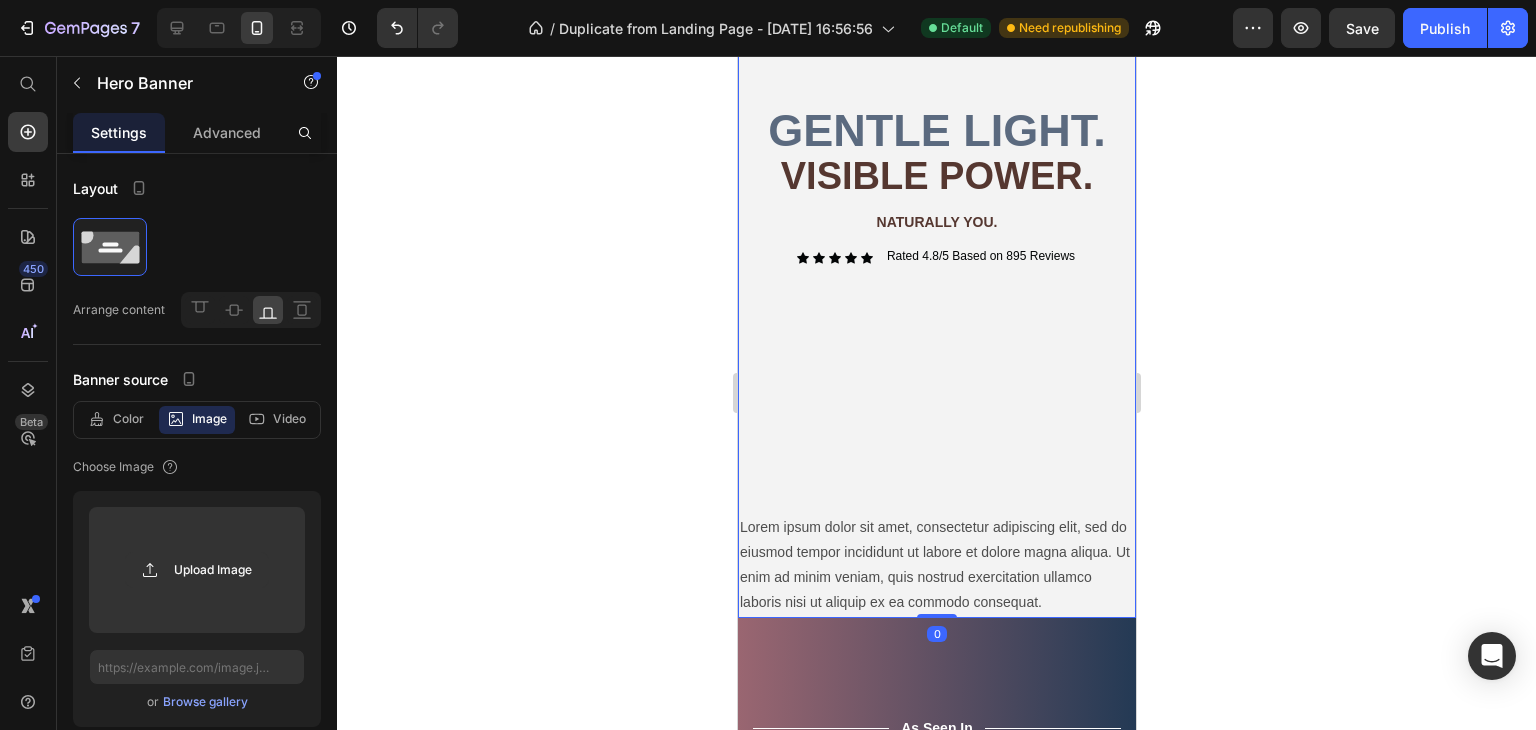 click on "Image                Title Line Gentle light. Heading visible power. Text Block NATURALLY YOU. Text Block Icon Icon Icon Icon Icon Icon List Rated 4.8/5 Based on 895 Reviews Text Block Row Row Row Lorem ipsum dolor sit amet, consectetur adipiscing elit, sed do eiusmod tempor incididunt ut labore et dolore magna aliqua. Ut enim ad minim veniam, quis nostrud exercitation ullamco laboris nisi ut aliquip ex ea commodo consequat. Text Block" at bounding box center (936, 215) 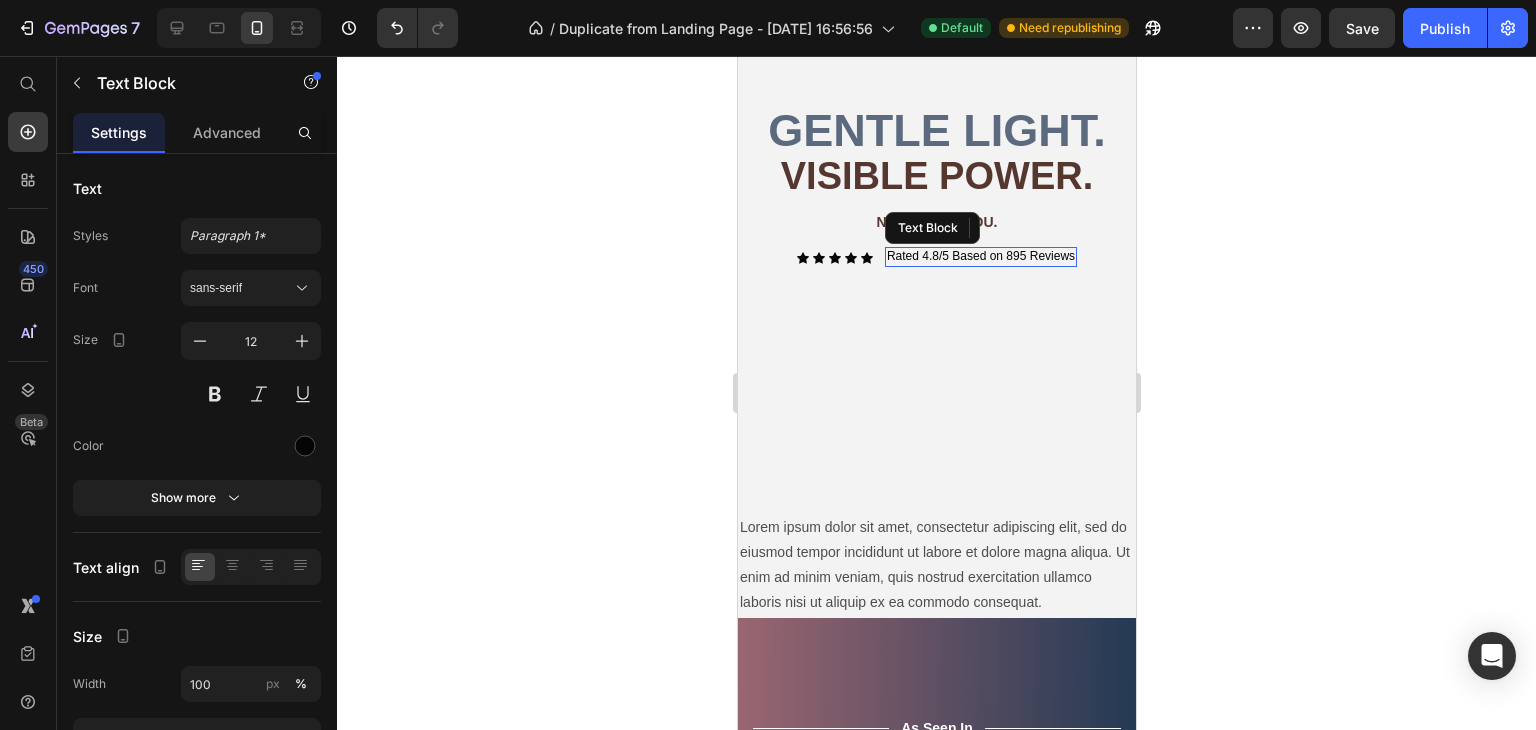 click on "Rated 4.8/5 Based on 895 Reviews Text Block" at bounding box center [980, 257] 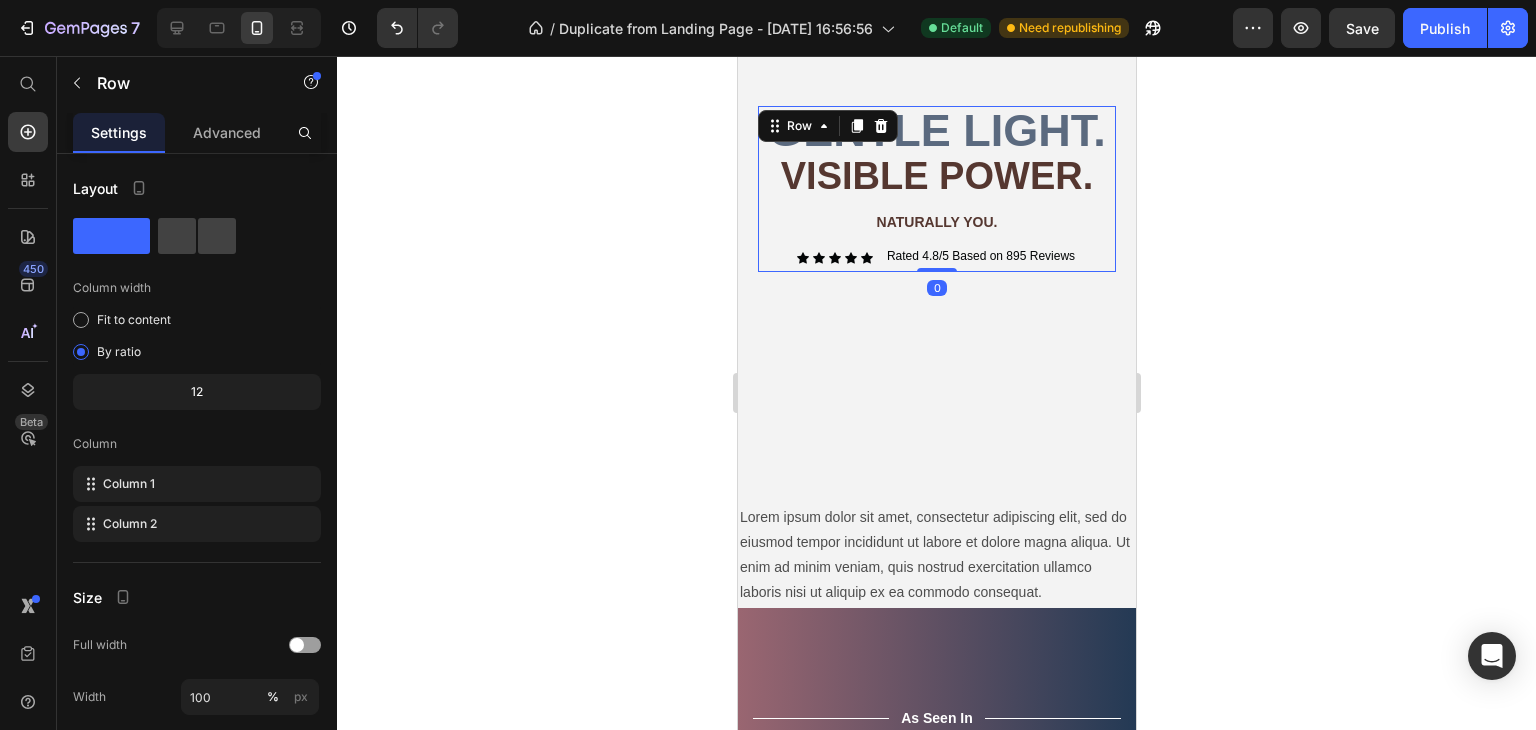 drag, startPoint x: 940, startPoint y: 273, endPoint x: 981, endPoint y: 245, distance: 49.648766 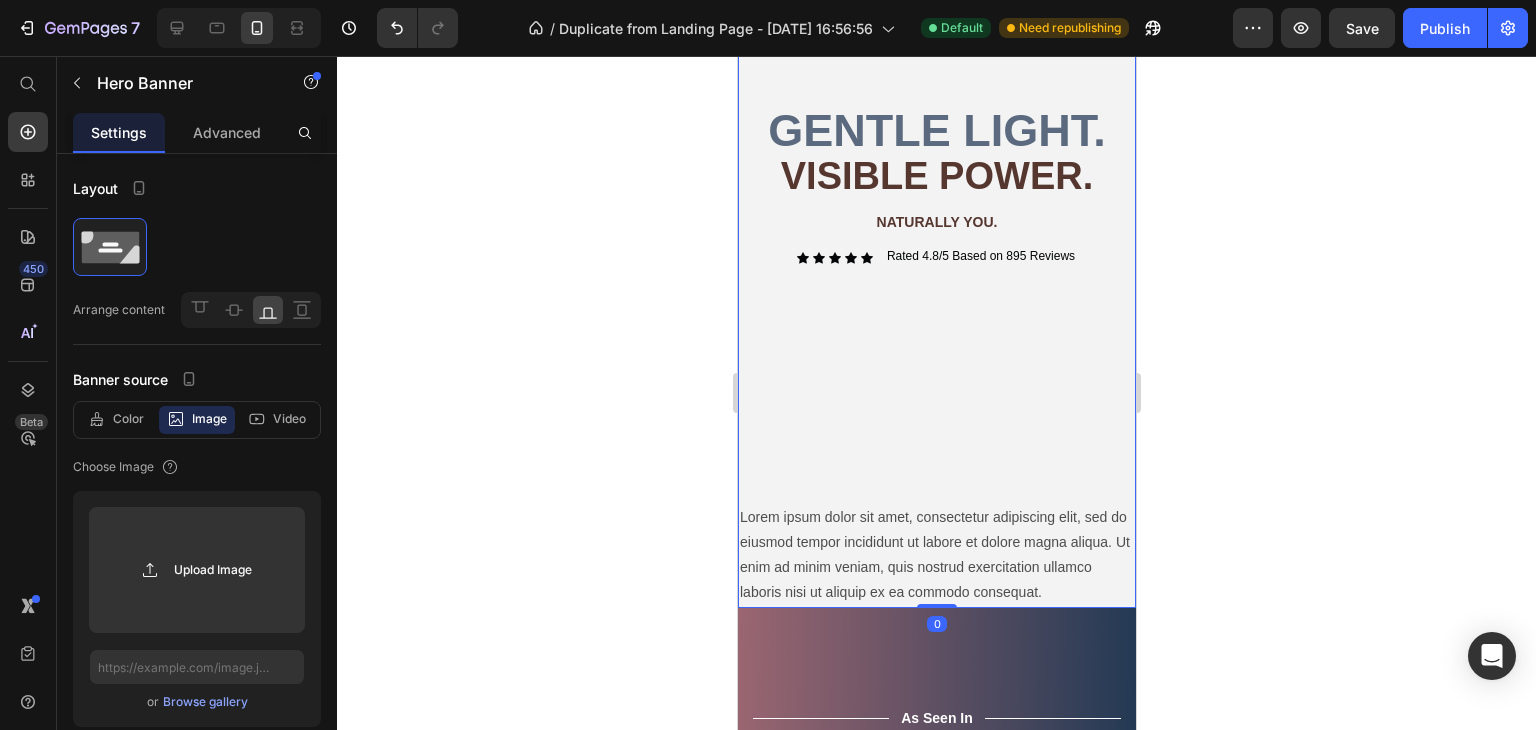 click on "Image                Title Line Gentle light. Heading visible power. Text Block NATURALLY YOU. Text Block Icon Icon Icon Icon Icon Icon List Rated 4.8/5 Based on 895 Reviews Text Block Row Row Row Lorem ipsum dolor sit amet, consectetur adipiscing elit, sed do eiusmod tempor incididunt ut labore et dolore magna aliqua. Ut enim ad minim veniam, quis nostrud exercitation ullamco laboris nisi ut aliquip ex ea commodo consequat. Text Block" at bounding box center [936, 210] 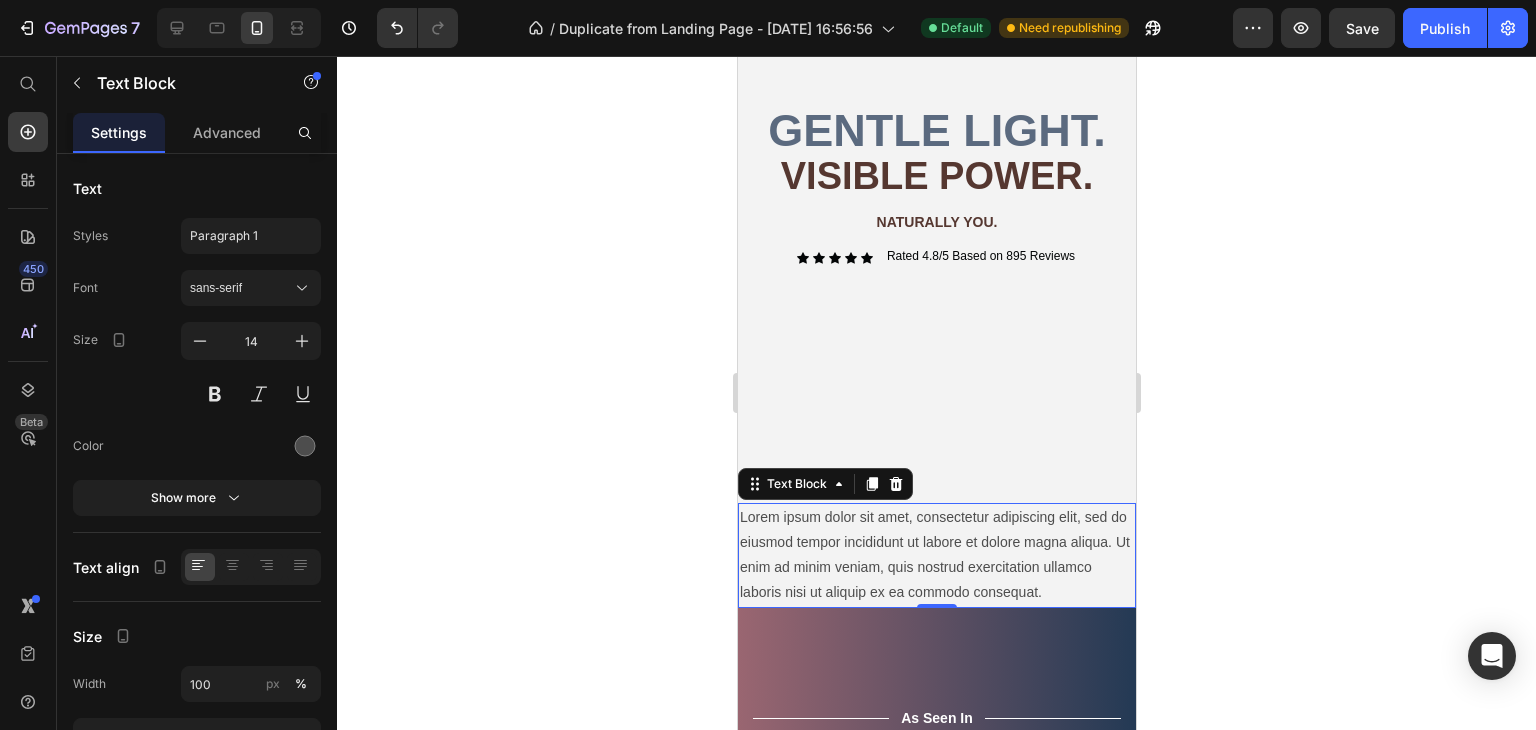 drag, startPoint x: 928, startPoint y: 597, endPoint x: 925, endPoint y: 547, distance: 50.08992 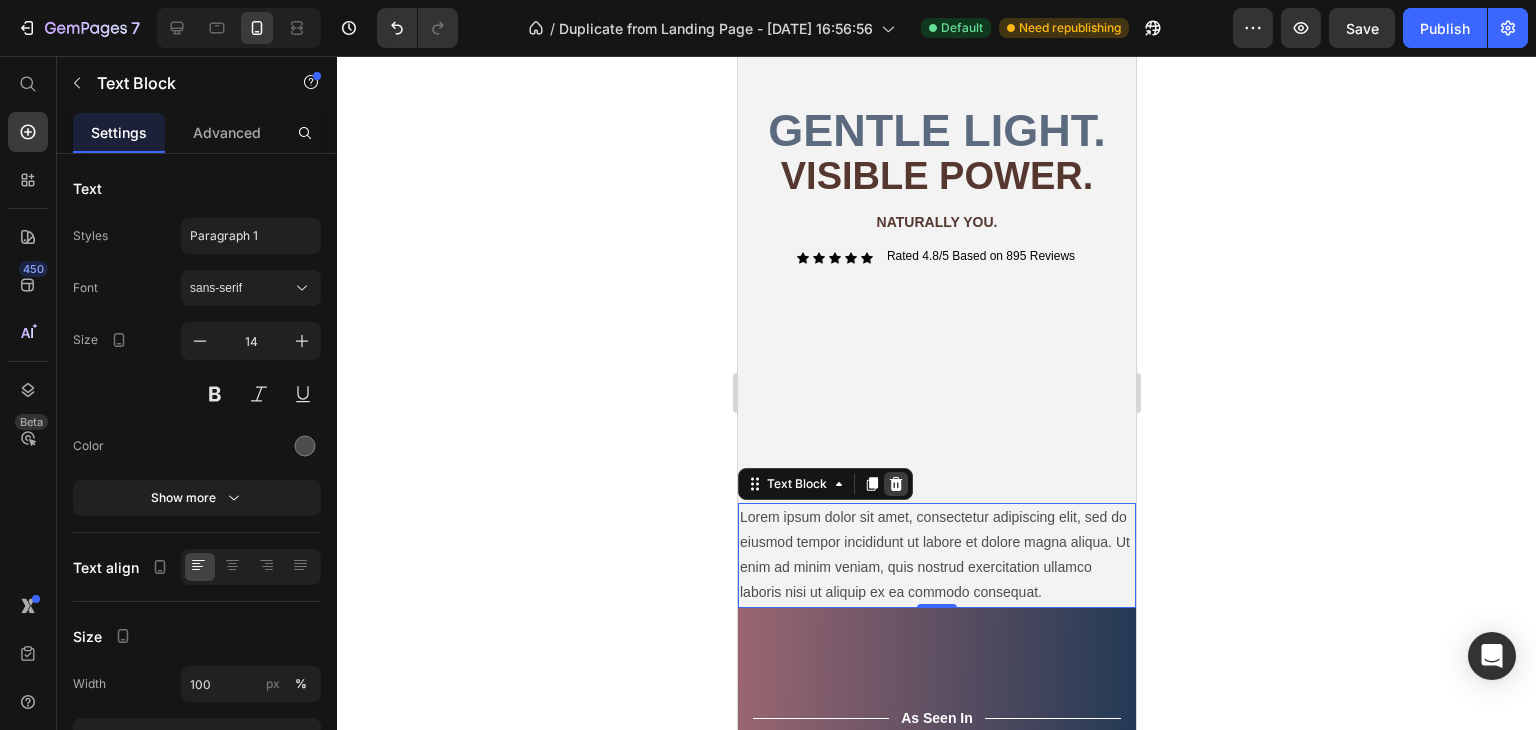 click 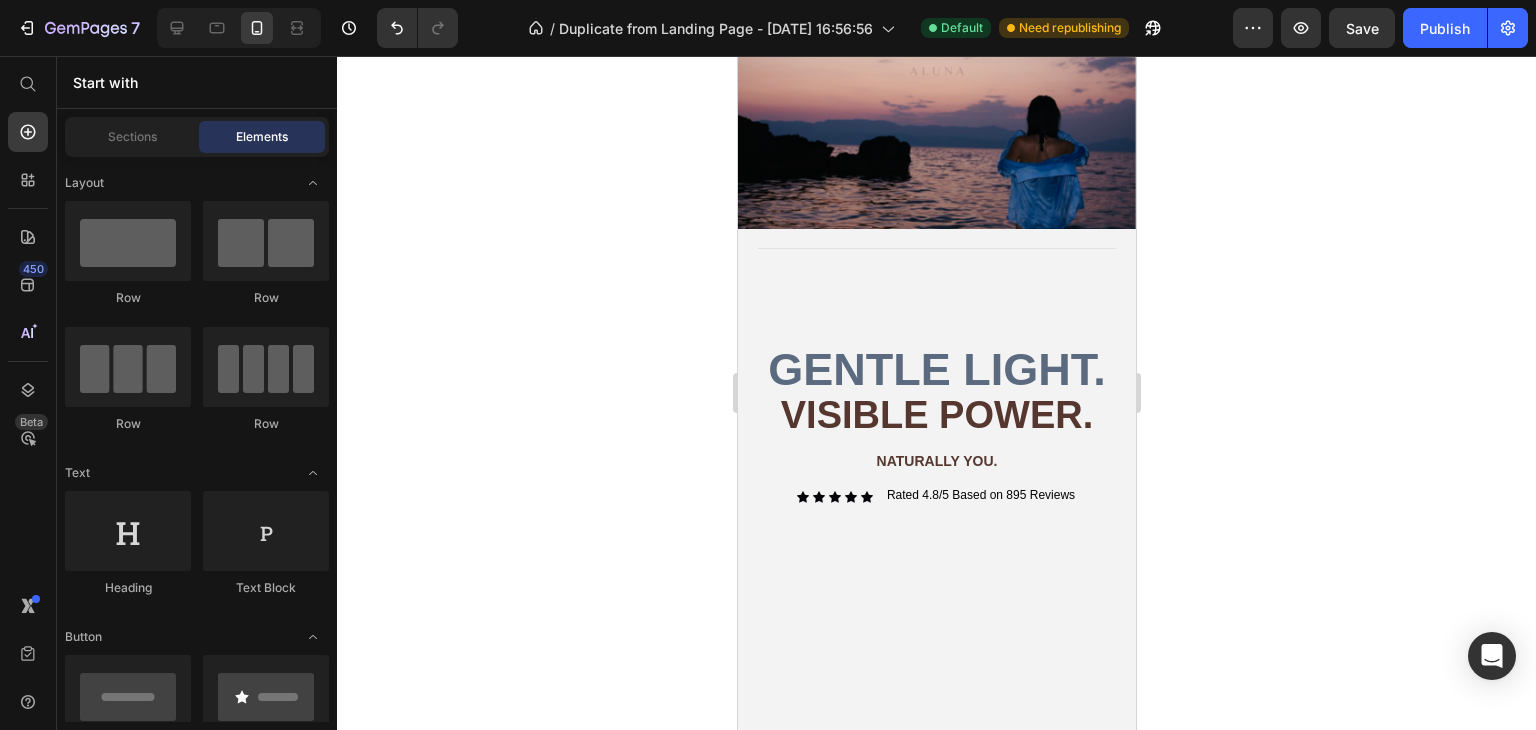 scroll, scrollTop: 0, scrollLeft: 0, axis: both 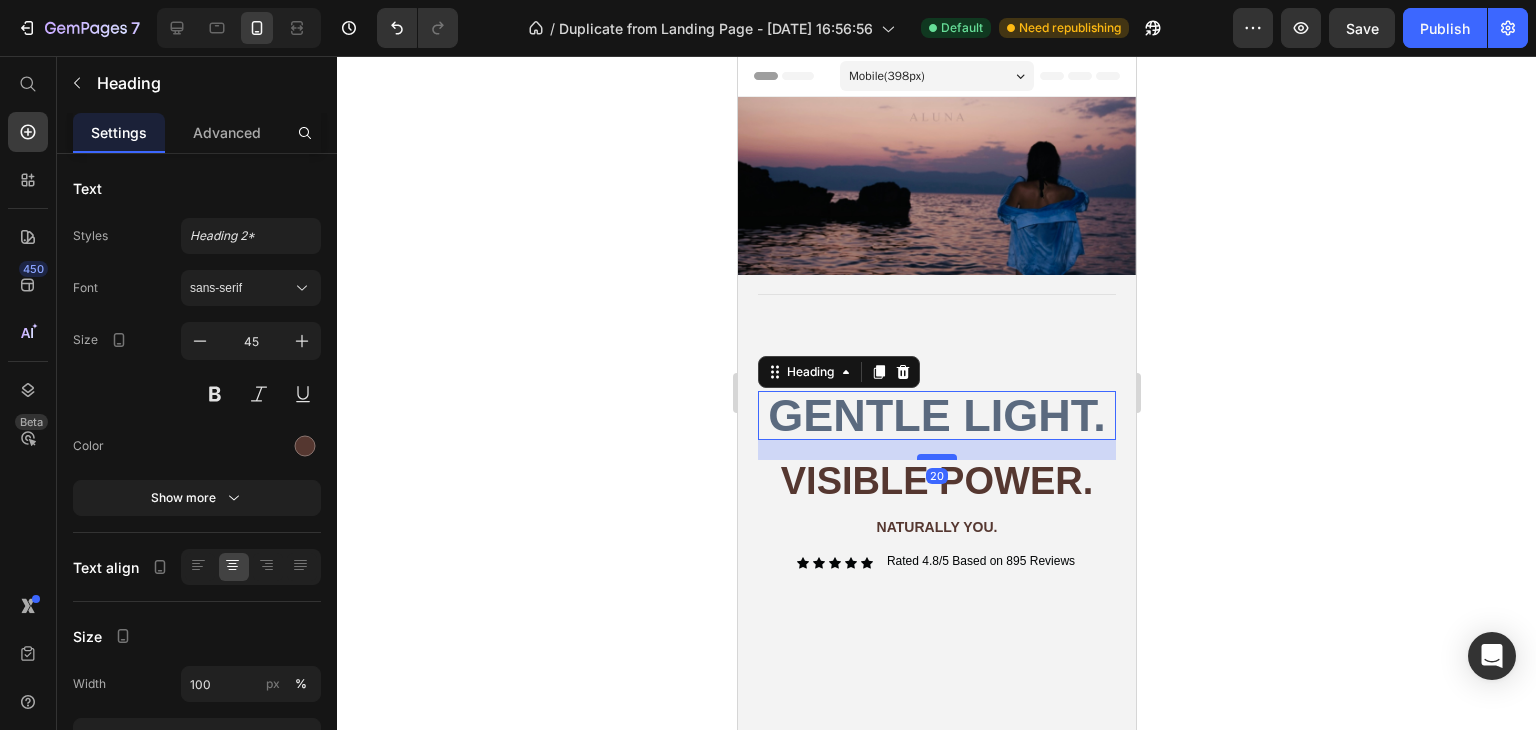 drag, startPoint x: 937, startPoint y: 428, endPoint x: 937, endPoint y: 448, distance: 20 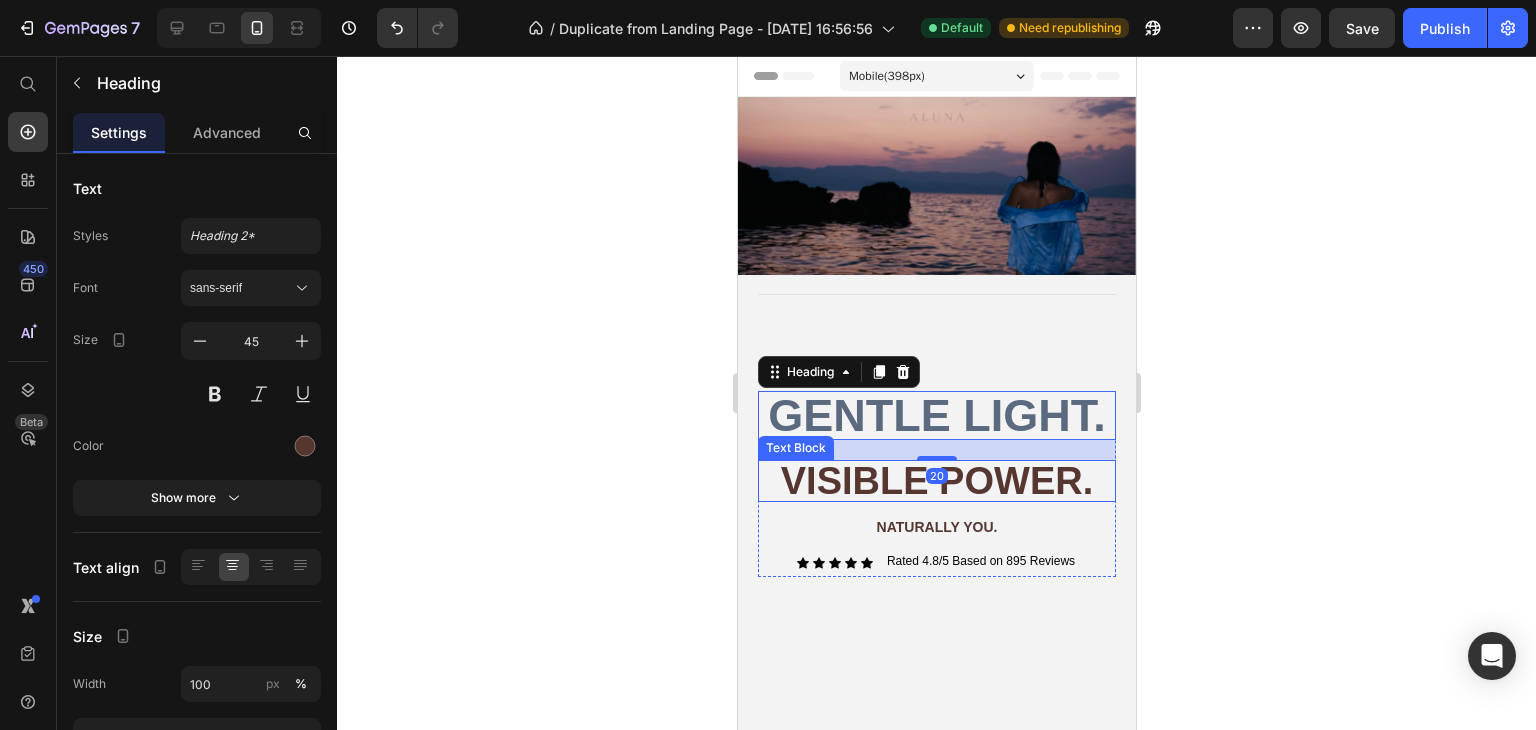 click on "visible power." at bounding box center (936, 481) 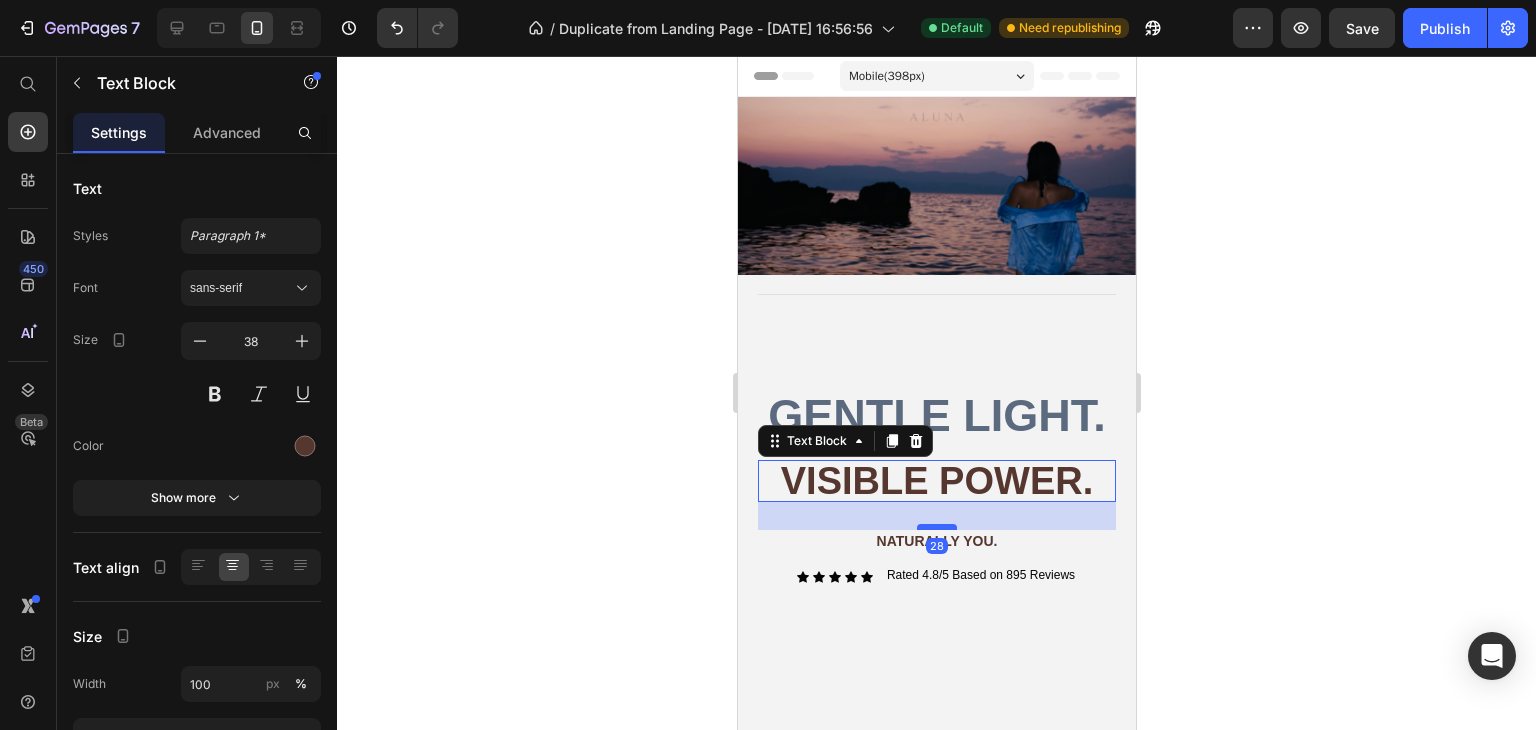 drag, startPoint x: 925, startPoint y: 507, endPoint x: 925, endPoint y: 521, distance: 14 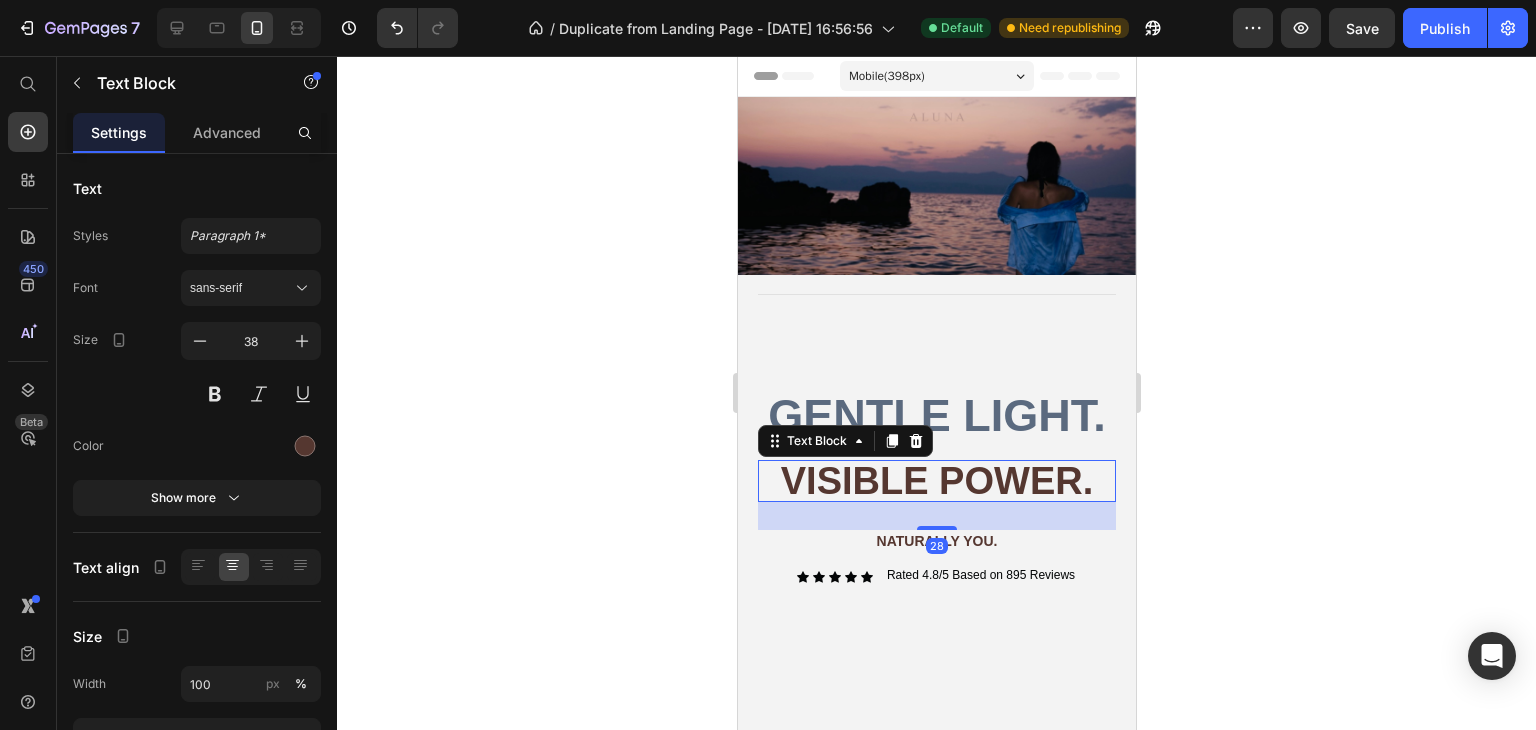 click 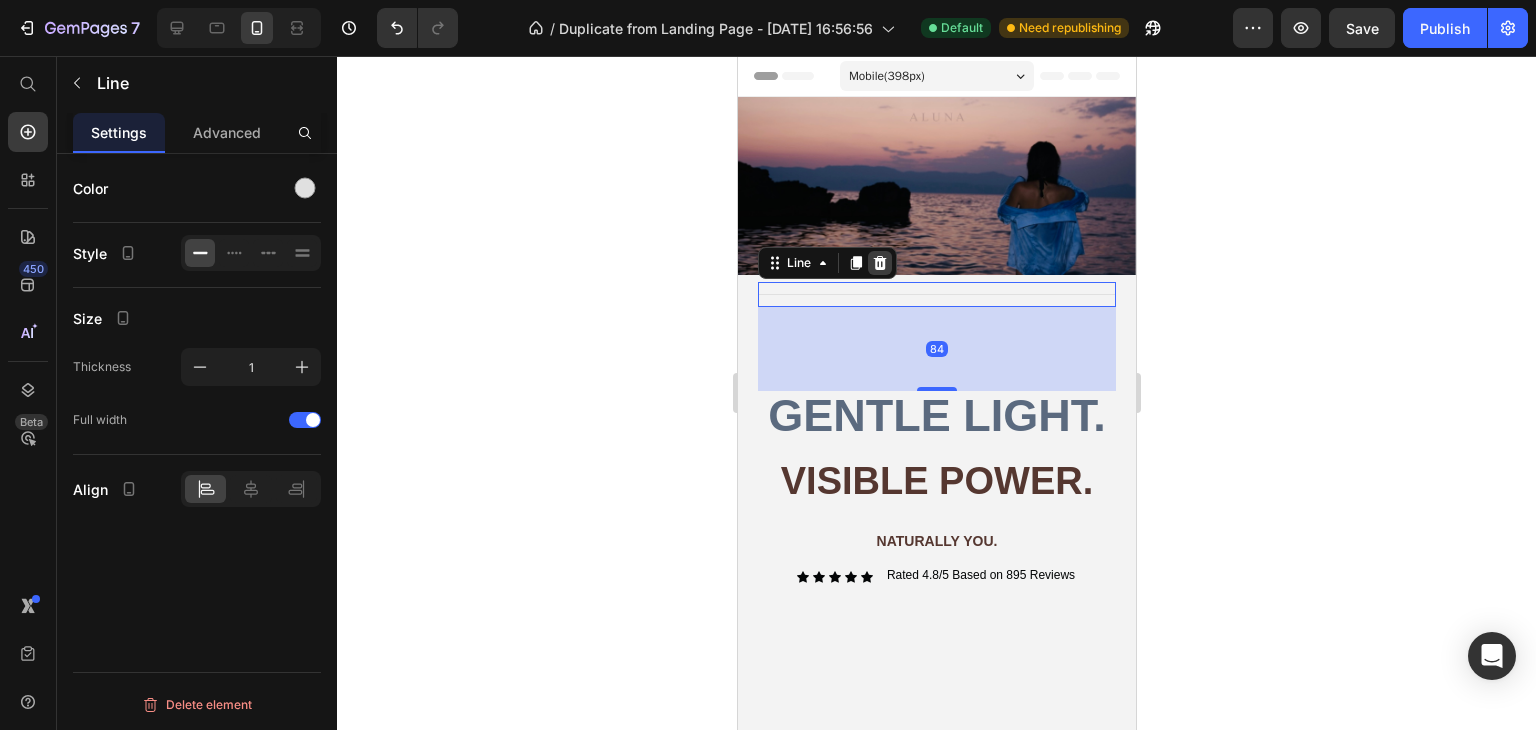 click 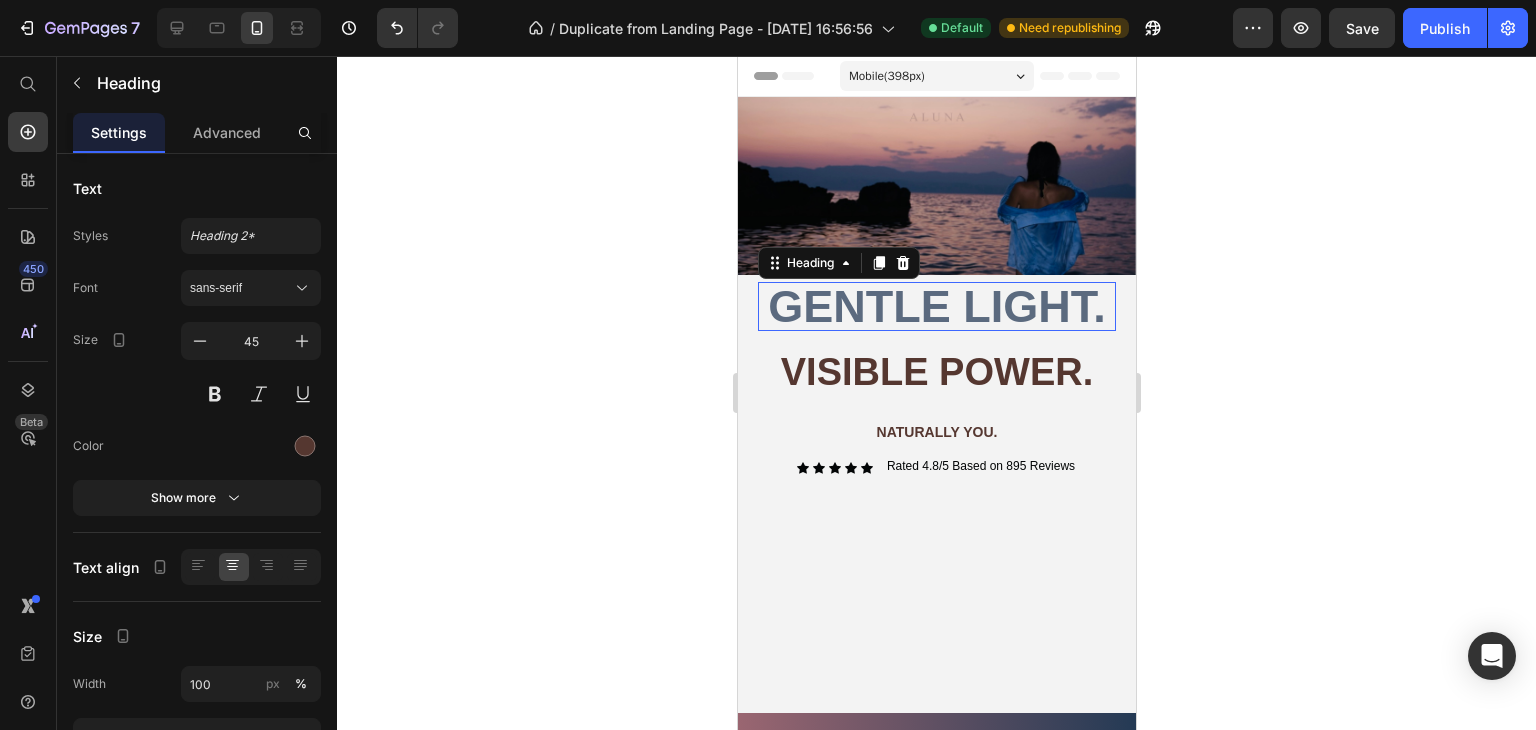 click on "Gentle light." at bounding box center (936, 306) 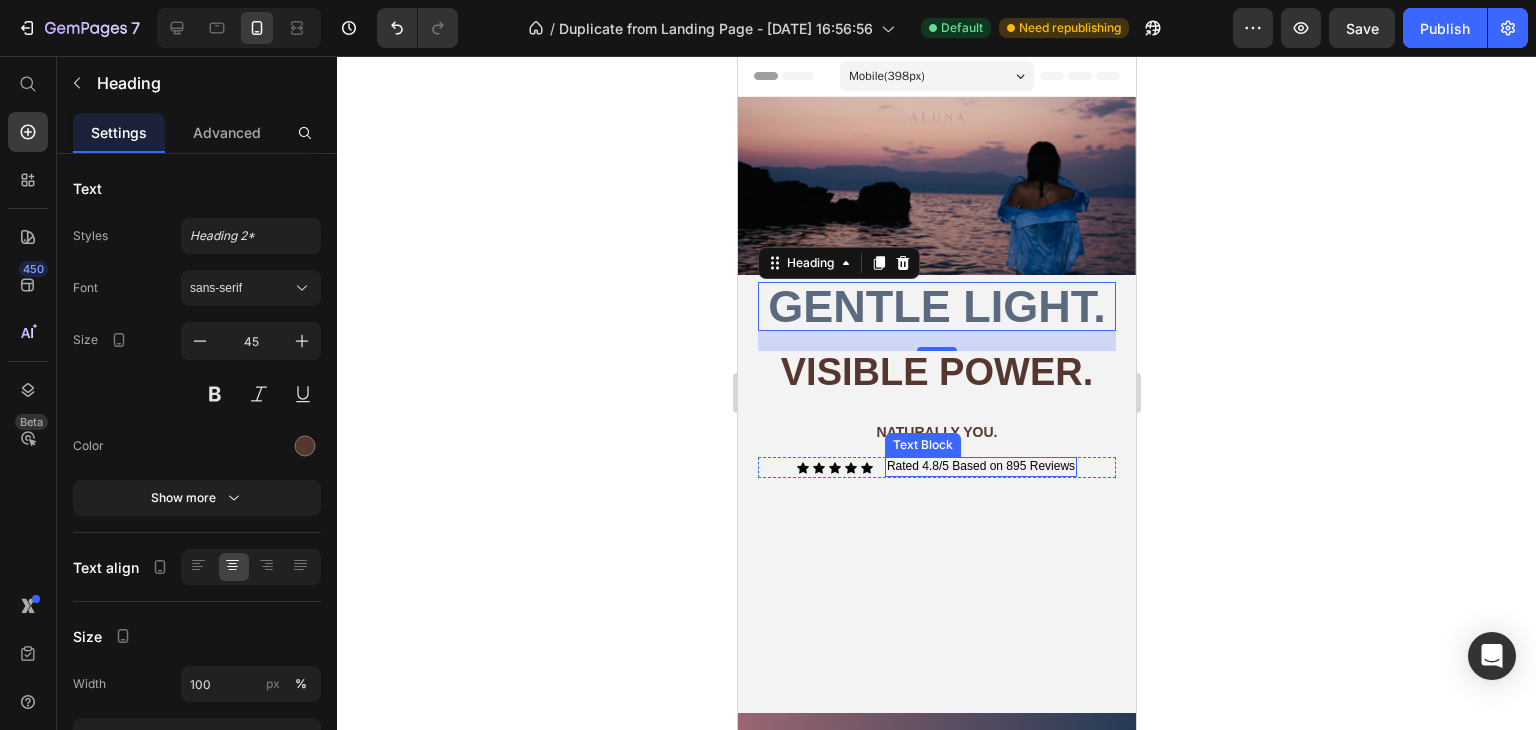 click on "Rated 4.8/5 Based on 895 Reviews" at bounding box center [980, 467] 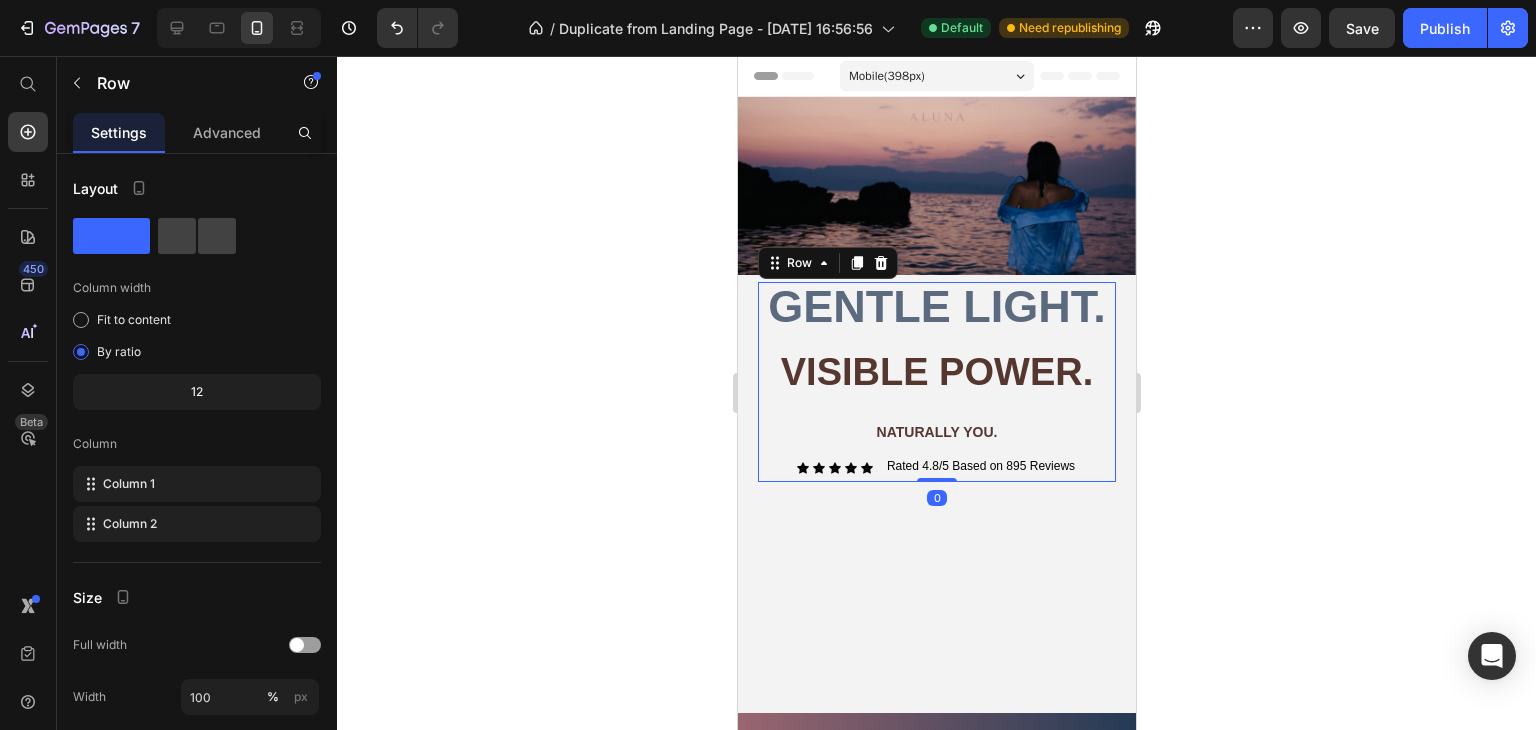 drag, startPoint x: 944, startPoint y: 473, endPoint x: 968, endPoint y: 458, distance: 28.301943 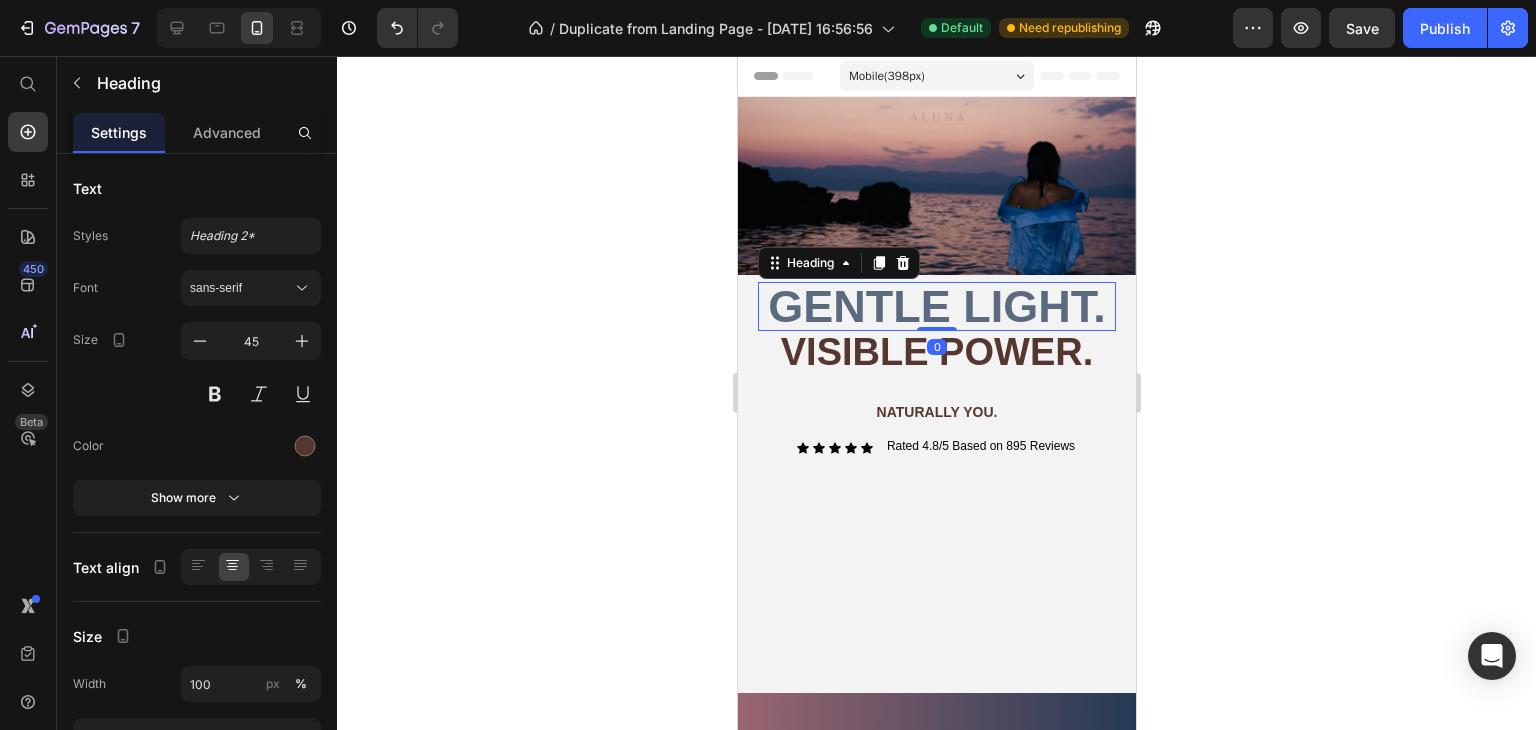 drag, startPoint x: 937, startPoint y: 340, endPoint x: 941, endPoint y: 313, distance: 27.294687 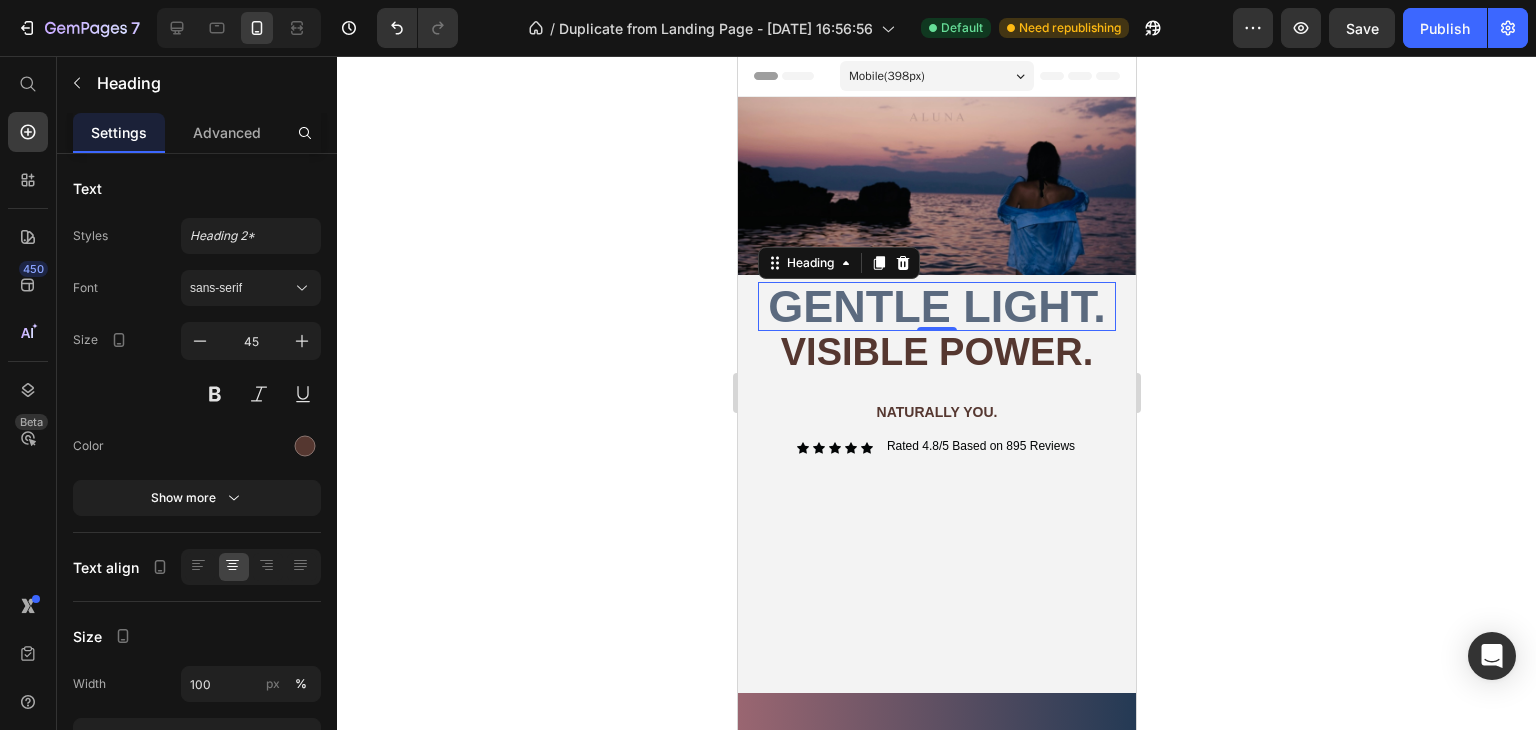 click 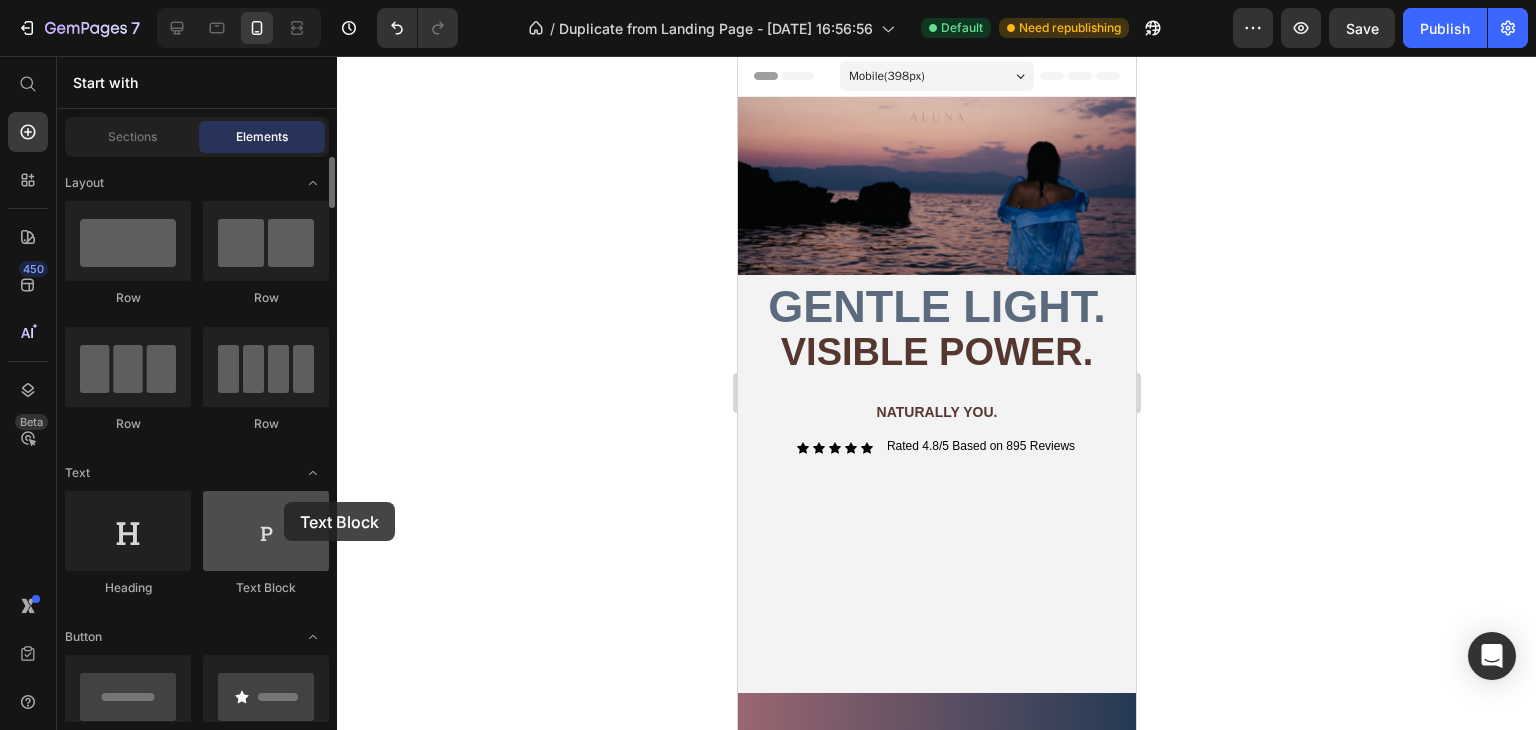 click at bounding box center [266, 531] 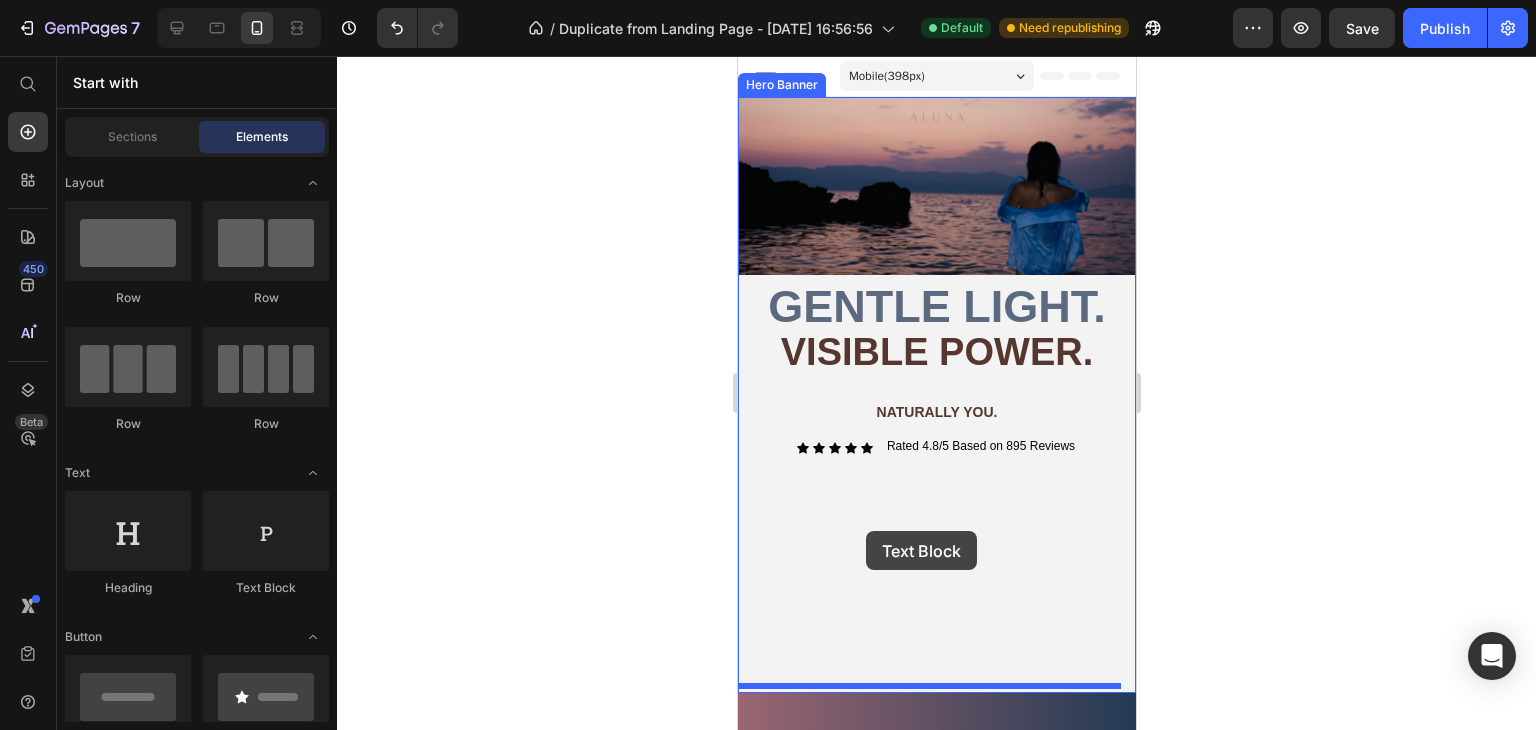 drag, startPoint x: 1005, startPoint y: 578, endPoint x: 865, endPoint y: 531, distance: 147.67871 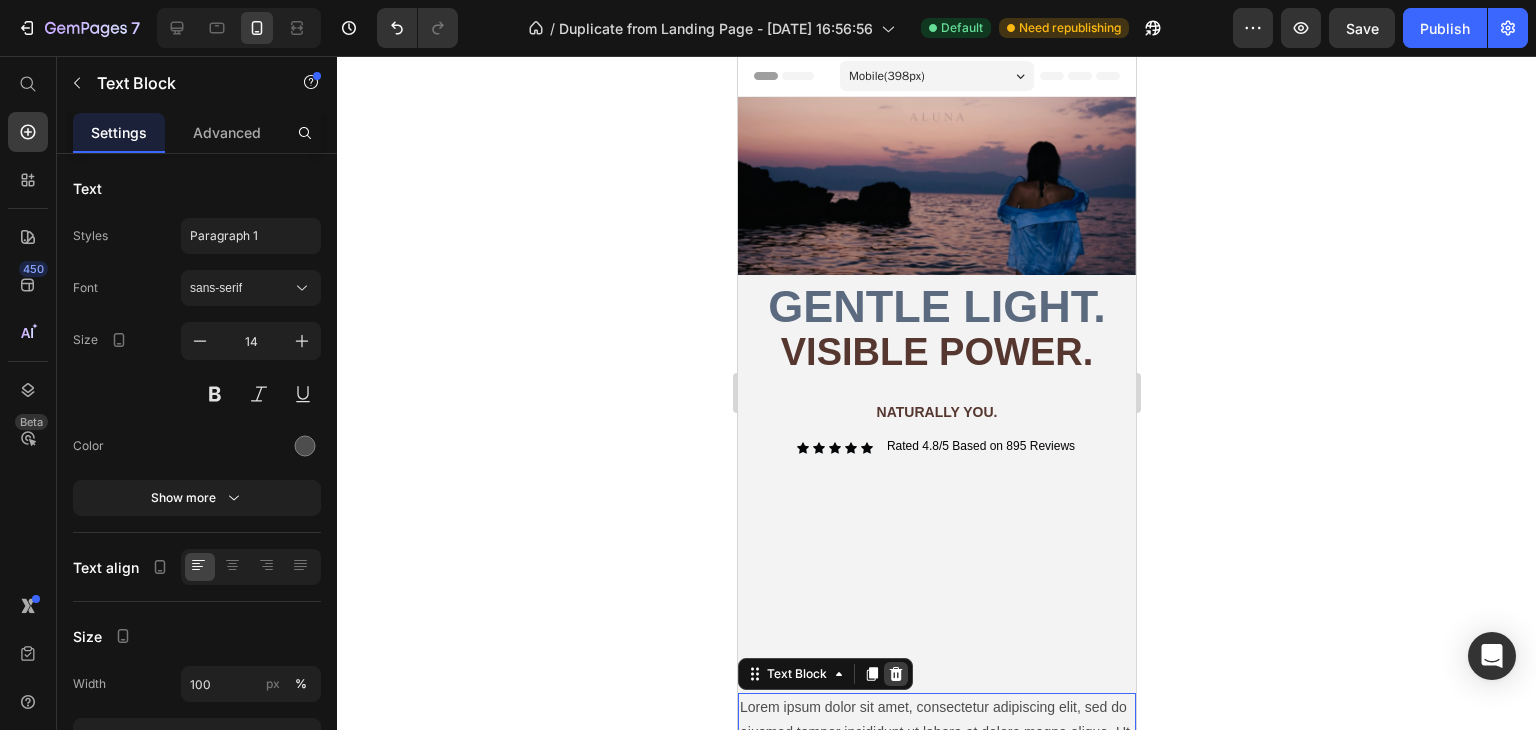 click 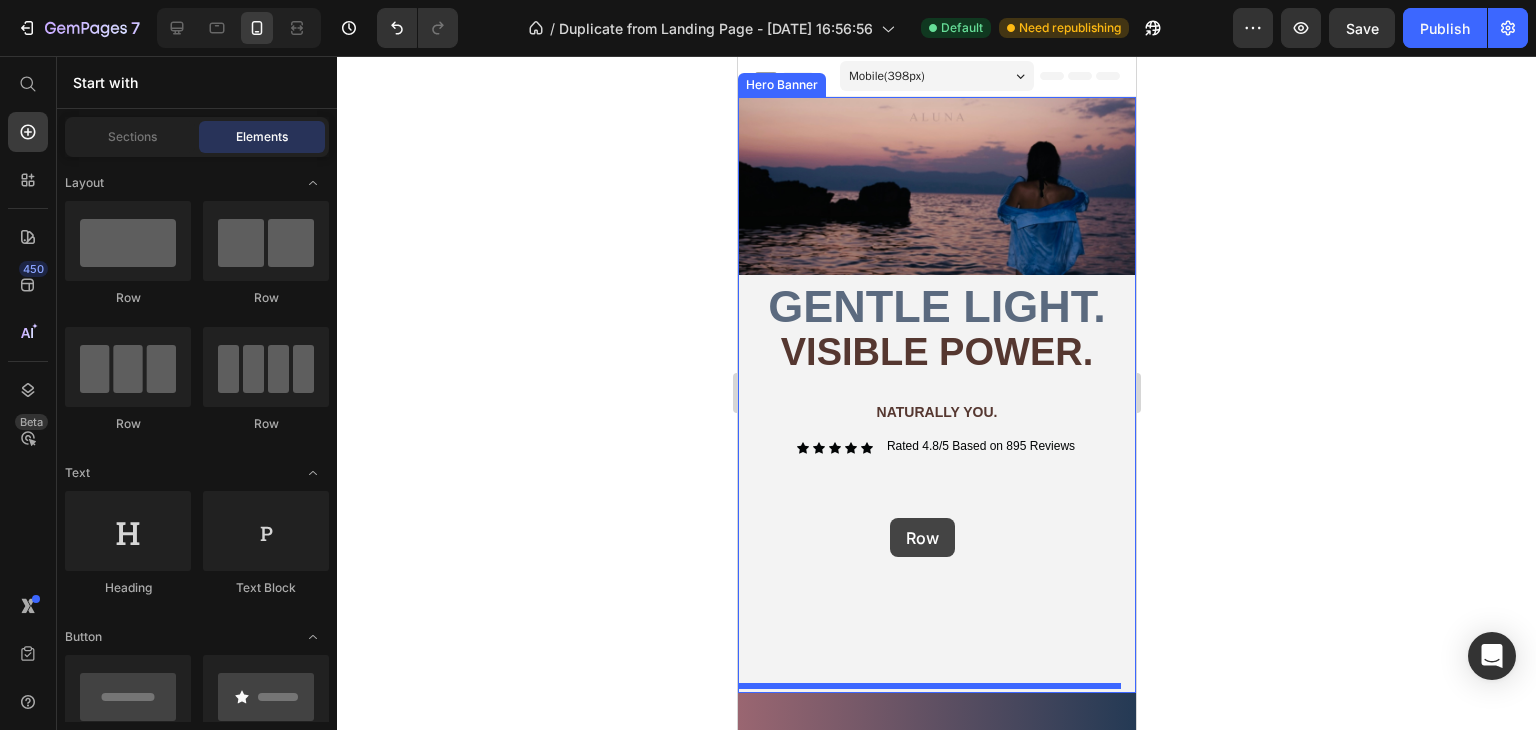drag, startPoint x: 866, startPoint y: 314, endPoint x: 889, endPoint y: 518, distance: 205.29248 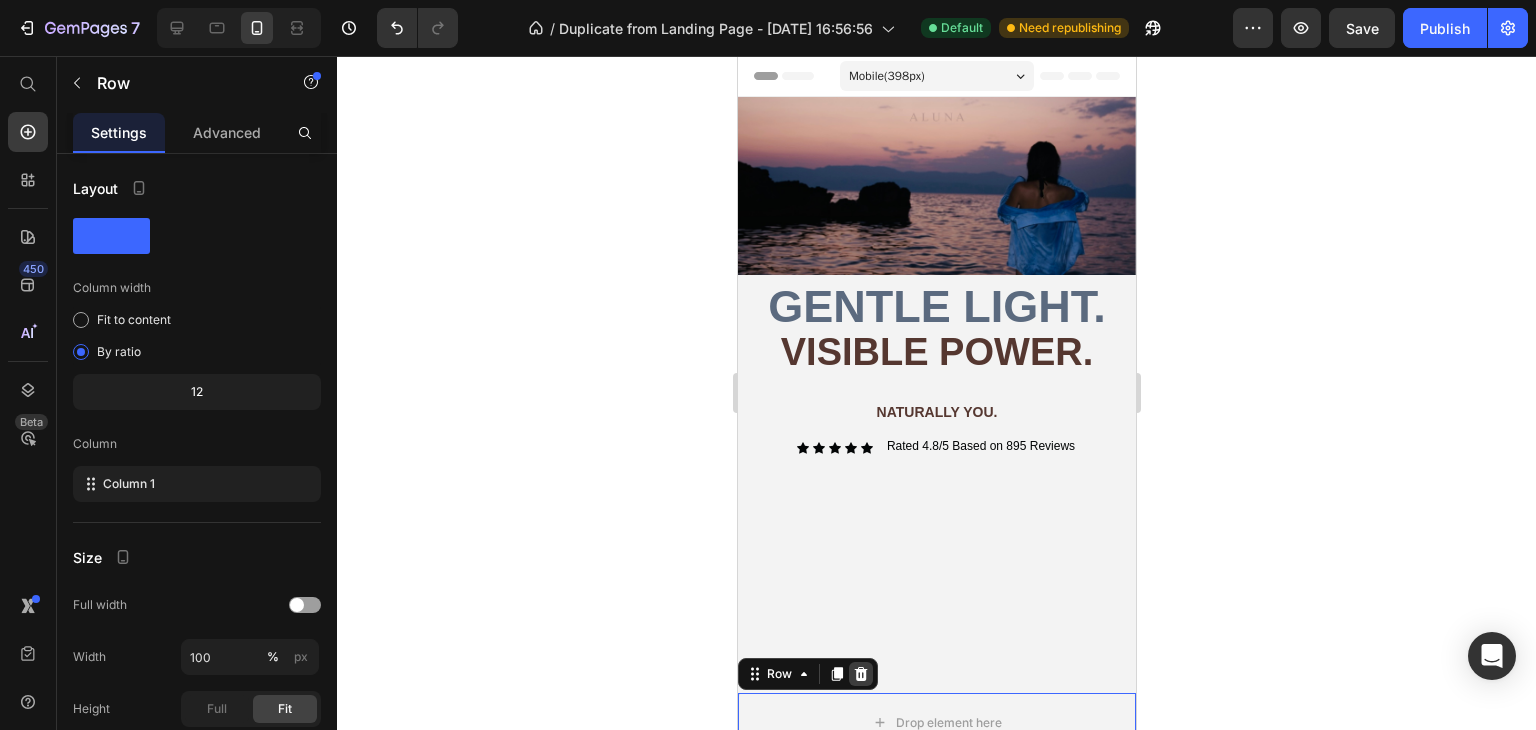 click at bounding box center [860, 674] 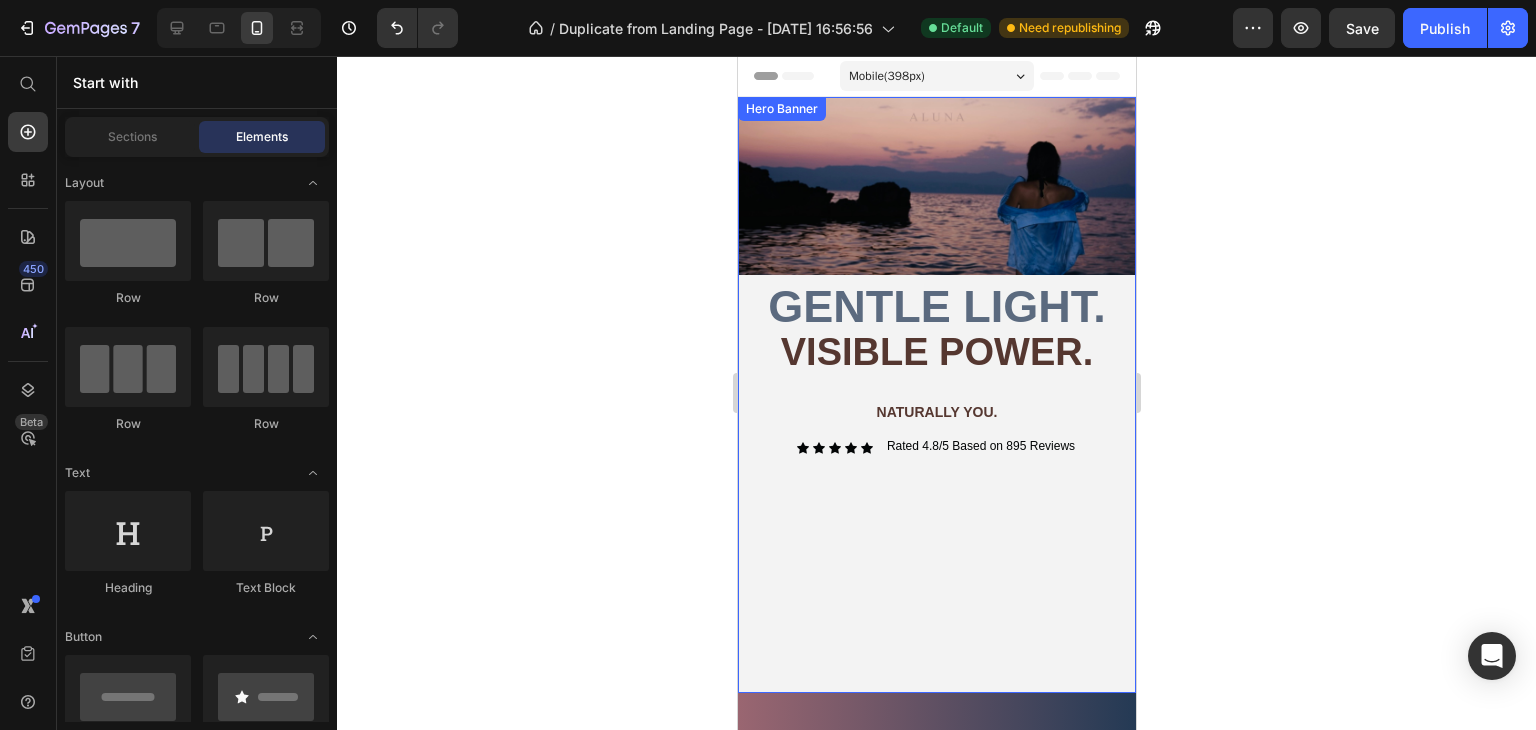 click on "Image ⁠⁠⁠⁠⁠⁠⁠ Gentle light. Heading visible power. Text Block NATURALLY YOU. Text Block Icon Icon Icon Icon Icon Icon List Rated 4.8/5 Based on 895 Reviews Text [GEOGRAPHIC_DATA]" at bounding box center (936, 395) 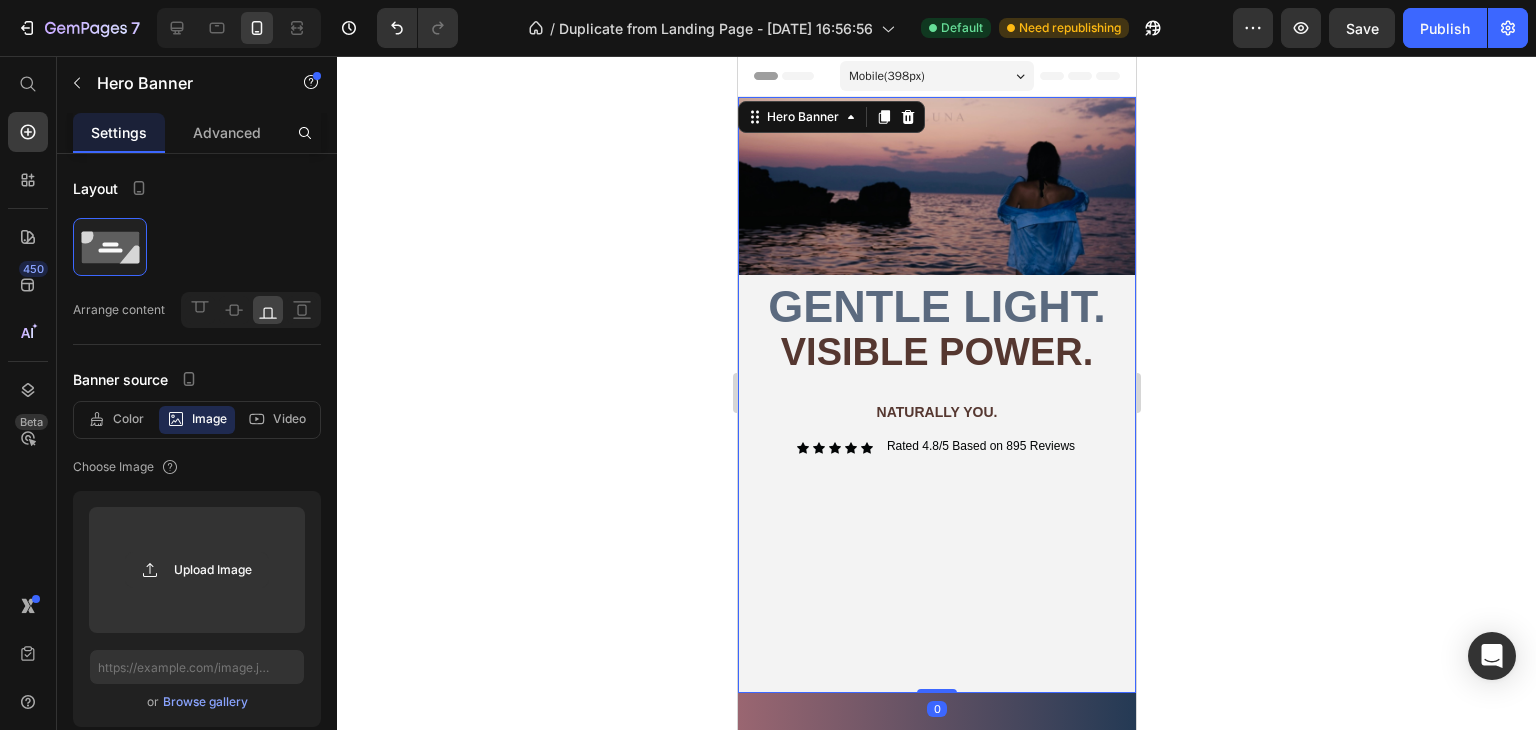 click on "Image ⁠⁠⁠⁠⁠⁠⁠ Gentle light. Heading visible power. Text Block NATURALLY YOU. Text Block Icon Icon Icon Icon Icon Icon List Rated 4.8/5 Based on 895 Reviews Text [GEOGRAPHIC_DATA]" at bounding box center [936, 395] 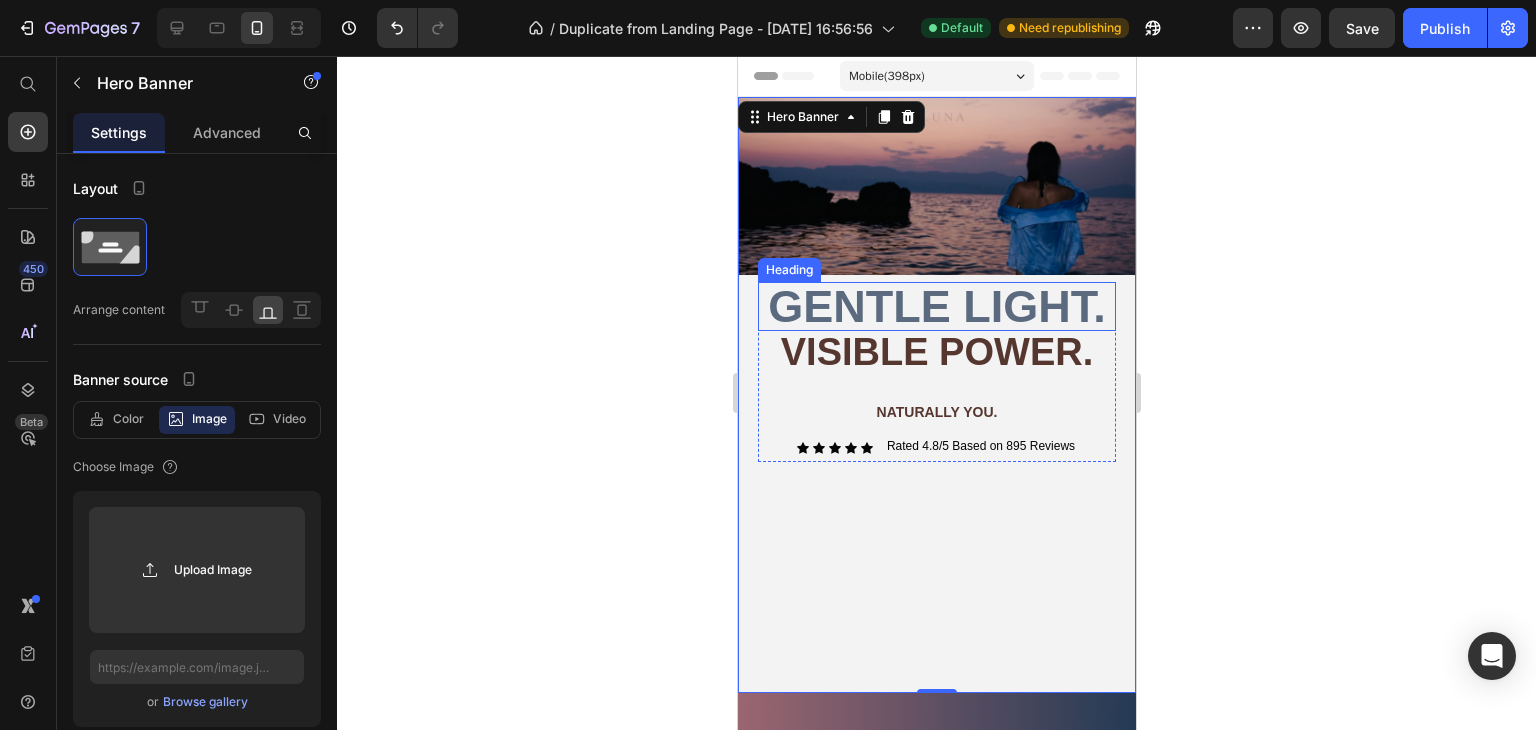 click on "Gentle light." at bounding box center (936, 306) 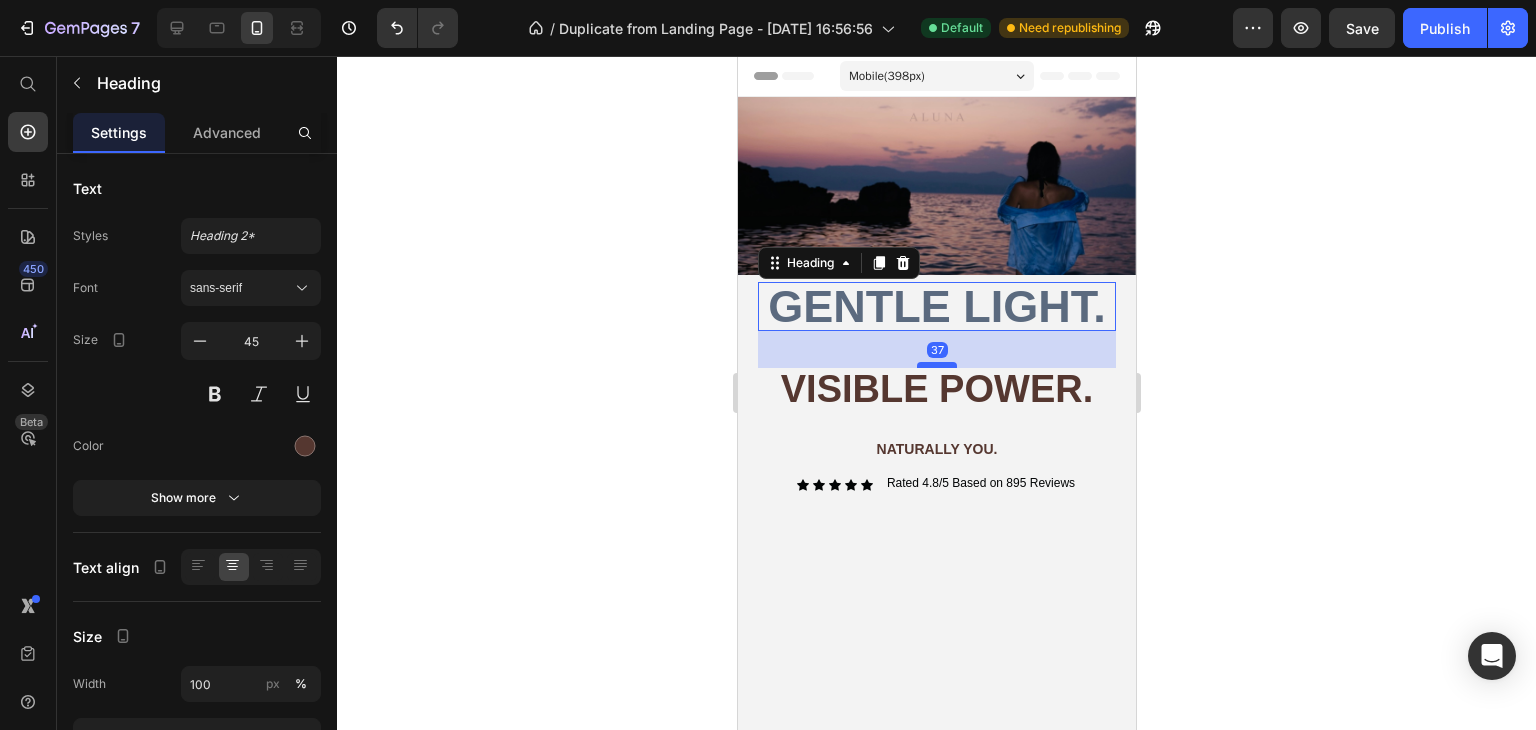 drag, startPoint x: 928, startPoint y: 322, endPoint x: 932, endPoint y: 359, distance: 37.215588 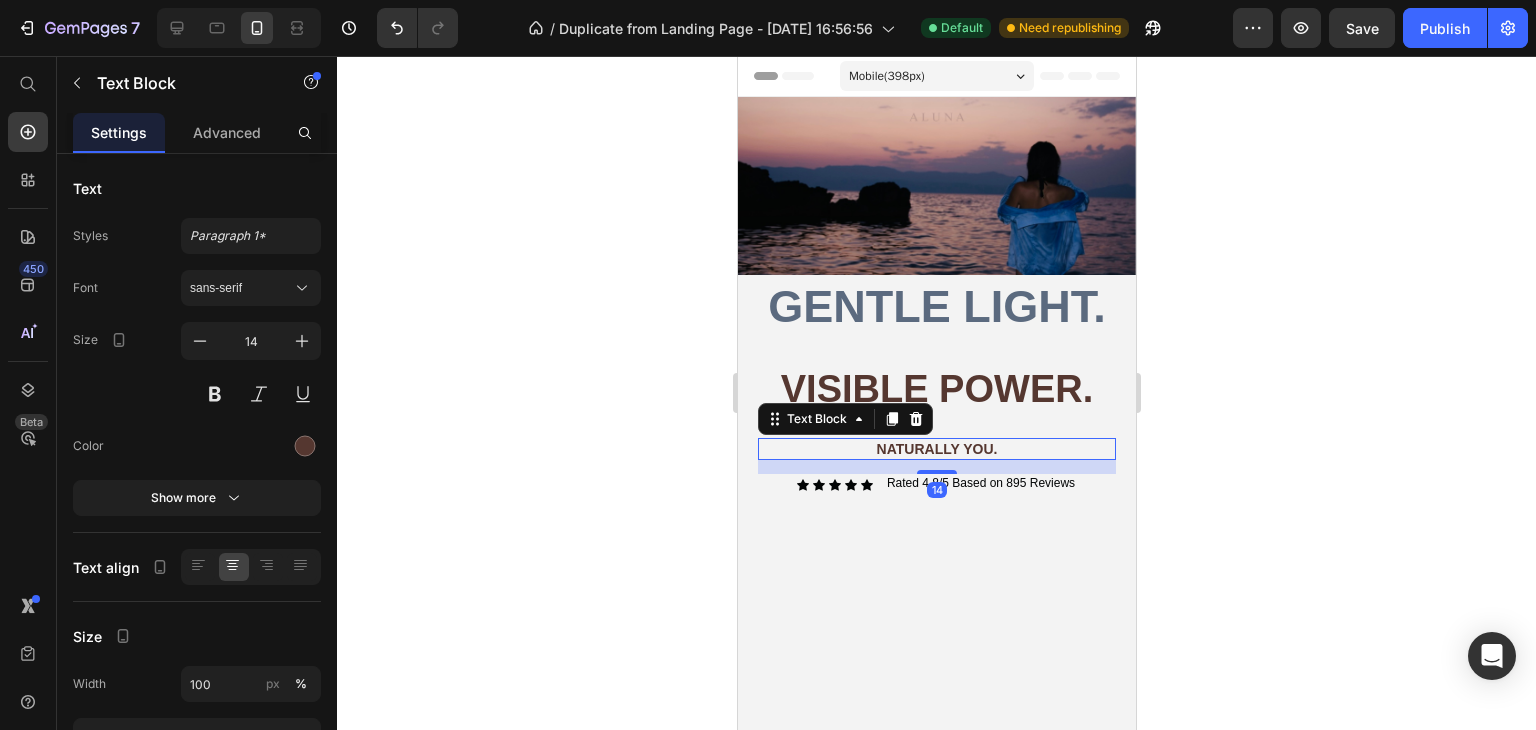 click 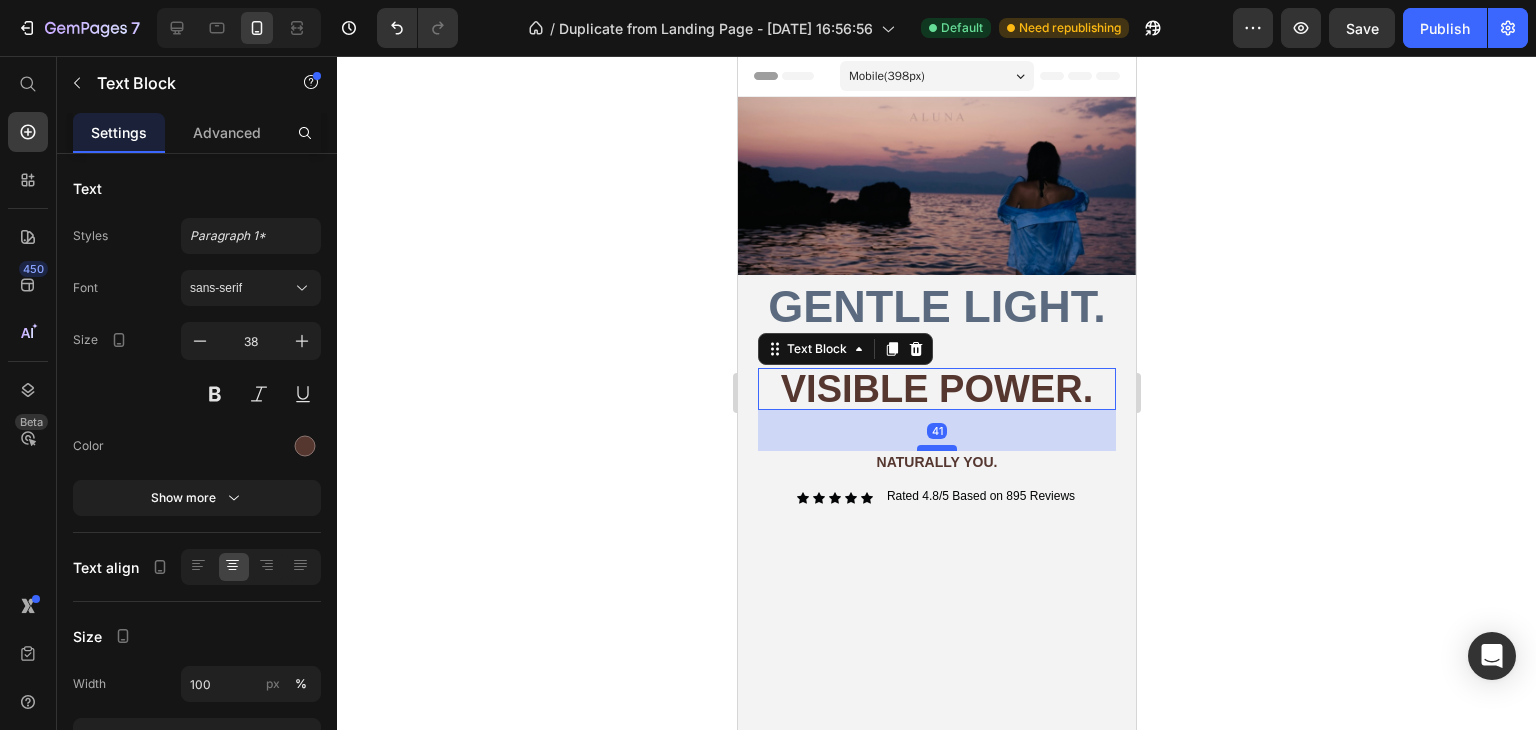 drag, startPoint x: 939, startPoint y: 427, endPoint x: 939, endPoint y: 440, distance: 13 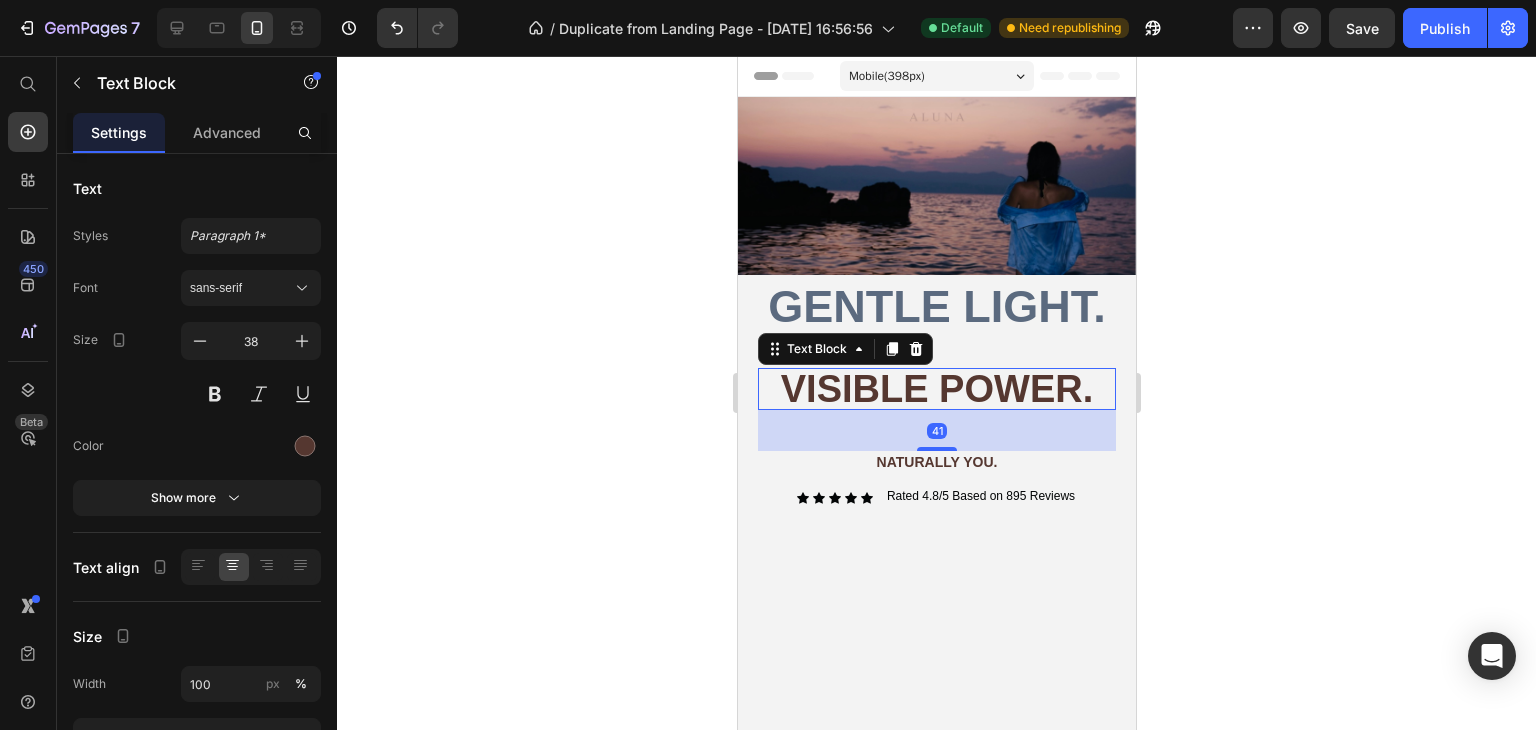 click 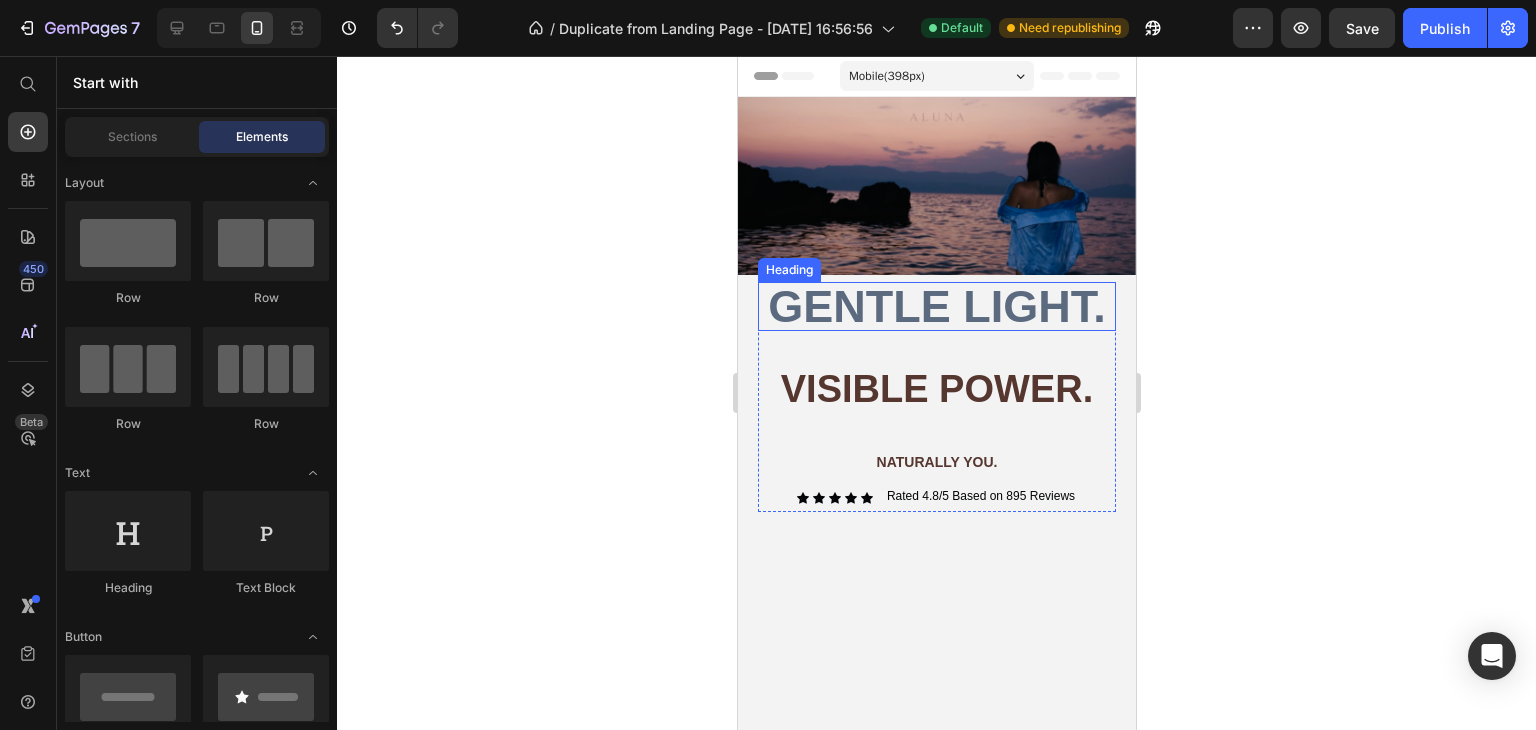 click on "Gentle light." at bounding box center (936, 306) 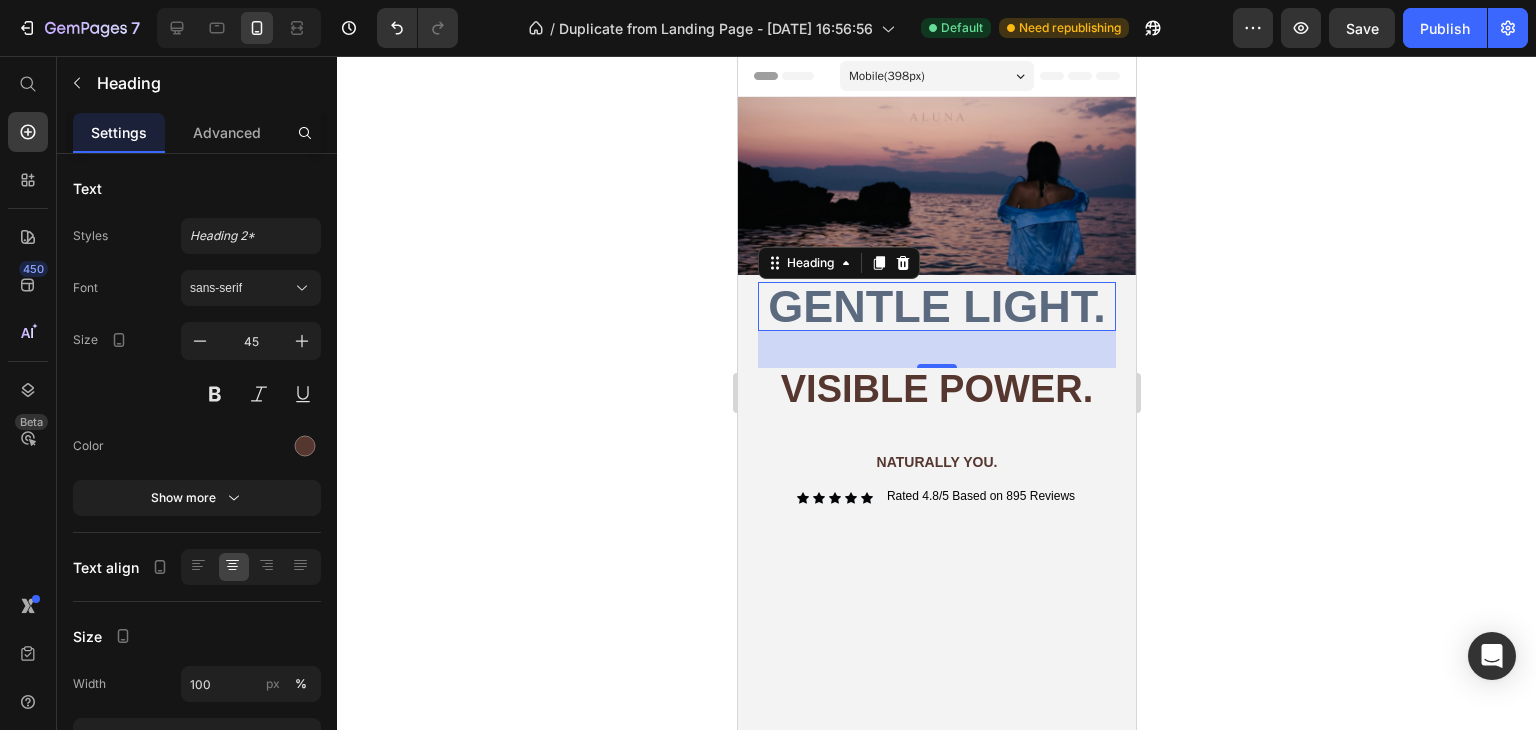 drag, startPoint x: 933, startPoint y: 361, endPoint x: 944, endPoint y: 355, distance: 12.529964 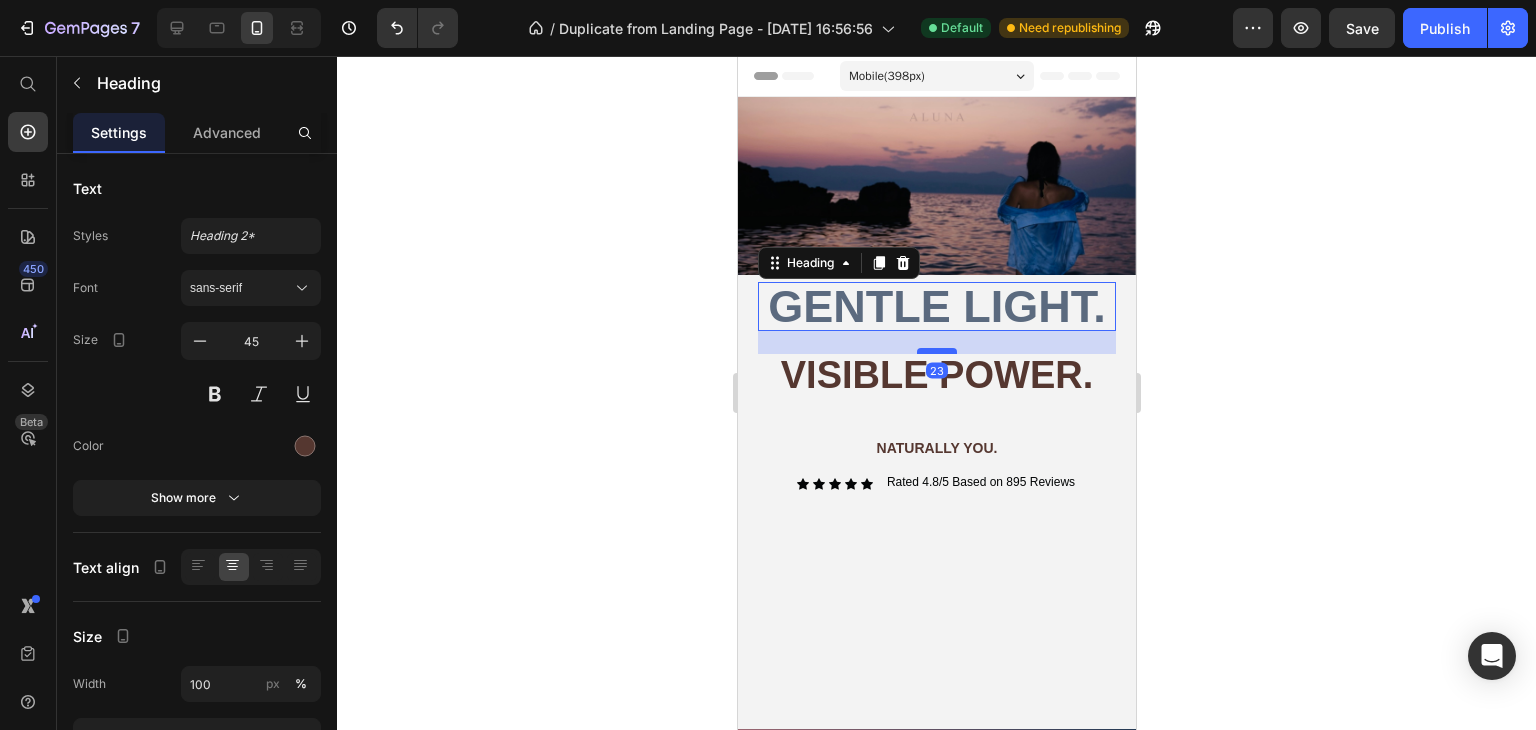 drag, startPoint x: 944, startPoint y: 360, endPoint x: 944, endPoint y: 346, distance: 14 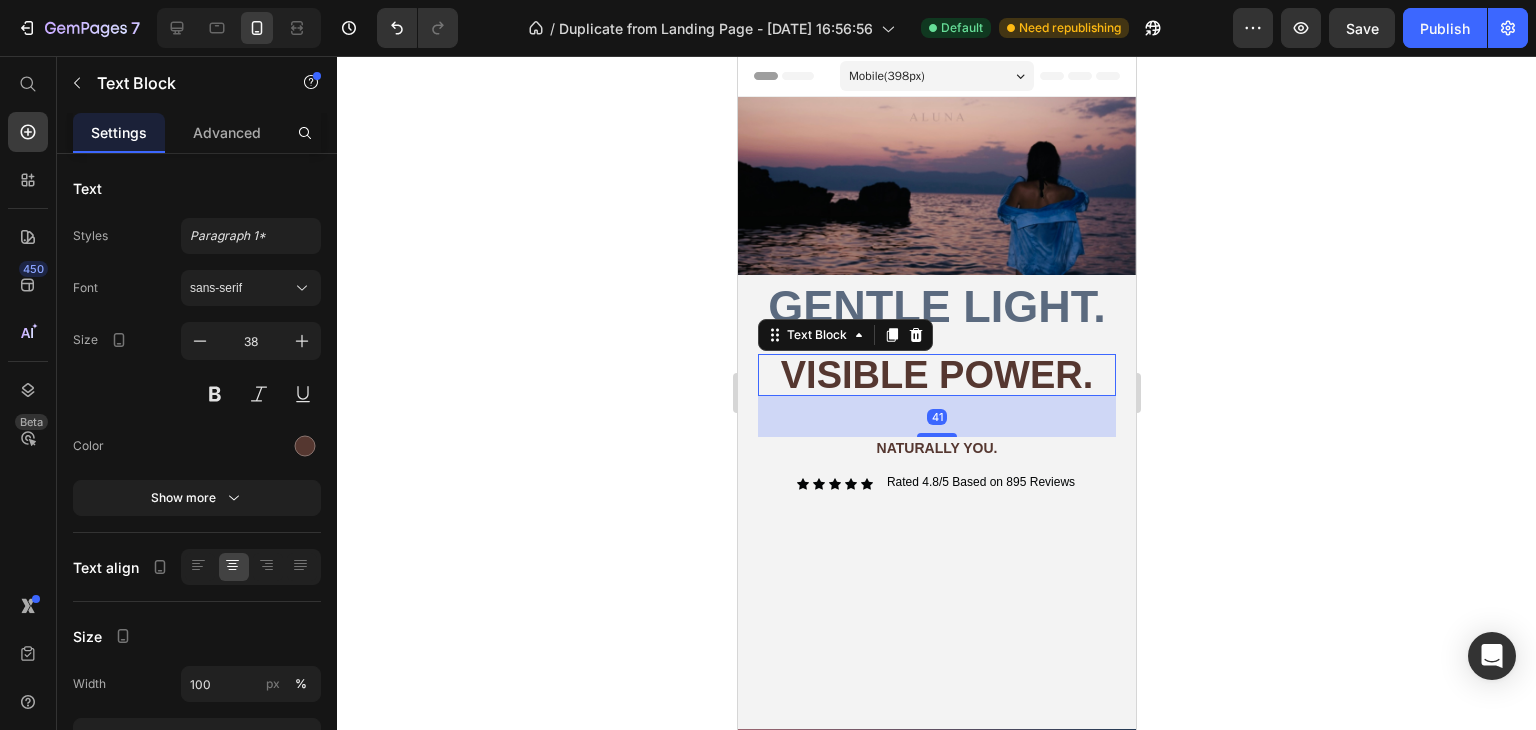 click 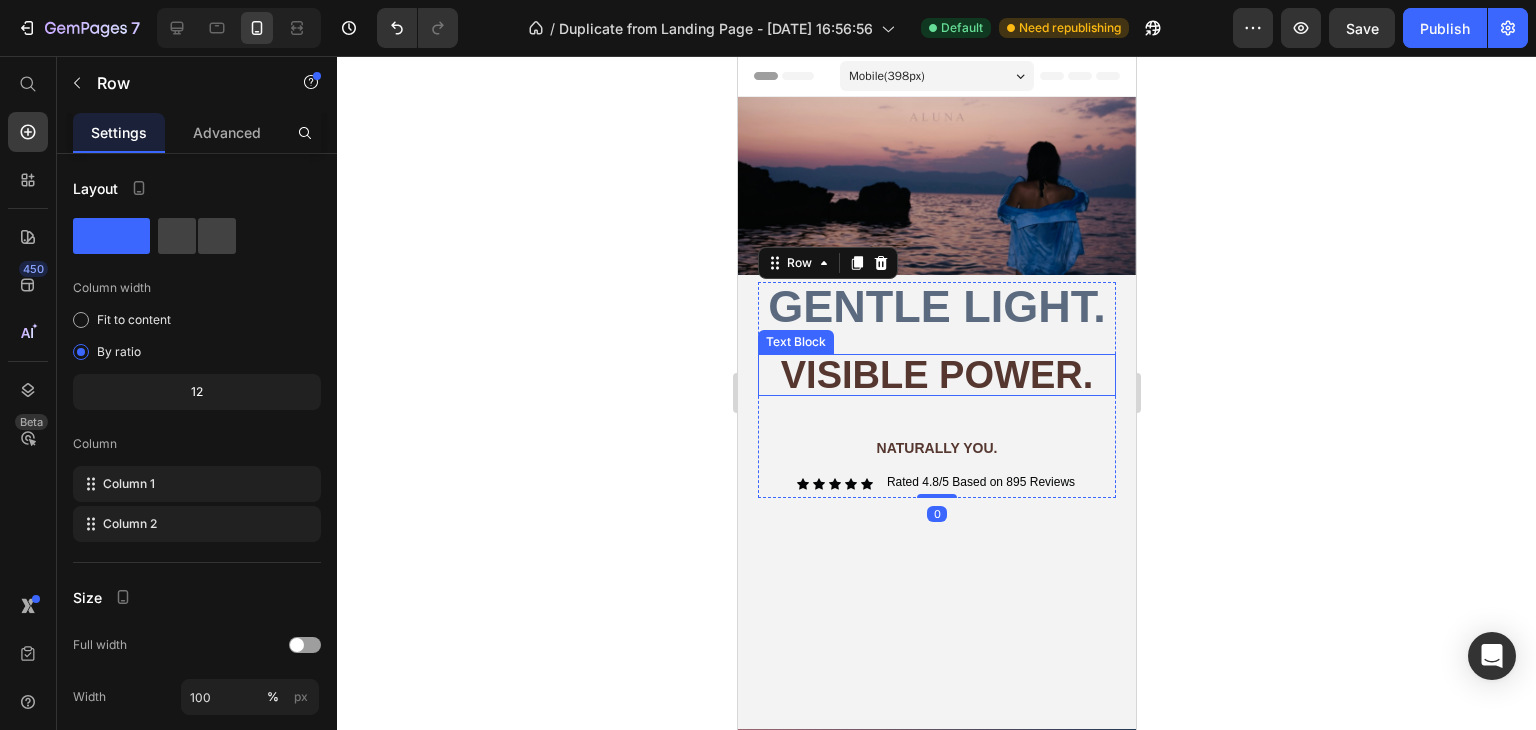 click on "visible power." at bounding box center [936, 375] 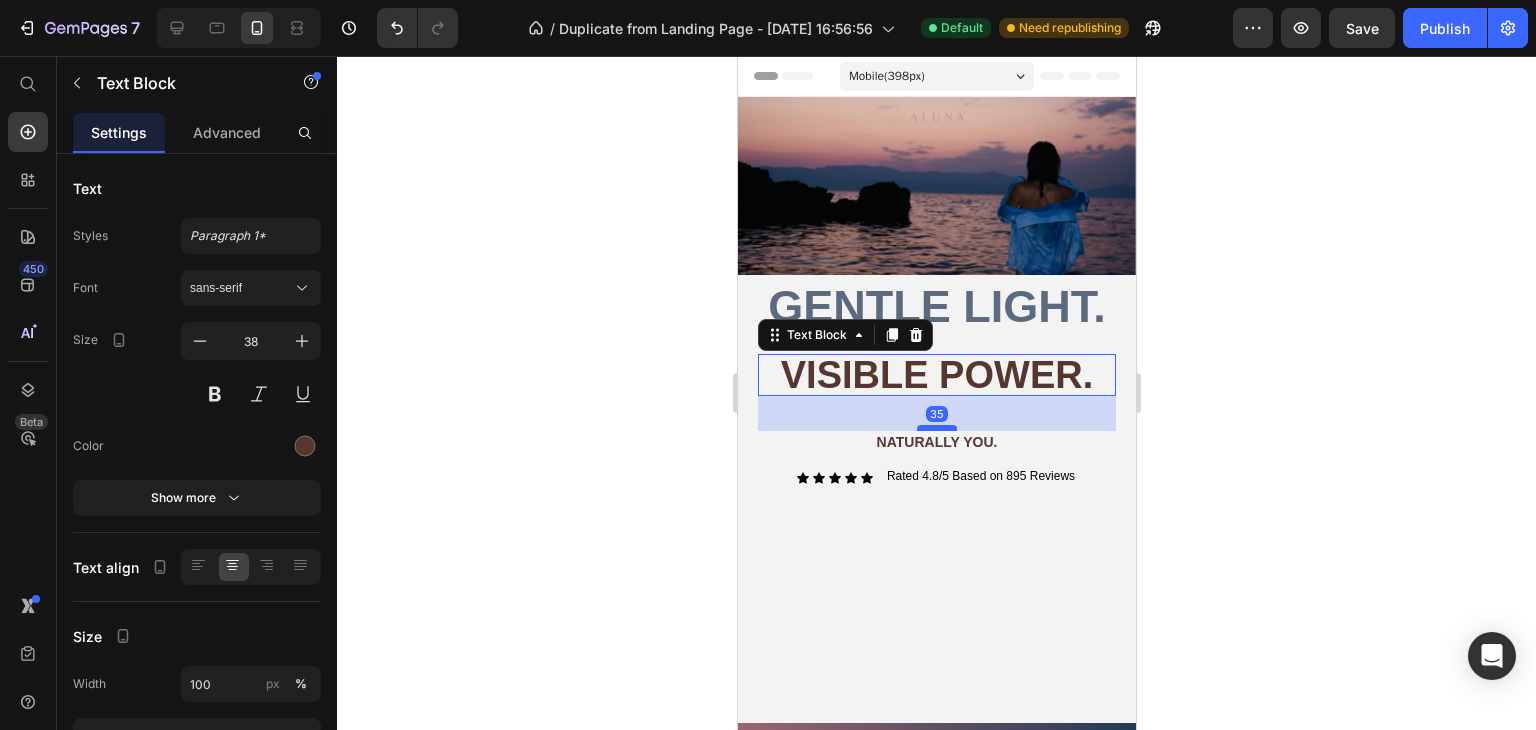 click at bounding box center [936, 428] 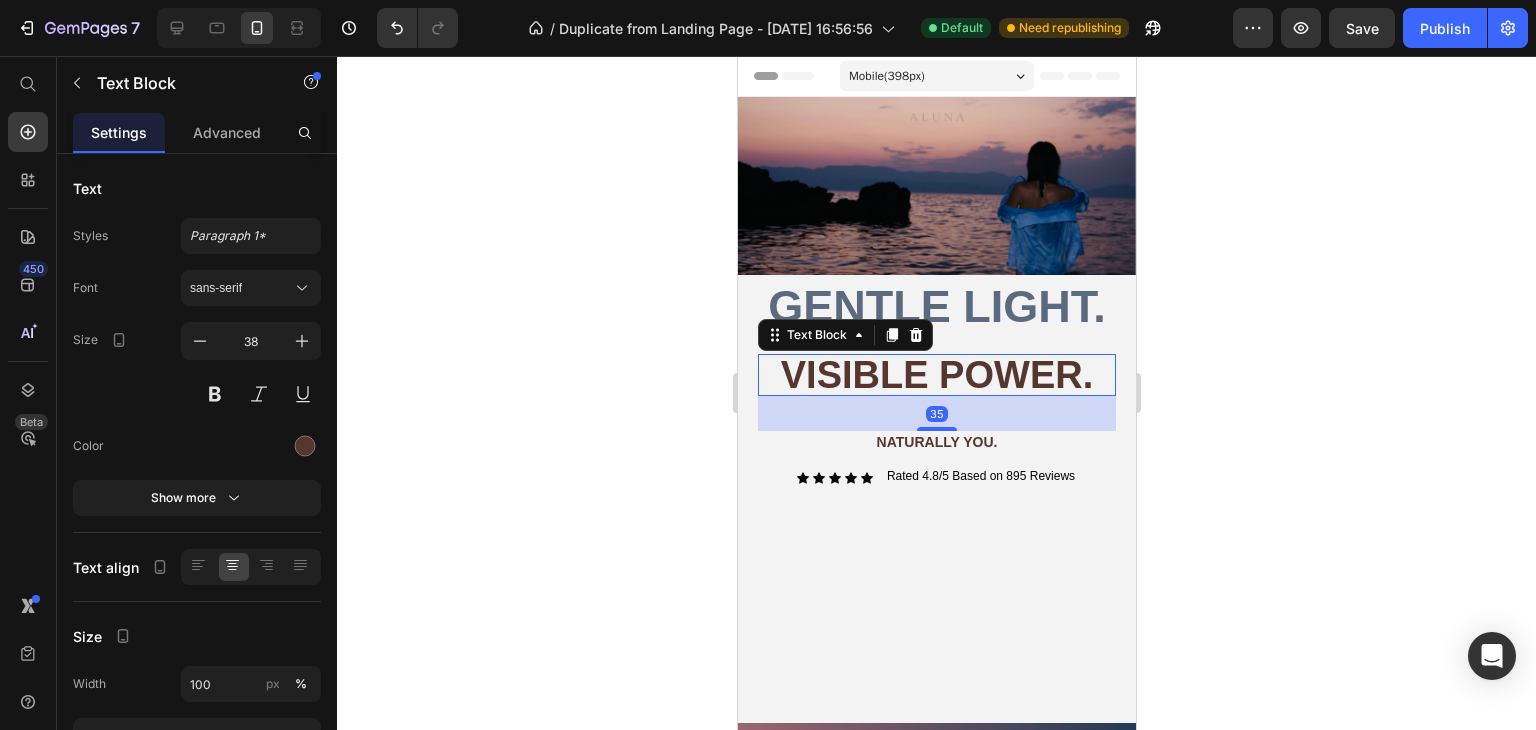 click 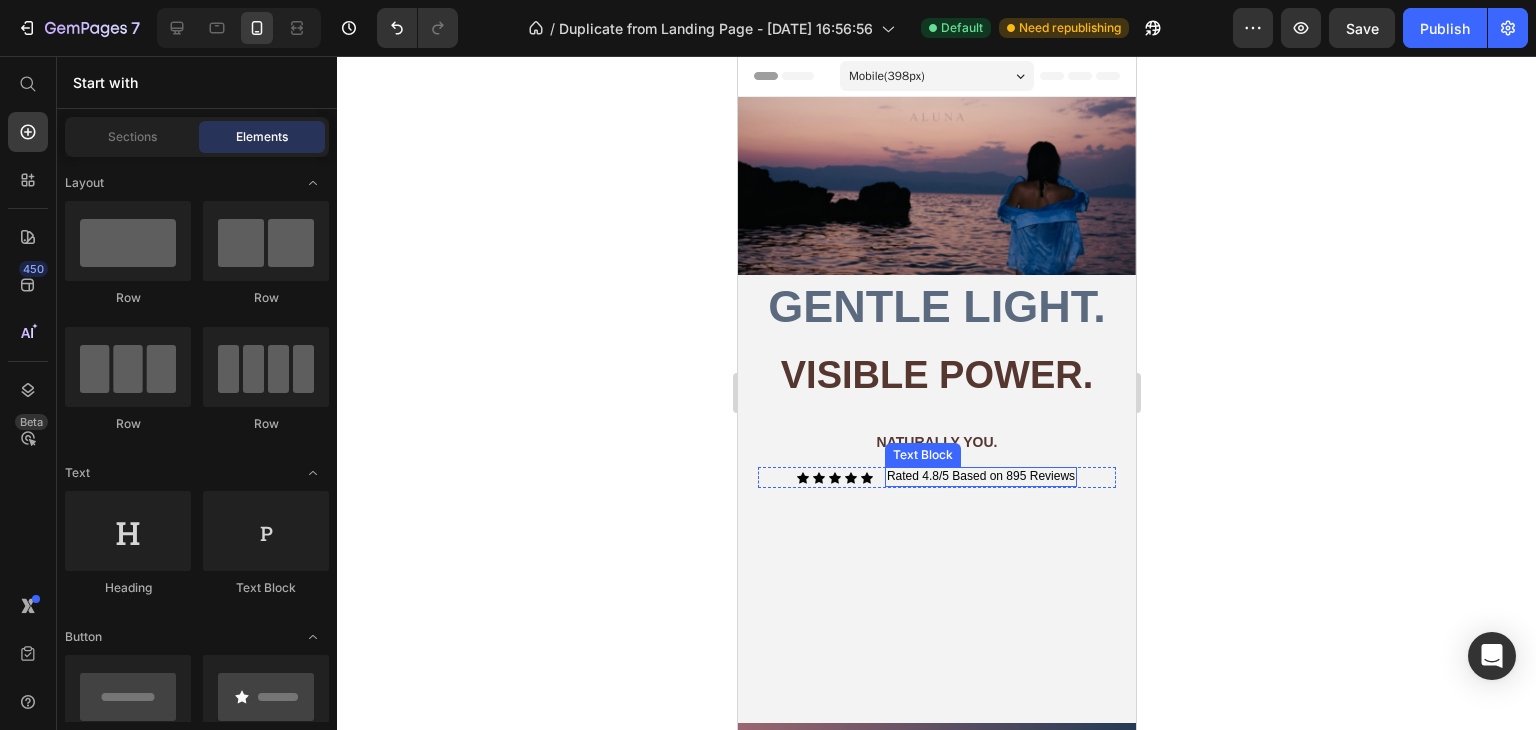 click on "Rated 4.8/5 Based on 895 Reviews" at bounding box center [980, 477] 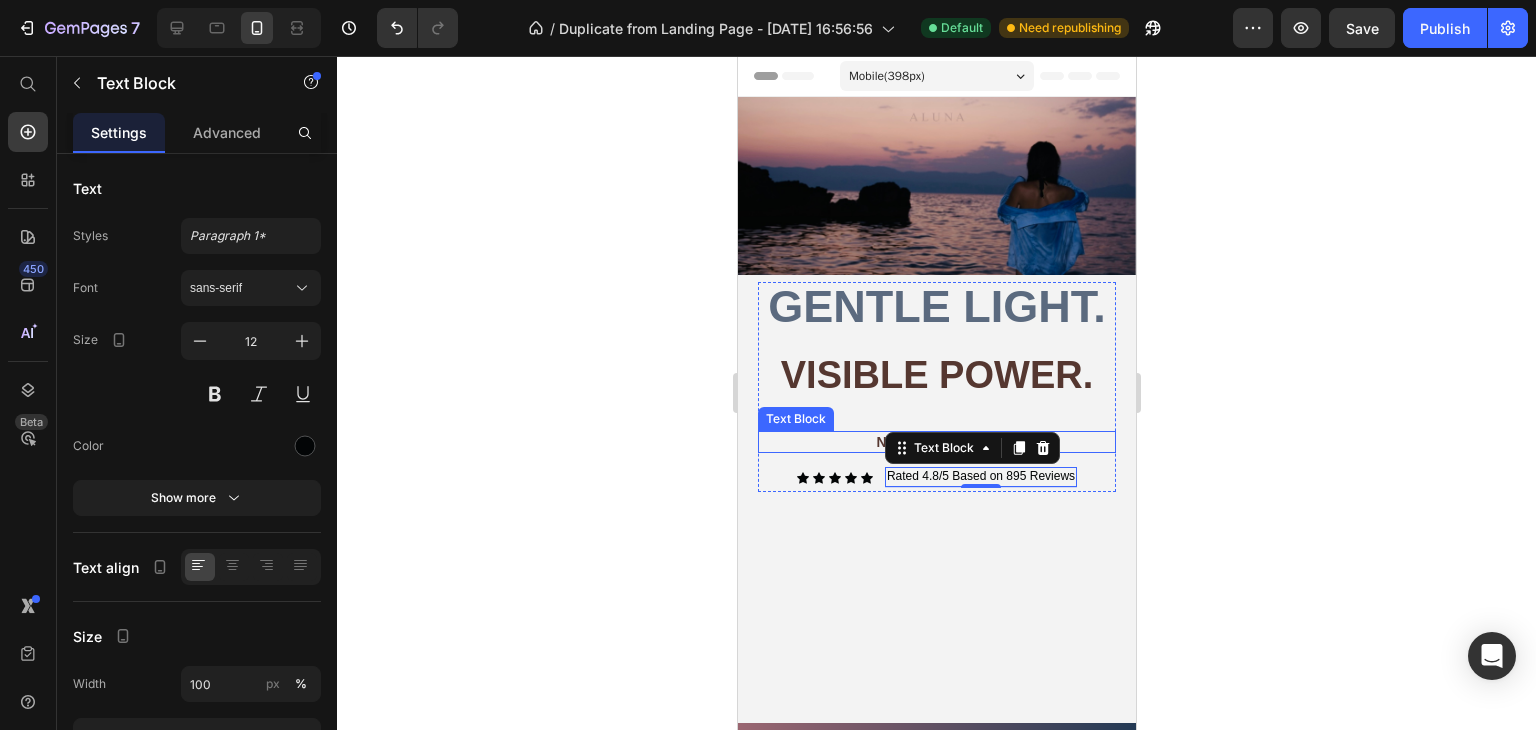 click on "NATURALLY YOU." at bounding box center (936, 442) 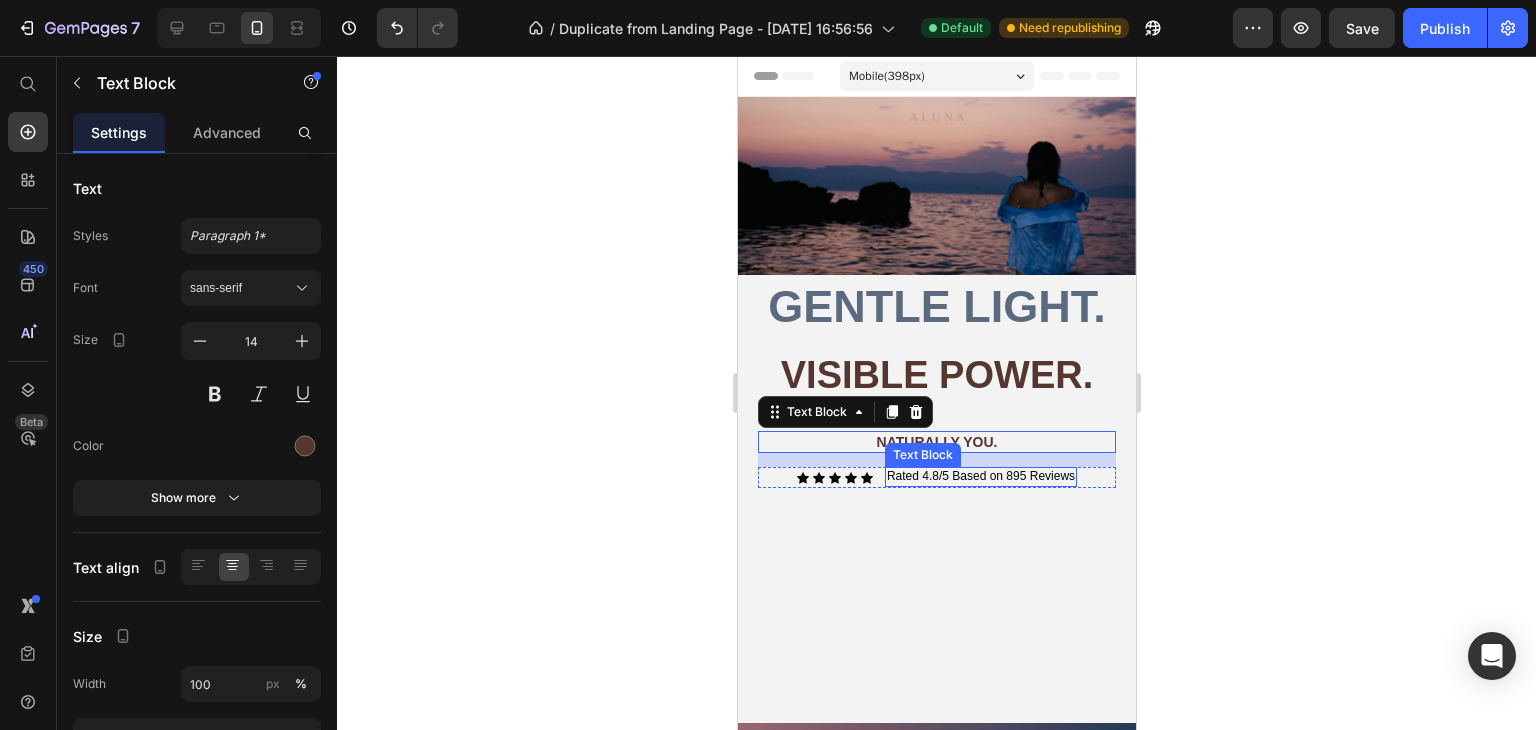 click on "⁠⁠⁠⁠⁠⁠⁠ Gentle light. Heading visible power. Text Block NATURALLY YOU. Text Block   14 Icon Icon Icon Icon Icon Icon List Rated 4.8/5 Based on 895 Reviews Text Block Row Row" at bounding box center (936, 387) 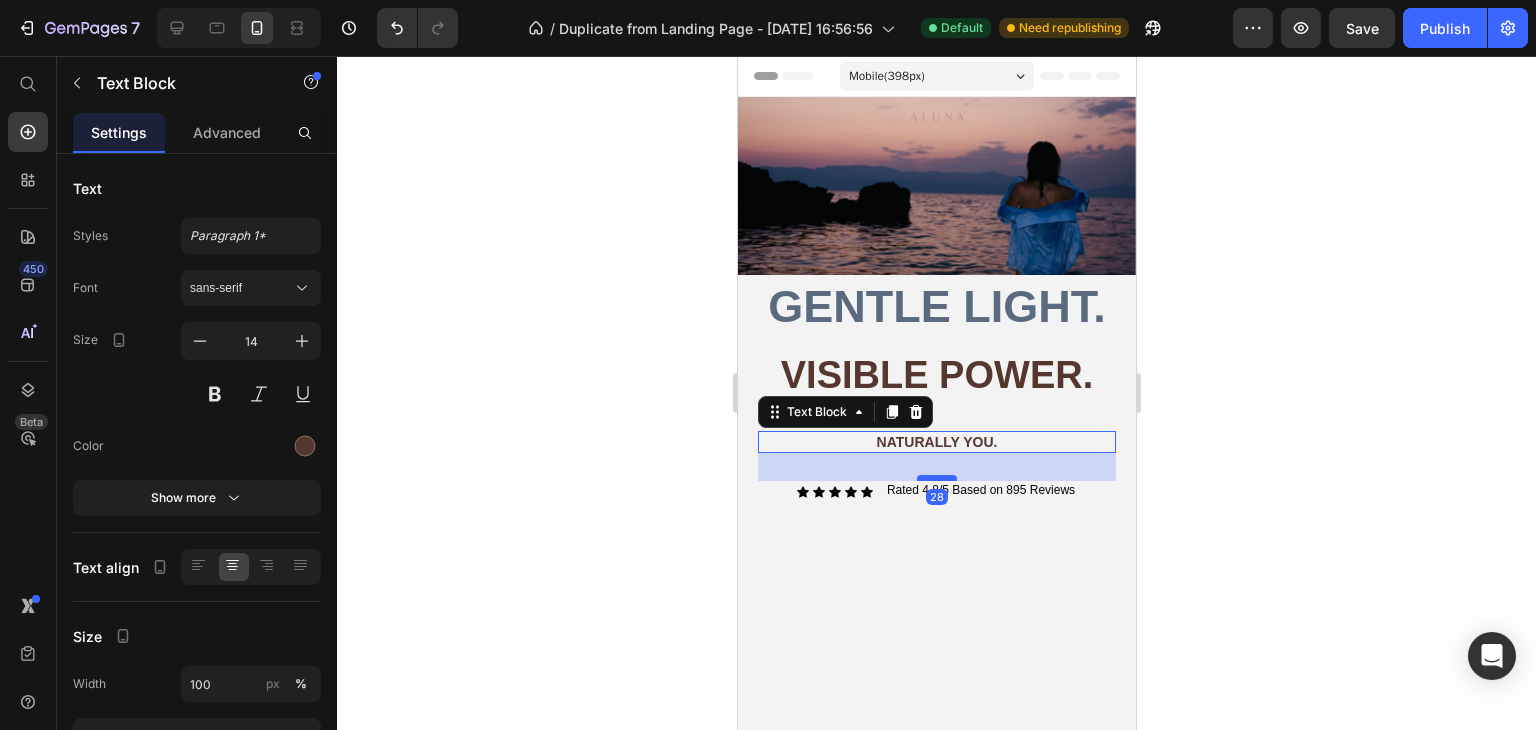 drag, startPoint x: 928, startPoint y: 456, endPoint x: 930, endPoint y: 470, distance: 14.142136 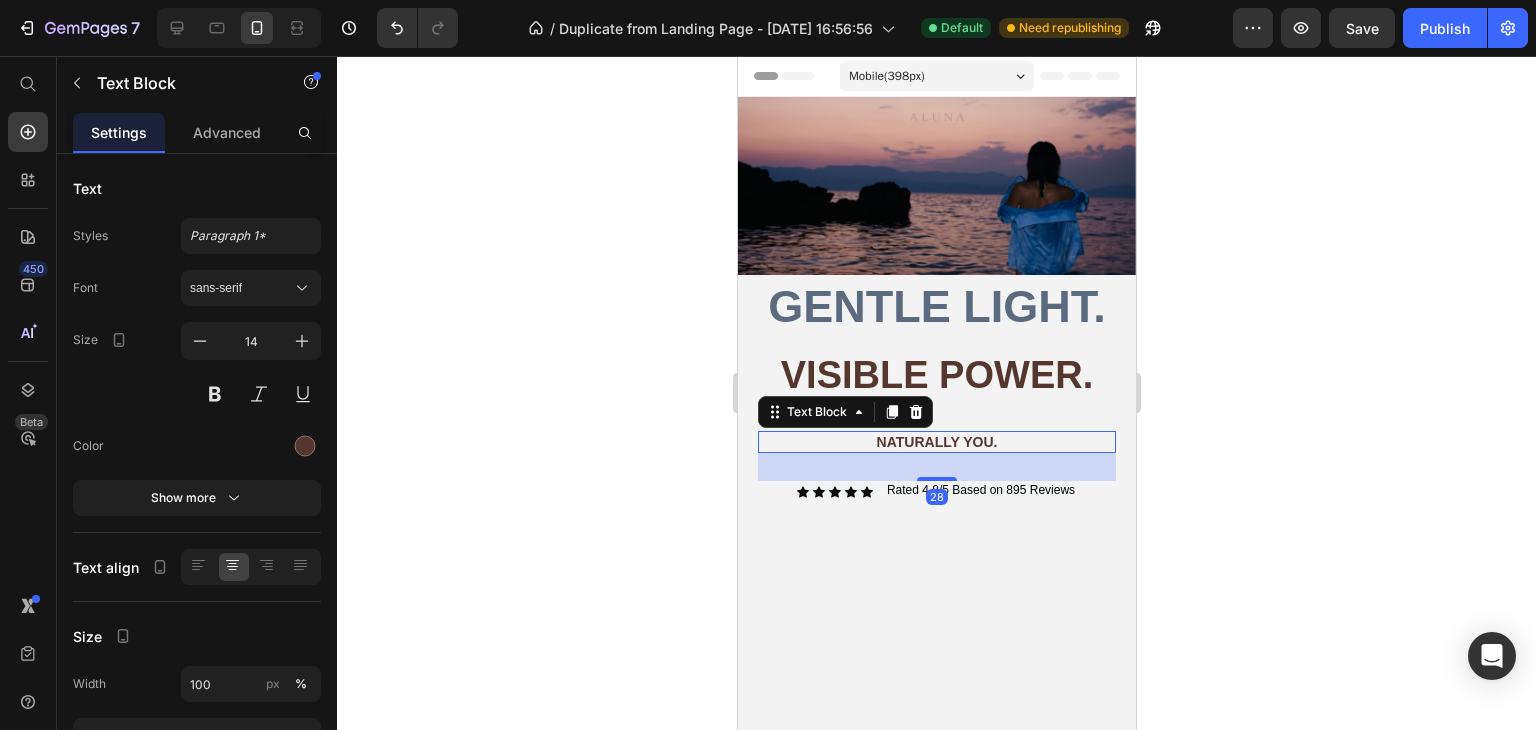 click 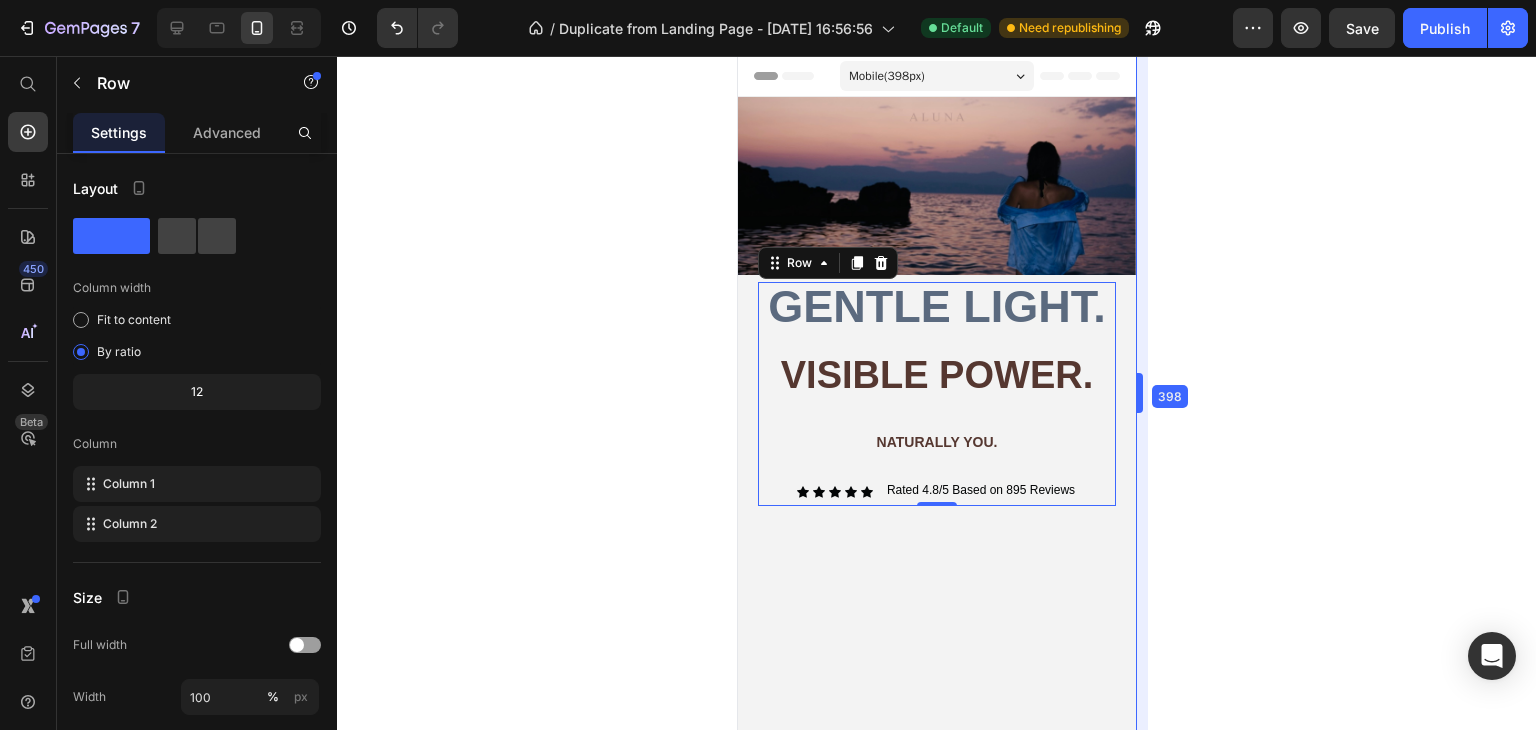 drag, startPoint x: 1142, startPoint y: 381, endPoint x: 1143, endPoint y: 419, distance: 38.013157 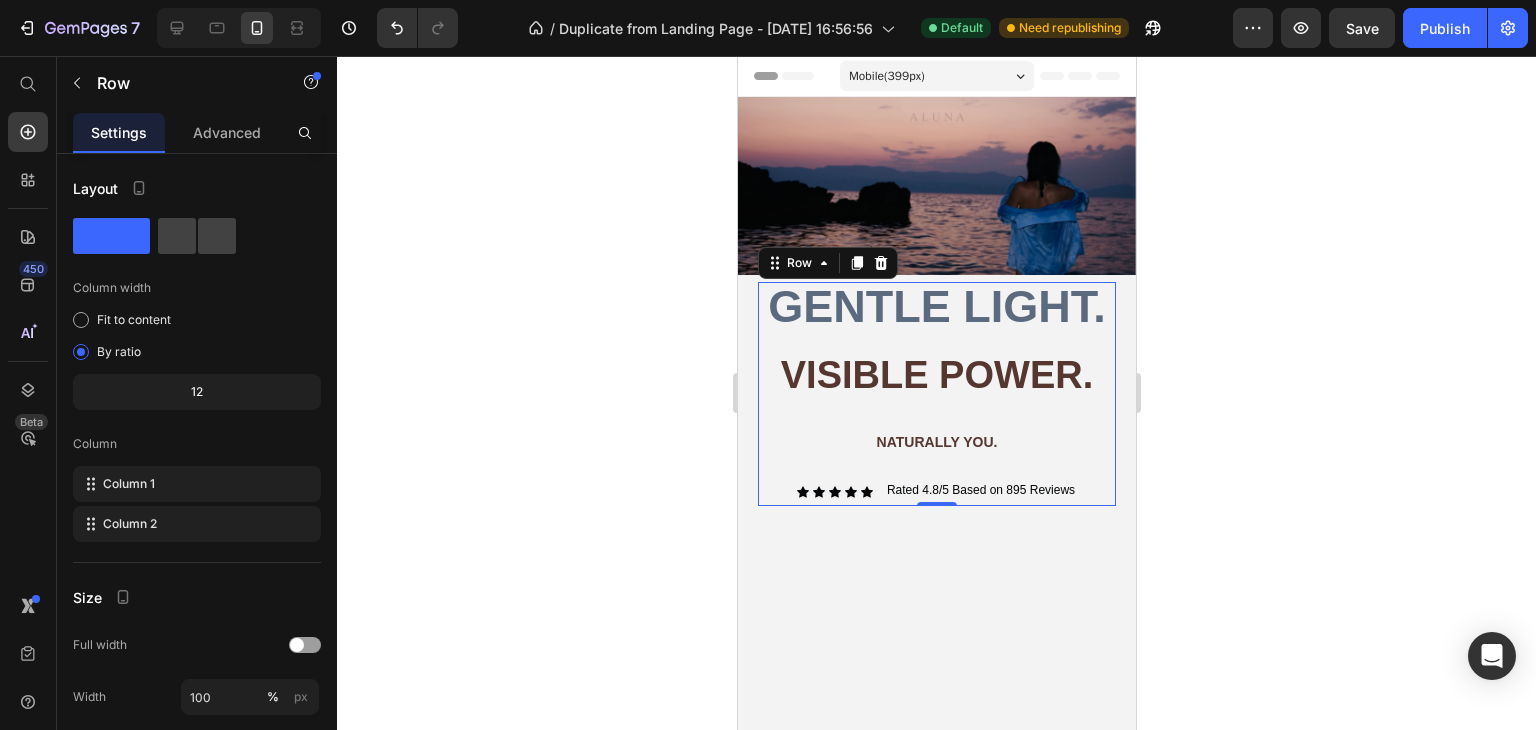 click 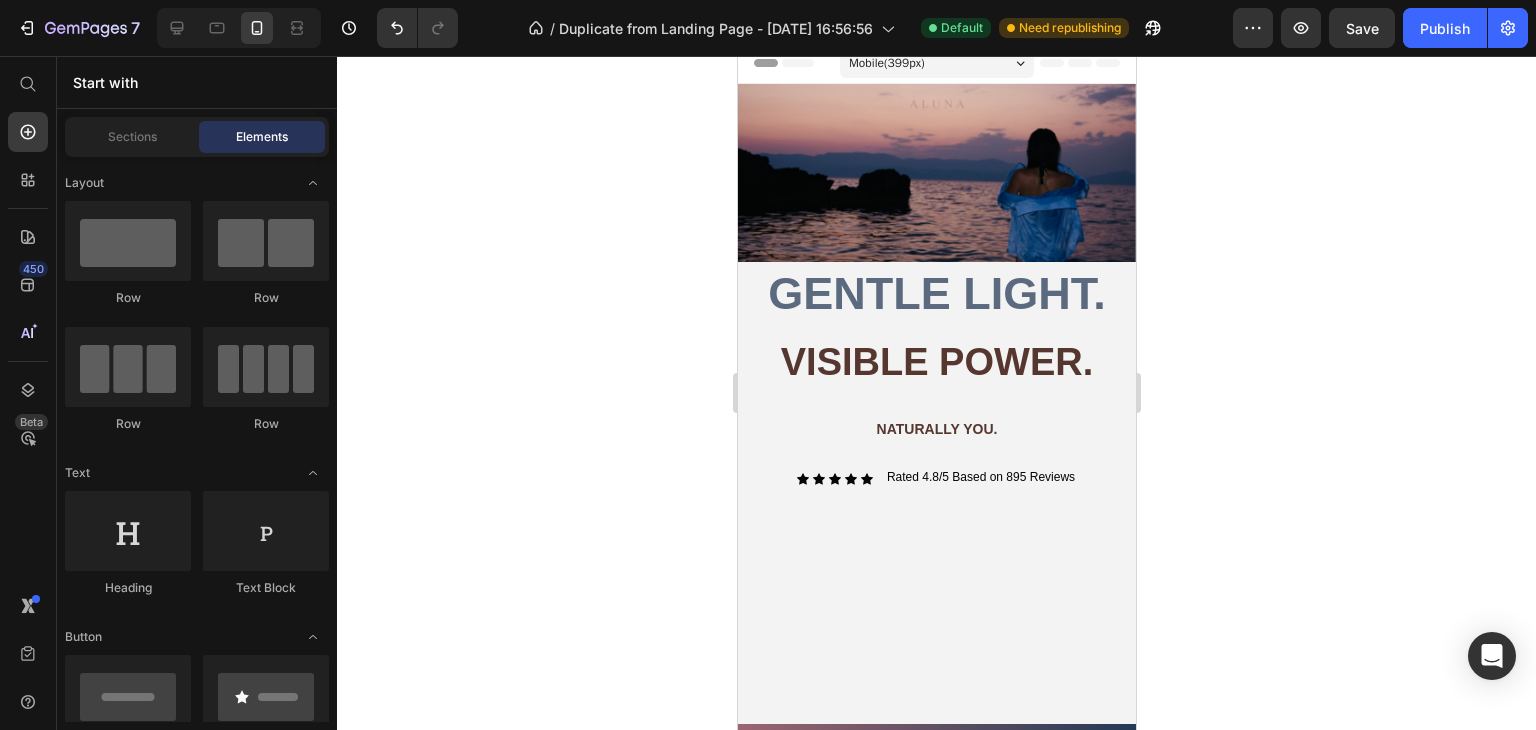 scroll, scrollTop: 5, scrollLeft: 0, axis: vertical 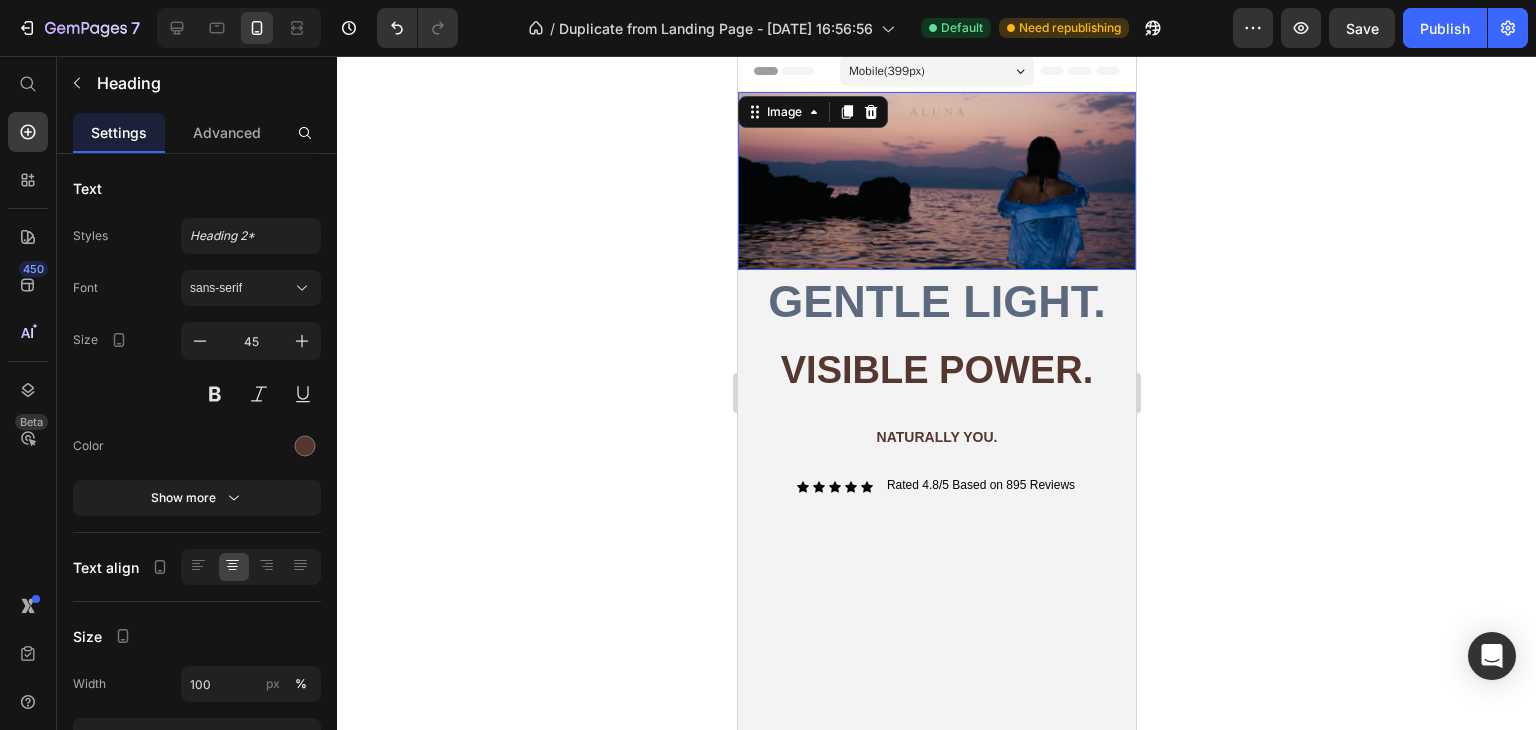 click at bounding box center (936, 181) 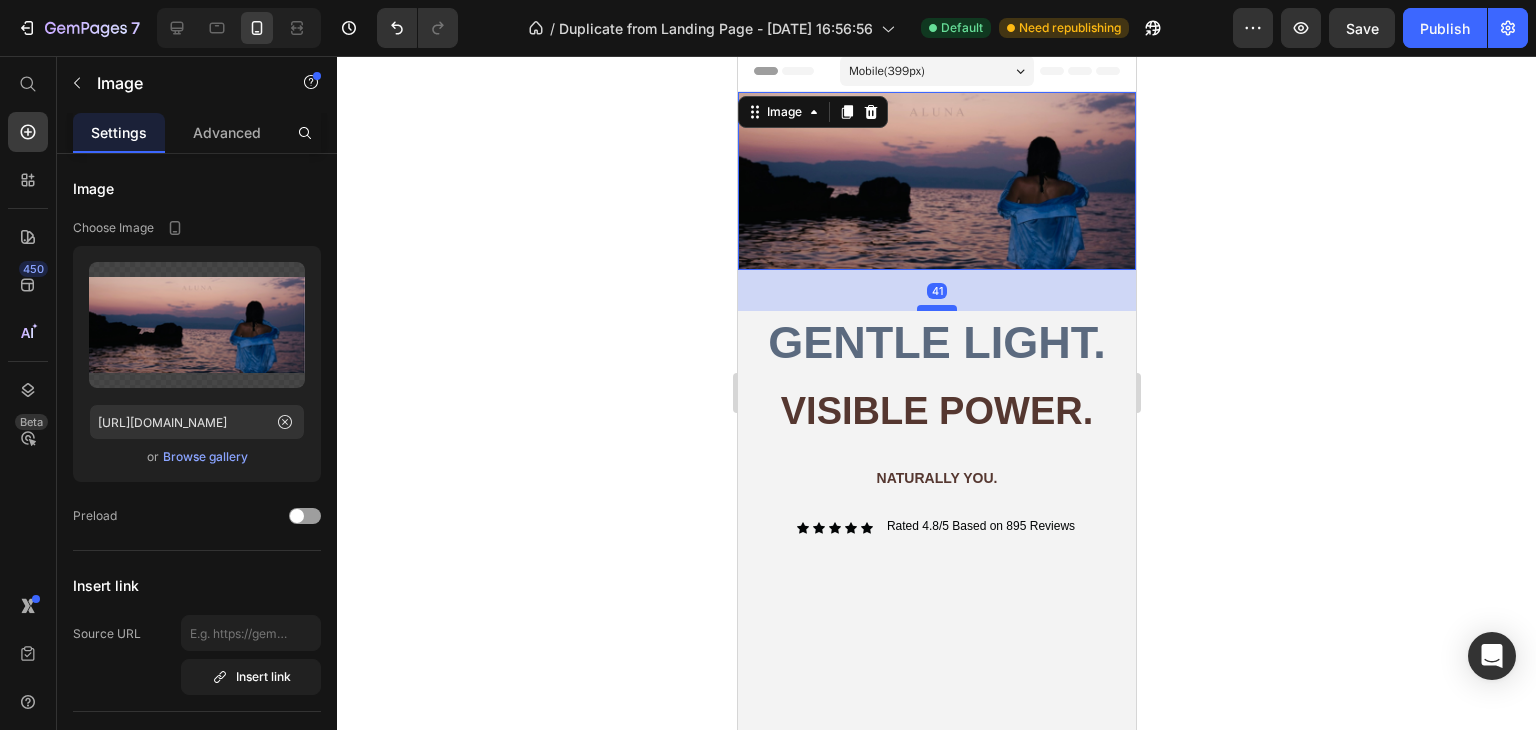 drag, startPoint x: 933, startPoint y: 257, endPoint x: 938, endPoint y: 298, distance: 41.303753 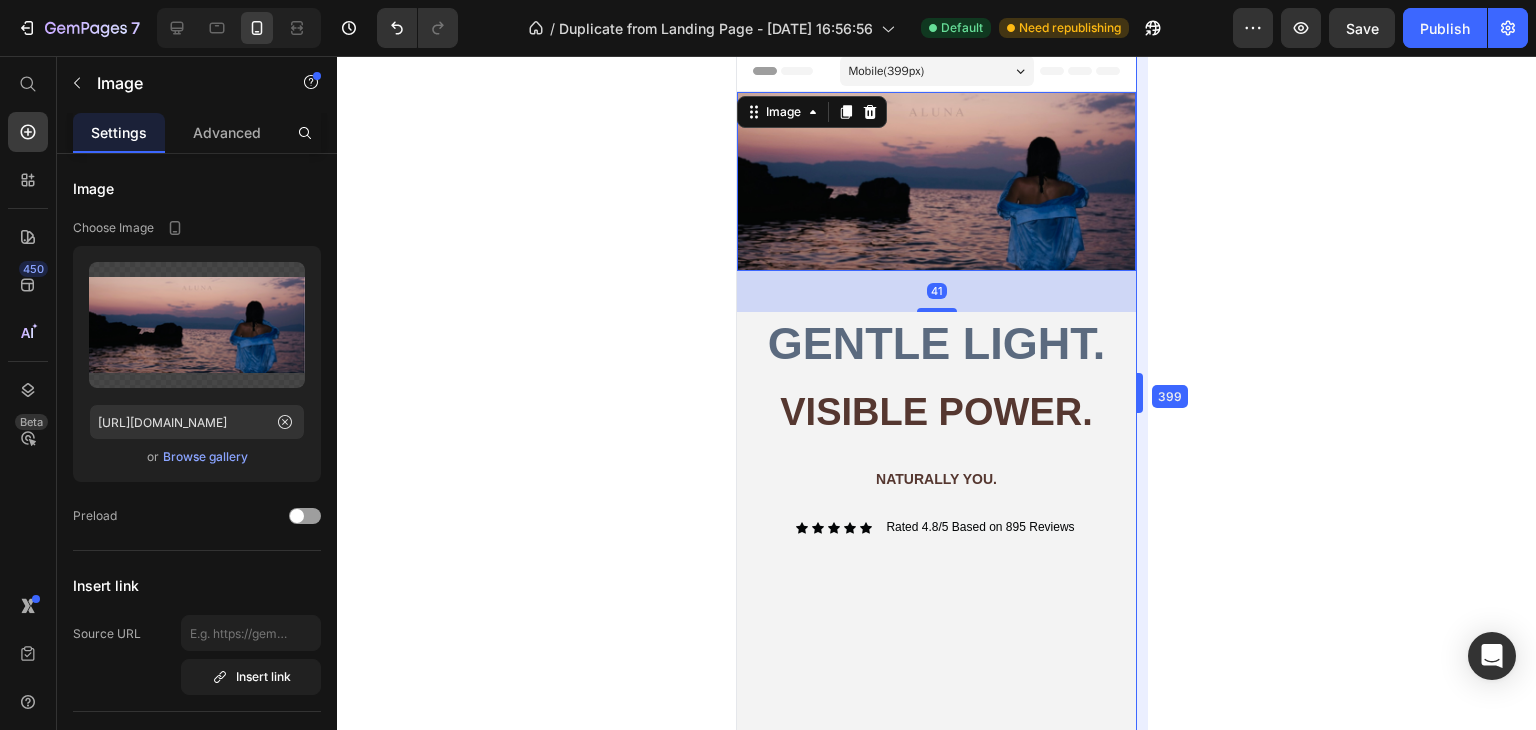 drag, startPoint x: 1140, startPoint y: 386, endPoint x: 1141, endPoint y: 424, distance: 38.013157 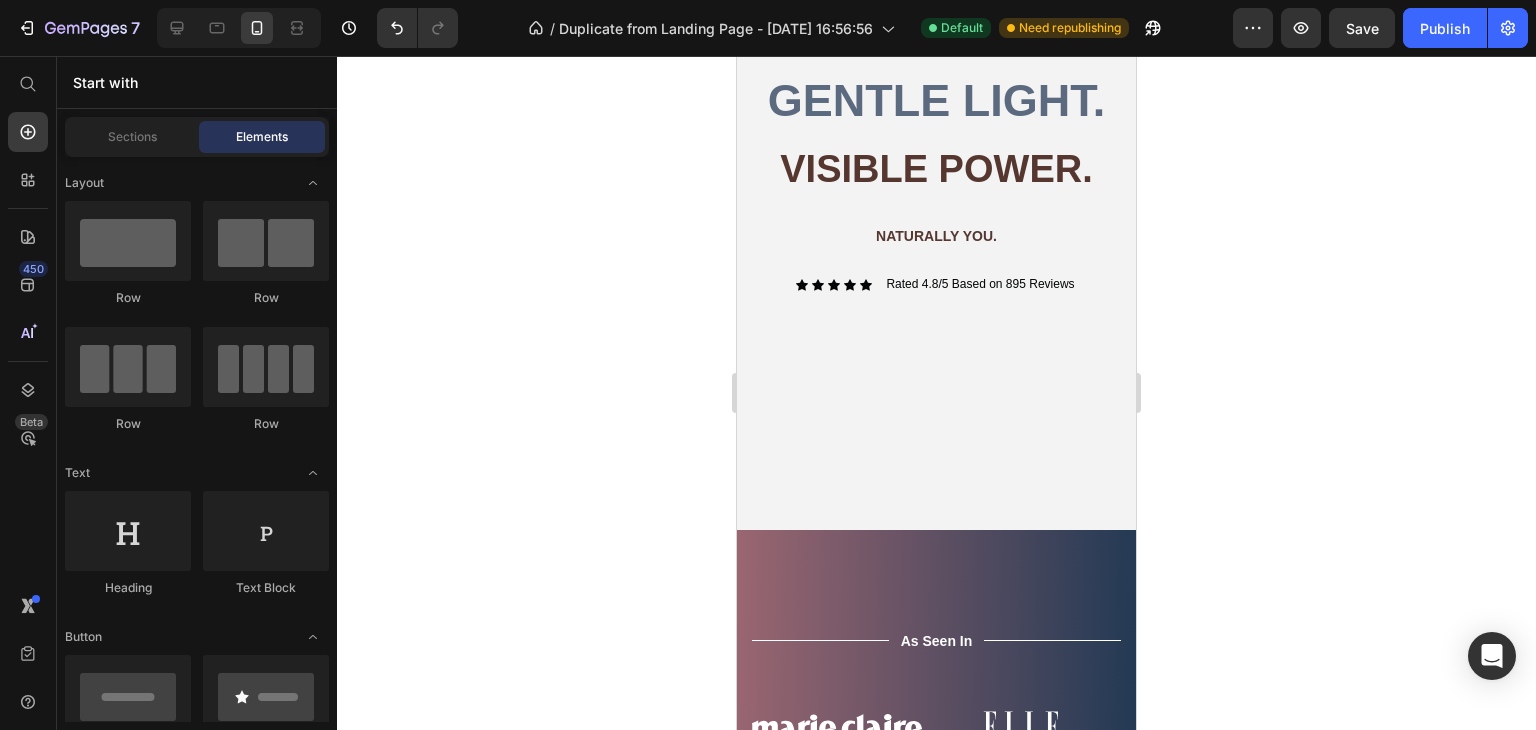 scroll, scrollTop: 264, scrollLeft: 0, axis: vertical 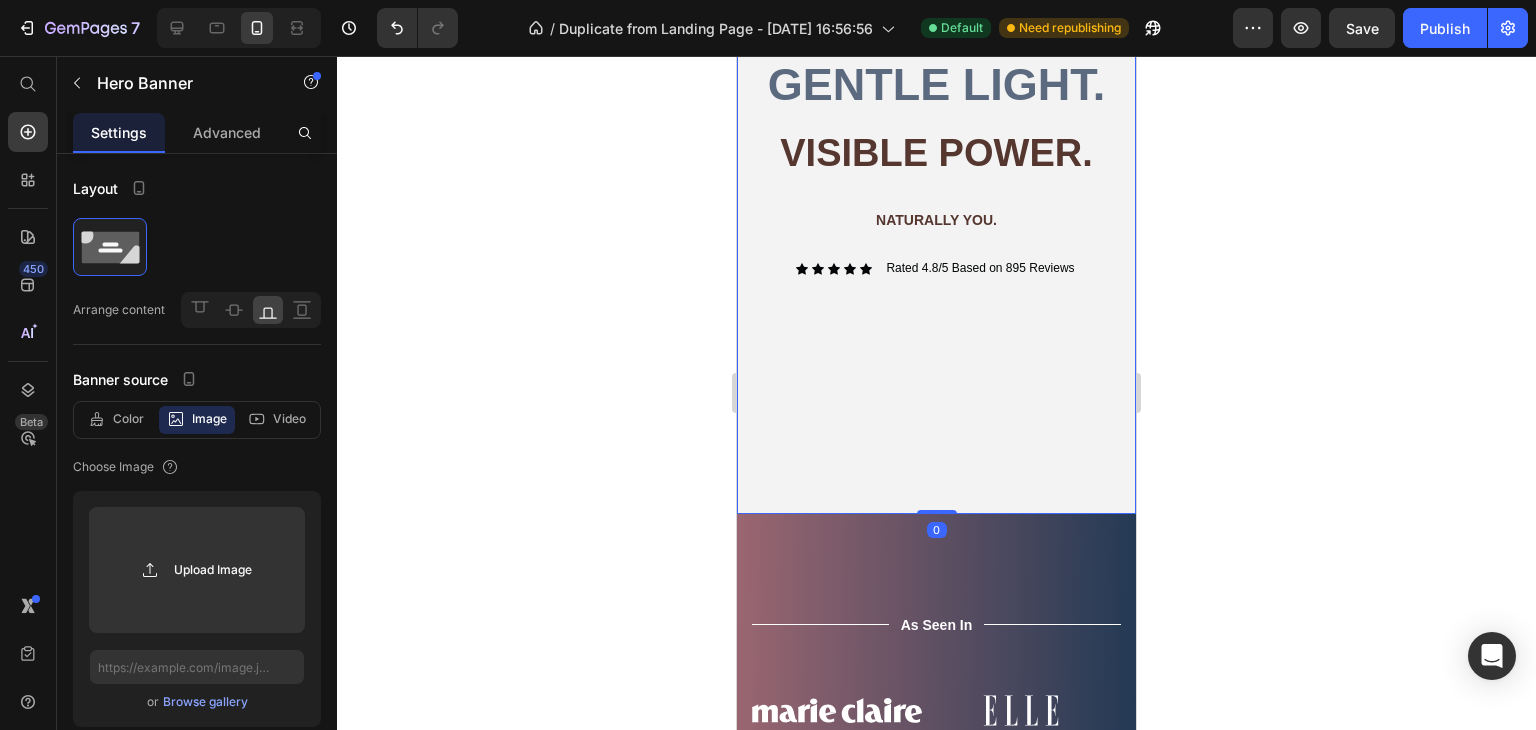 drag, startPoint x: 935, startPoint y: 506, endPoint x: 939, endPoint y: 447, distance: 59.135437 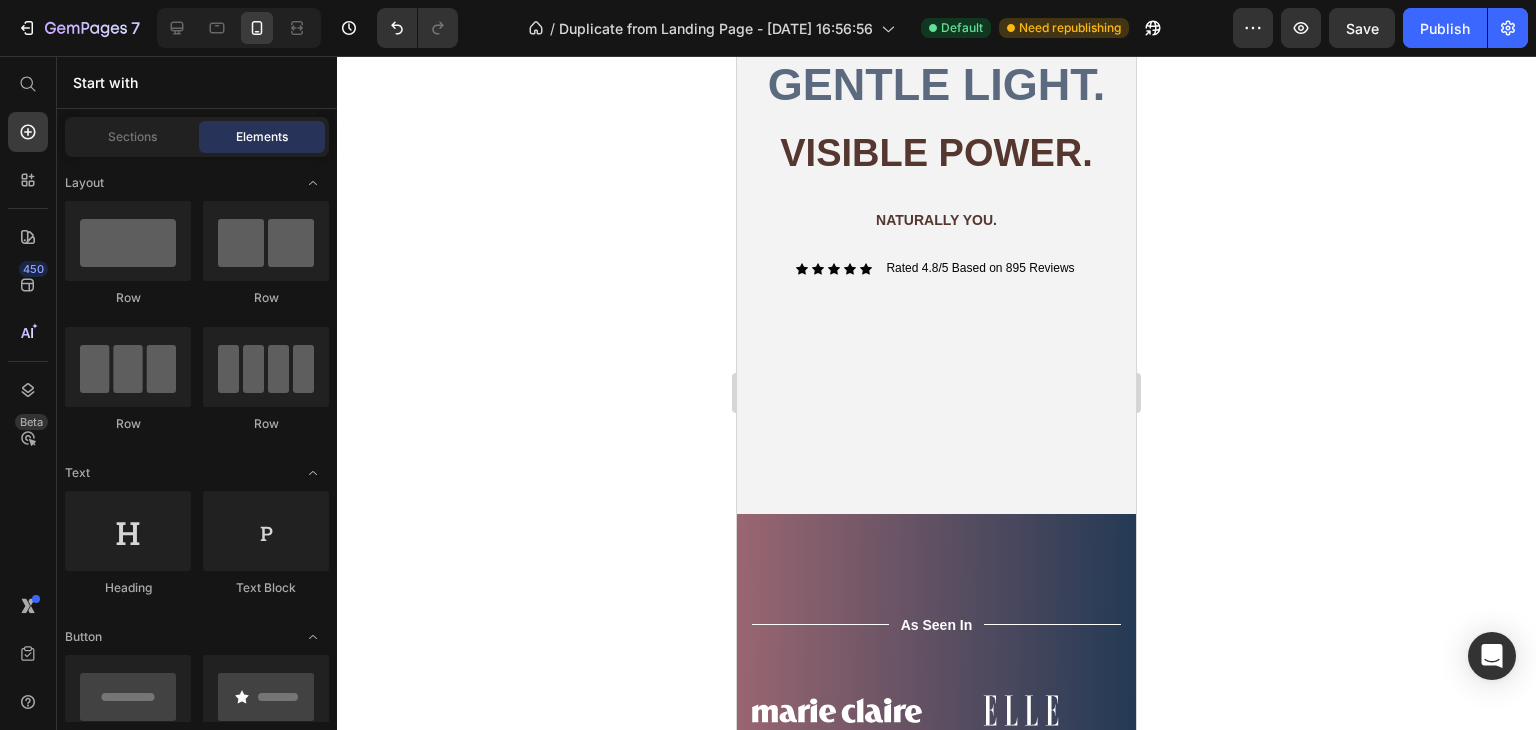 scroll, scrollTop: 86, scrollLeft: 0, axis: vertical 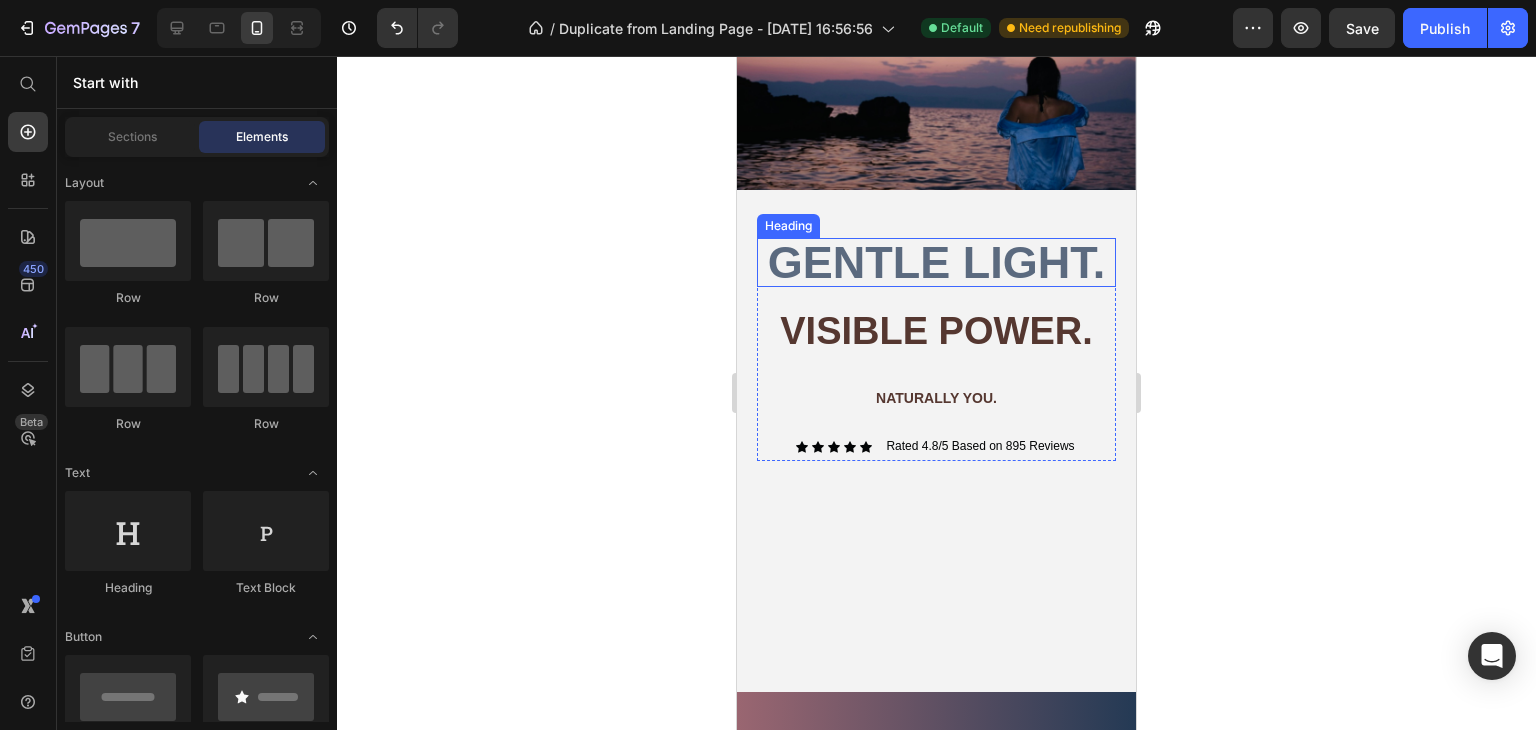 click on "Gentle light." at bounding box center (937, 262) 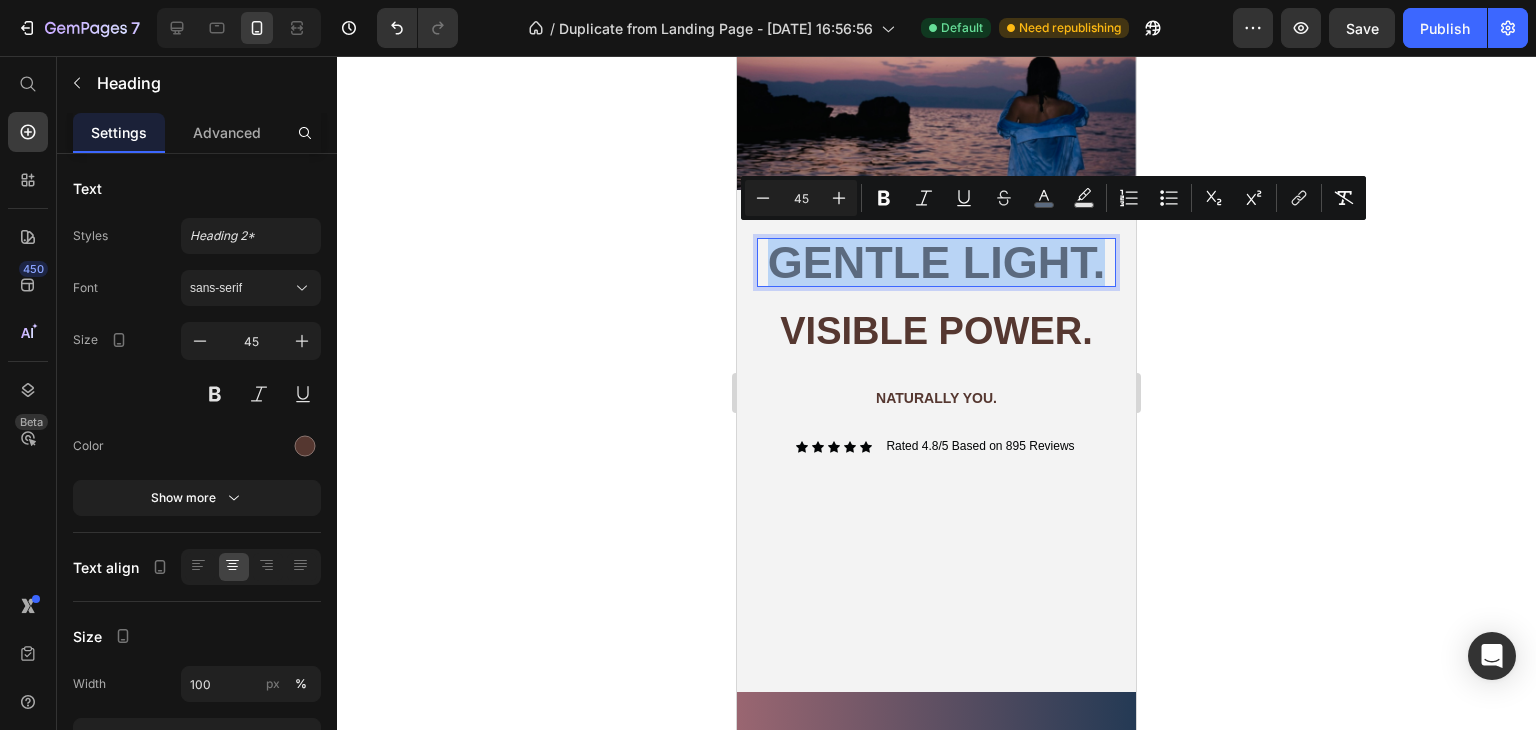 drag, startPoint x: 764, startPoint y: 264, endPoint x: 1160, endPoint y: 275, distance: 396.15274 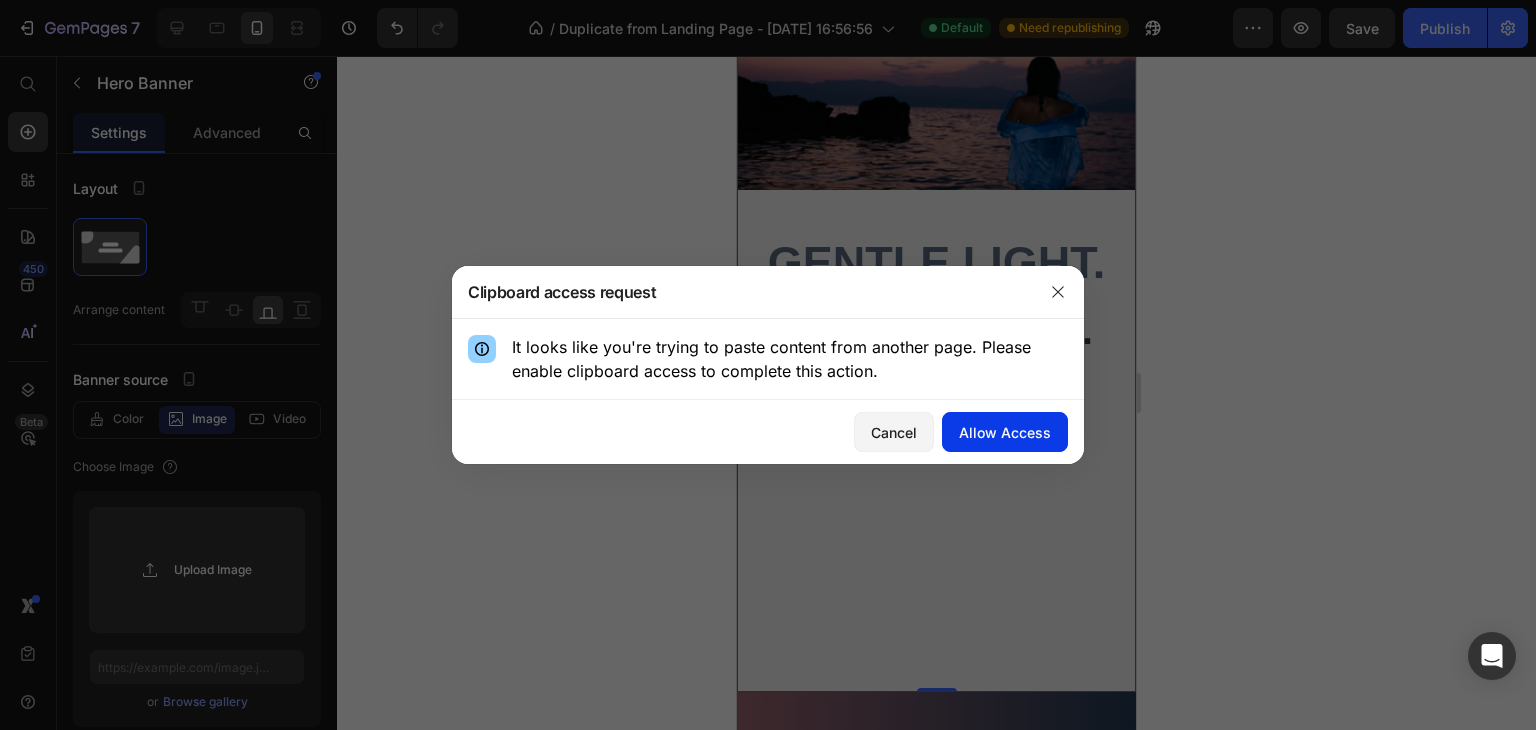 click on "Allow Access" at bounding box center [1005, 432] 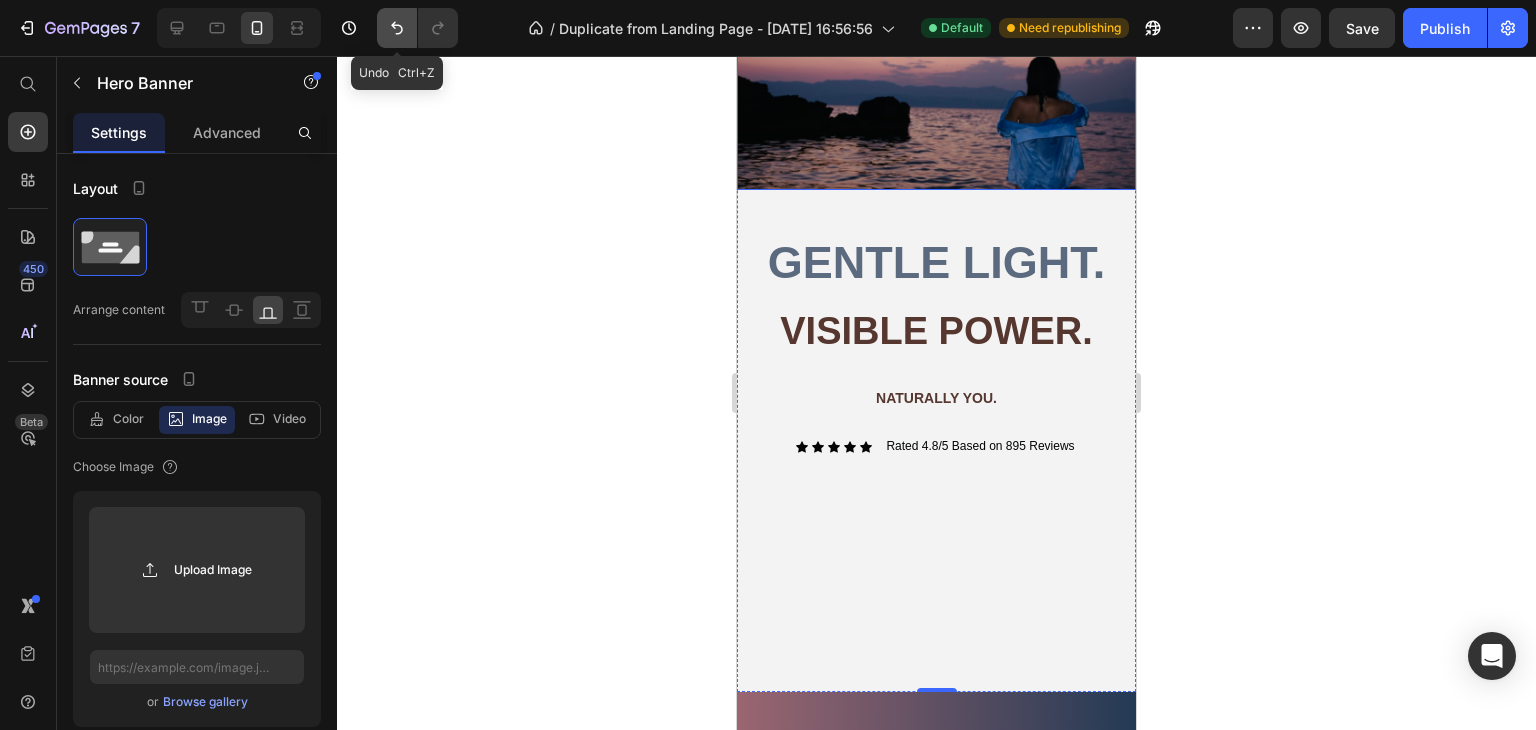 click 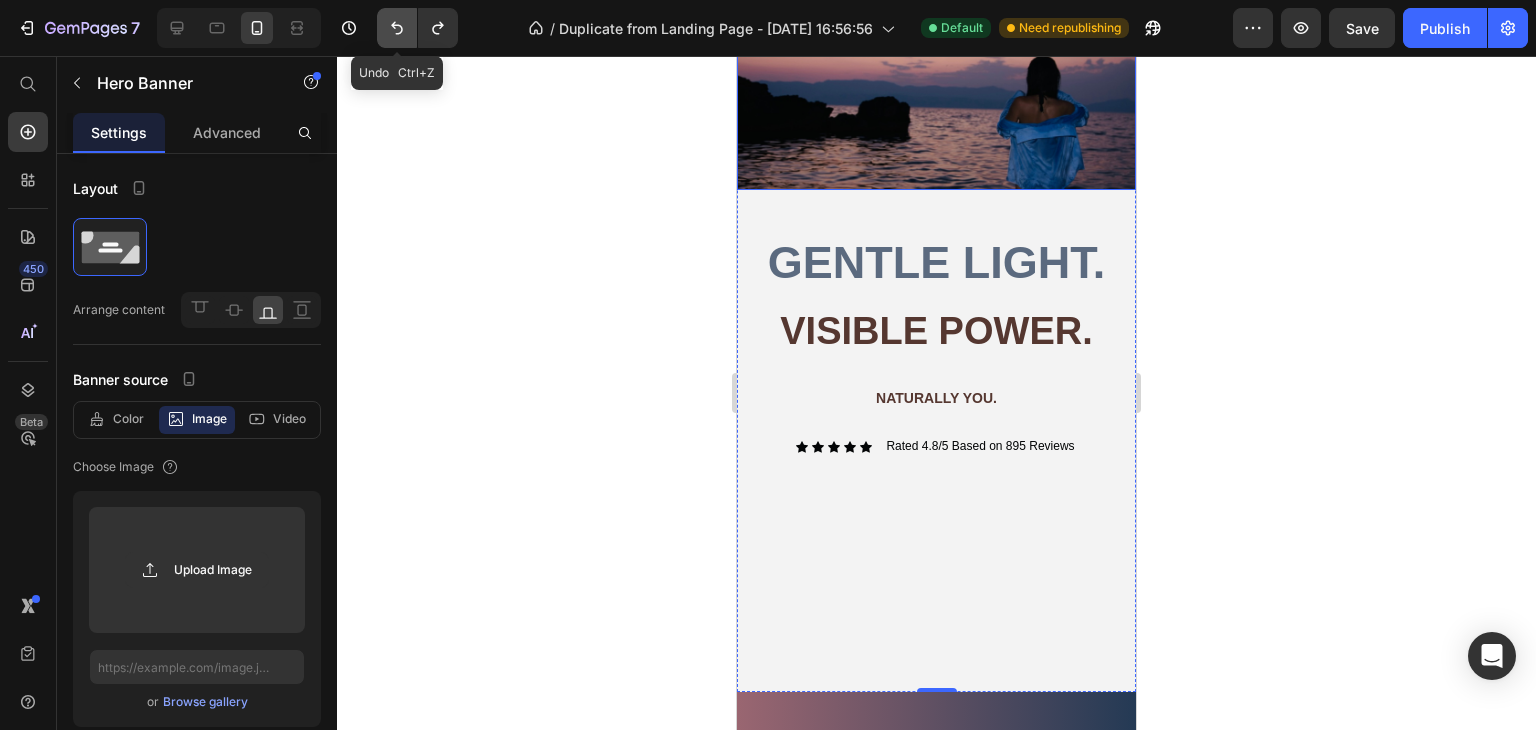 click 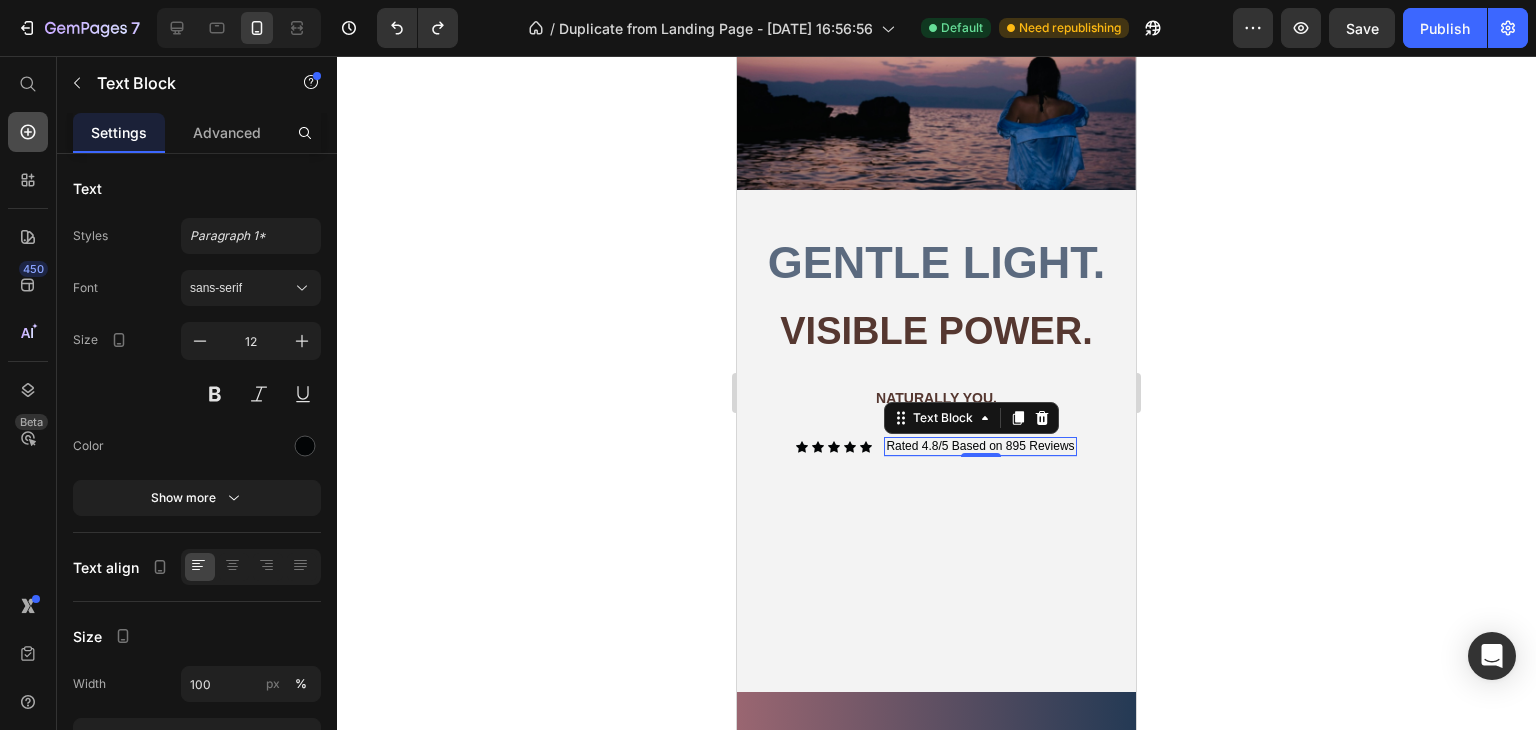 click 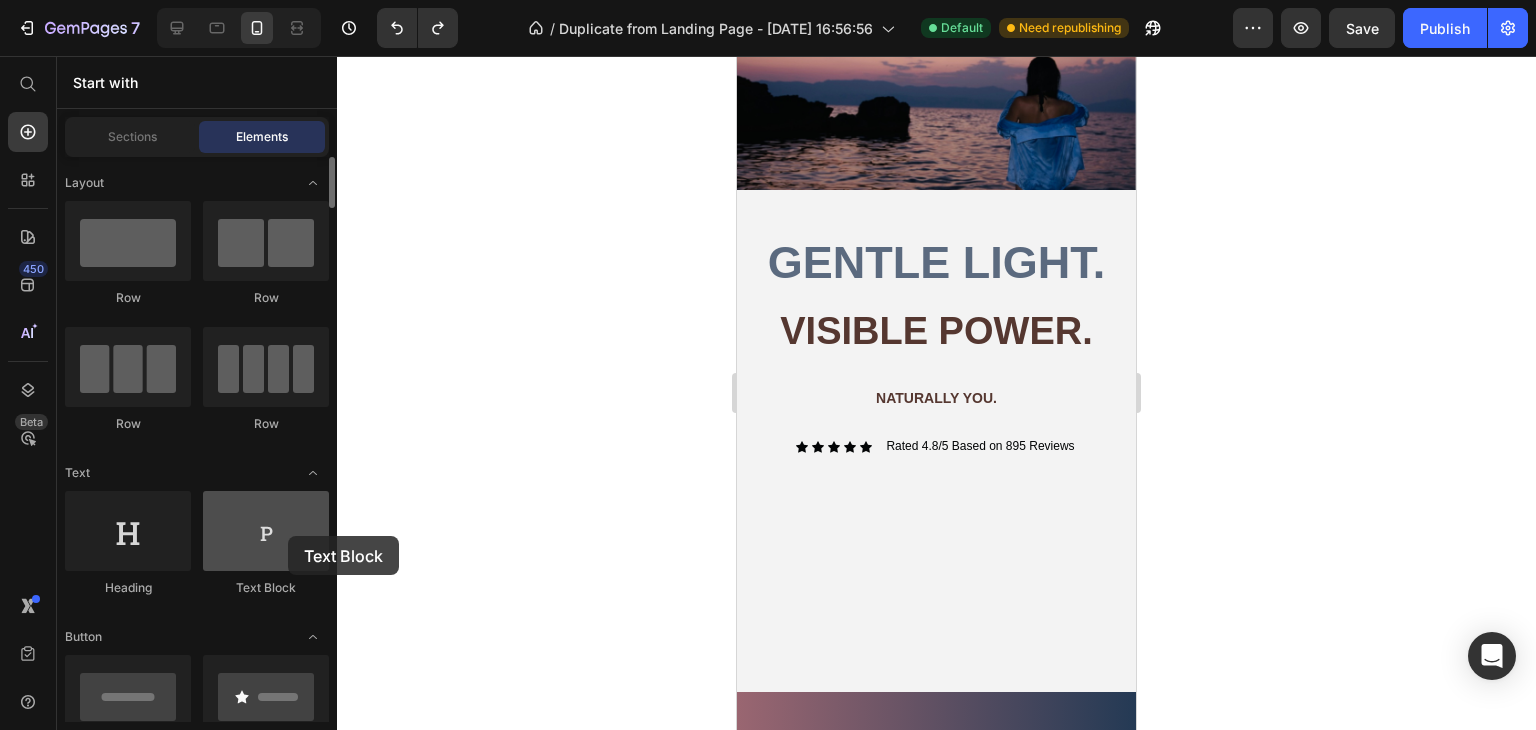 click at bounding box center [266, 531] 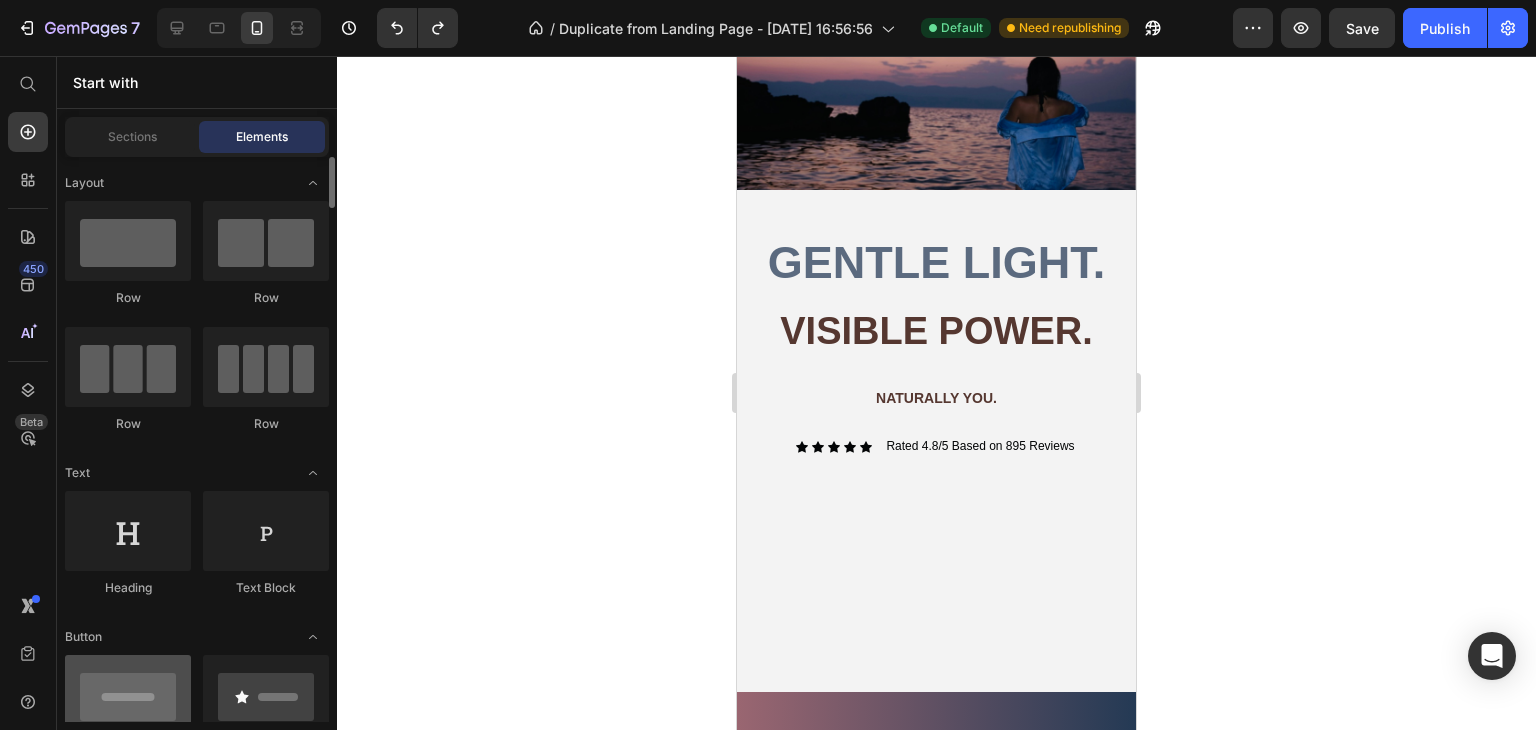 click at bounding box center [128, 695] 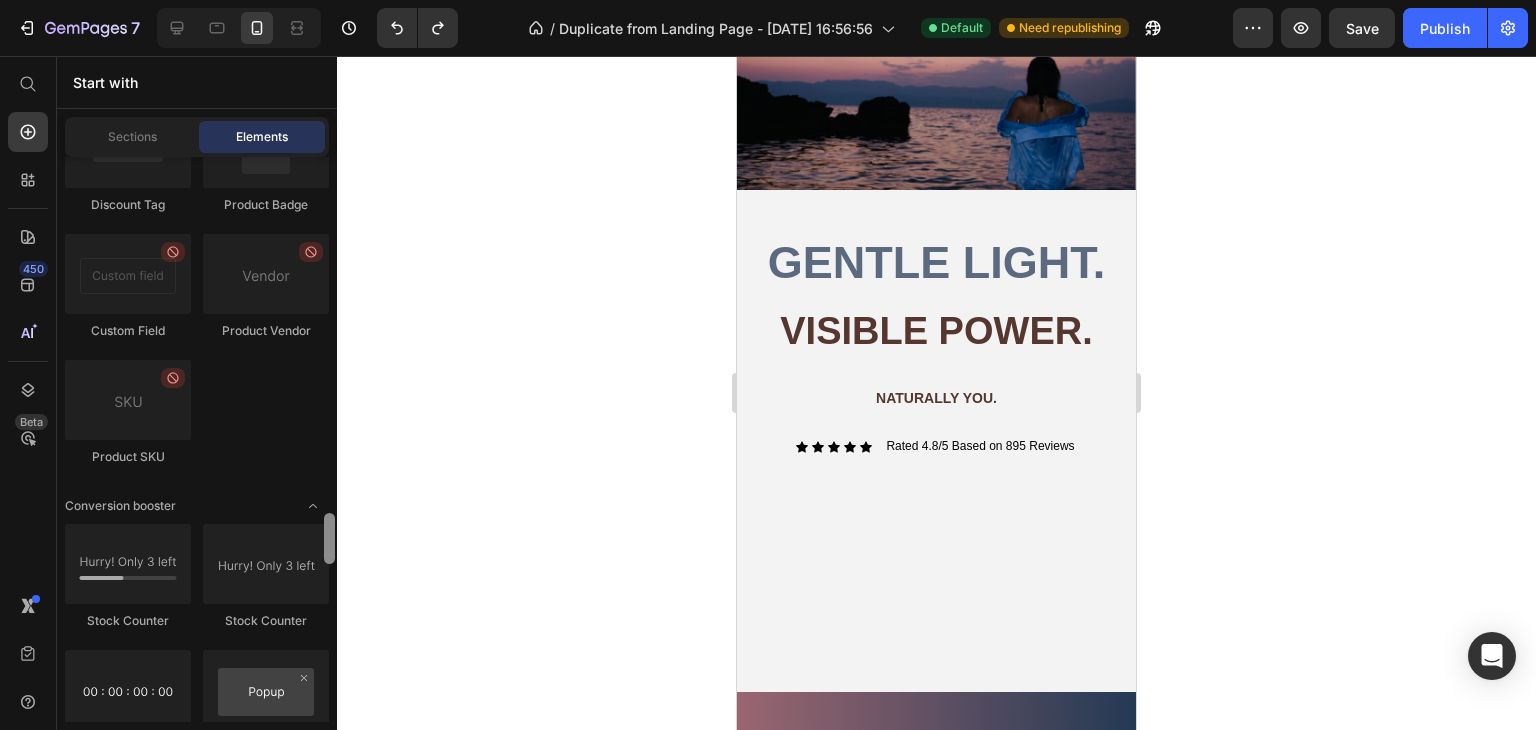 scroll, scrollTop: 3920, scrollLeft: 0, axis: vertical 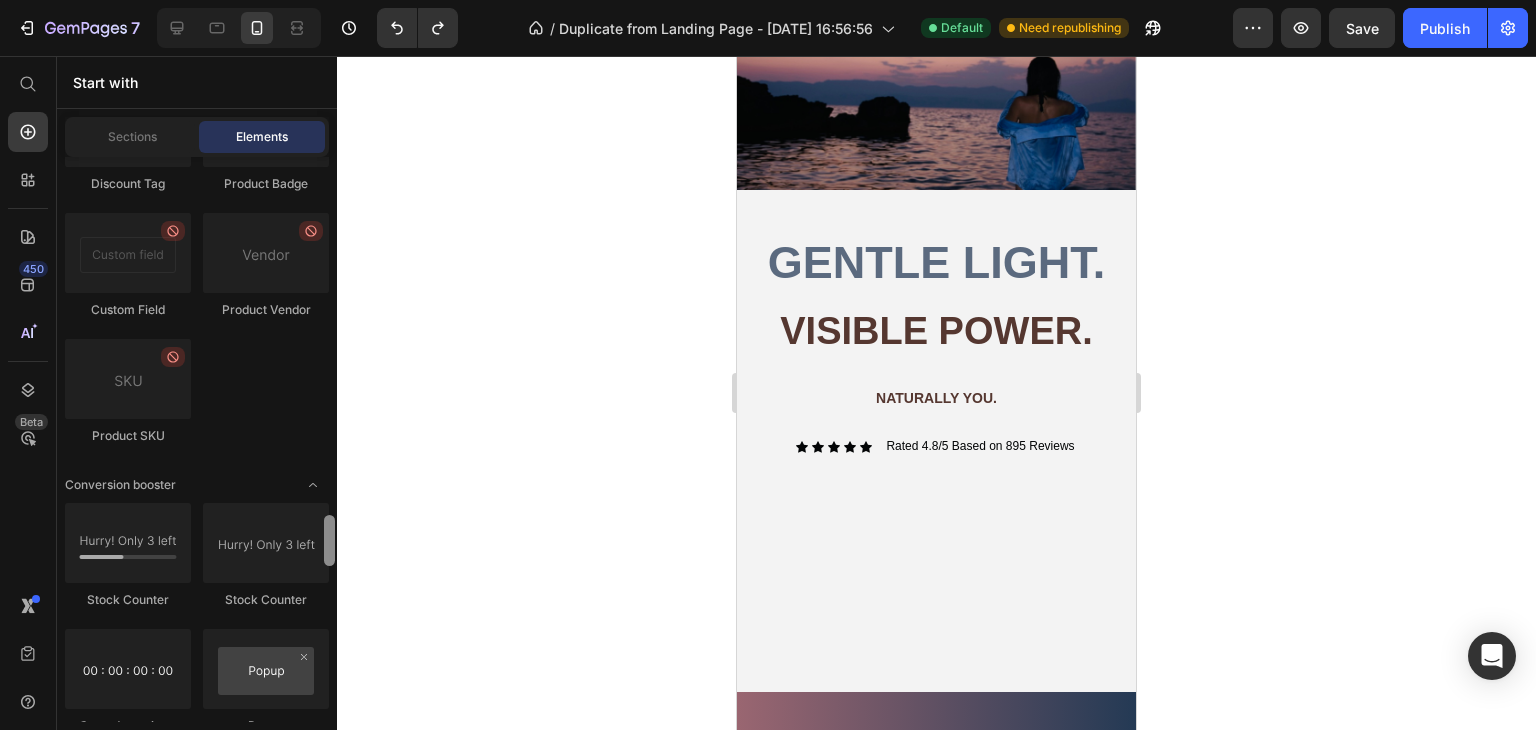 drag, startPoint x: 332, startPoint y: 205, endPoint x: 348, endPoint y: 564, distance: 359.35638 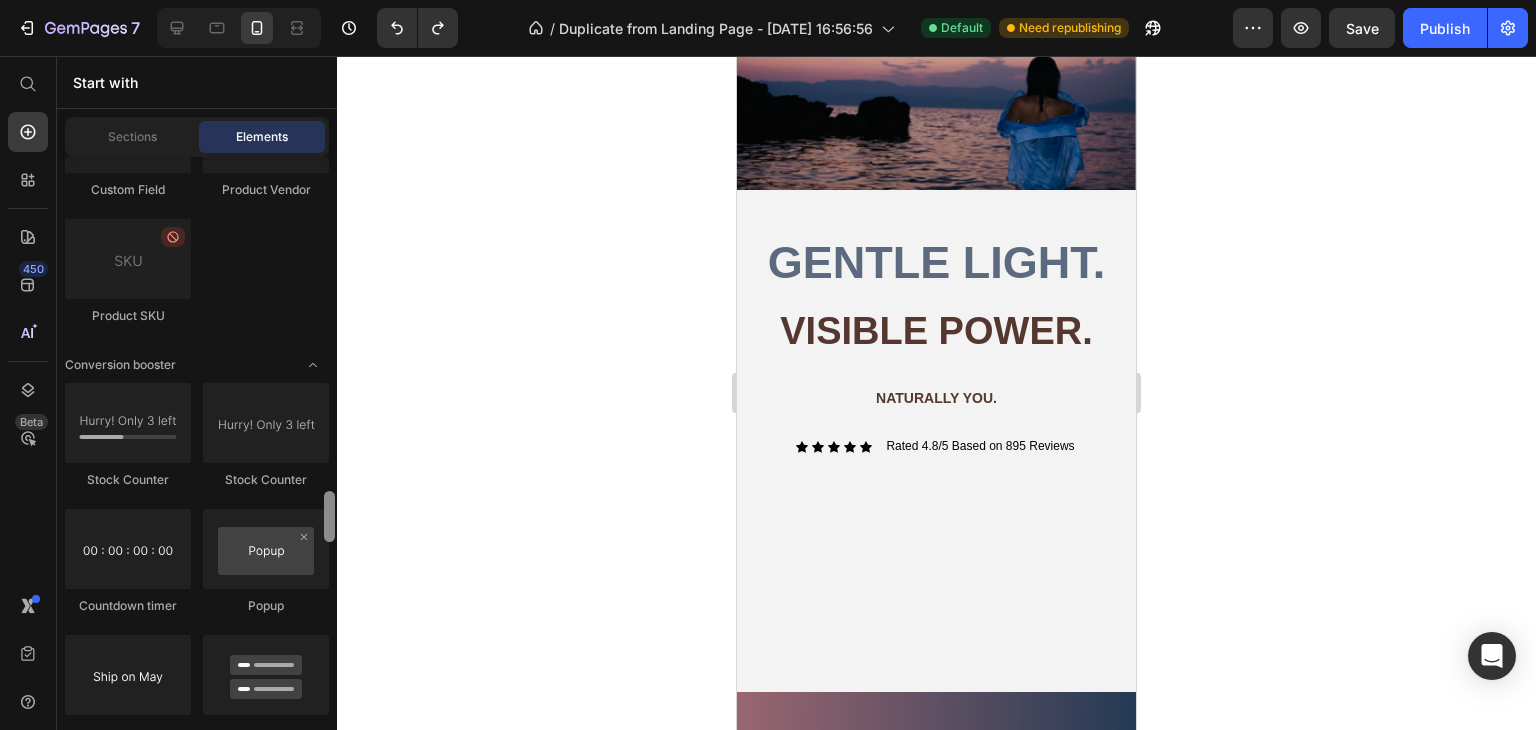 scroll, scrollTop: 4073, scrollLeft: 0, axis: vertical 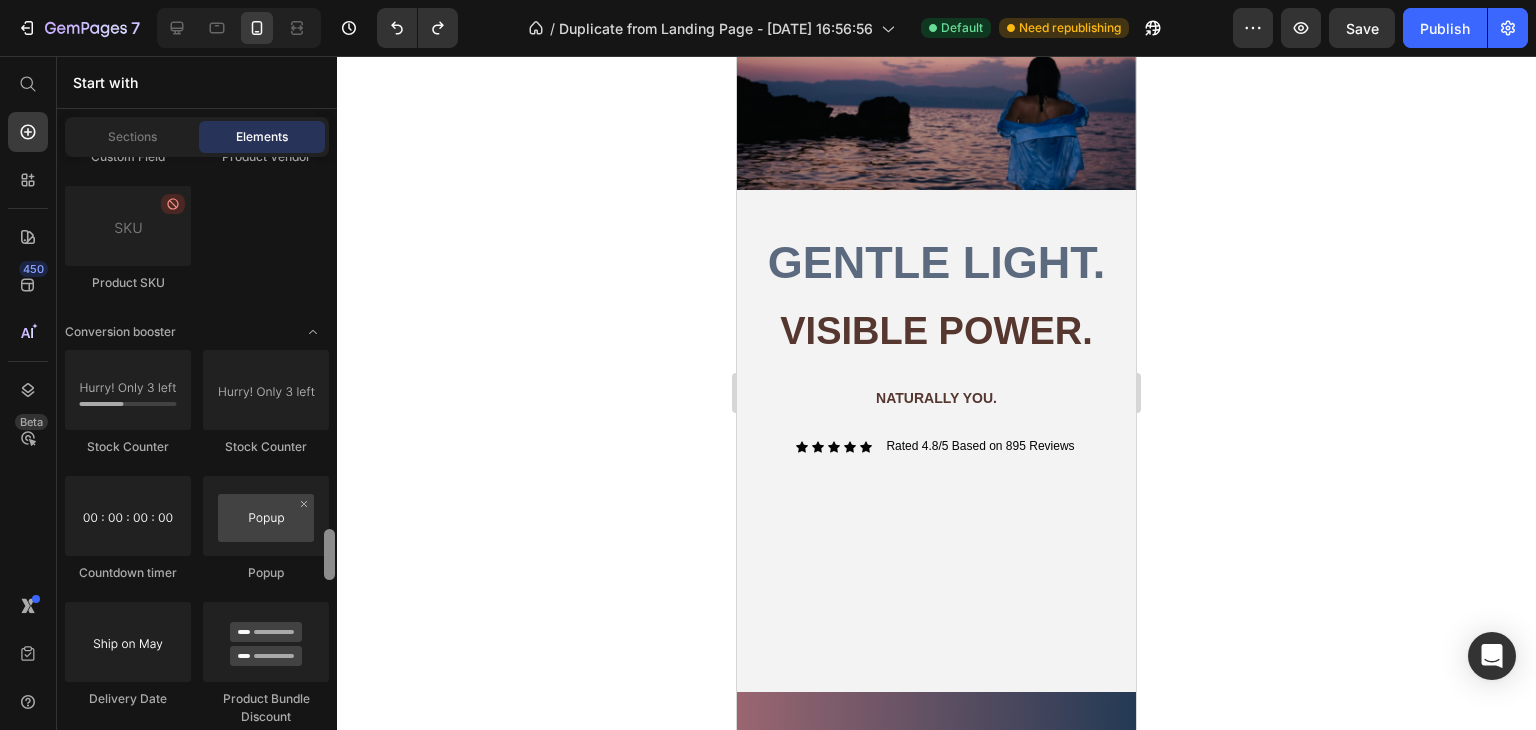 drag, startPoint x: 329, startPoint y: 561, endPoint x: 332, endPoint y: 575, distance: 14.3178215 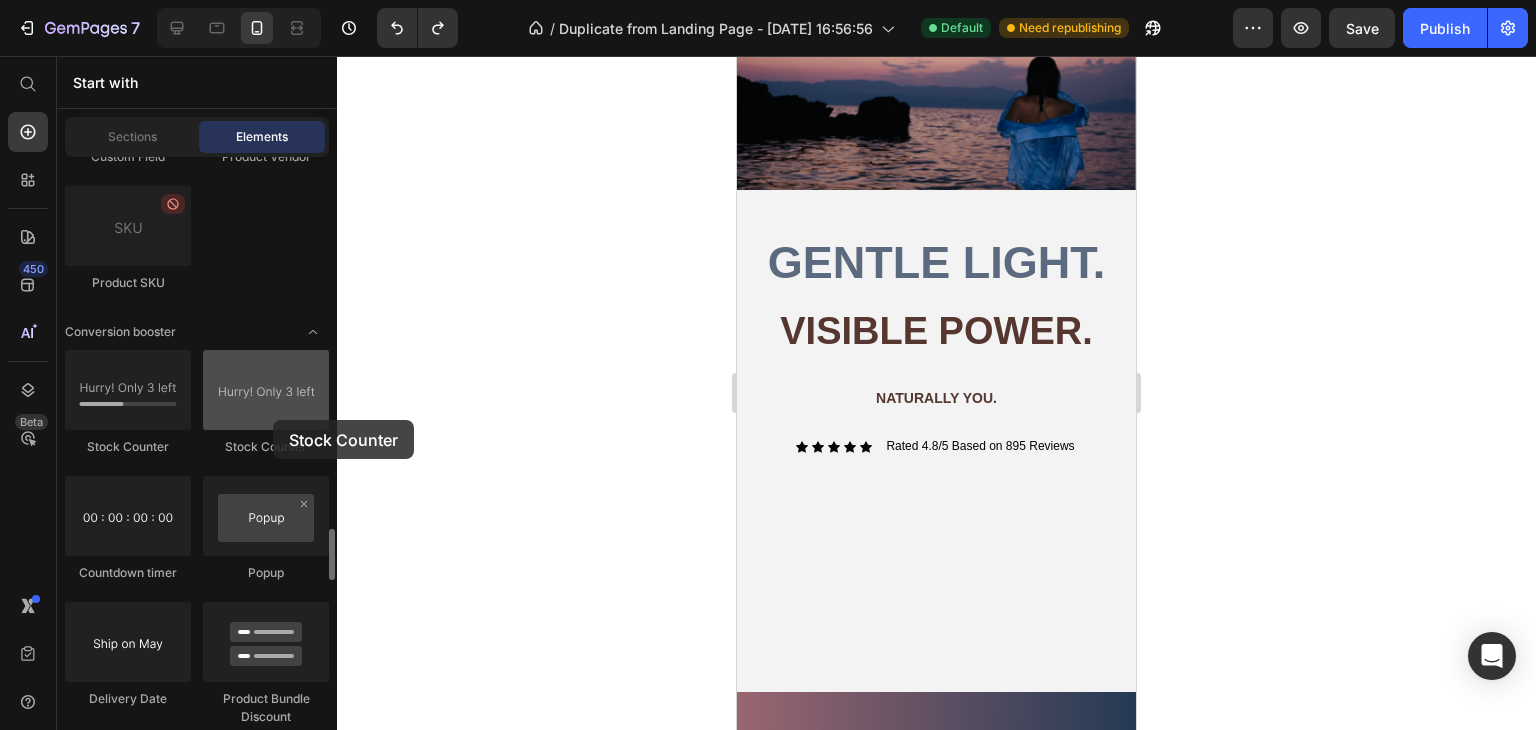 click at bounding box center [266, 390] 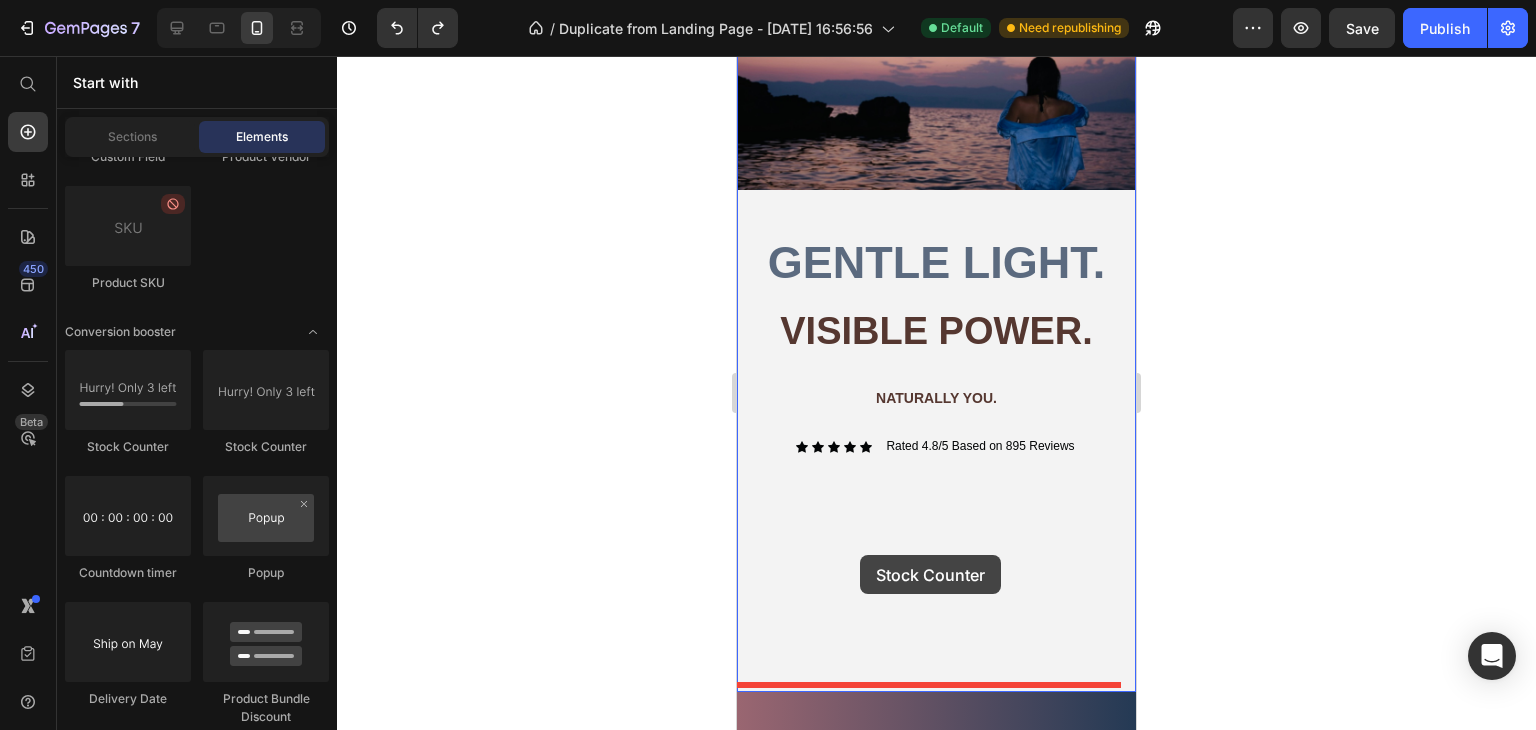 drag, startPoint x: 1013, startPoint y: 460, endPoint x: 860, endPoint y: 555, distance: 180.09442 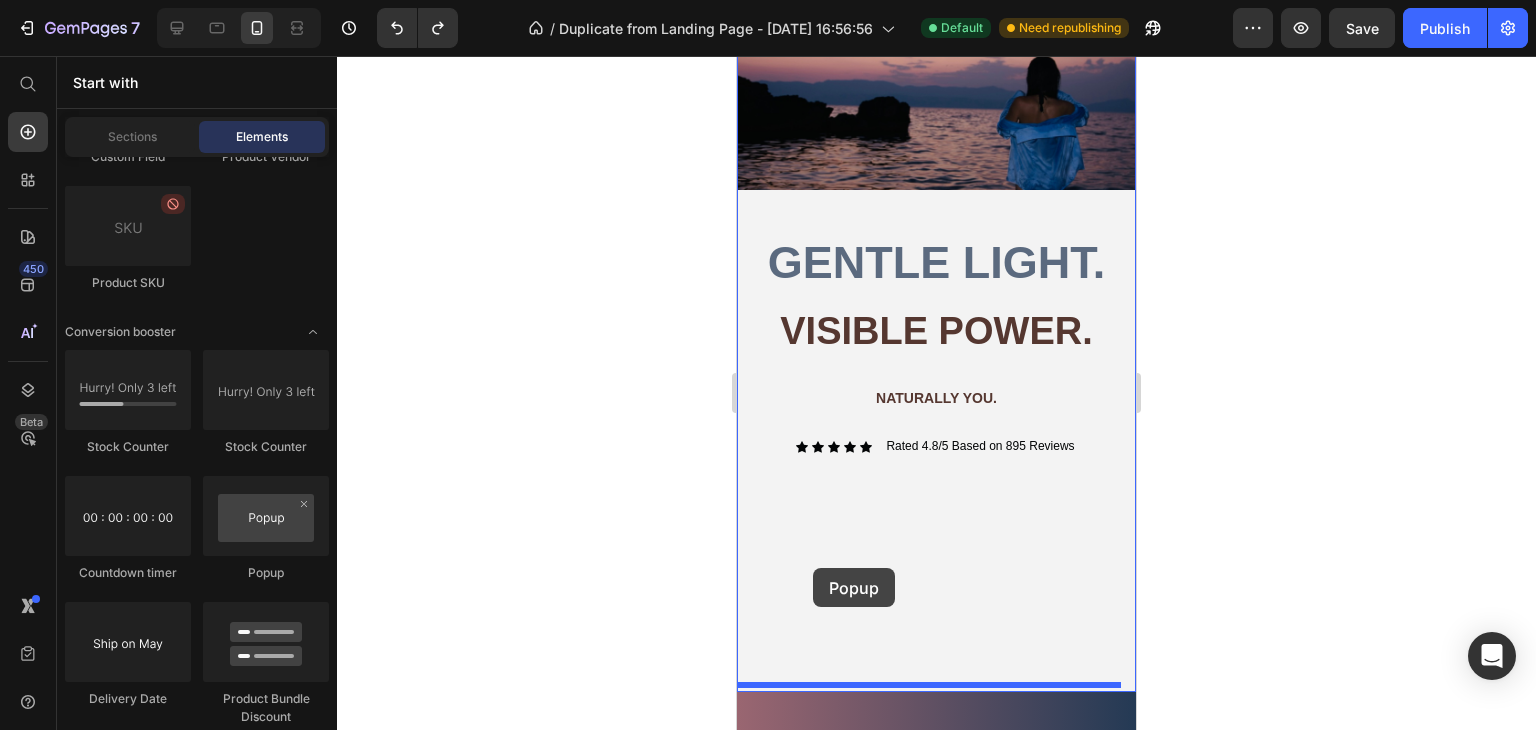 drag, startPoint x: 980, startPoint y: 587, endPoint x: 813, endPoint y: 568, distance: 168.07736 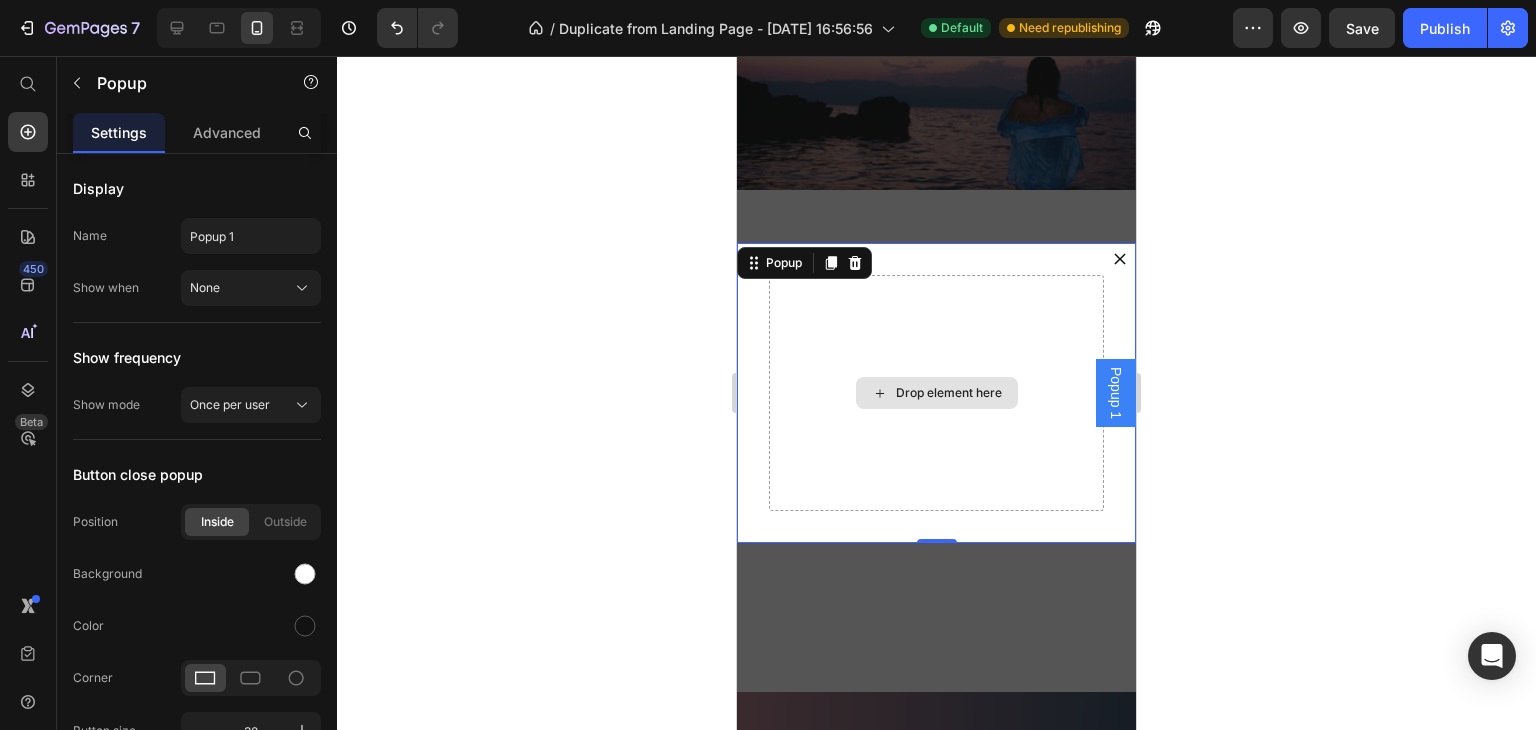 drag, startPoint x: 927, startPoint y: 540, endPoint x: 930, endPoint y: 274, distance: 266.0169 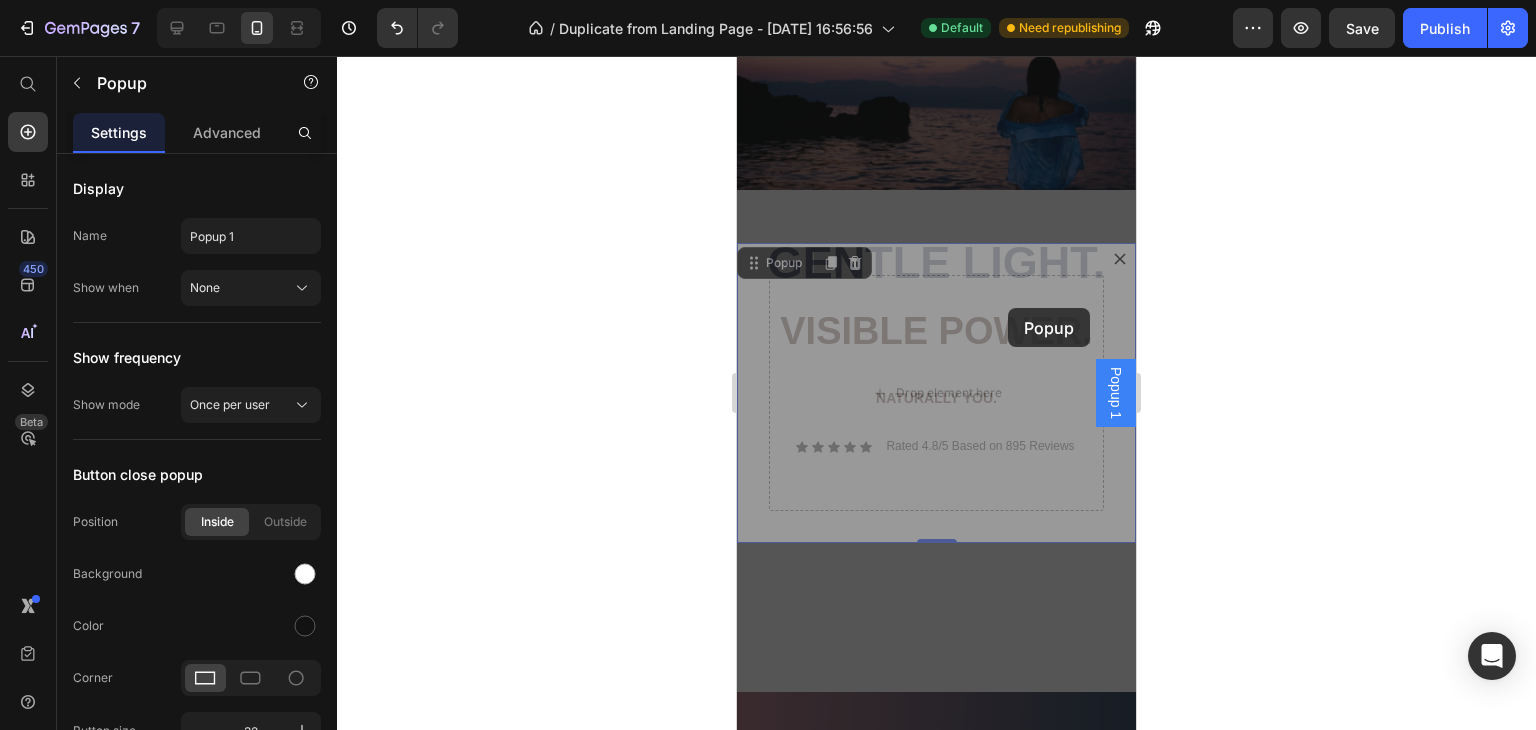 drag, startPoint x: 1009, startPoint y: 250, endPoint x: 1008, endPoint y: 308, distance: 58.00862 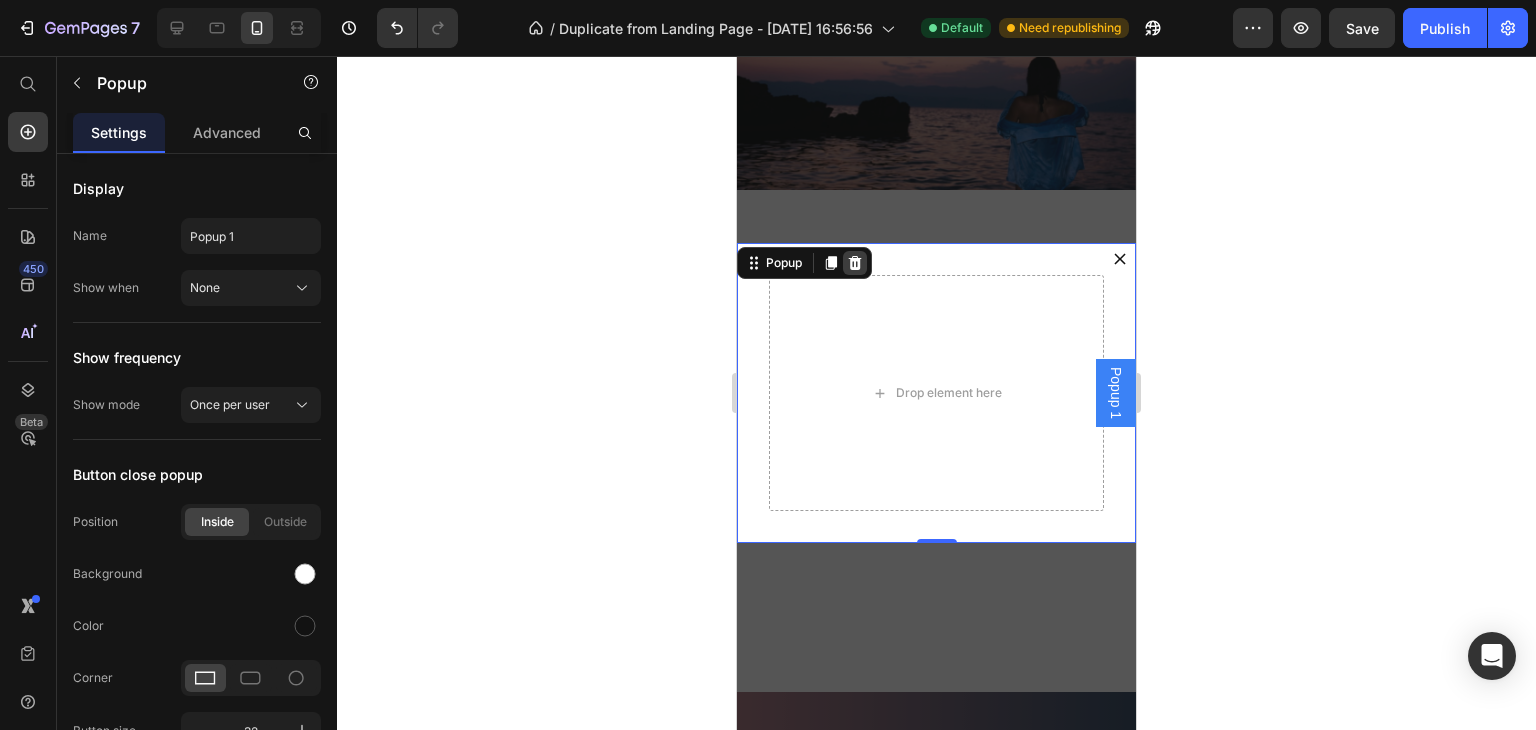 click 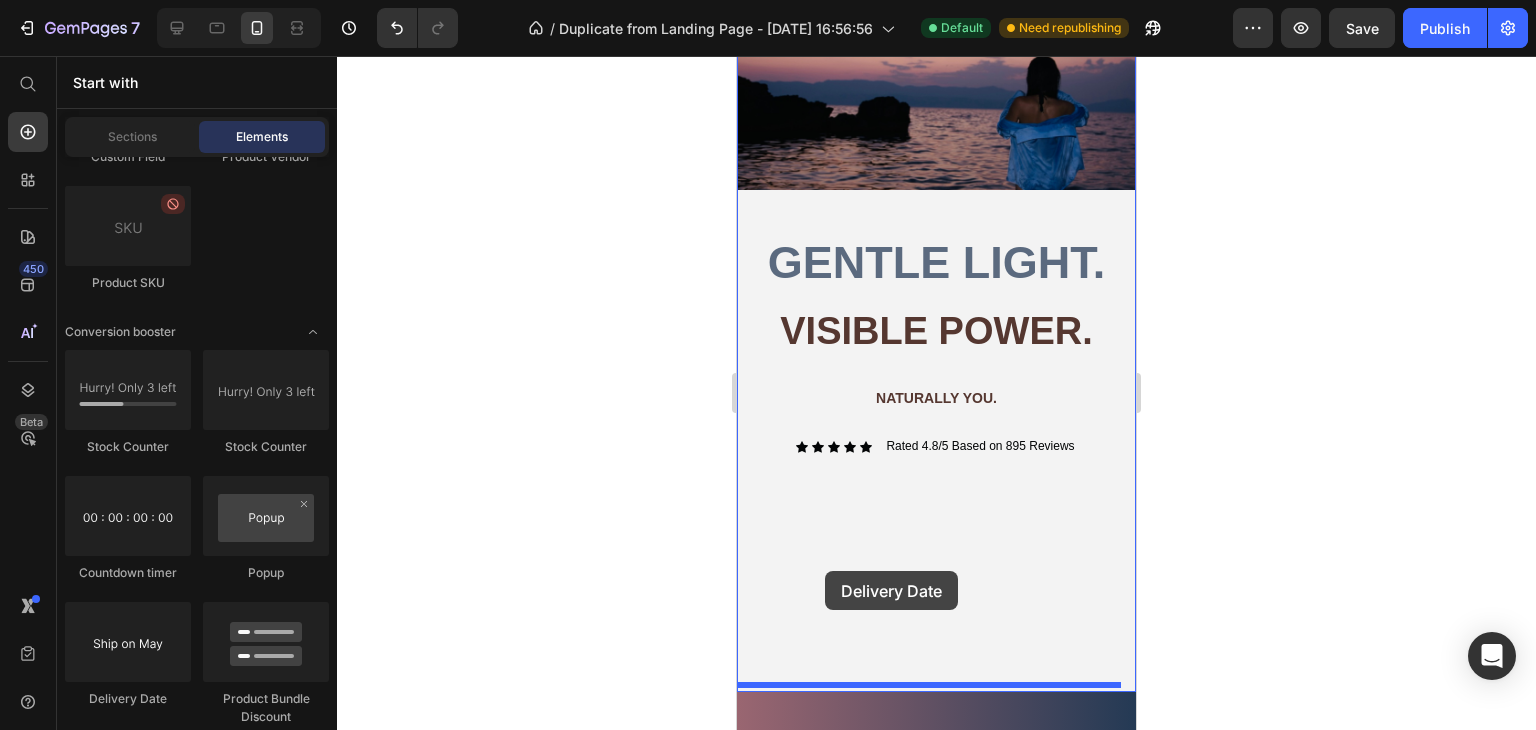 drag, startPoint x: 901, startPoint y: 706, endPoint x: 825, endPoint y: 571, distance: 154.92256 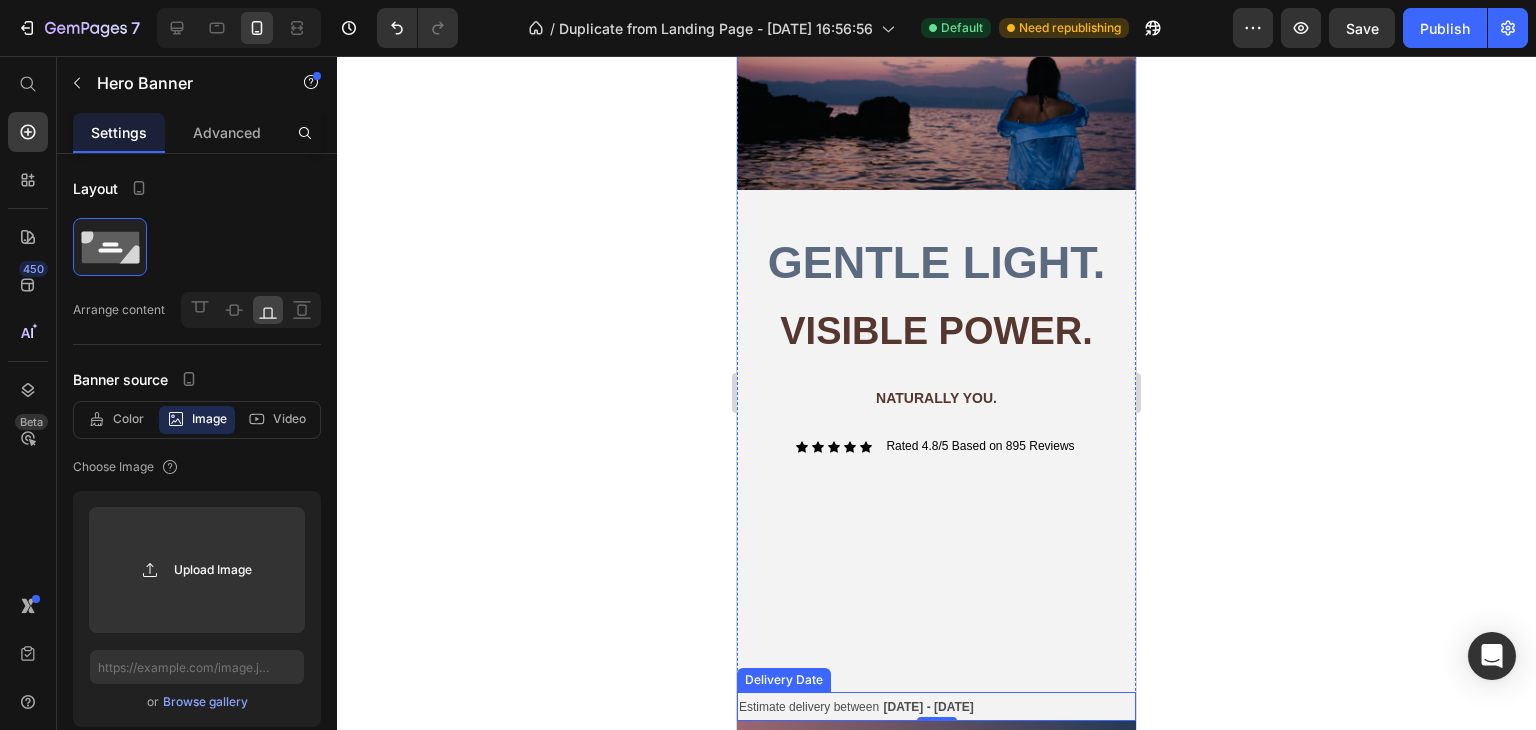 click on "Estimate delivery between
[DATE] - [DATE]" at bounding box center (936, 706) 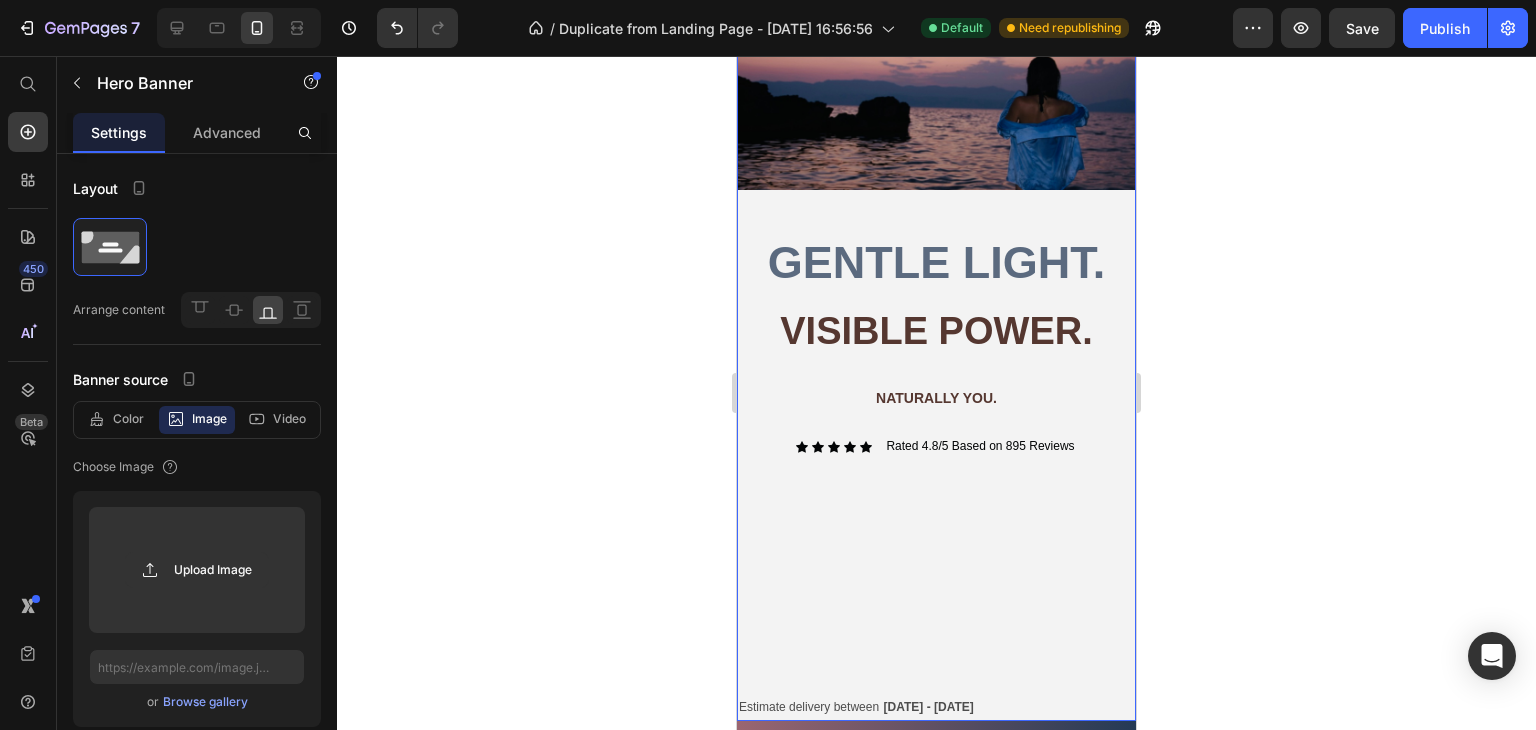 click on "Image ⁠⁠⁠⁠⁠⁠⁠ Gentle light. Heading visible power. Text Block NATURALLY YOU. Text Block Icon Icon Icon Icon Icon Icon List Rated 4.8/5 Based on 895 Reviews Text [GEOGRAPHIC_DATA]
Estimate delivery between
[DATE] - [DATE]
Delivery Date" at bounding box center (936, 366) 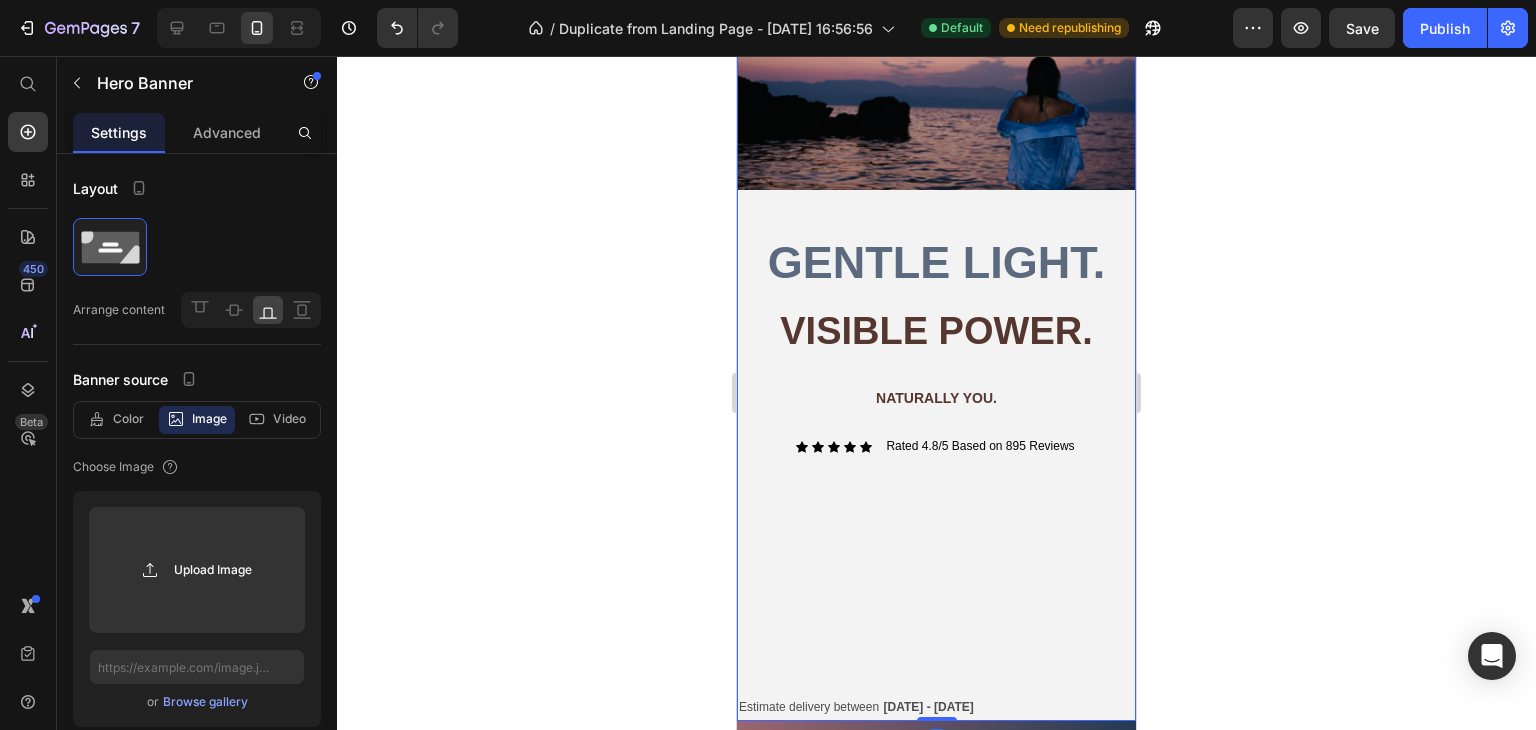 drag, startPoint x: 944, startPoint y: 709, endPoint x: 960, endPoint y: 692, distance: 23.345236 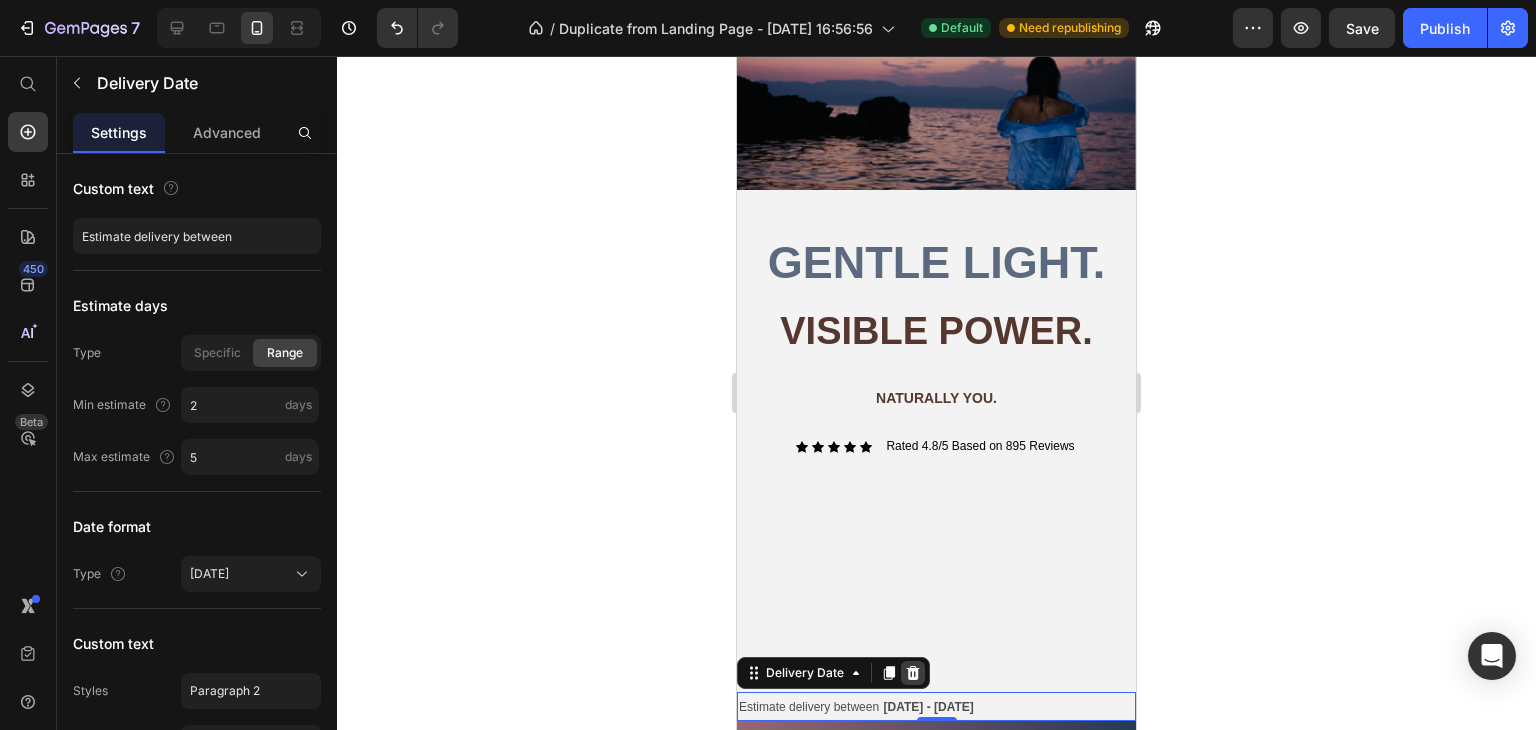 click 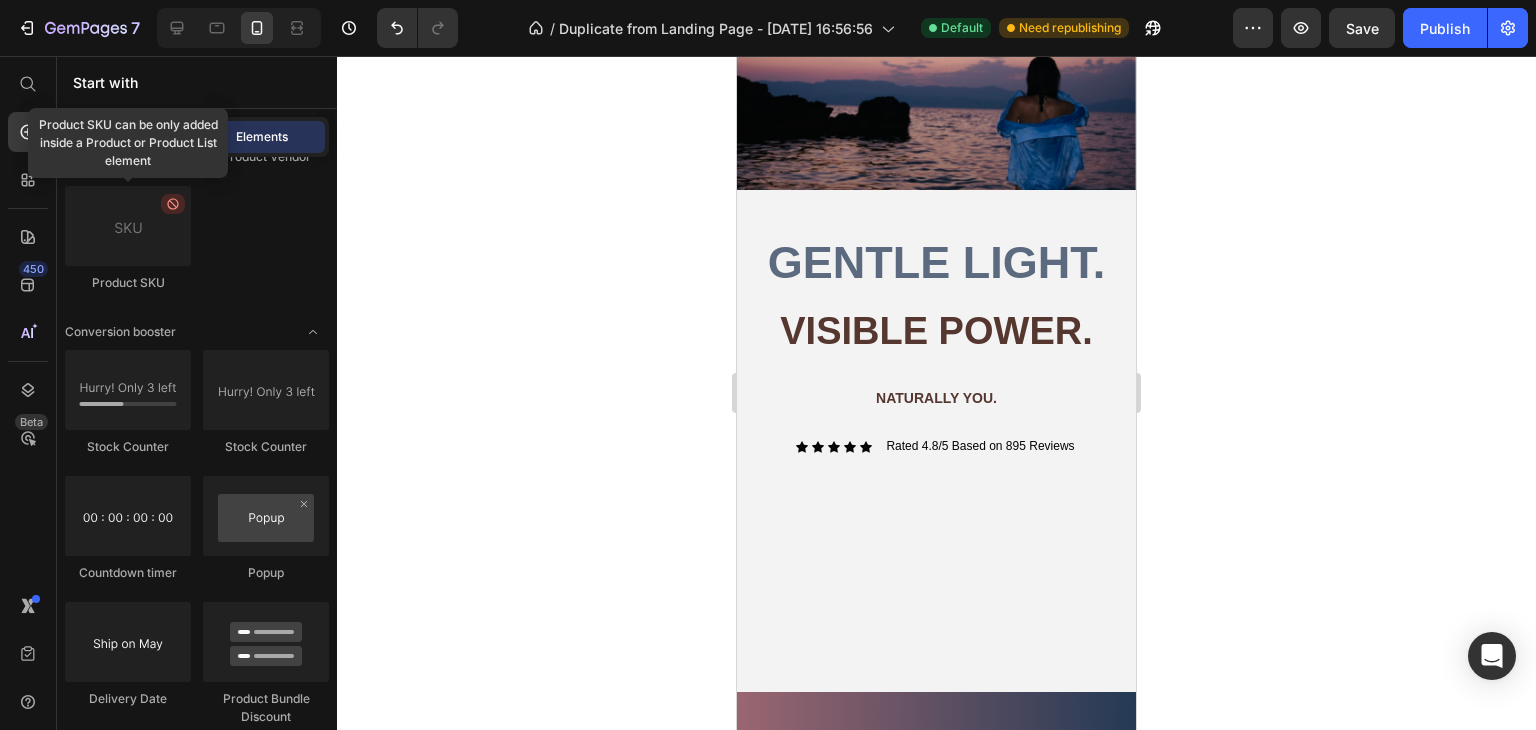 click 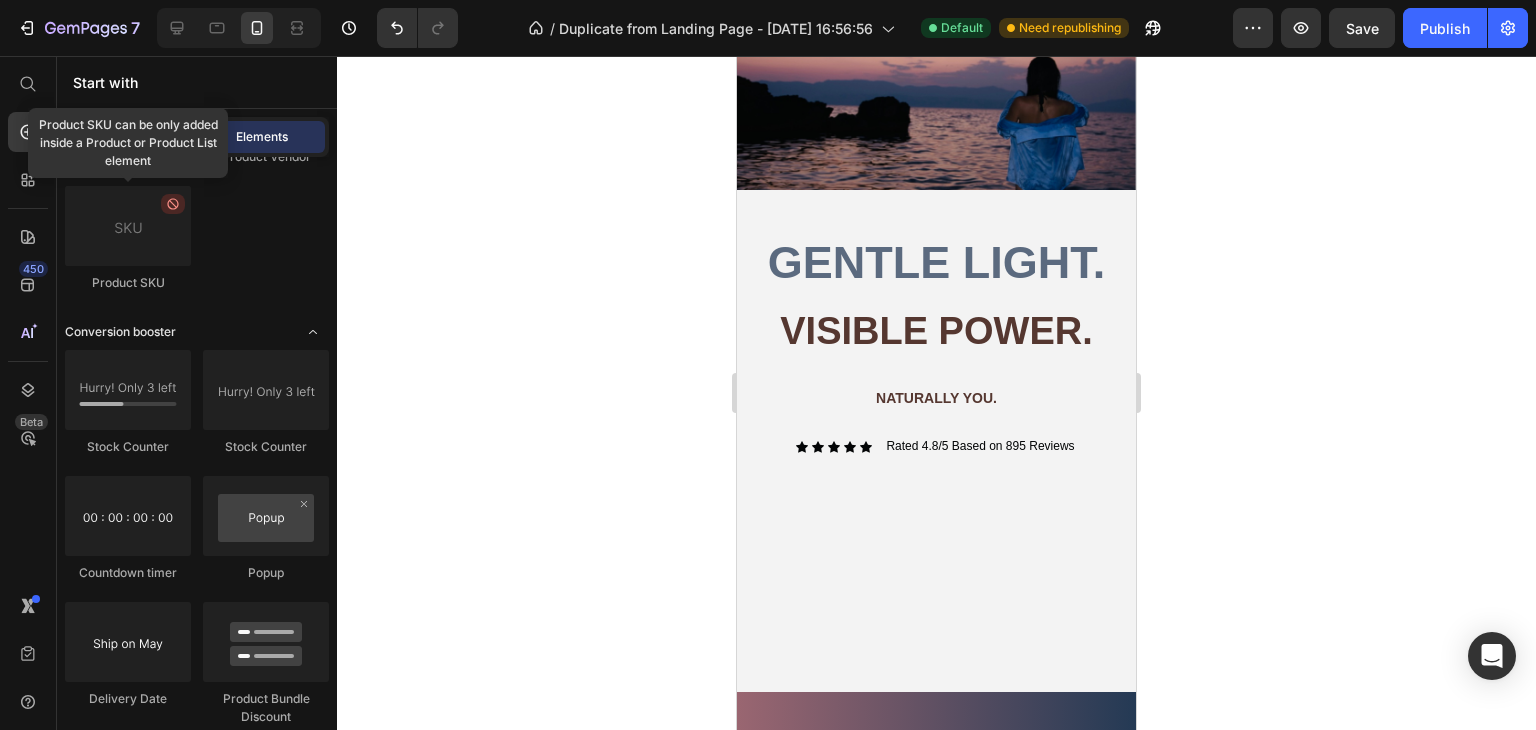 click 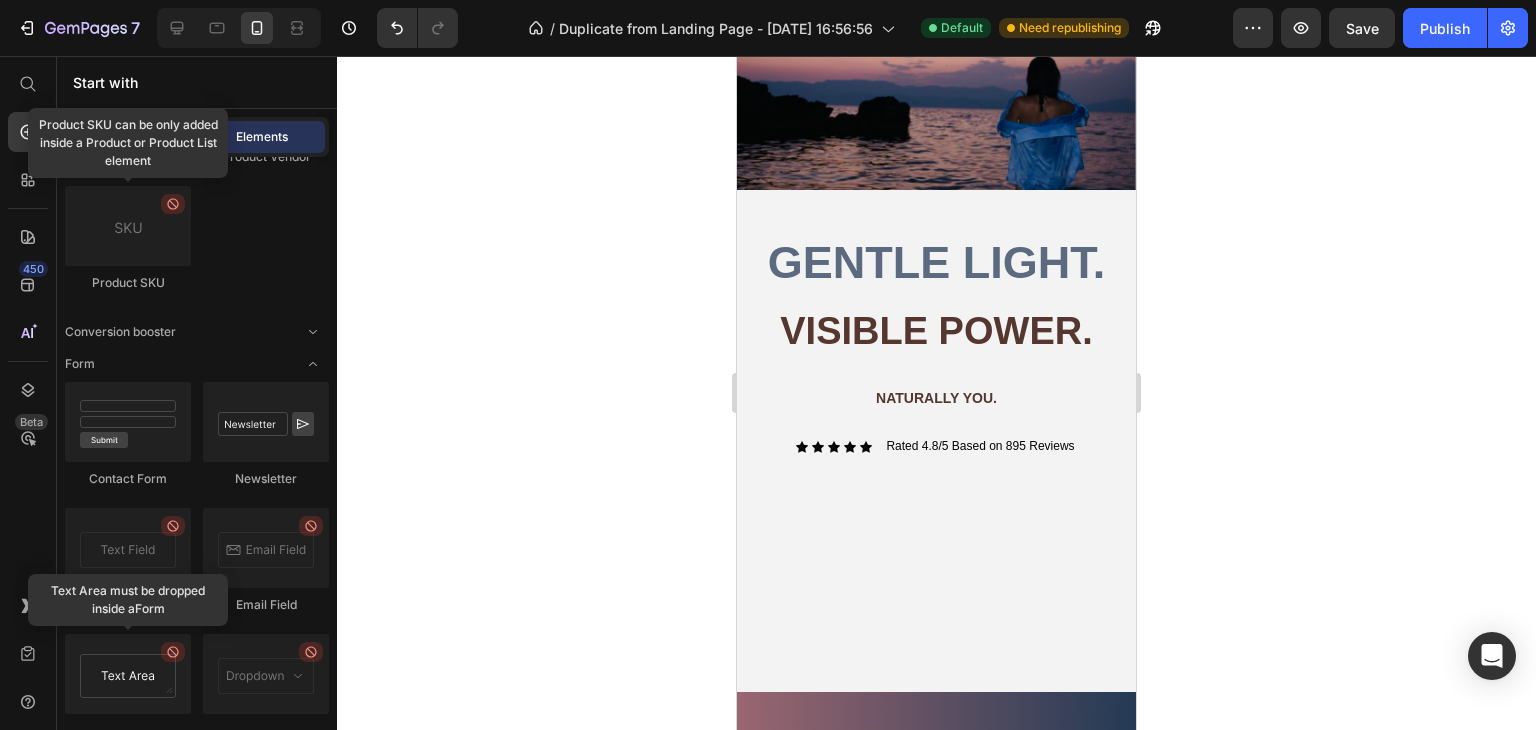 click at bounding box center [128, 674] 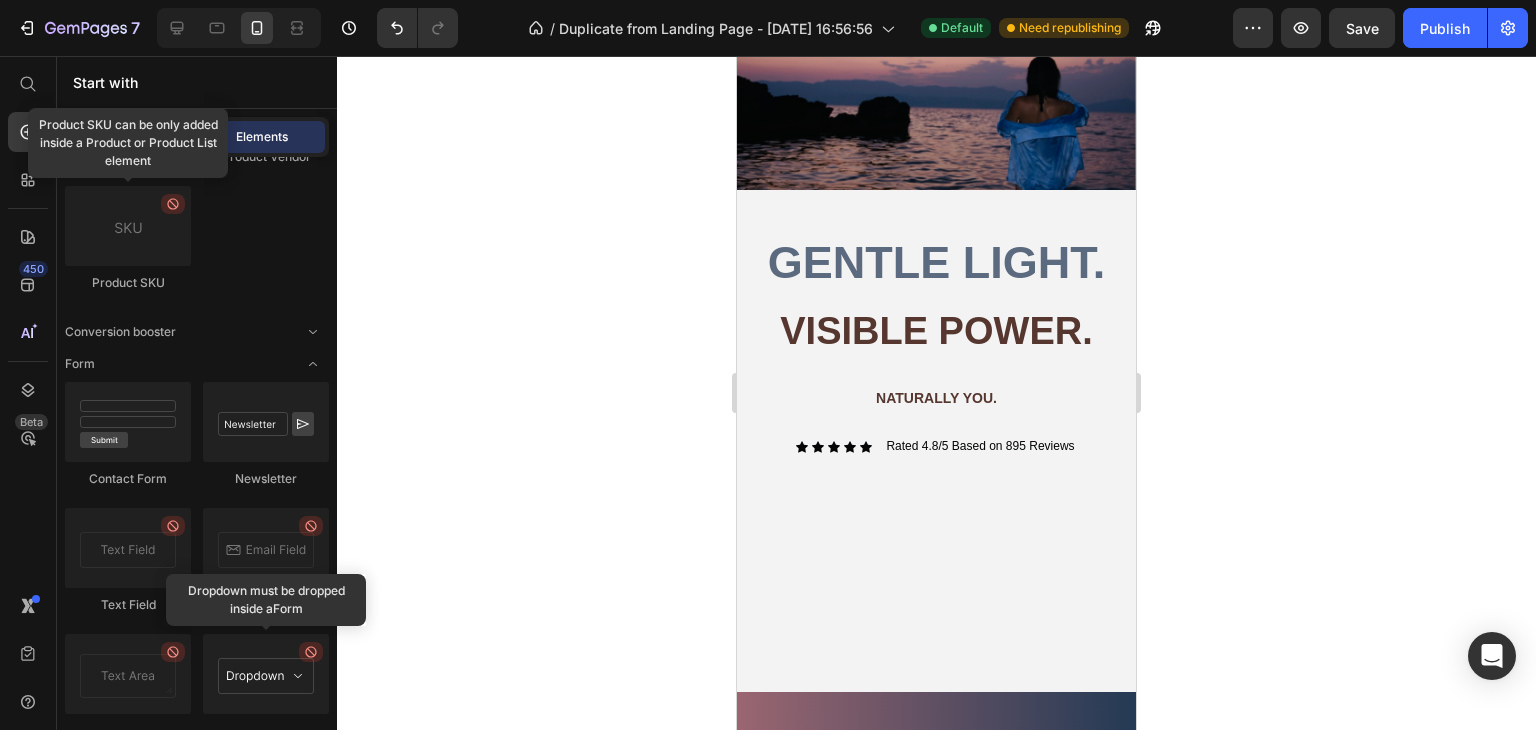 click at bounding box center [266, 674] 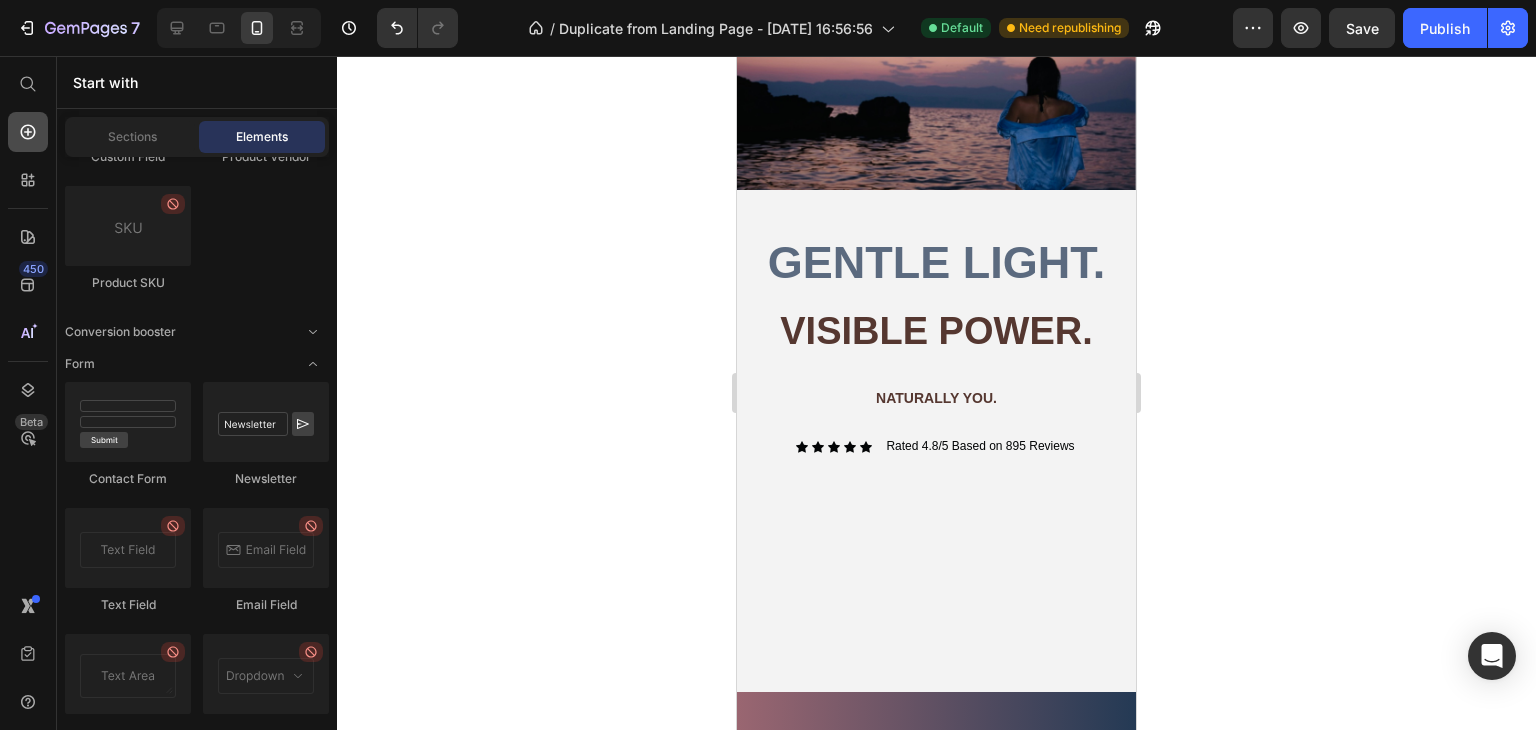 click 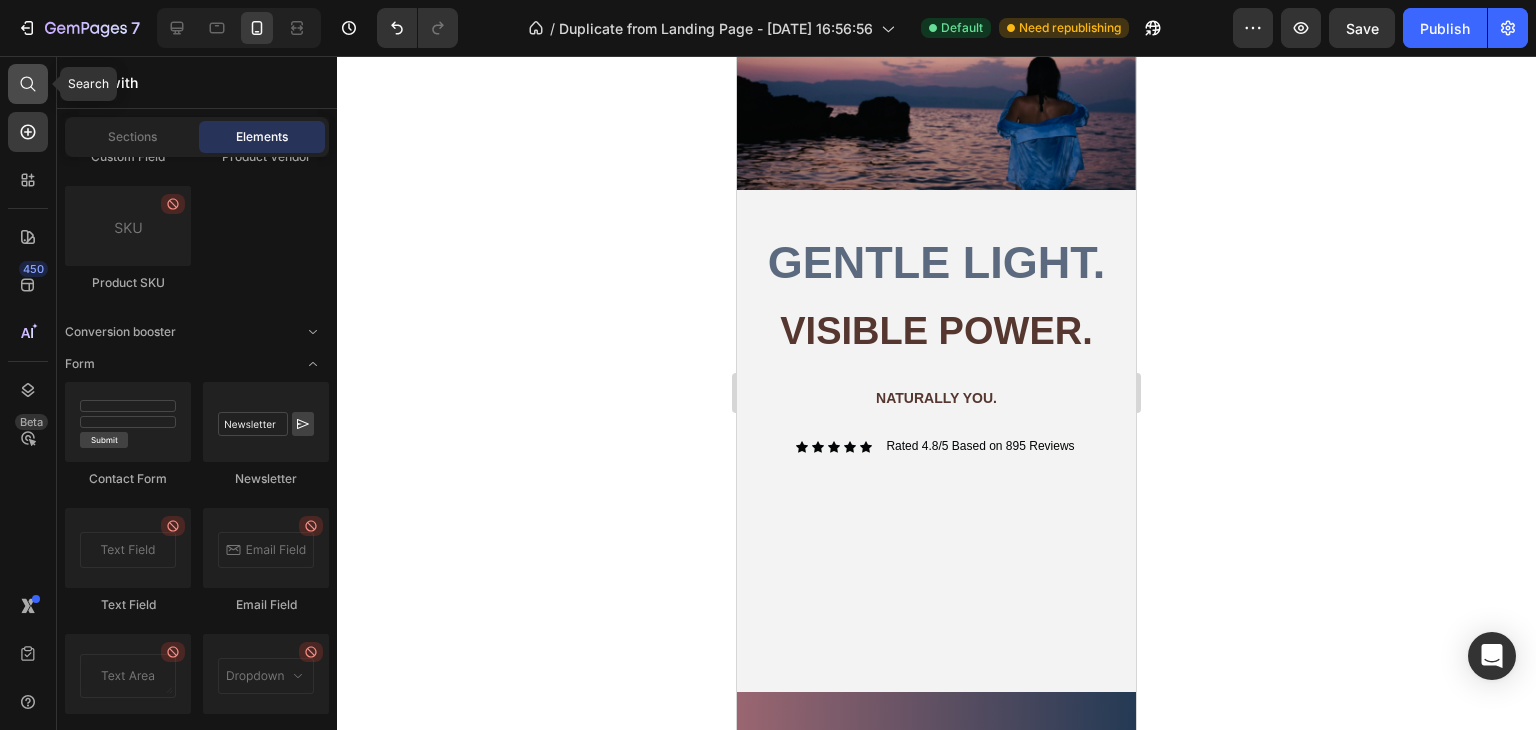 click 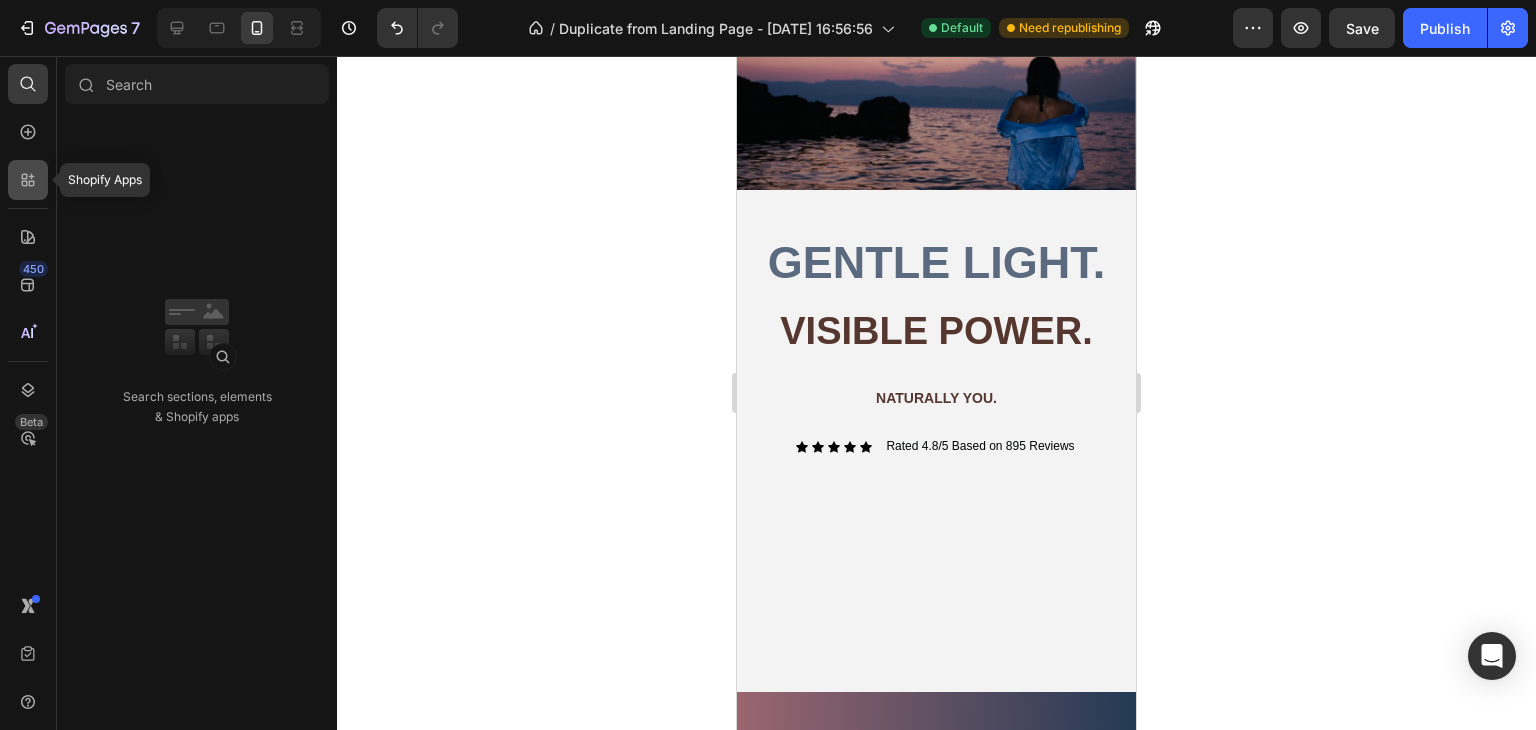 click 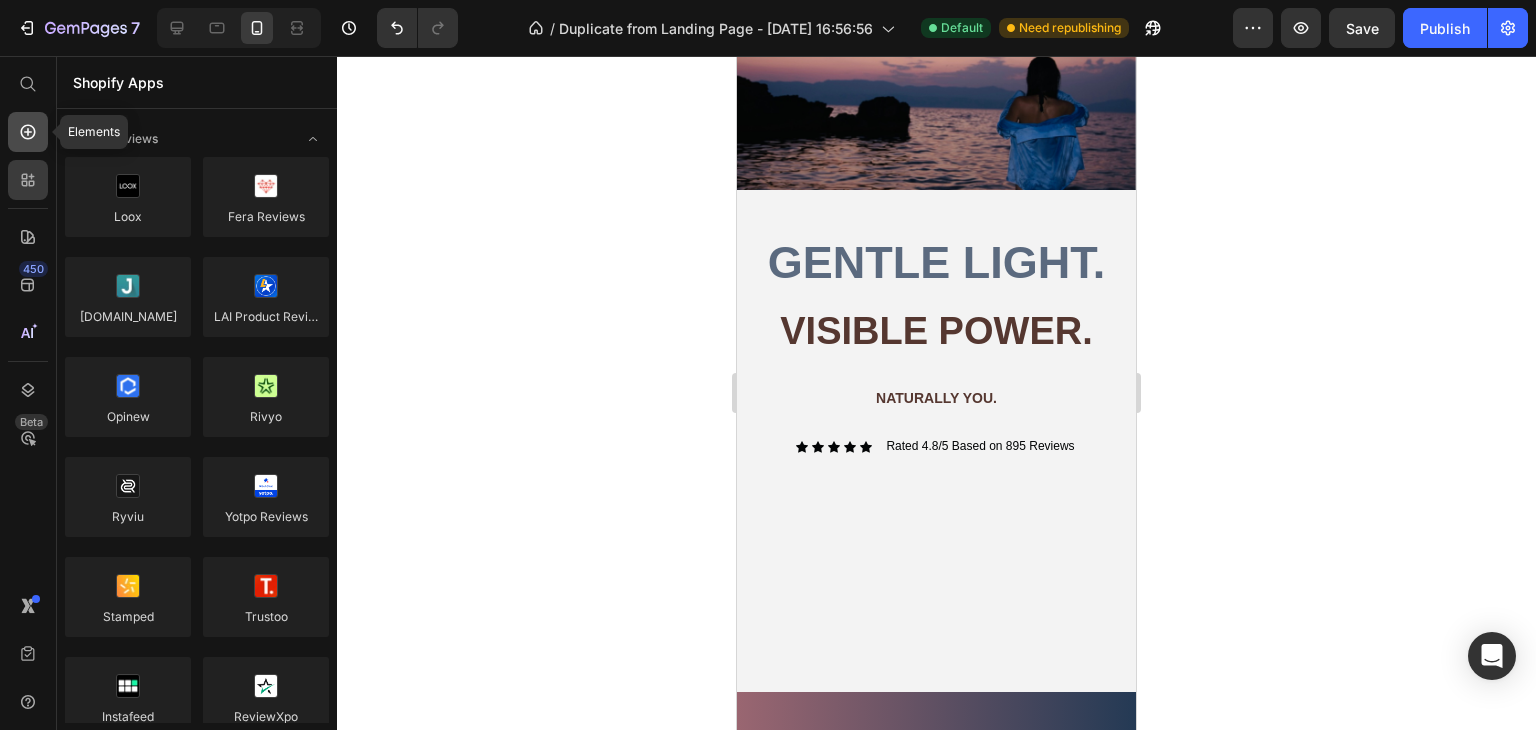click 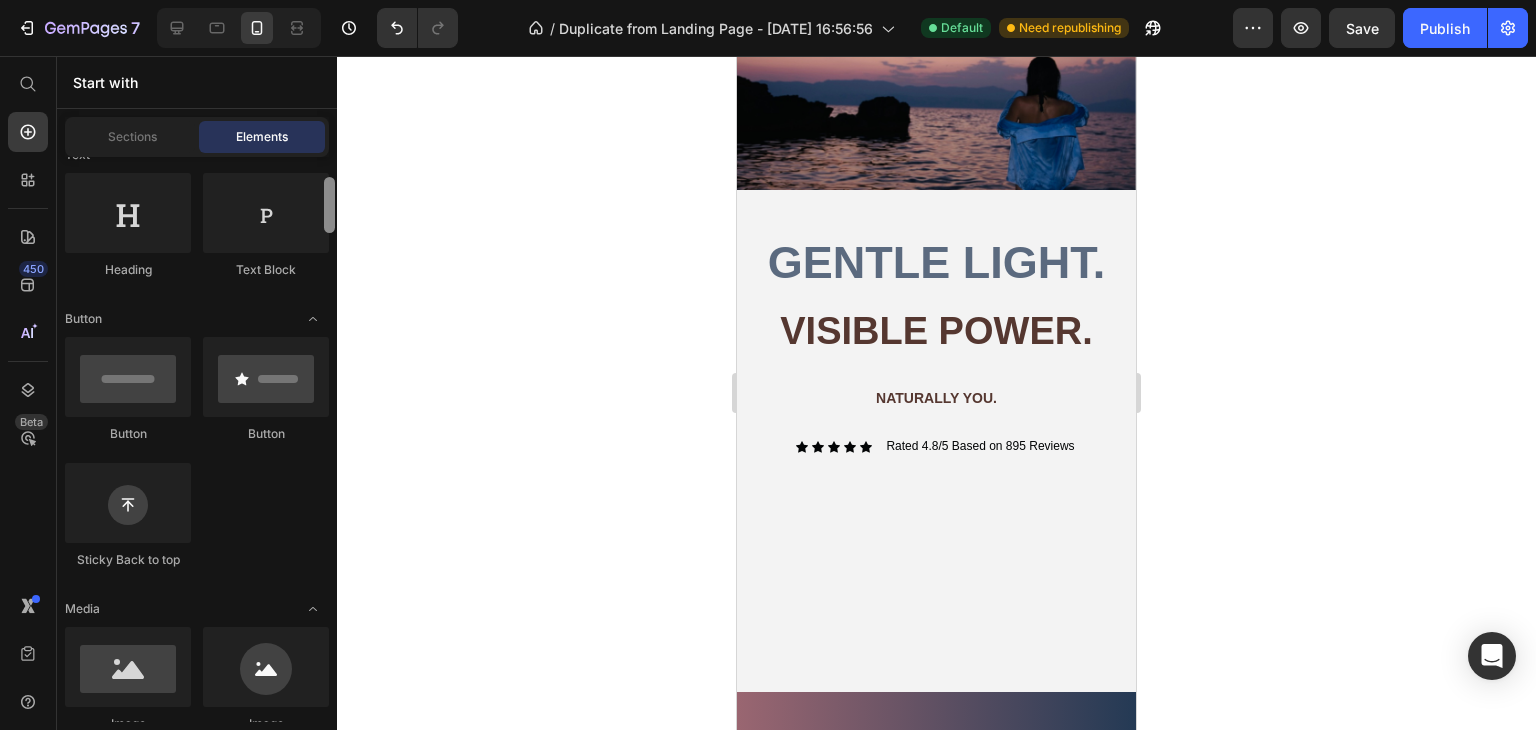 scroll, scrollTop: 328, scrollLeft: 0, axis: vertical 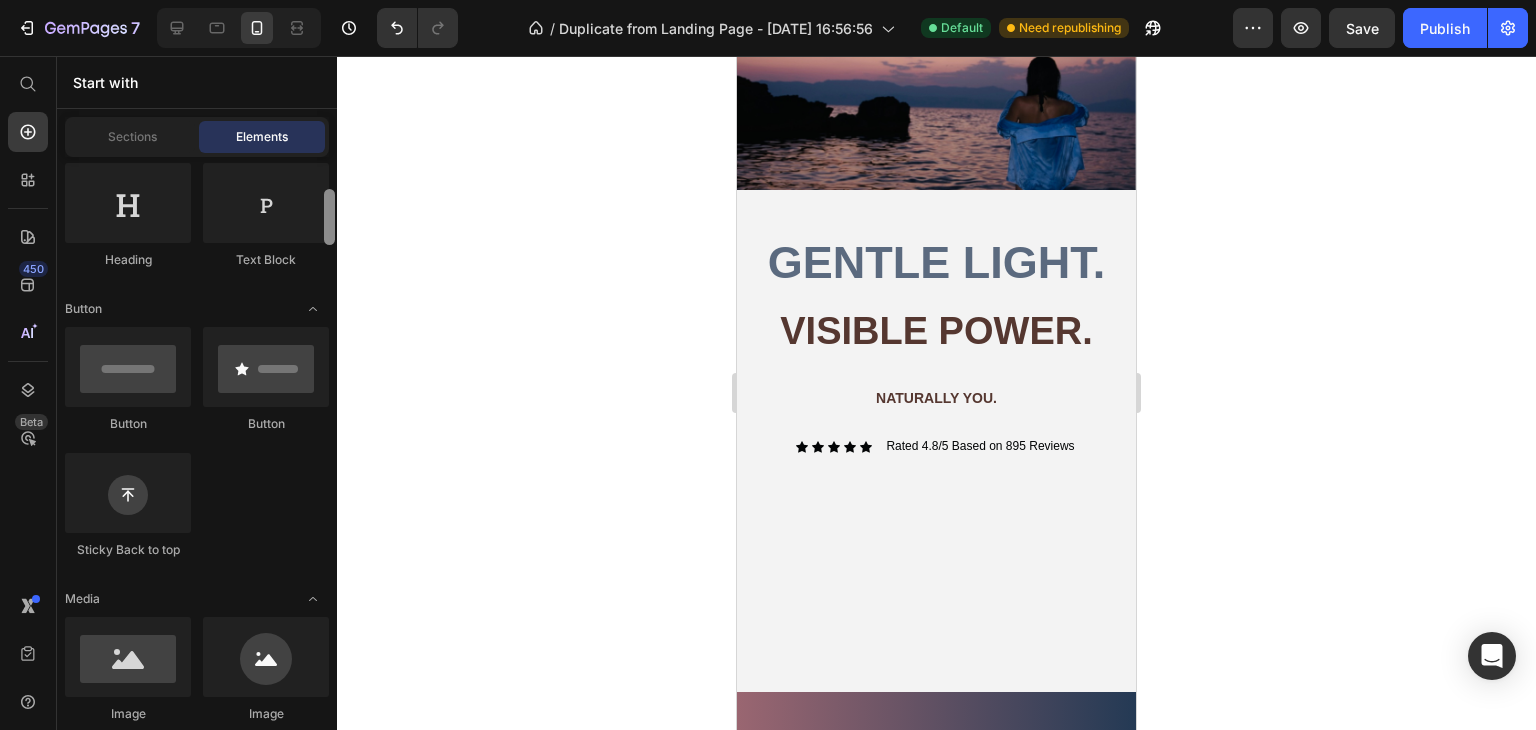 drag, startPoint x: 328, startPoint y: 208, endPoint x: 329, endPoint y: 241, distance: 33.01515 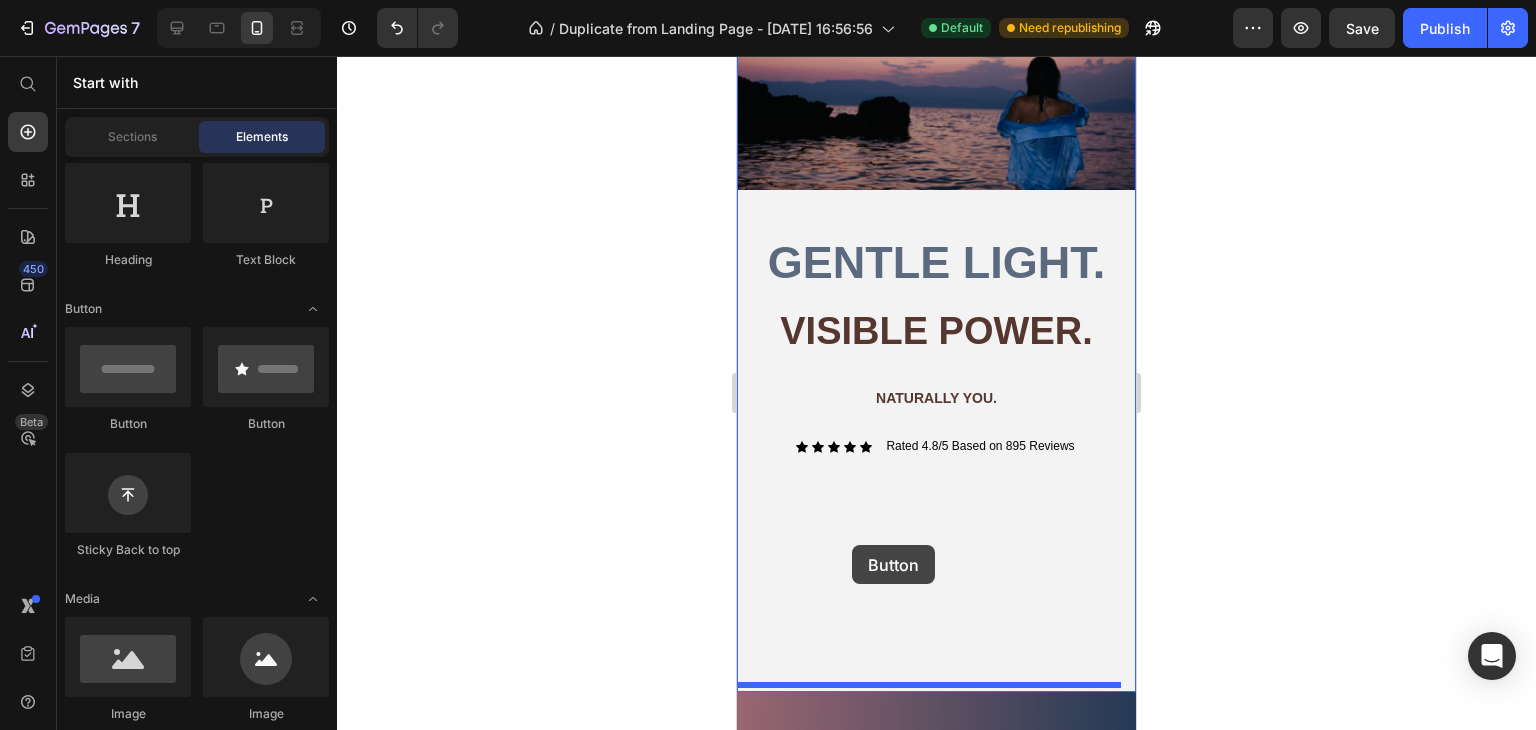 drag, startPoint x: 891, startPoint y: 441, endPoint x: 852, endPoint y: 545, distance: 111.07205 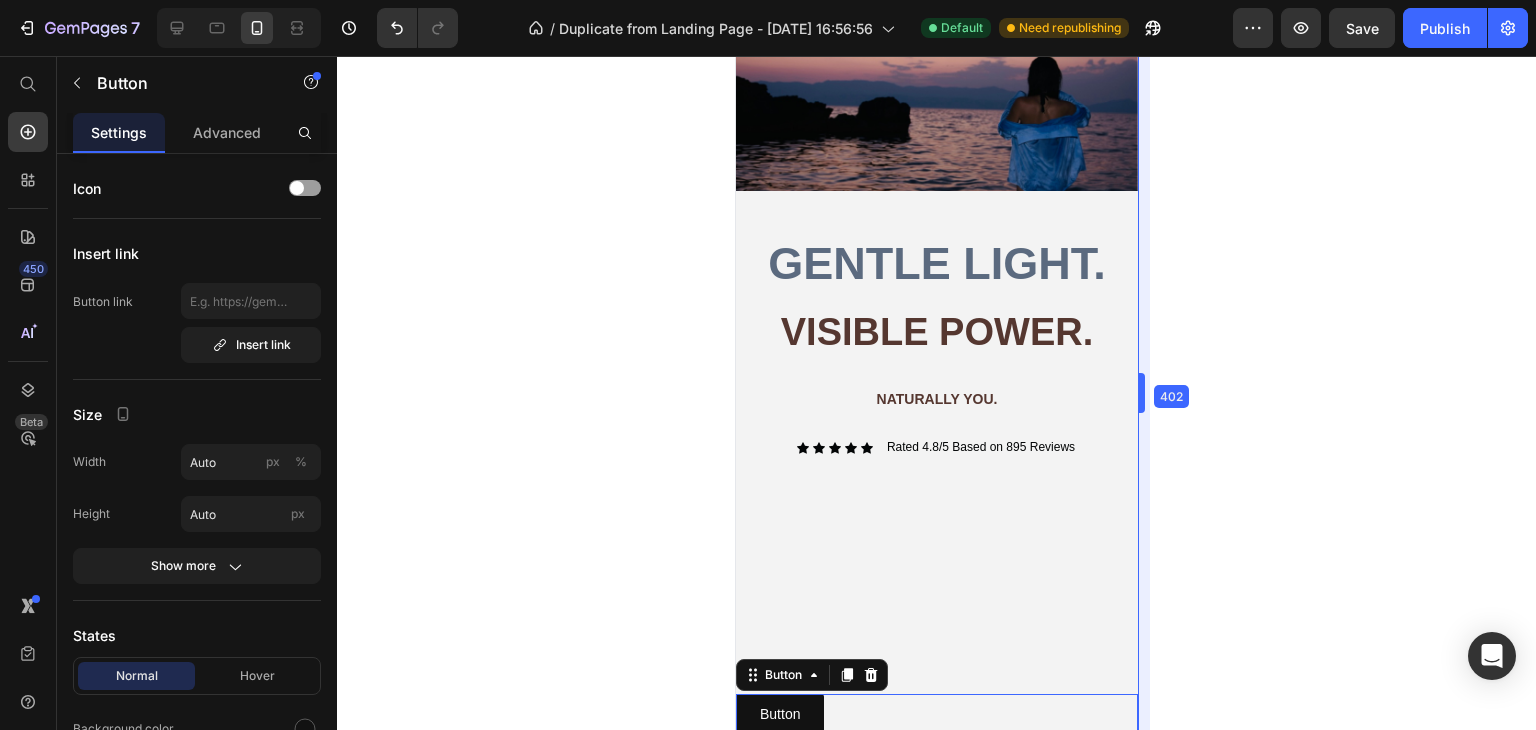 drag, startPoint x: 1144, startPoint y: 380, endPoint x: 1148, endPoint y: 397, distance: 17.464249 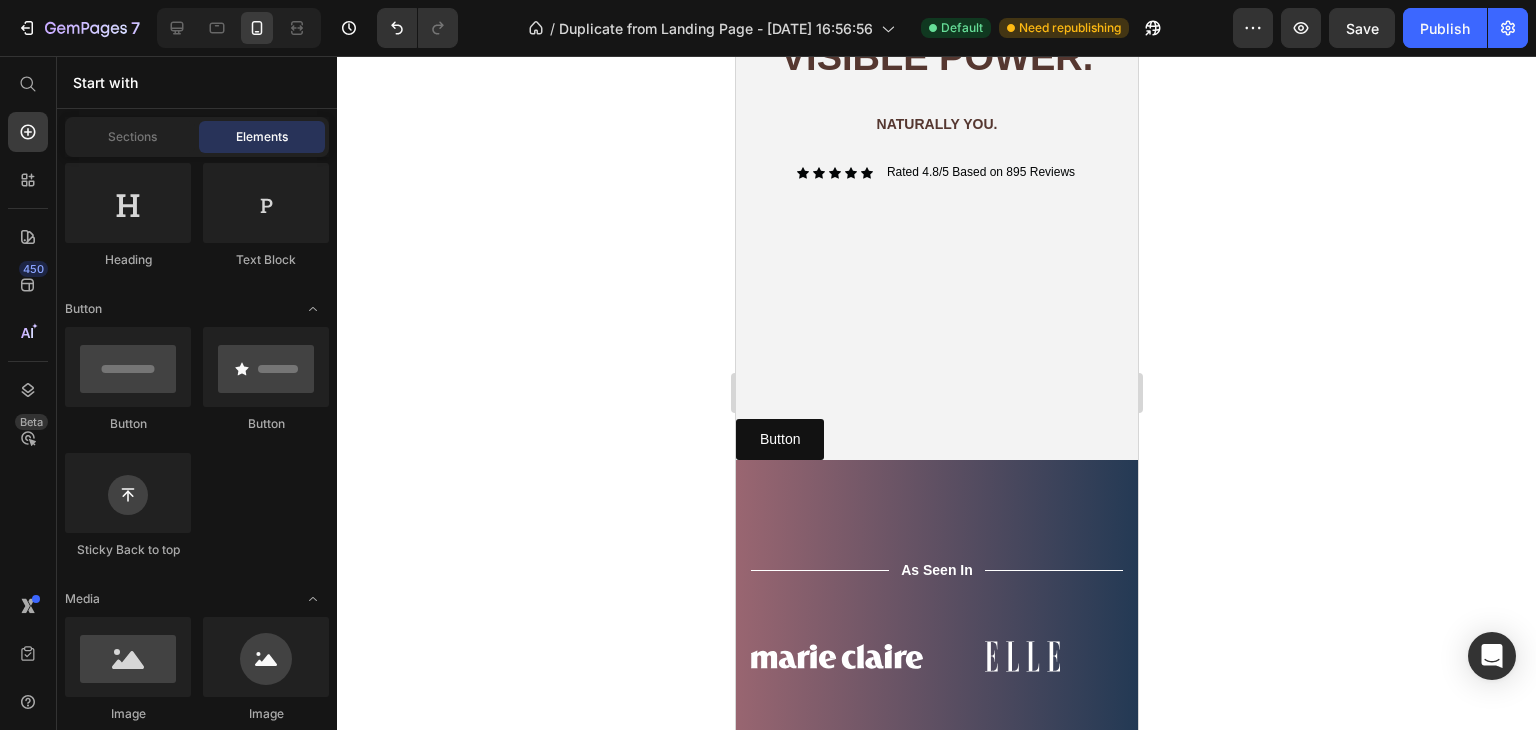 scroll, scrollTop: 338, scrollLeft: 0, axis: vertical 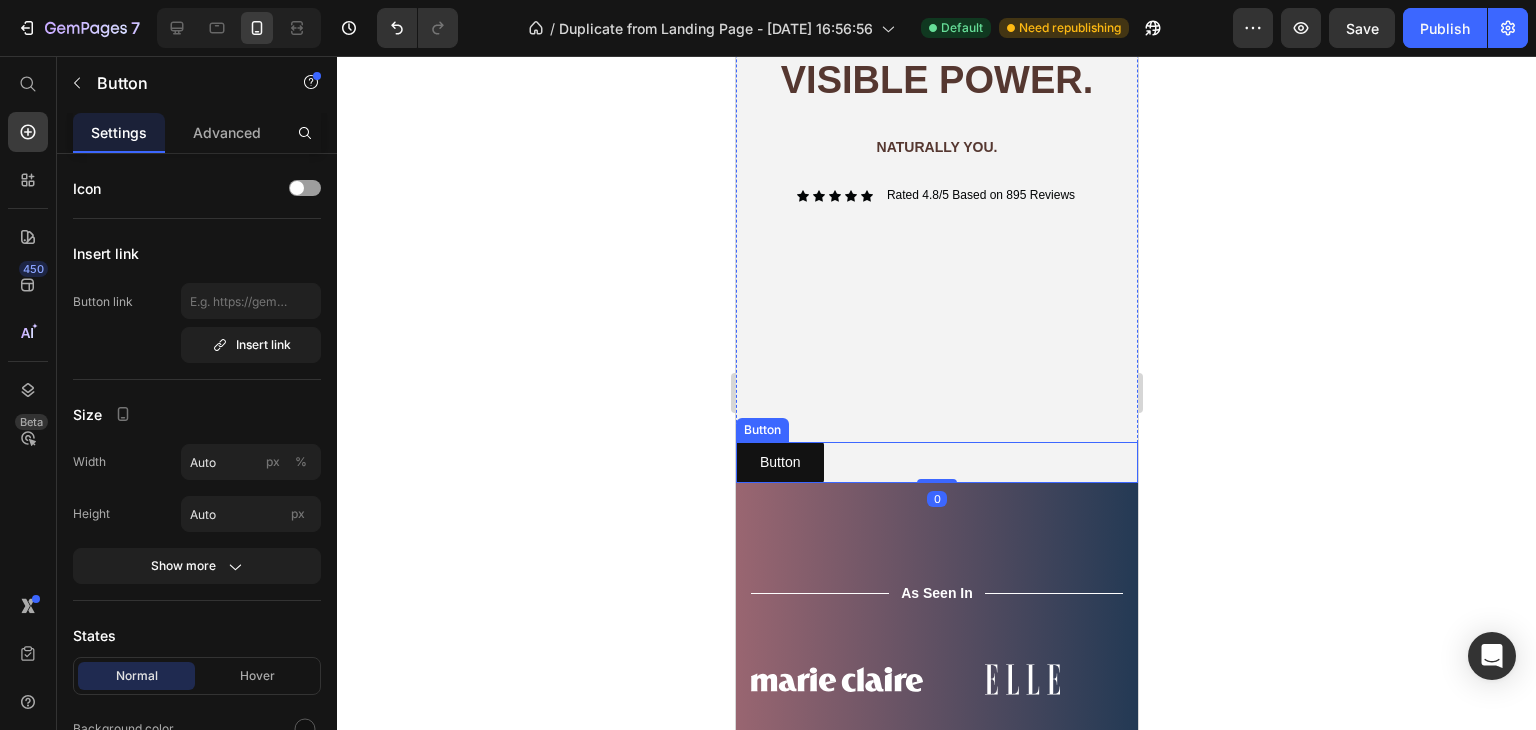 click on "Button Button" at bounding box center [936, 462] 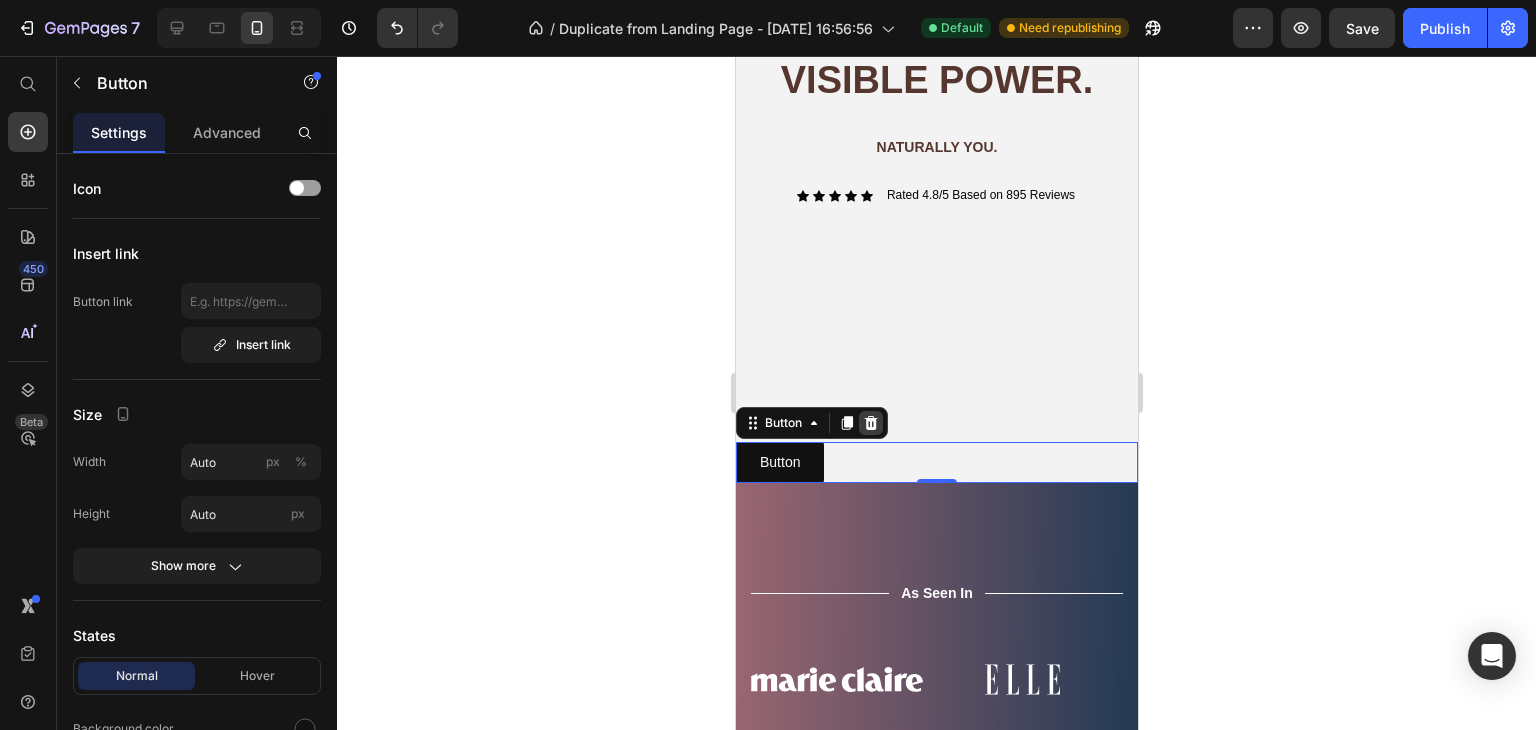 click 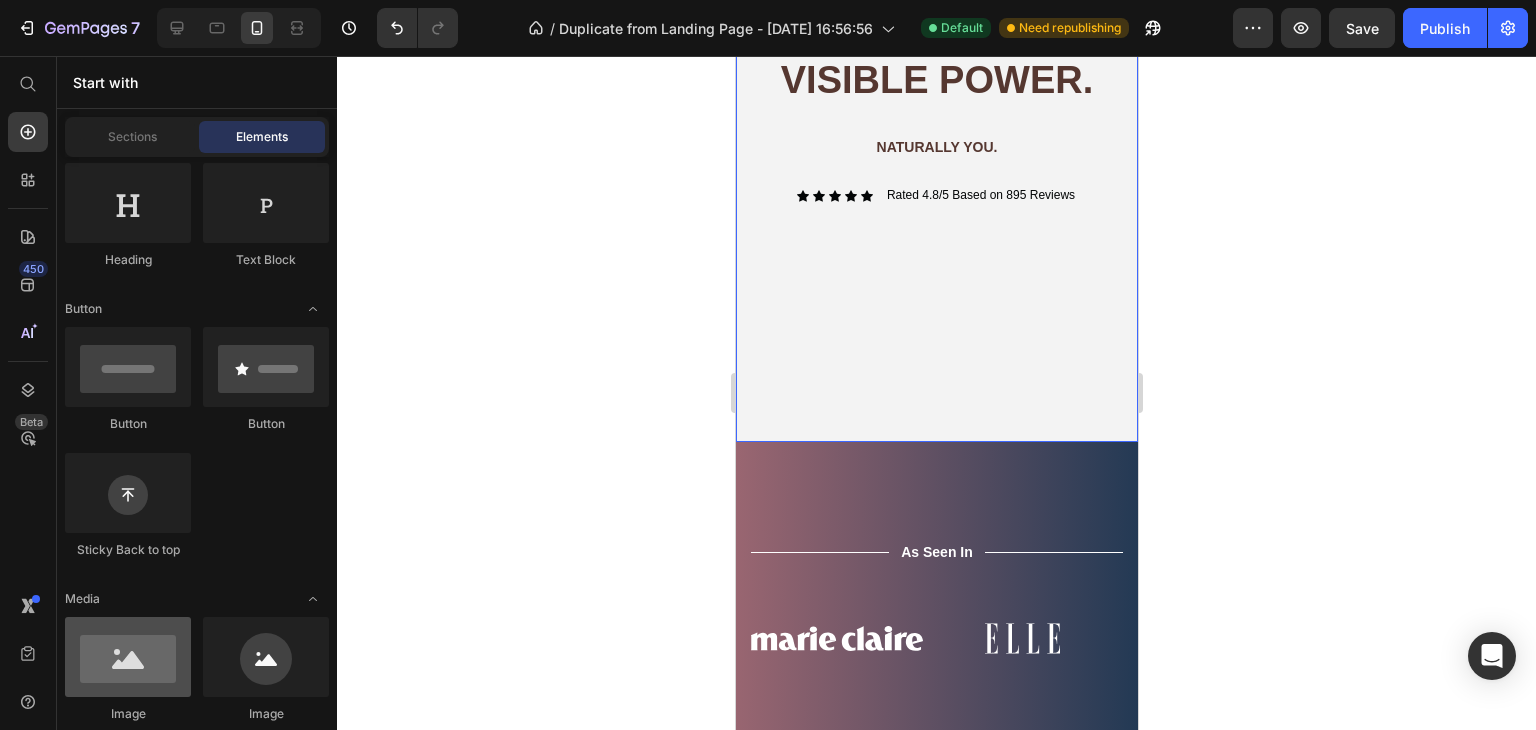 click at bounding box center [128, 657] 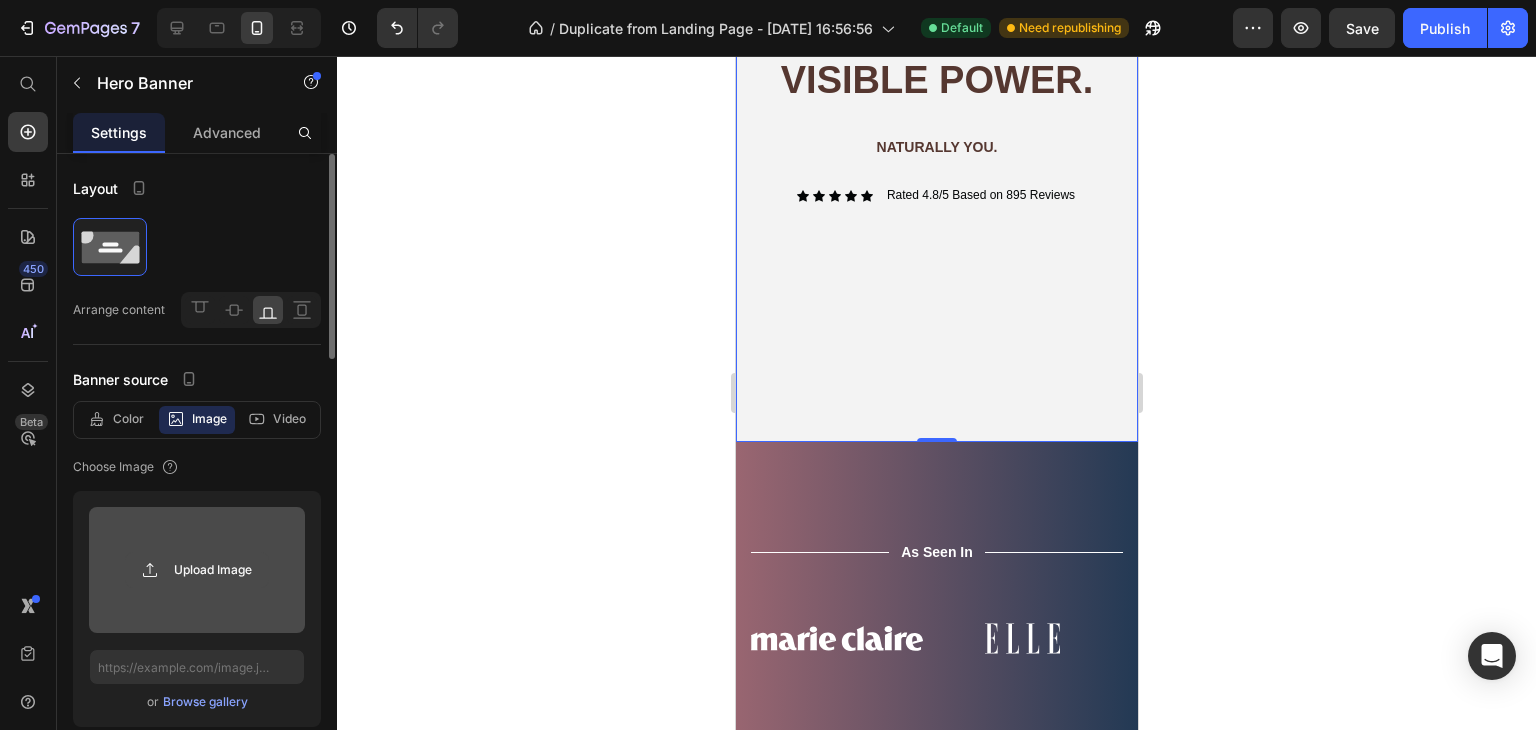 click 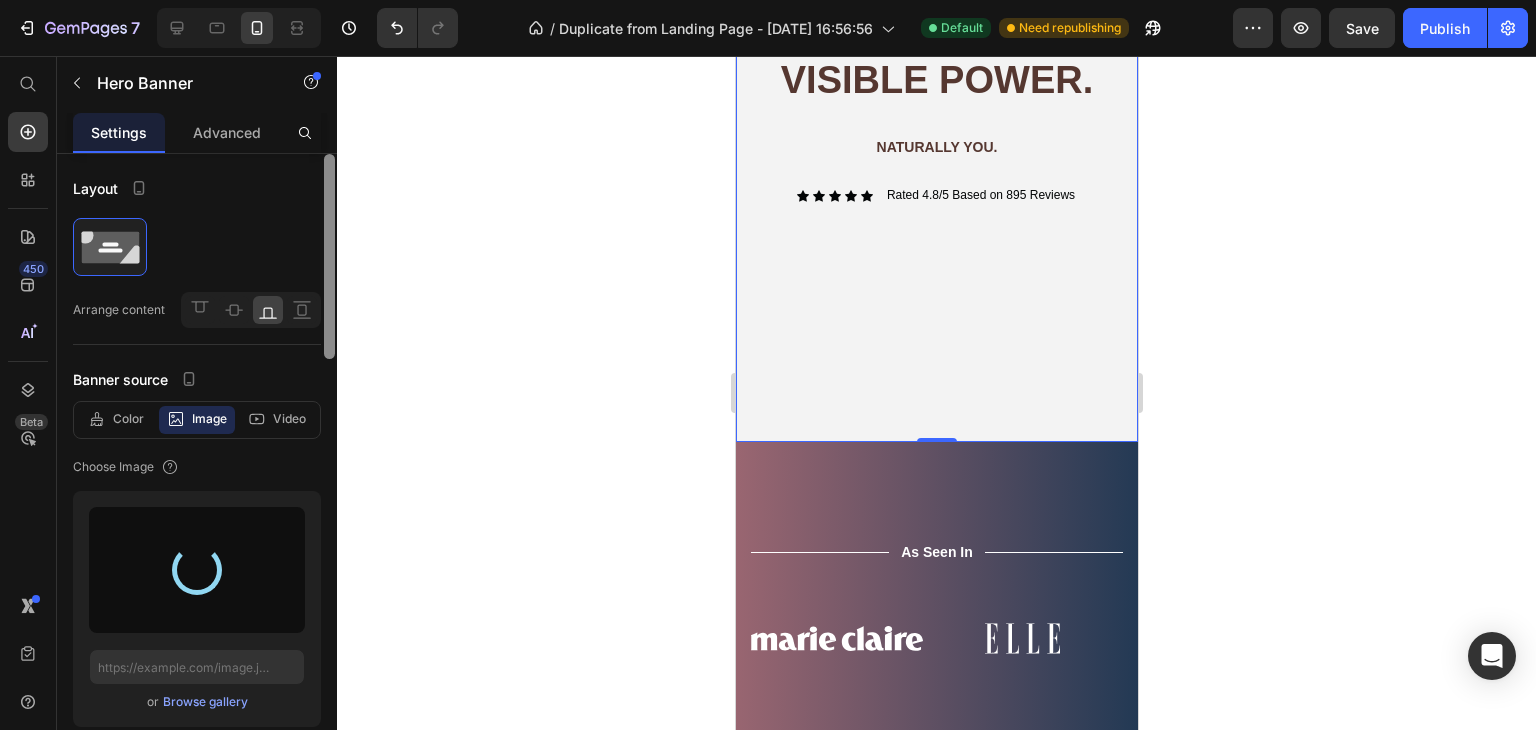 type on "[URL][DOMAIN_NAME]" 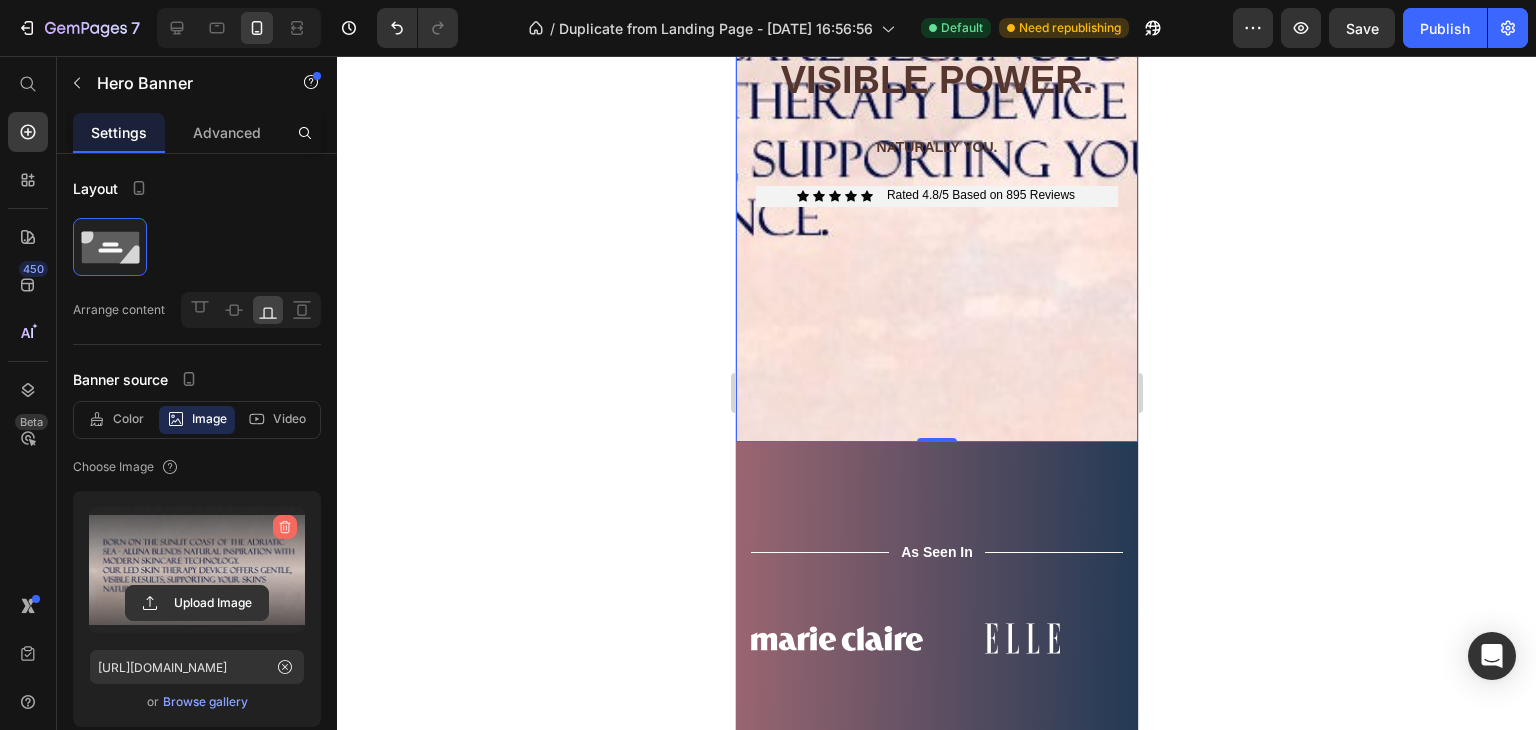 click 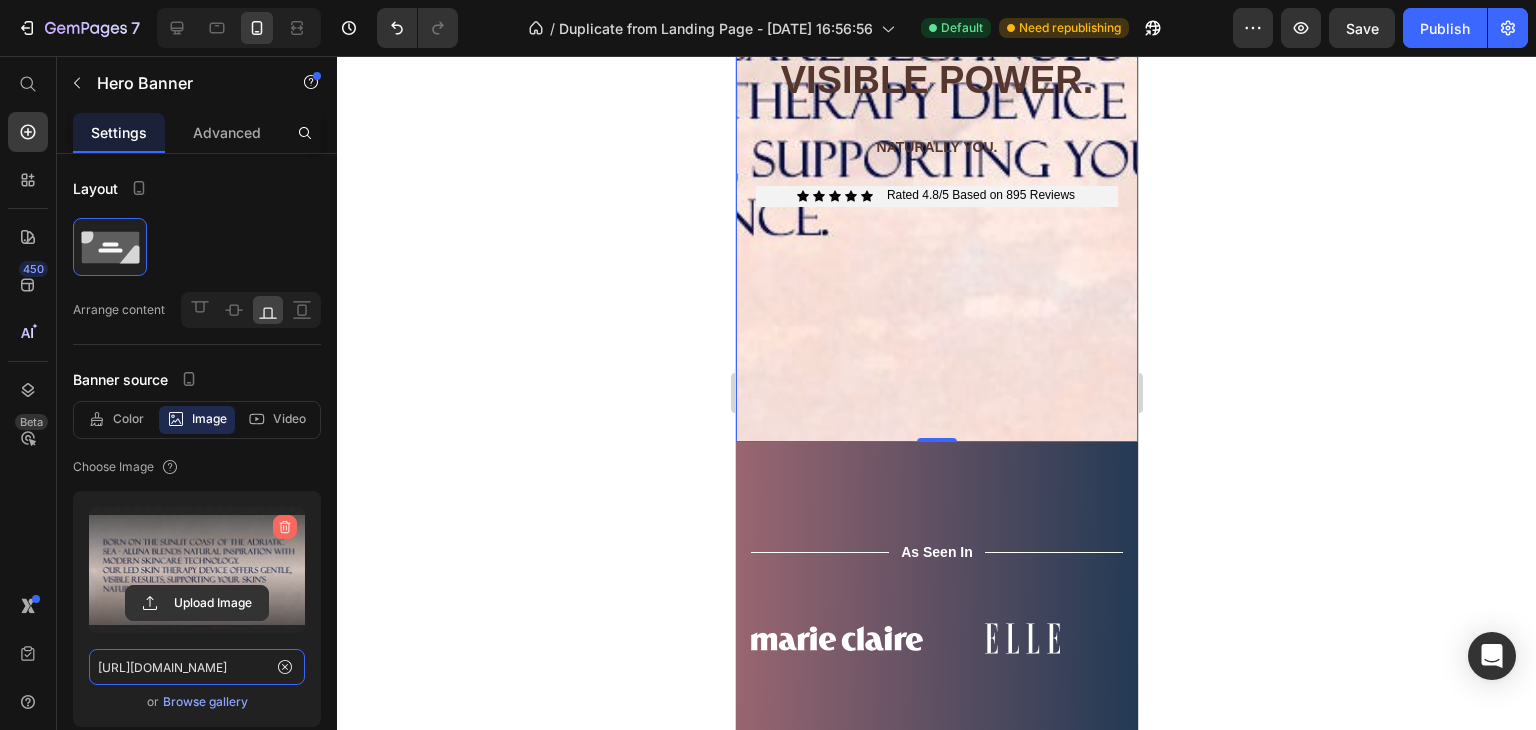 type 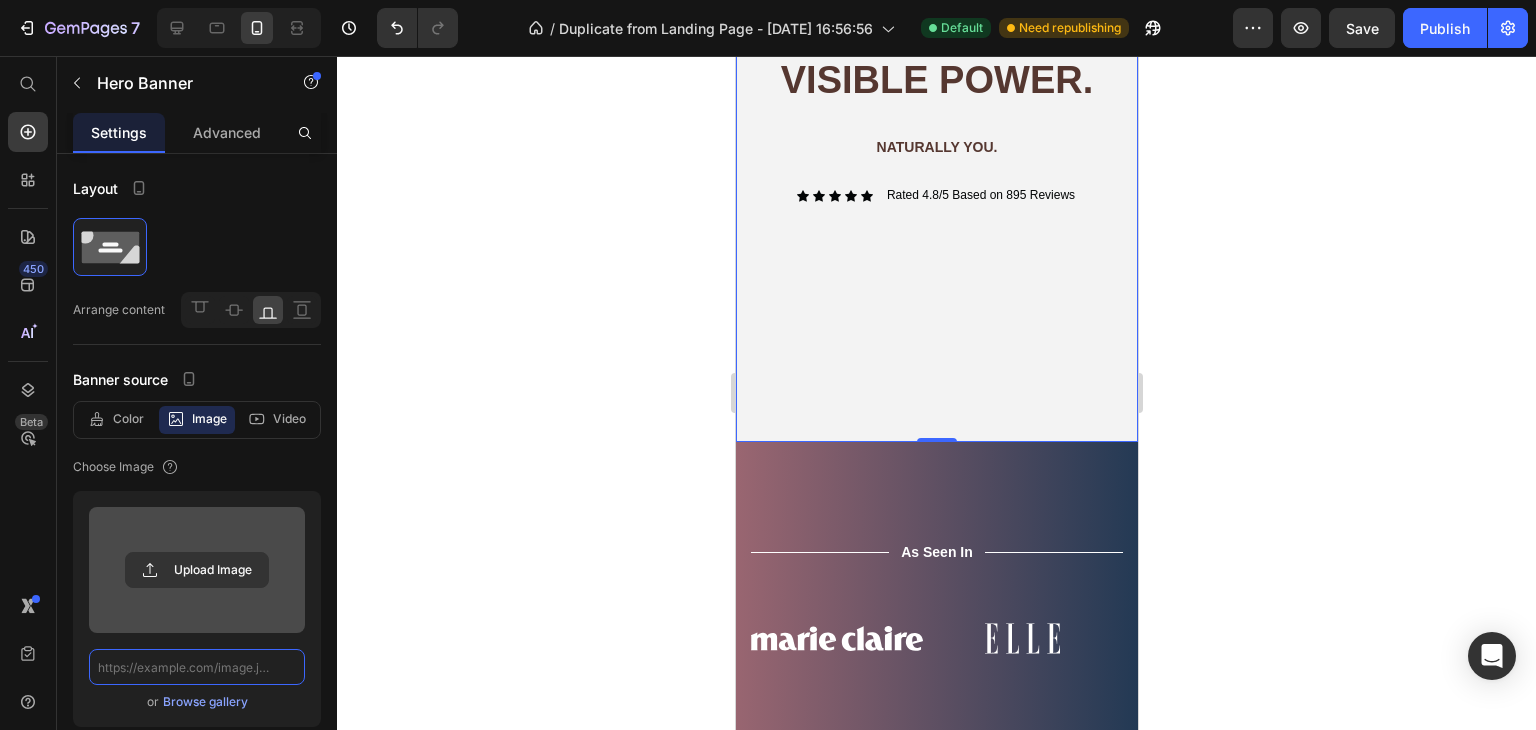 scroll, scrollTop: 0, scrollLeft: 0, axis: both 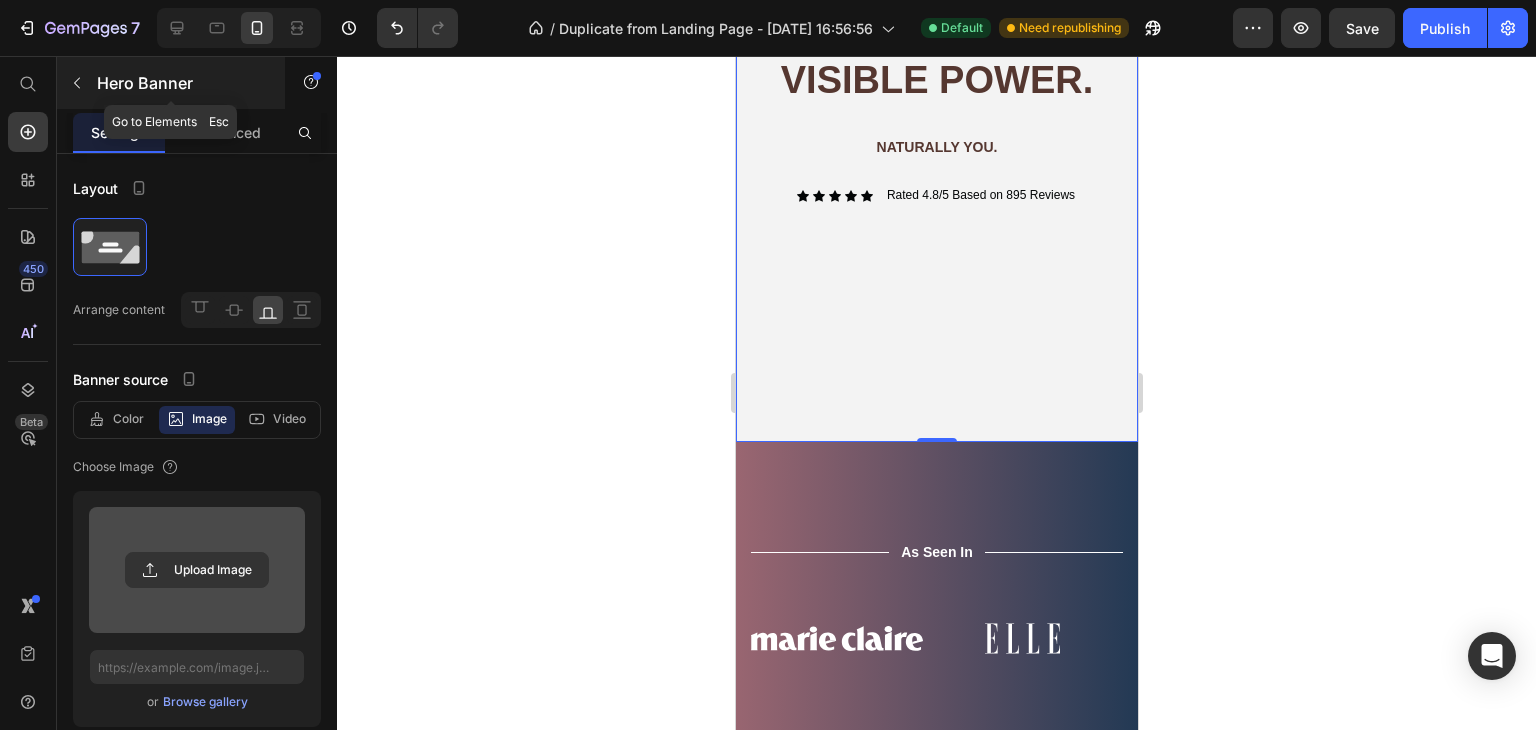 click at bounding box center (77, 83) 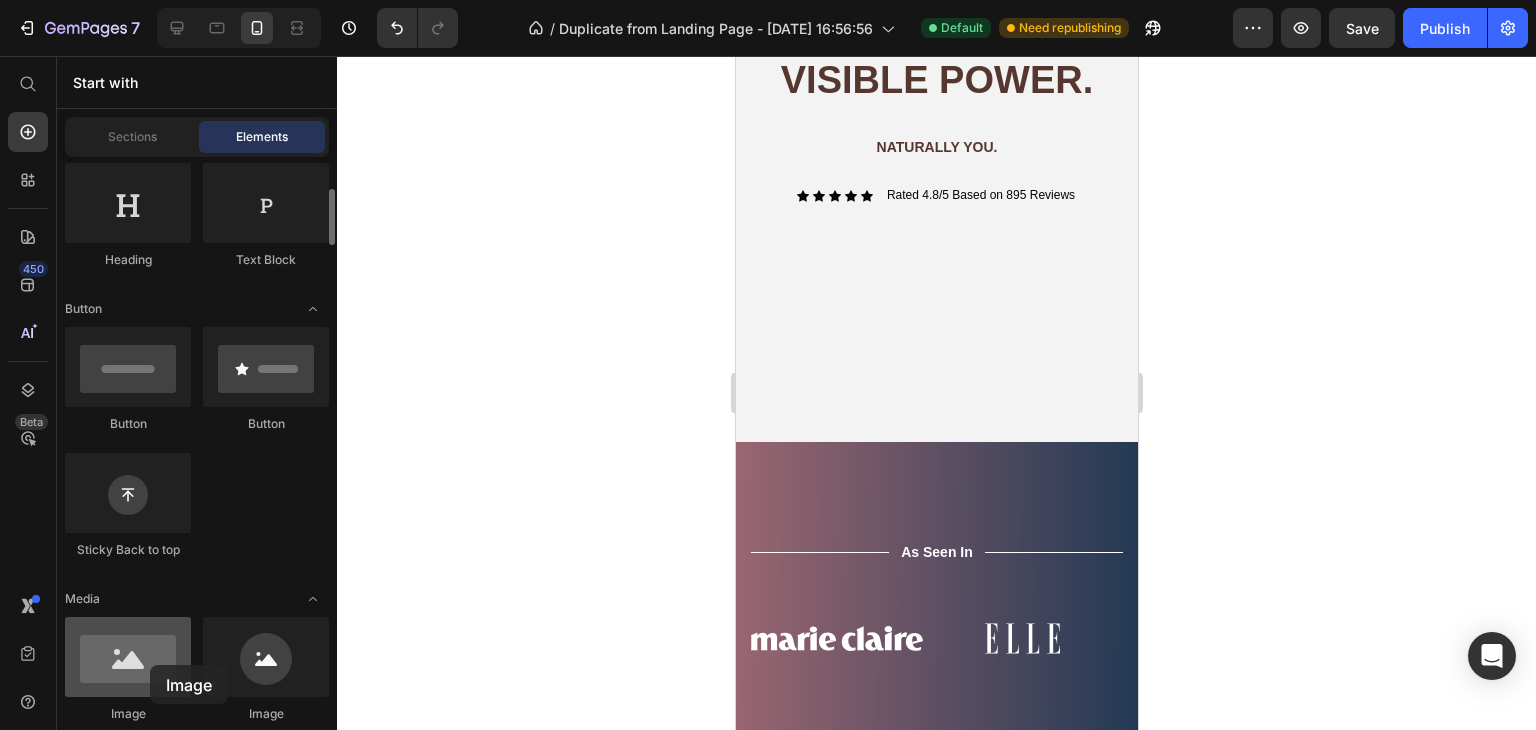 click at bounding box center [128, 657] 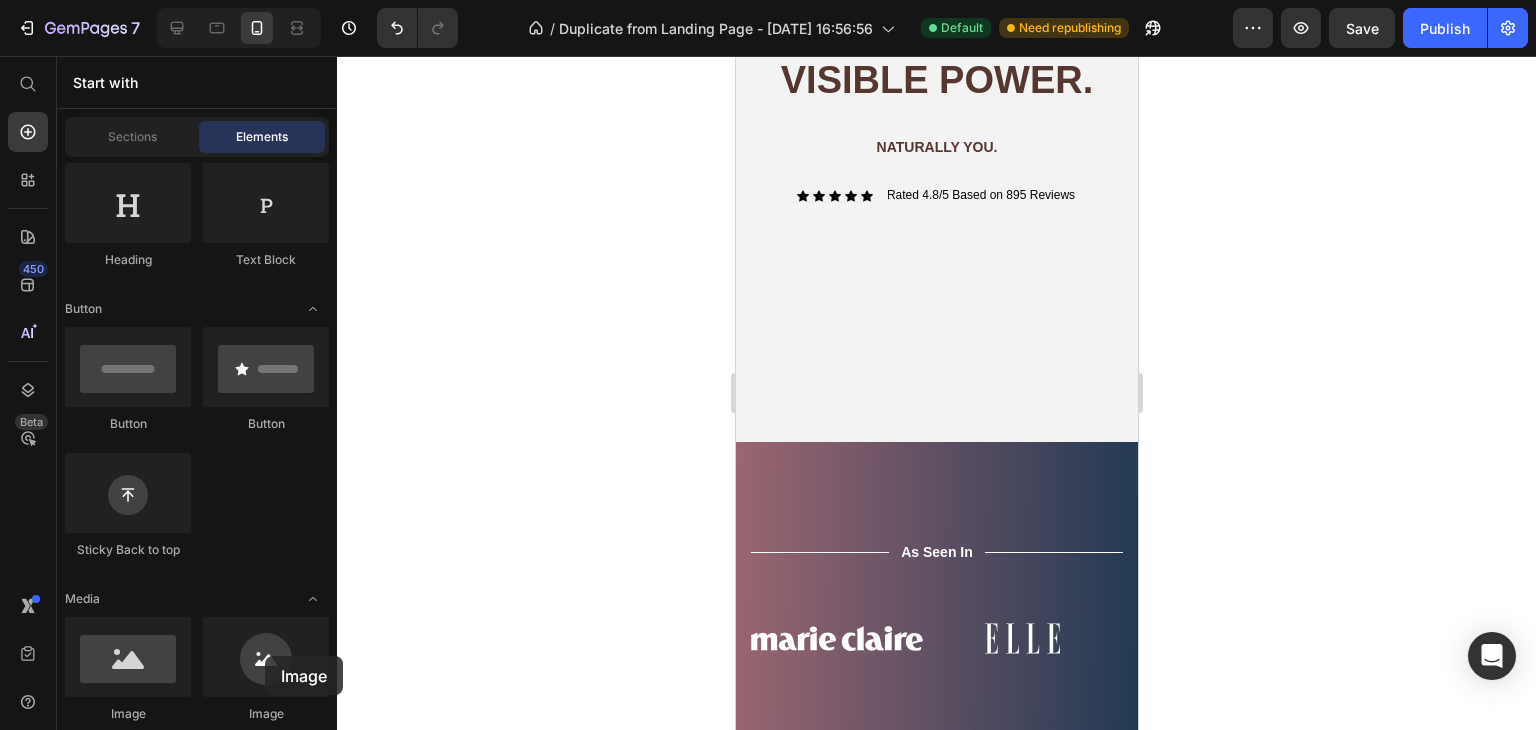 scroll, scrollTop: 466, scrollLeft: 0, axis: vertical 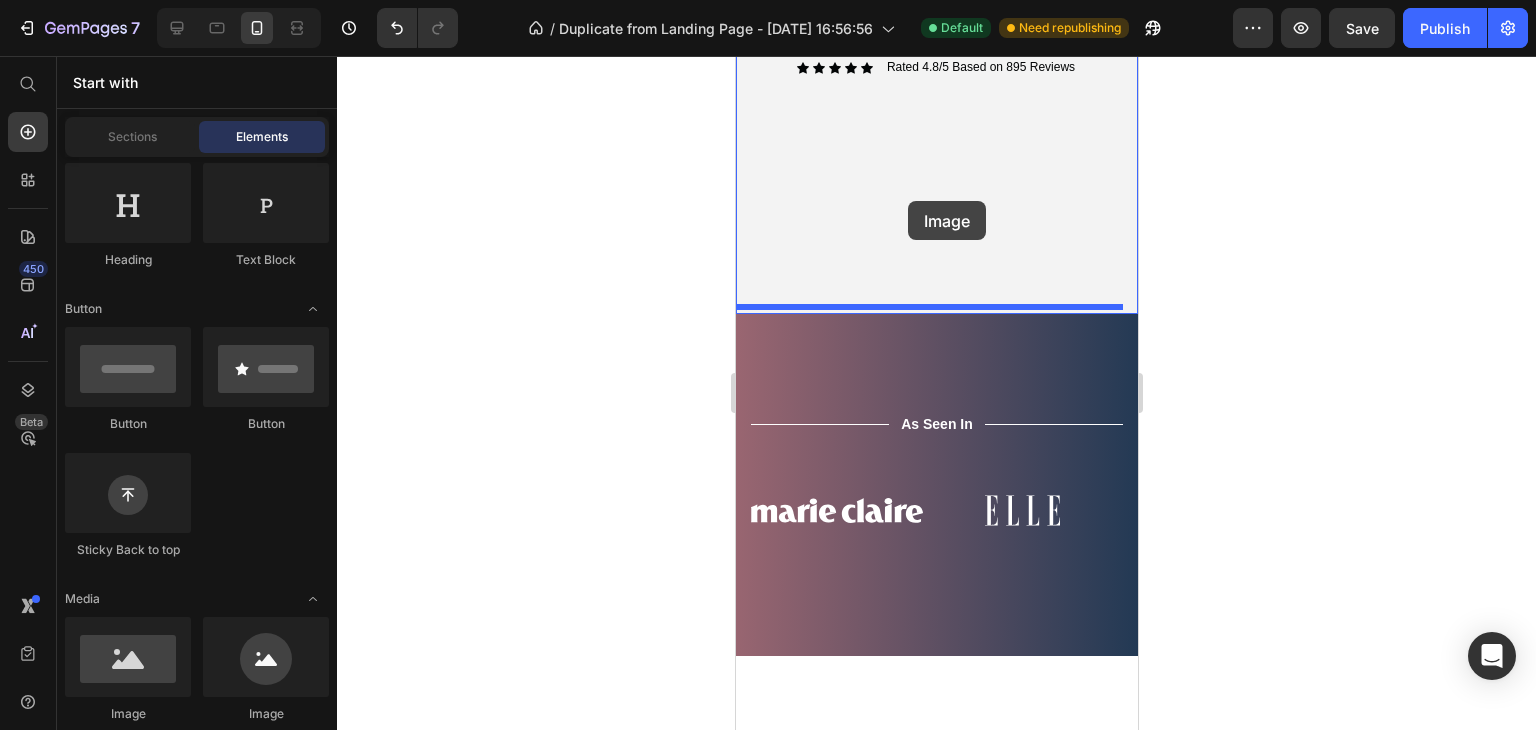 drag, startPoint x: 885, startPoint y: 721, endPoint x: 907, endPoint y: 201, distance: 520.46515 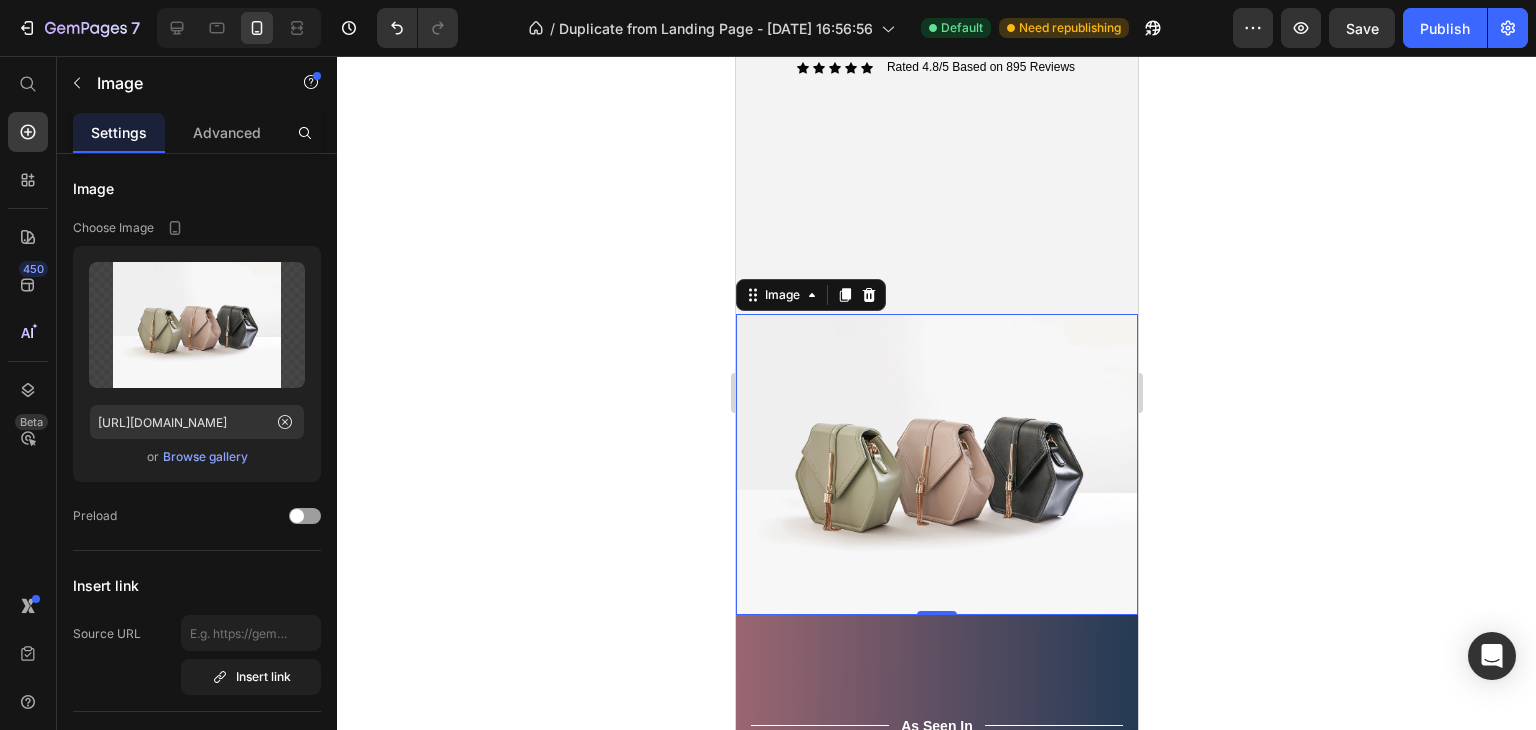 click on "Browse gallery" at bounding box center [205, 457] 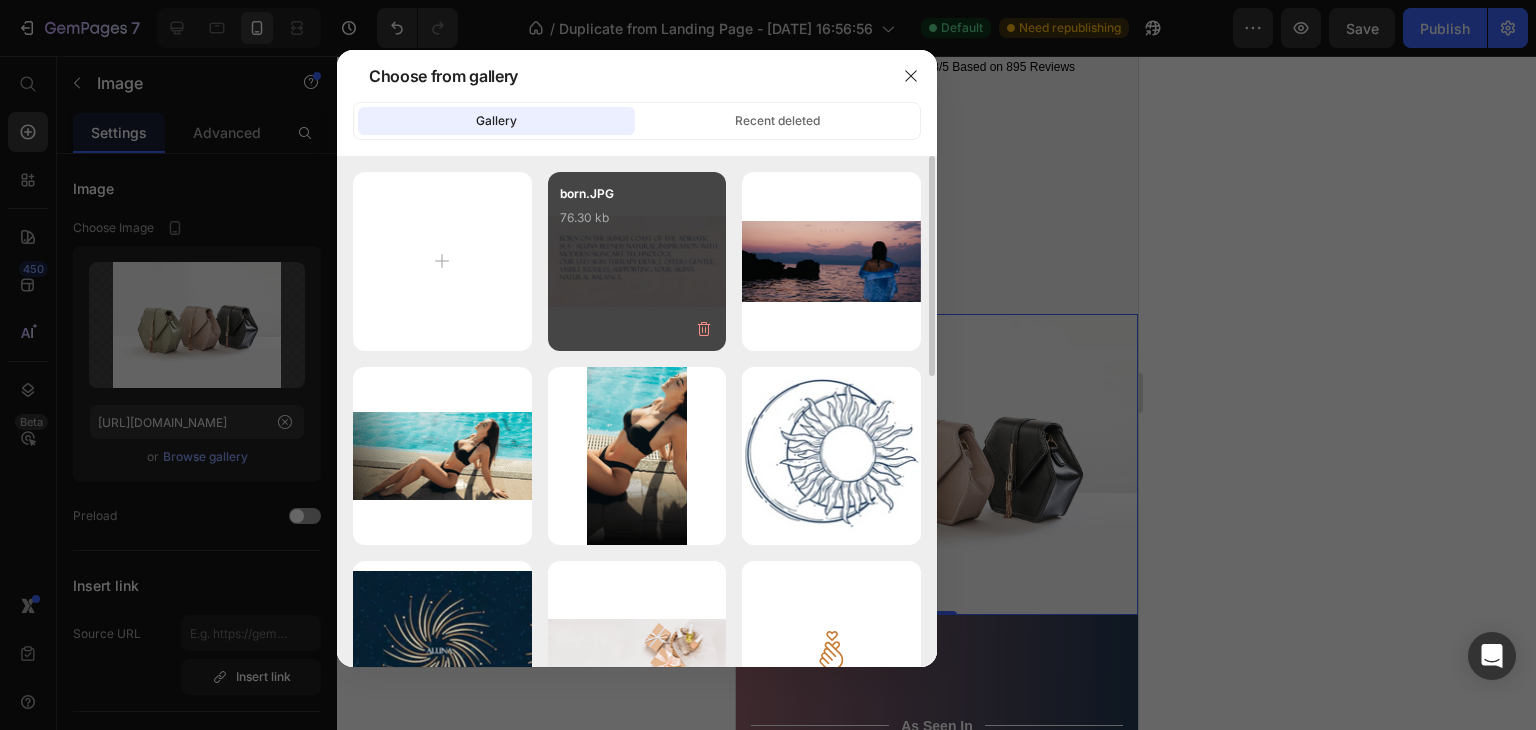click on "76.30 kb" at bounding box center [637, 218] 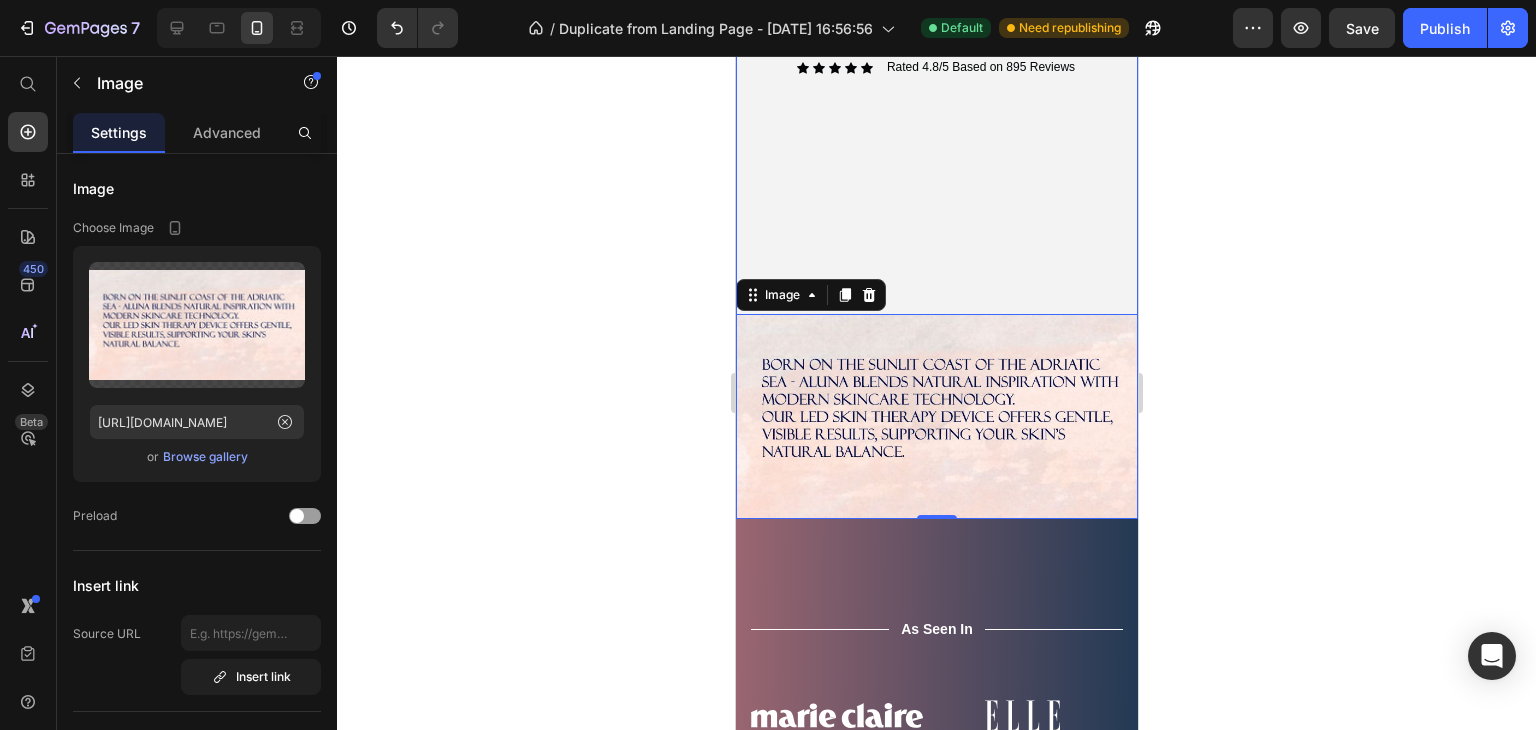 click on "Image ⁠⁠⁠⁠⁠⁠⁠ Gentle light. Heading visible power. Text Block NATURALLY YOU. Text Block Icon Icon Icon Icon Icon Icon List Rated 4.8/5 Based on 895 Reviews Text Block Row Row Row Image   0" at bounding box center [936, 75] 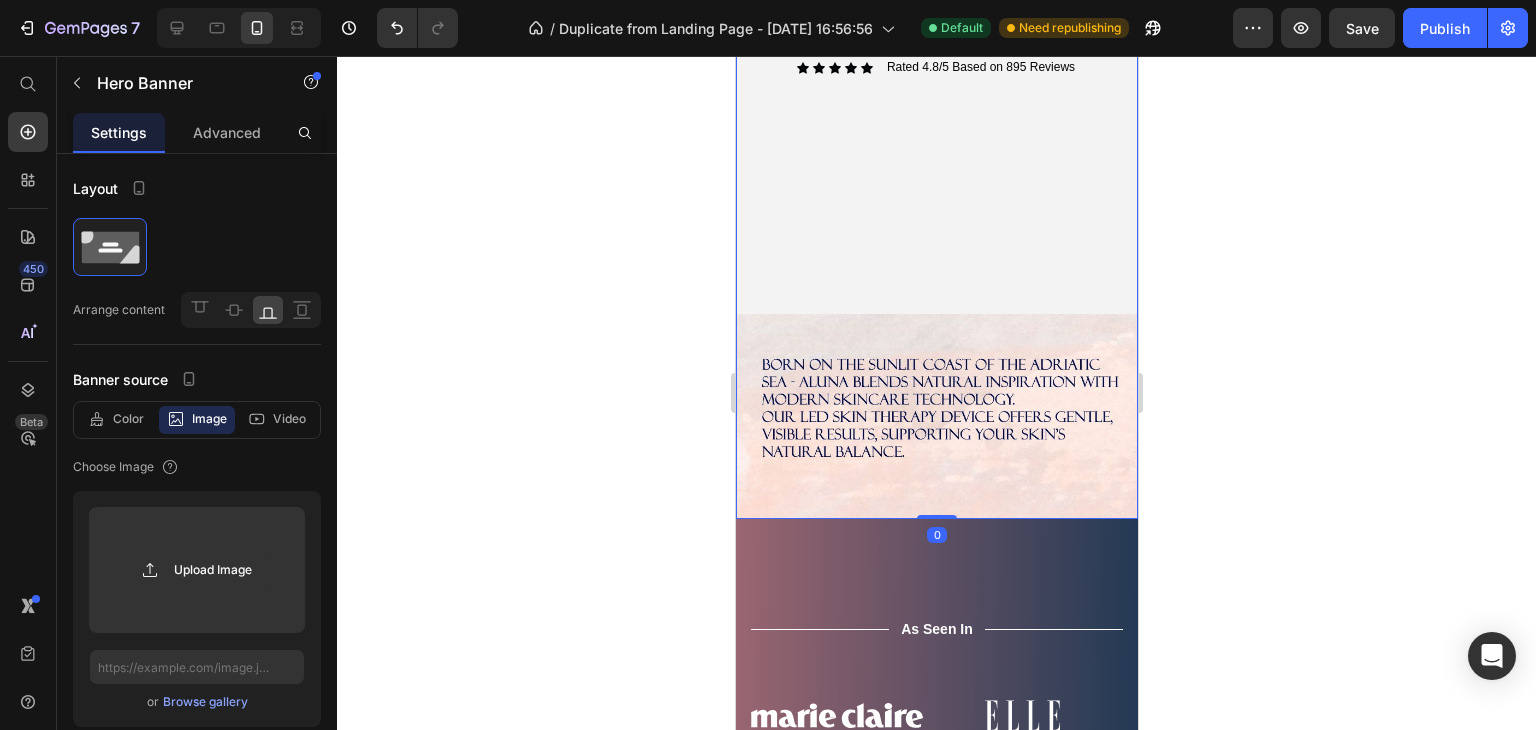 drag, startPoint x: 914, startPoint y: 498, endPoint x: 924, endPoint y: 477, distance: 23.259407 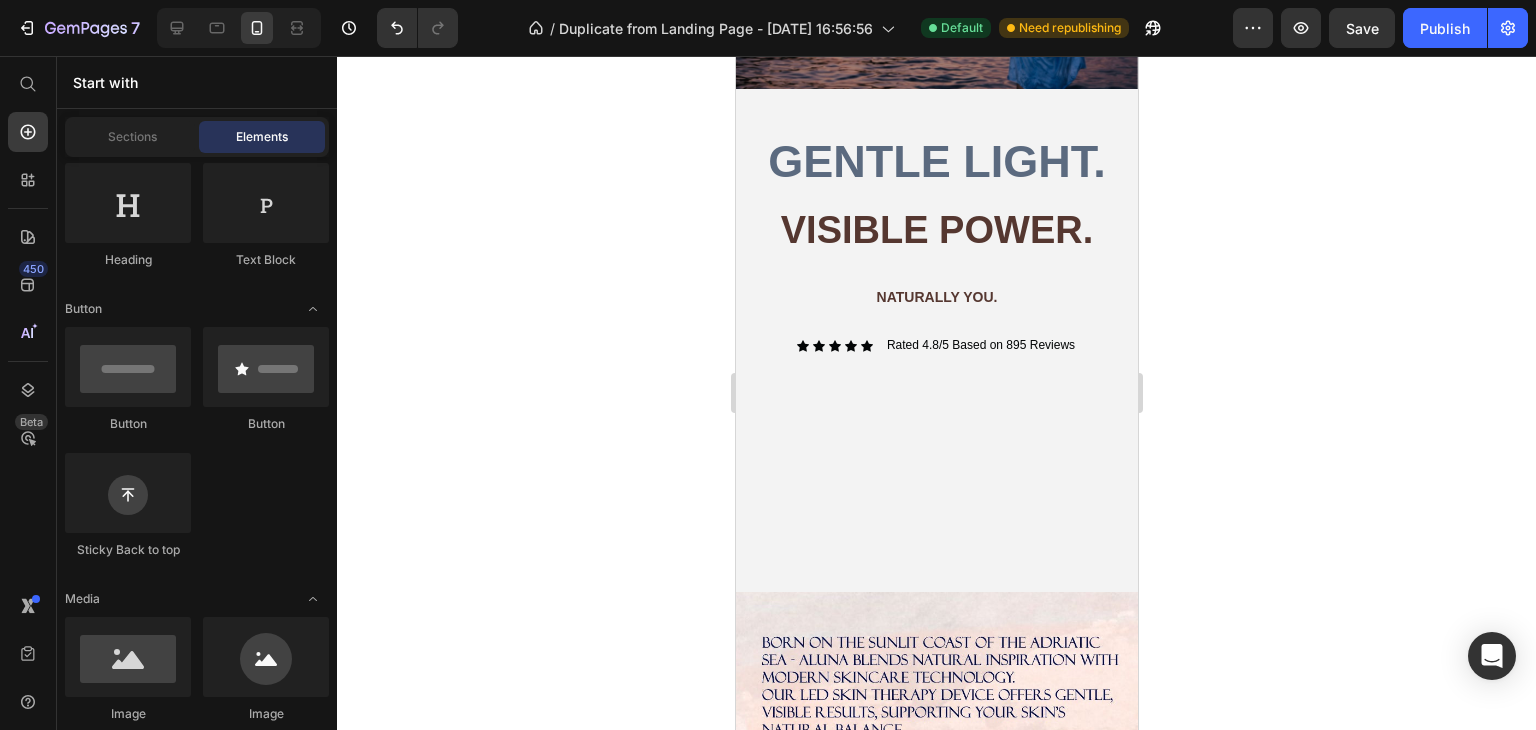 scroll, scrollTop: 227, scrollLeft: 0, axis: vertical 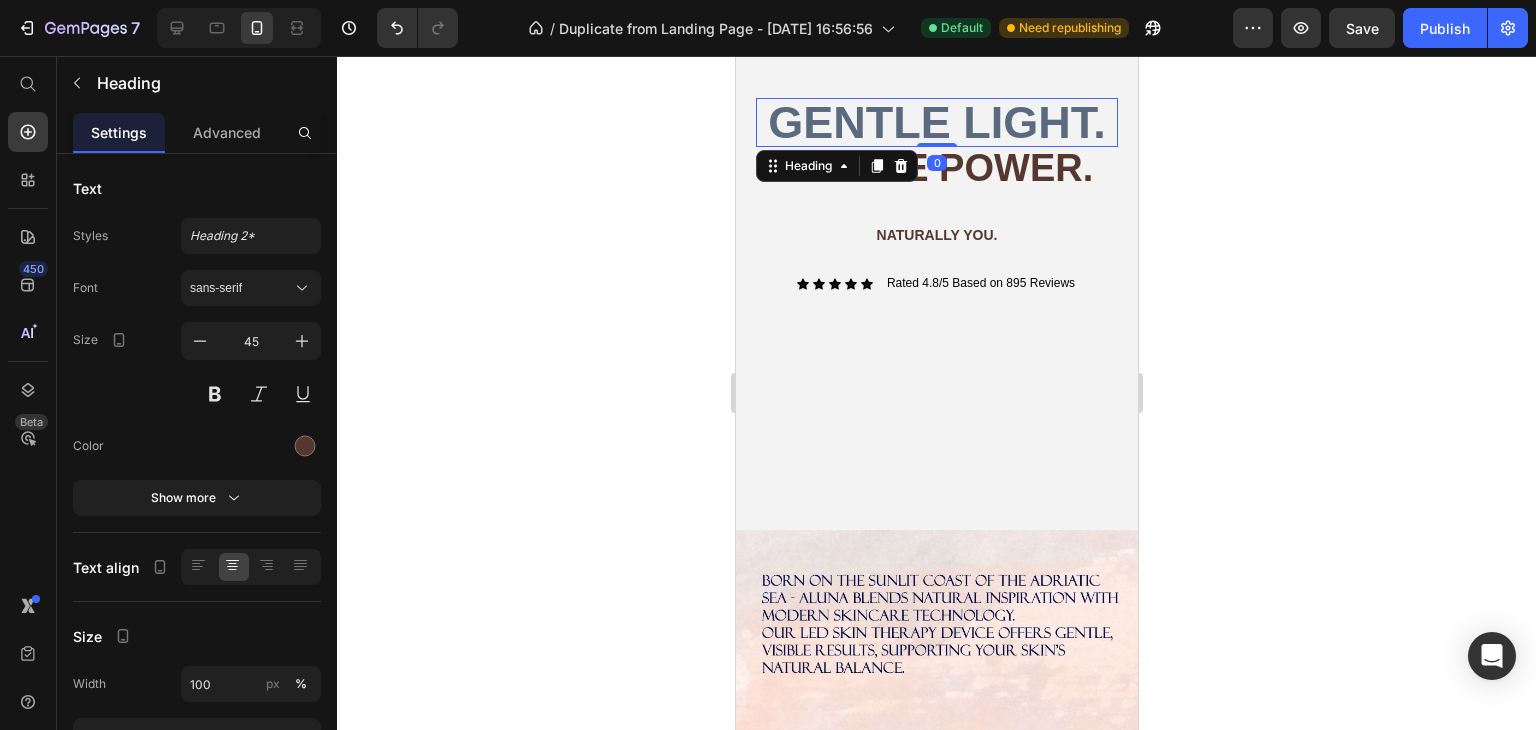 drag, startPoint x: 937, startPoint y: 158, endPoint x: 961, endPoint y: 133, distance: 34.655445 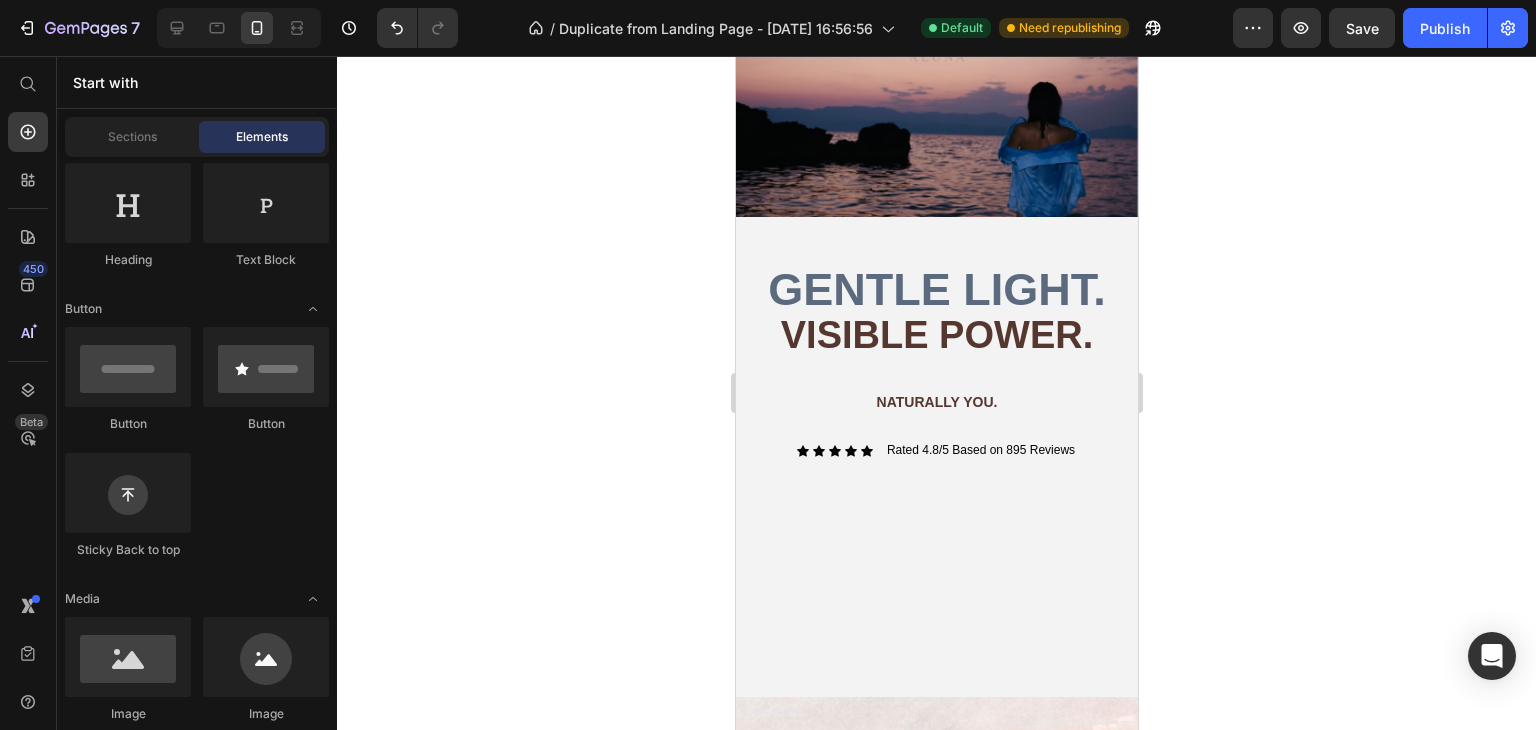 scroll, scrollTop: 36, scrollLeft: 0, axis: vertical 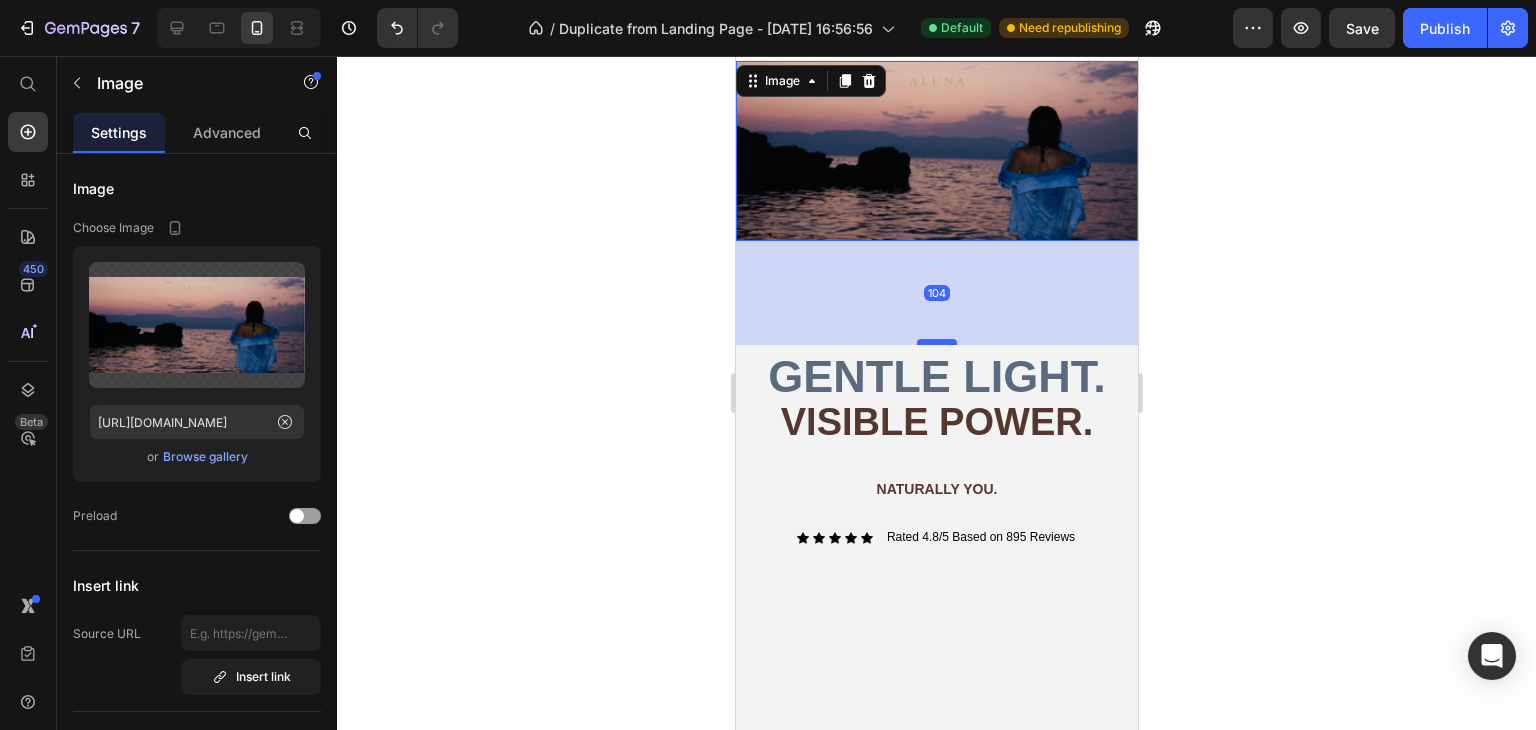 drag, startPoint x: 933, startPoint y: 274, endPoint x: 934, endPoint y: 337, distance: 63.007935 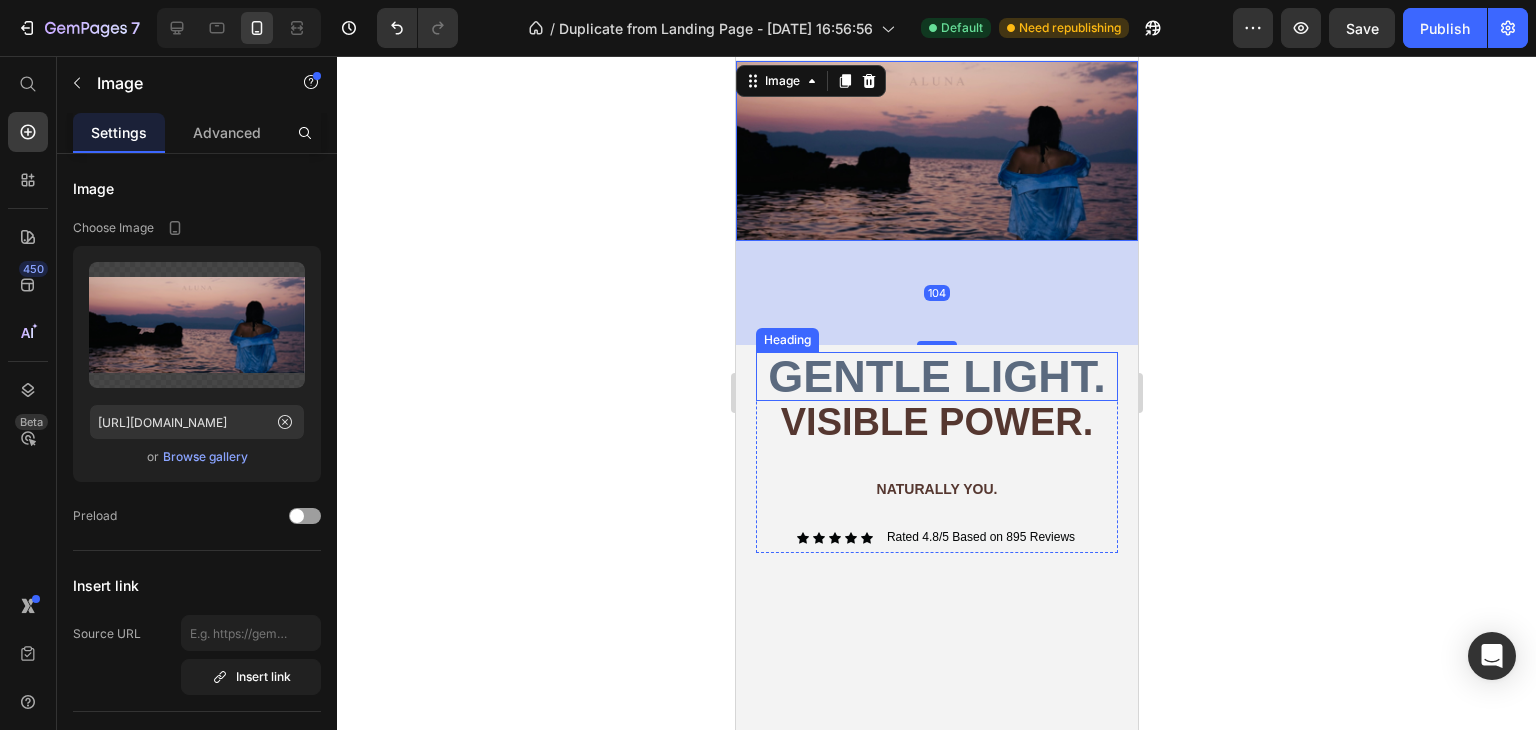 click on "Gentle light." at bounding box center [936, 376] 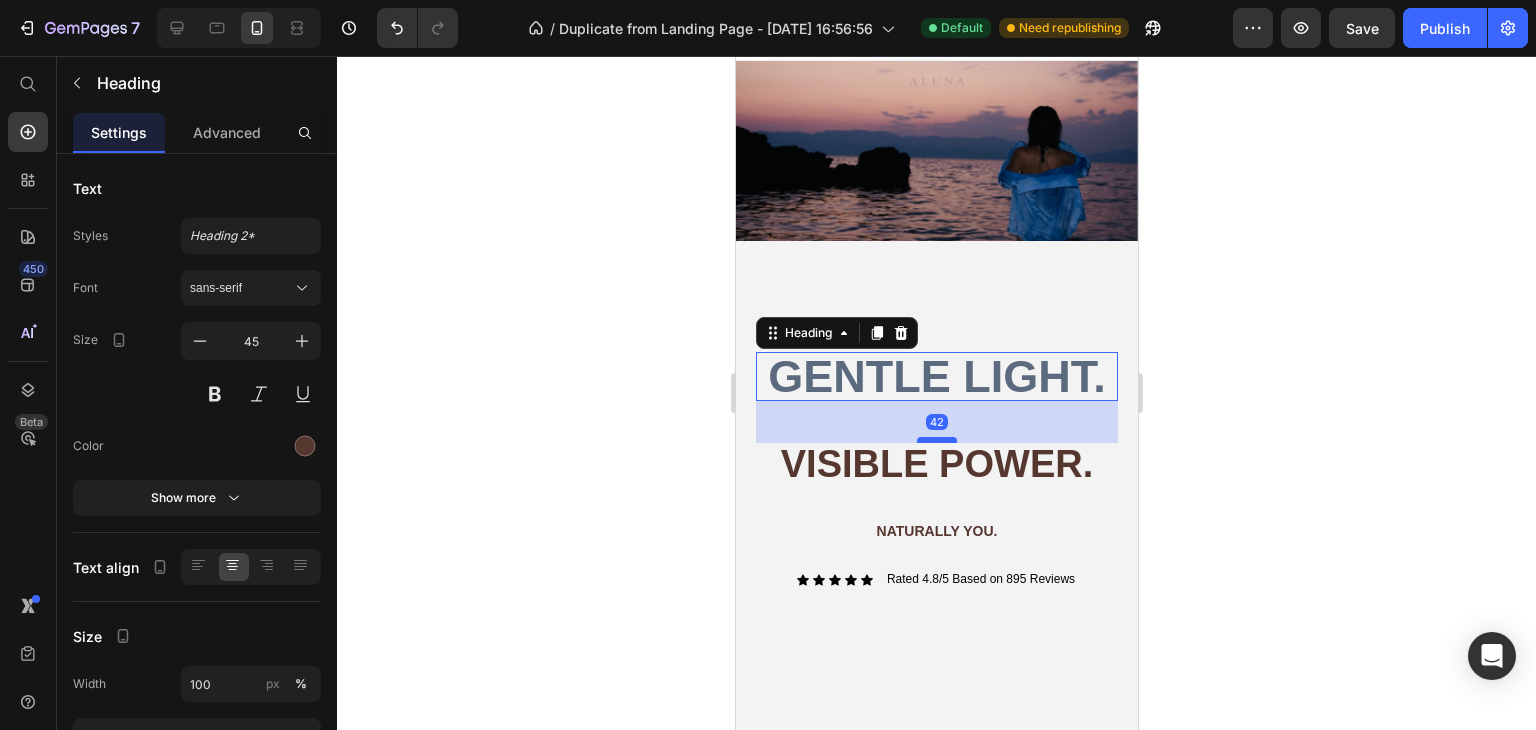 drag, startPoint x: 945, startPoint y: 391, endPoint x: 945, endPoint y: 433, distance: 42 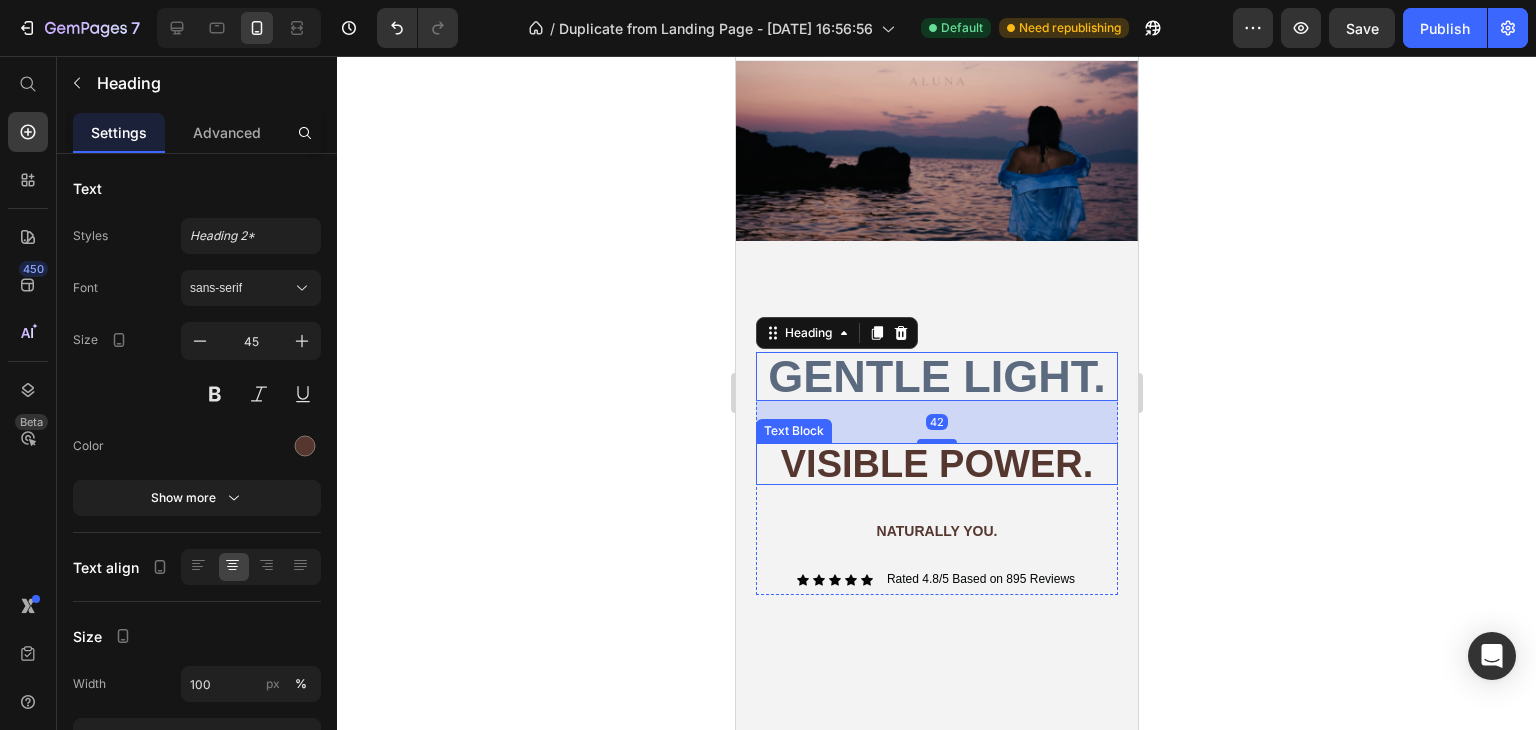 click on "visible power." at bounding box center [936, 464] 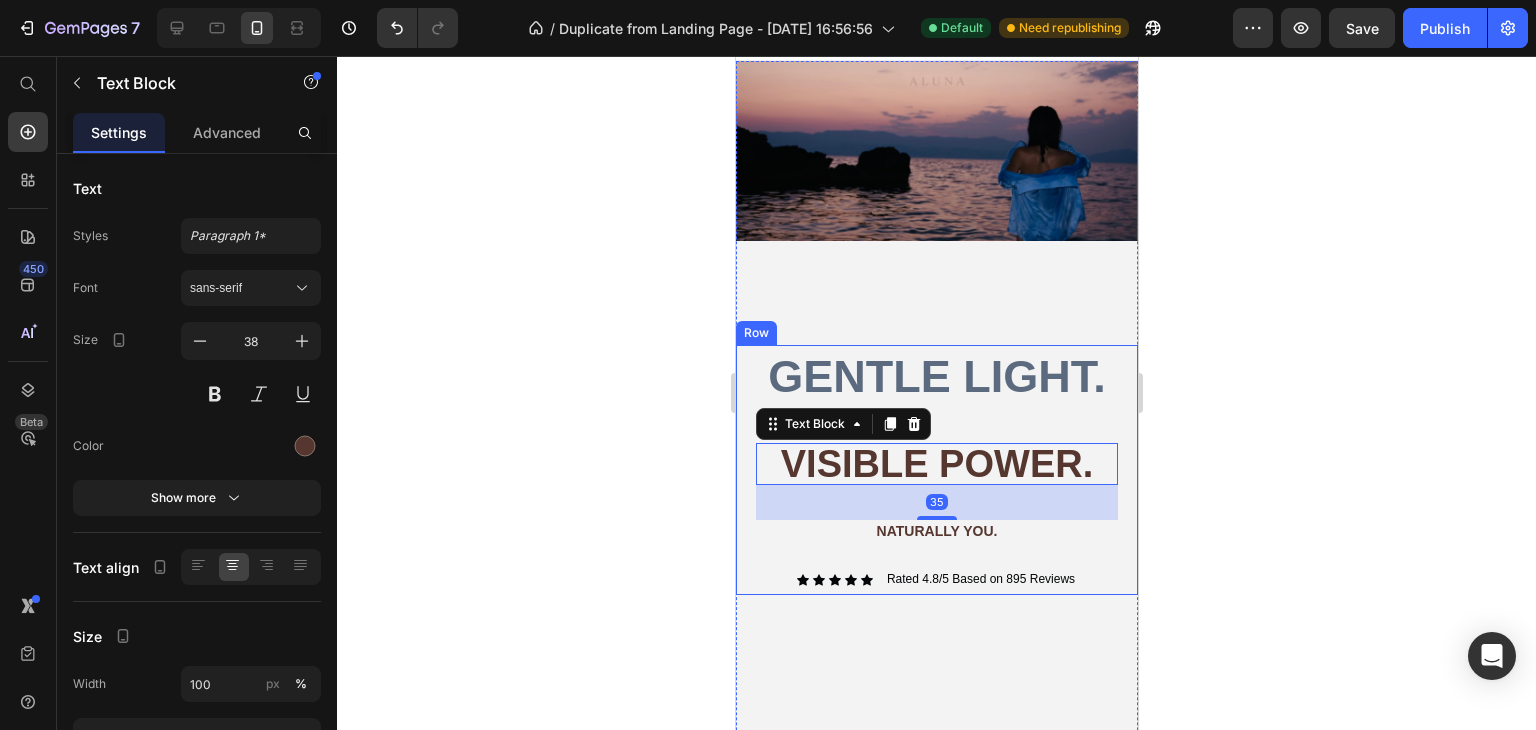click 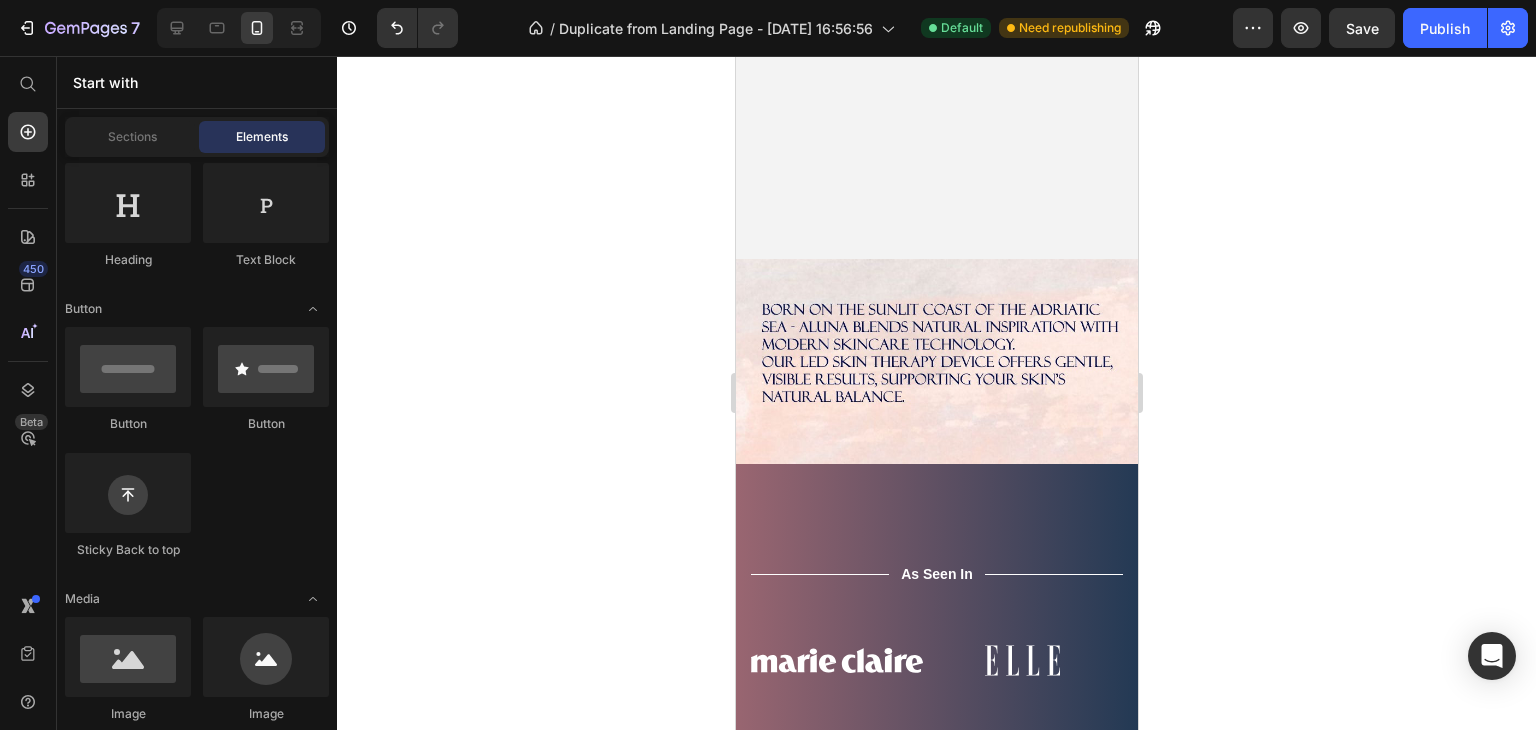 scroll, scrollTop: 635, scrollLeft: 0, axis: vertical 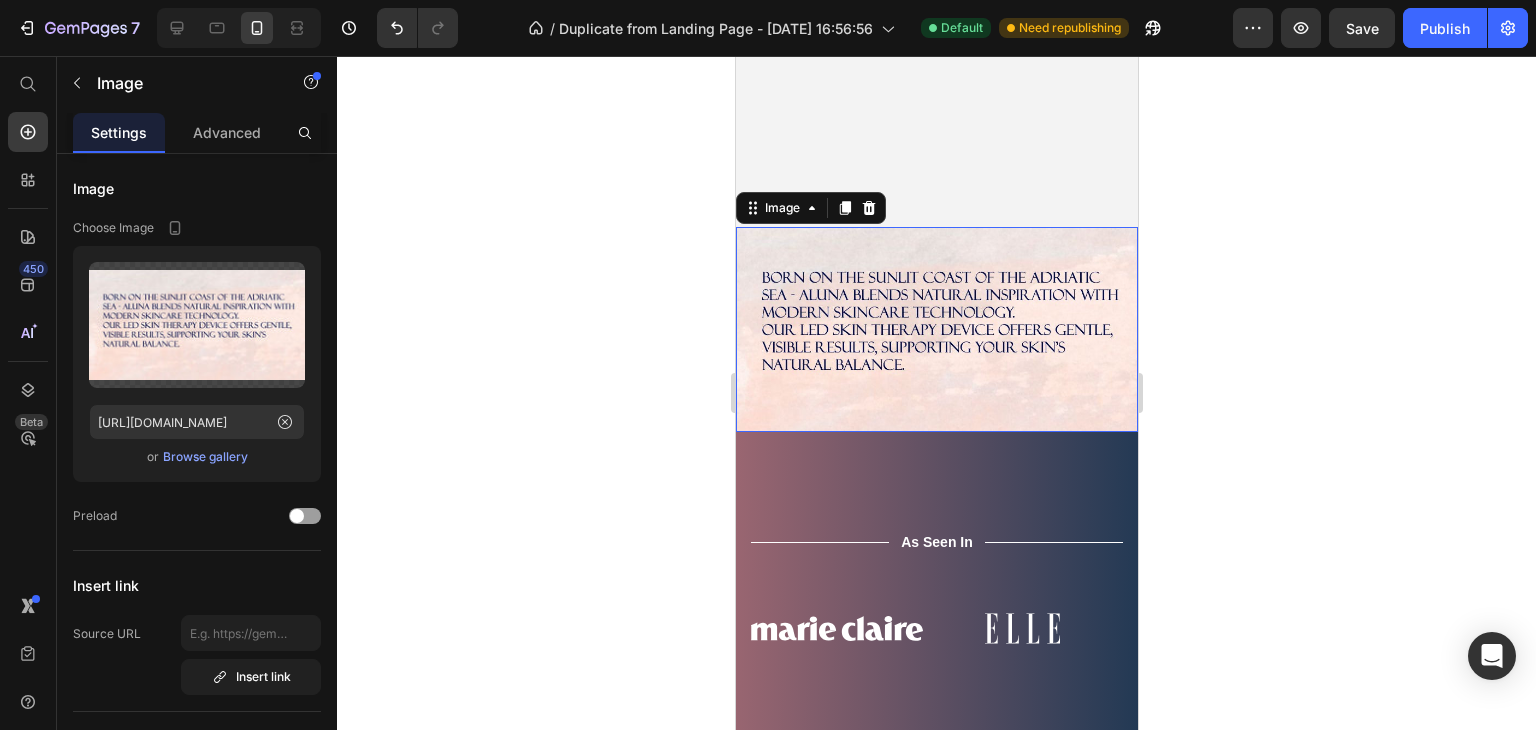 click at bounding box center [936, 329] 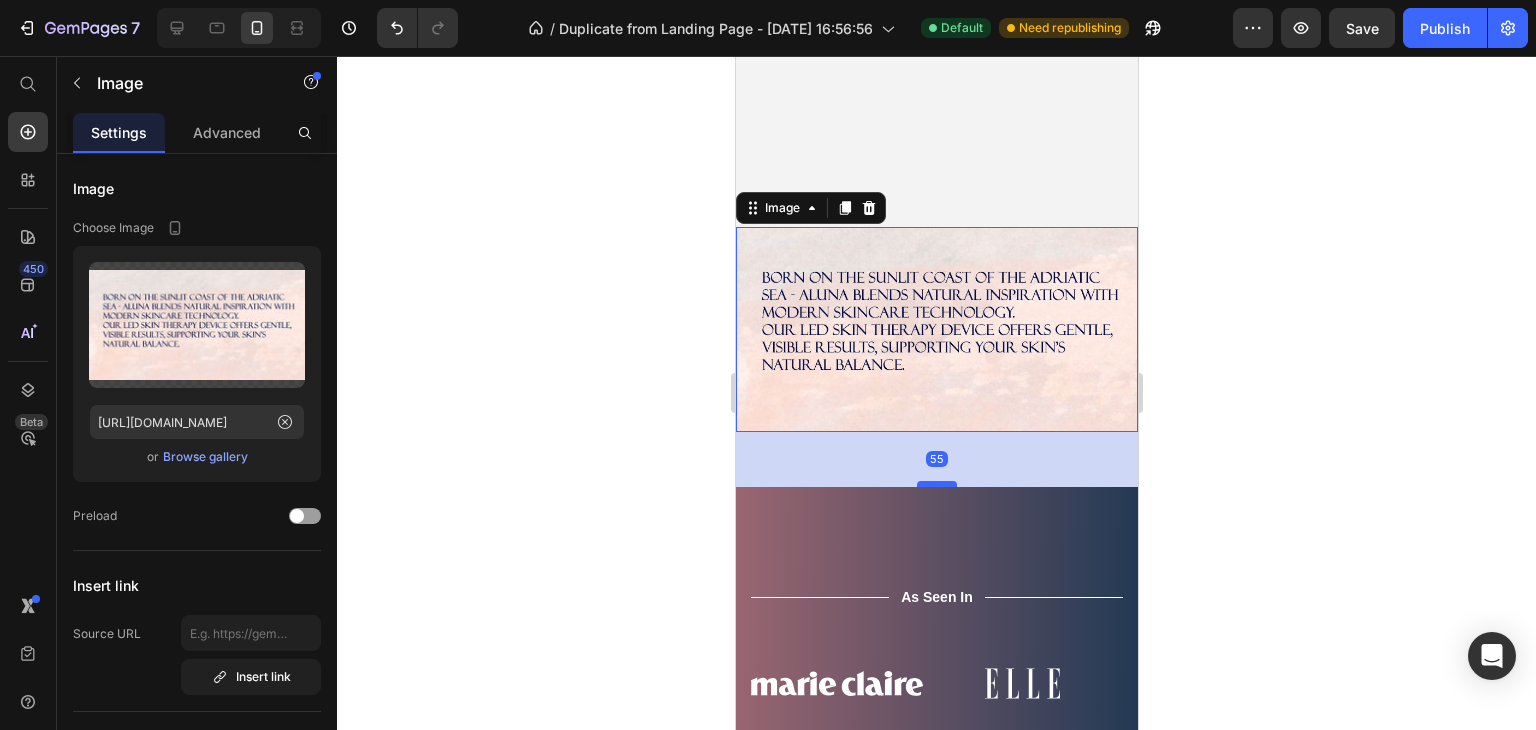 drag, startPoint x: 946, startPoint y: 416, endPoint x: 936, endPoint y: 471, distance: 55.9017 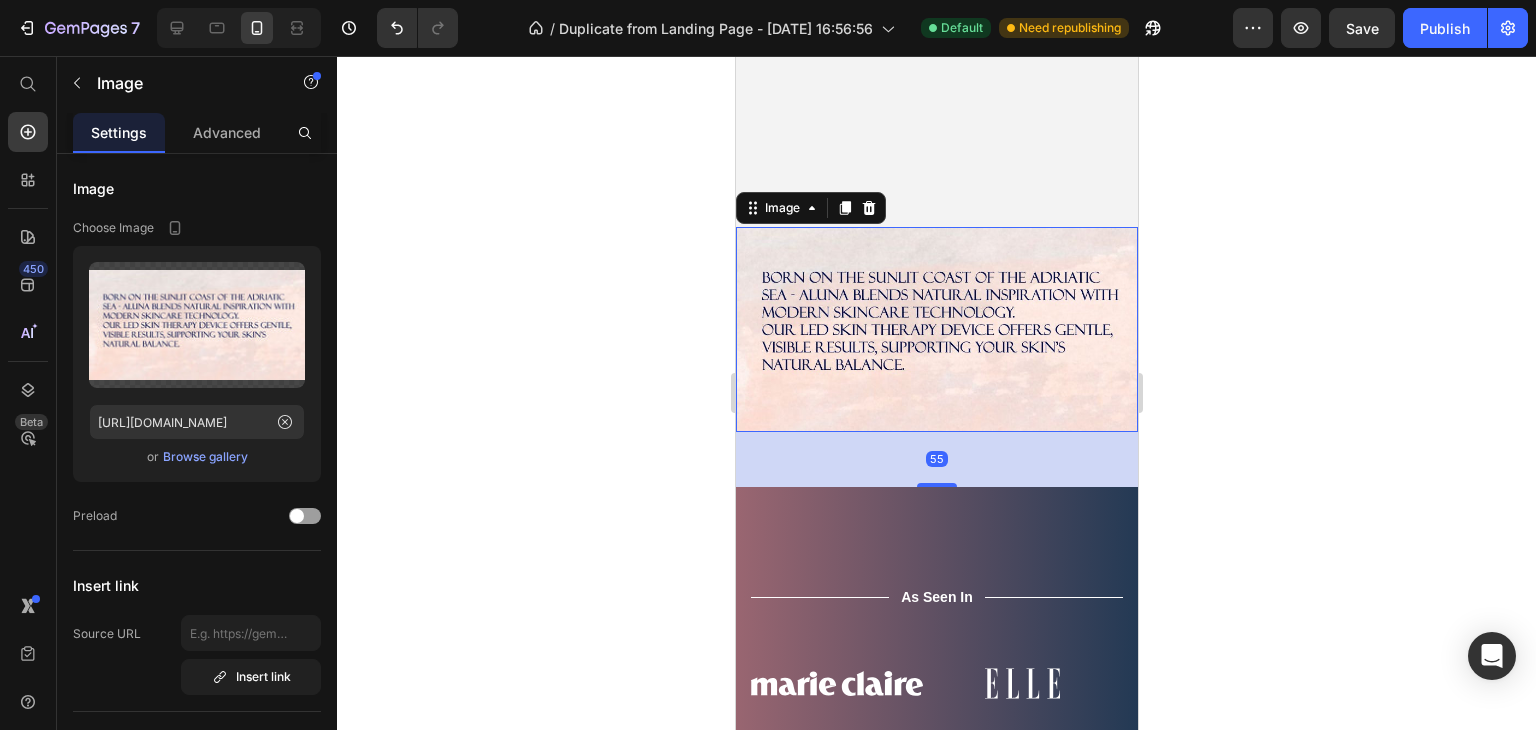 click 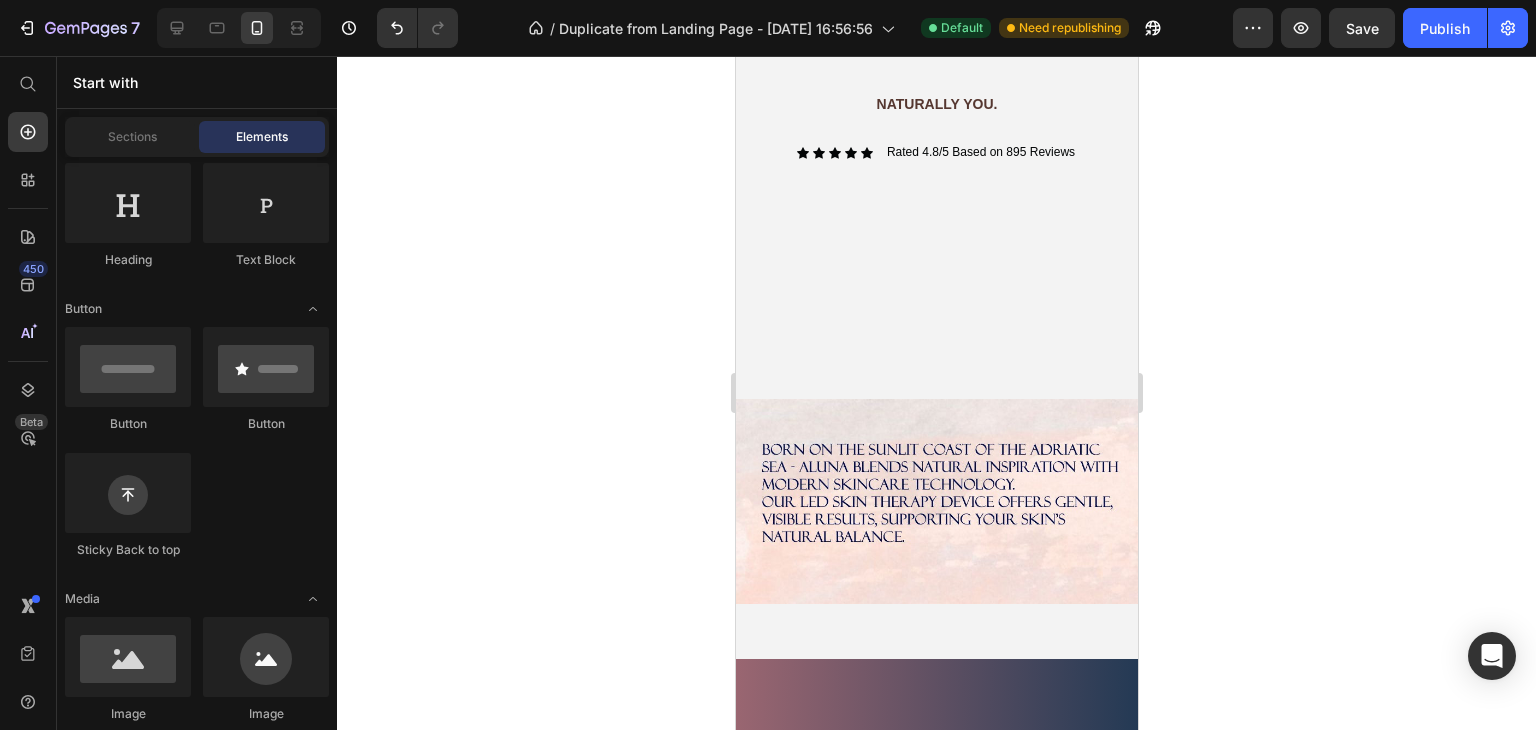 scroll, scrollTop: 471, scrollLeft: 0, axis: vertical 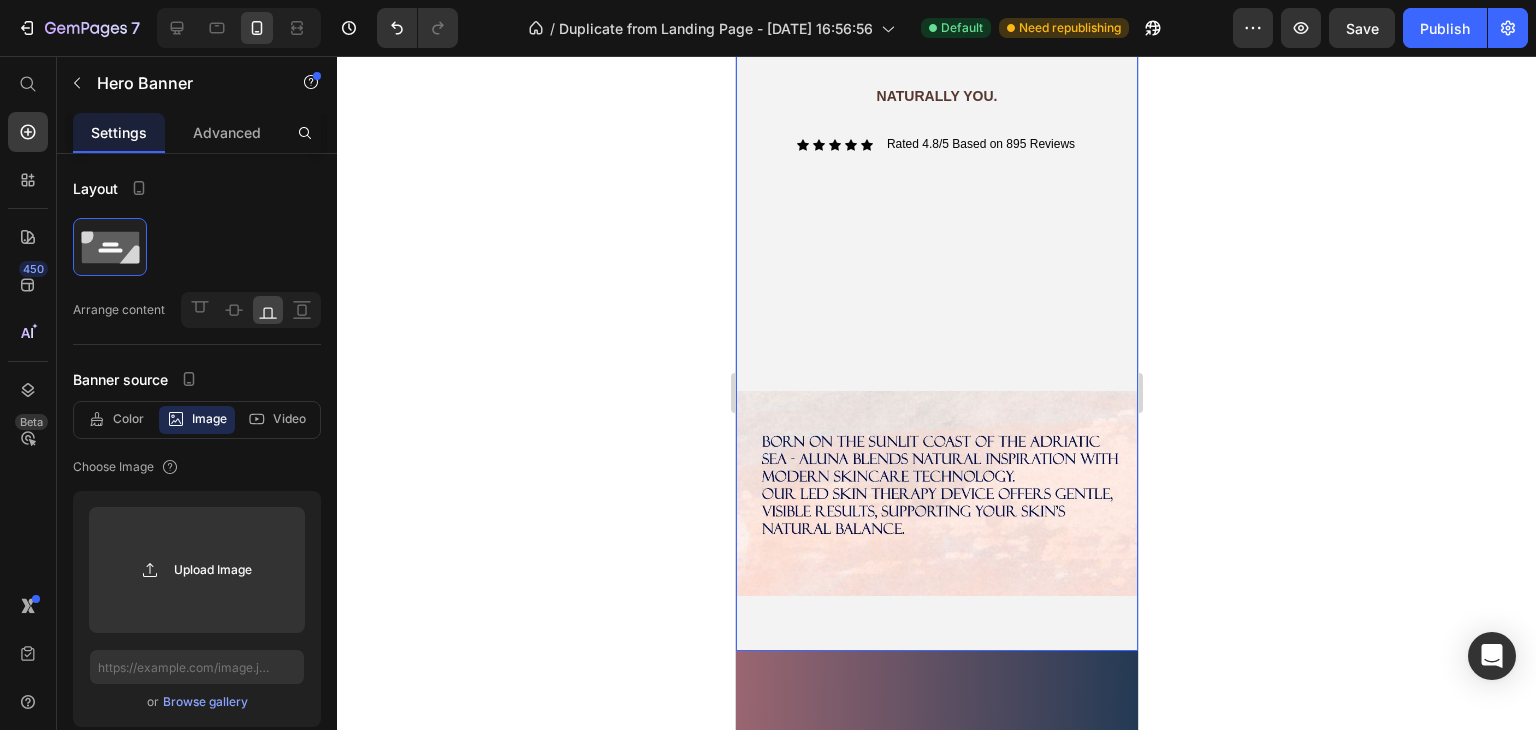 click on "Image ⁠⁠⁠⁠⁠⁠⁠ Gentle light. Heading visible power. Text Block NATURALLY YOU. Text Block Icon Icon Icon Icon Icon Icon List Rated 4.8/5 Based on 895 Reviews Text Block Row Row Row Image" at bounding box center [936, 138] 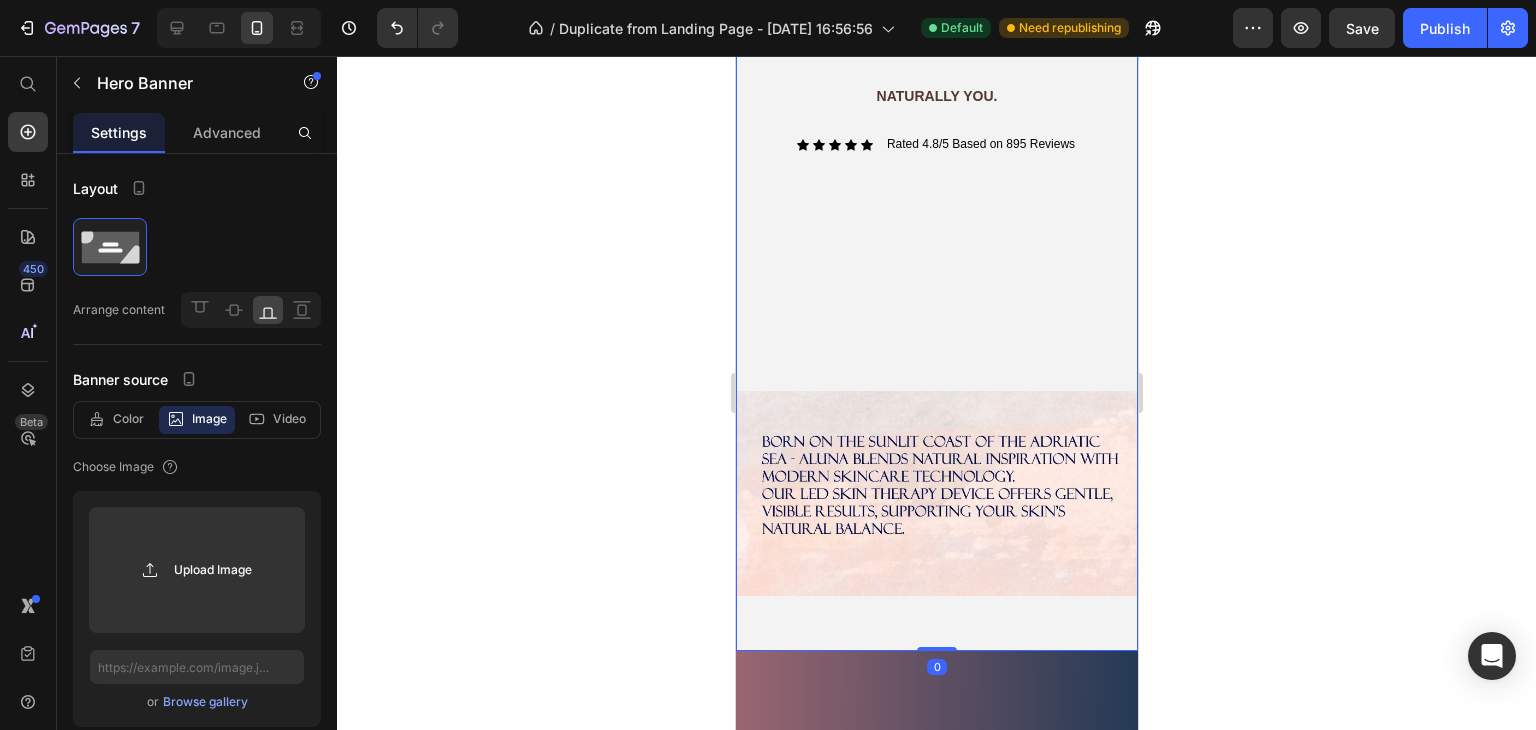 click on "Image ⁠⁠⁠⁠⁠⁠⁠ Gentle light. Heading visible power. Text Block NATURALLY YOU. Text Block Icon Icon Icon Icon Icon Icon List Rated 4.8/5 Based on 895 Reviews Text Block Row Row Row Image Hero Banner   0" at bounding box center [936, 138] 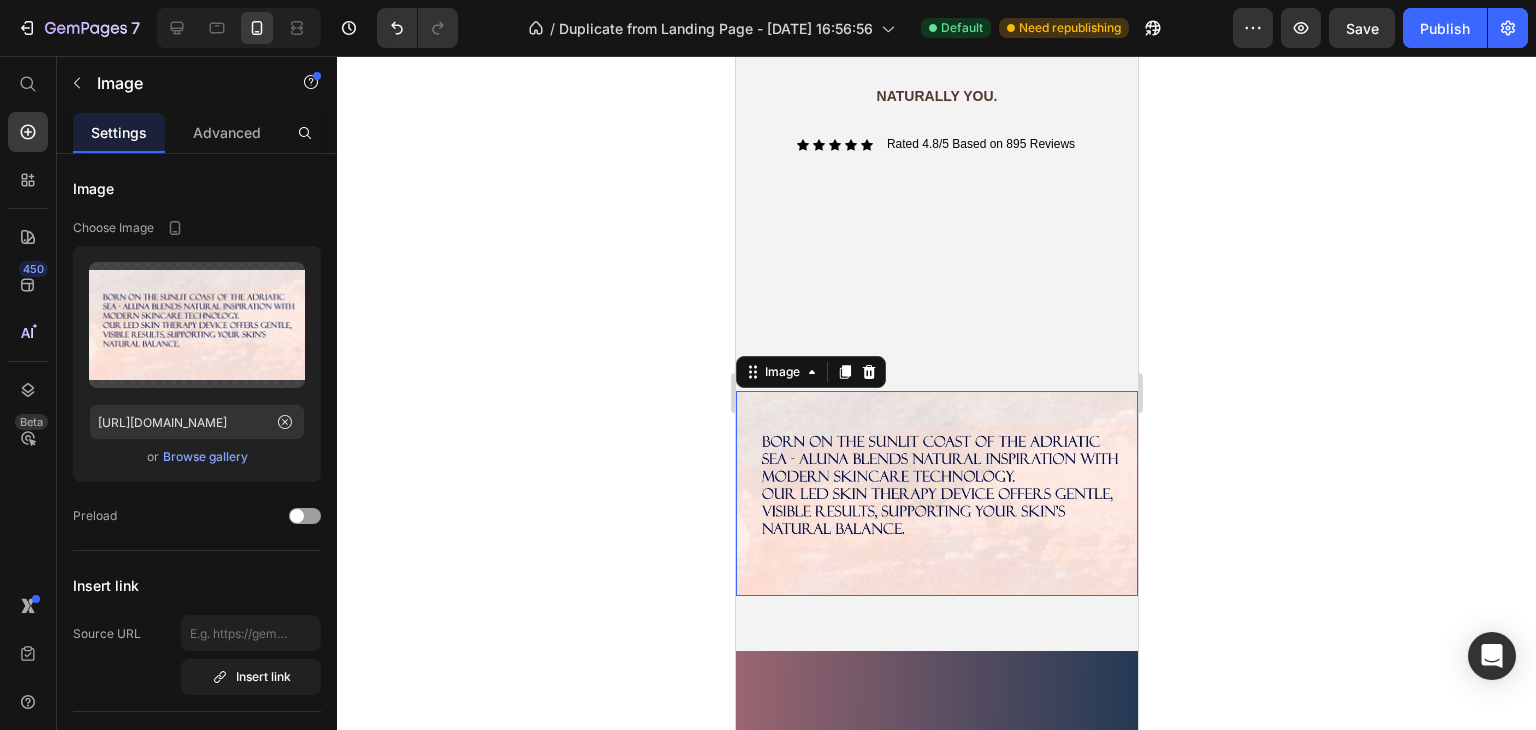 click at bounding box center (936, 493) 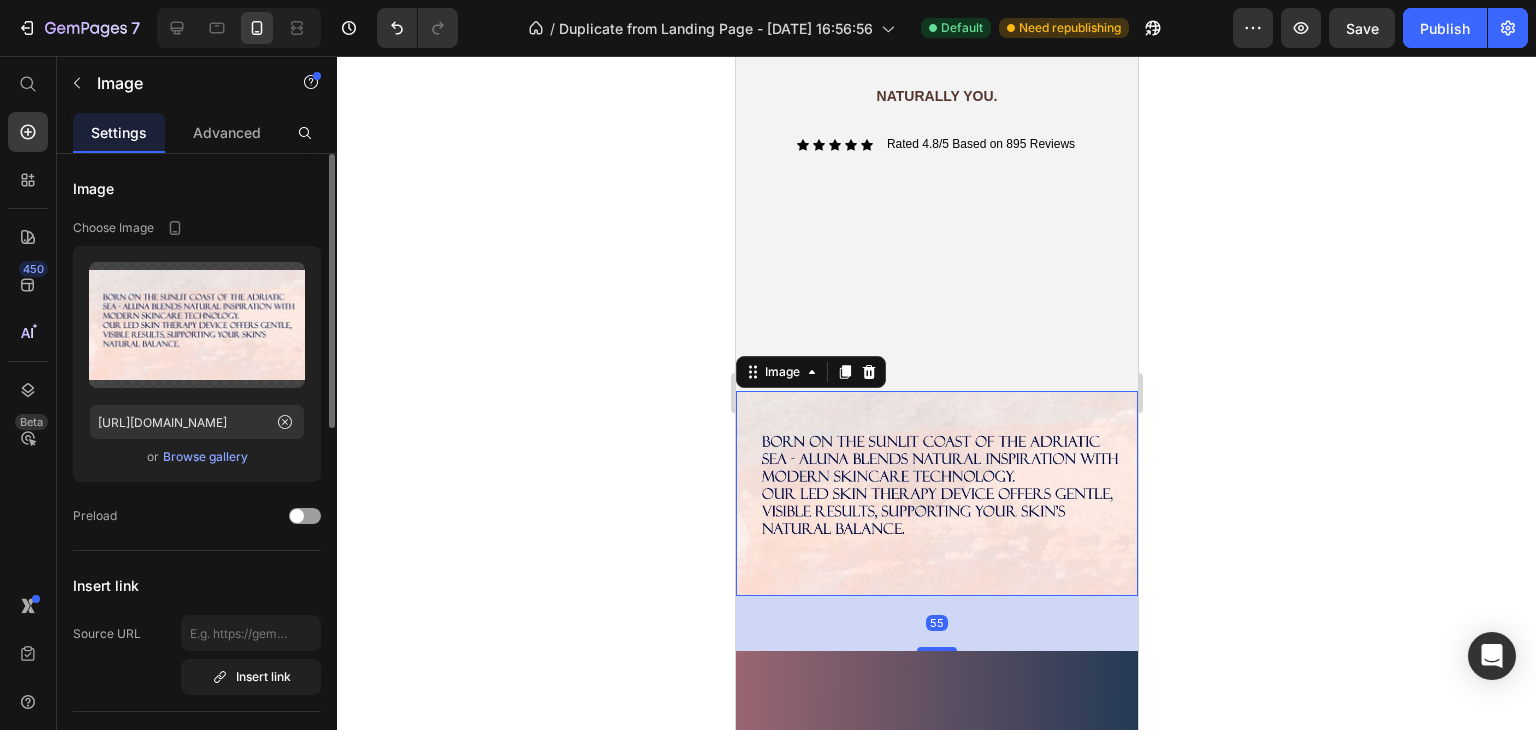 click on "Browse gallery" at bounding box center (205, 457) 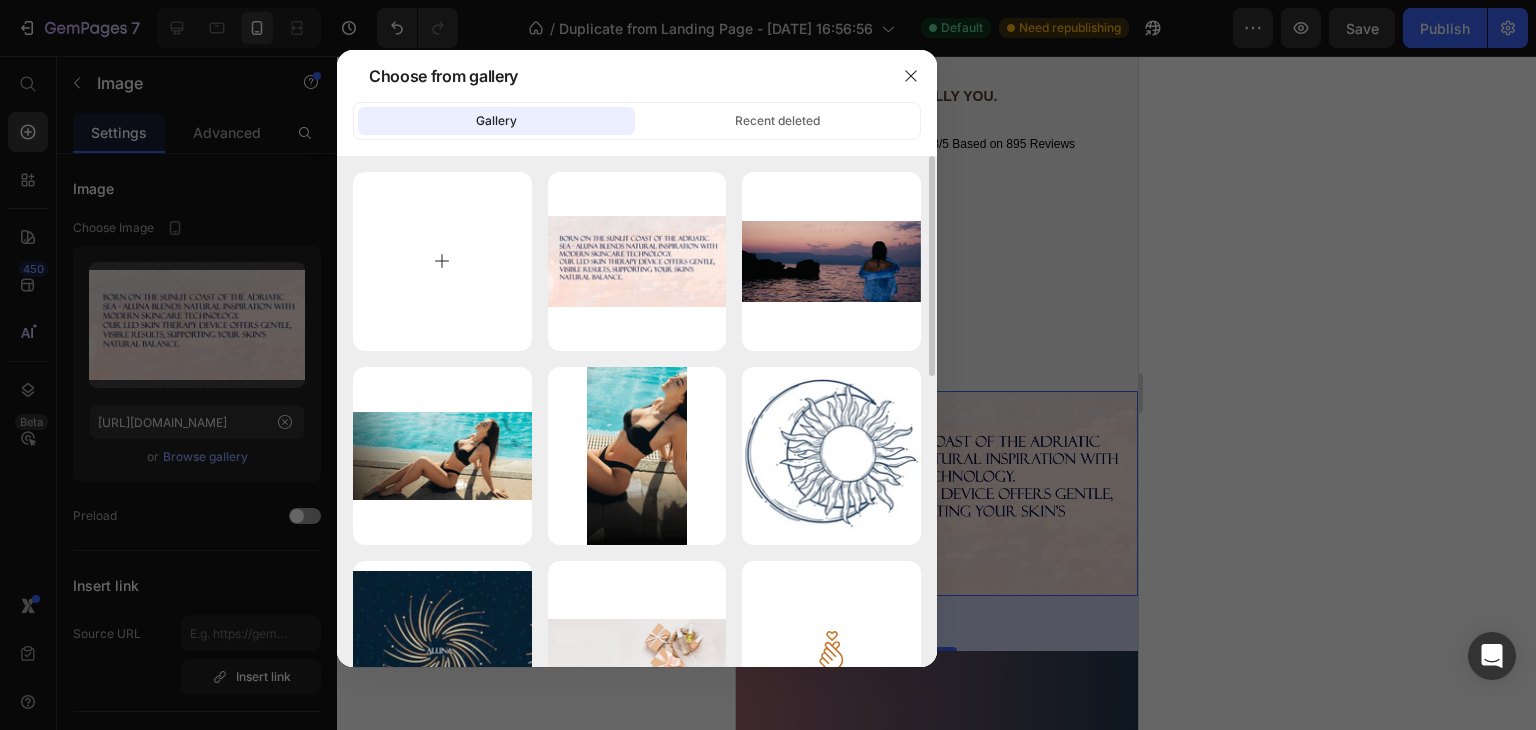 click at bounding box center (442, 261) 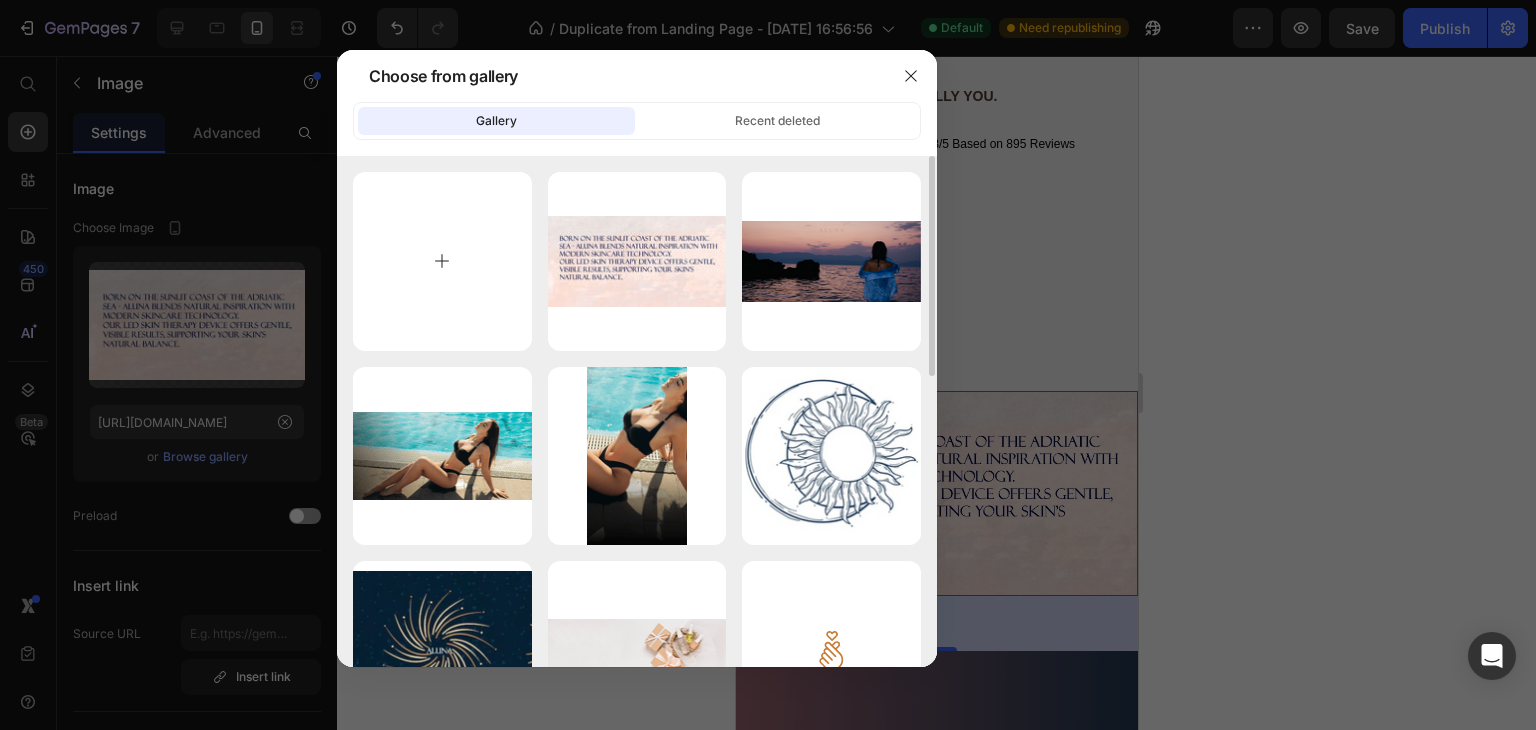 type on "C:\fakepath\hh.JPG" 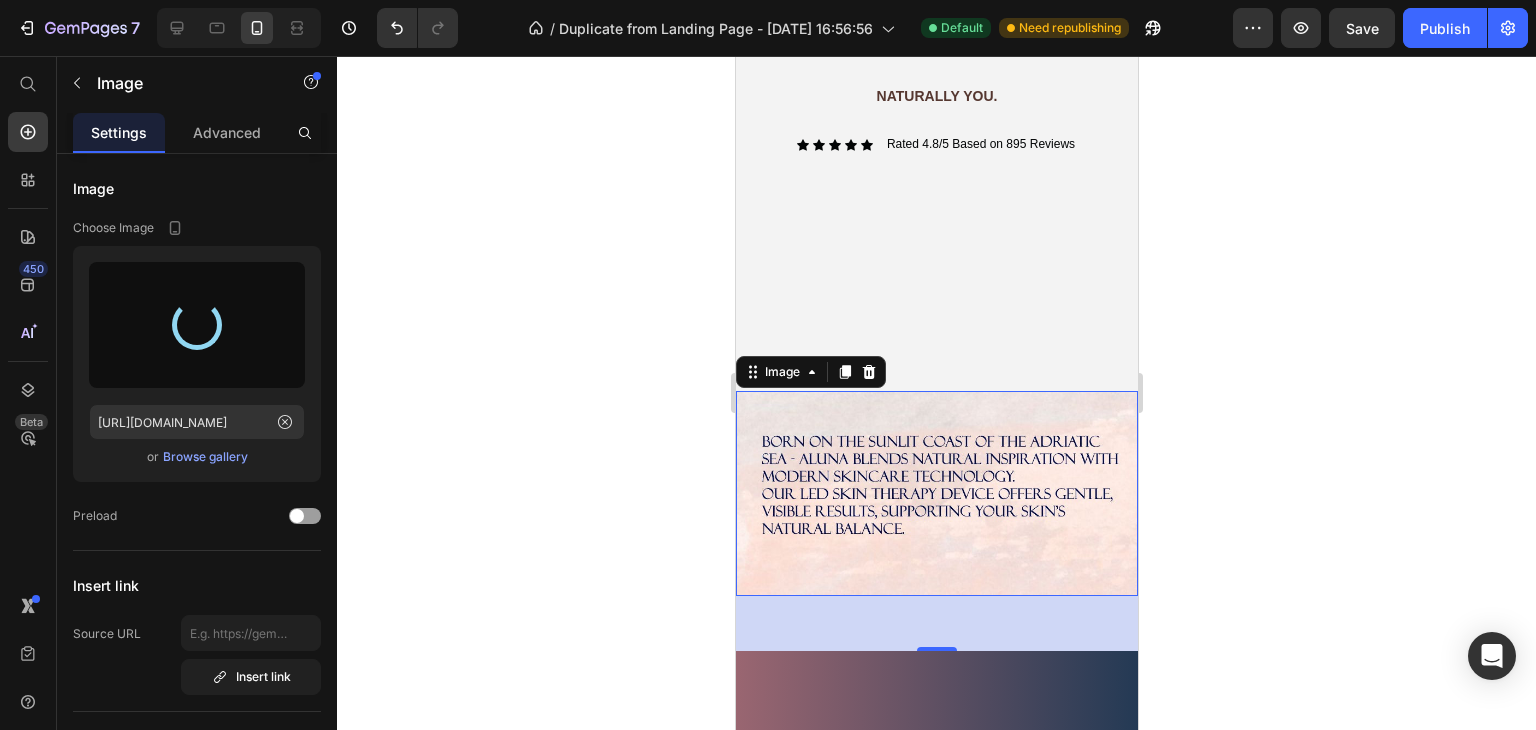type on "[URL][DOMAIN_NAME]" 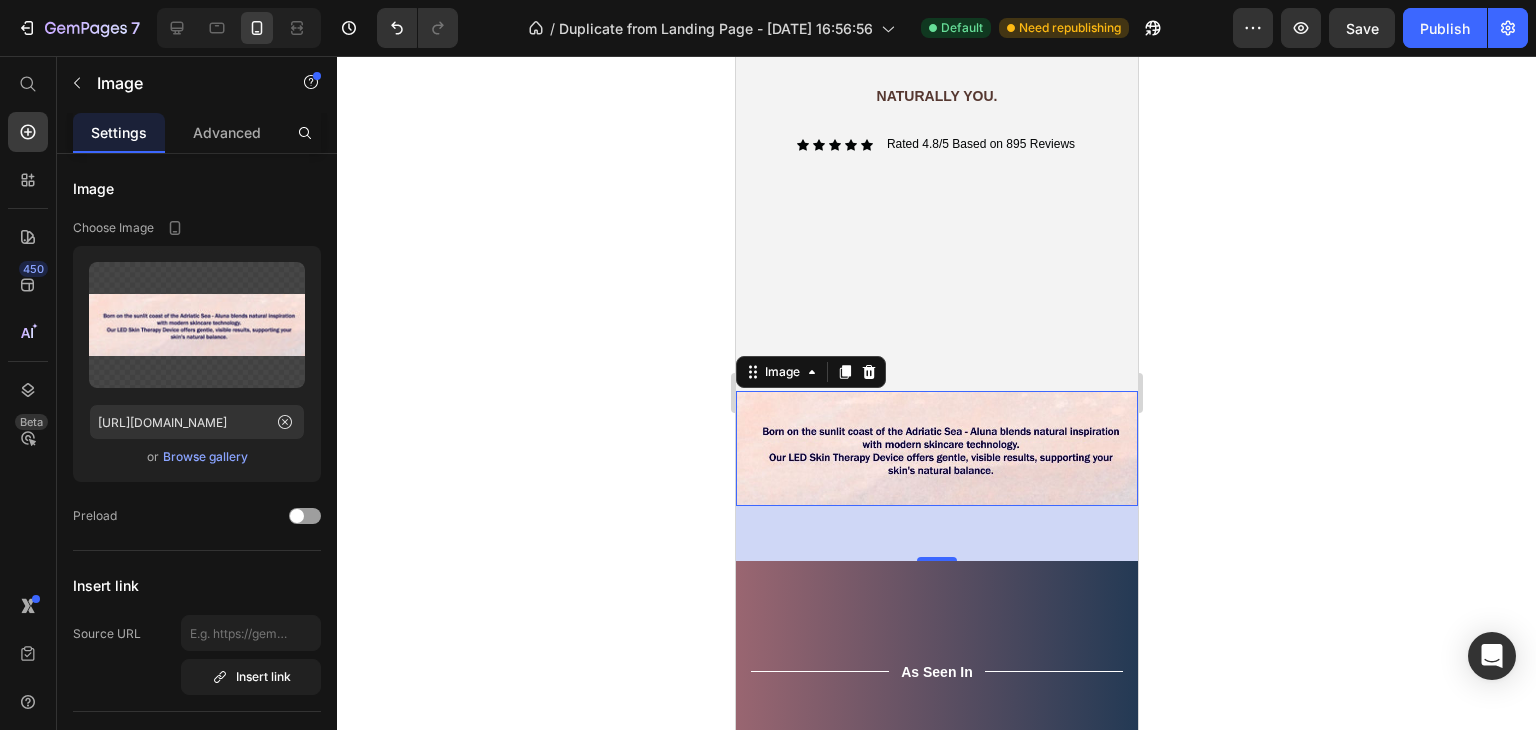 click 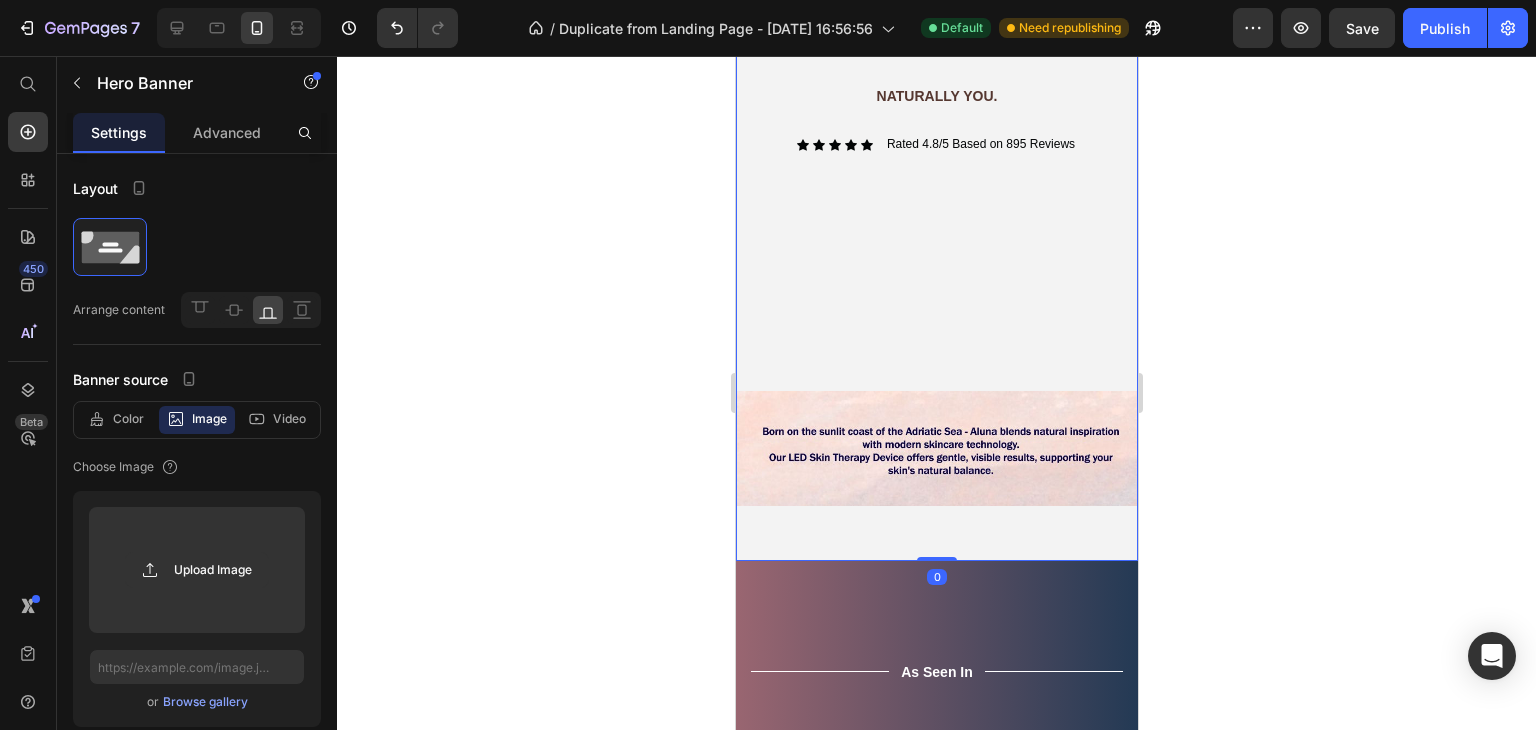 drag, startPoint x: 909, startPoint y: 546, endPoint x: 923, endPoint y: 505, distance: 43.32436 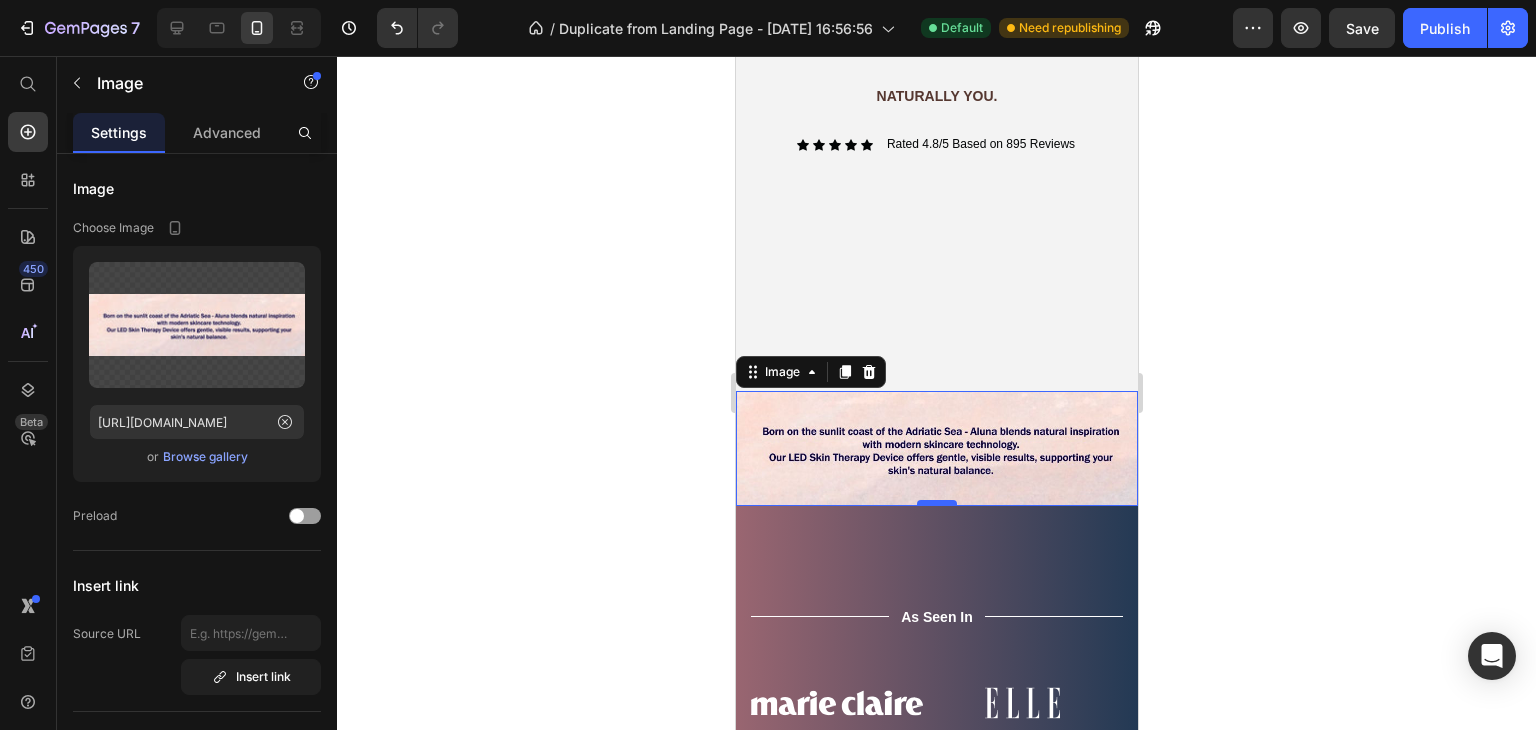 drag, startPoint x: 929, startPoint y: 549, endPoint x: 941, endPoint y: 494, distance: 56.293873 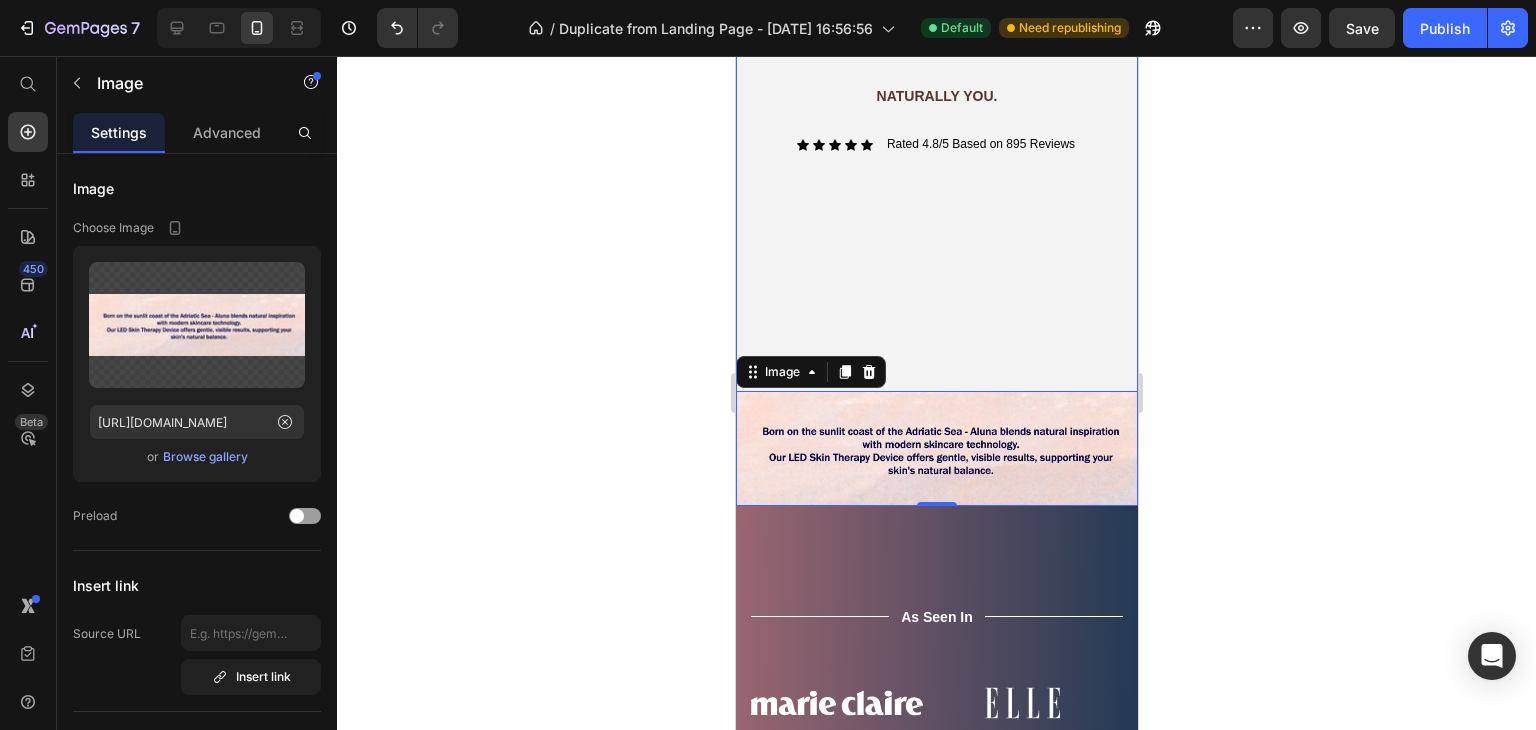 click on "Image ⁠⁠⁠⁠⁠⁠⁠ Gentle light. Heading visible power. Text Block NATURALLY YOU. Text Block Icon Icon Icon Icon Icon Icon List Rated 4.8/5 Based on 895 Reviews Text Block Row Row Row Image   0" at bounding box center [936, 66] 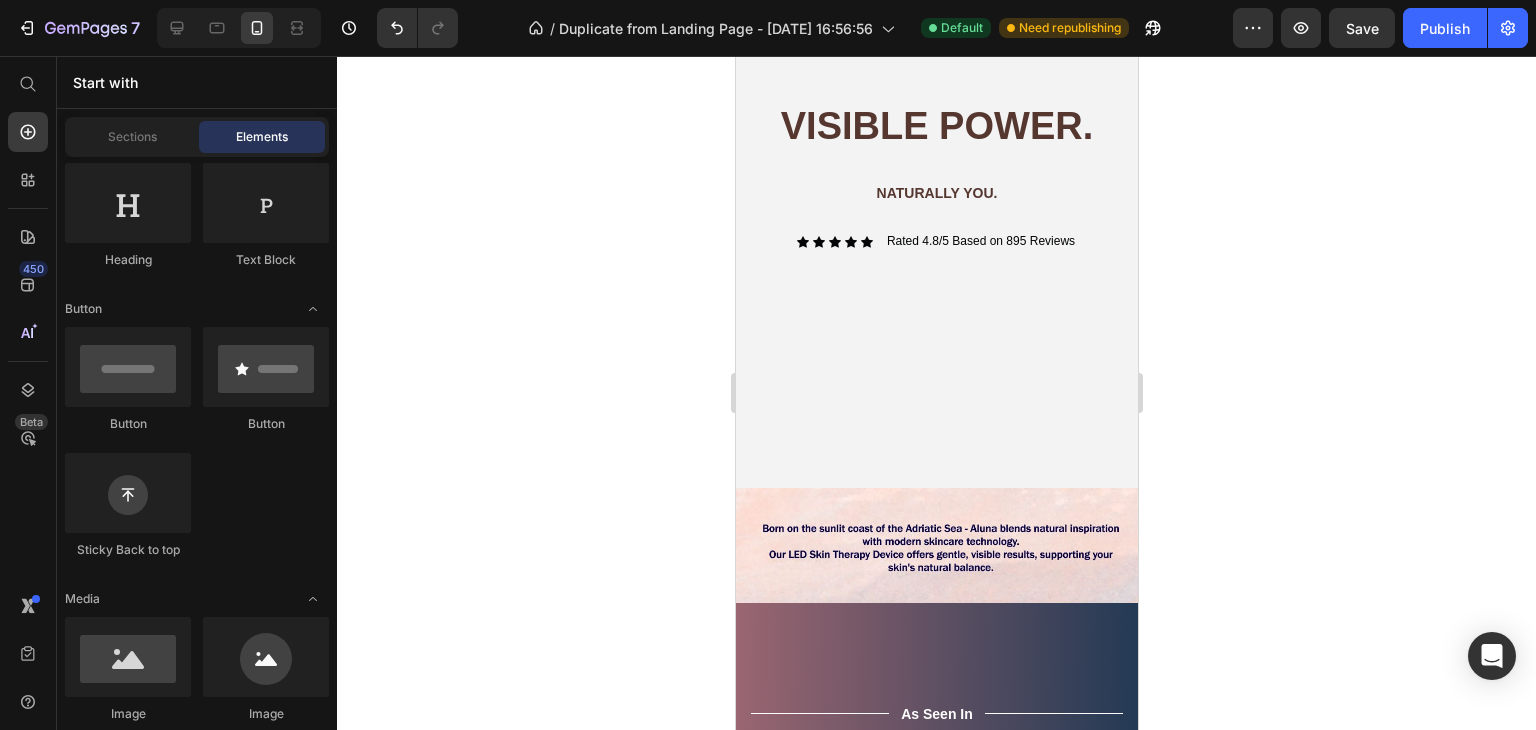 scroll, scrollTop: 532, scrollLeft: 0, axis: vertical 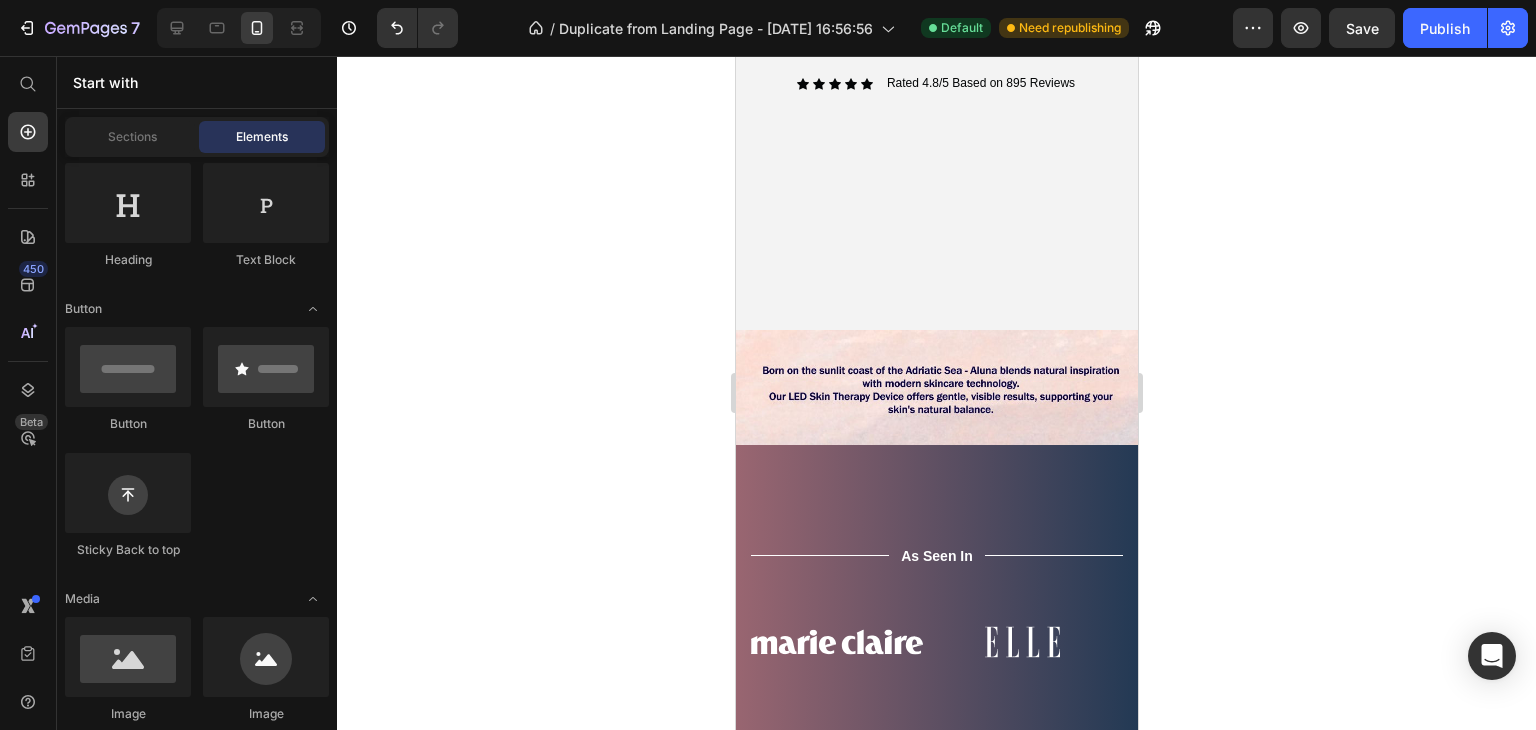 drag, startPoint x: 1128, startPoint y: 172, endPoint x: 1872, endPoint y: 235, distance: 746.6626 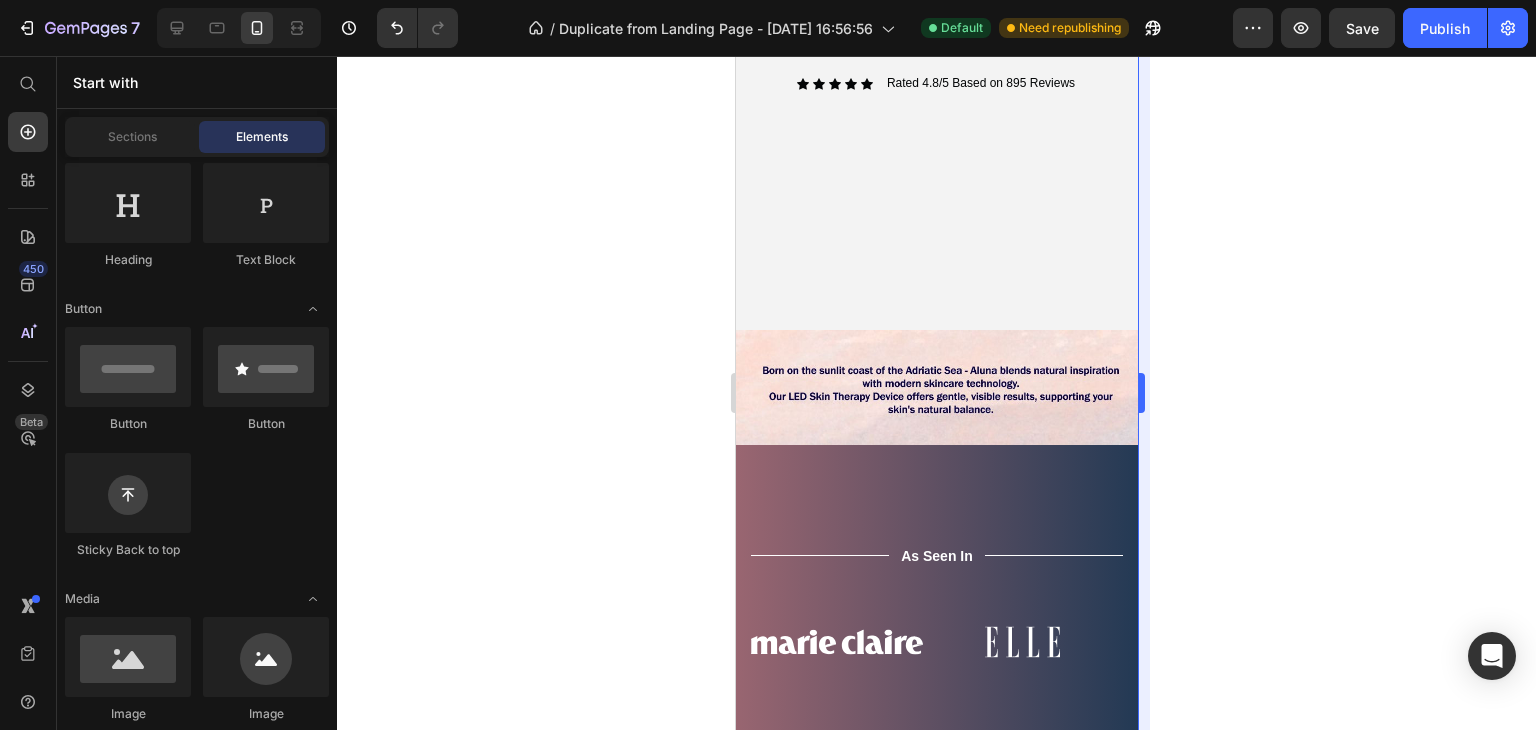 scroll, scrollTop: 540, scrollLeft: 0, axis: vertical 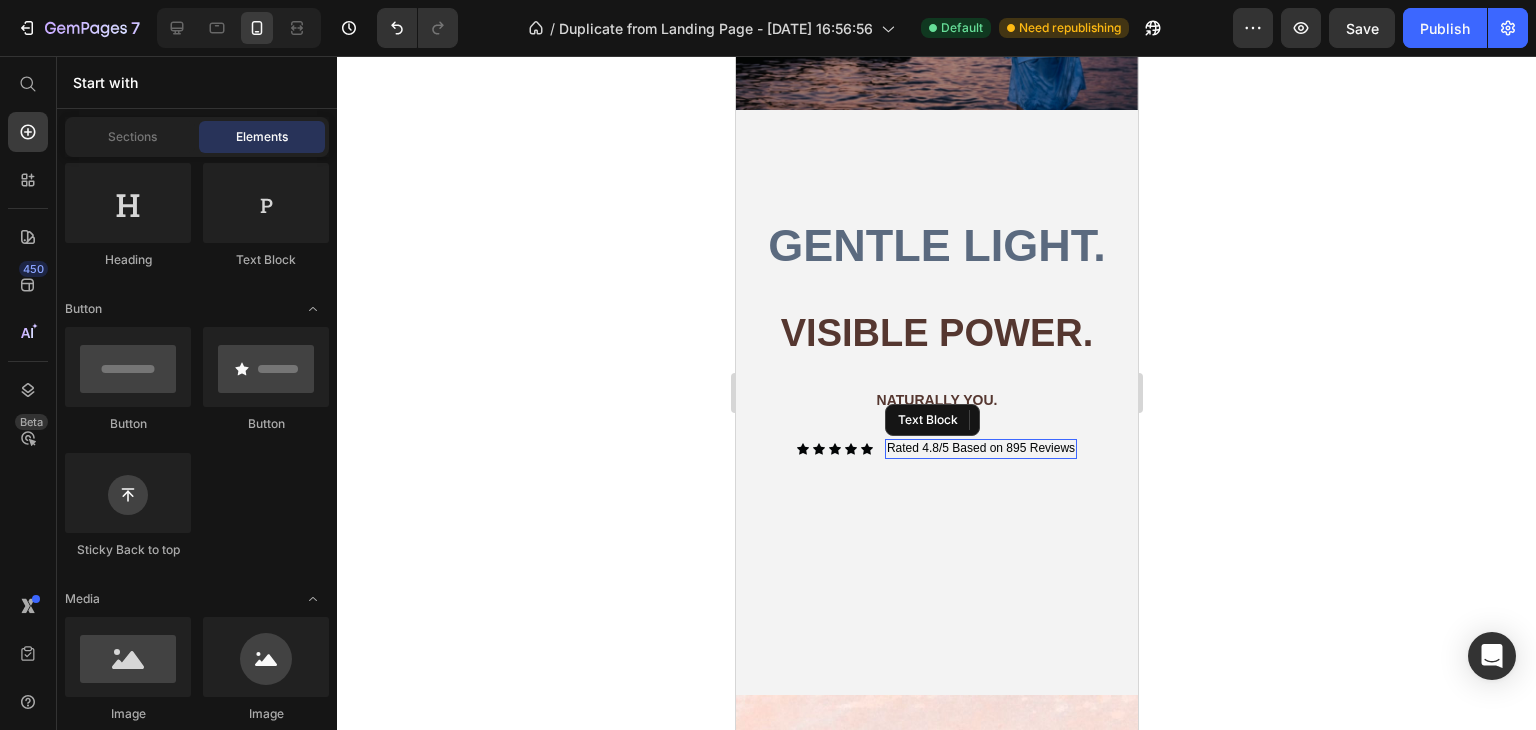 click on "Rated 4.8/5 Based on 895 Reviews" at bounding box center (980, 449) 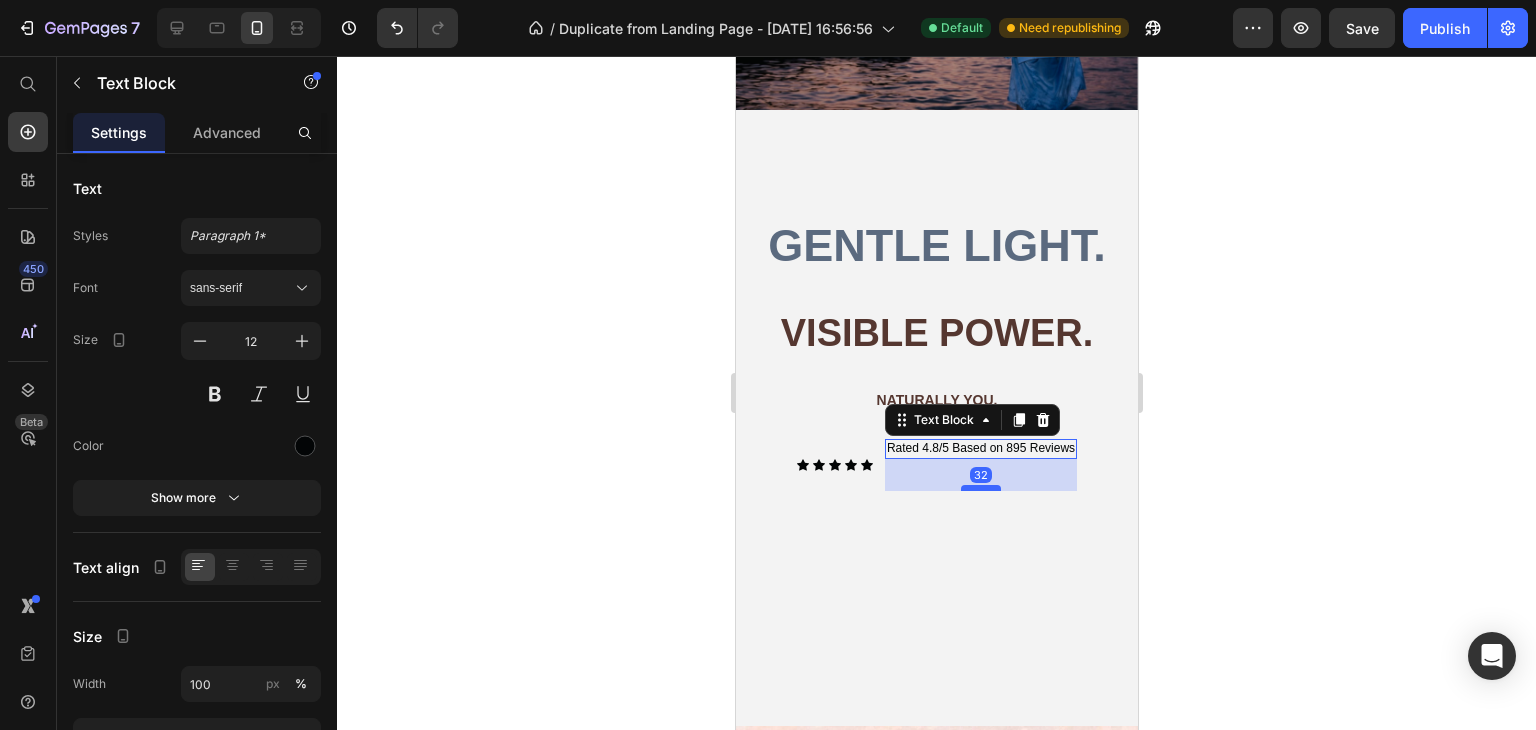 drag, startPoint x: 967, startPoint y: 450, endPoint x: 968, endPoint y: 481, distance: 31.016125 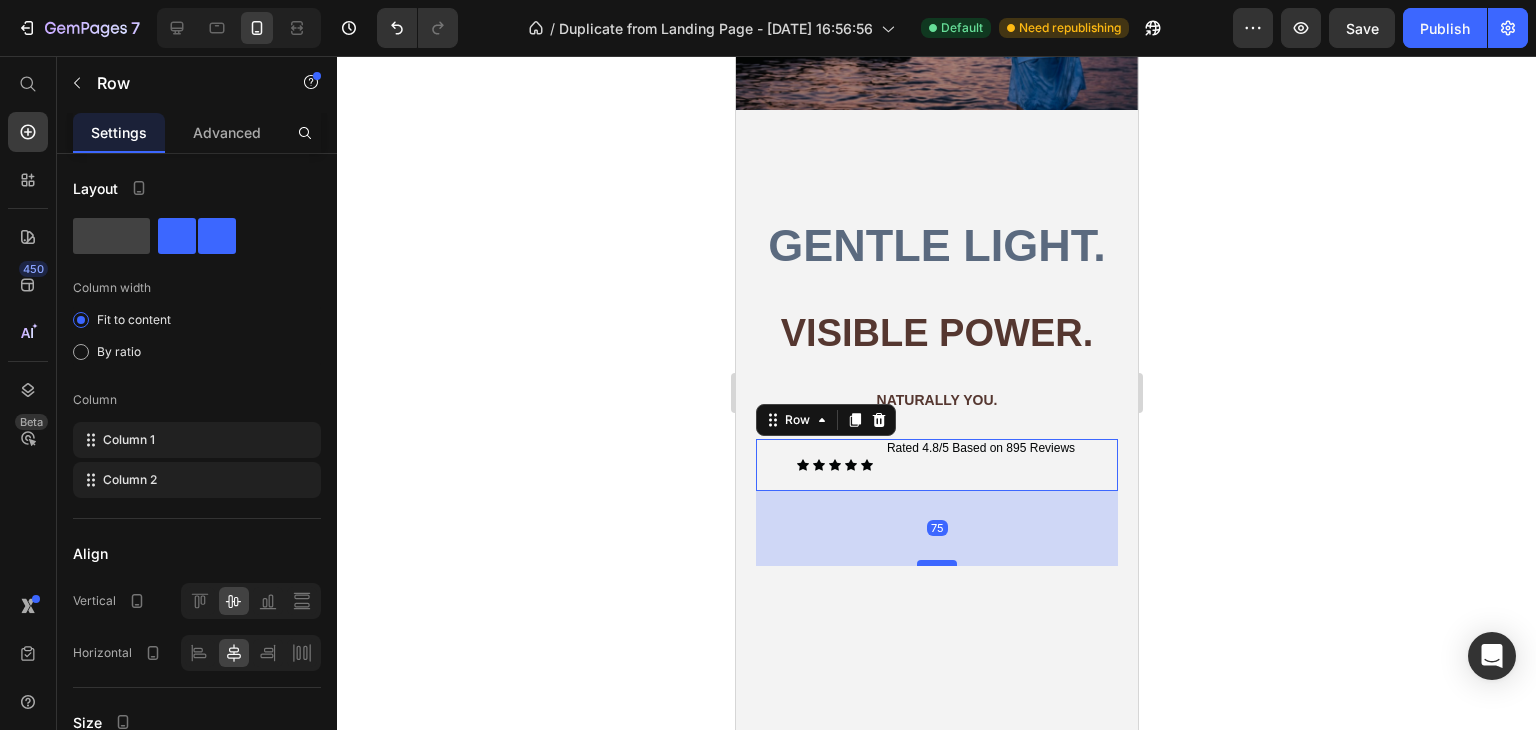 drag, startPoint x: 935, startPoint y: 486, endPoint x: 919, endPoint y: 558, distance: 73.756355 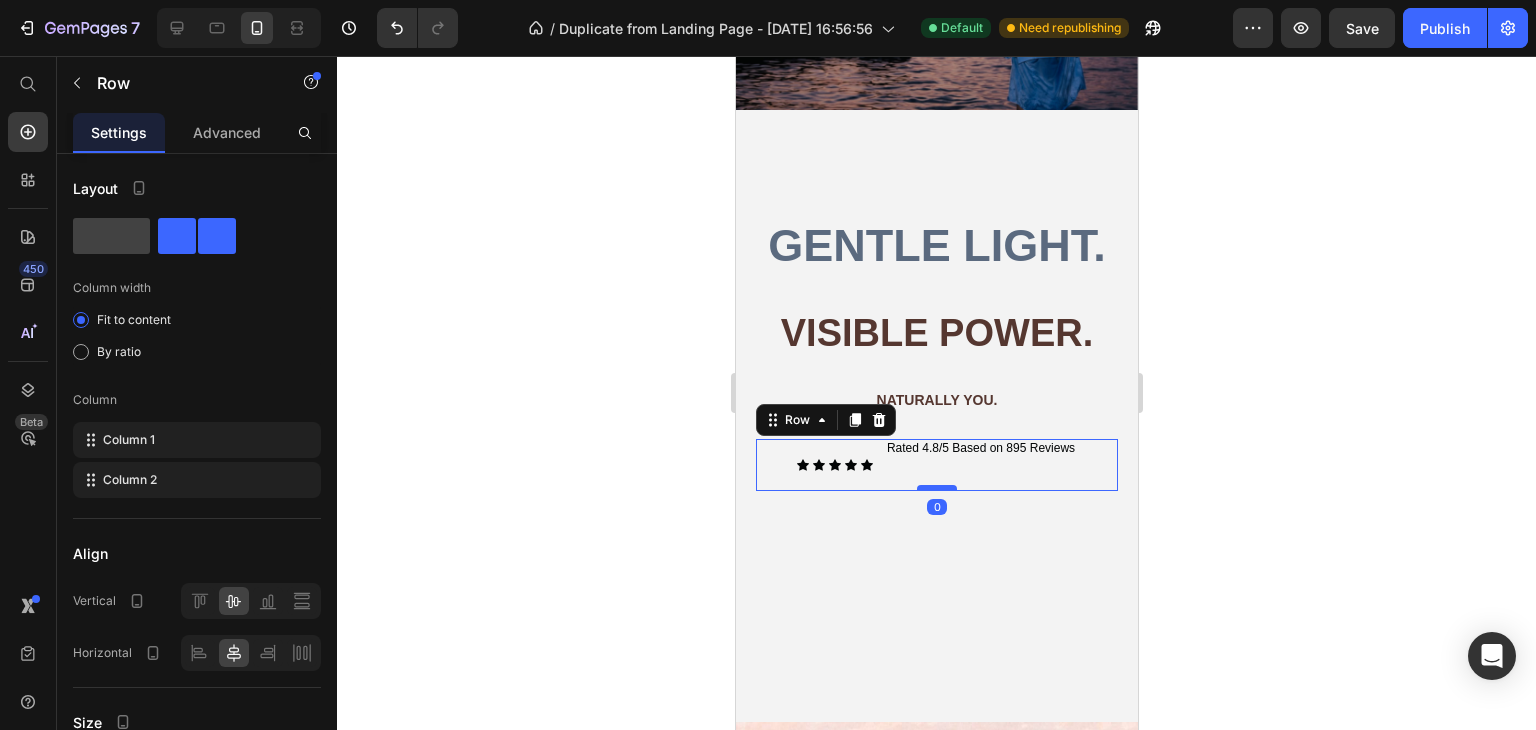 drag, startPoint x: 919, startPoint y: 558, endPoint x: 938, endPoint y: 481, distance: 79.30952 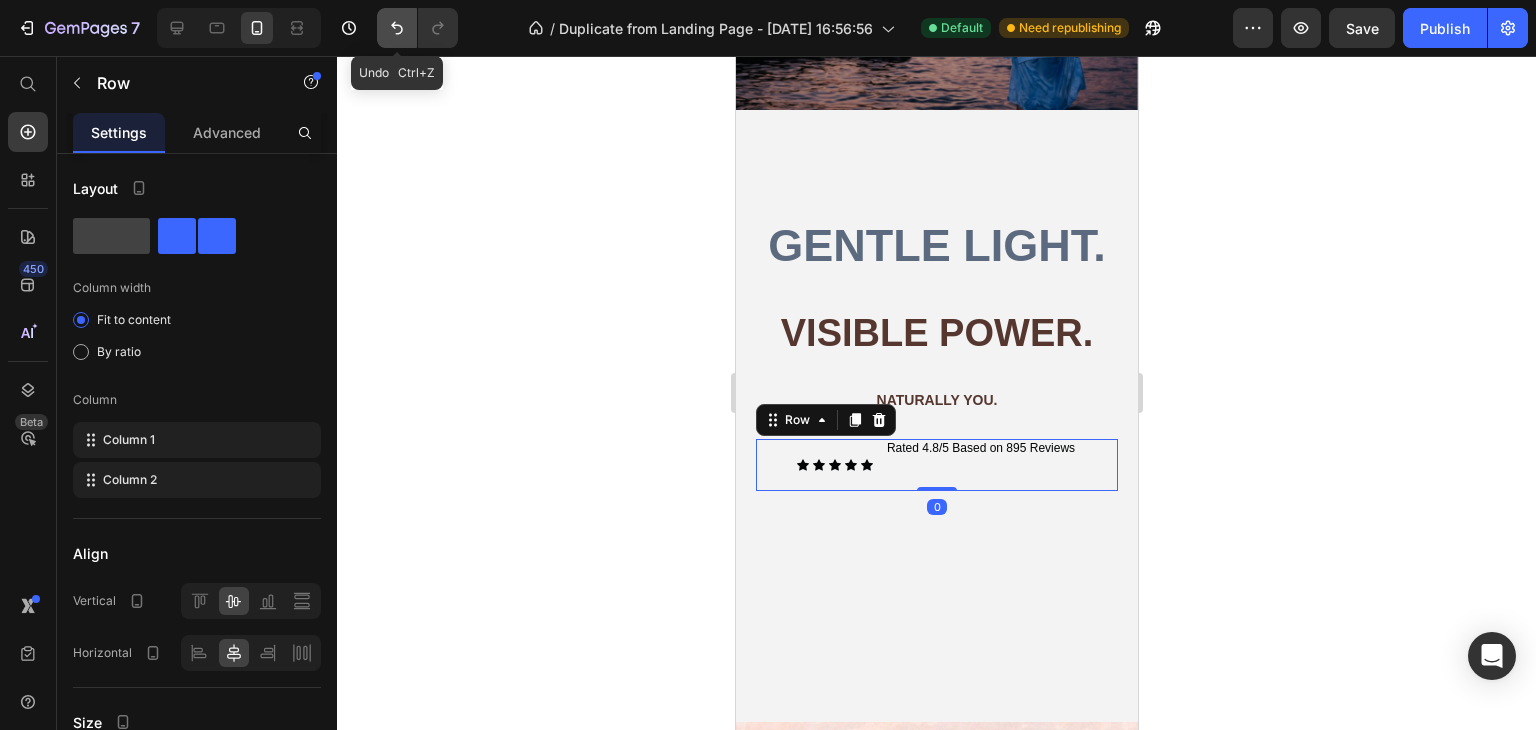 click 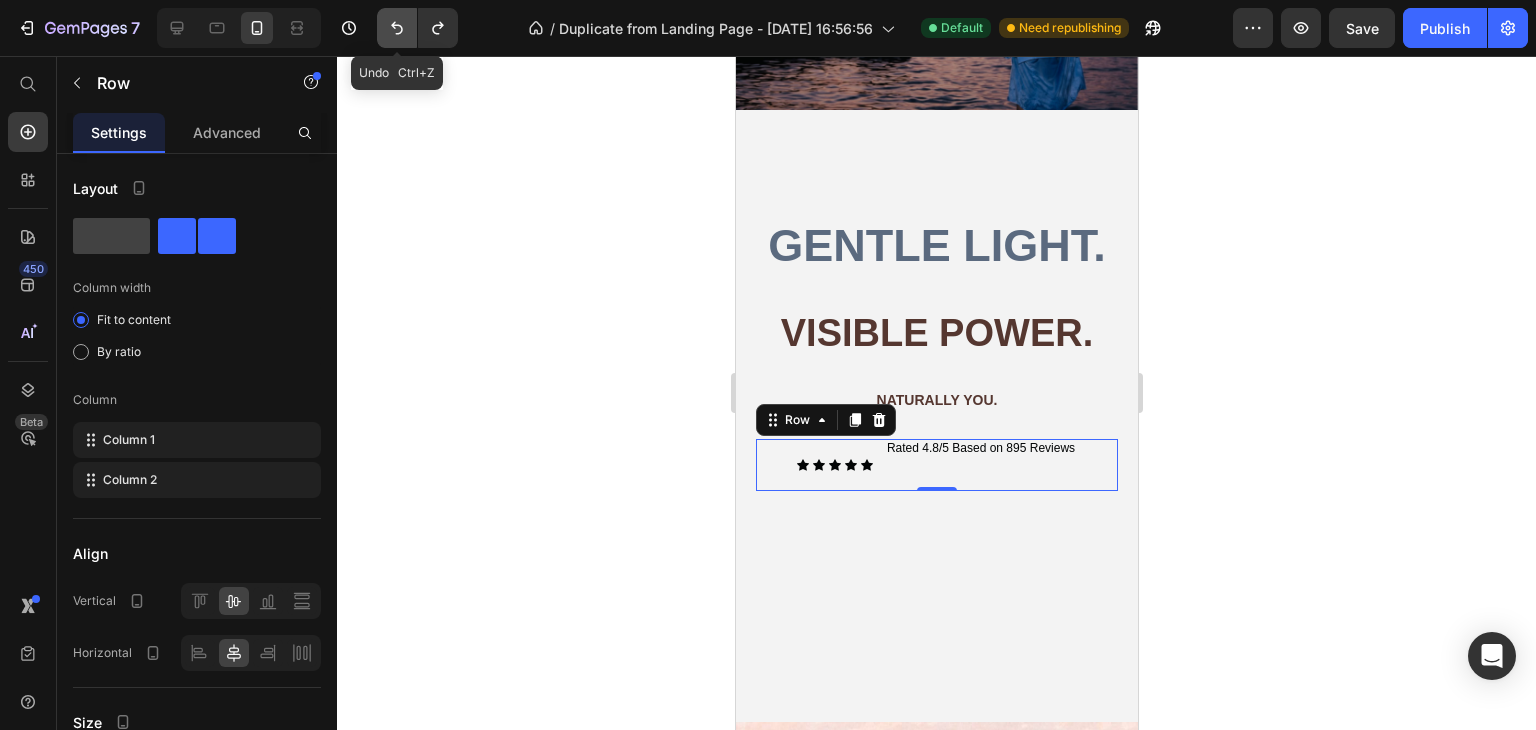 click 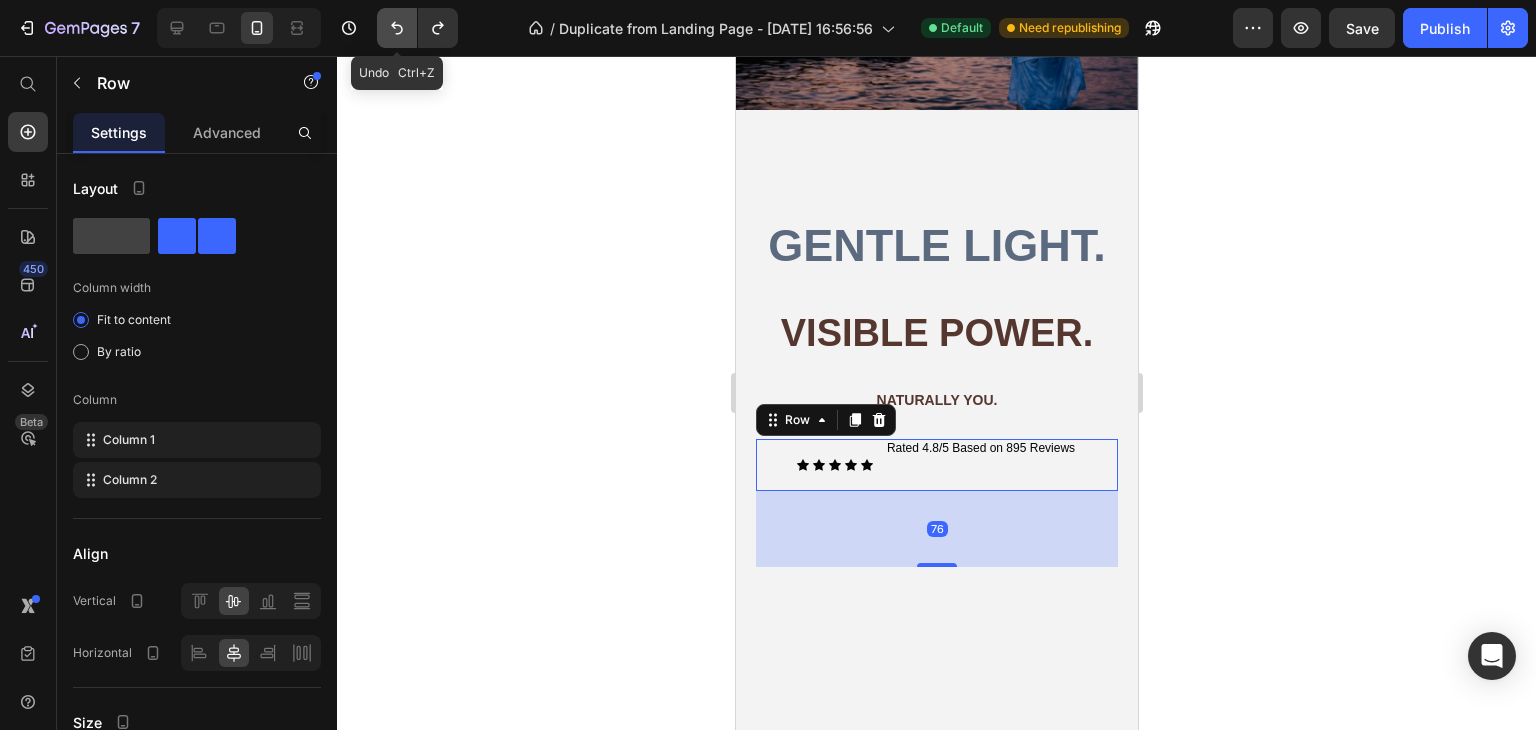 click 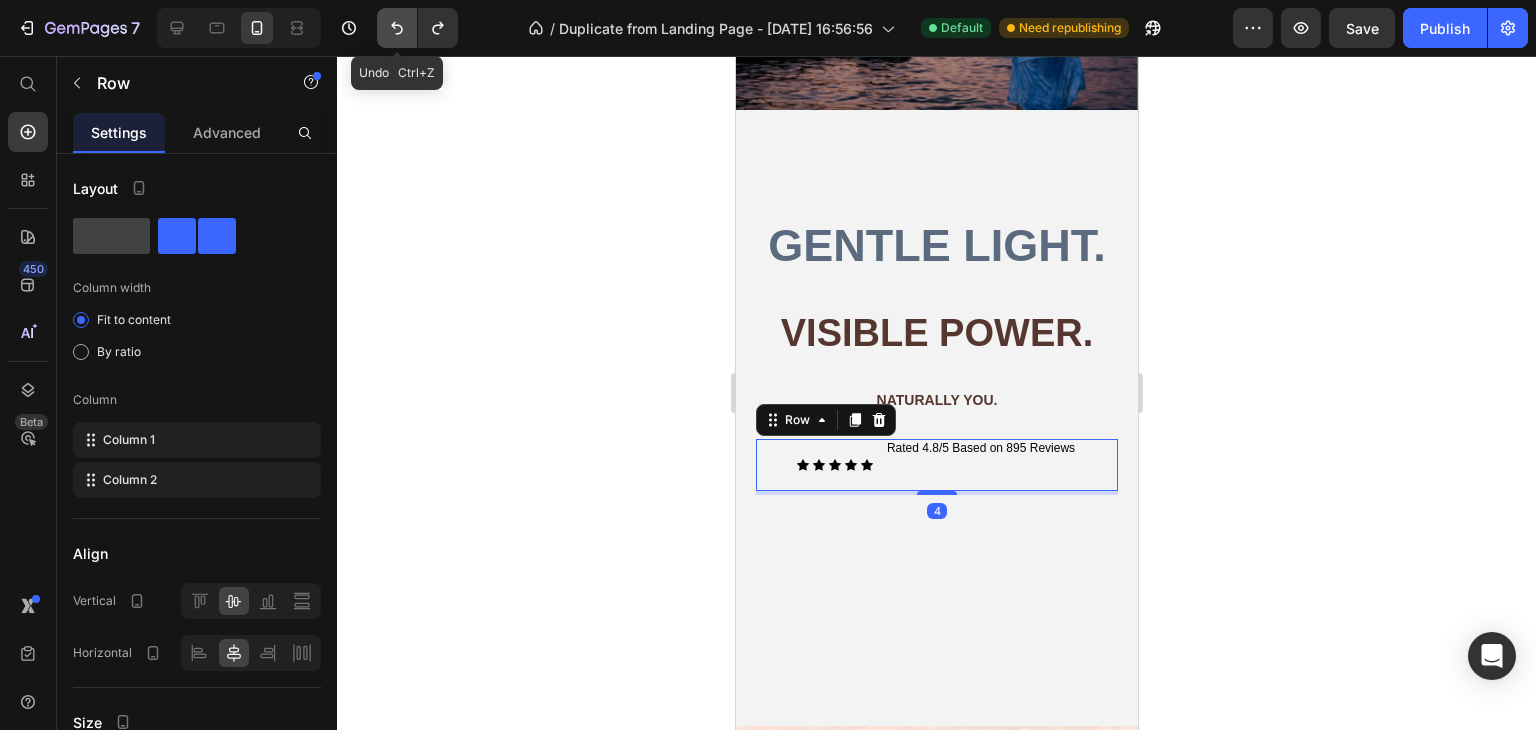 click 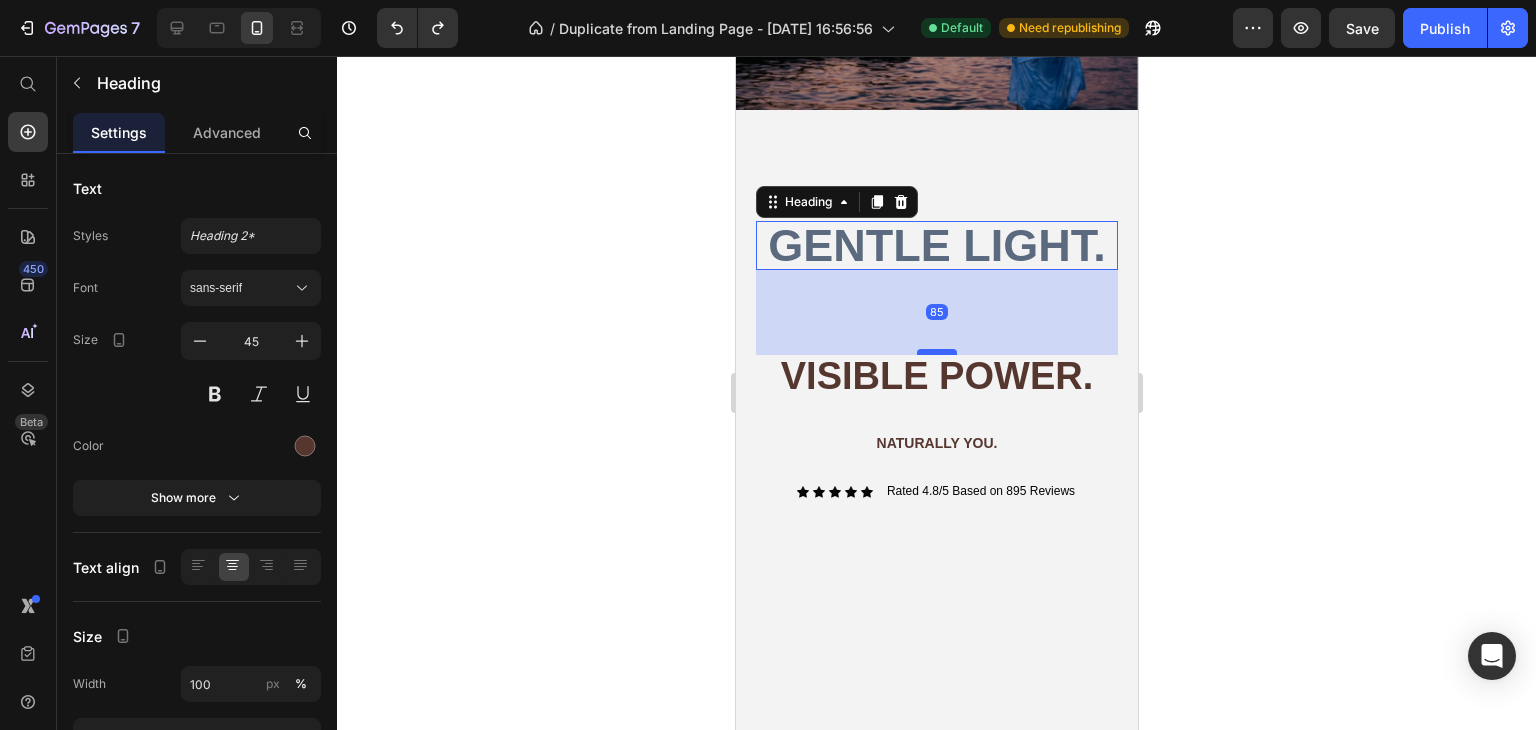 drag, startPoint x: 938, startPoint y: 303, endPoint x: 930, endPoint y: 346, distance: 43.737854 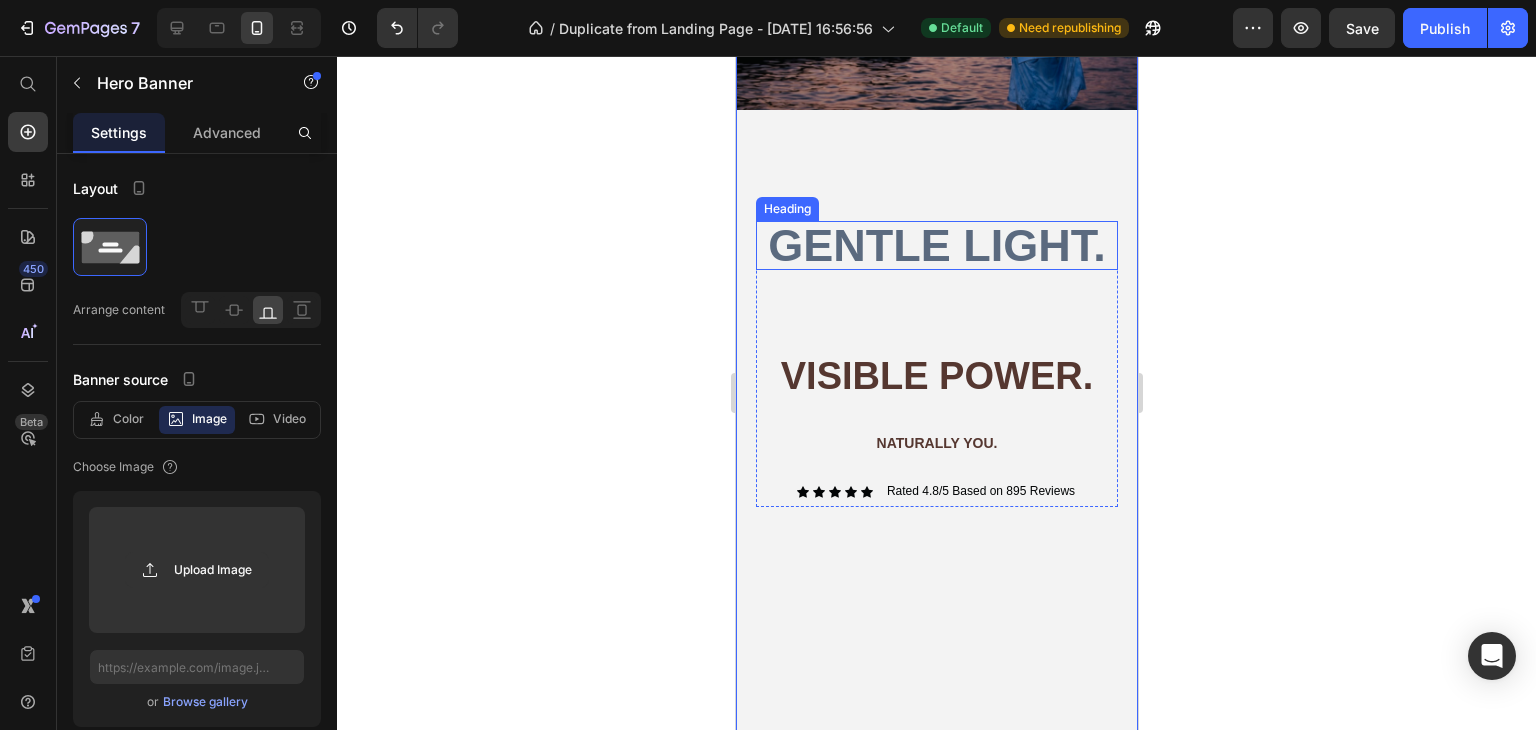 click on "Gentle light." at bounding box center (936, 245) 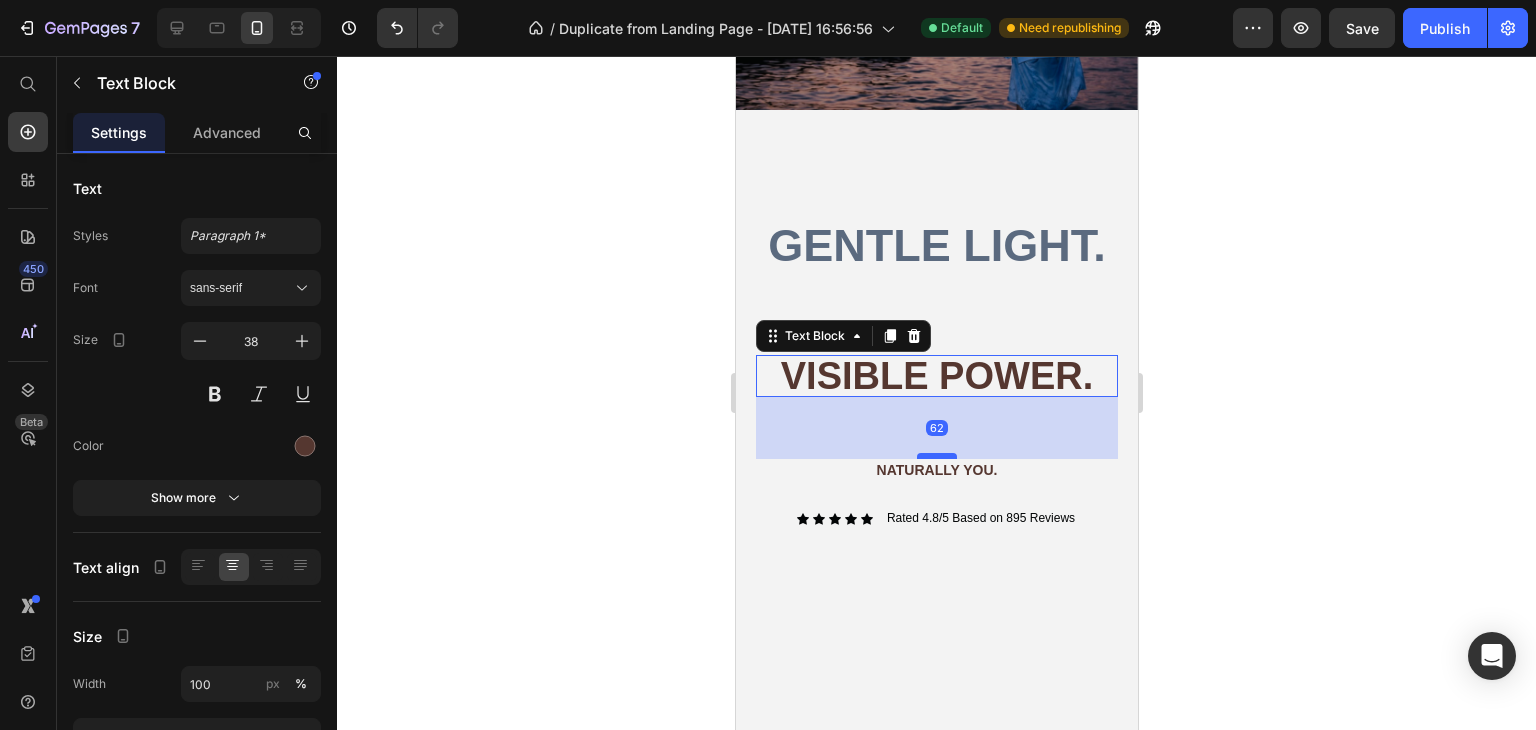 drag, startPoint x: 934, startPoint y: 422, endPoint x: 934, endPoint y: 449, distance: 27 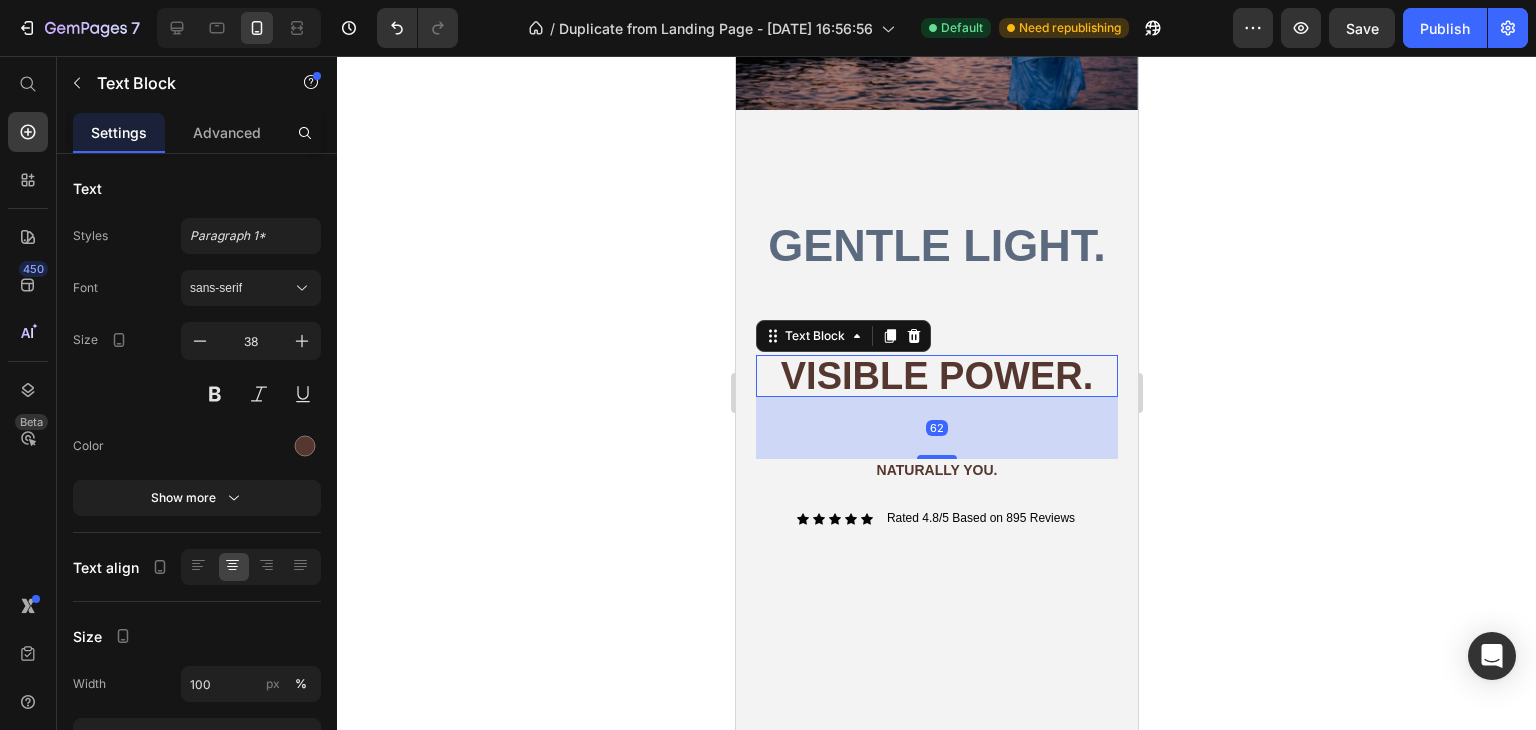 click 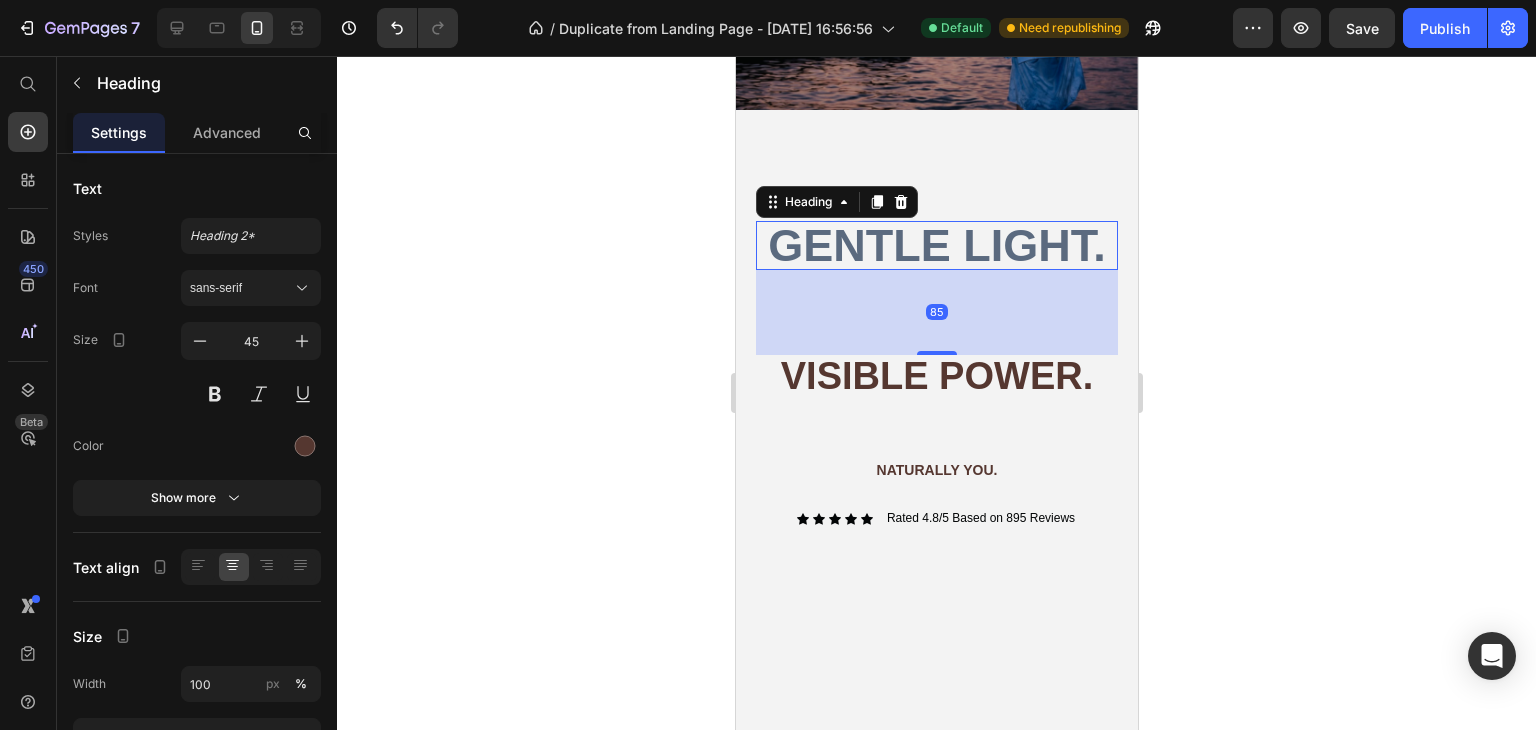 click on "85" at bounding box center [936, 312] 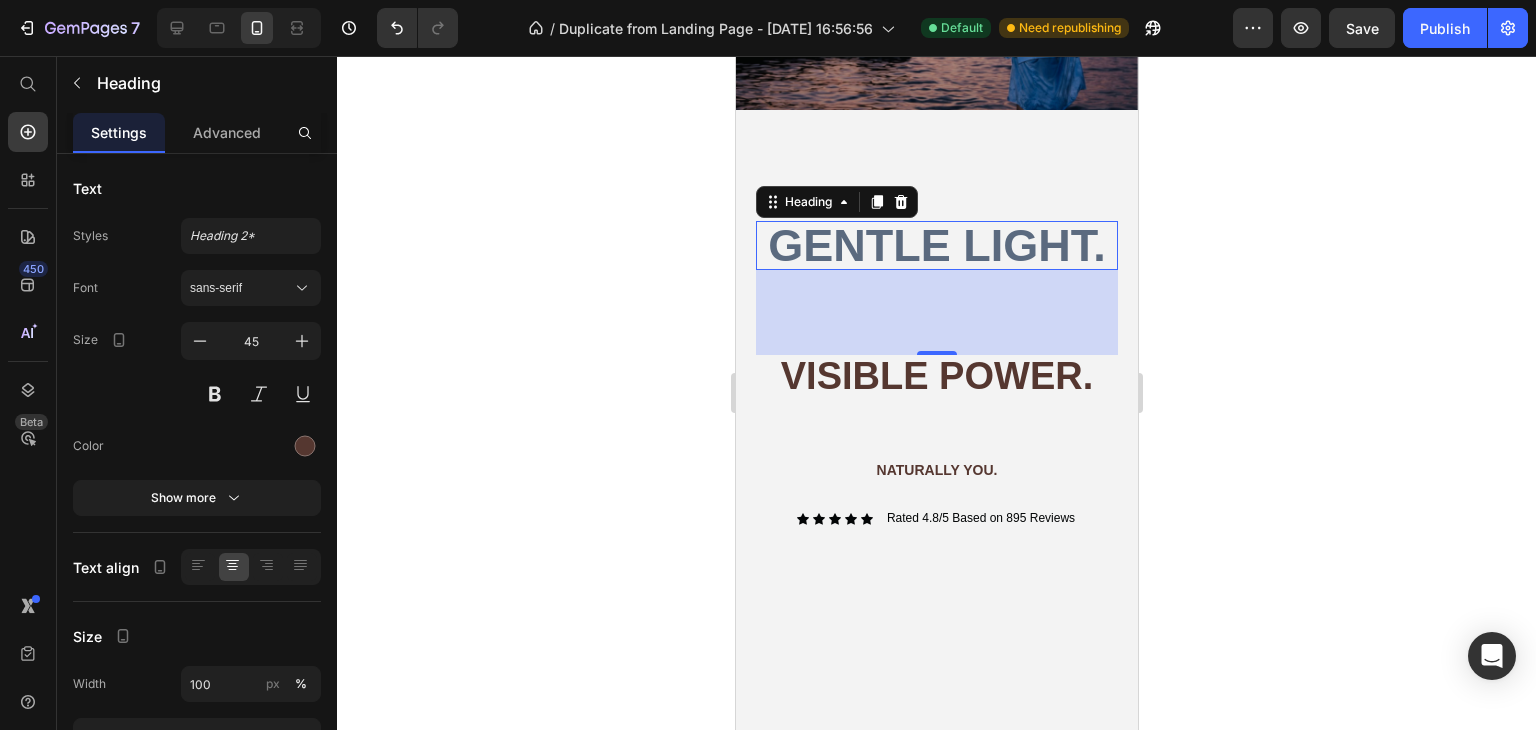 click on "85" at bounding box center (936, 312) 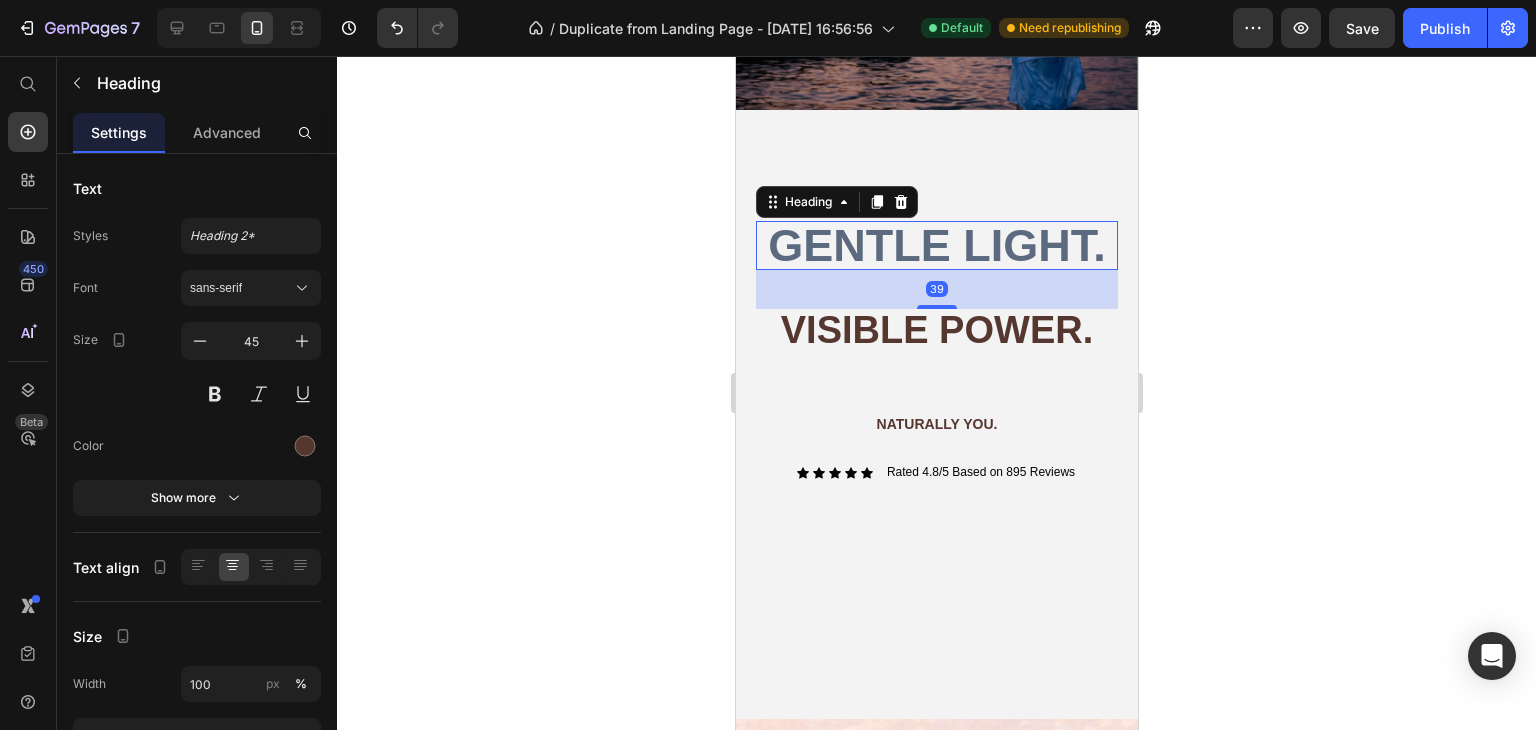 drag, startPoint x: 933, startPoint y: 344, endPoint x: 949, endPoint y: 298, distance: 48.703182 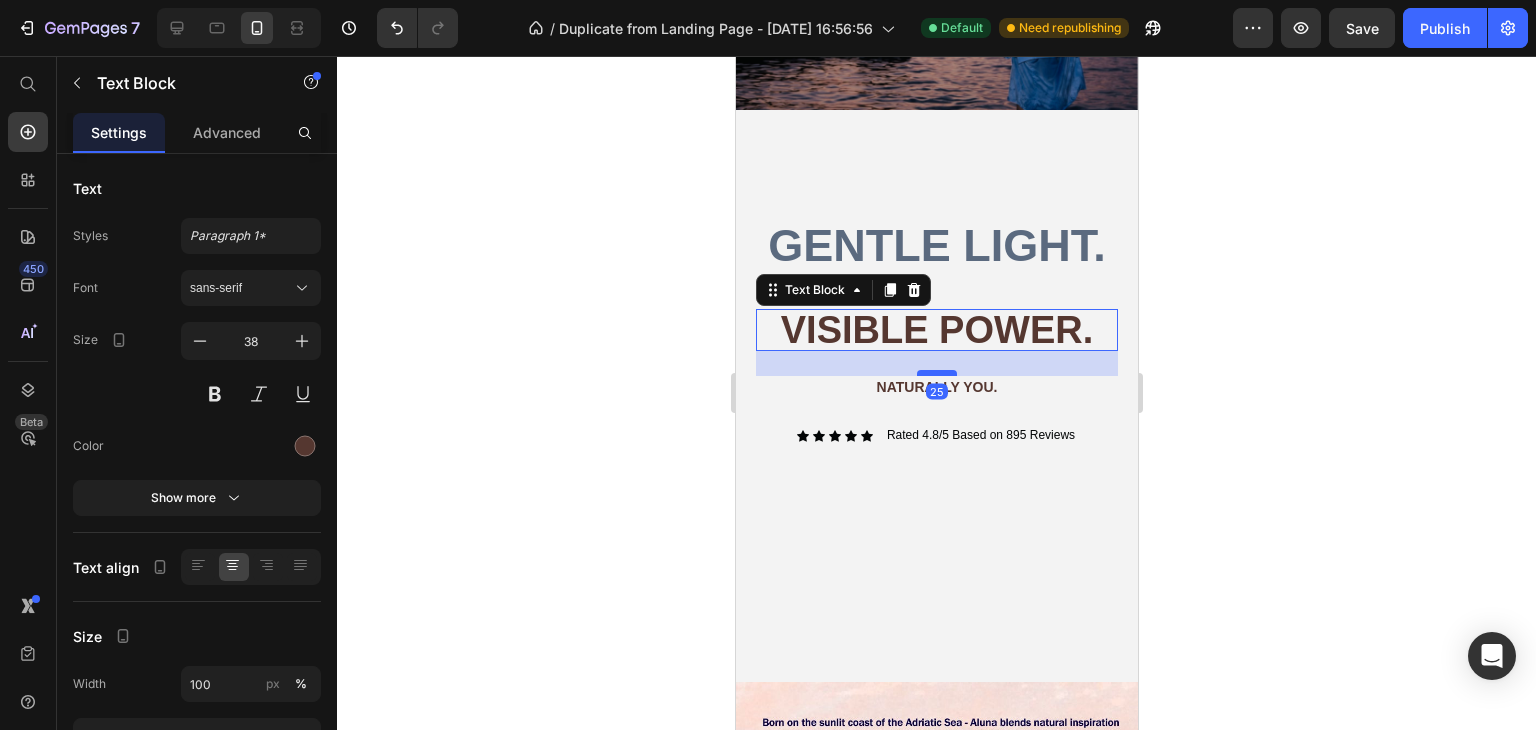 drag, startPoint x: 934, startPoint y: 405, endPoint x: 943, endPoint y: 368, distance: 38.078865 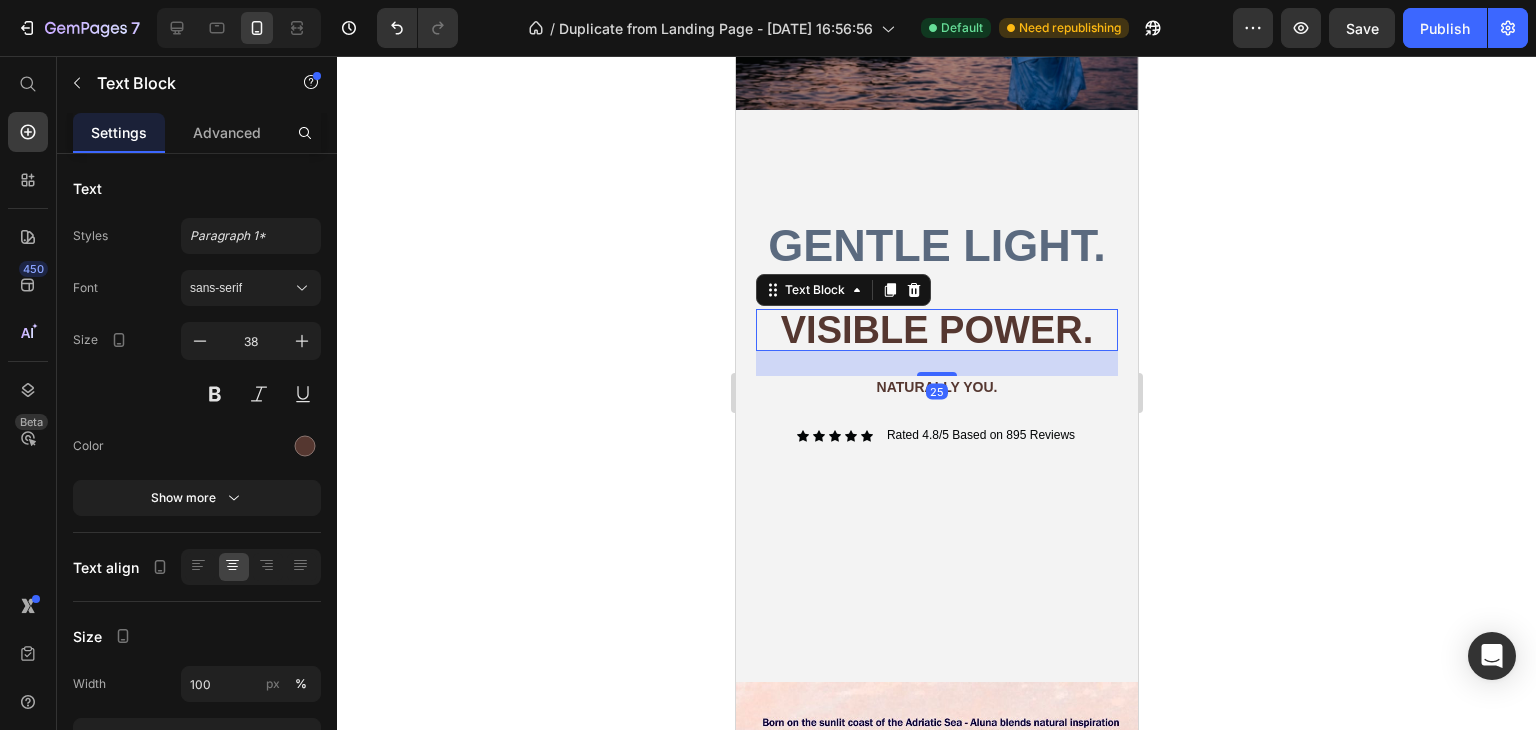 click 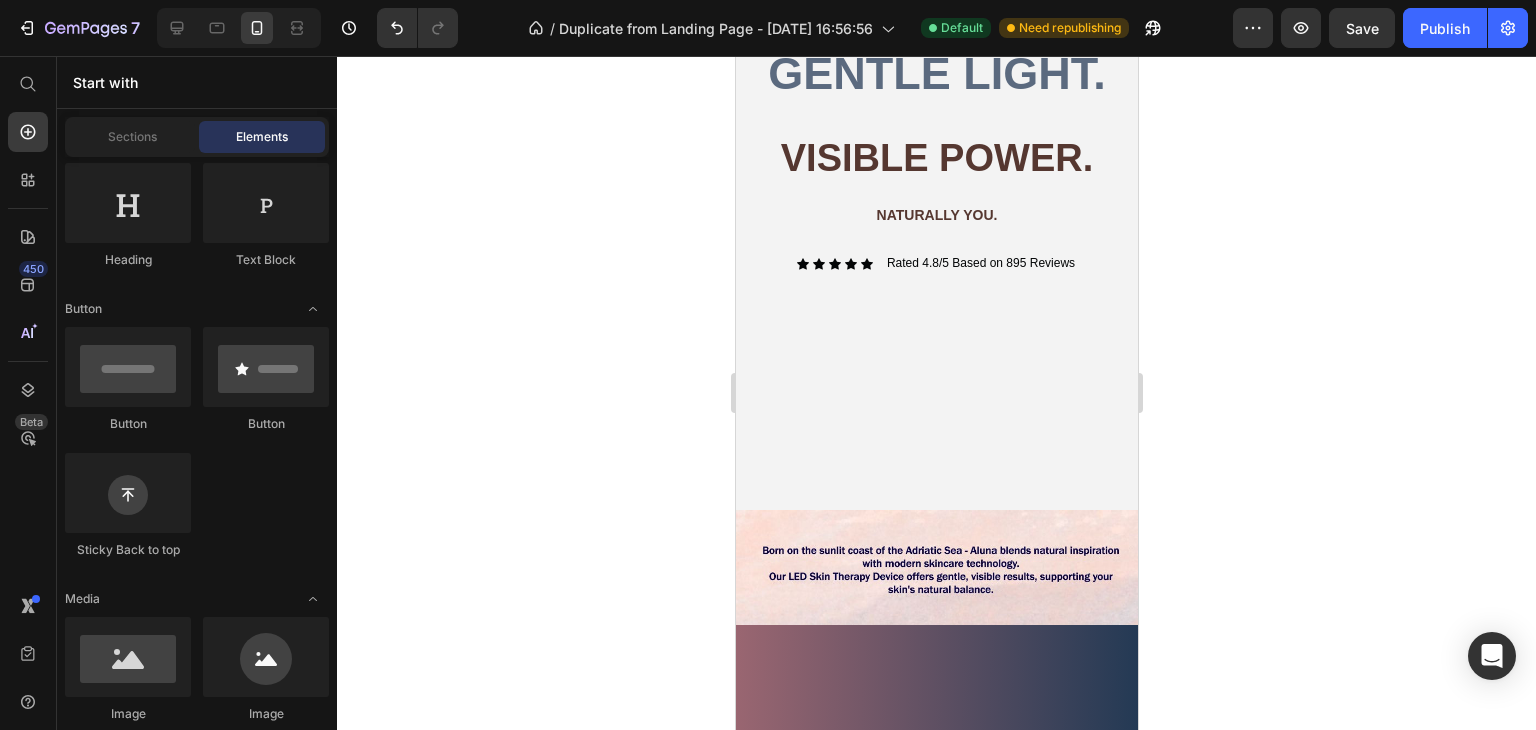 scroll, scrollTop: 346, scrollLeft: 0, axis: vertical 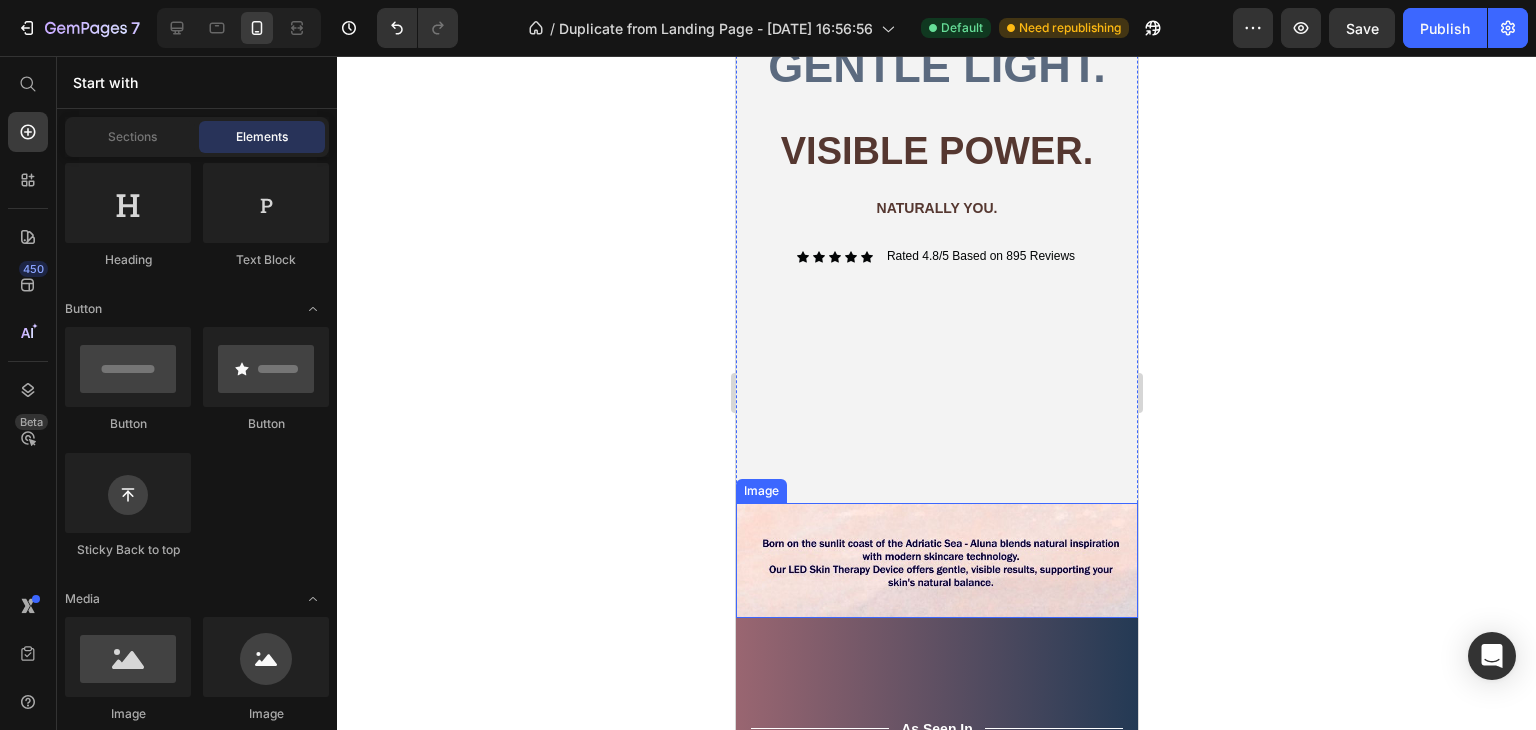click at bounding box center (936, 561) 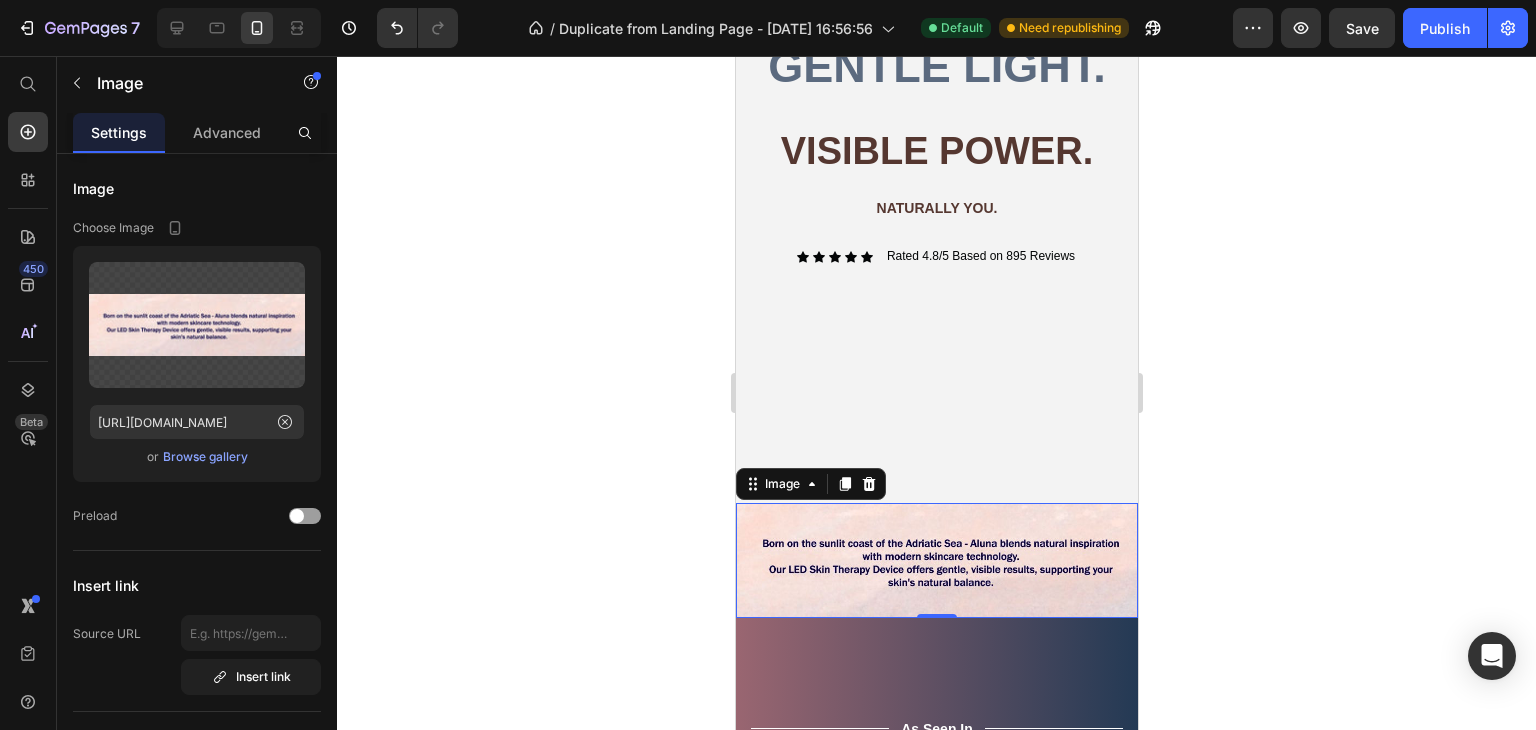 click at bounding box center (936, 561) 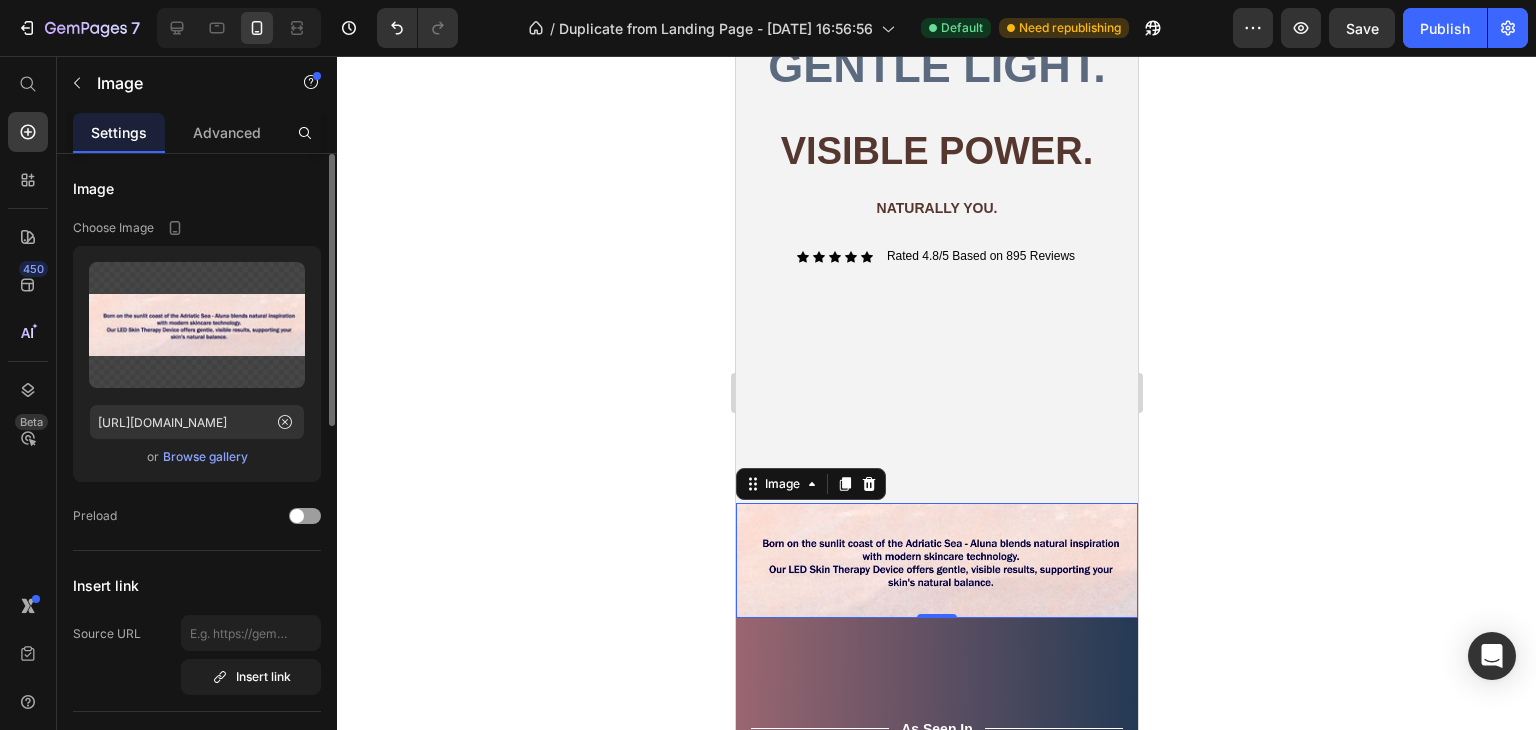 click on "Browse gallery" at bounding box center (205, 457) 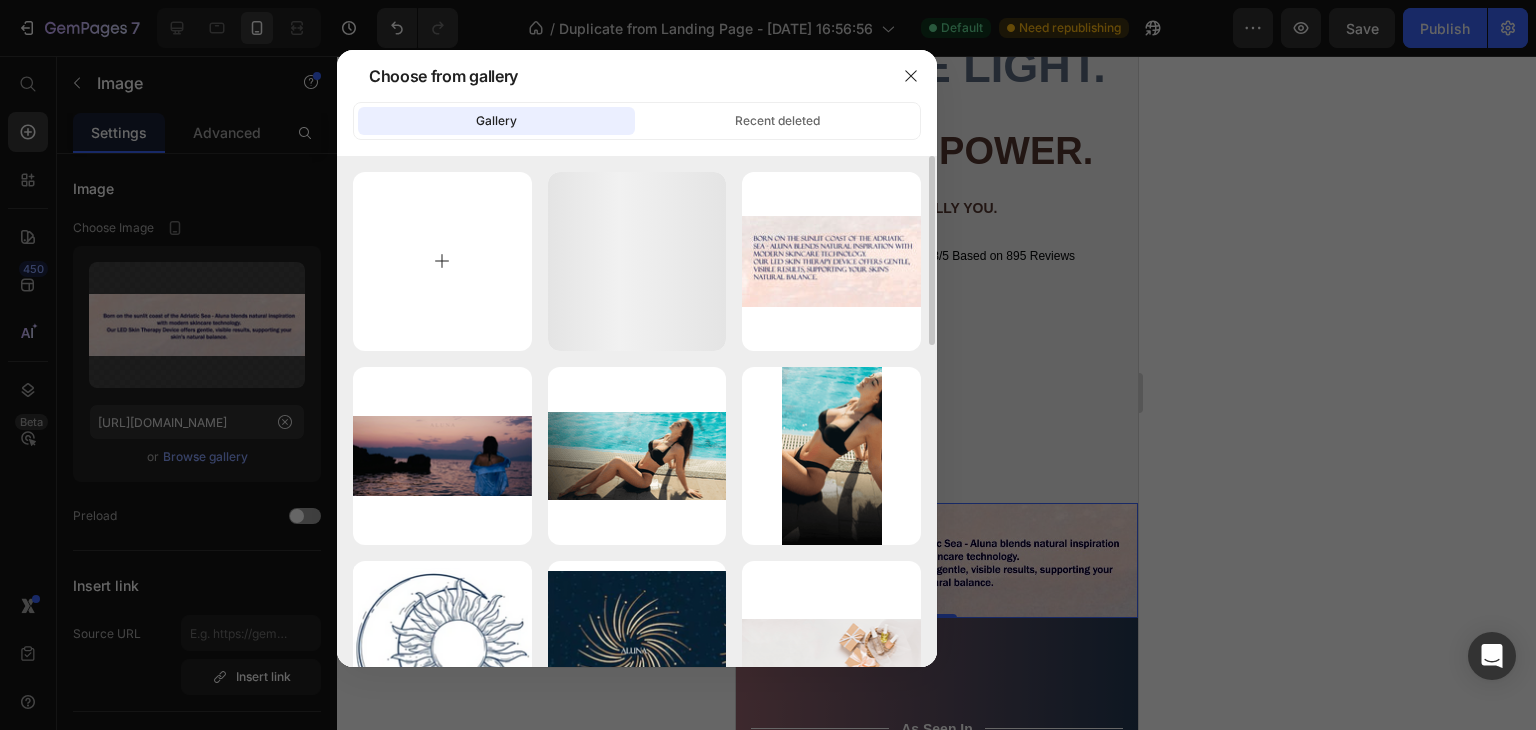 click at bounding box center [442, 261] 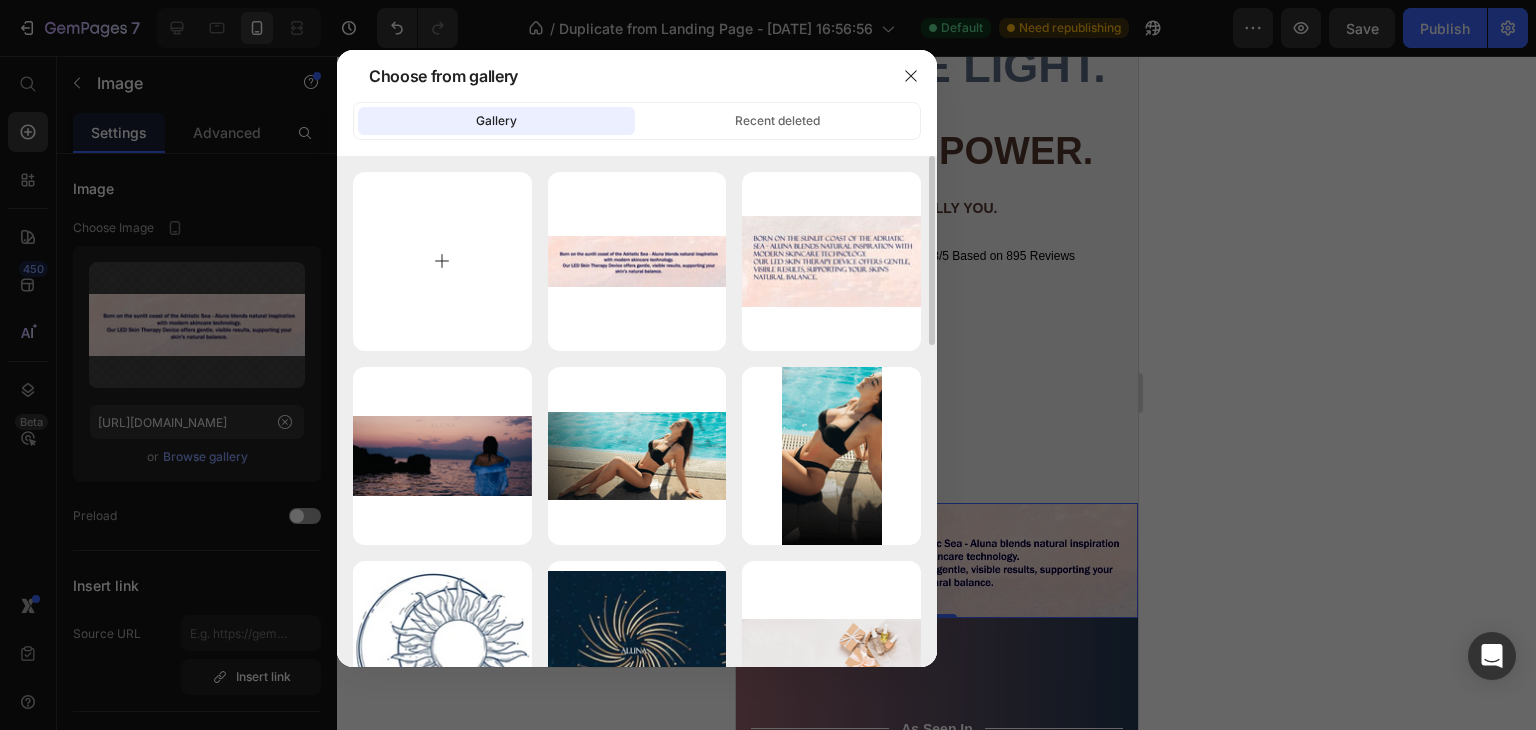 type on "C:\fakepath\llll.JPG" 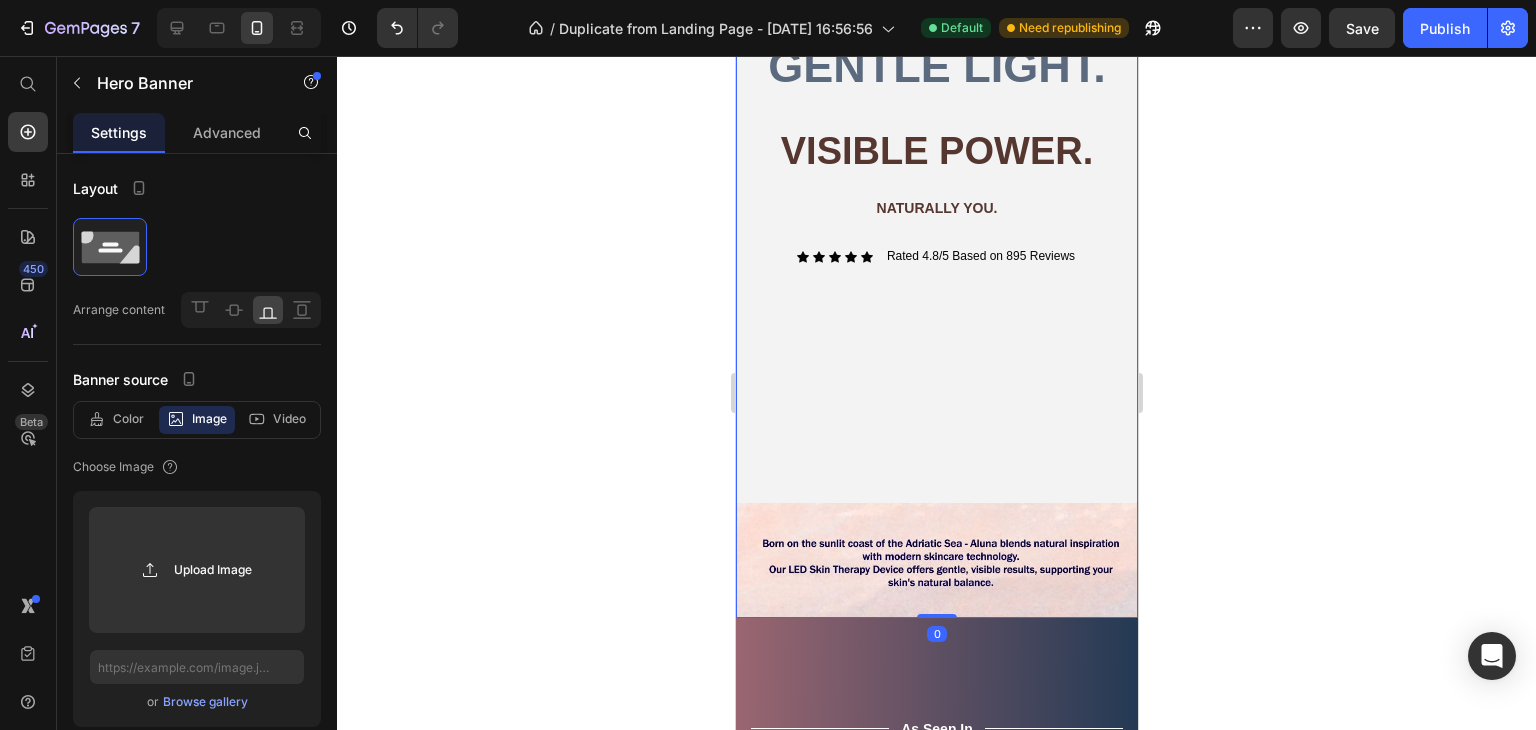 drag, startPoint x: 947, startPoint y: 602, endPoint x: 958, endPoint y: 560, distance: 43.416588 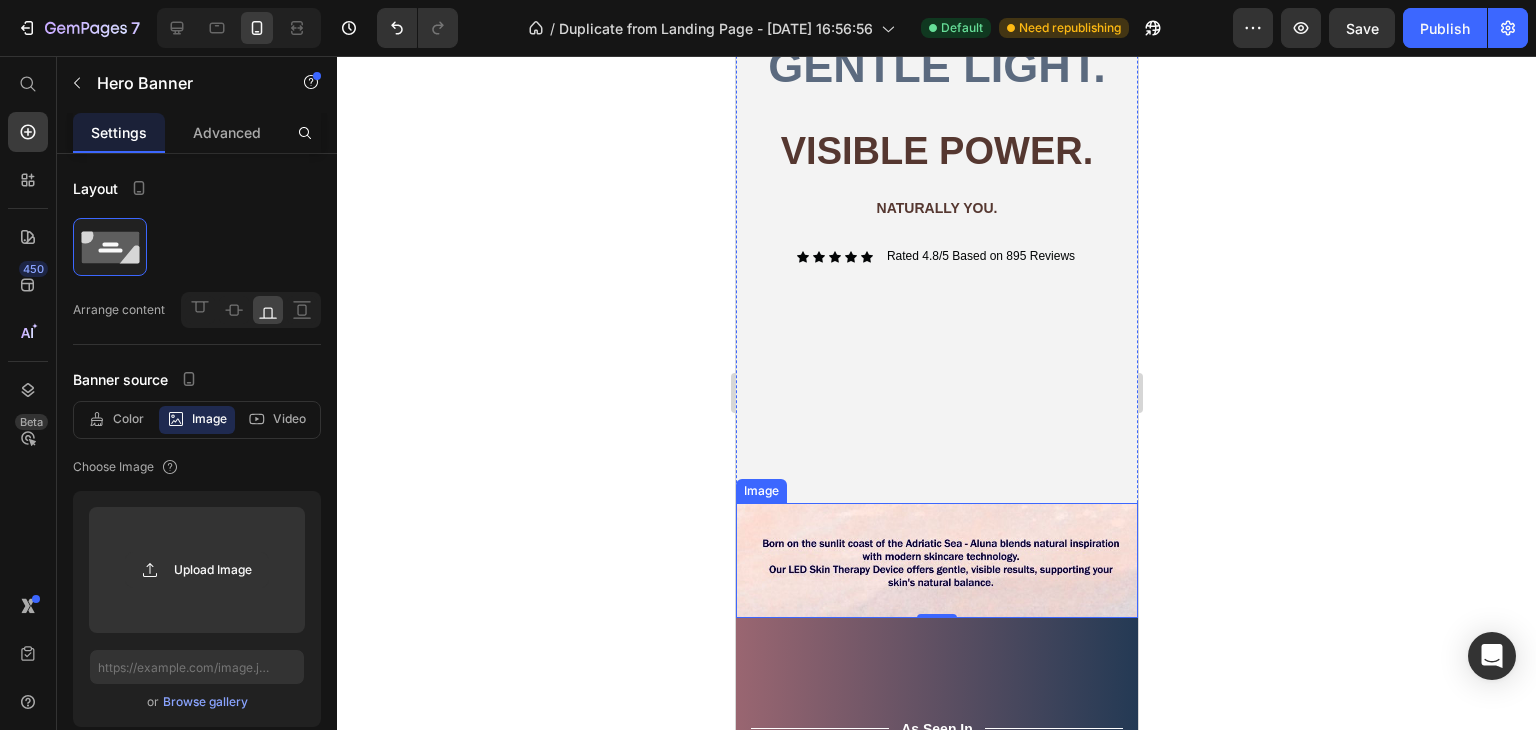 click at bounding box center (936, 561) 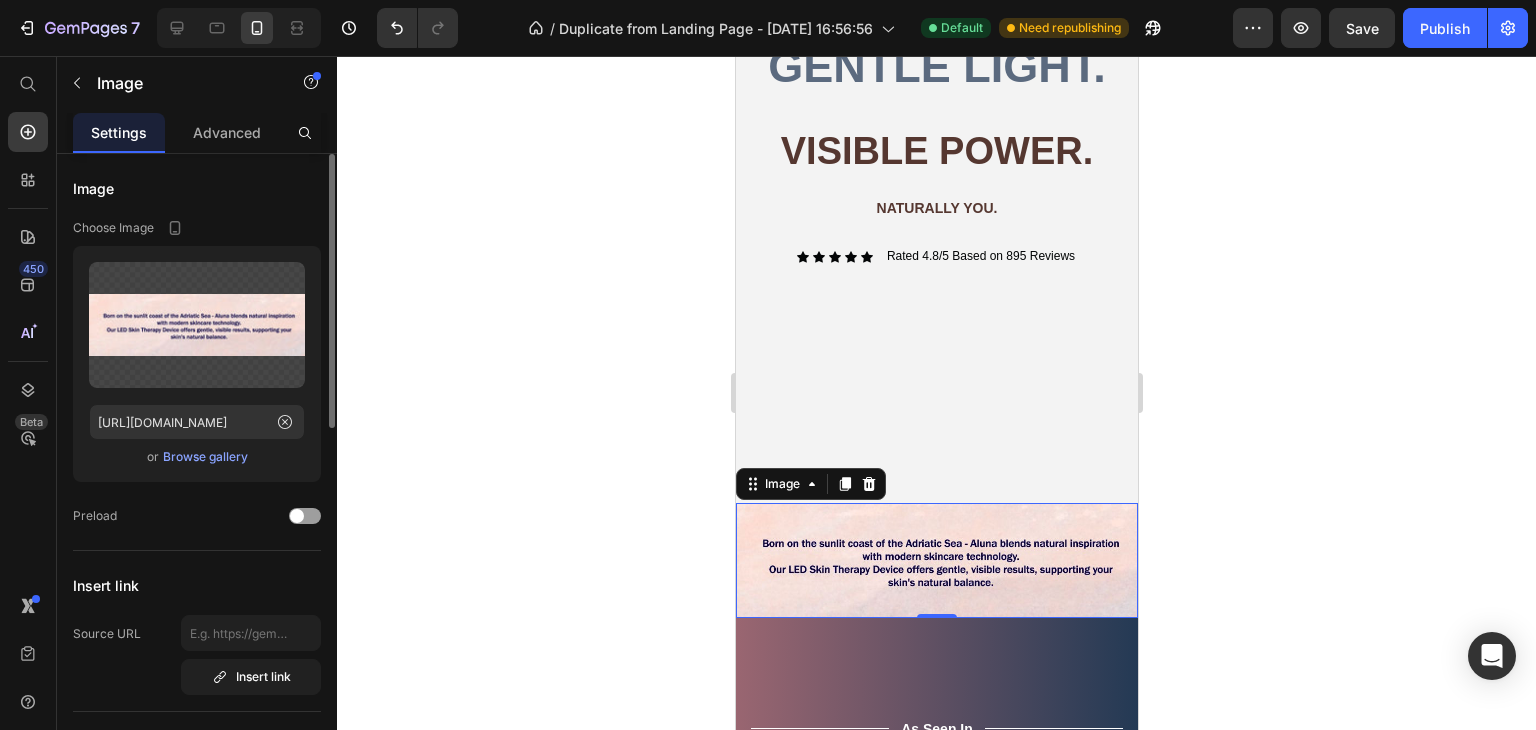 click on "Browse gallery" at bounding box center [205, 457] 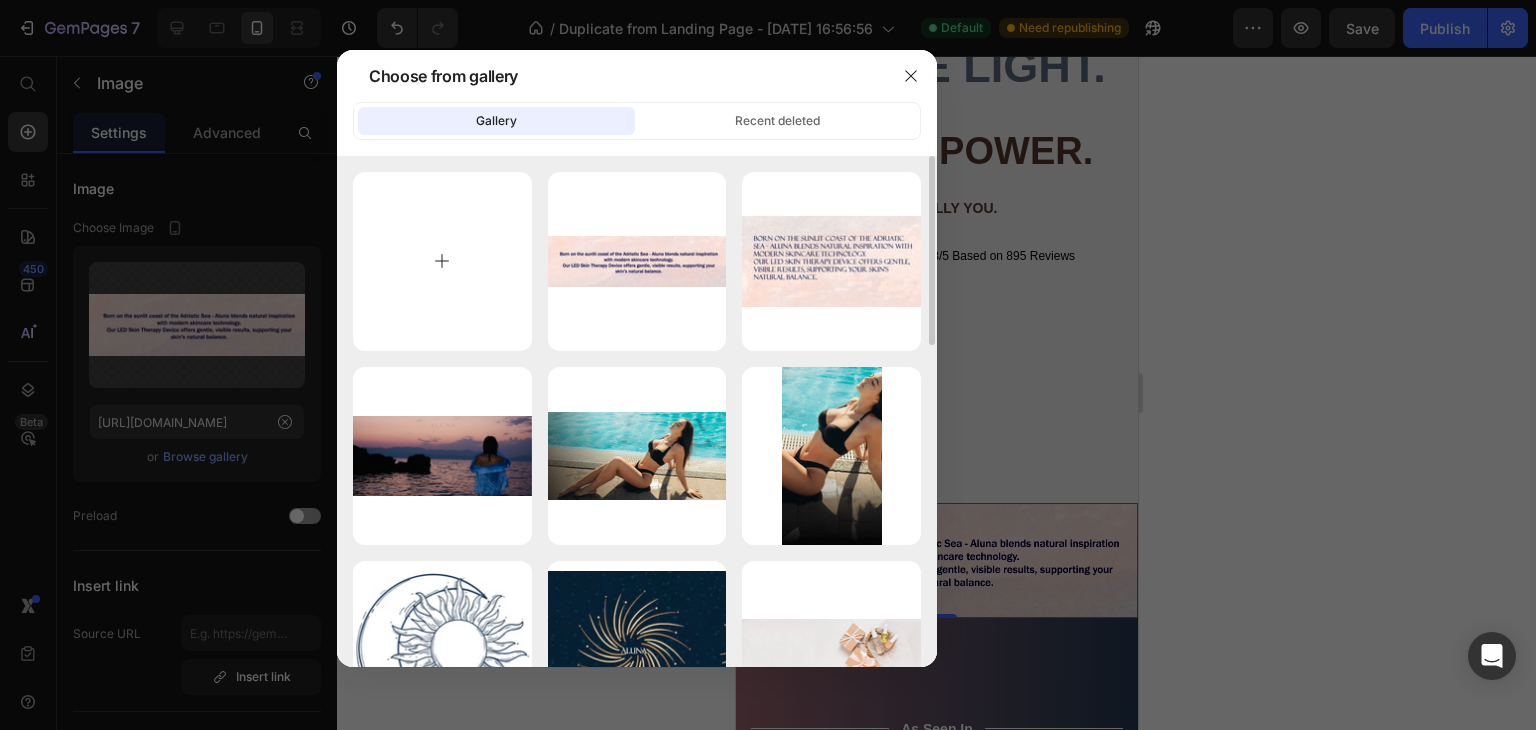 click at bounding box center (442, 261) 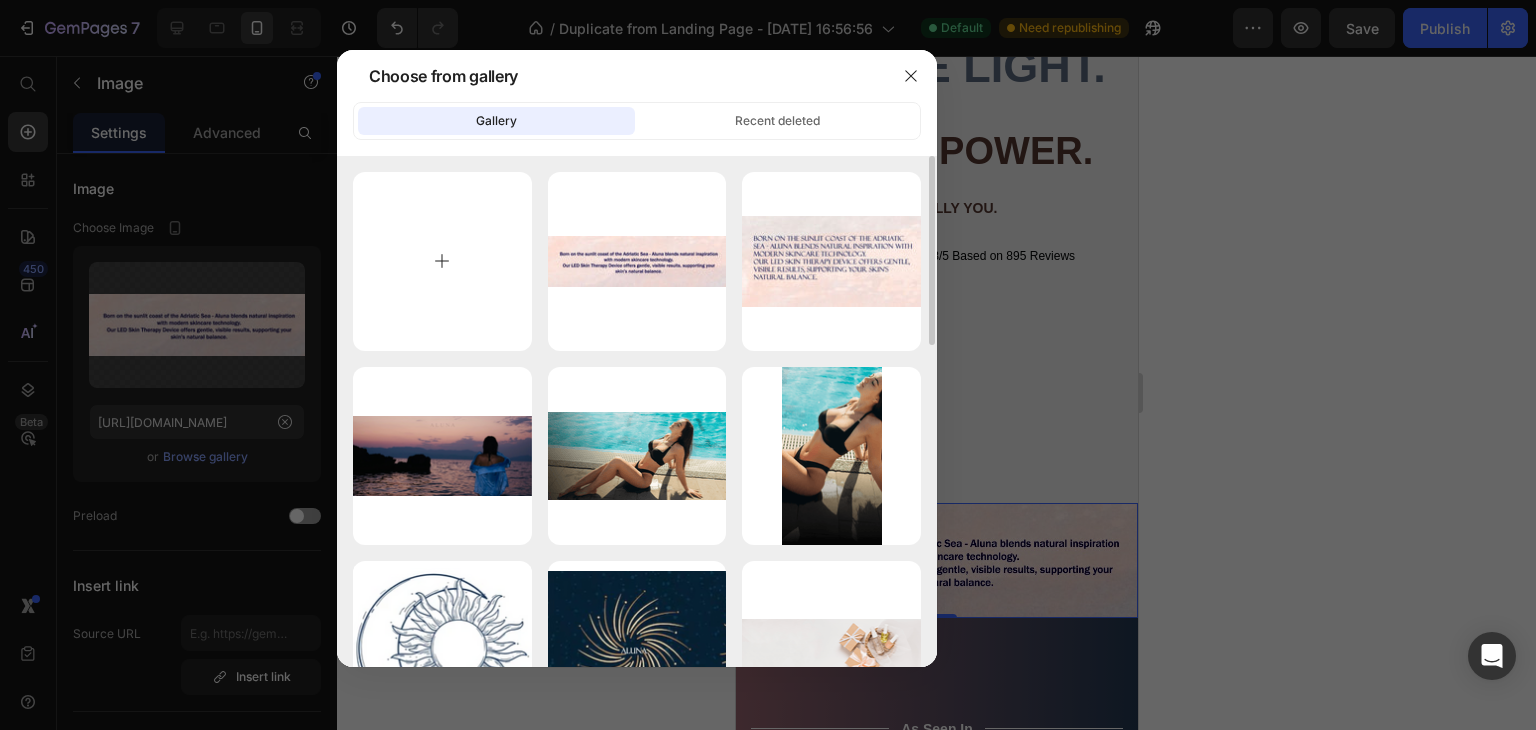 type on "C:\fakepath\llll.JPG" 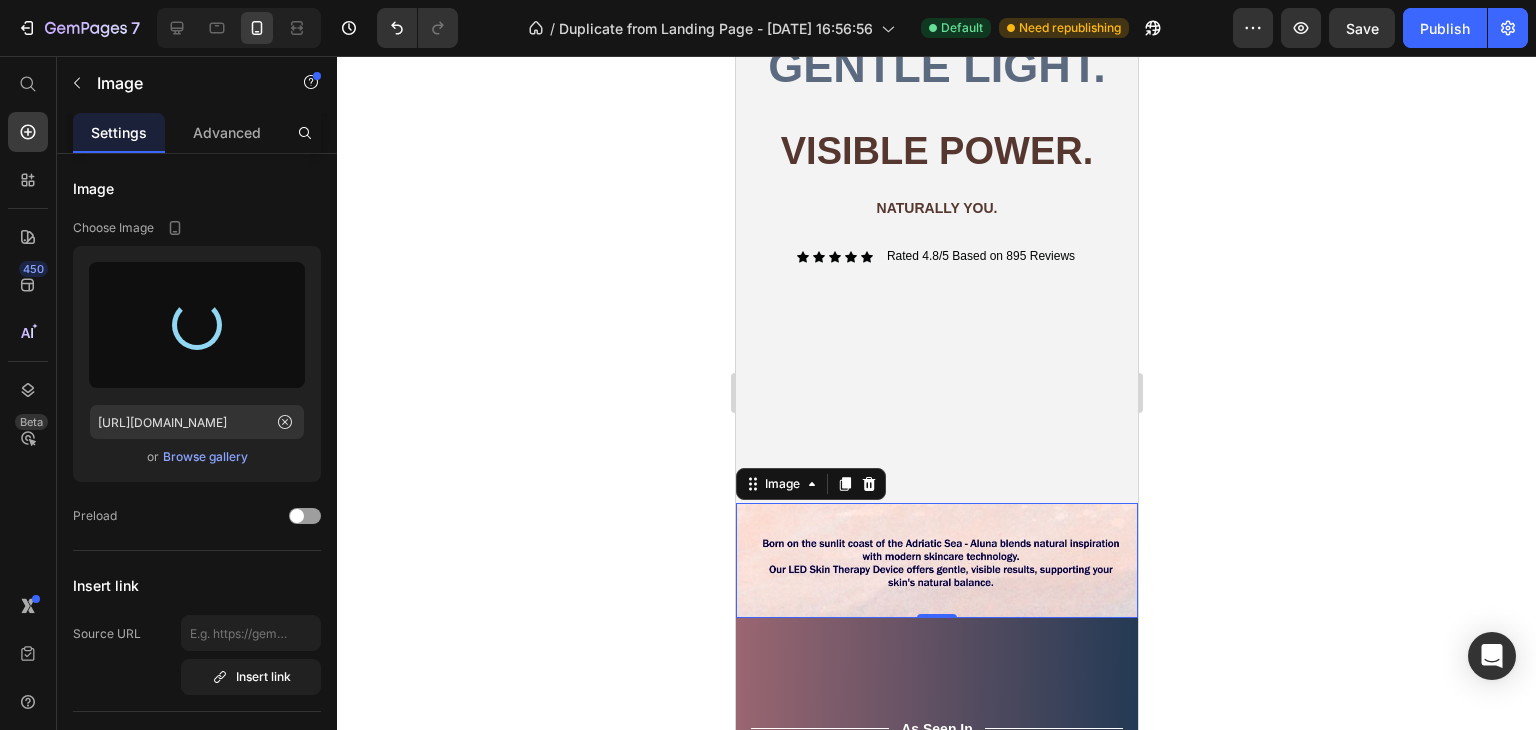 type on "[URL][DOMAIN_NAME]" 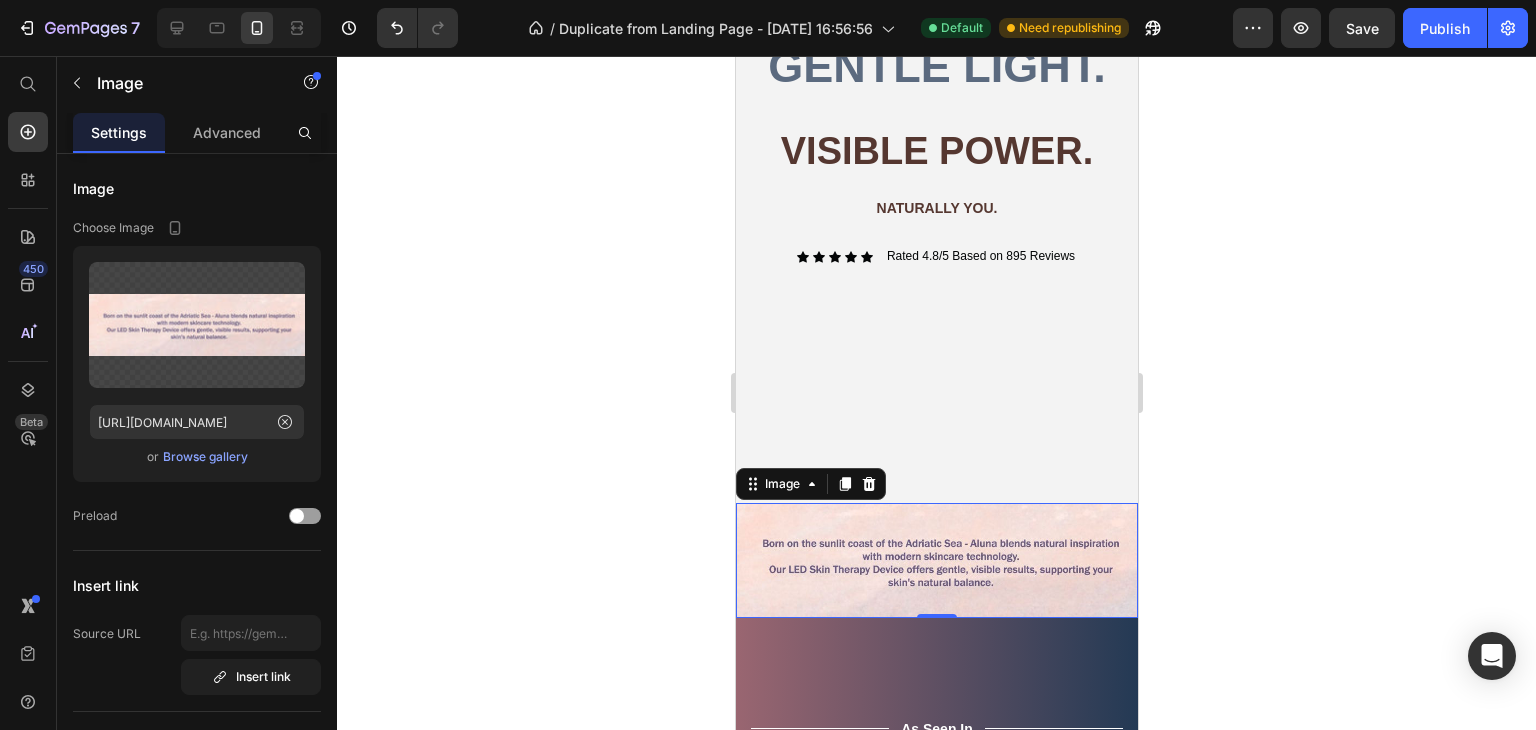 click 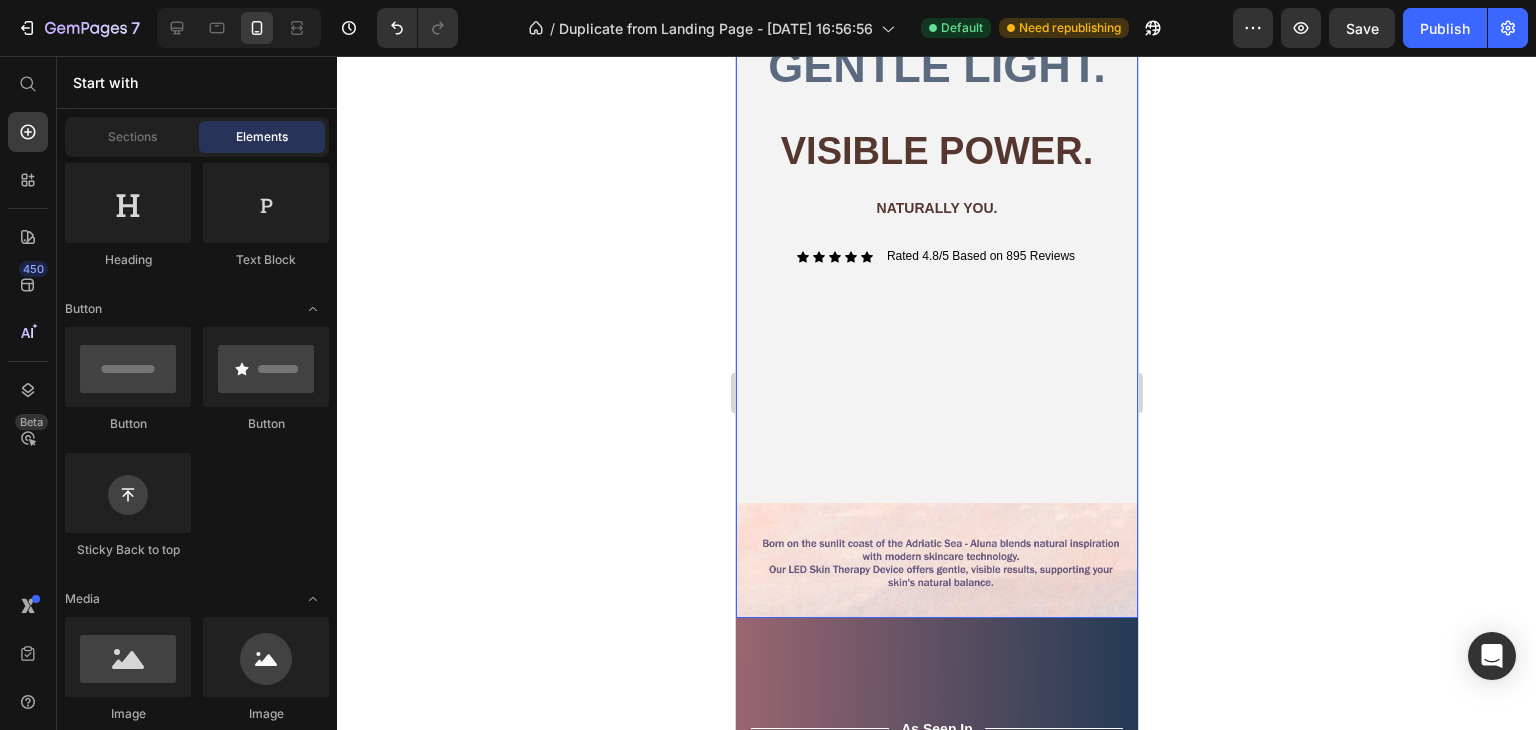 click on "Image ⁠⁠⁠⁠⁠⁠⁠ Gentle light. Heading visible power. Text Block NATURALLY YOU. Text Block Icon Icon Icon Icon Icon Icon List Rated 4.8/5 Based on 895 Reviews Text Block Row Row Row Image" at bounding box center (936, 184) 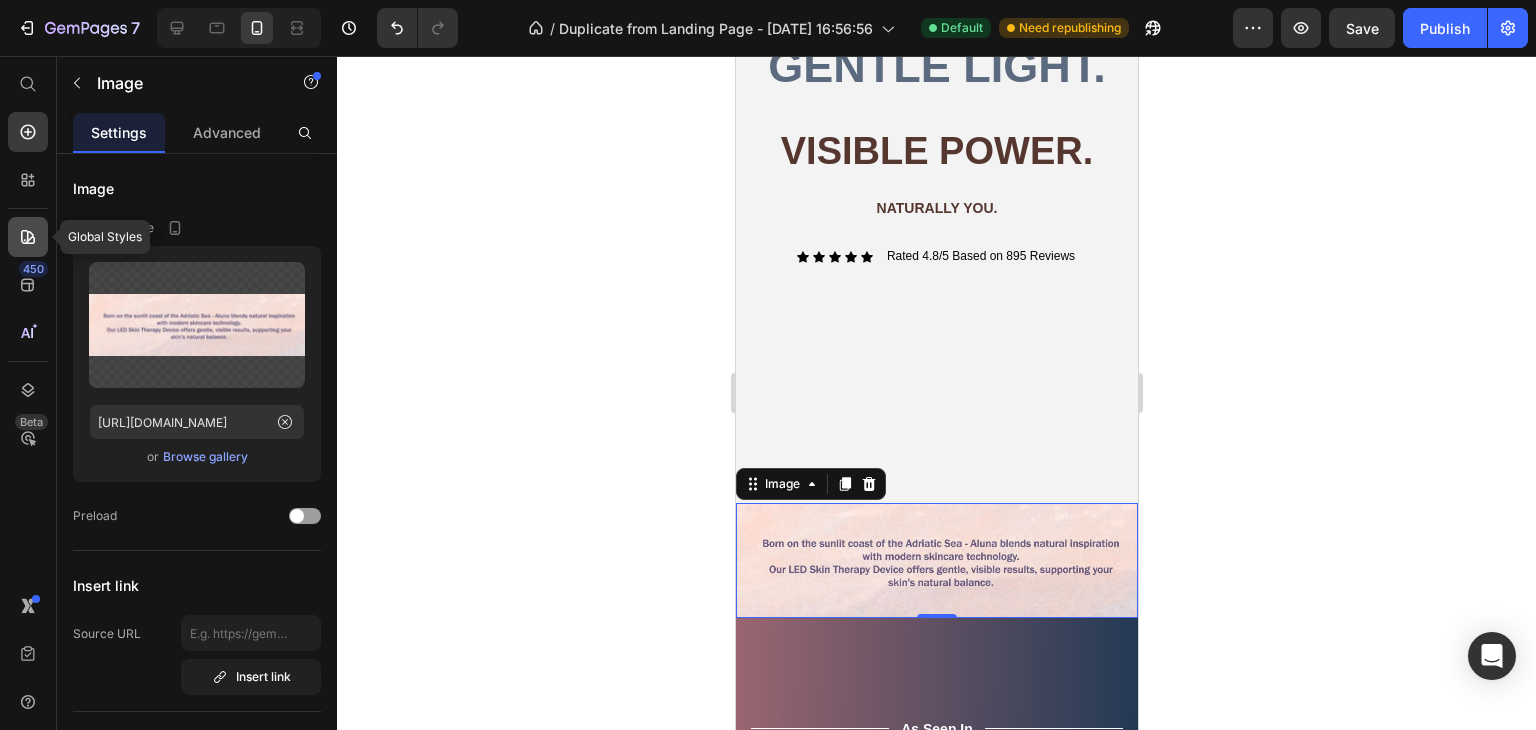 click 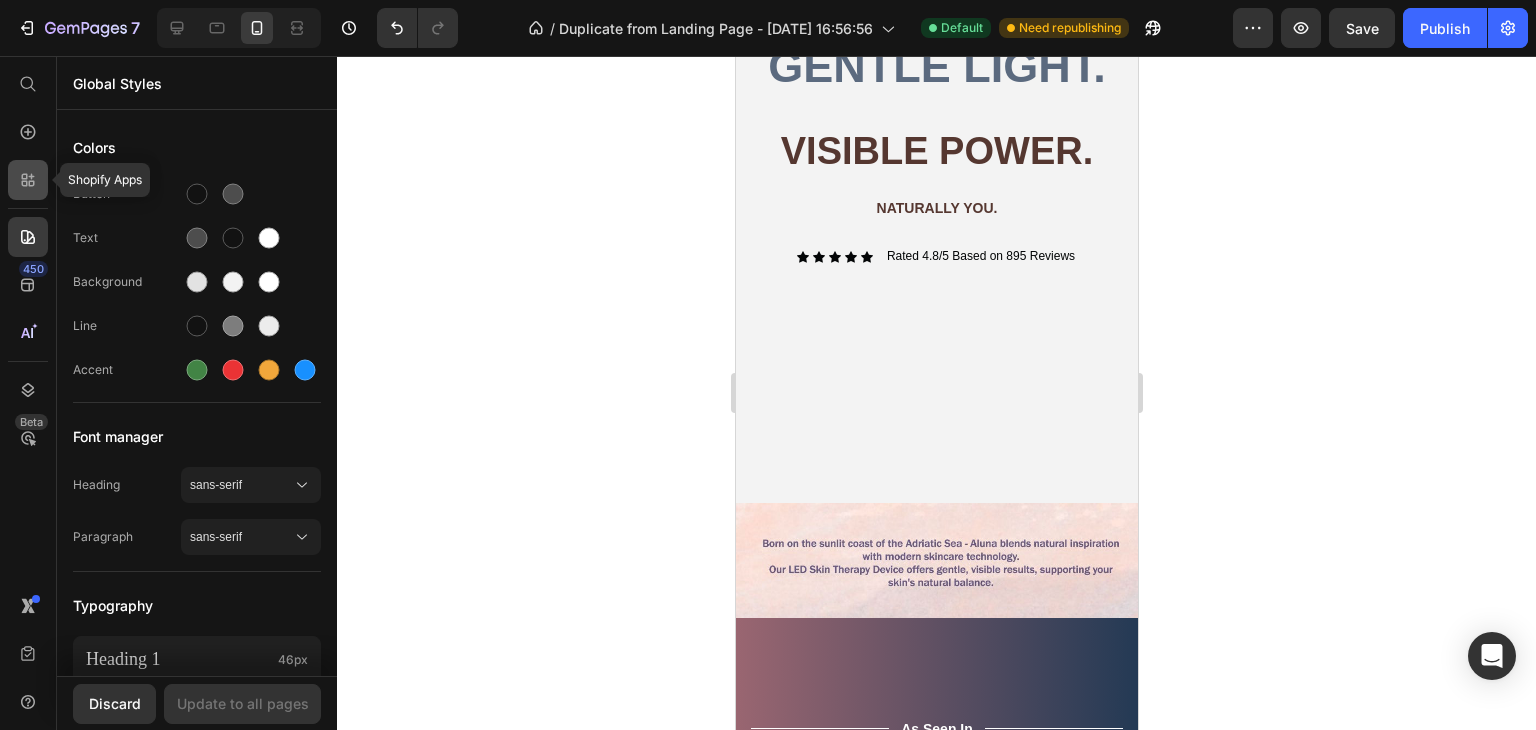 click 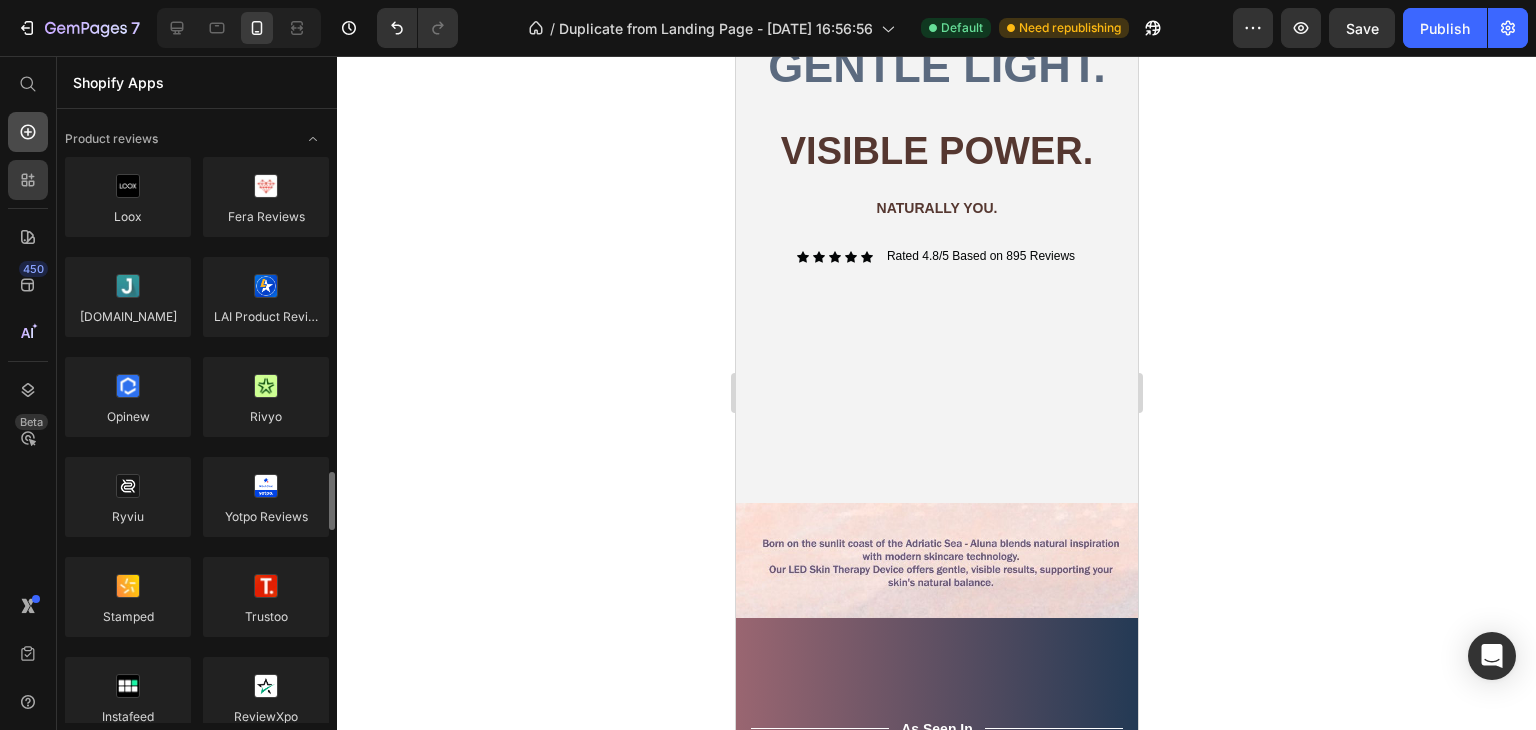 scroll, scrollTop: 328, scrollLeft: 0, axis: vertical 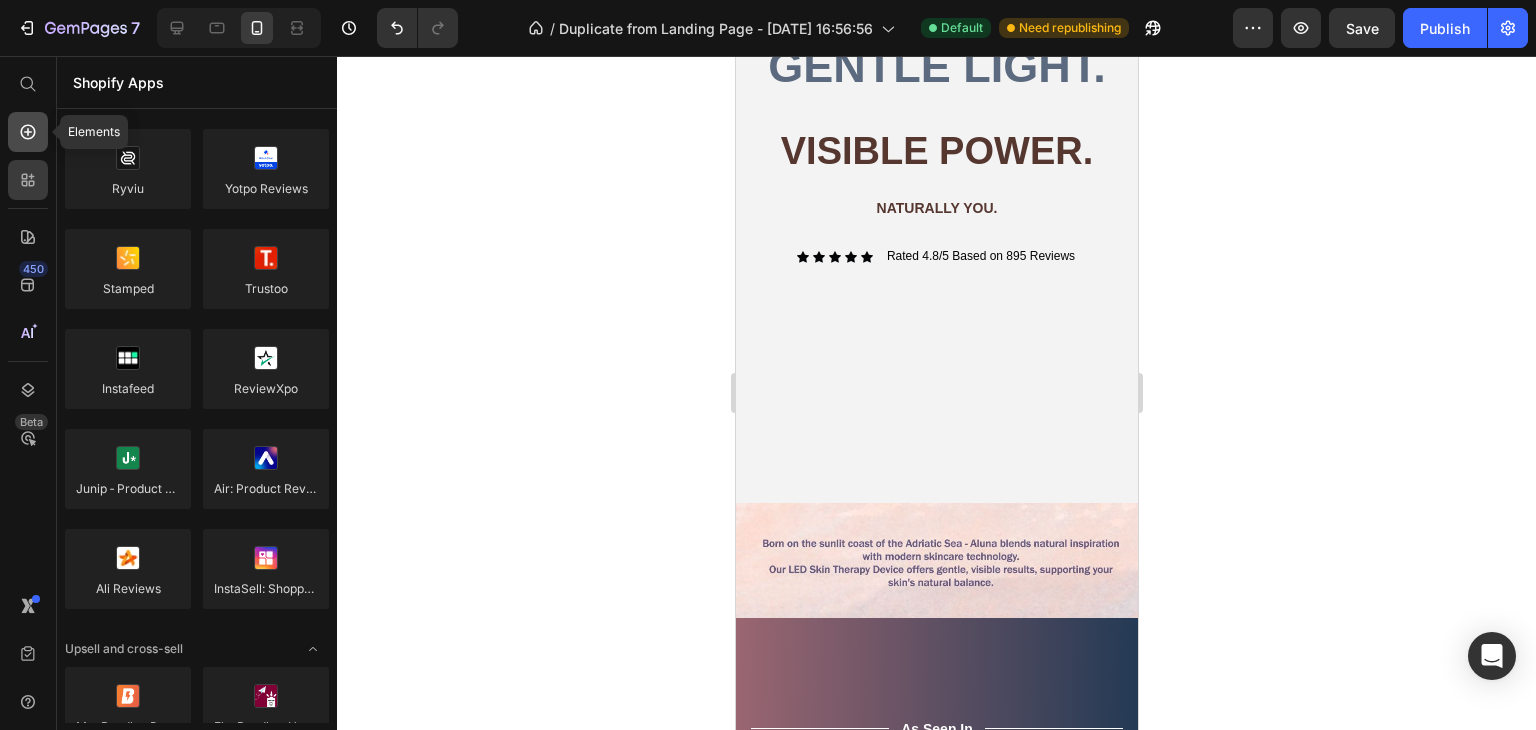 click 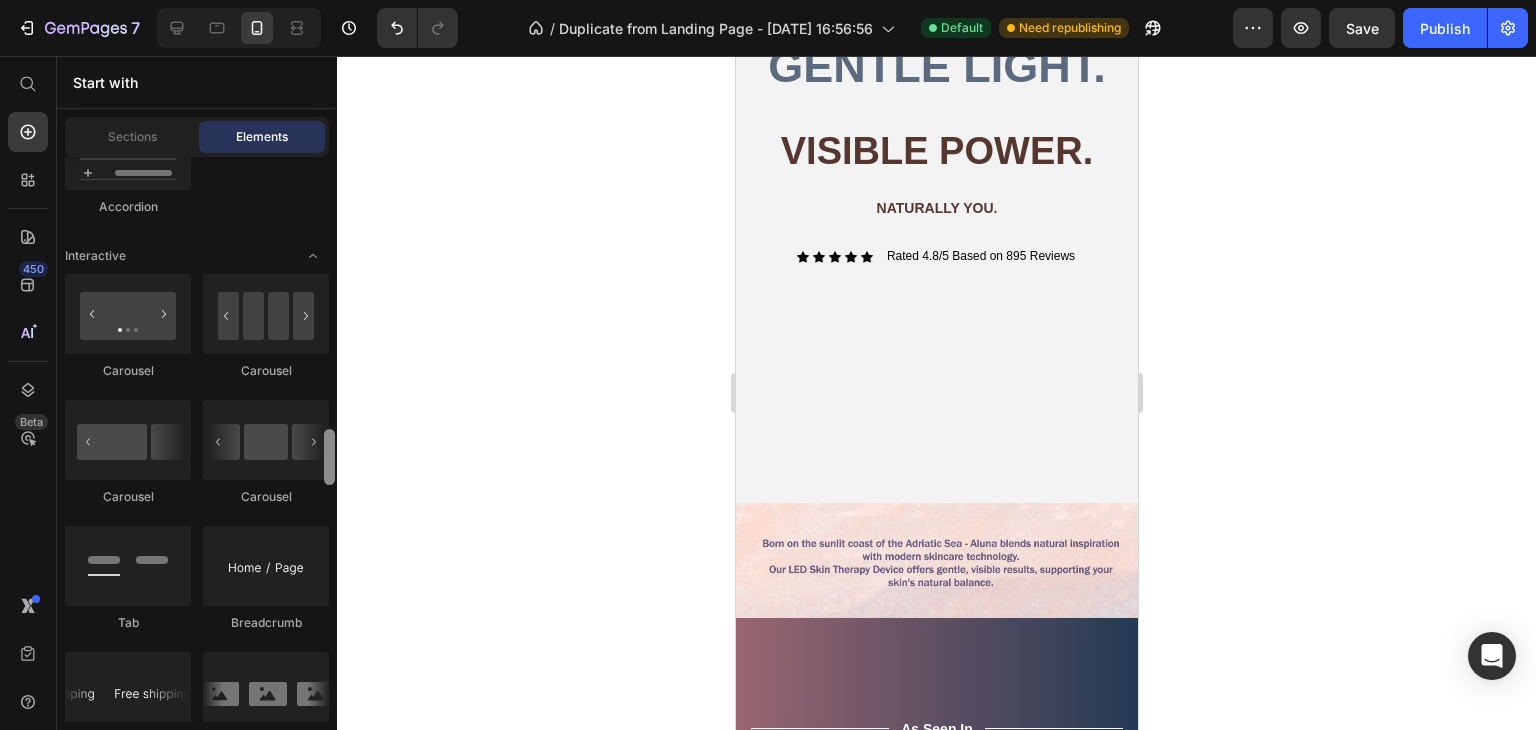 scroll, scrollTop: 2151, scrollLeft: 0, axis: vertical 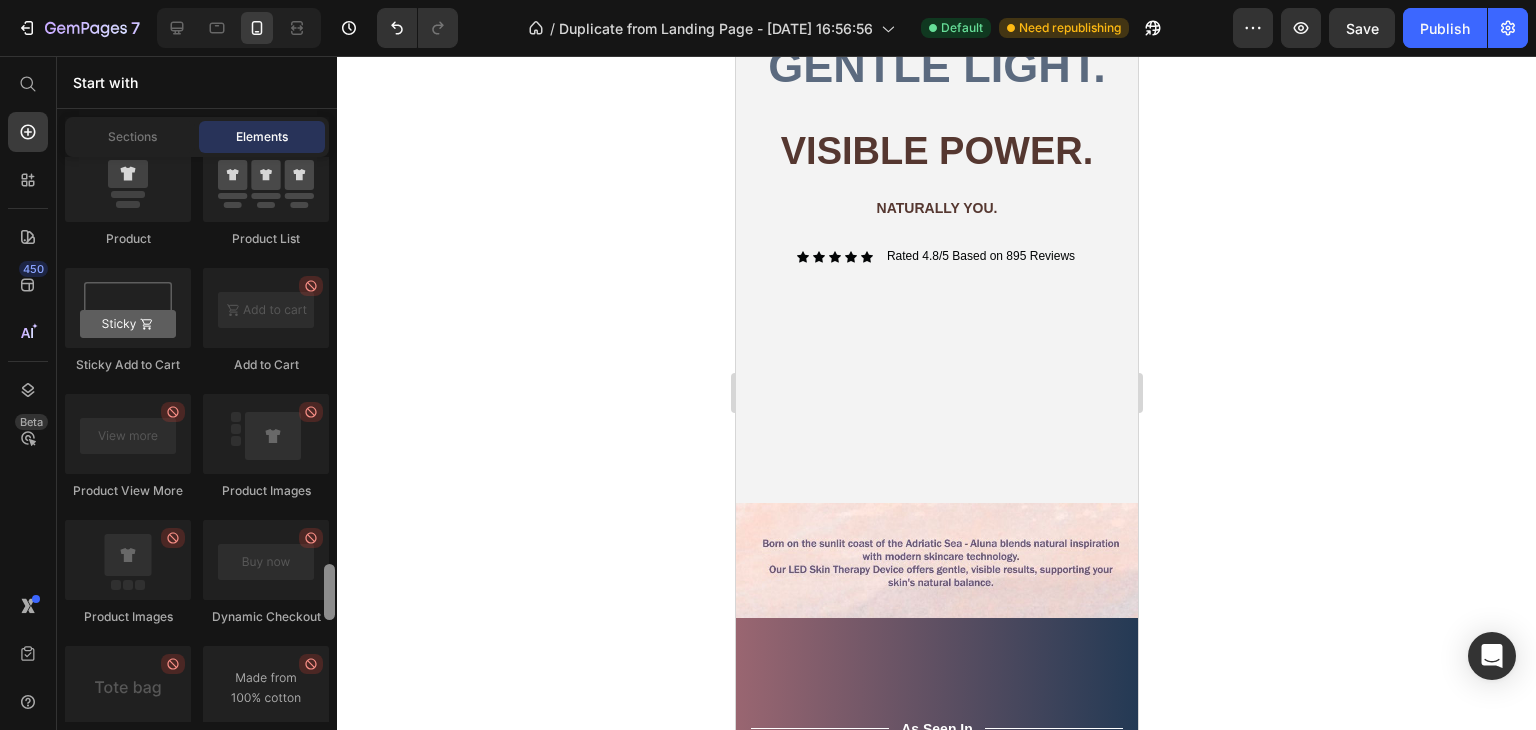 drag, startPoint x: 330, startPoint y: 217, endPoint x: 288, endPoint y: 487, distance: 273.24713 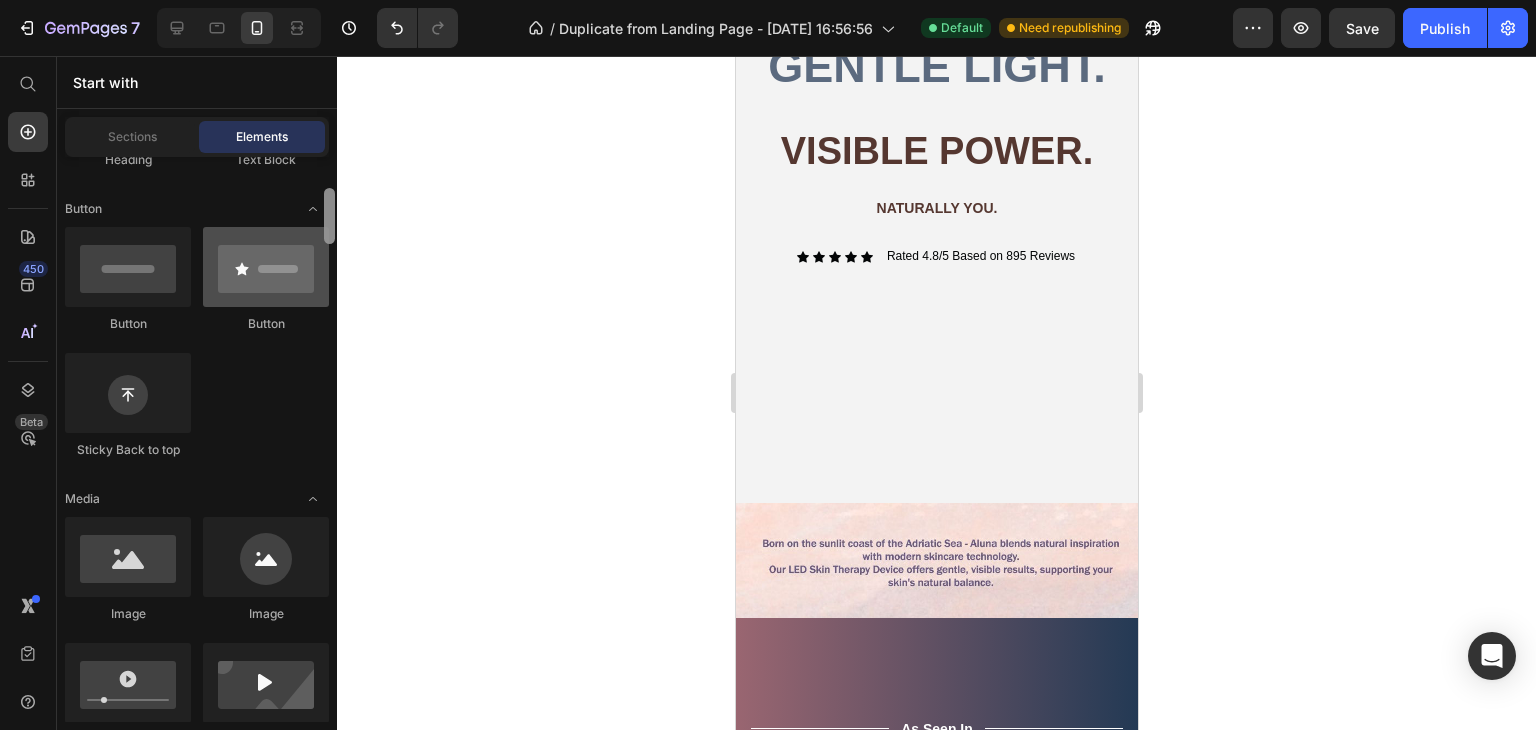 scroll, scrollTop: 448, scrollLeft: 0, axis: vertical 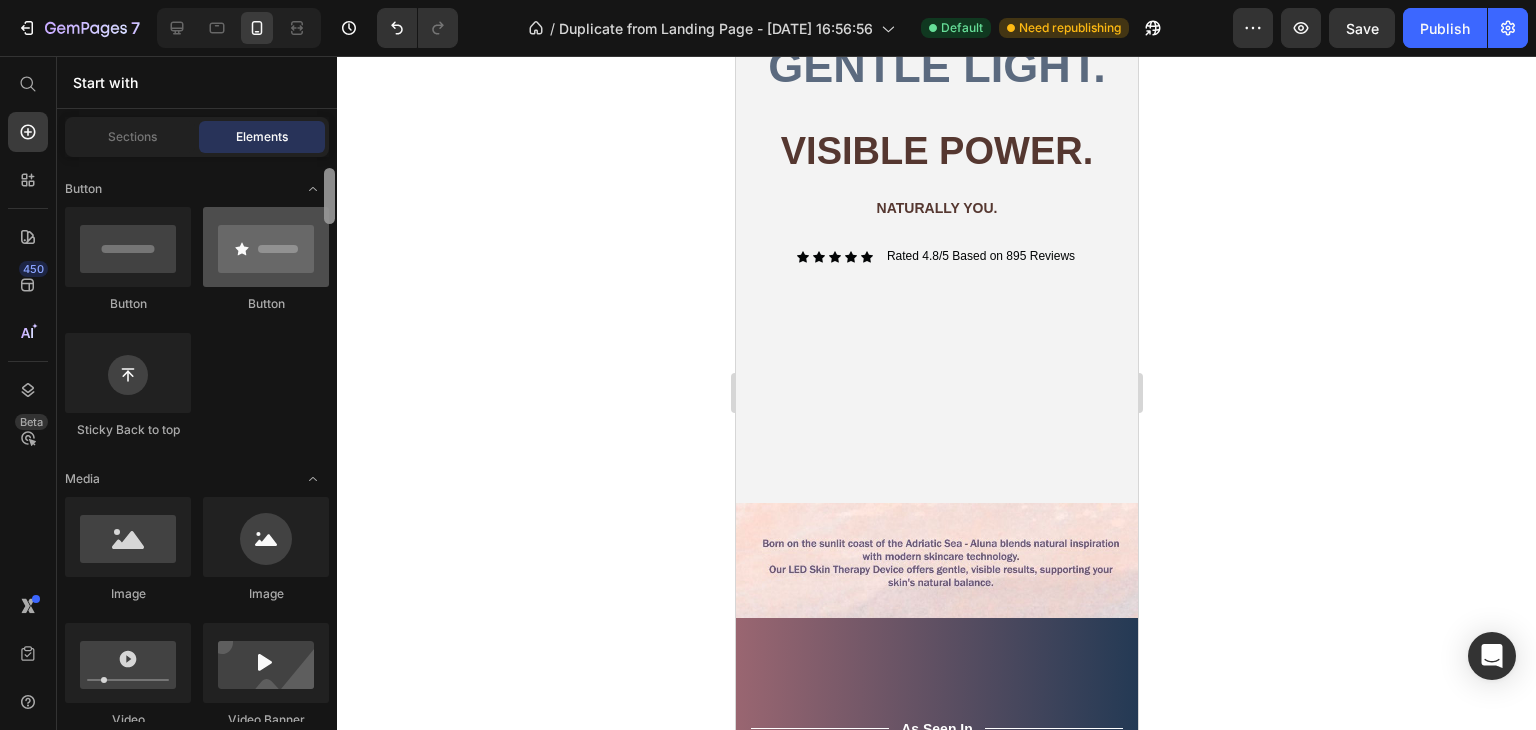 drag, startPoint x: 330, startPoint y: 501, endPoint x: 304, endPoint y: 243, distance: 259.30676 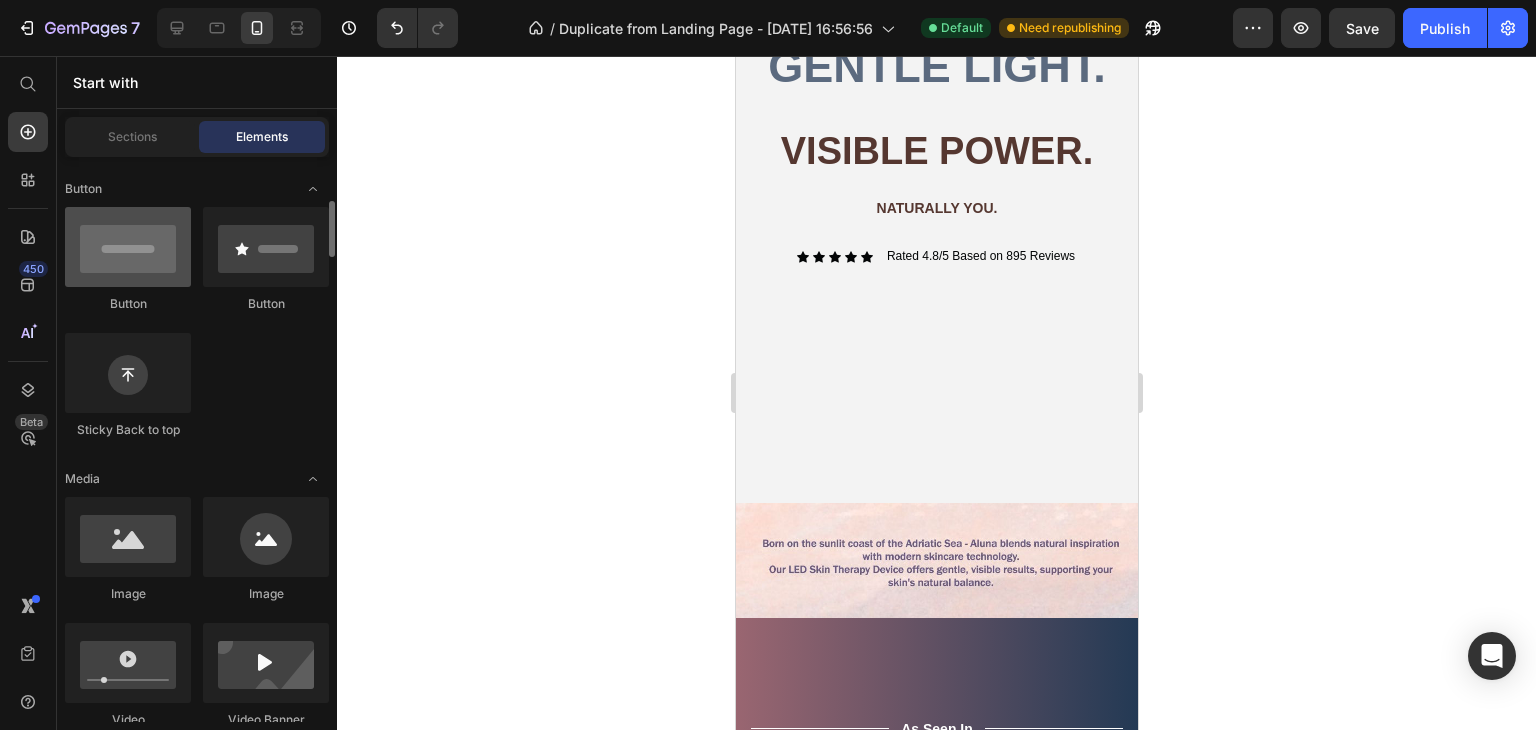 click at bounding box center [128, 247] 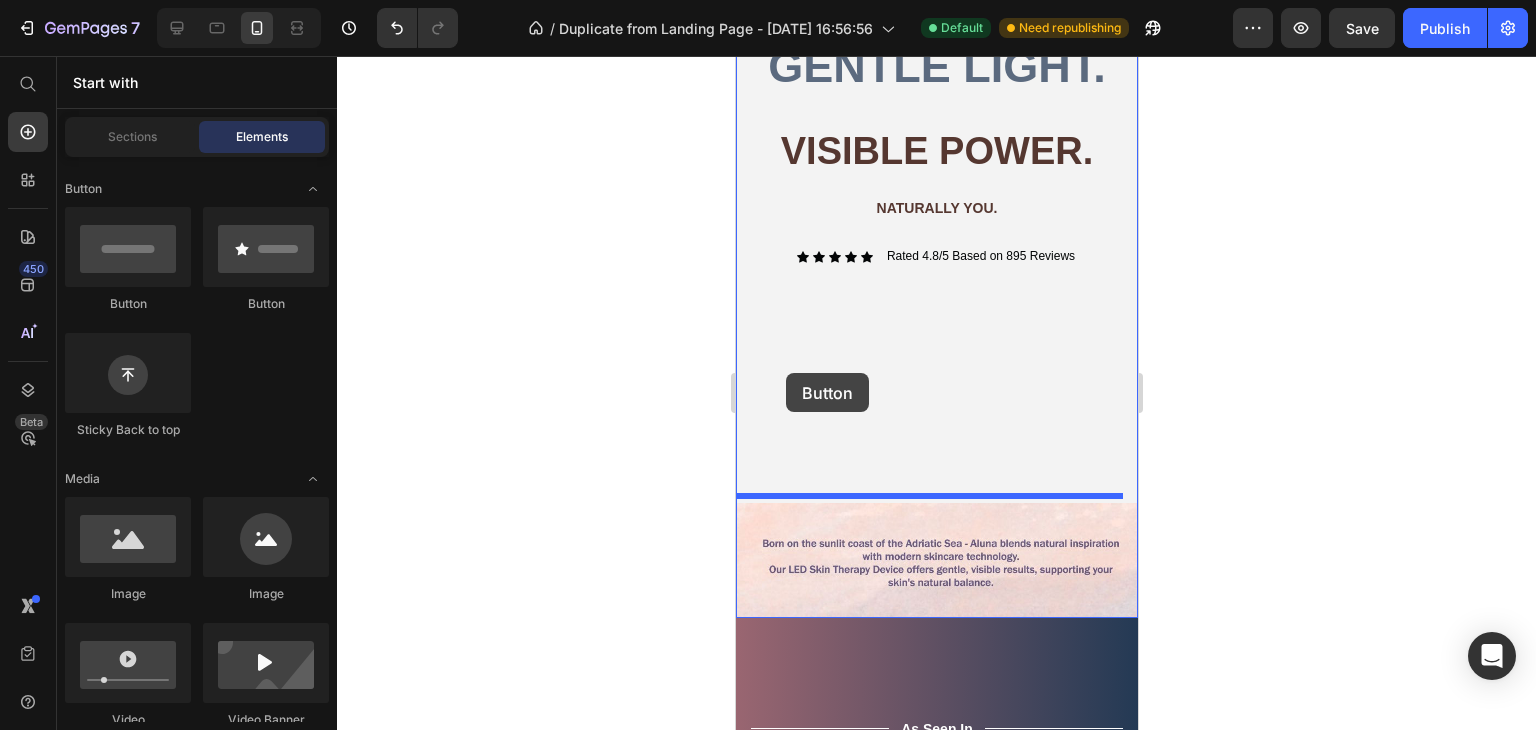 drag, startPoint x: 864, startPoint y: 301, endPoint x: 785, endPoint y: 373, distance: 106.887794 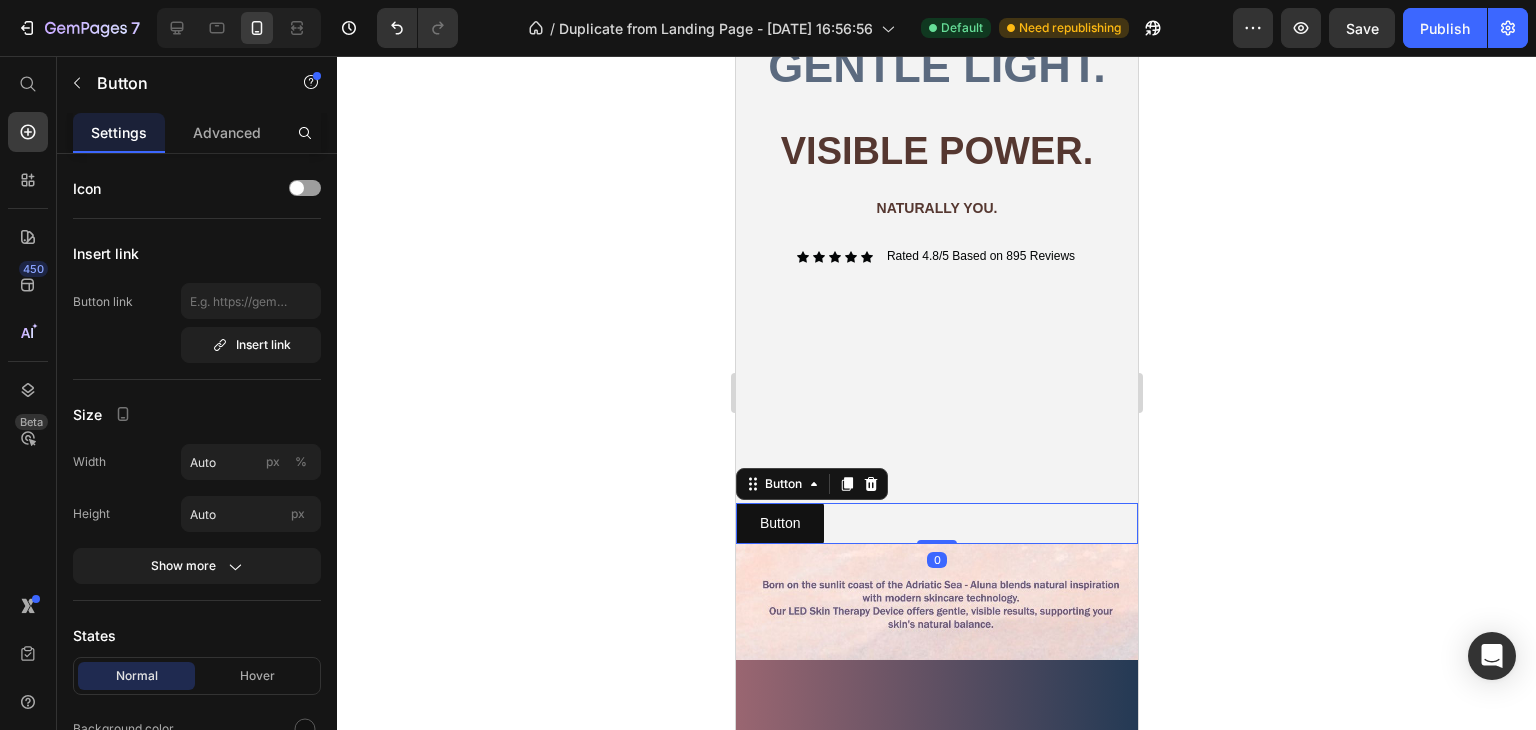 drag, startPoint x: 937, startPoint y: 532, endPoint x: 953, endPoint y: 520, distance: 20 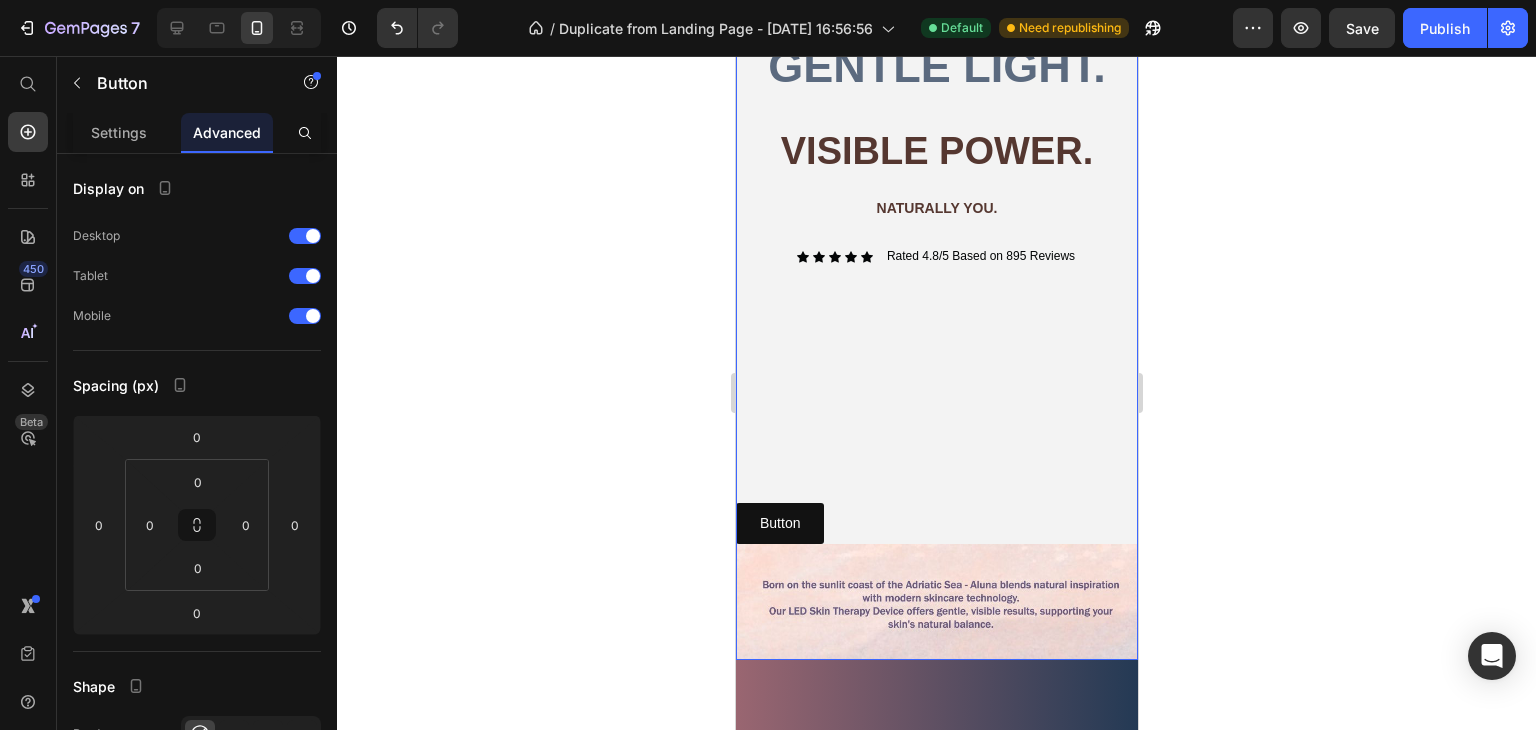 click on "Image ⁠⁠⁠⁠⁠⁠⁠ Gentle light. Heading visible power. Text Block NATURALLY YOU. Text Block Icon Icon Icon Icon Icon Icon List Rated 4.8/5 Based on 895 Reviews Text Block Row Row Row Button Button   0 Image" at bounding box center [936, 205] 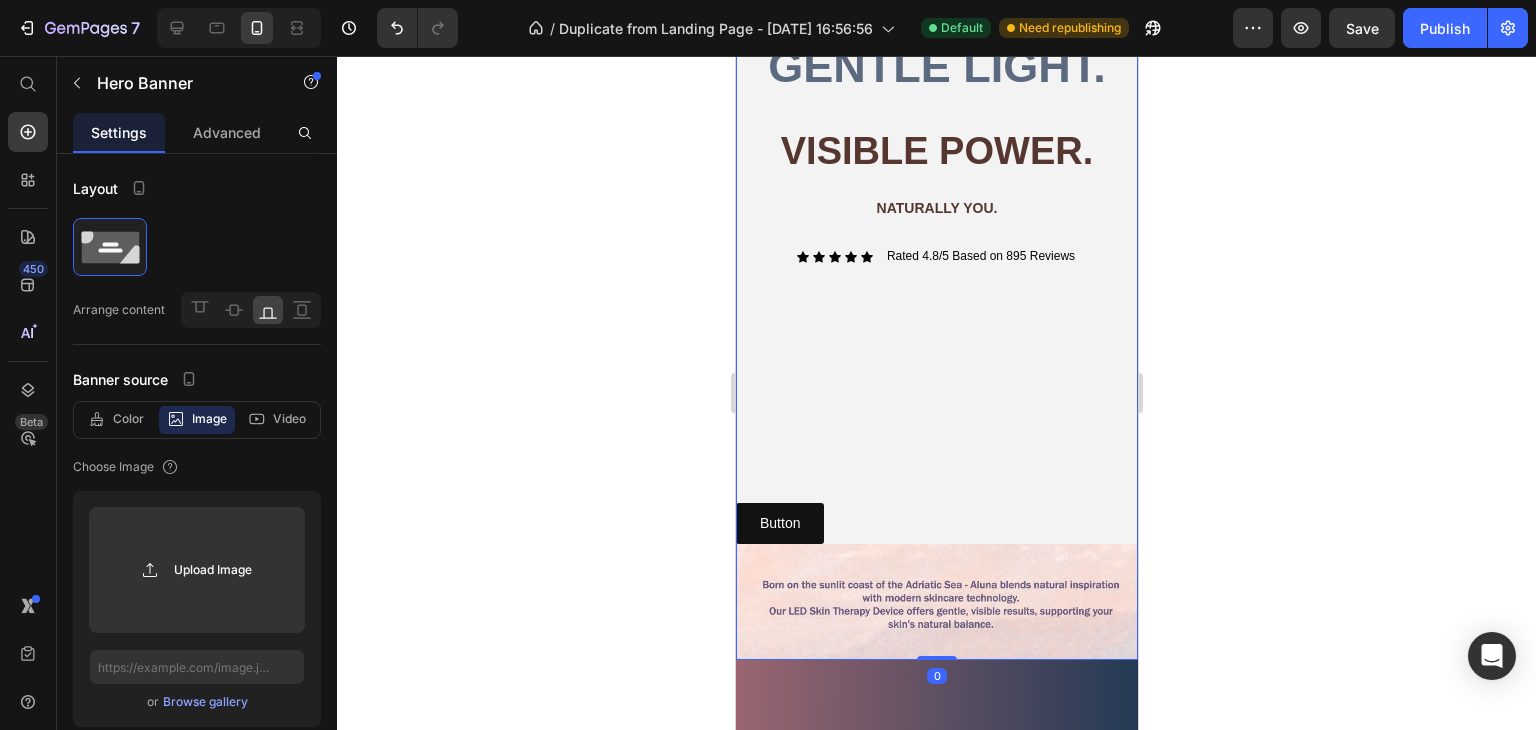 click on "Image ⁠⁠⁠⁠⁠⁠⁠ Gentle light. Heading visible power. Text Block NATURALLY YOU. Text Block Icon Icon Icon Icon Icon Icon List Rated 4.8/5 Based on 895 Reviews Text Block Row Row Row Button Button Image" at bounding box center (936, 205) 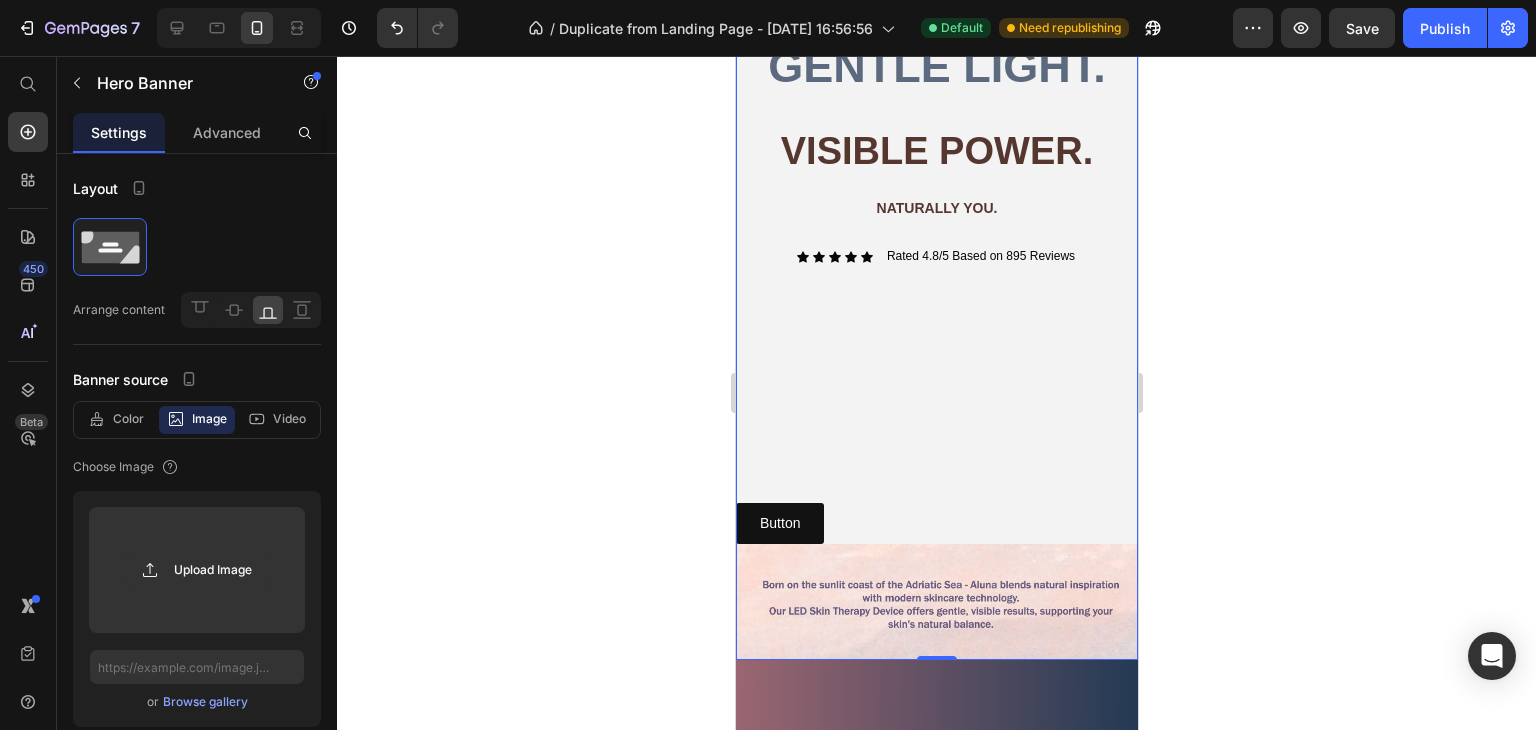 click on "Image ⁠⁠⁠⁠⁠⁠⁠ Gentle light. Heading visible power. Text Block NATURALLY YOU. Text Block Icon Icon Icon Icon Icon Icon List Rated 4.8/5 Based on 895 Reviews Text Block Row Row Row Button Button Image" at bounding box center [936, 205] 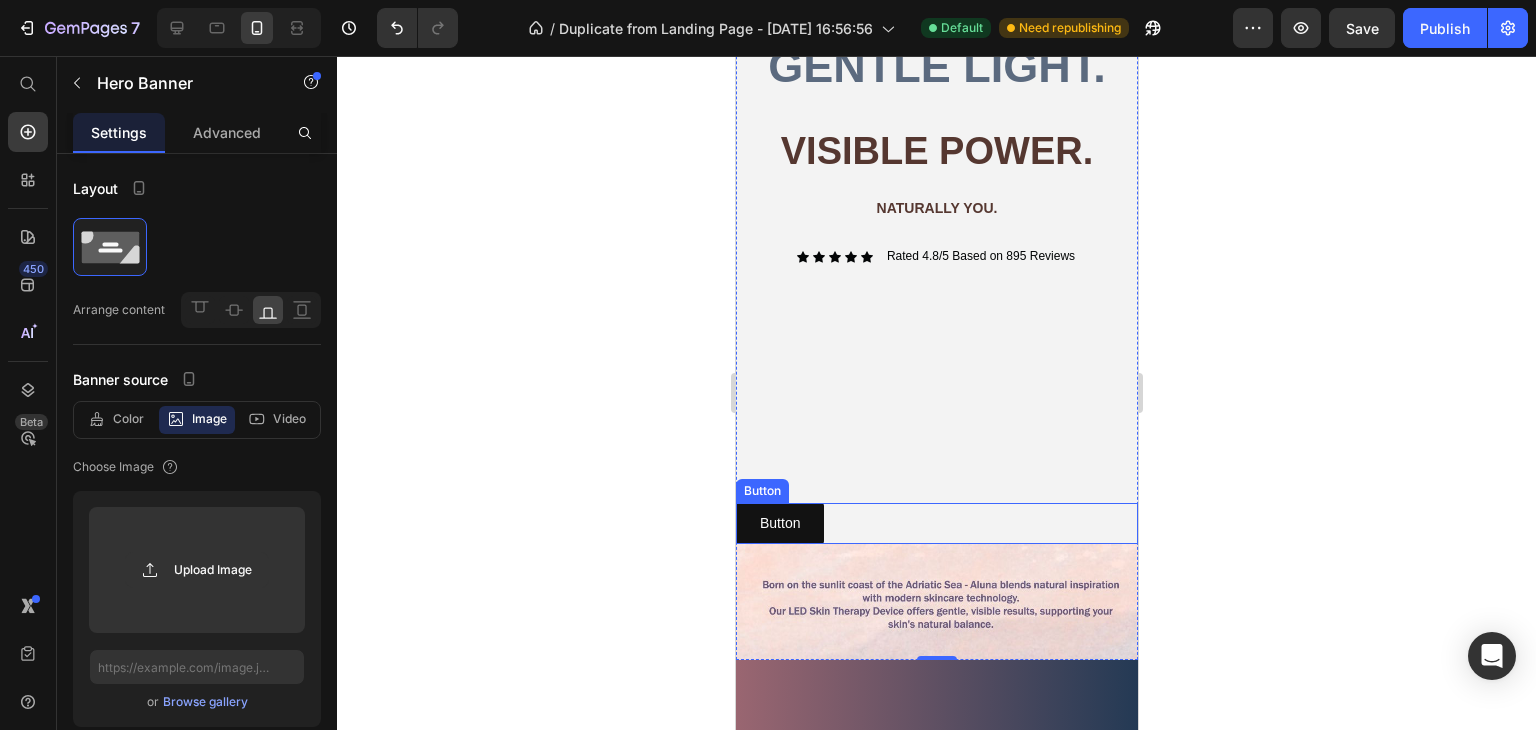 click on "Button Button" at bounding box center [936, 523] 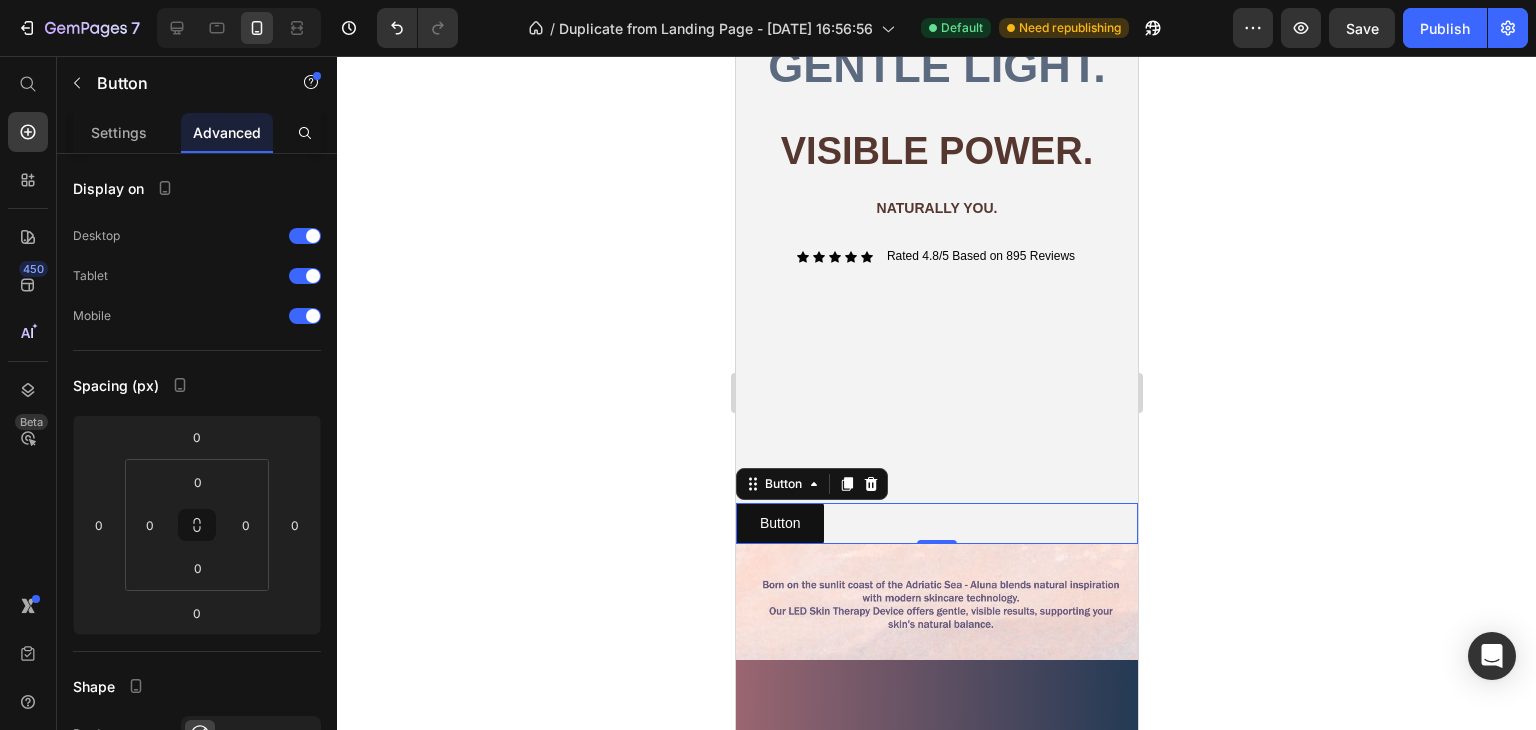 click on "Button Button   0" at bounding box center (936, 523) 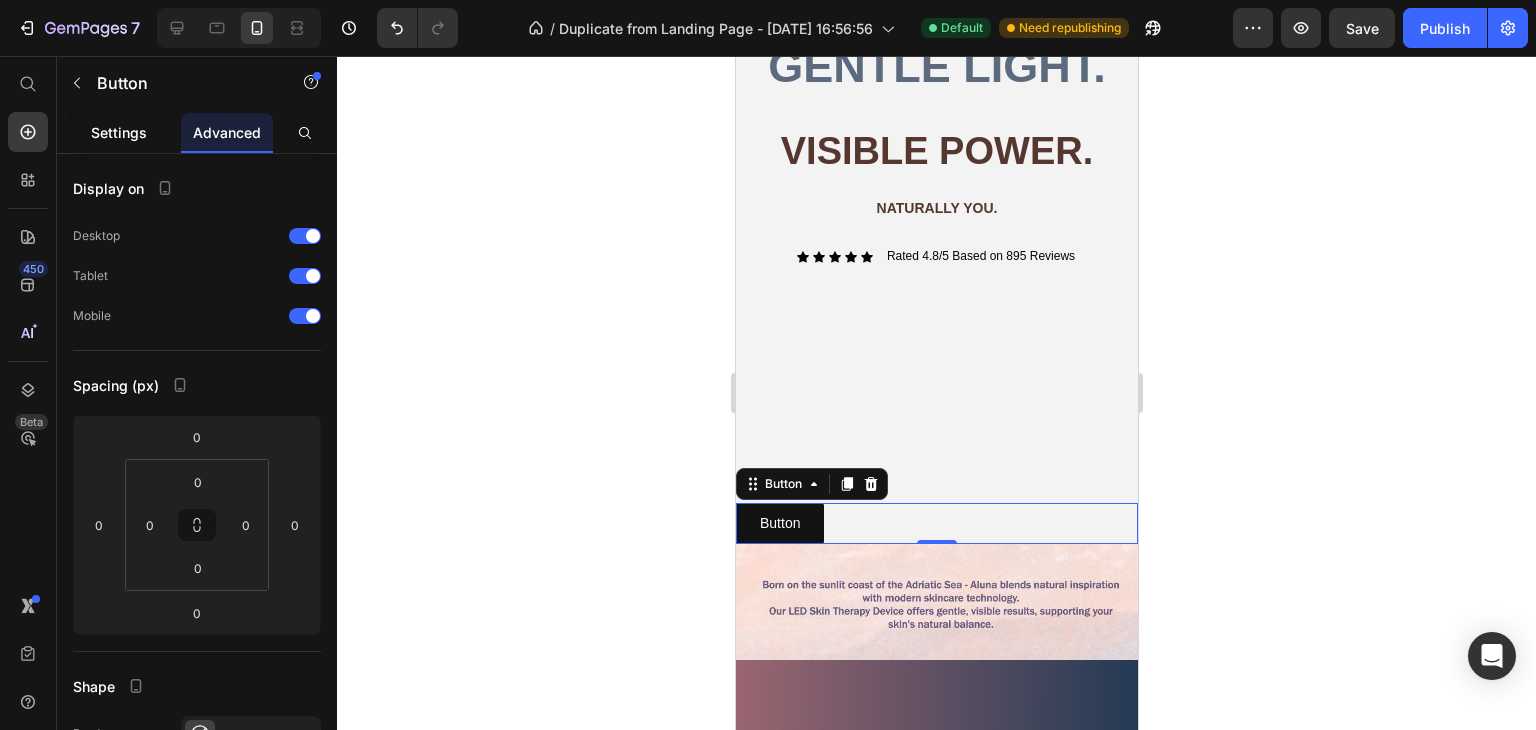 click on "Settings" at bounding box center [119, 132] 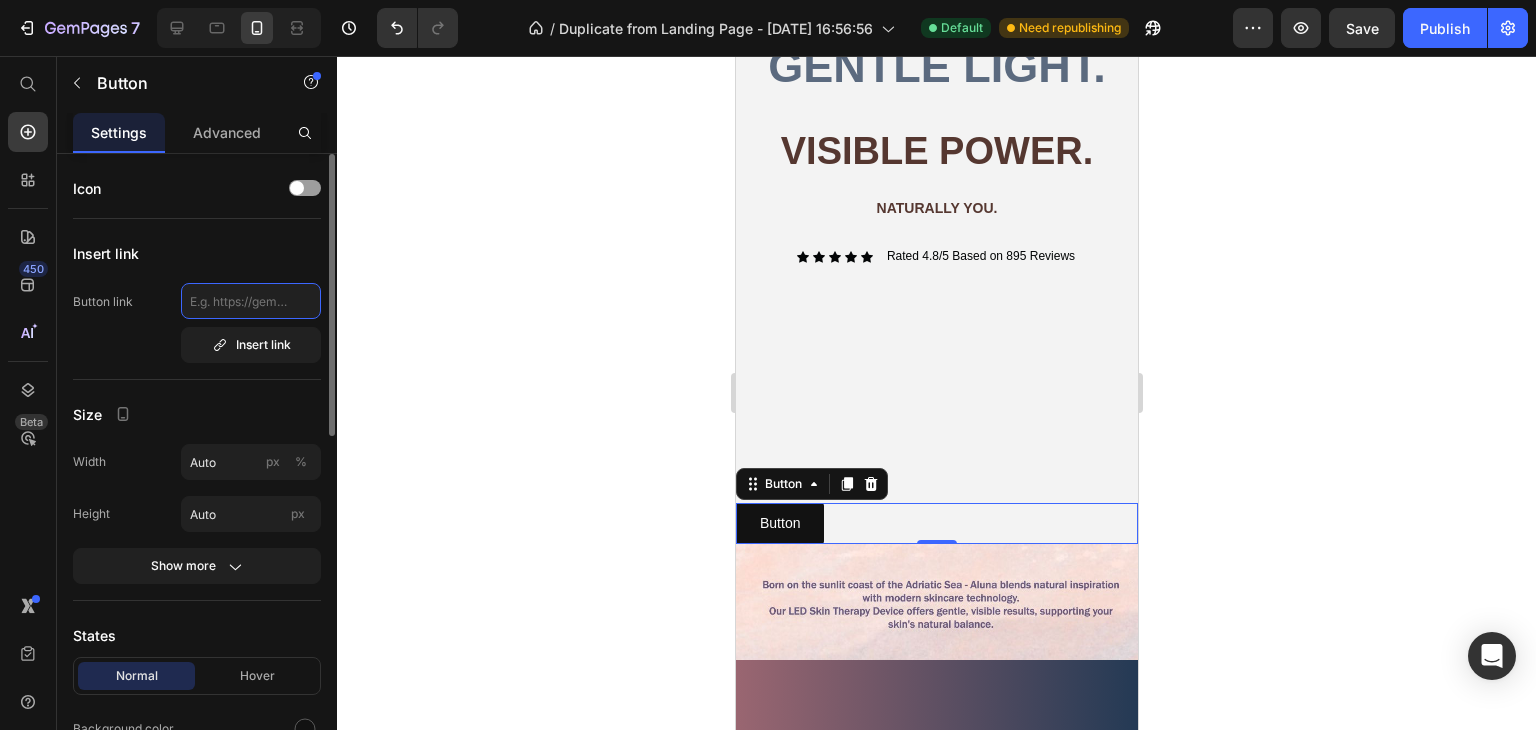 click 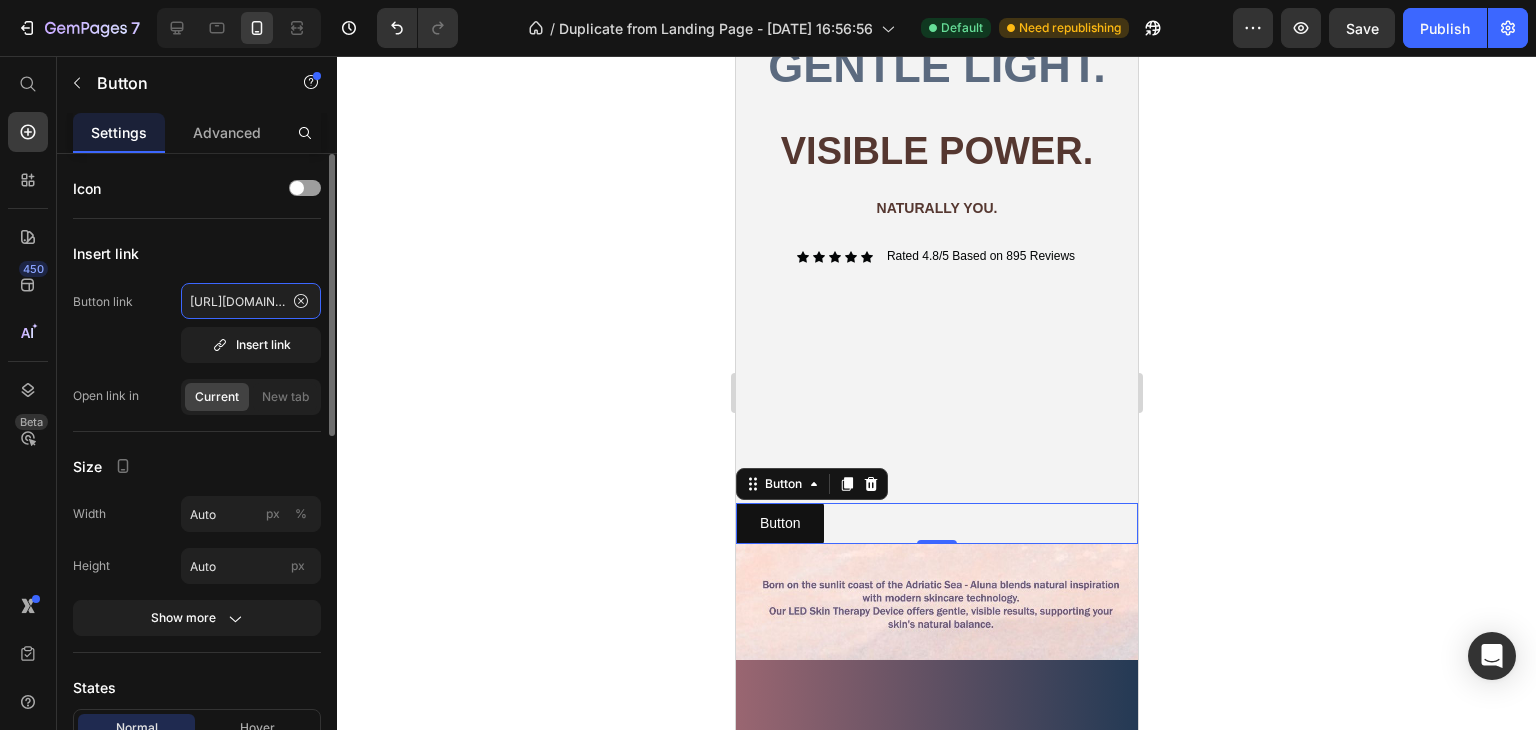 scroll, scrollTop: 0, scrollLeft: 328, axis: horizontal 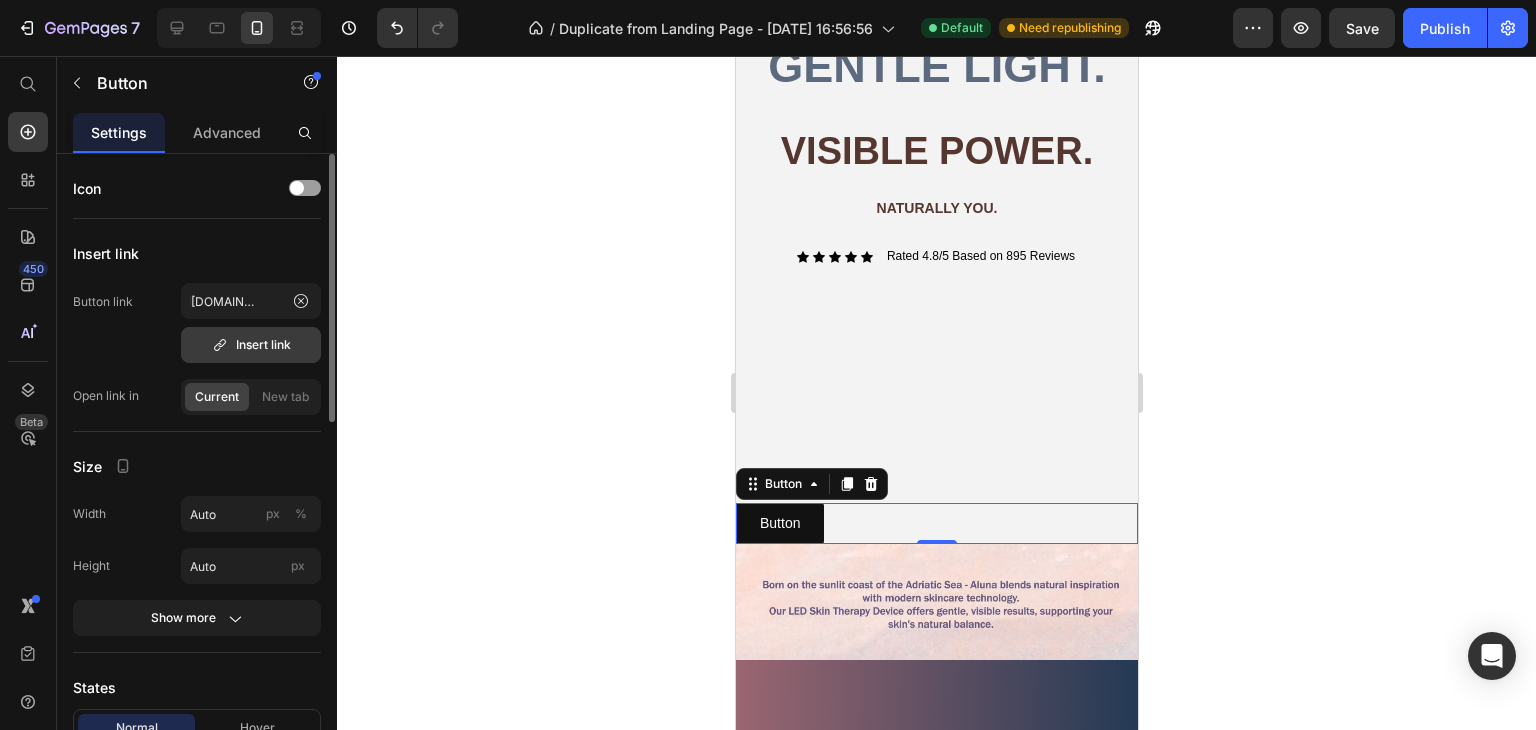 type on "[URL][DOMAIN_NAME]" 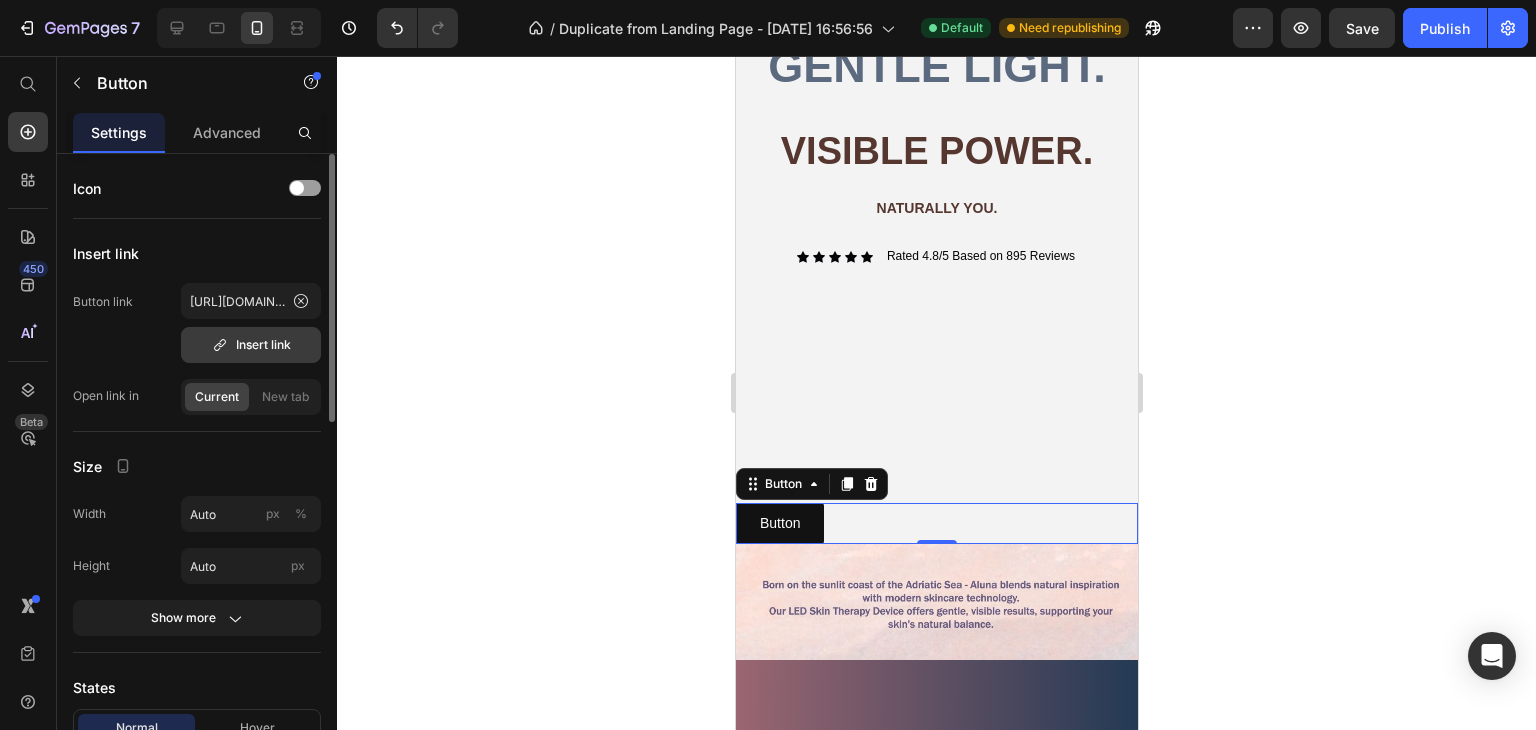 click on "Insert link" at bounding box center [251, 345] 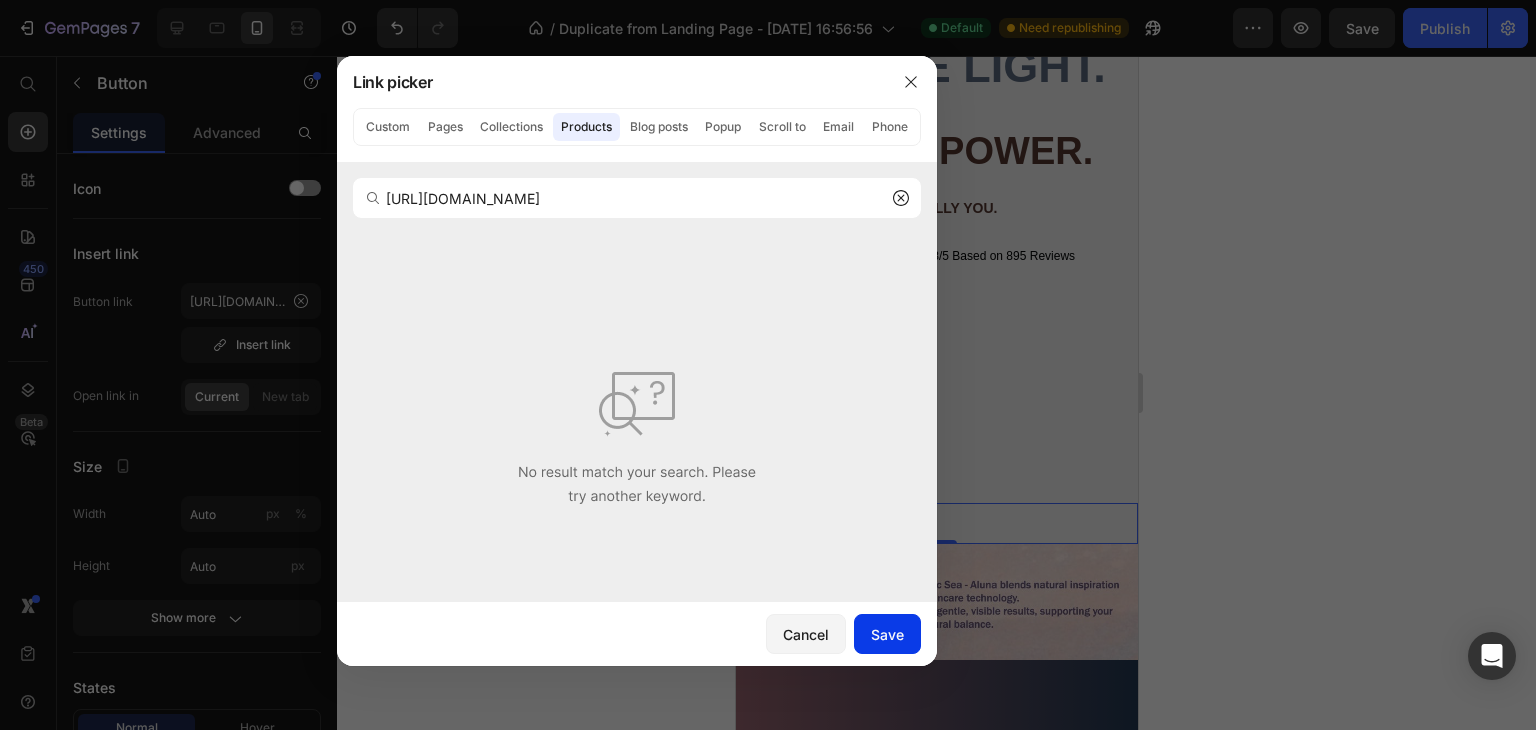 type on "[URL][DOMAIN_NAME]" 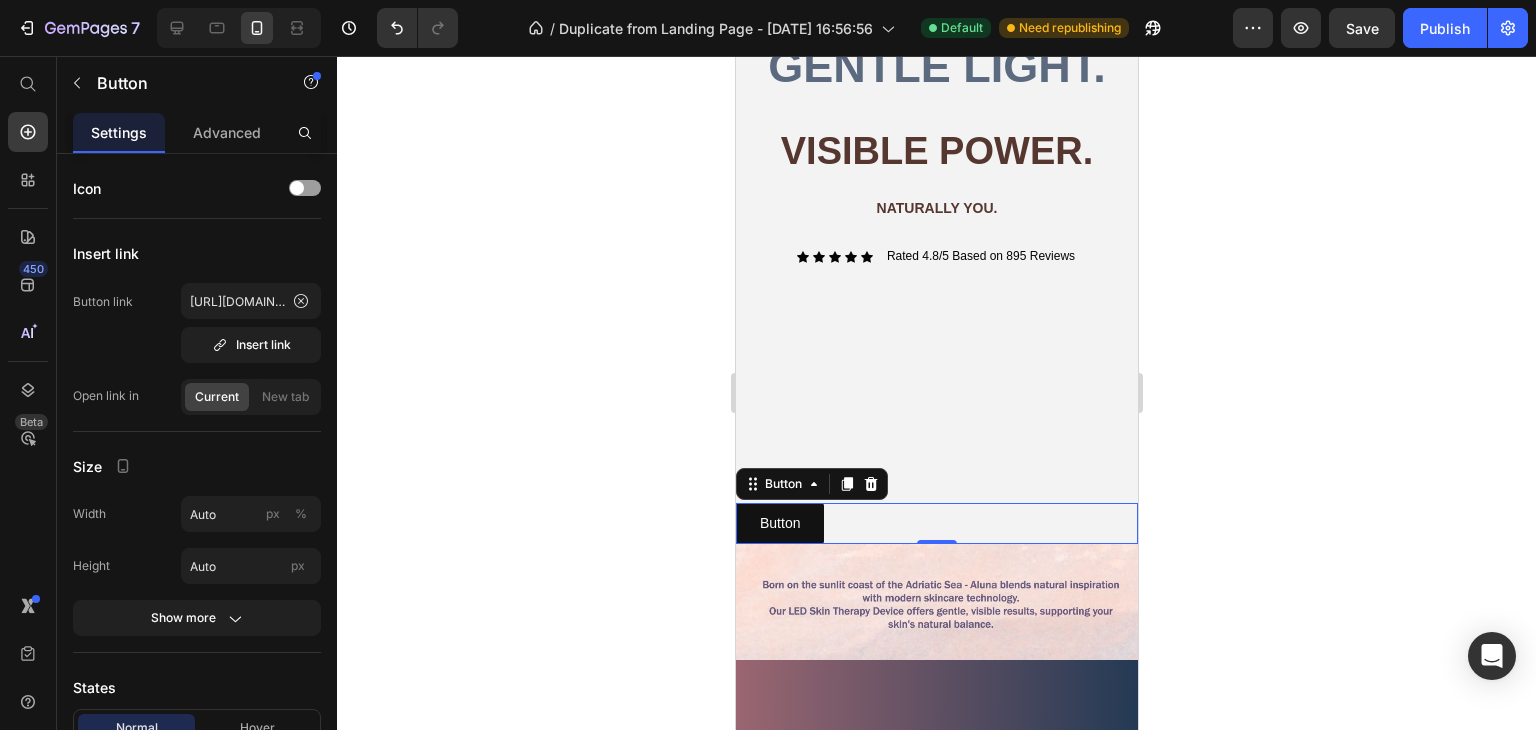 drag, startPoint x: 965, startPoint y: 394, endPoint x: 911, endPoint y: 519, distance: 136.16534 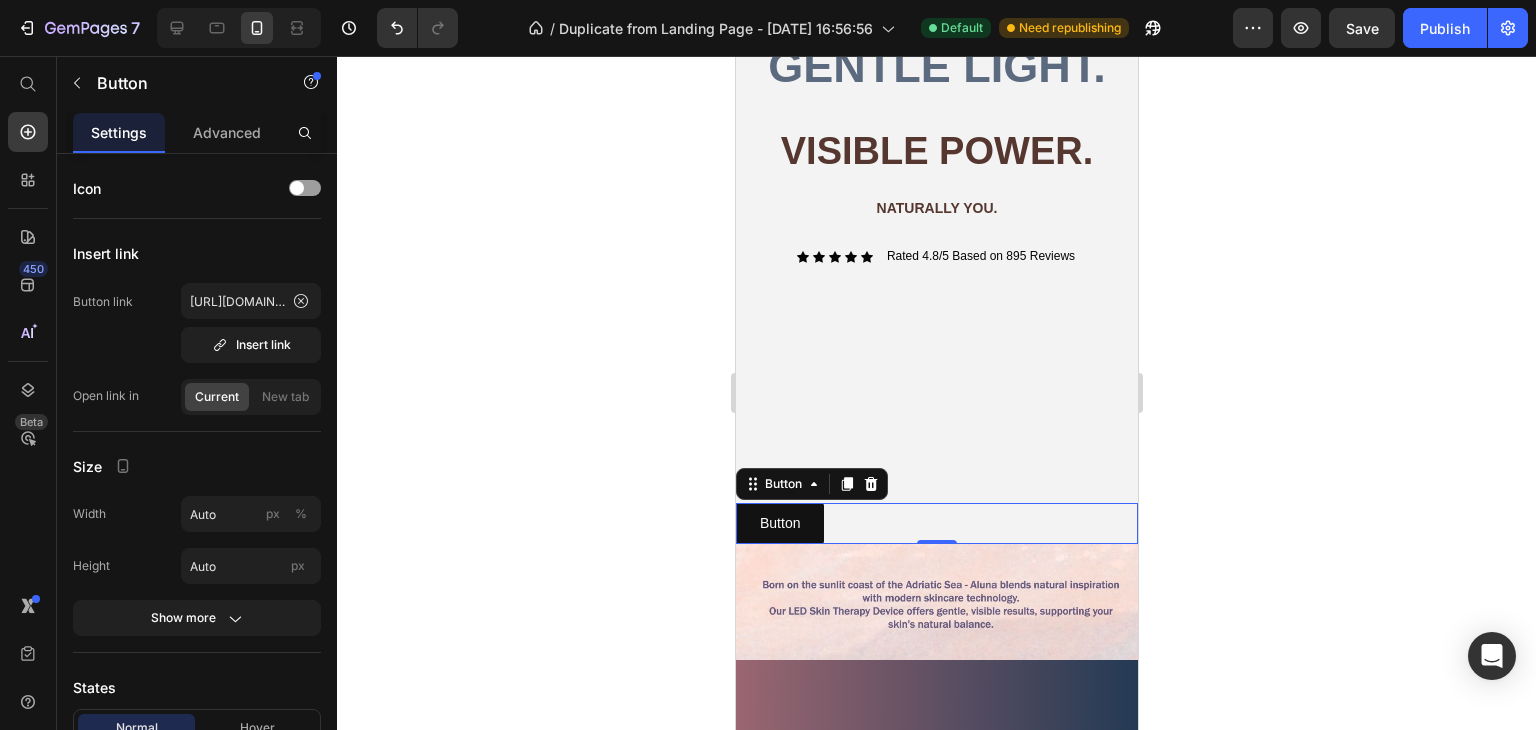 click 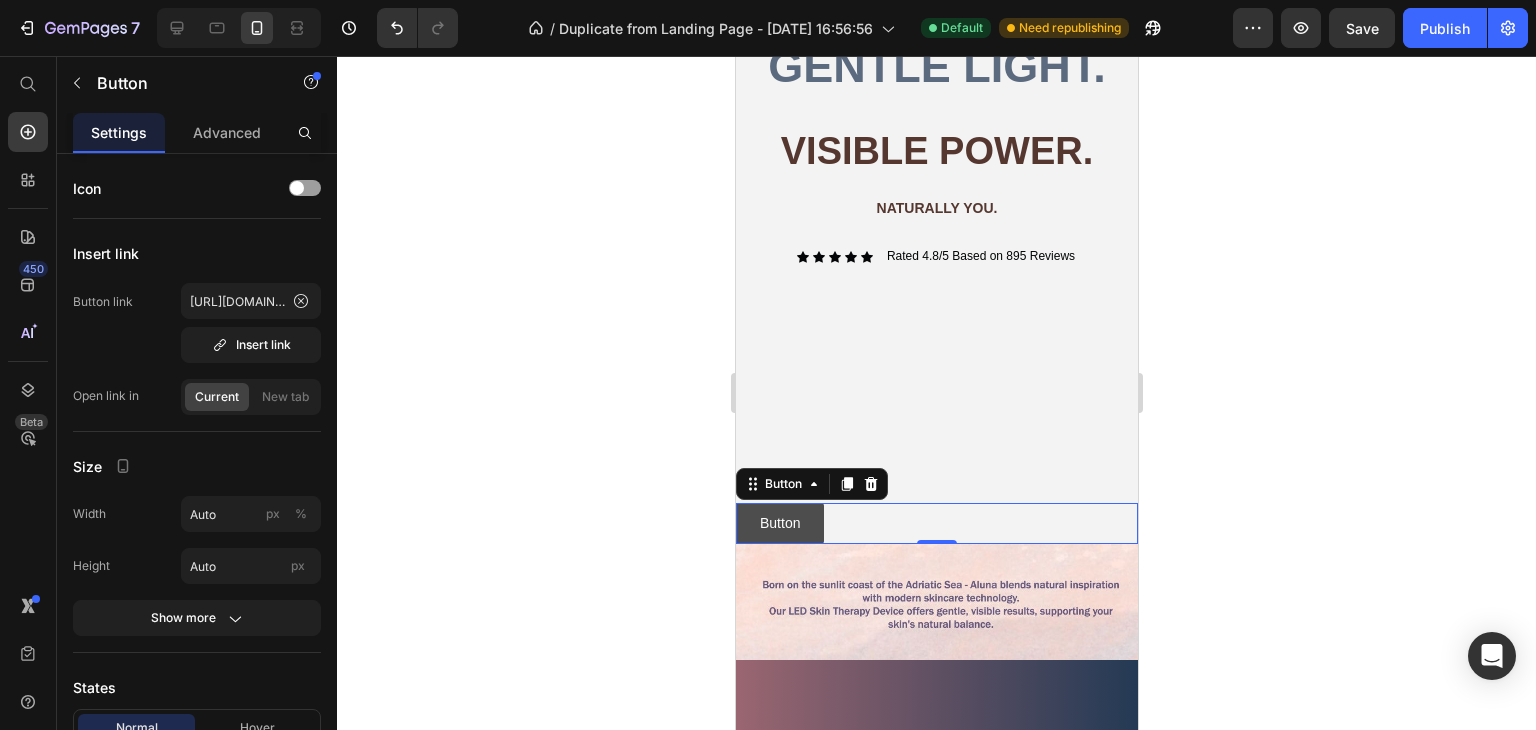 click on "Button" at bounding box center (779, 523) 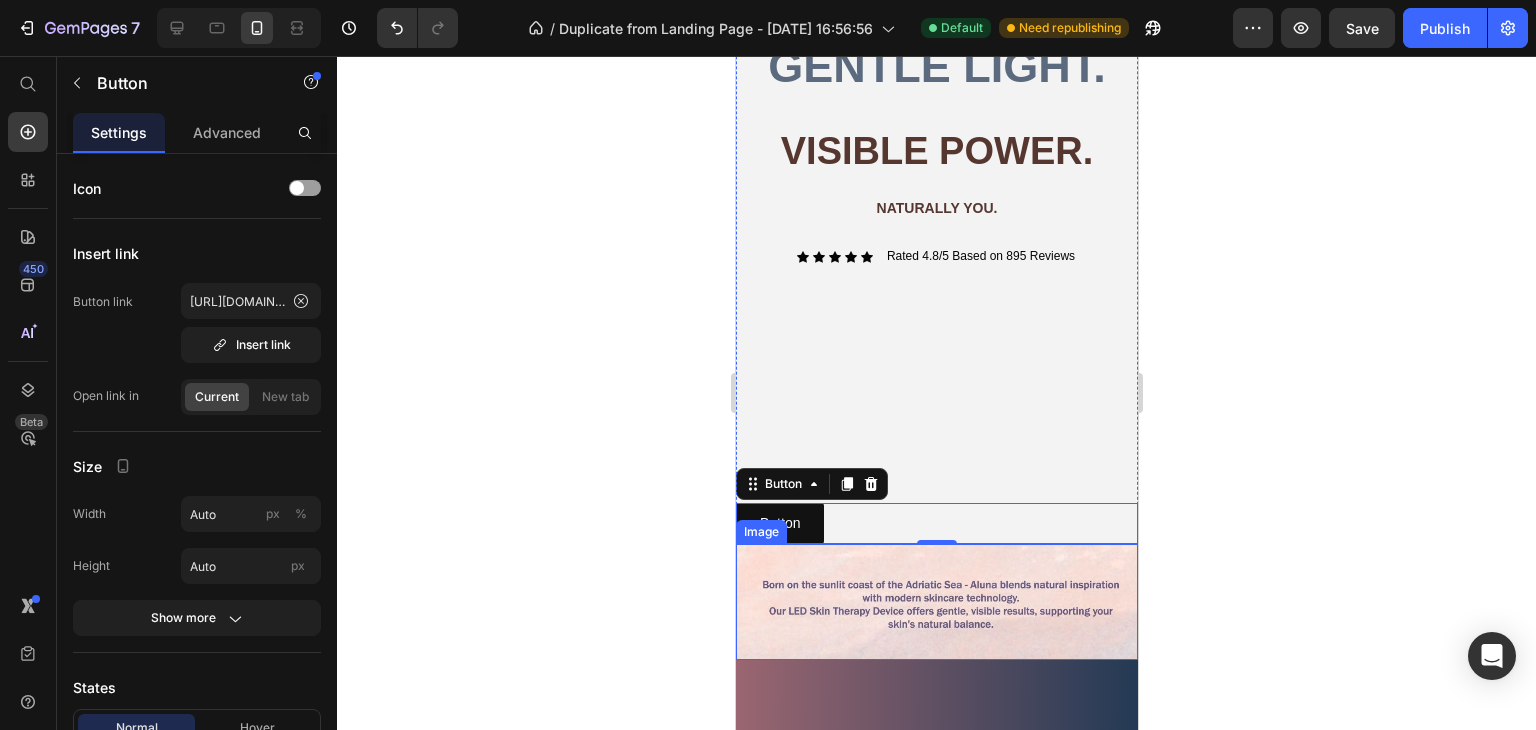 click at bounding box center (936, 602) 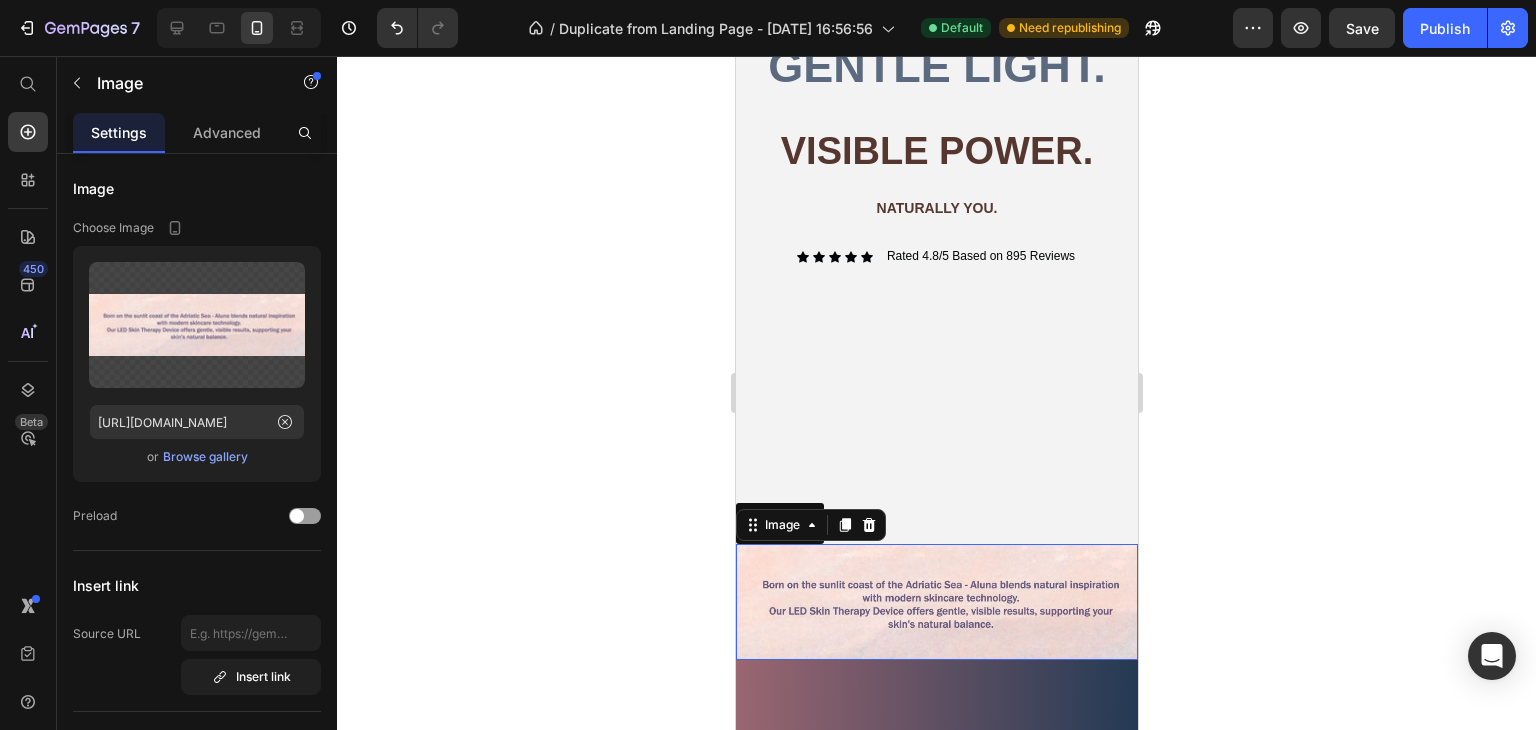 click at bounding box center [936, 602] 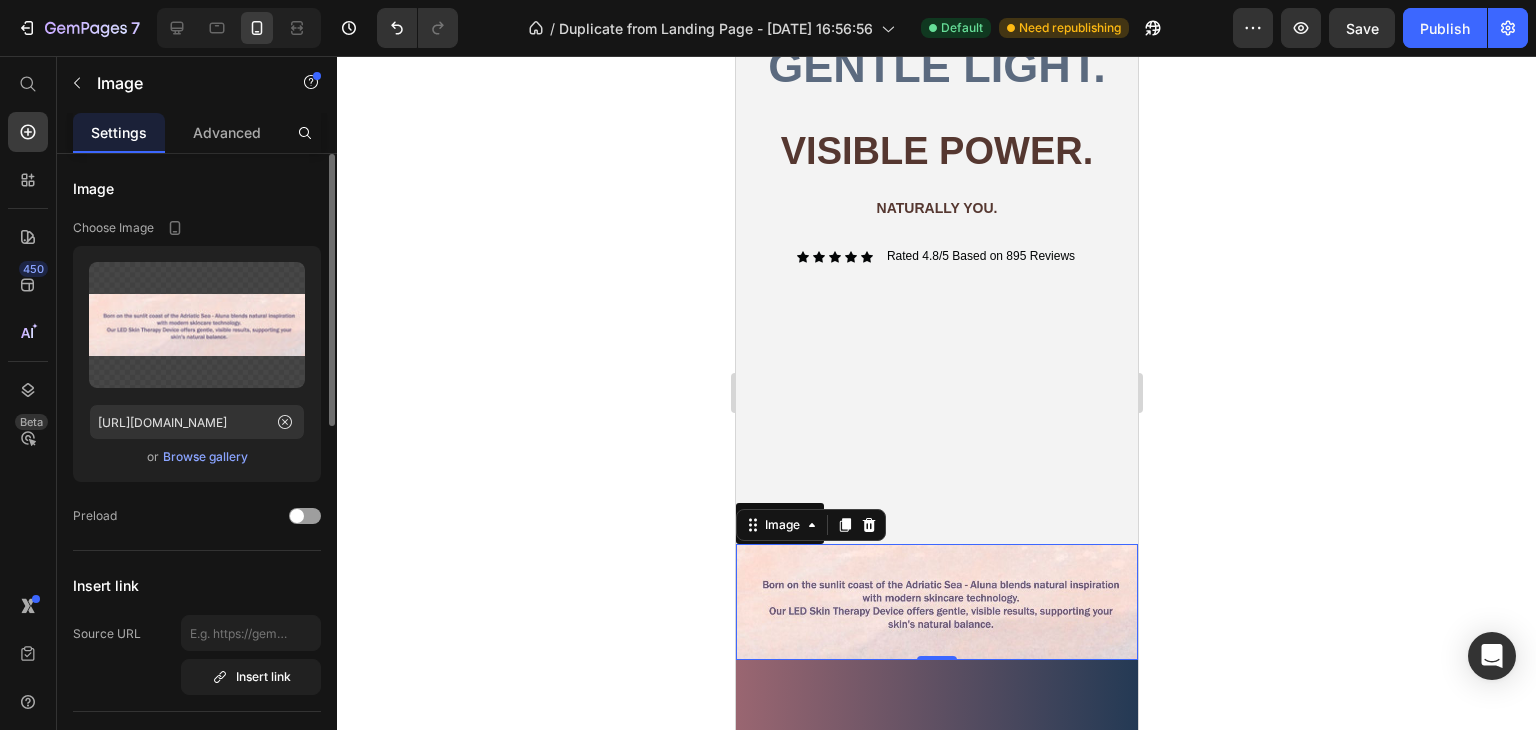 click on "Browse gallery" at bounding box center (205, 457) 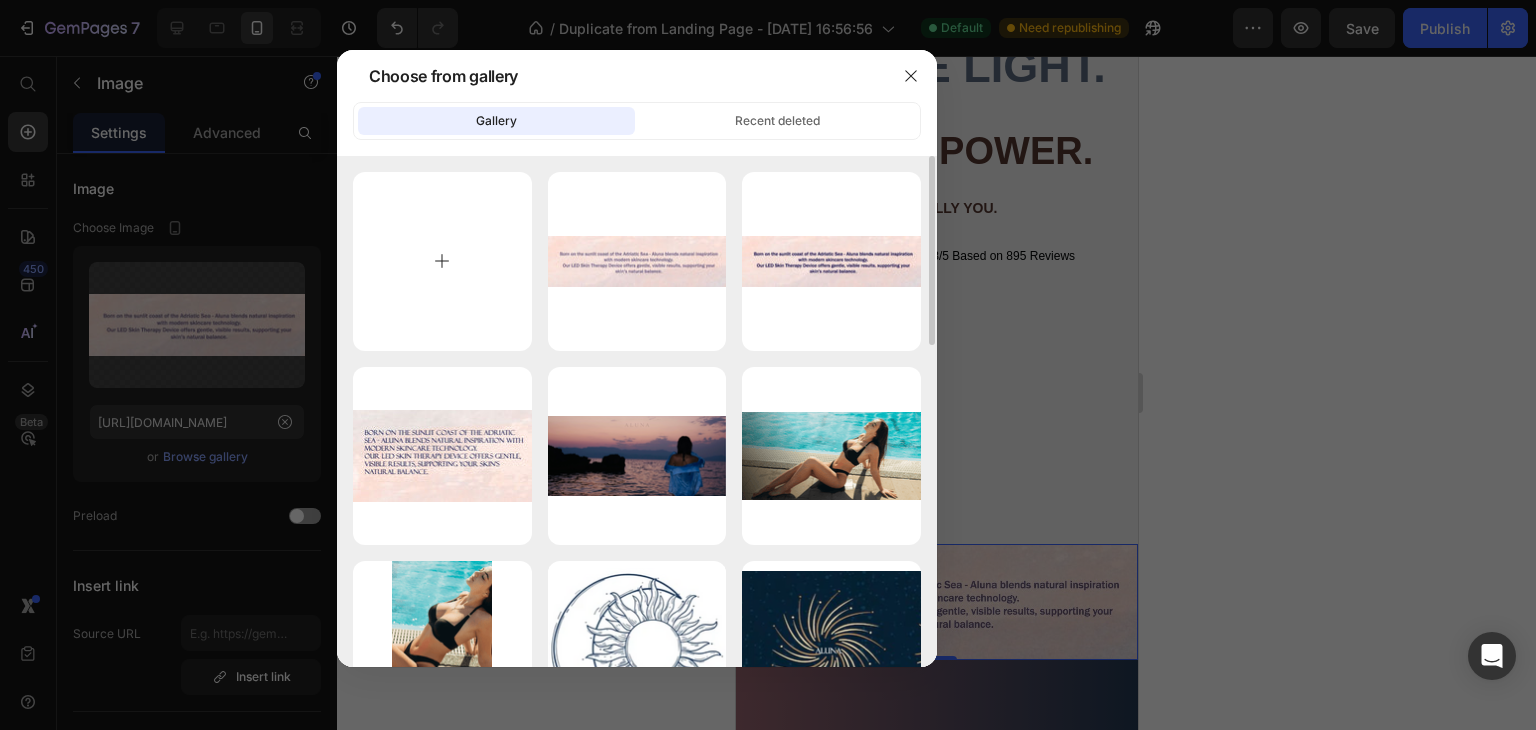 click at bounding box center [442, 261] 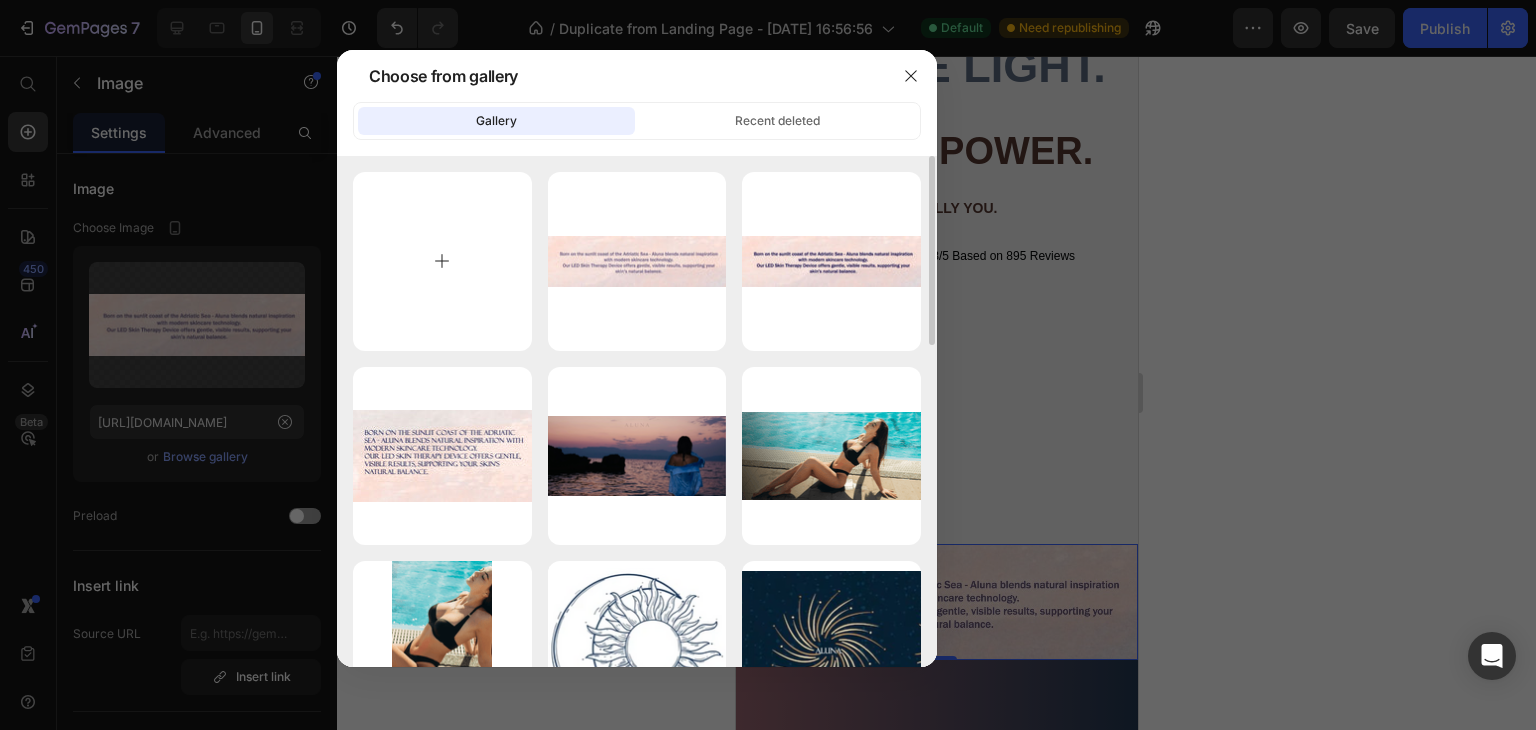type on "C:\fakepath\kj.JPG" 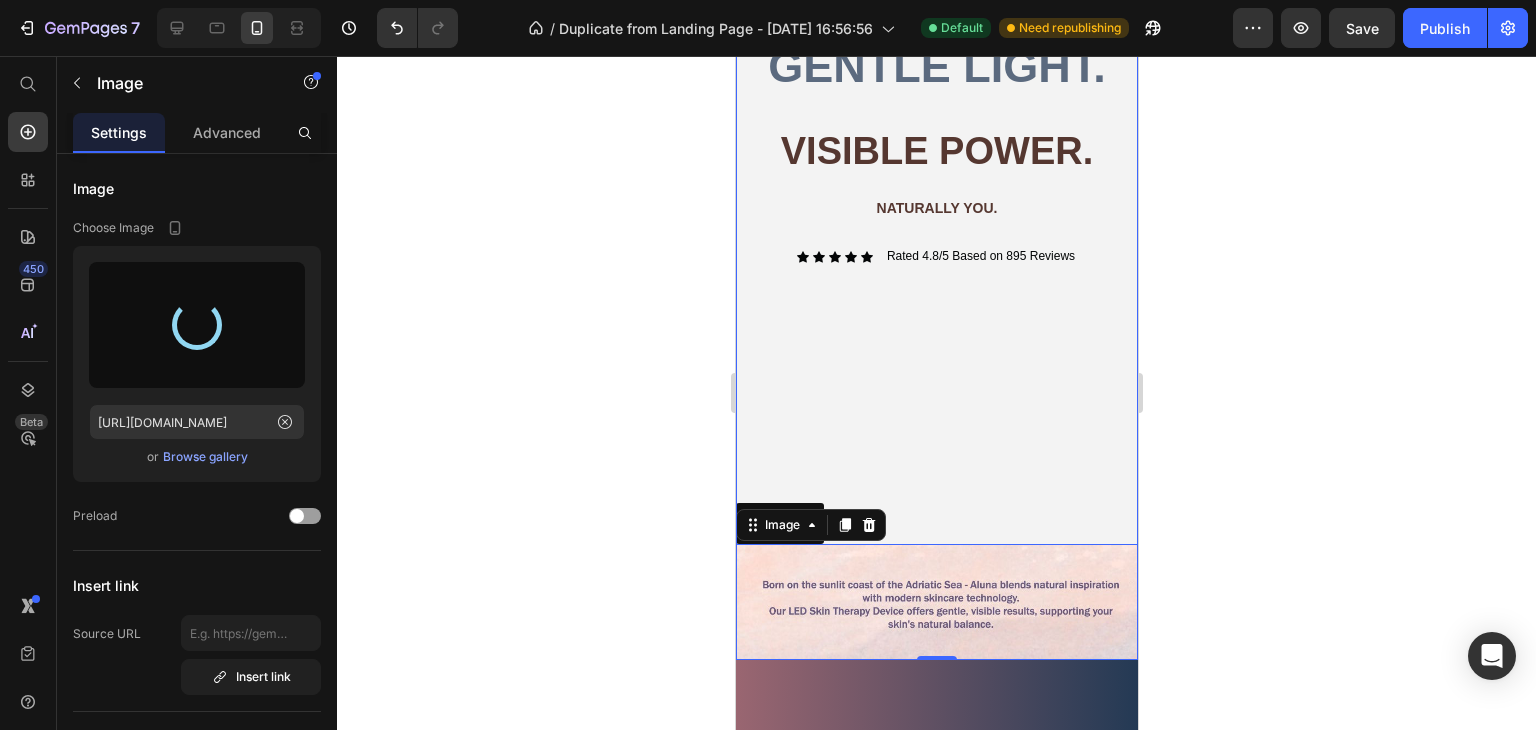 type on "https://cdn.shopify.com/s/files/1/0938/8549/7611/files/gempages_571356512975324384-15a6eedc-672f-45ee-9b18-543f6587977b.jpg" 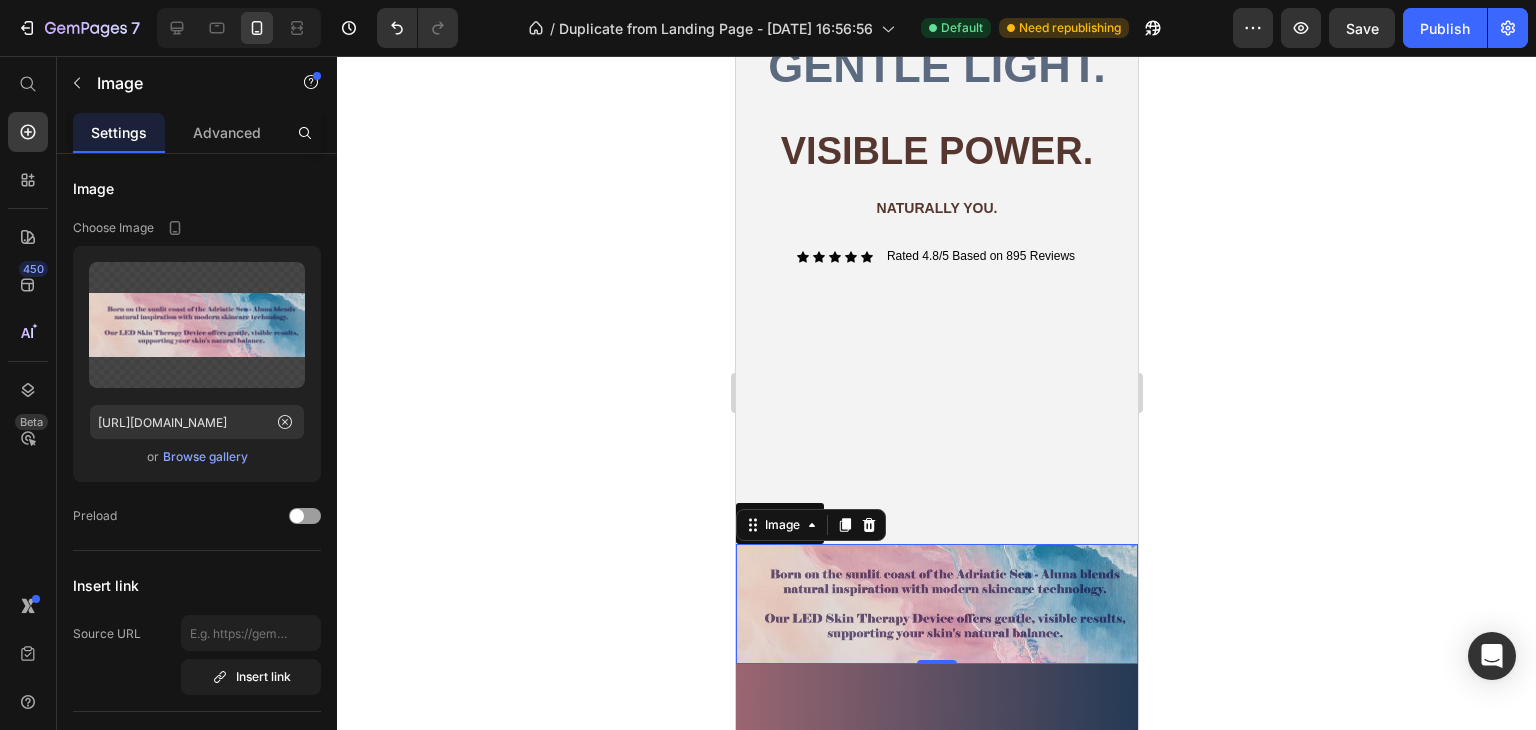 click 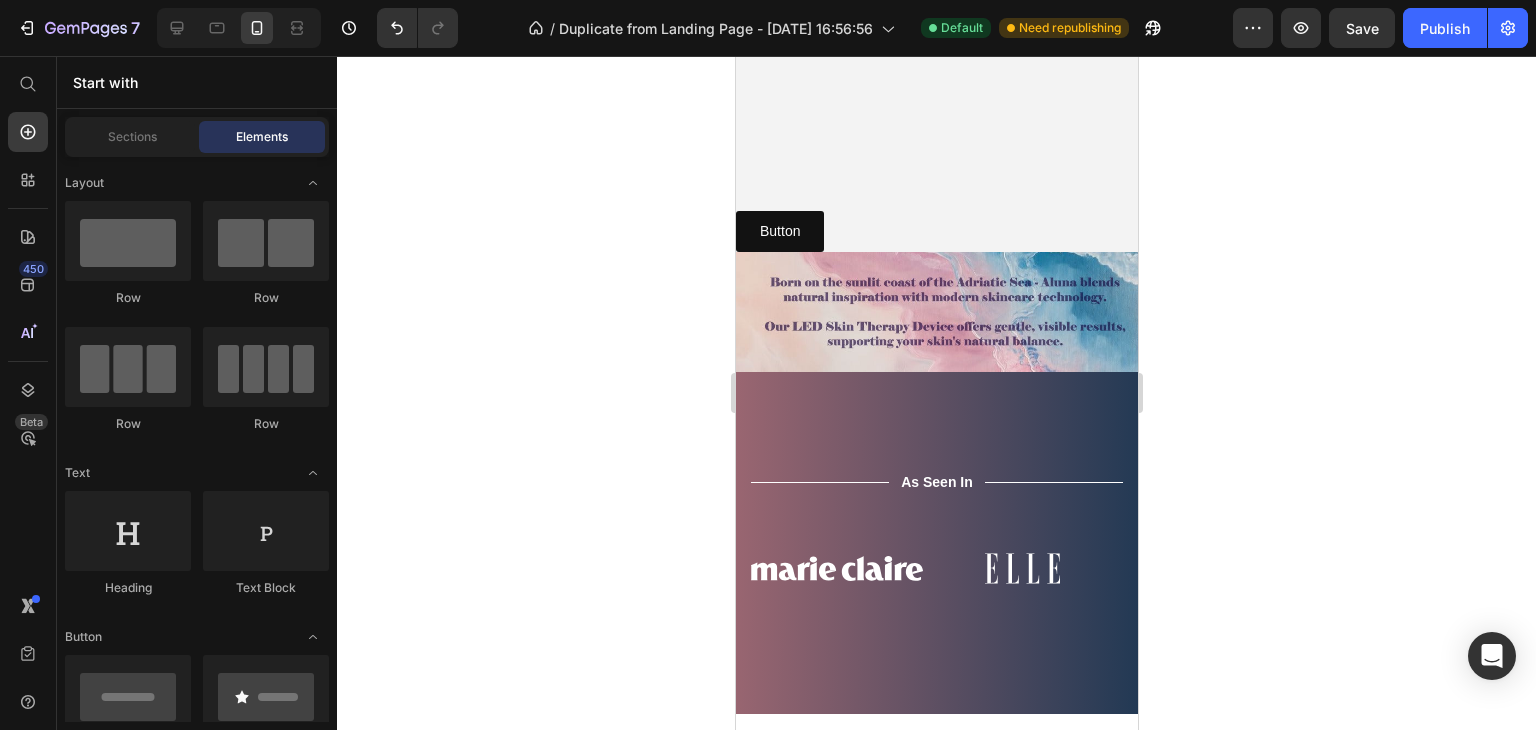 scroll, scrollTop: 662, scrollLeft: 0, axis: vertical 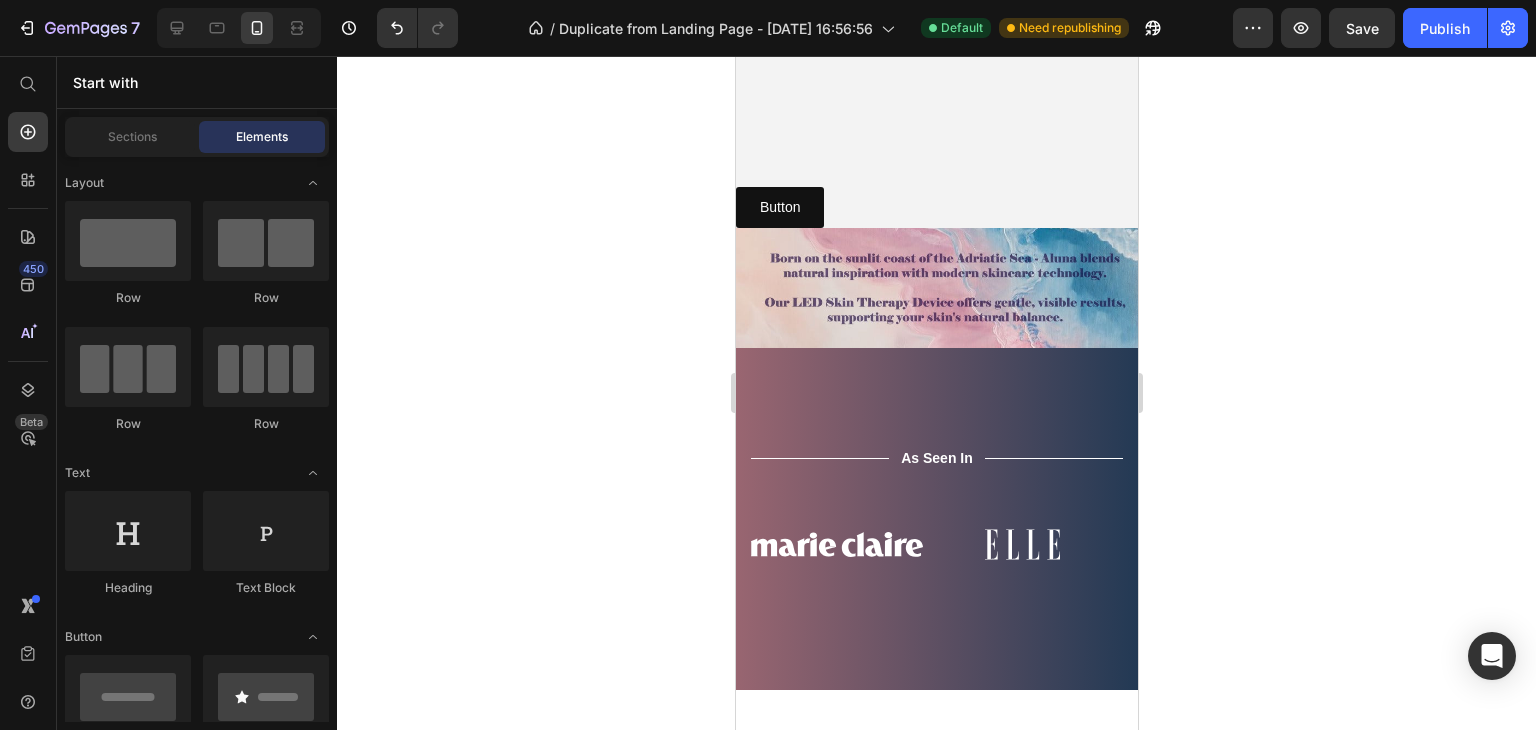 drag, startPoint x: 1133, startPoint y: 147, endPoint x: 1871, endPoint y: 235, distance: 743.2281 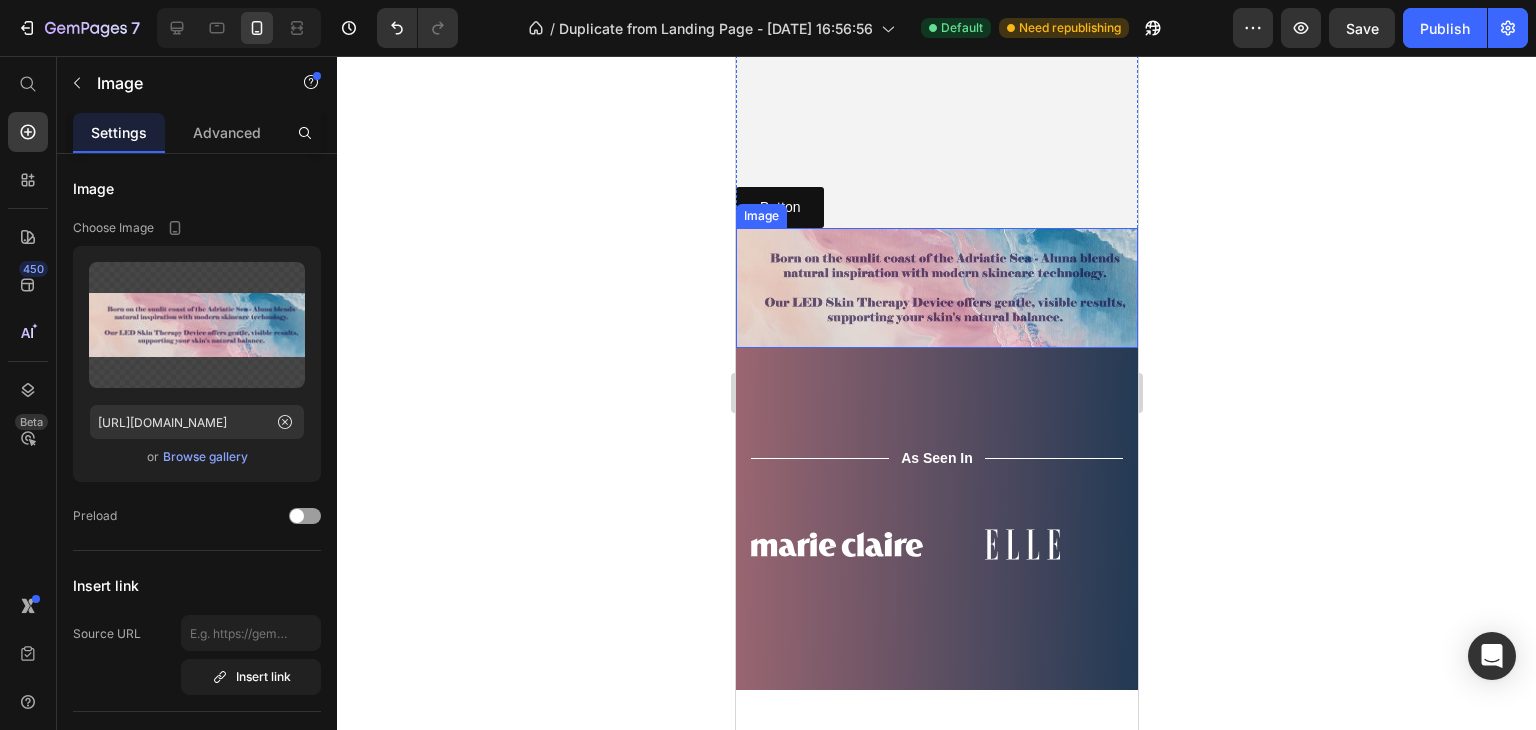 click at bounding box center [936, 288] 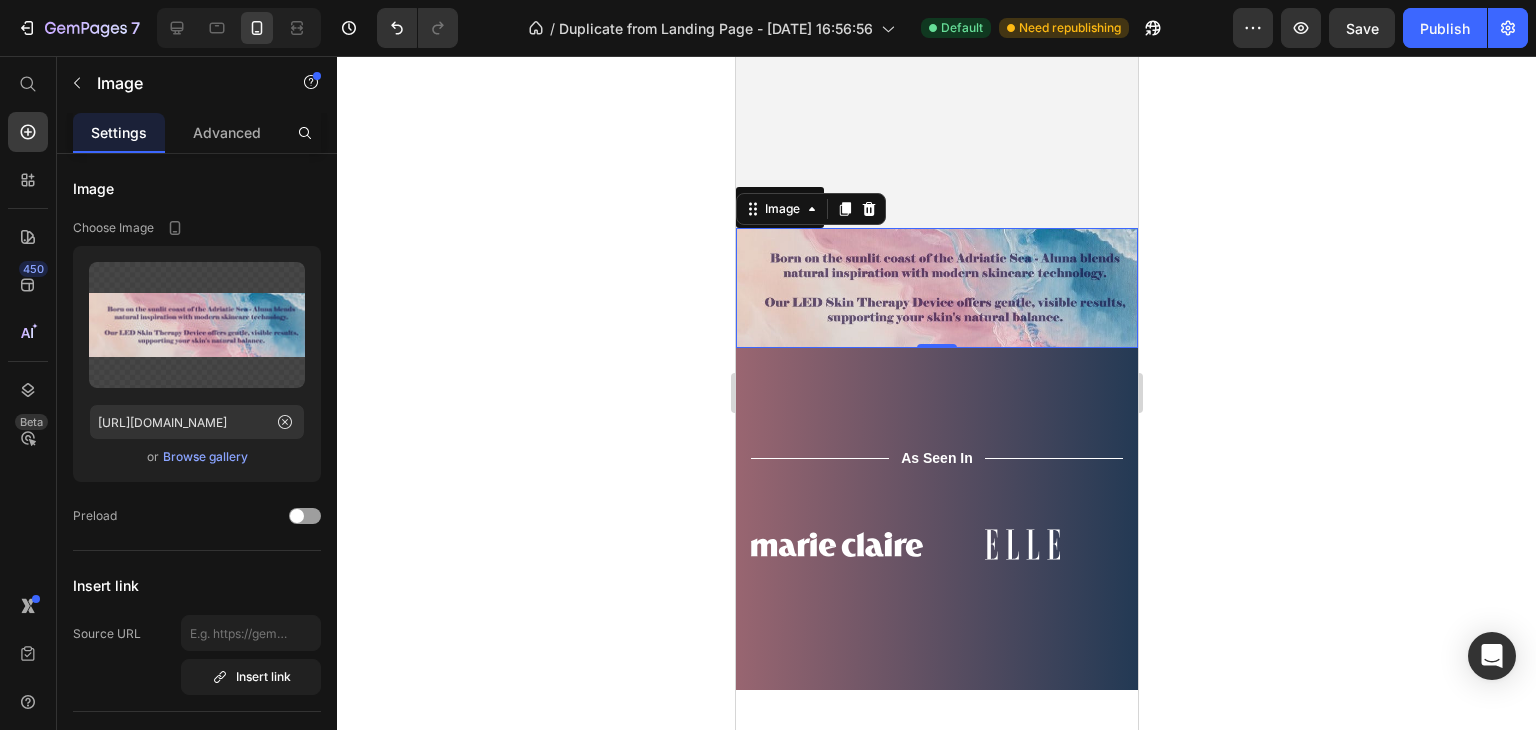 click at bounding box center (936, 288) 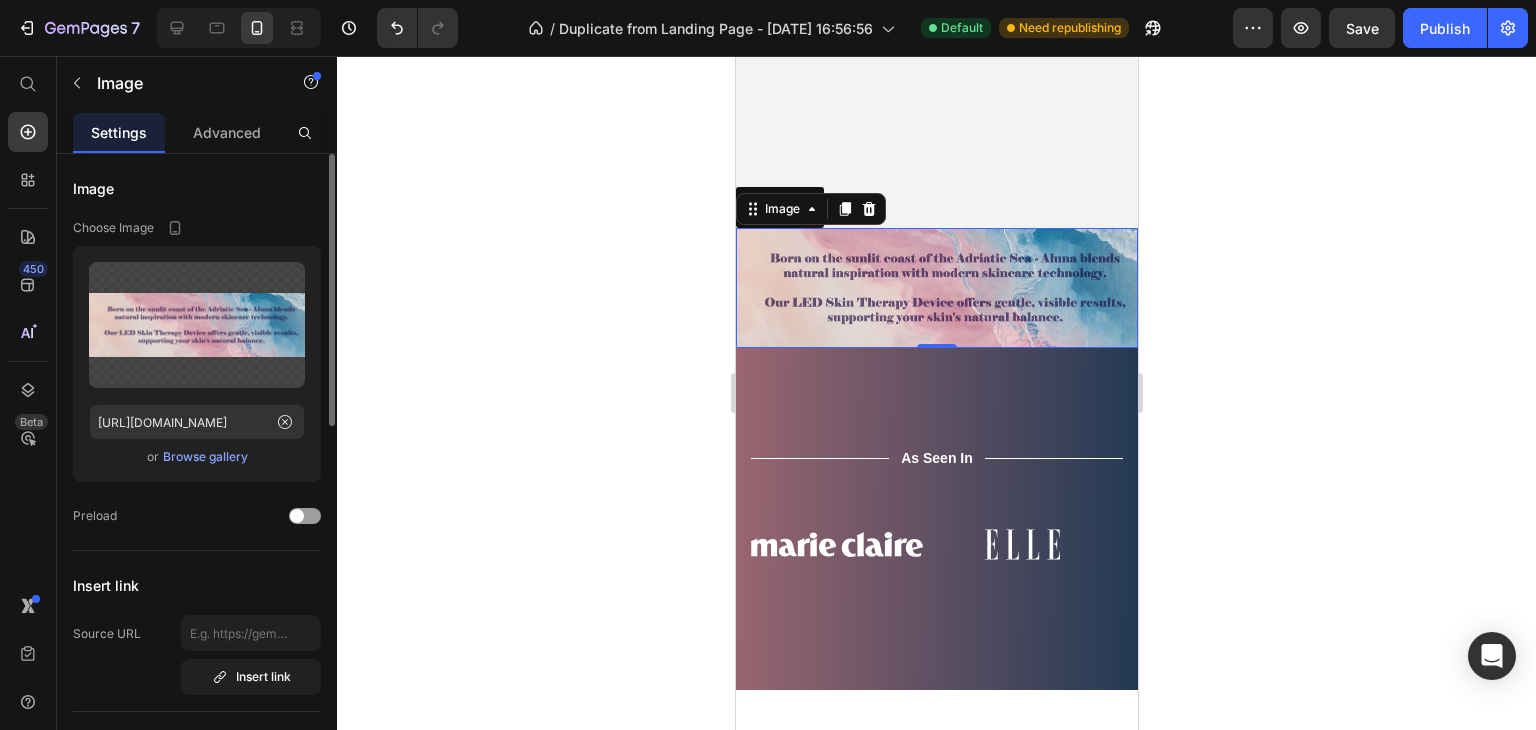 click on "Browse gallery" at bounding box center (205, 457) 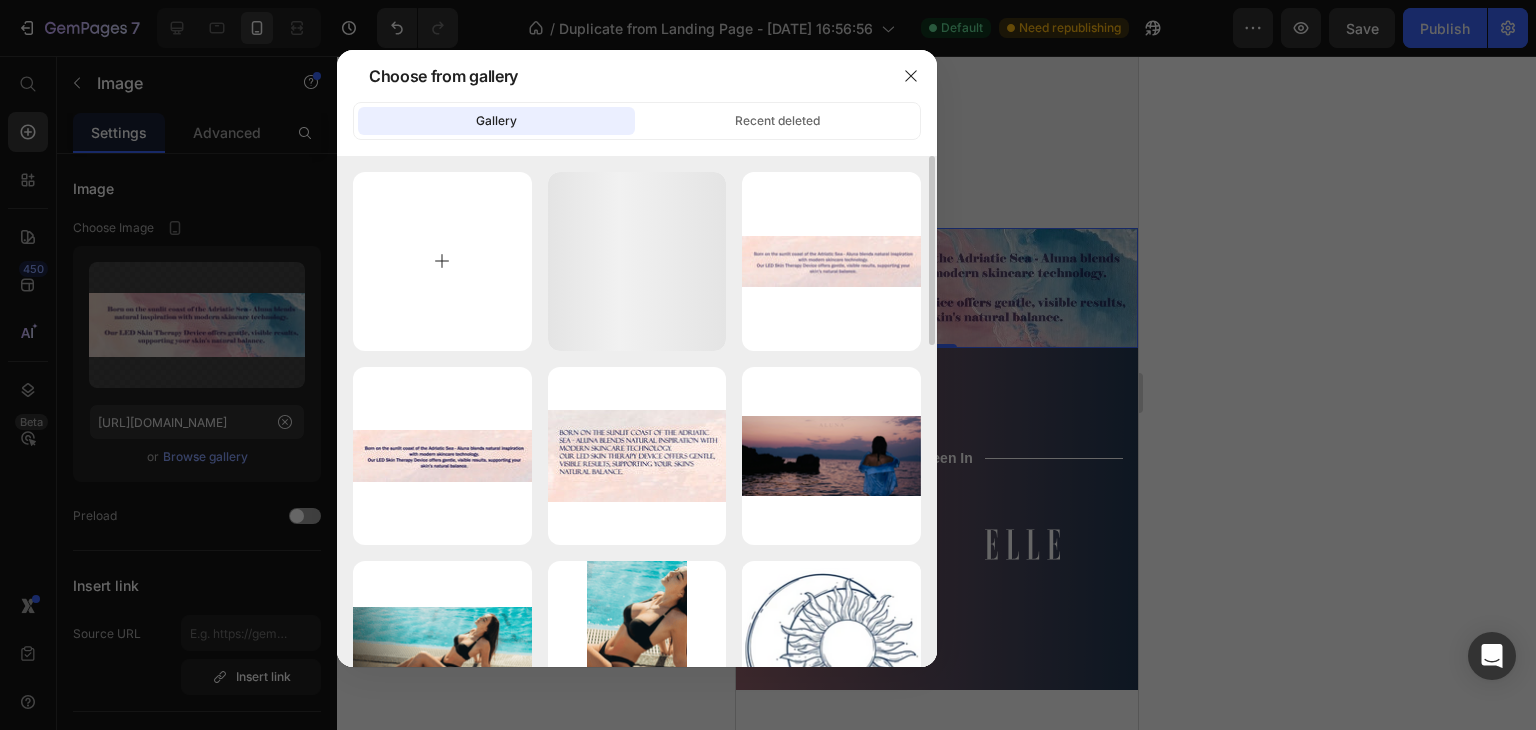 click at bounding box center [442, 261] 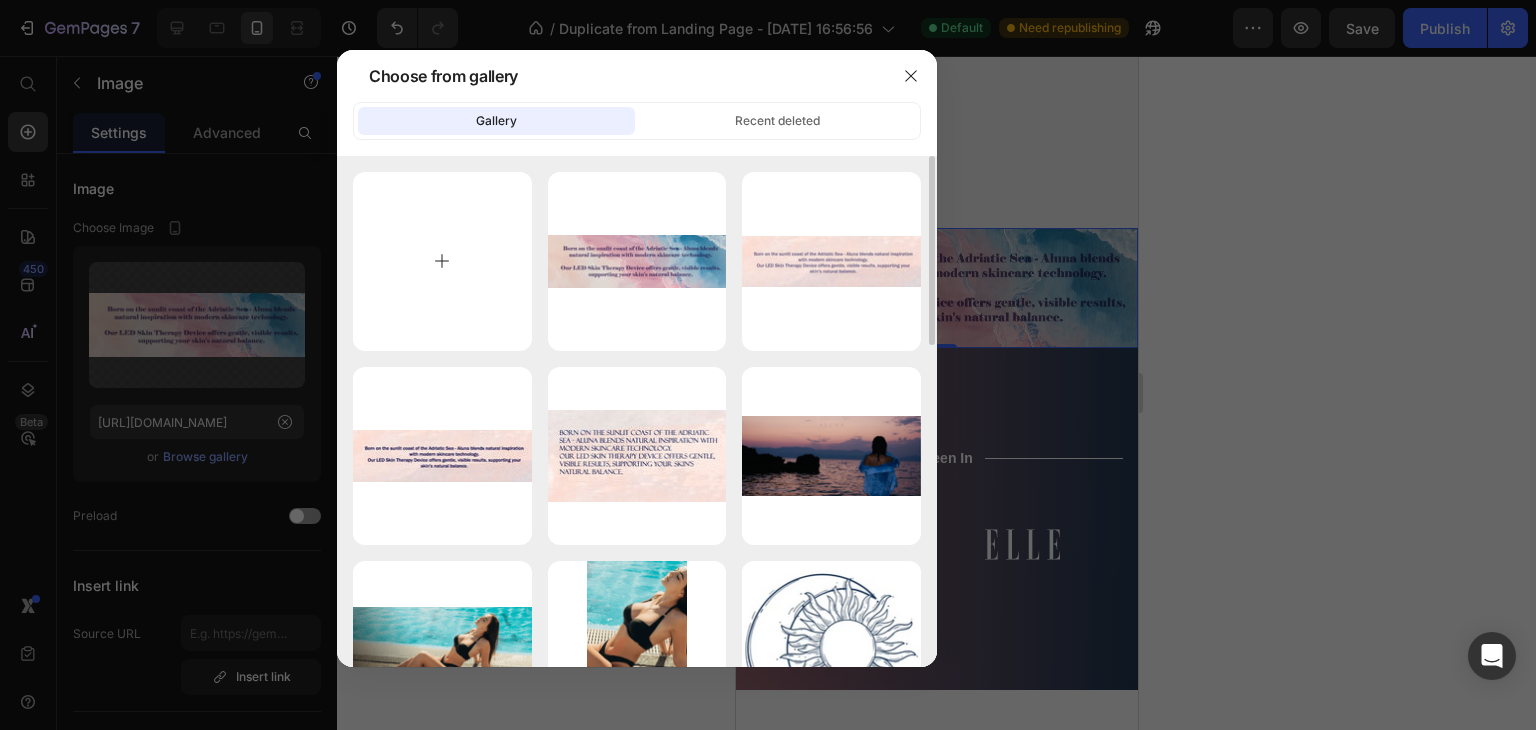 type on "C:\fakepath\fin.JPG" 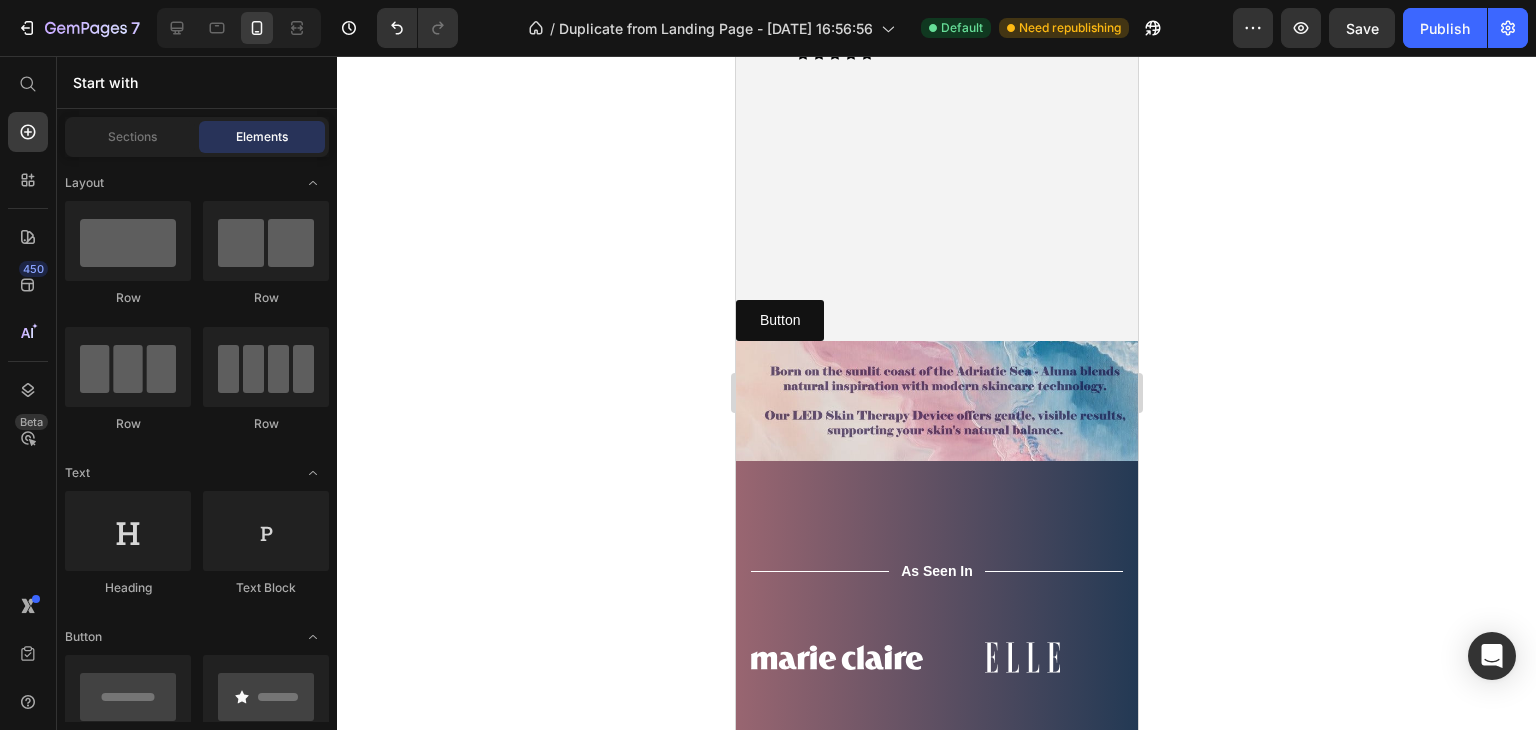 scroll, scrollTop: 446, scrollLeft: 0, axis: vertical 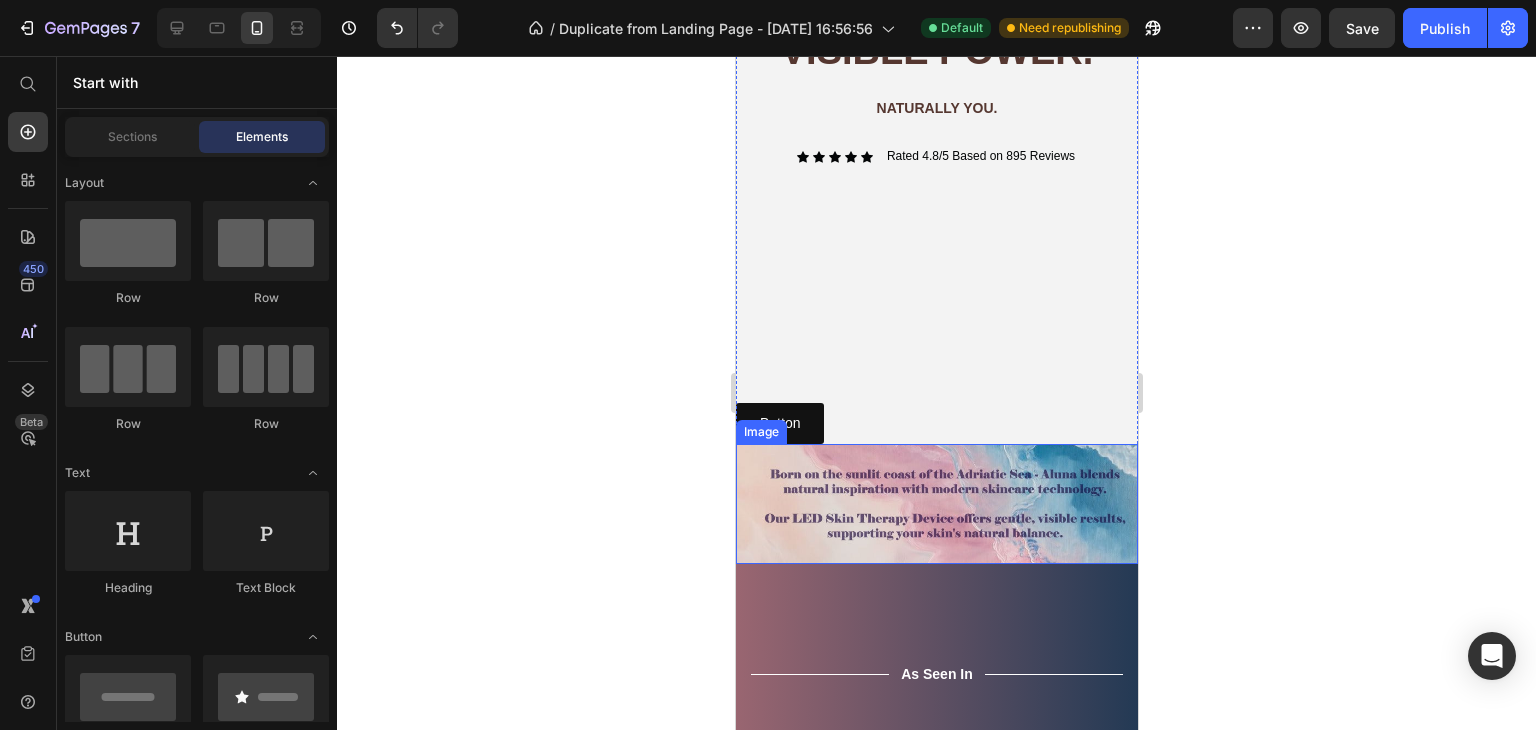 click at bounding box center [936, 504] 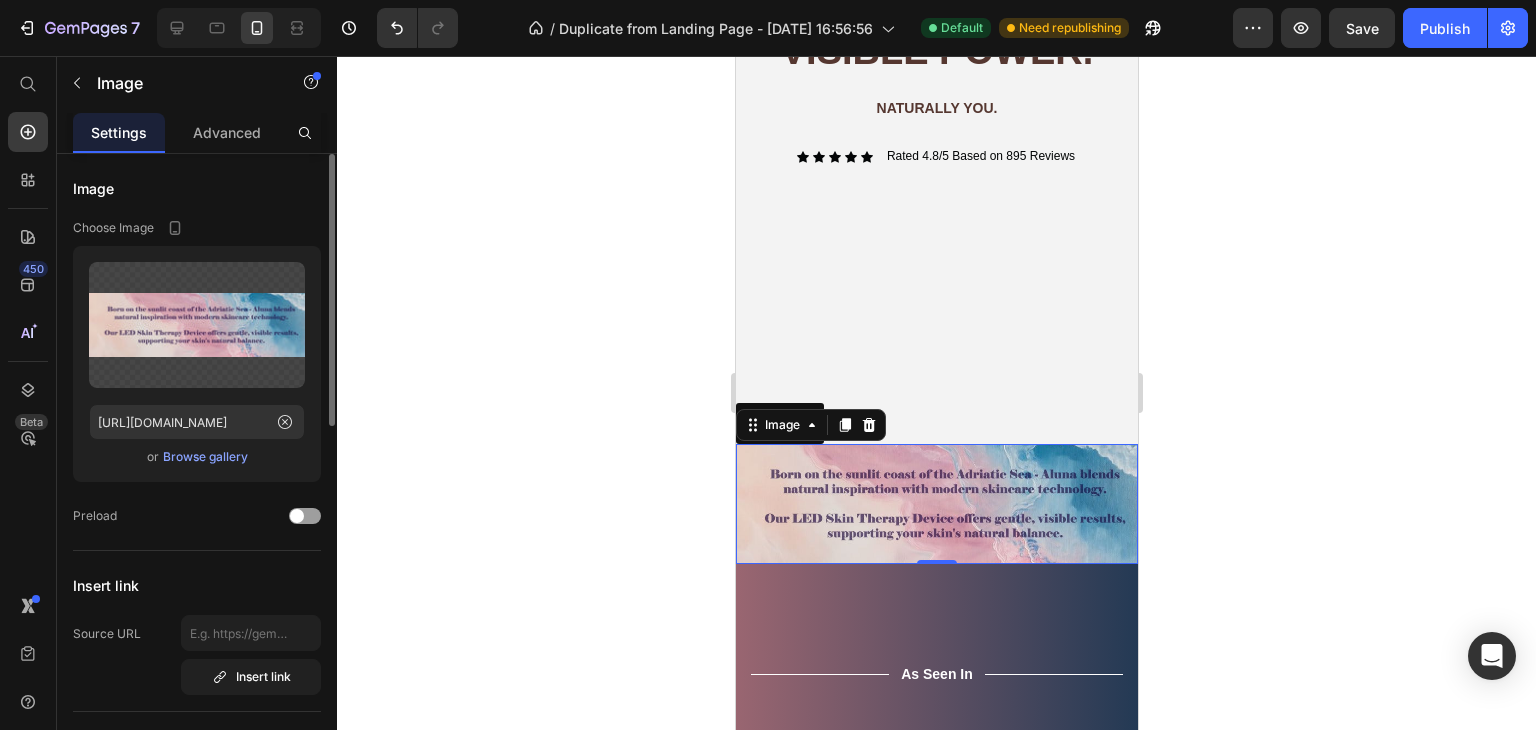 click on "Browse gallery" at bounding box center (205, 457) 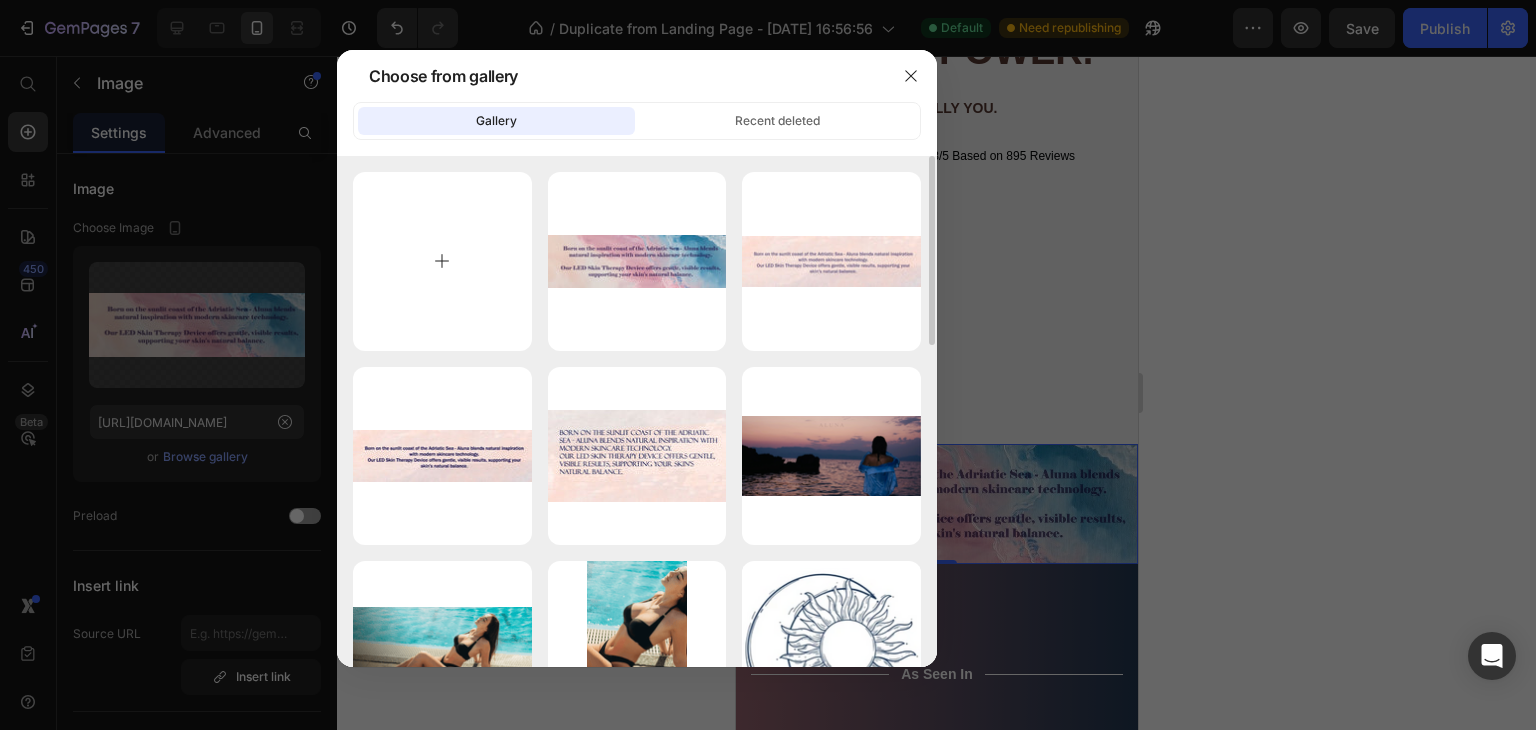 click at bounding box center [442, 261] 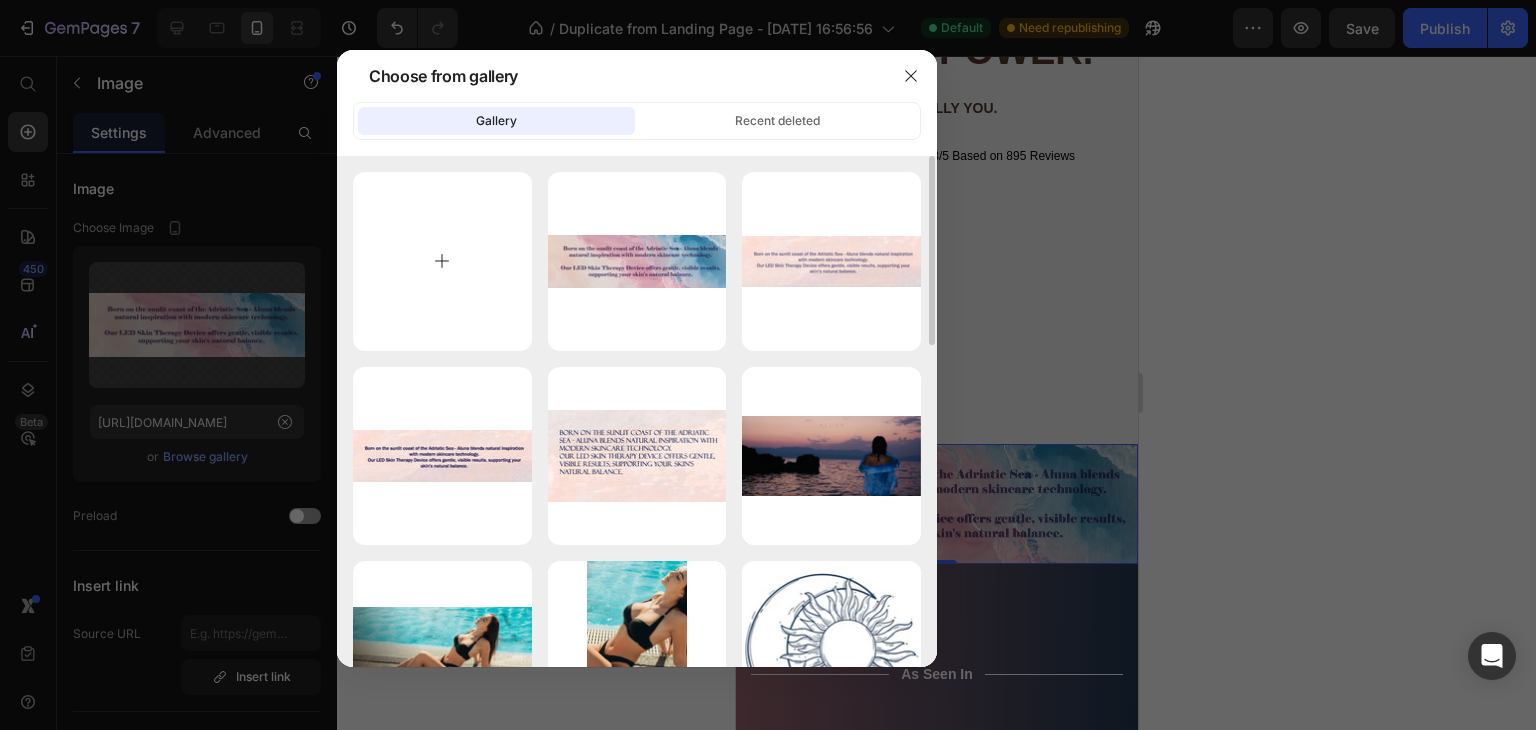 type on "C:\fakepath\fin.JPG" 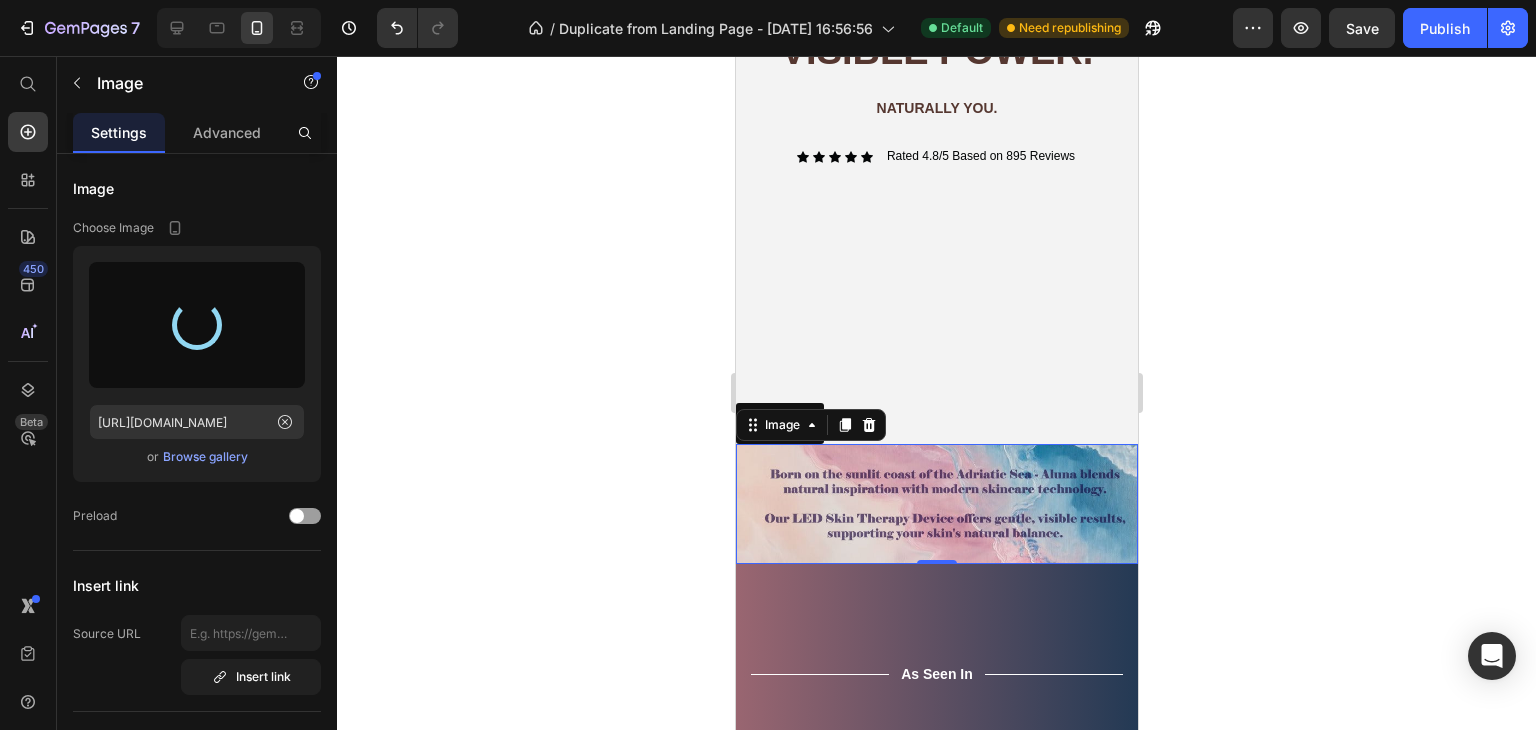 type on "https://cdn.shopify.com/s/files/1/0938/8549/7611/files/gempages_571356512975324384-675ff0a6-6d18-4653-ad68-825967afb742.jpg" 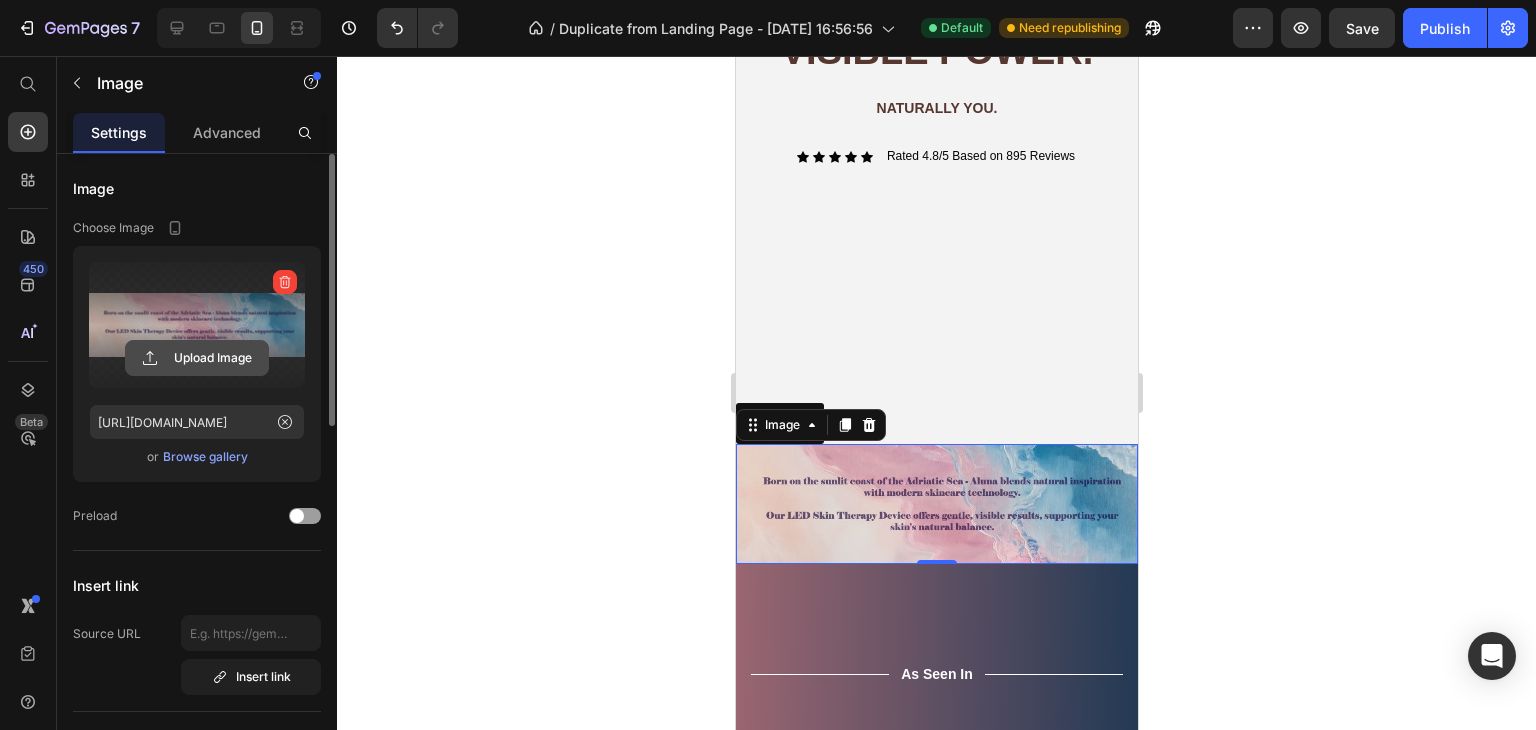 click 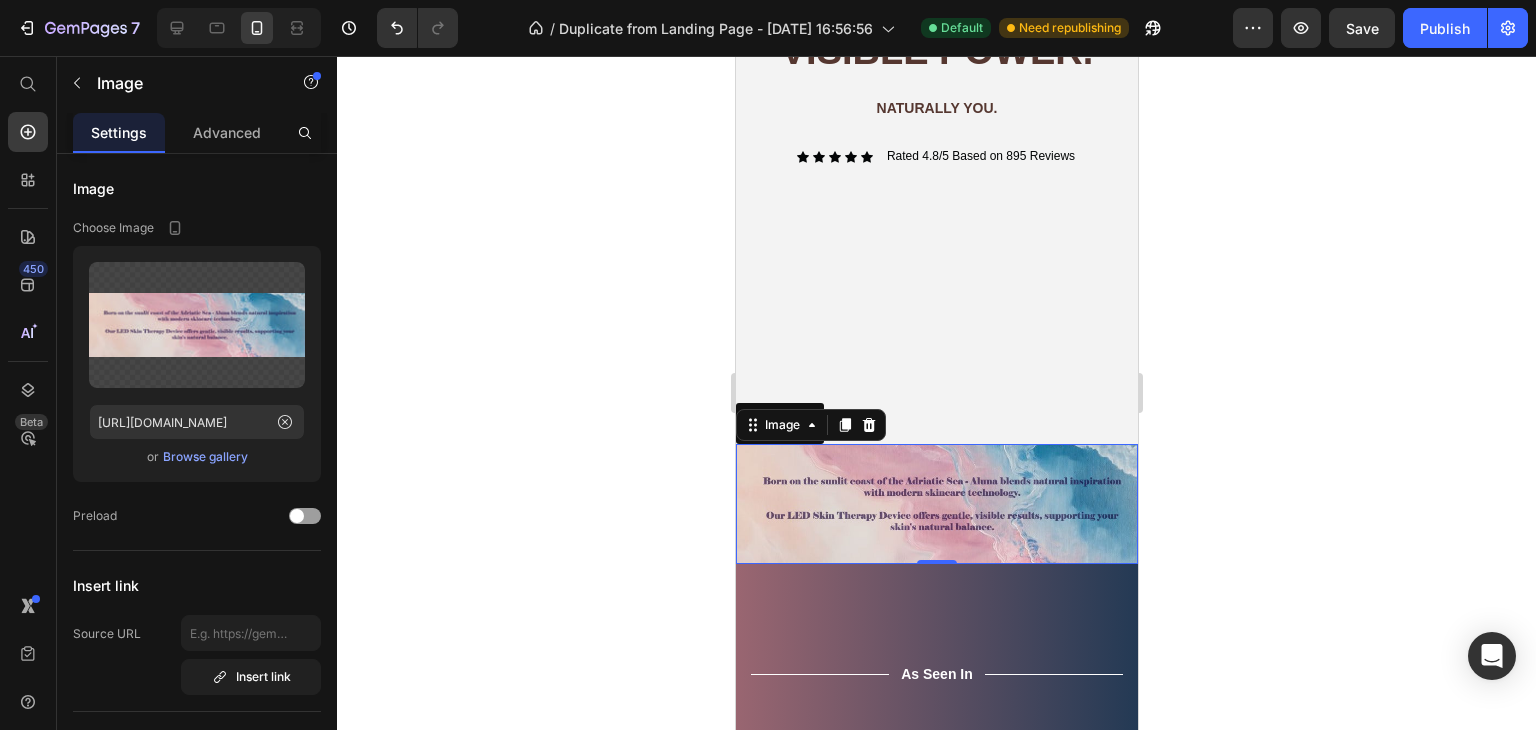 click 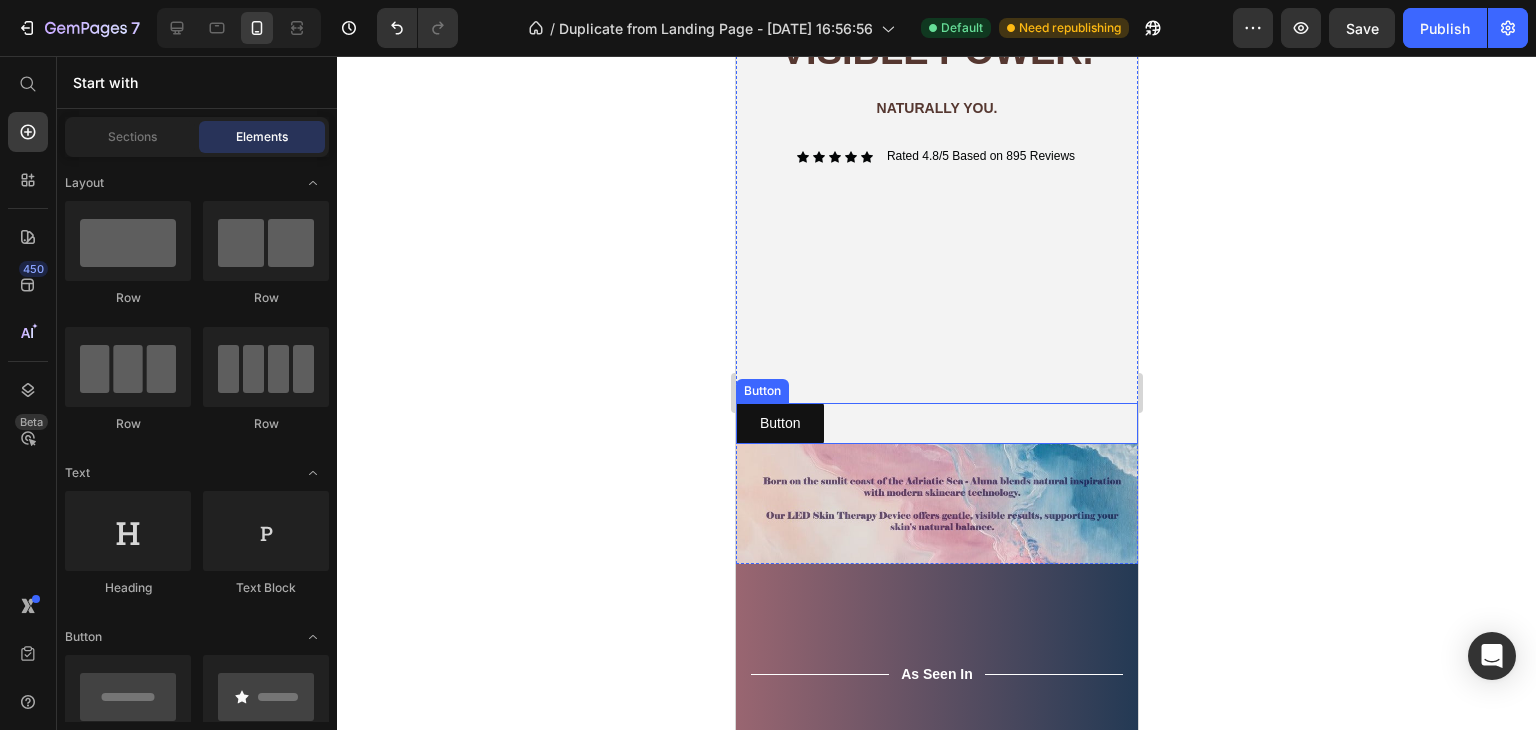 click on "Button Button" at bounding box center [936, 423] 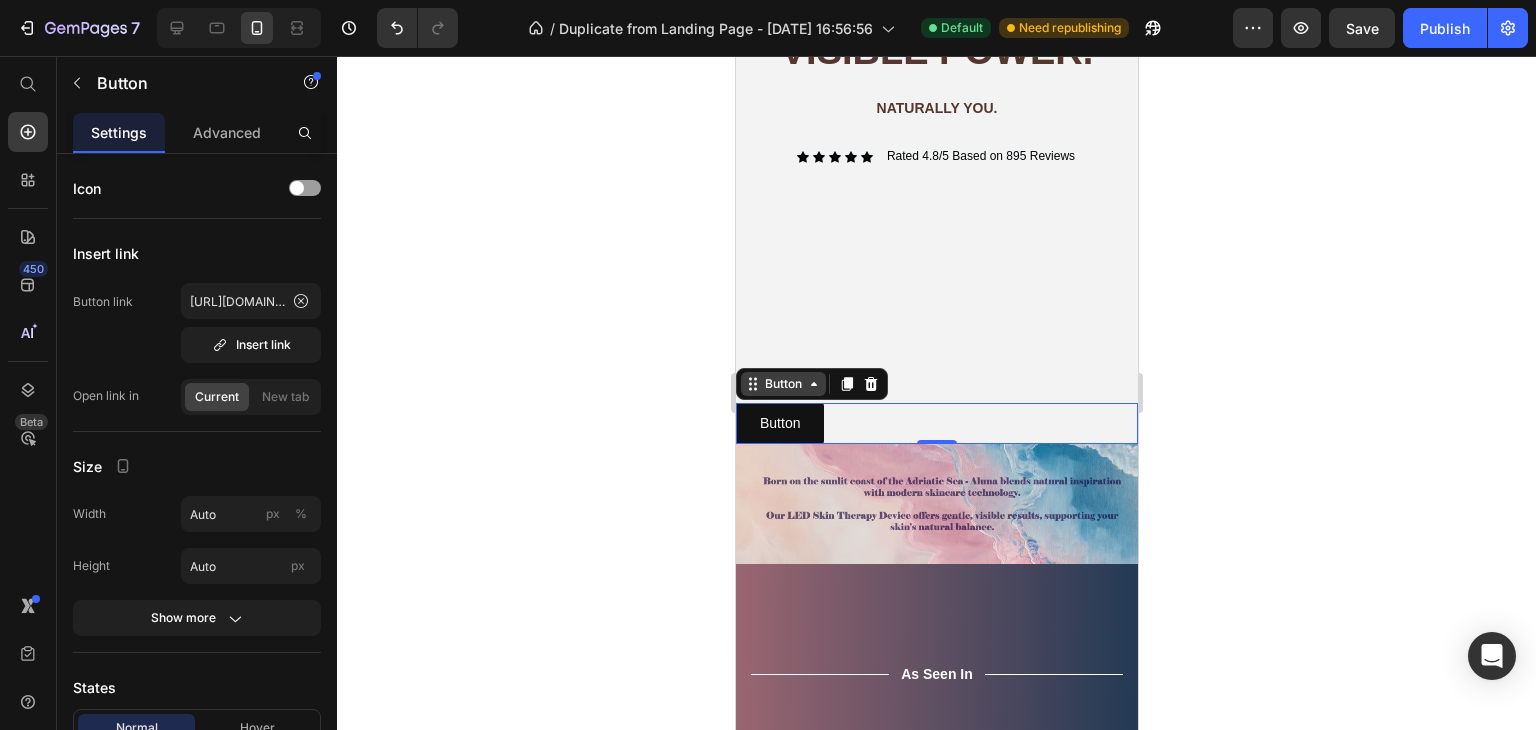 click 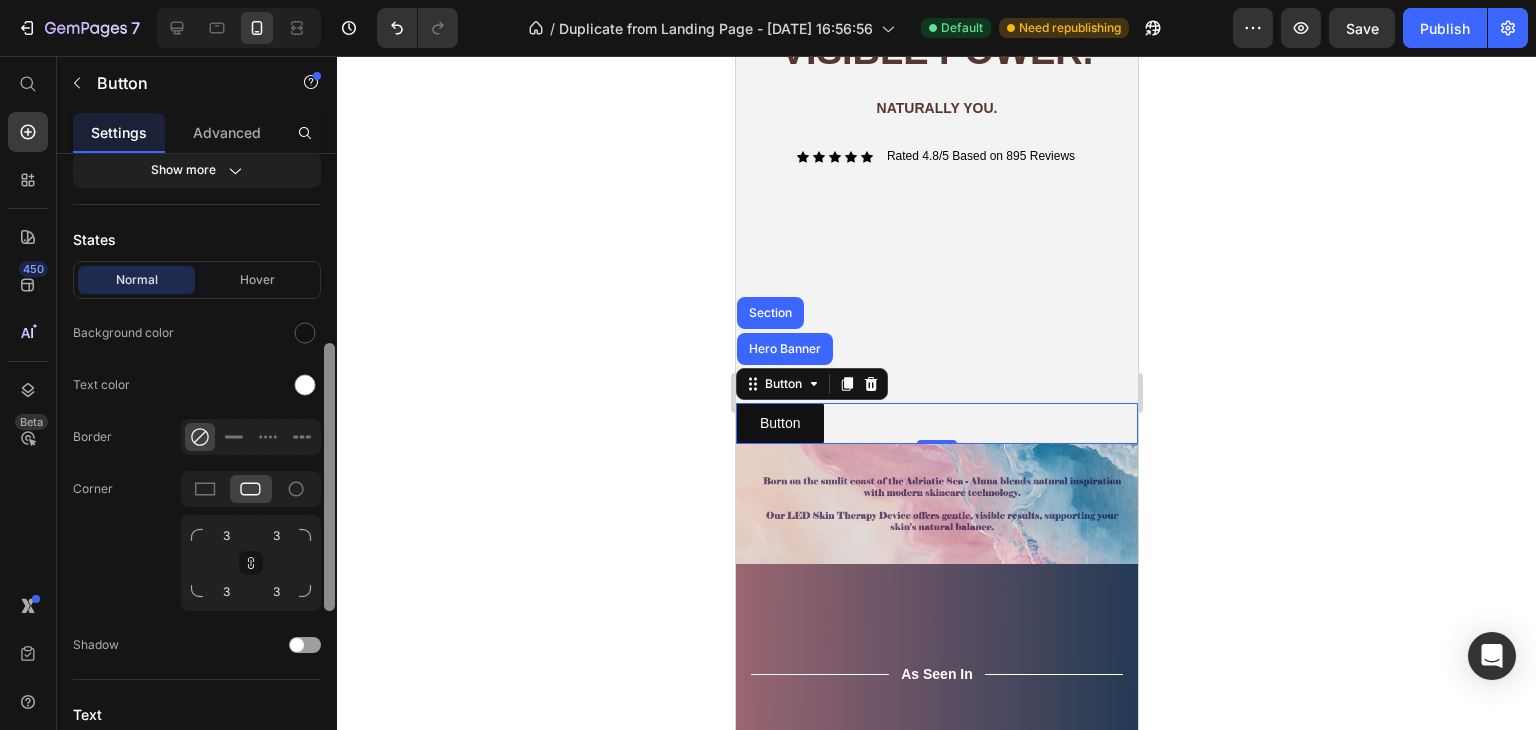 scroll, scrollTop: 451, scrollLeft: 0, axis: vertical 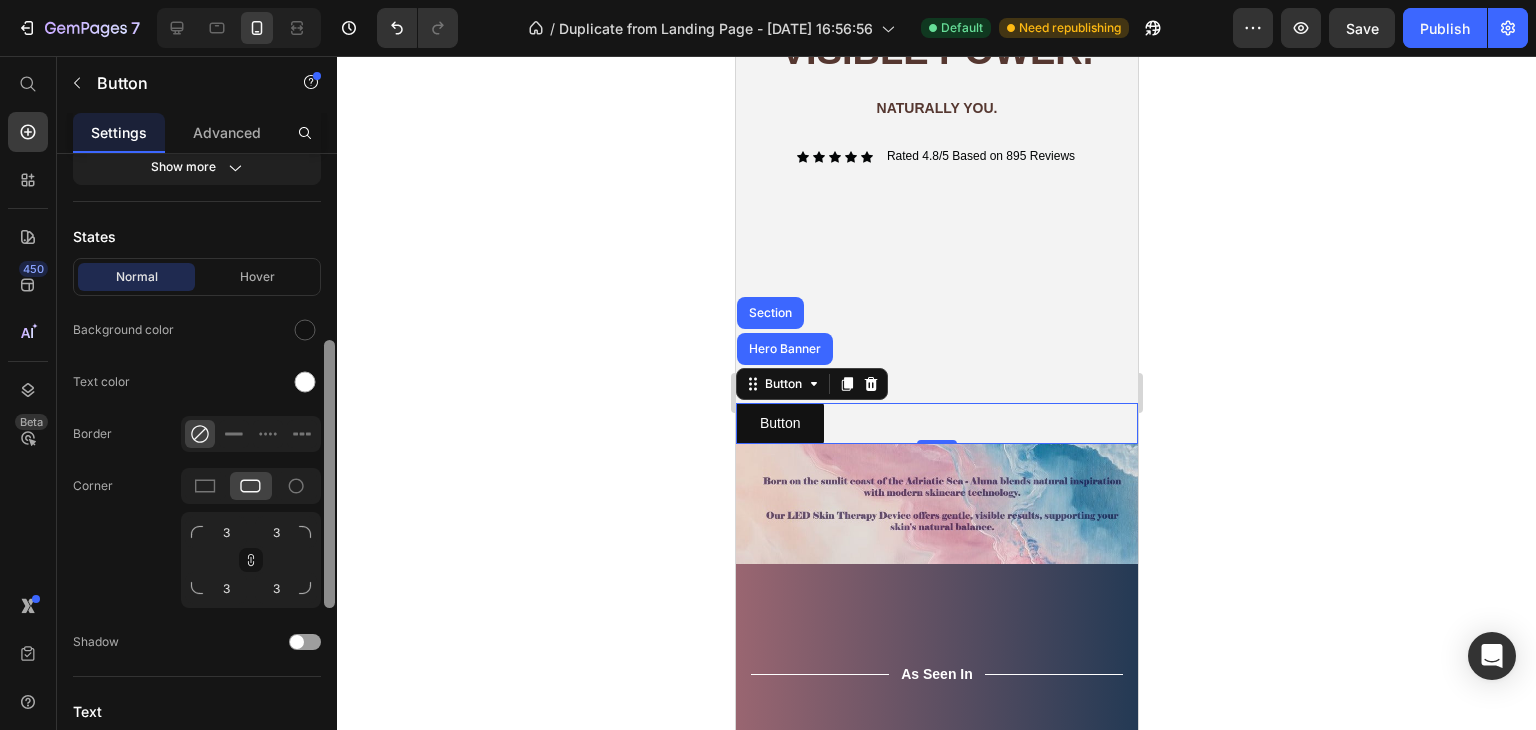 drag, startPoint x: 329, startPoint y: 263, endPoint x: 312, endPoint y: 454, distance: 191.75505 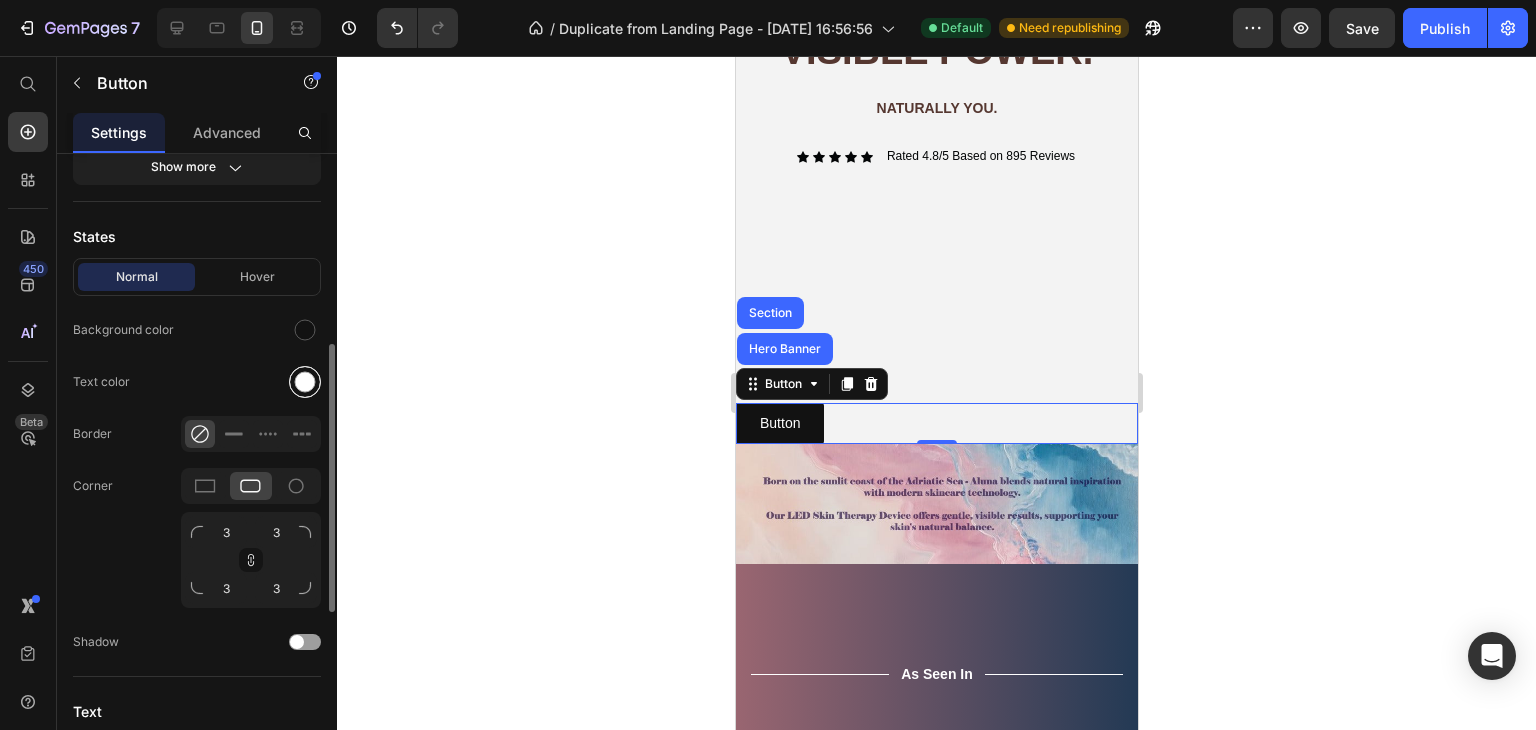 click at bounding box center (305, 382) 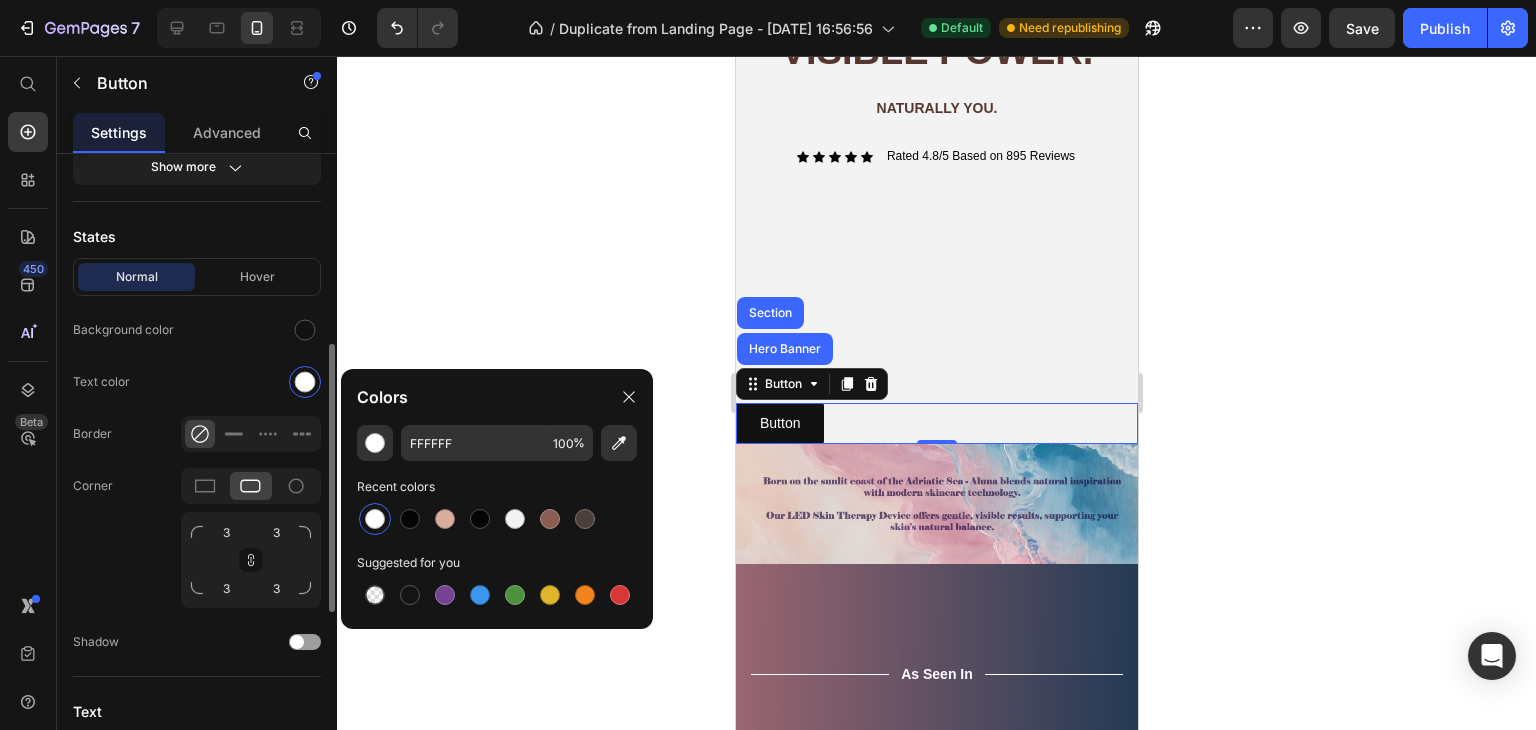 click on "Text" at bounding box center (197, 711) 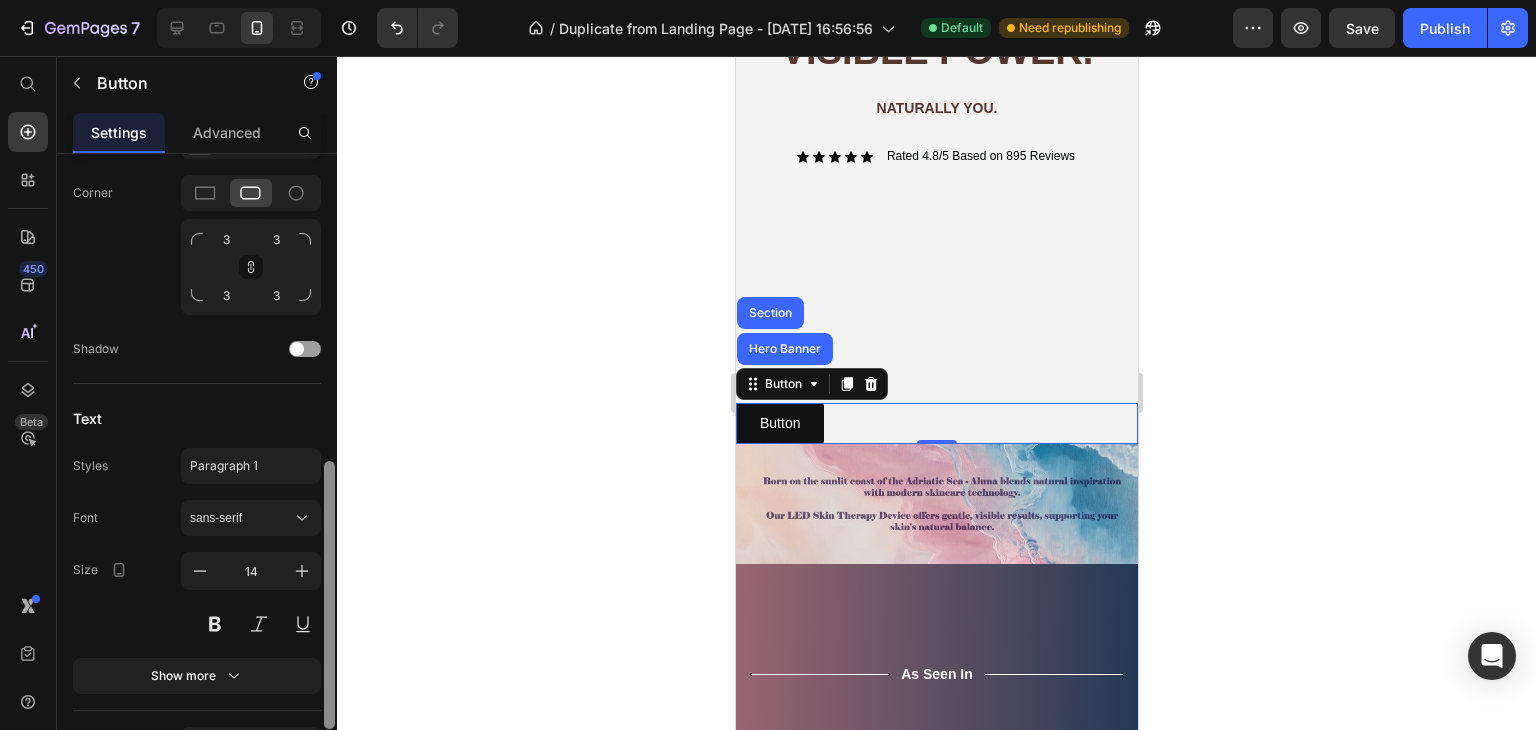 scroll, scrollTop: 753, scrollLeft: 0, axis: vertical 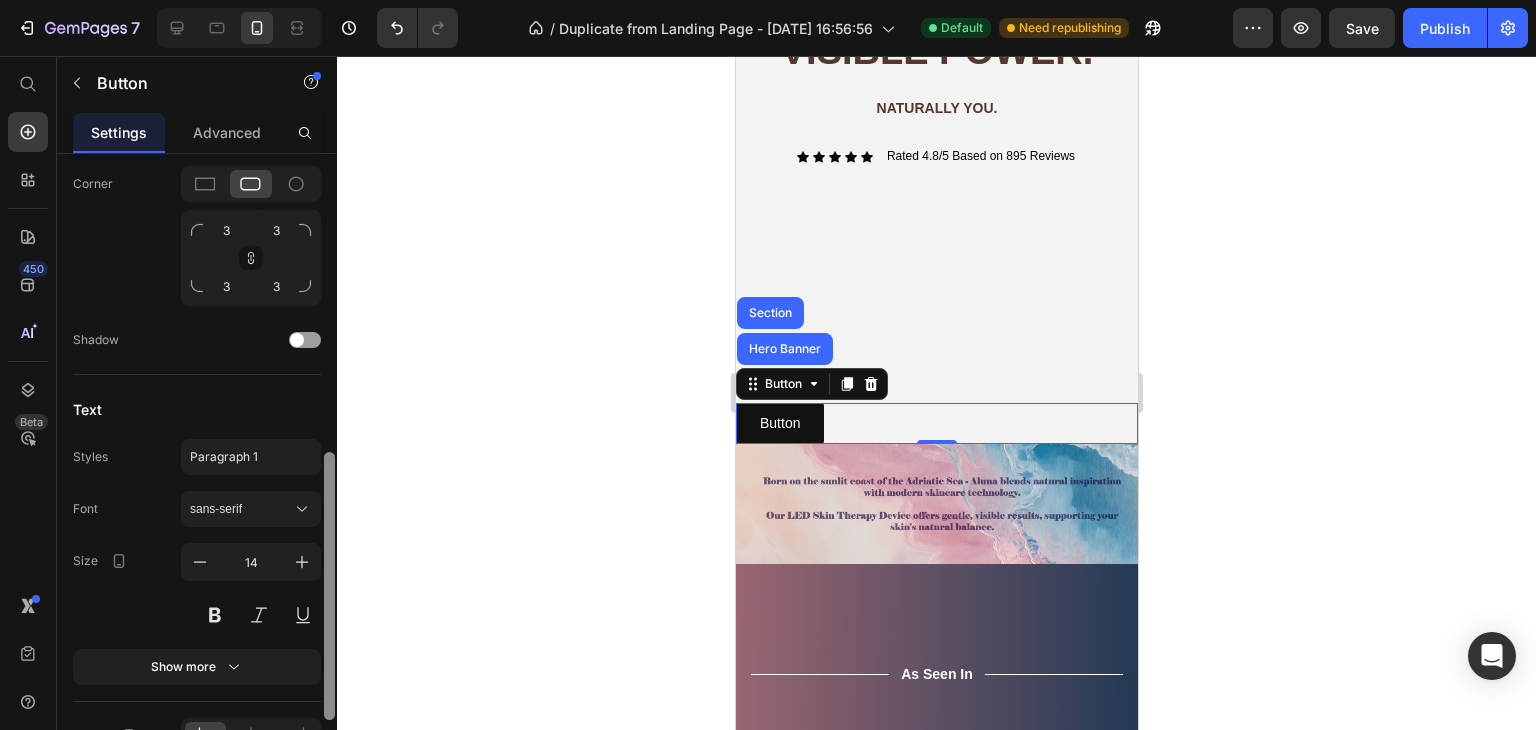 drag, startPoint x: 331, startPoint y: 489, endPoint x: 326, endPoint y: 617, distance: 128.09763 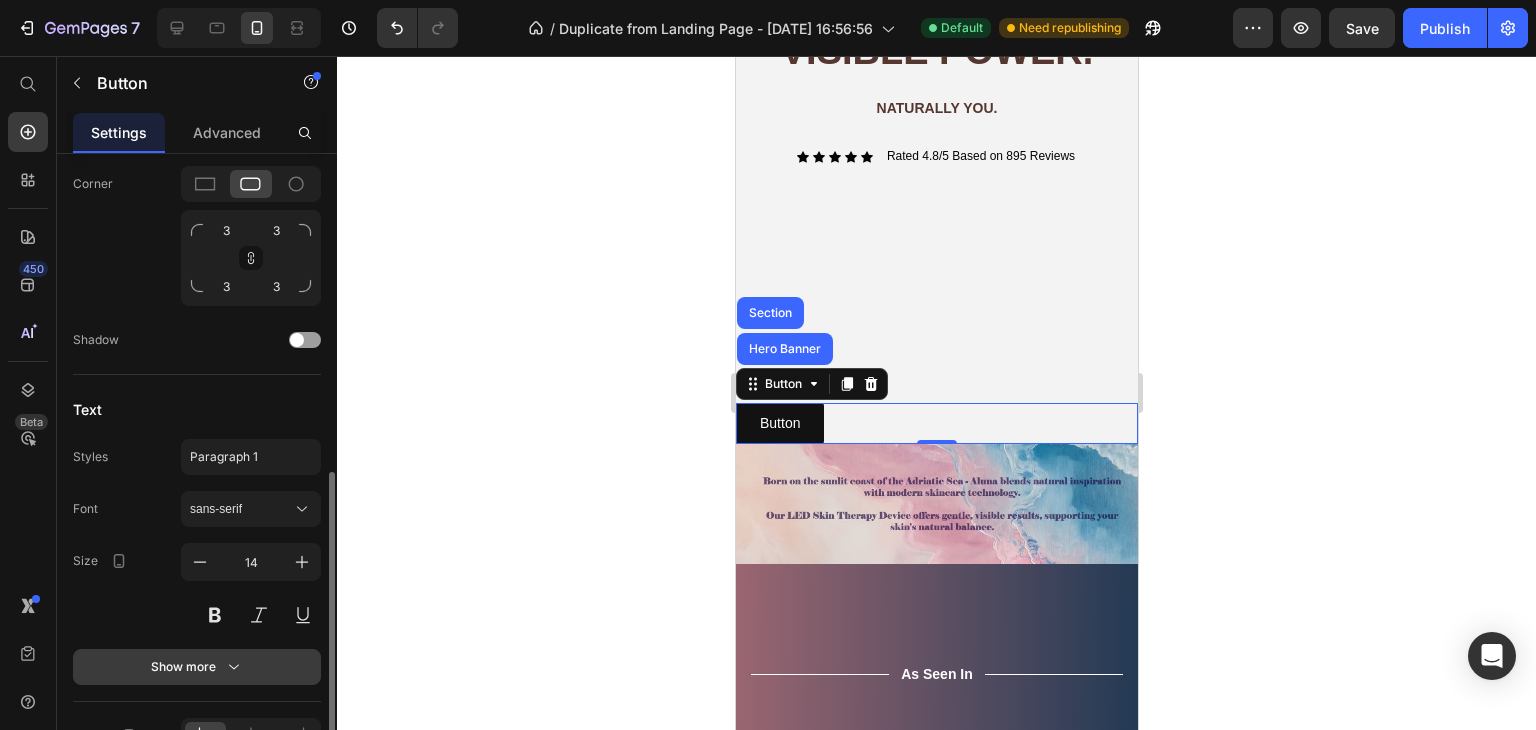 click 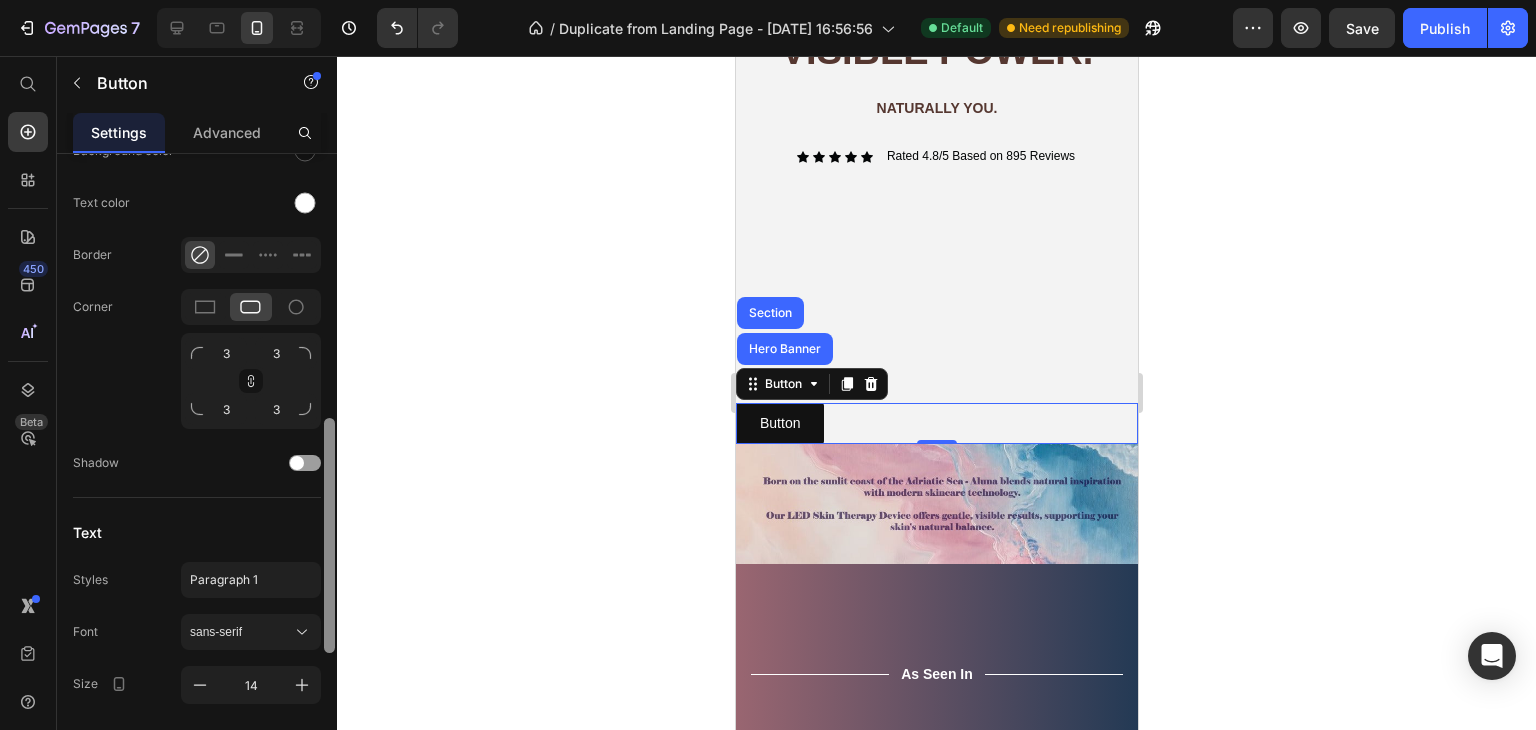 scroll, scrollTop: 616, scrollLeft: 0, axis: vertical 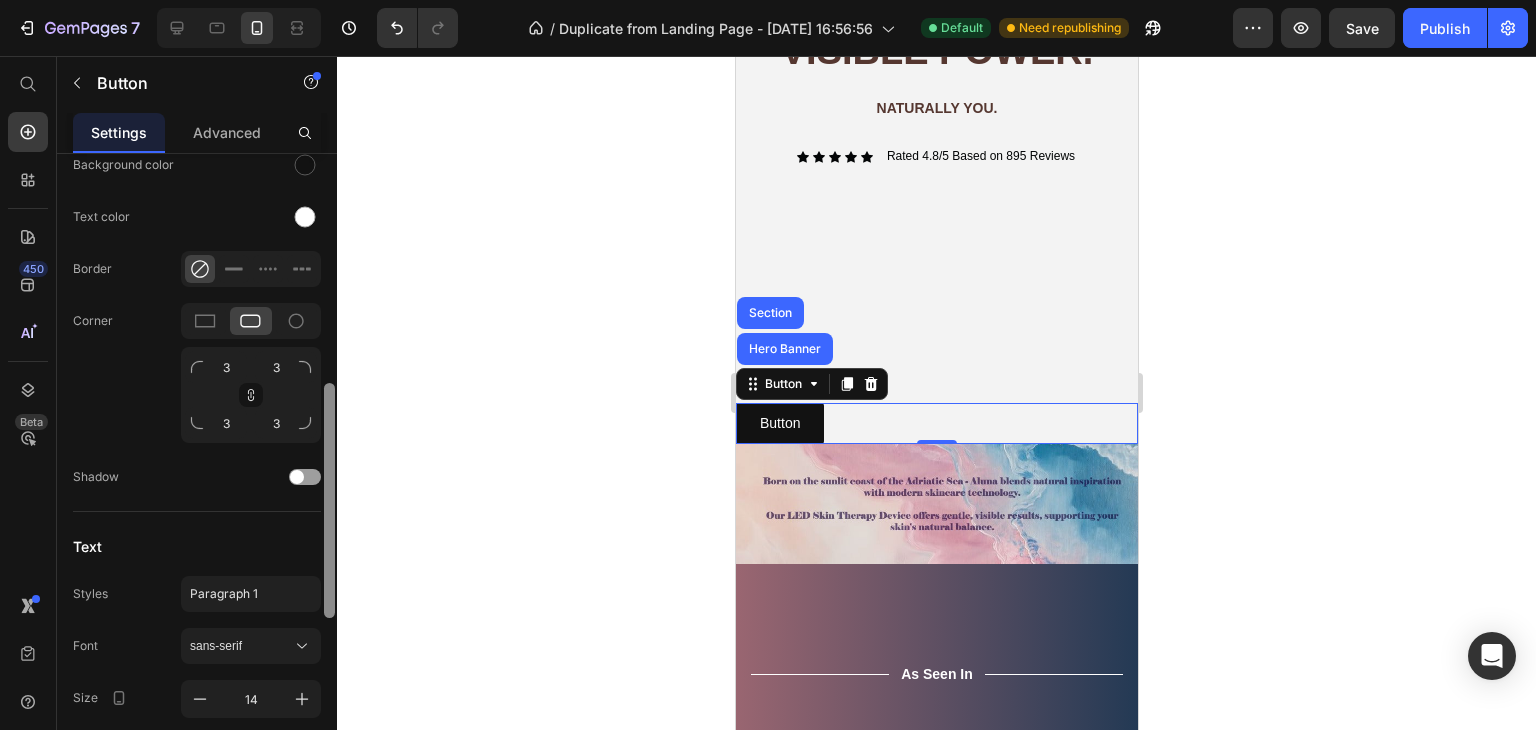 drag, startPoint x: 328, startPoint y: 551, endPoint x: 329, endPoint y: 493, distance: 58.00862 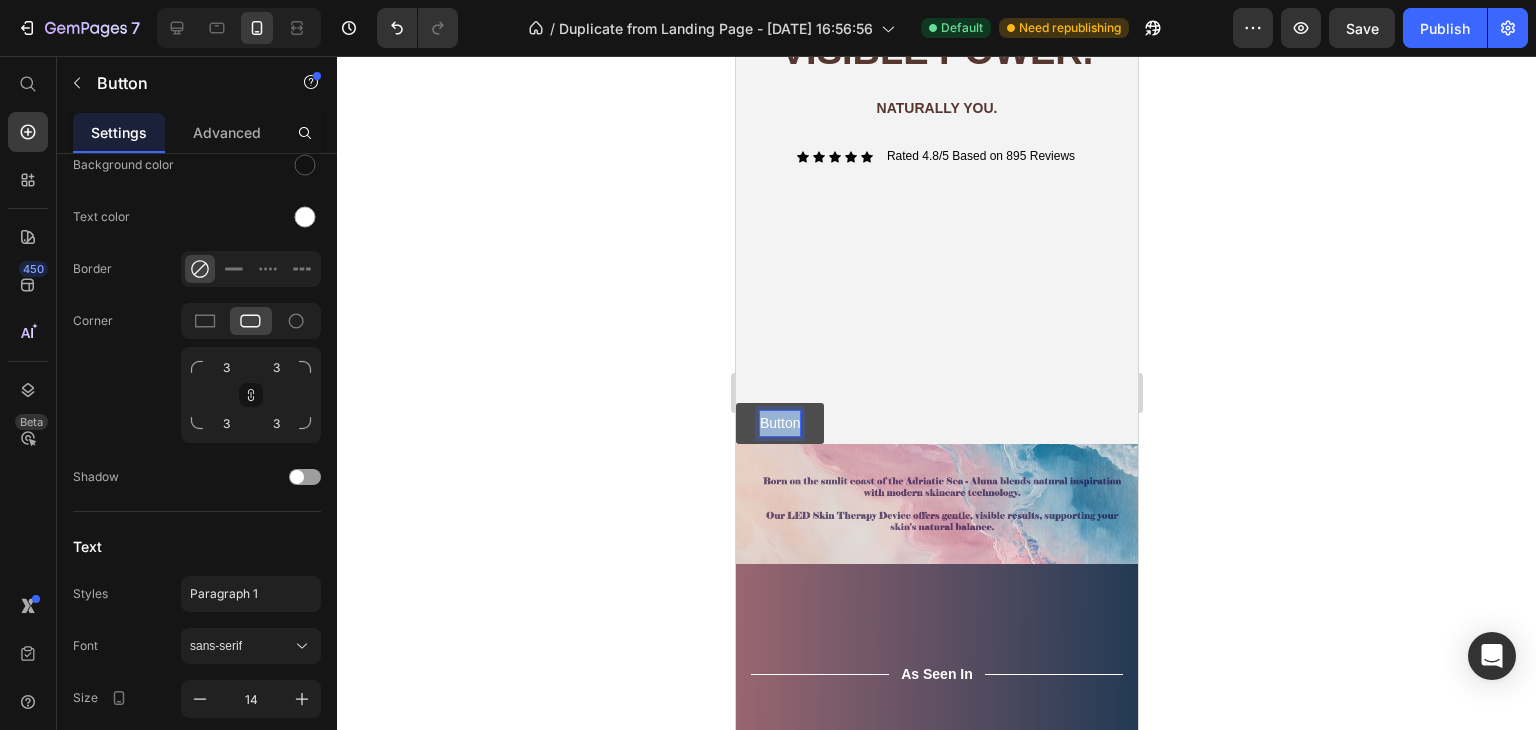 drag, startPoint x: 761, startPoint y: 415, endPoint x: 809, endPoint y: 413, distance: 48.04165 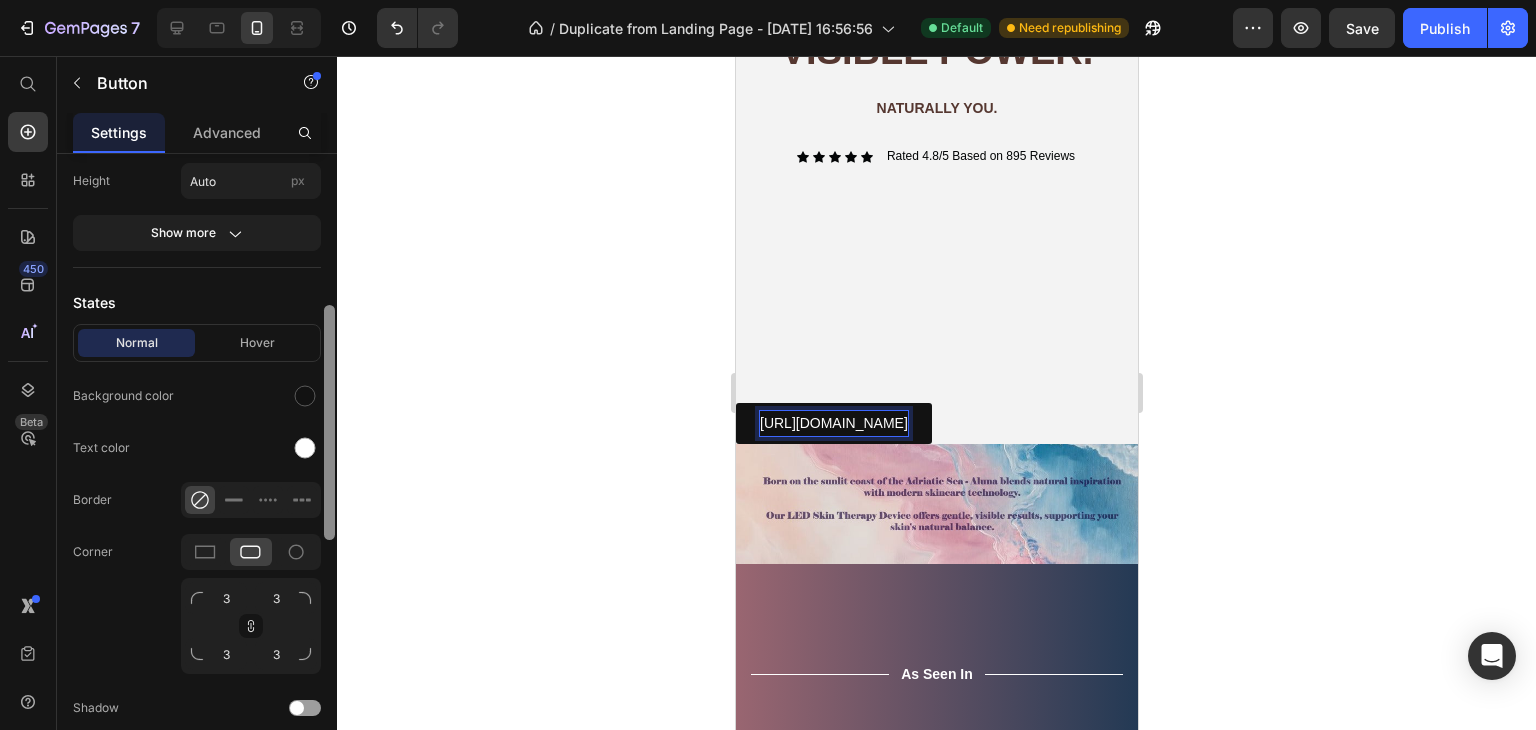 drag, startPoint x: 329, startPoint y: 558, endPoint x: 334, endPoint y: 471, distance: 87.14356 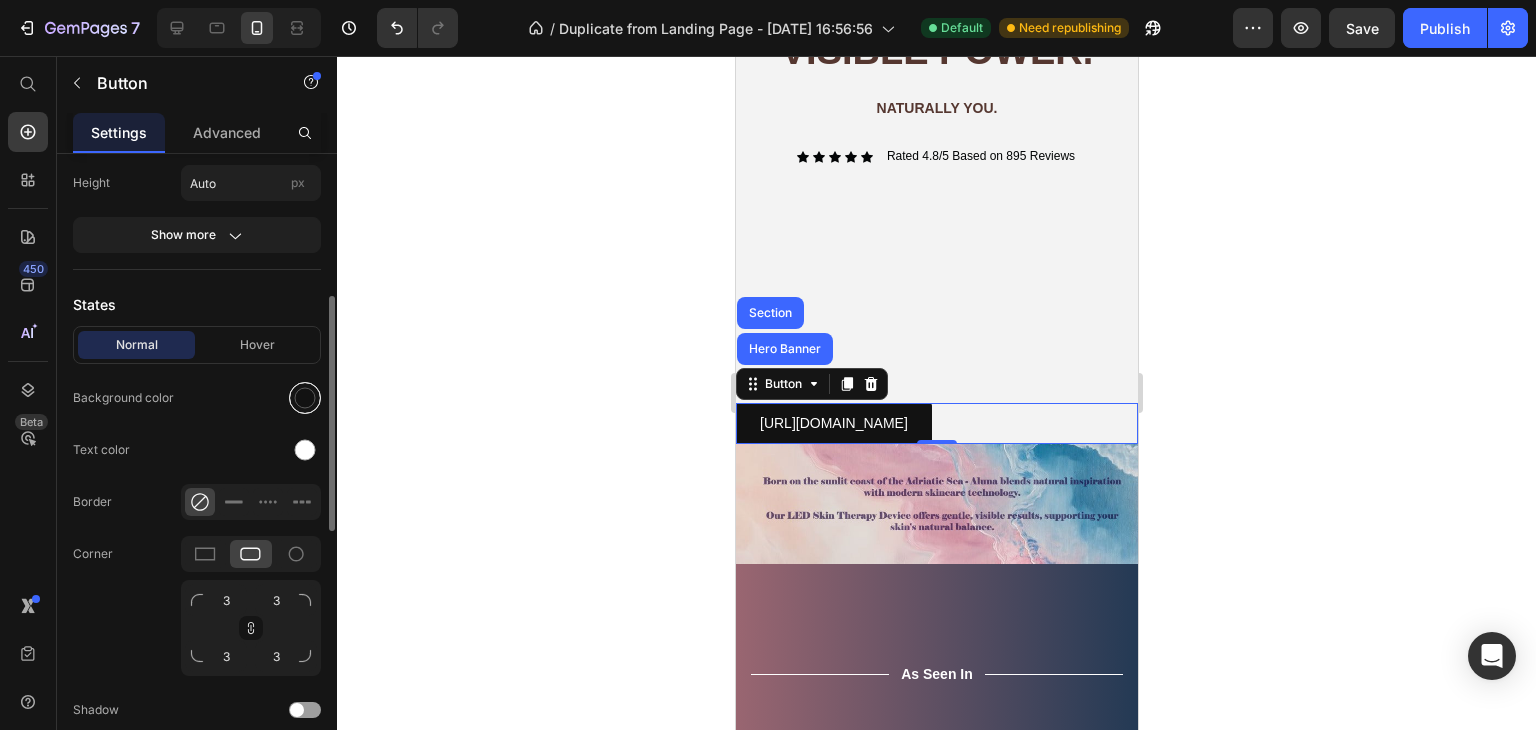 click at bounding box center [305, 398] 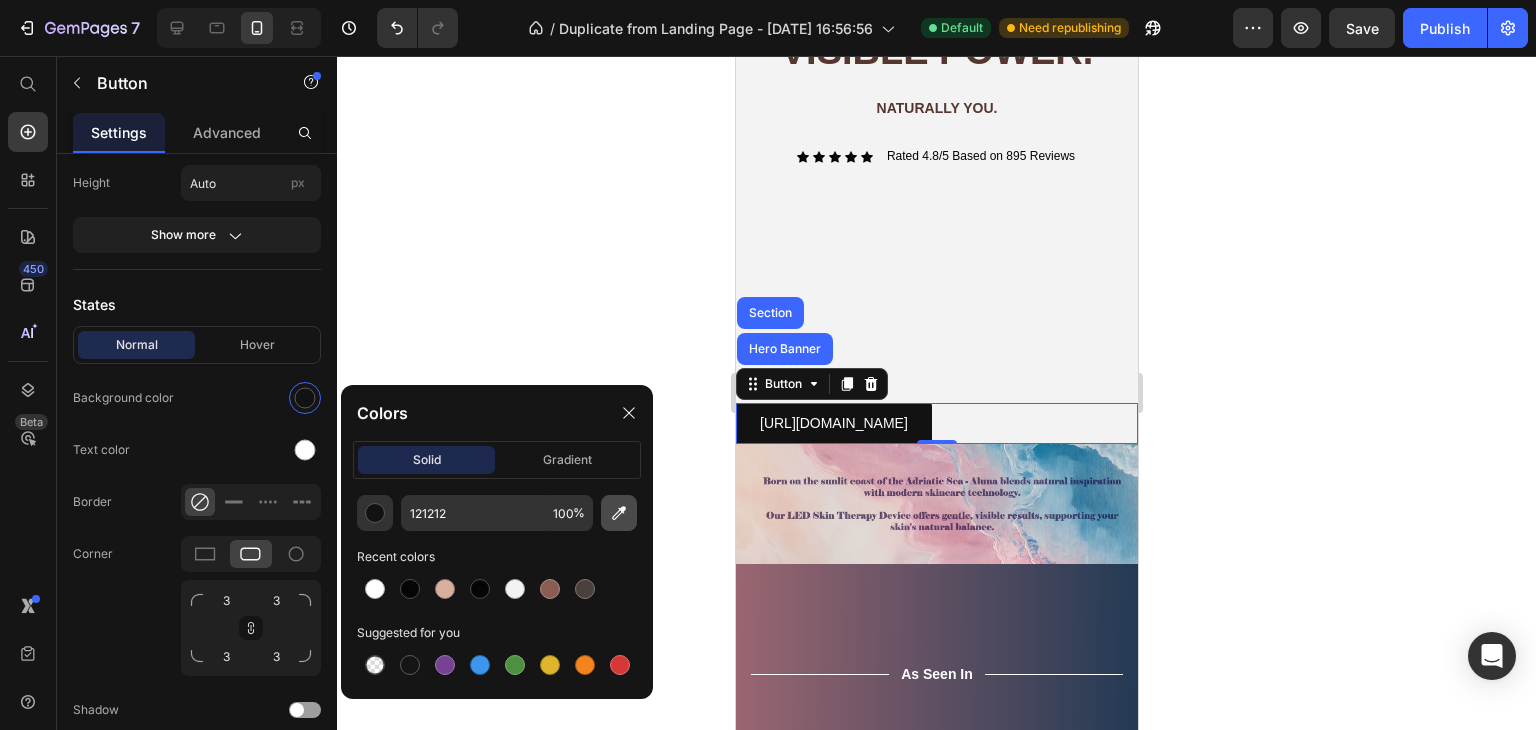 click 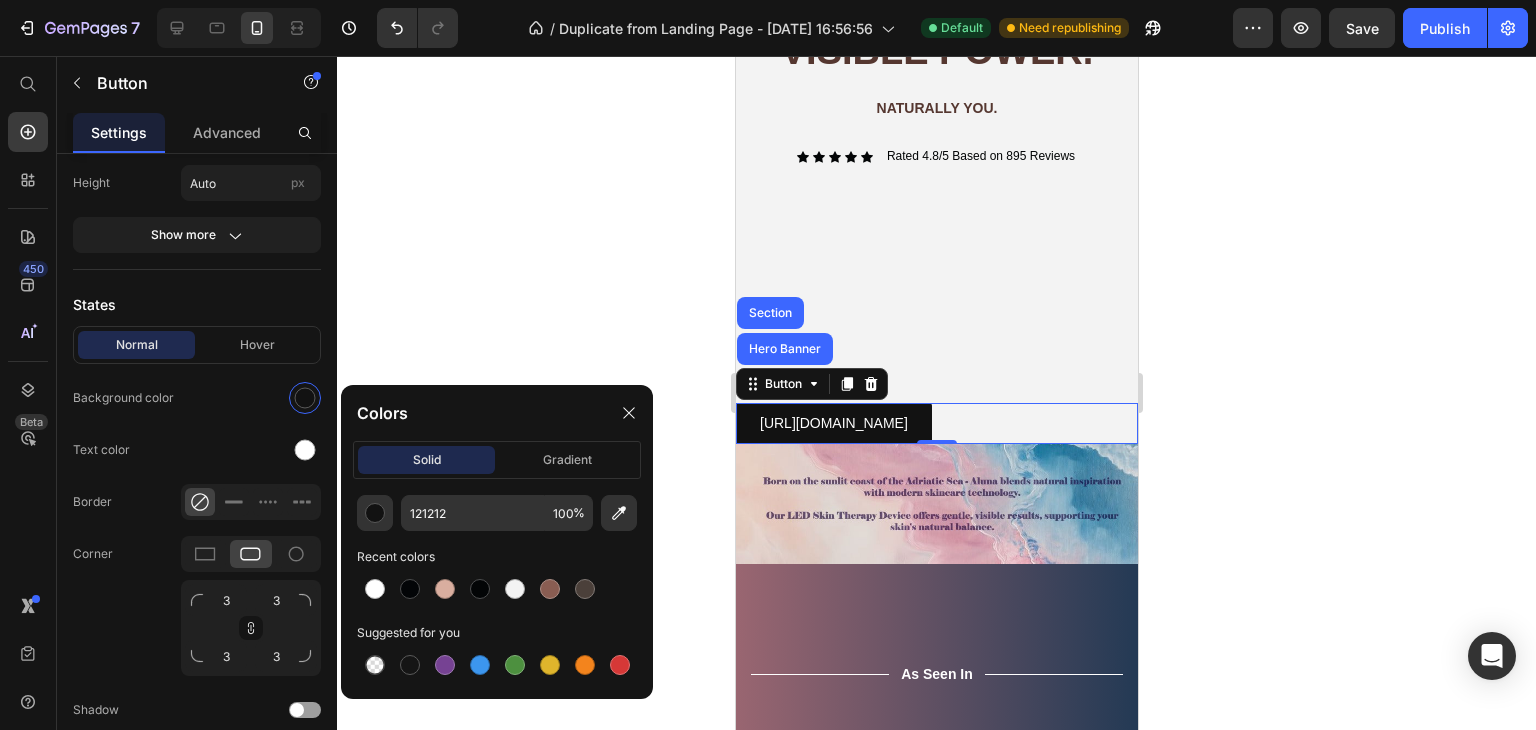 type on "8B606D" 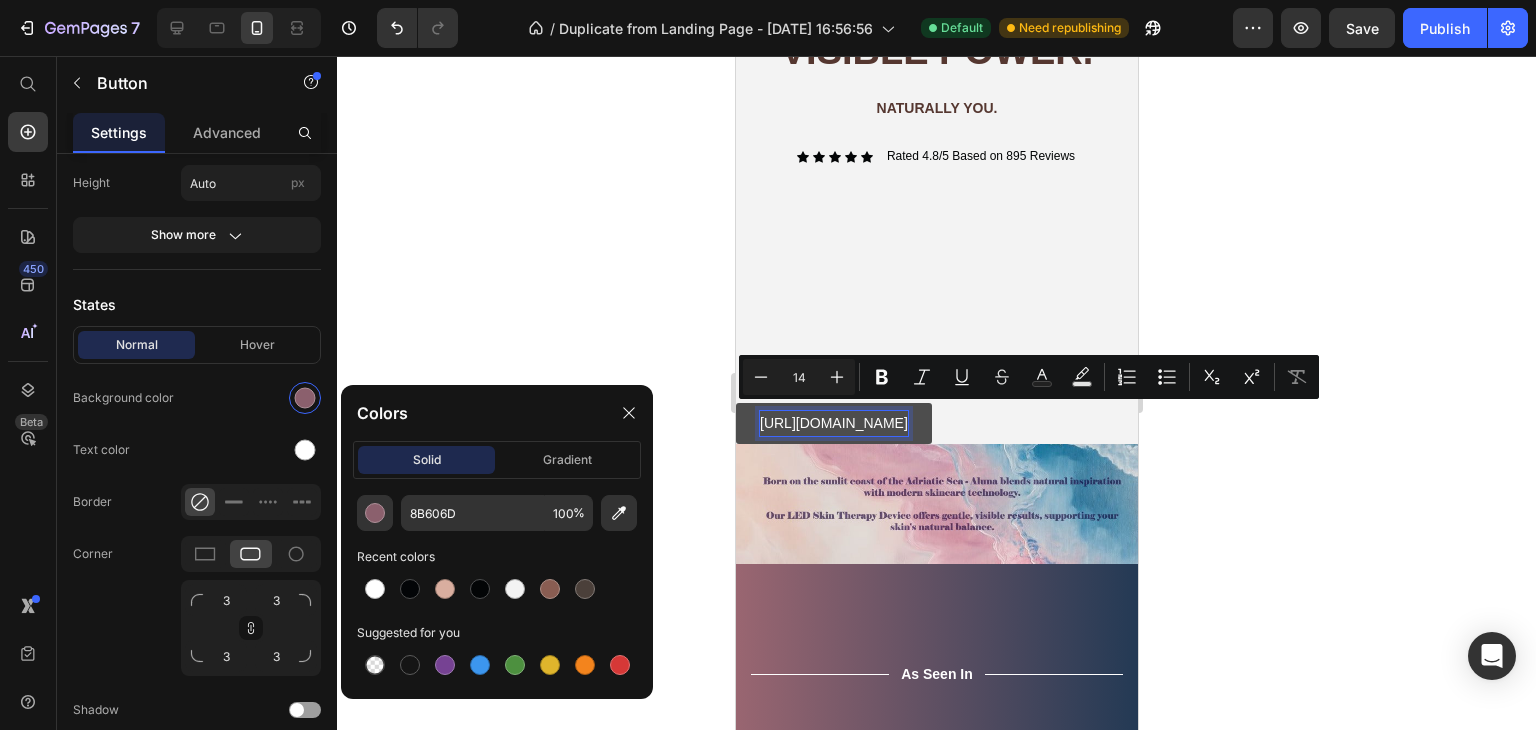 drag, startPoint x: 810, startPoint y: 413, endPoint x: 1066, endPoint y: 453, distance: 259.10617 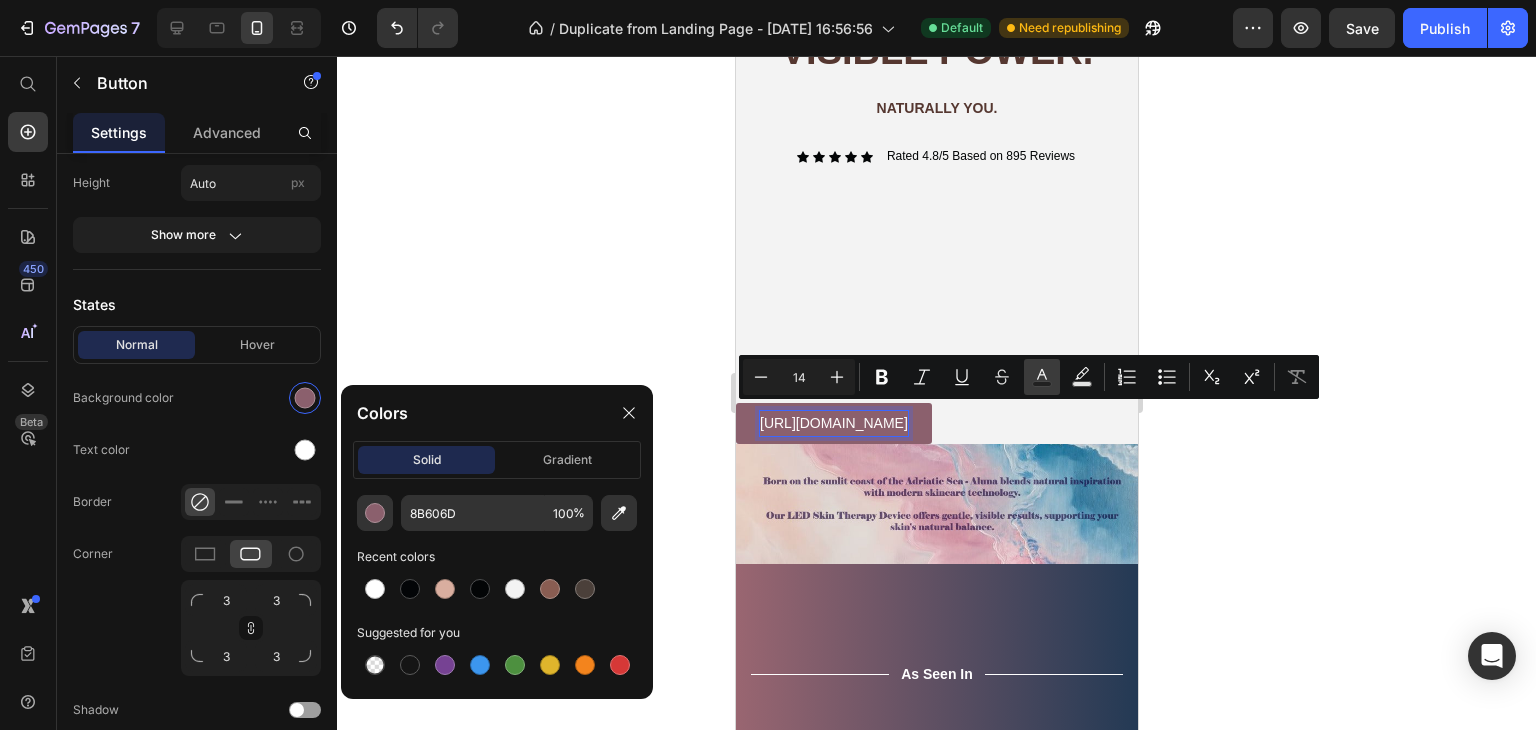 click on "Text Color" at bounding box center (1042, 377) 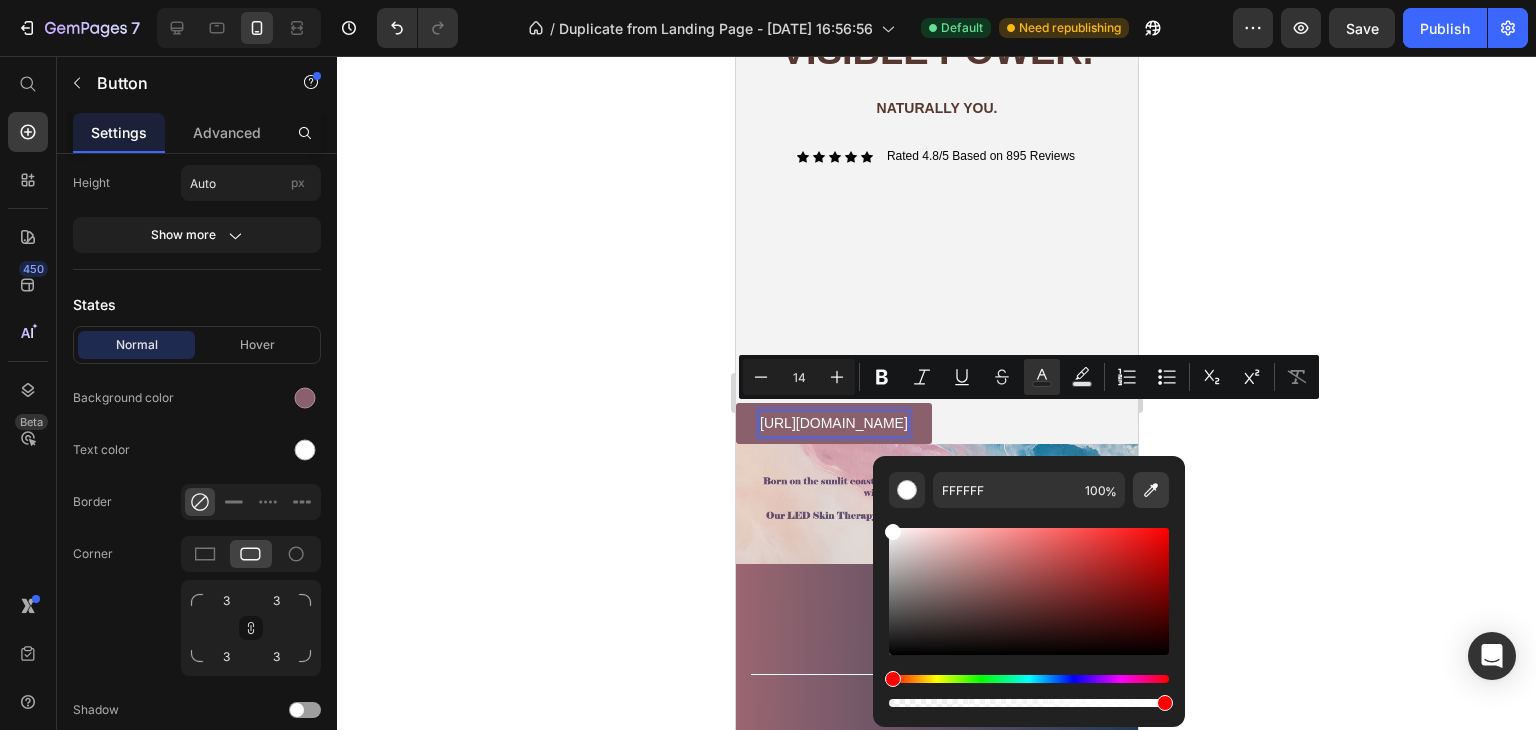 click 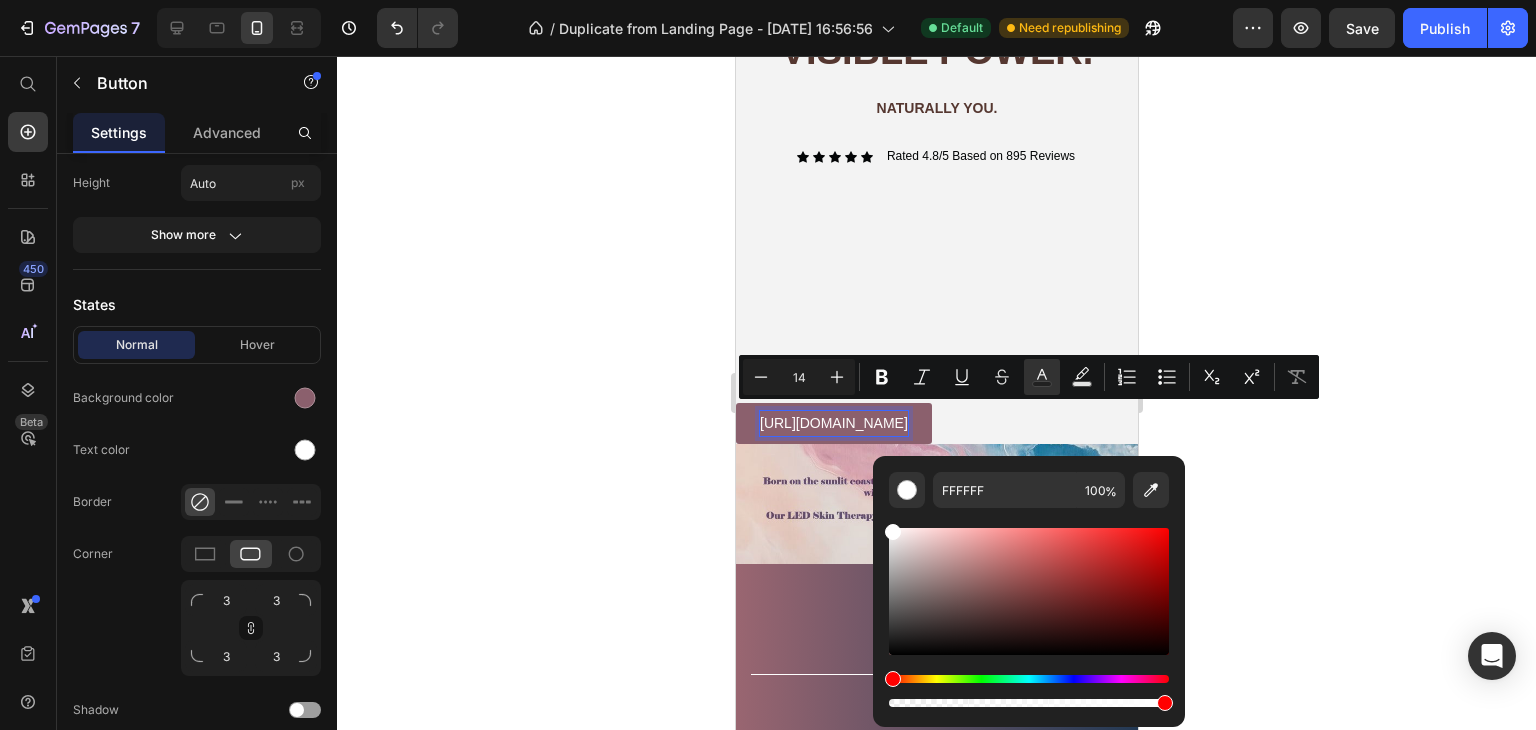 type on "E5C8C5" 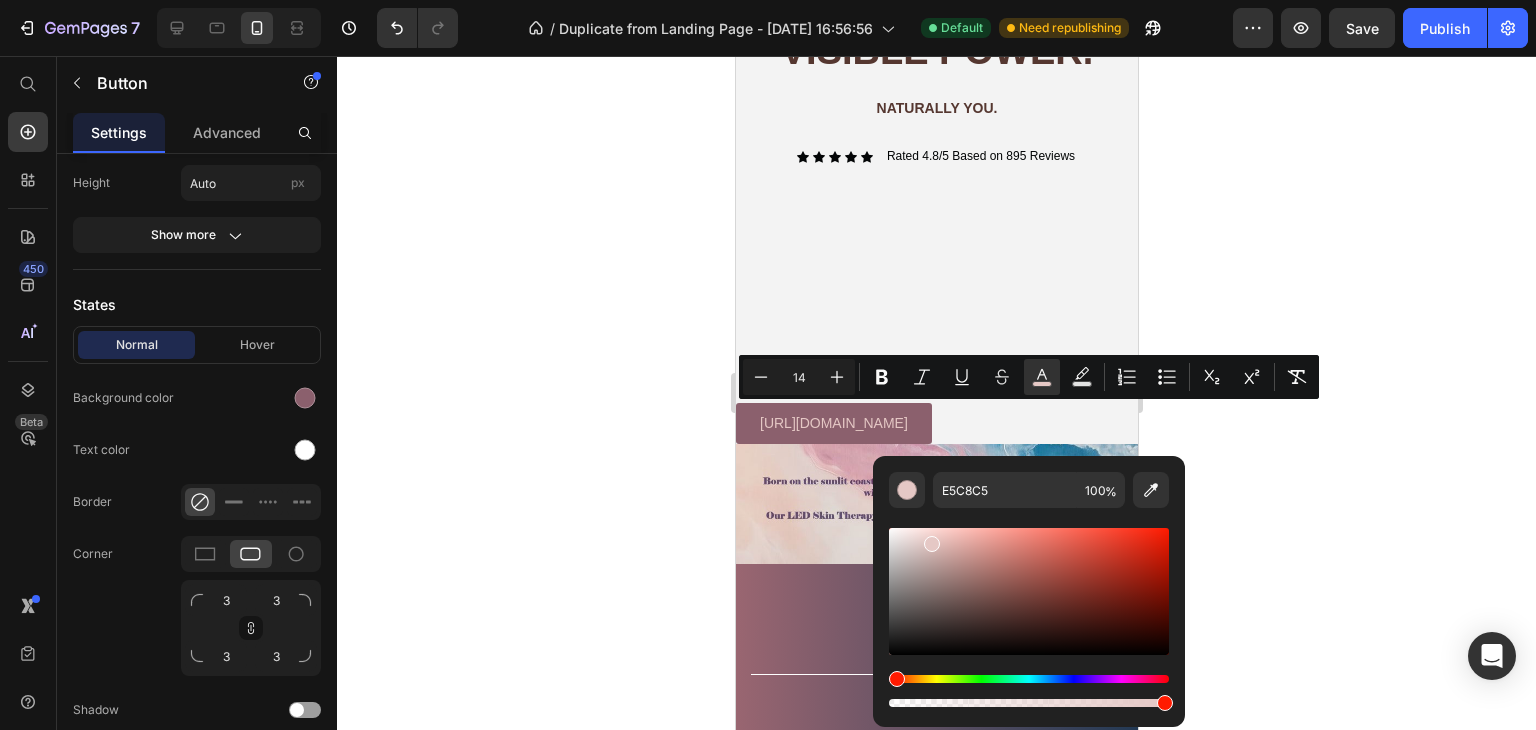 click 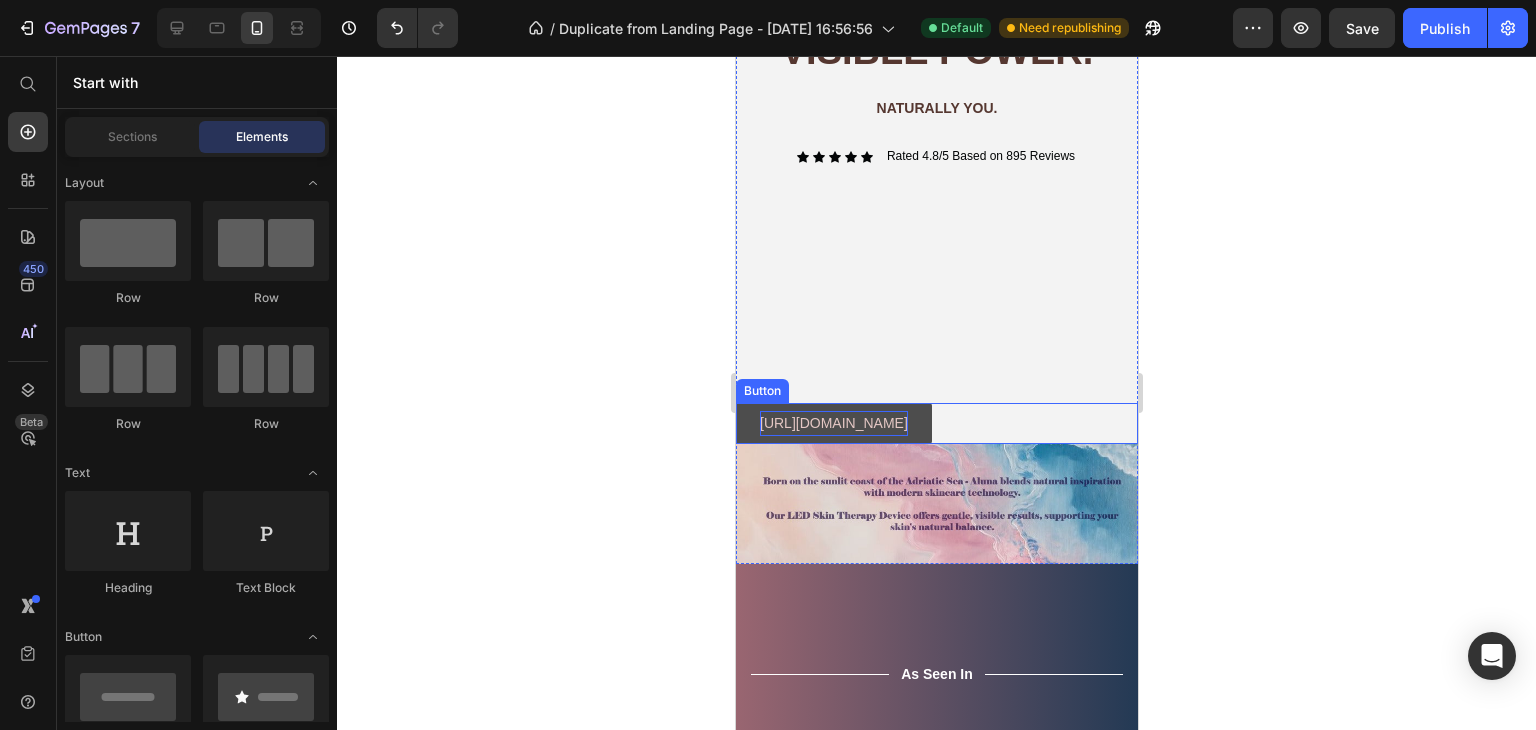 click on "[URL][DOMAIN_NAME]" at bounding box center [833, 423] 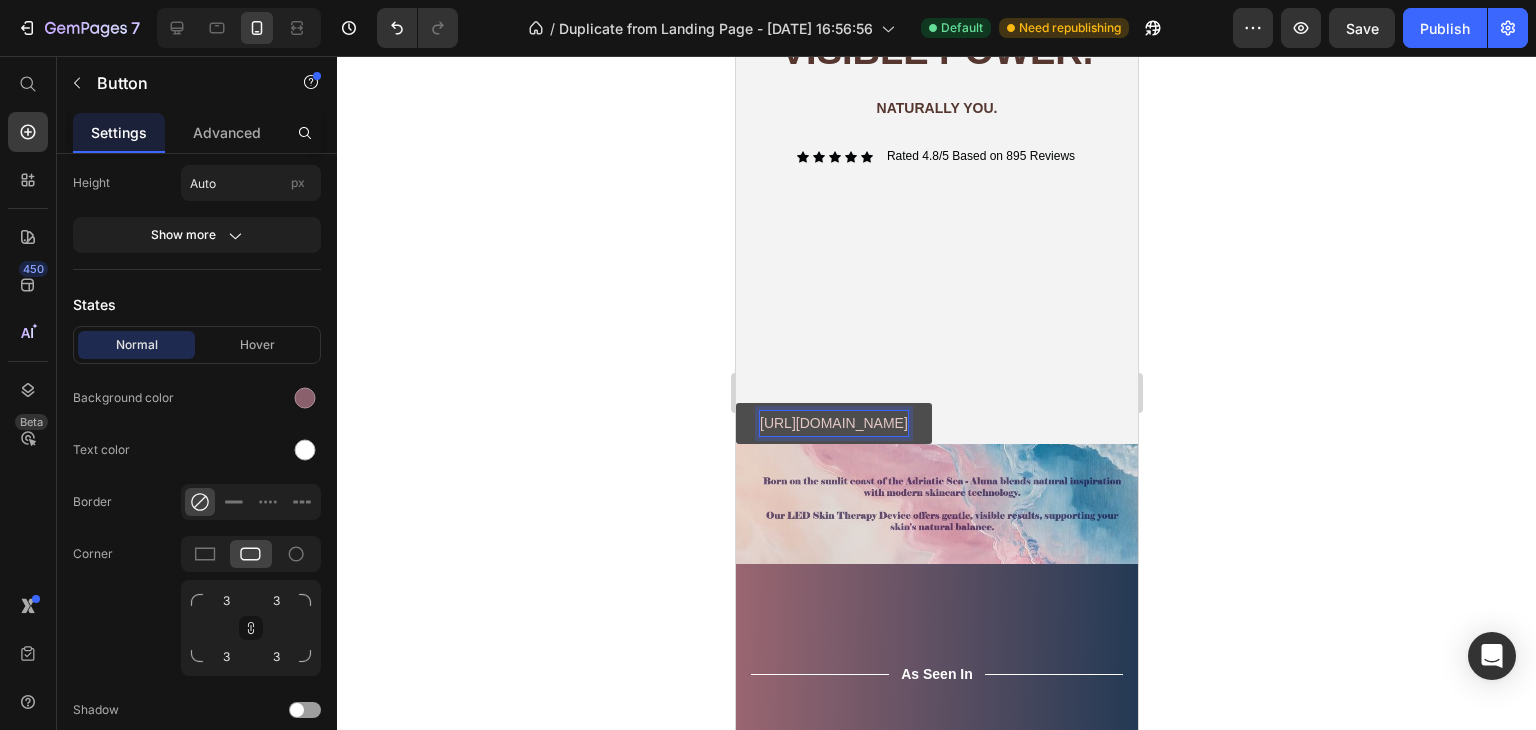 drag, startPoint x: 810, startPoint y: 412, endPoint x: 1077, endPoint y: 442, distance: 268.6801 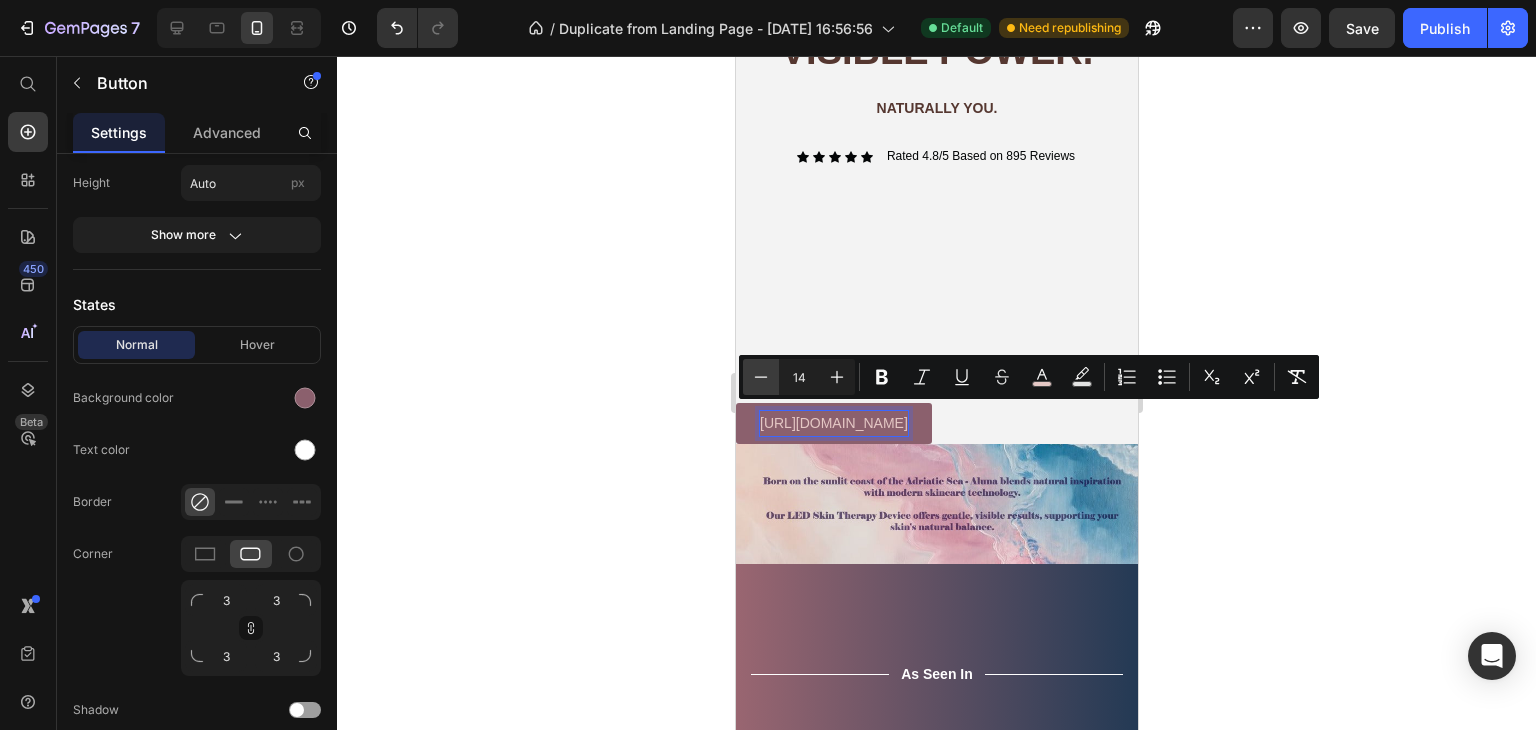 click 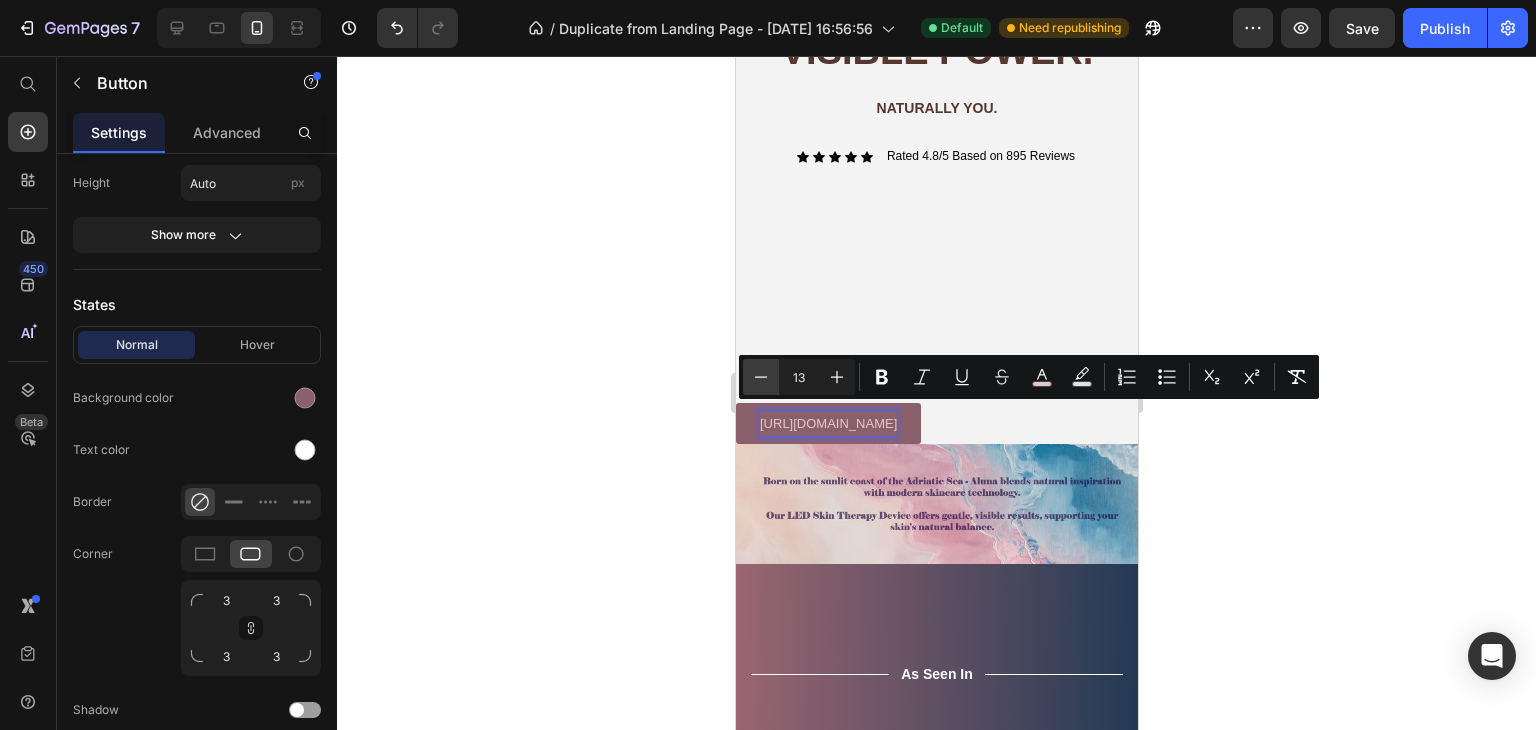 click 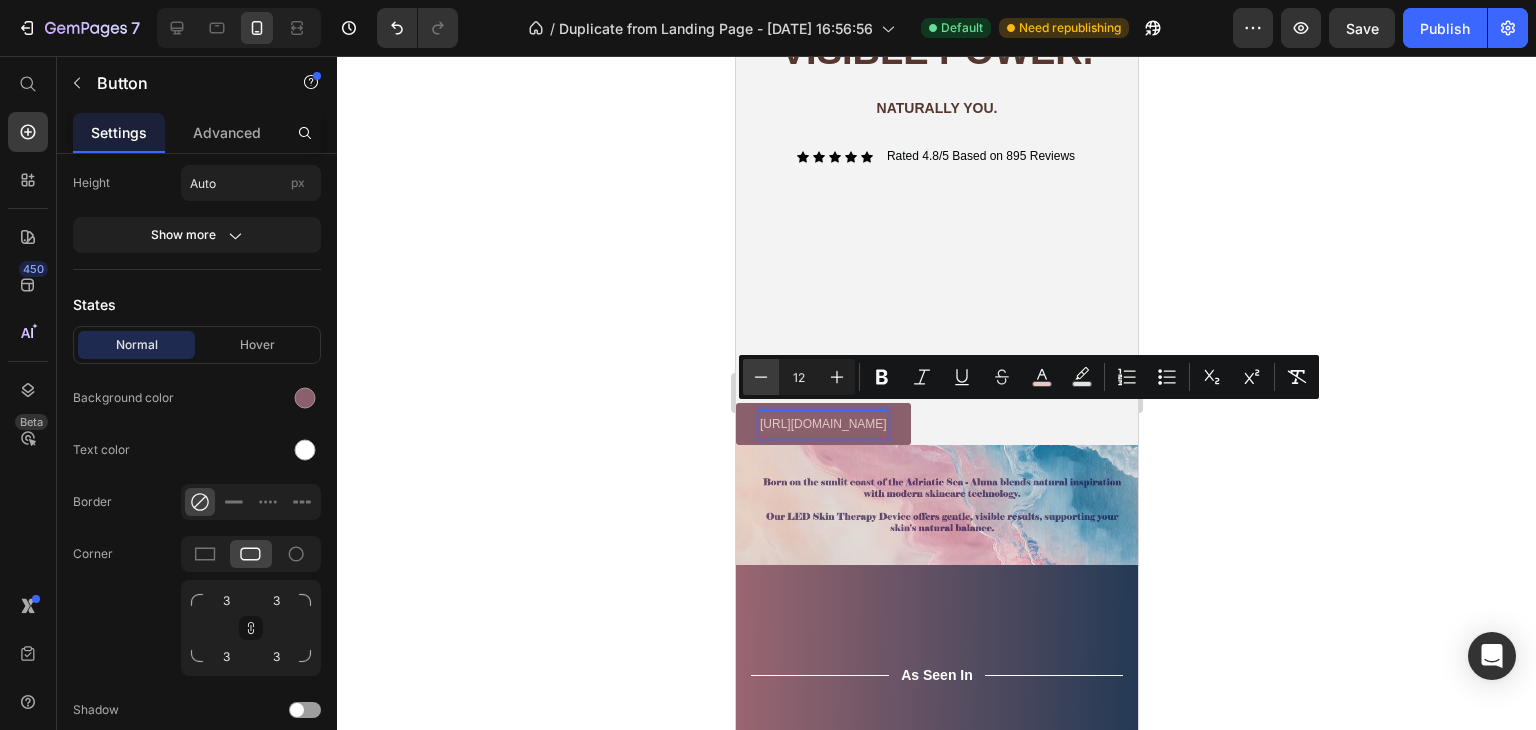click 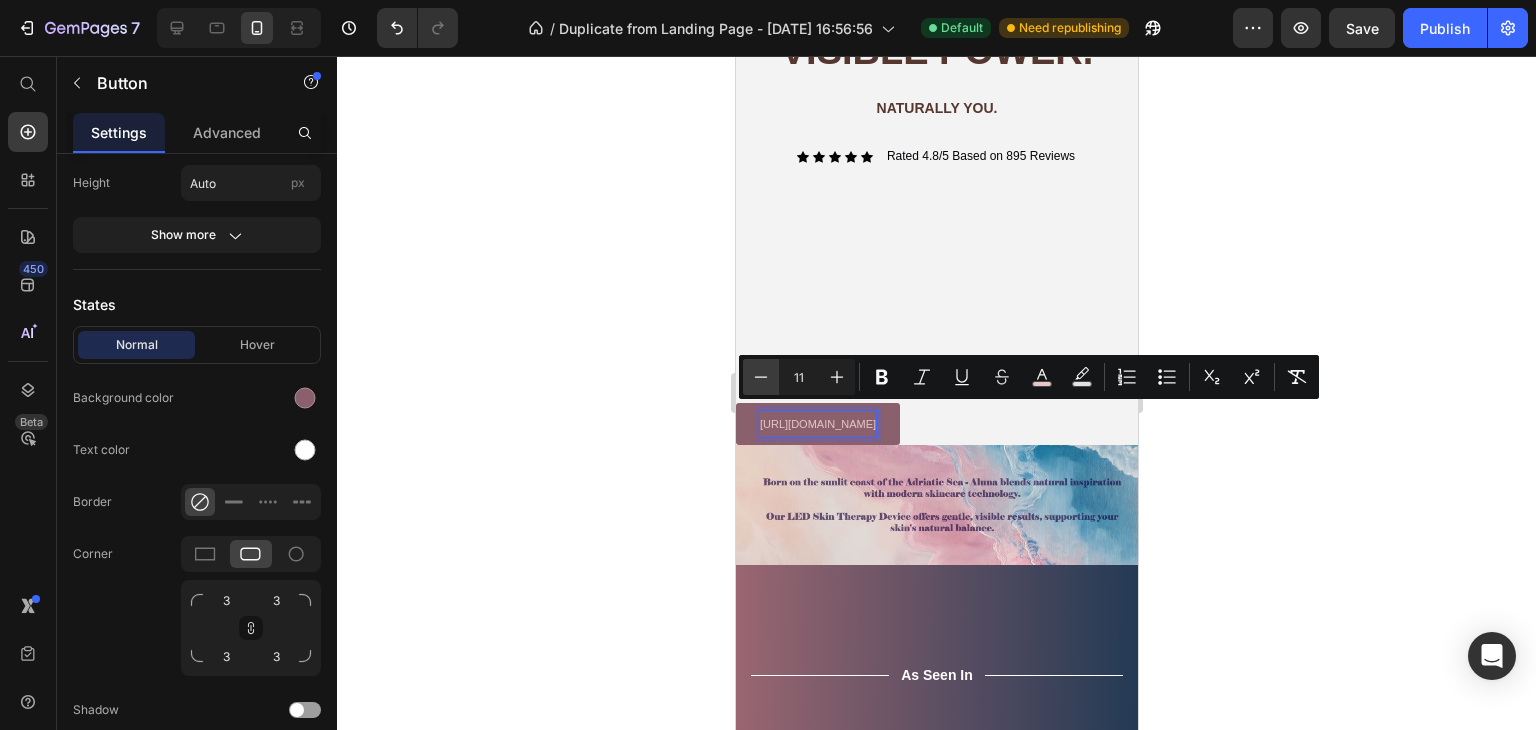 click 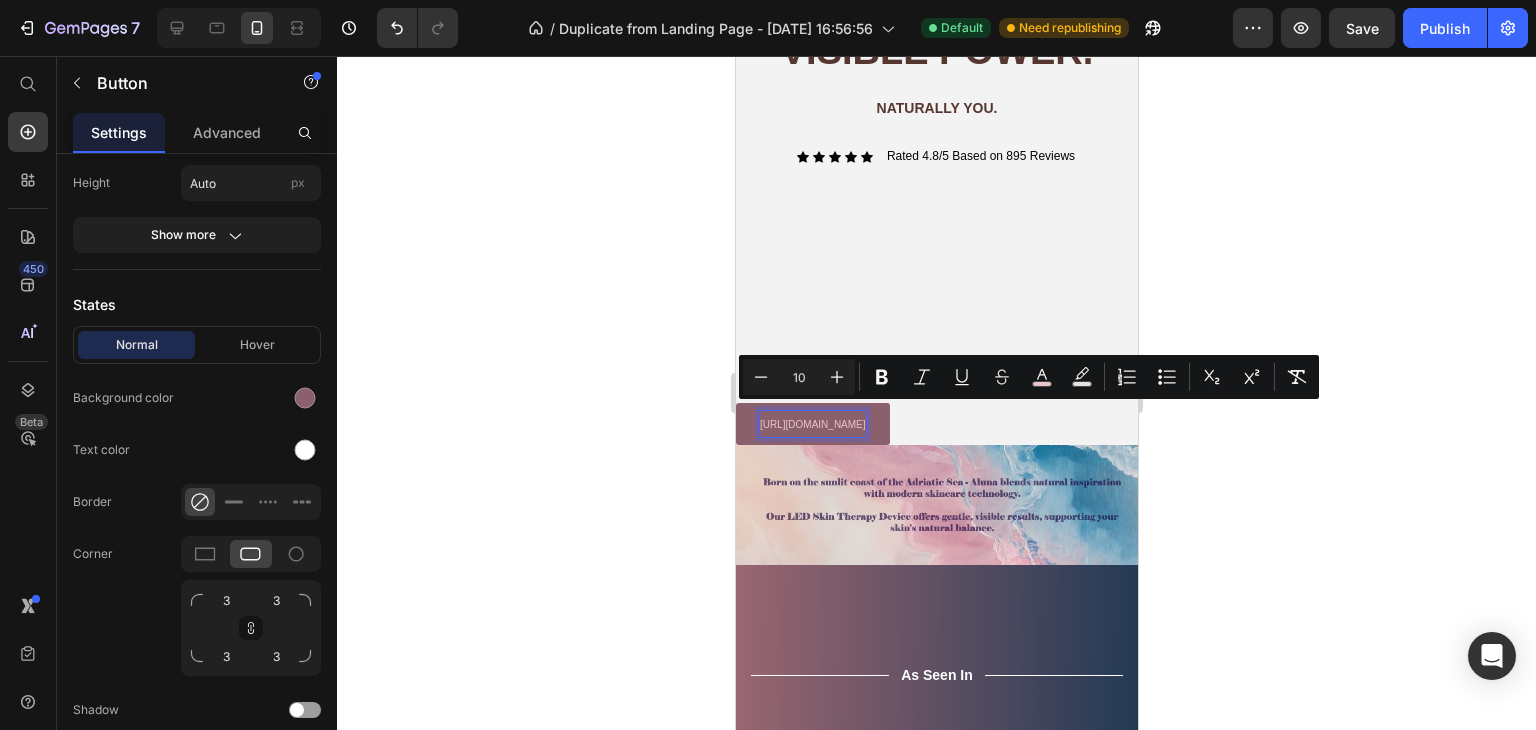 click 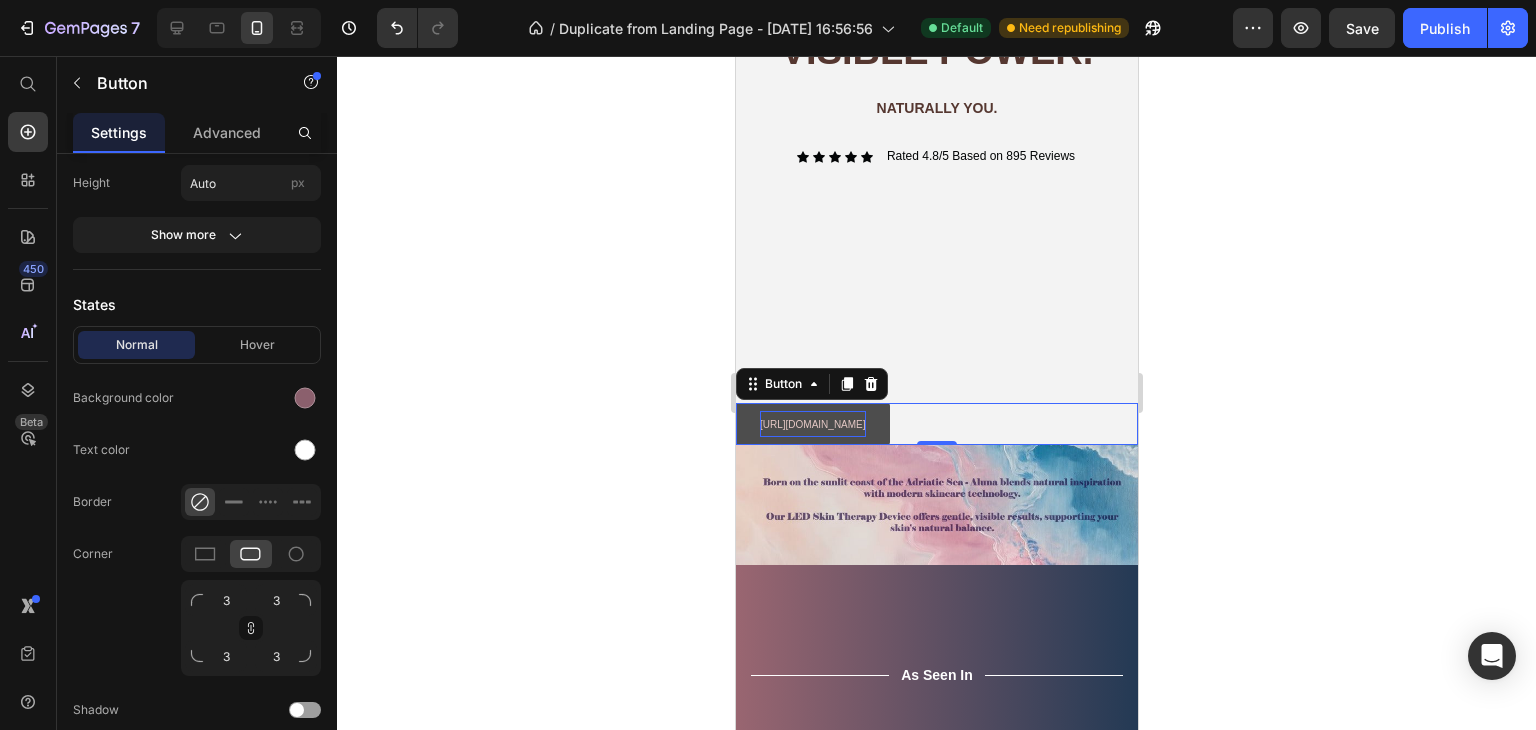 click on "[URL][DOMAIN_NAME]" at bounding box center (812, 424) 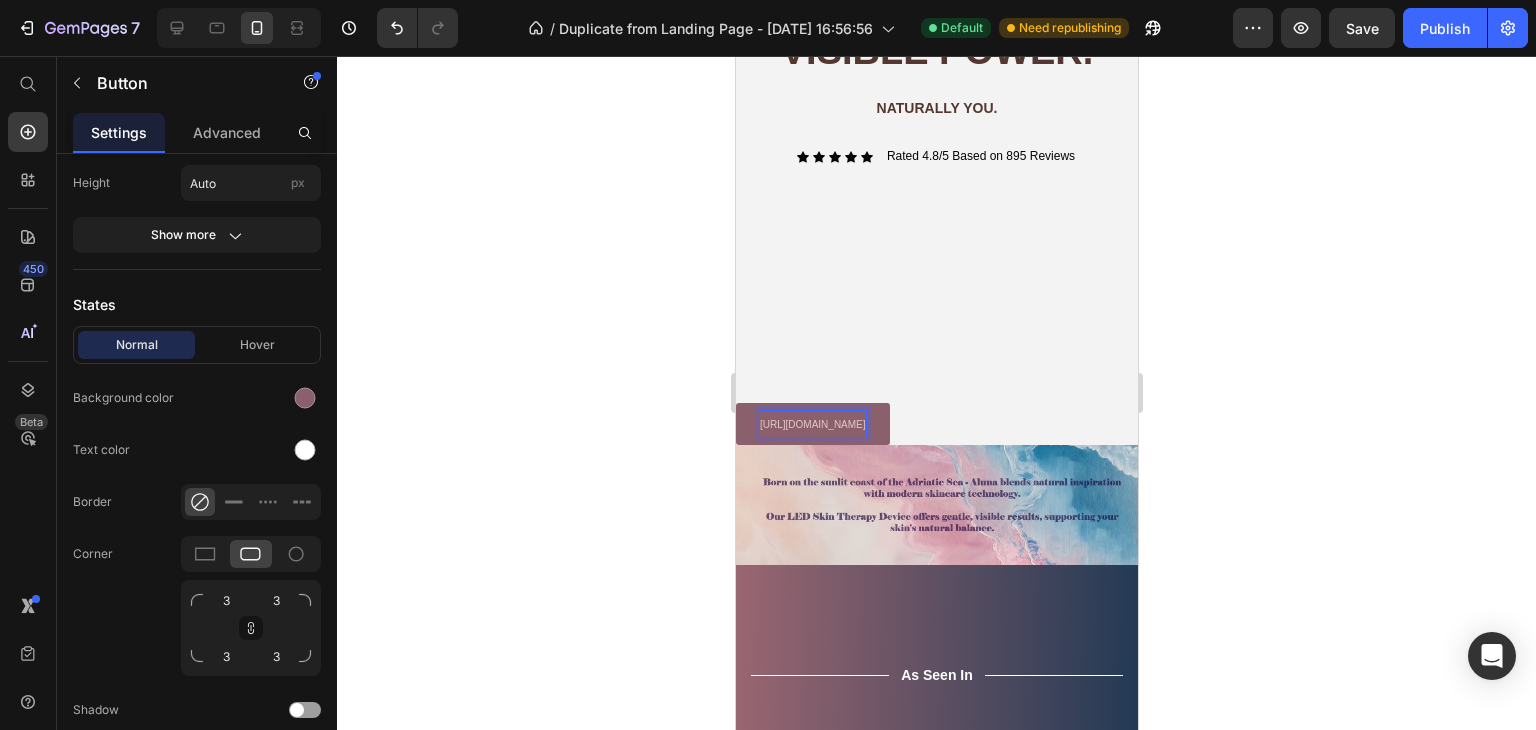 click on "[URL][DOMAIN_NAME]" at bounding box center [812, 424] 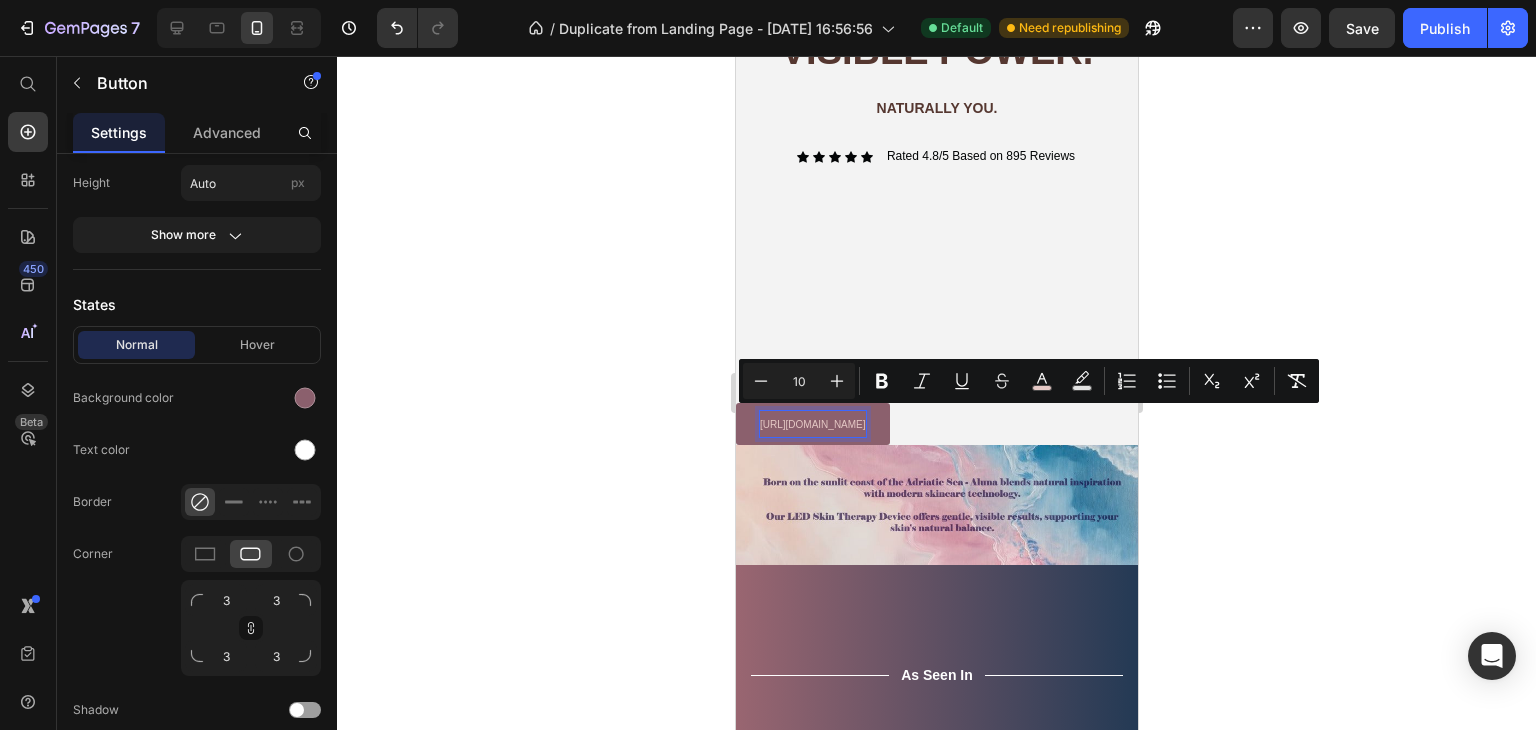 drag, startPoint x: 1089, startPoint y: 413, endPoint x: 748, endPoint y: 399, distance: 341.28726 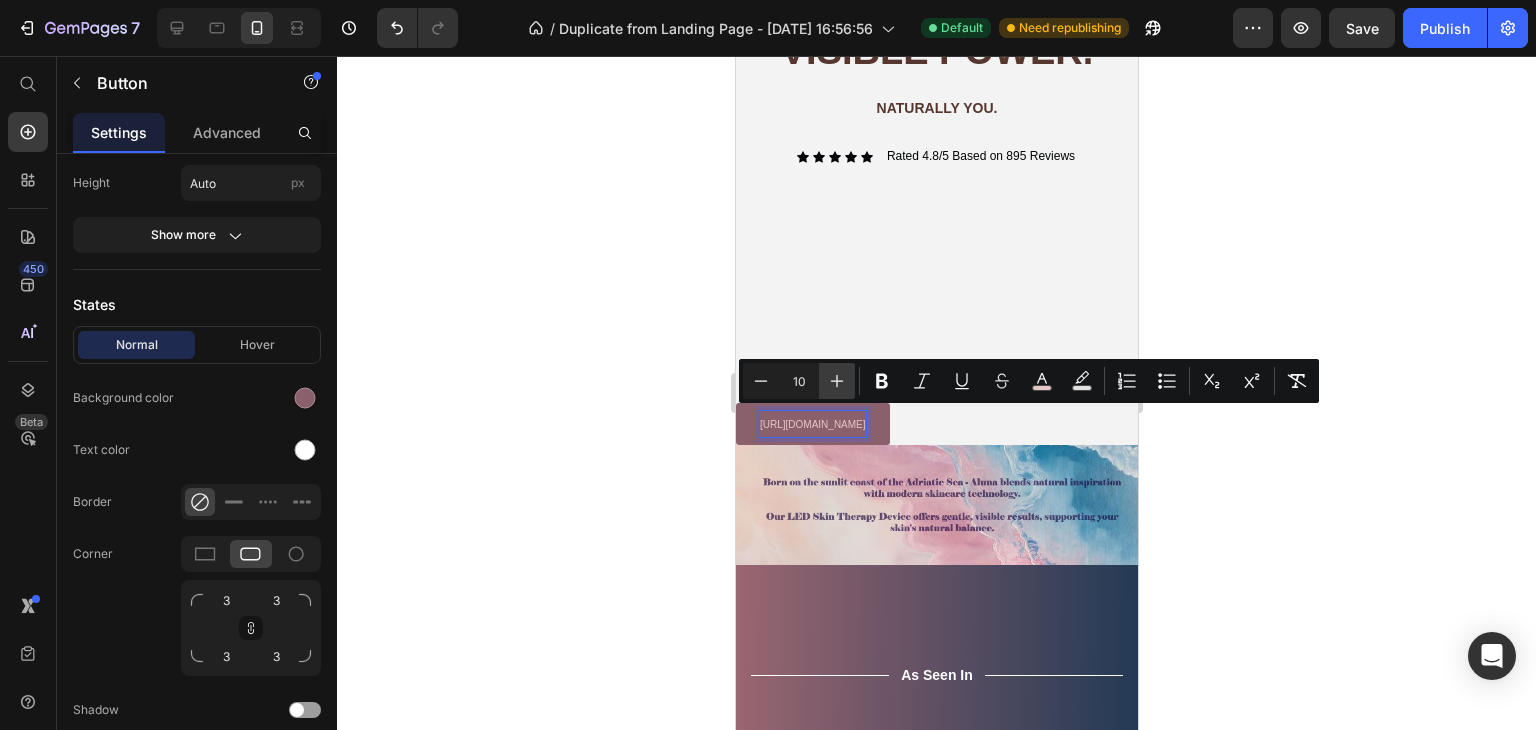 click 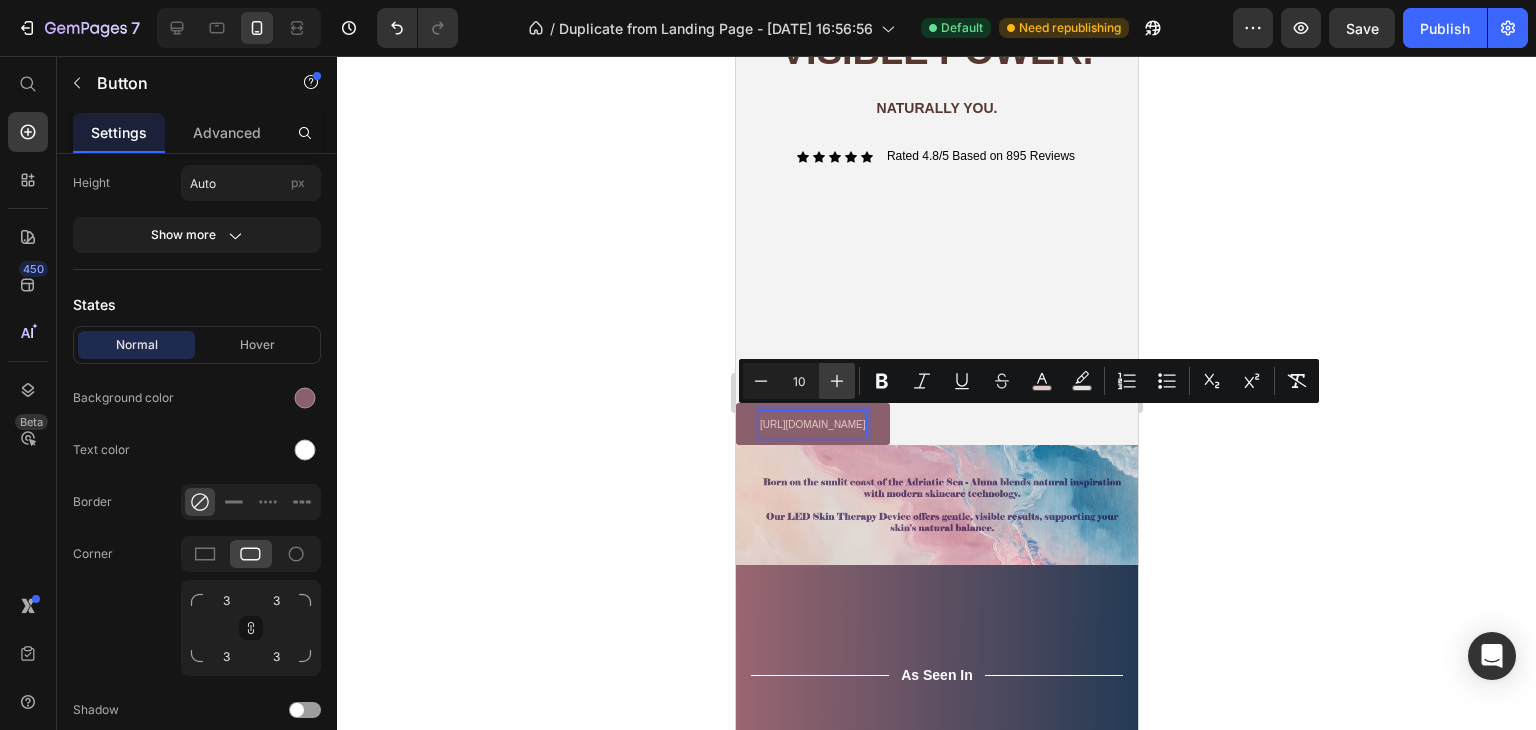 type on "11" 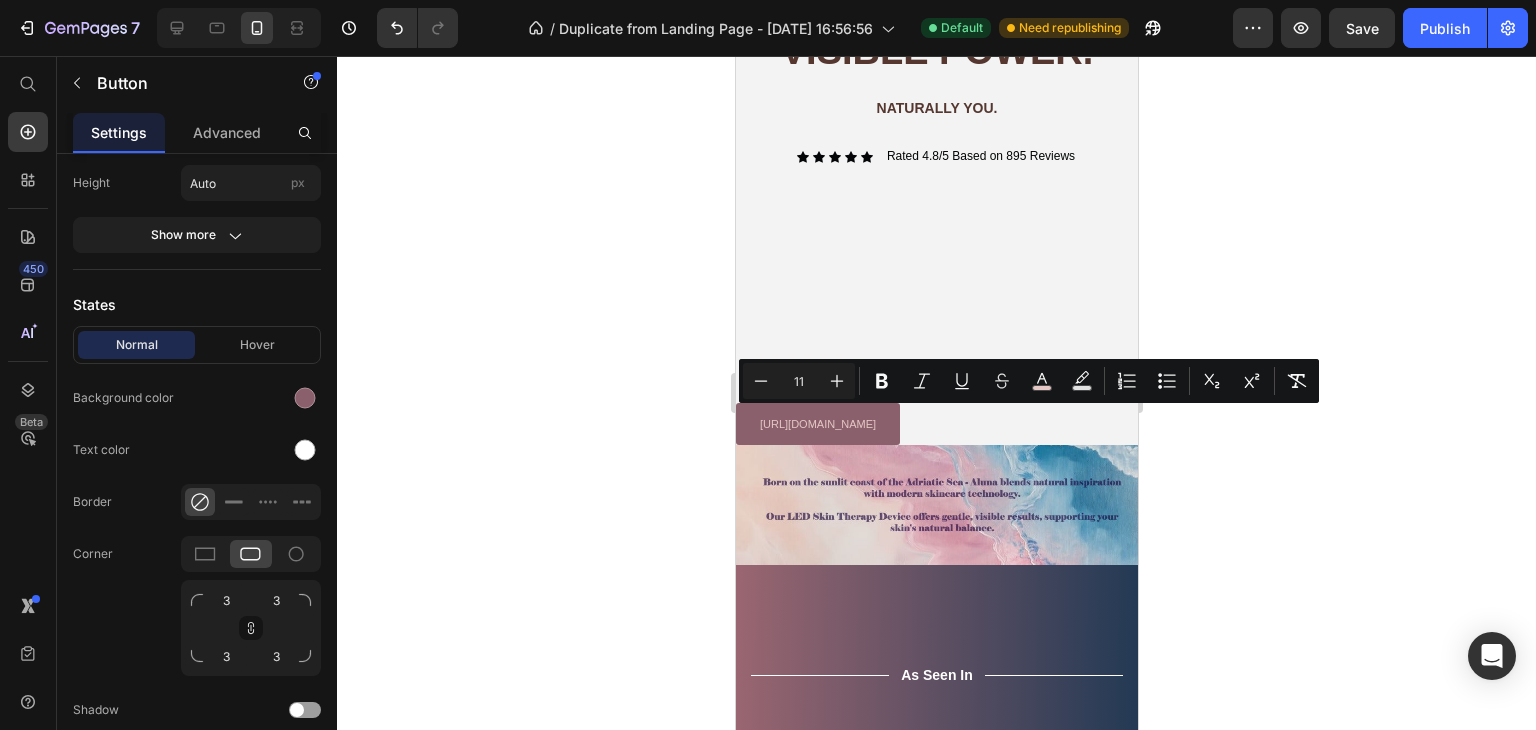 click 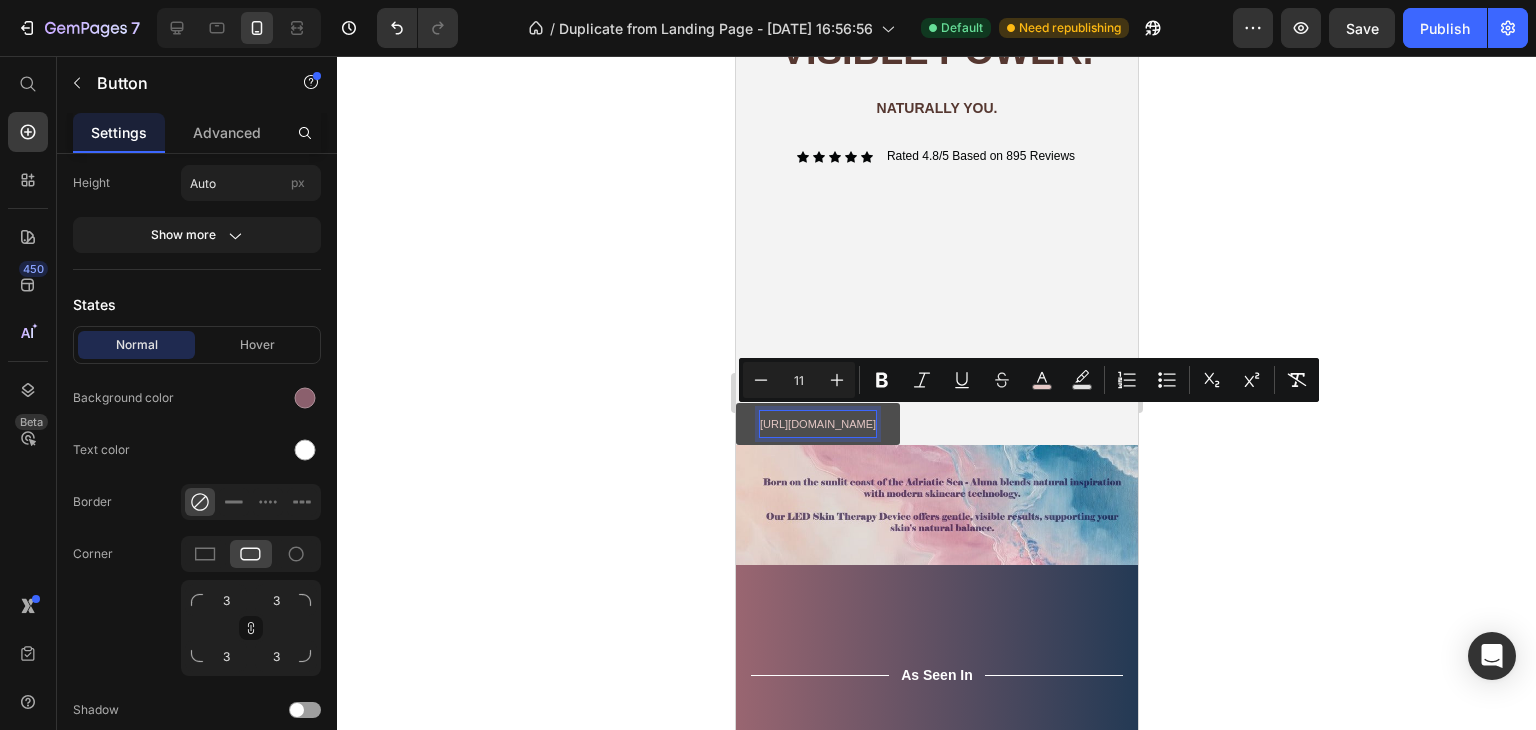 drag, startPoint x: 833, startPoint y: 409, endPoint x: 1039, endPoint y: 447, distance: 209.47554 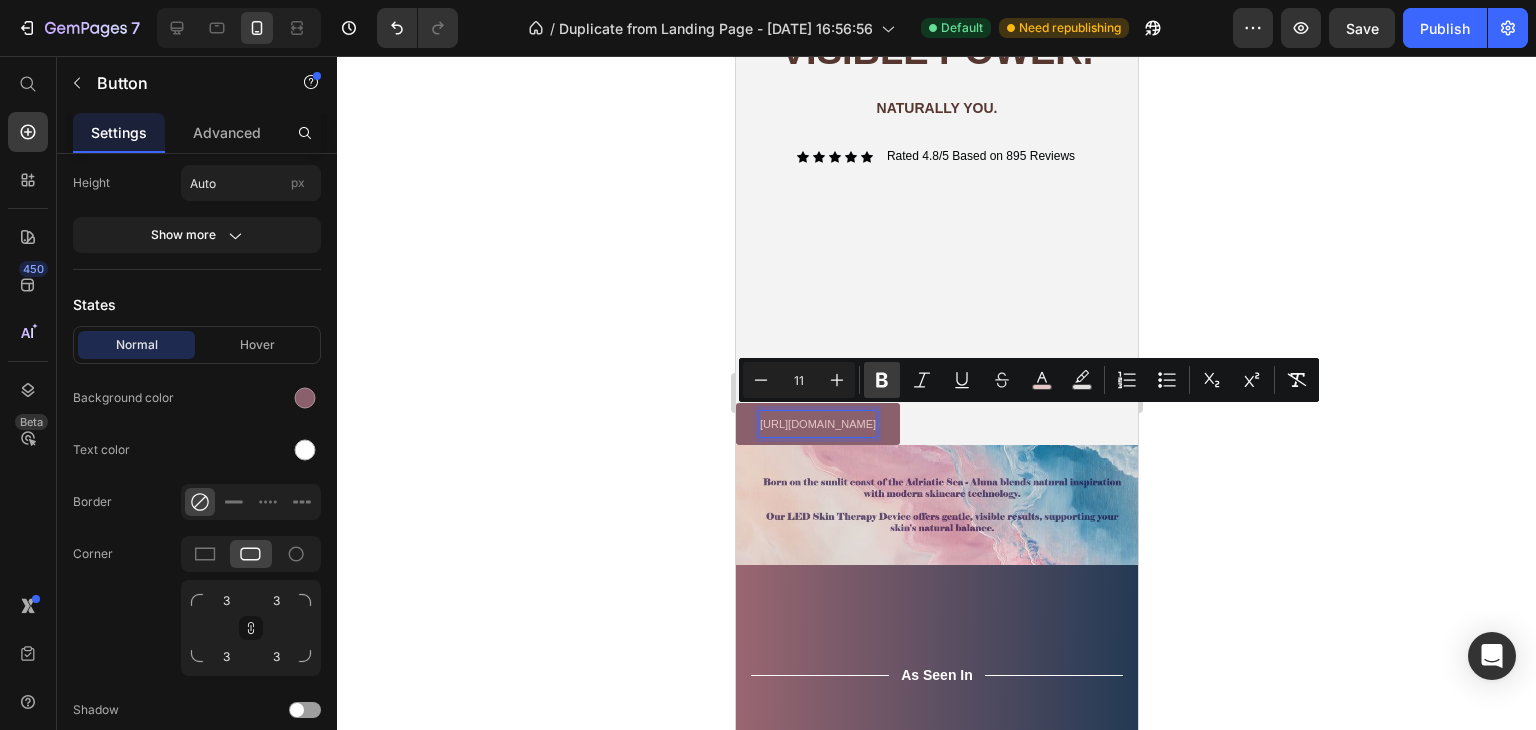 click on "Bold" at bounding box center [882, 380] 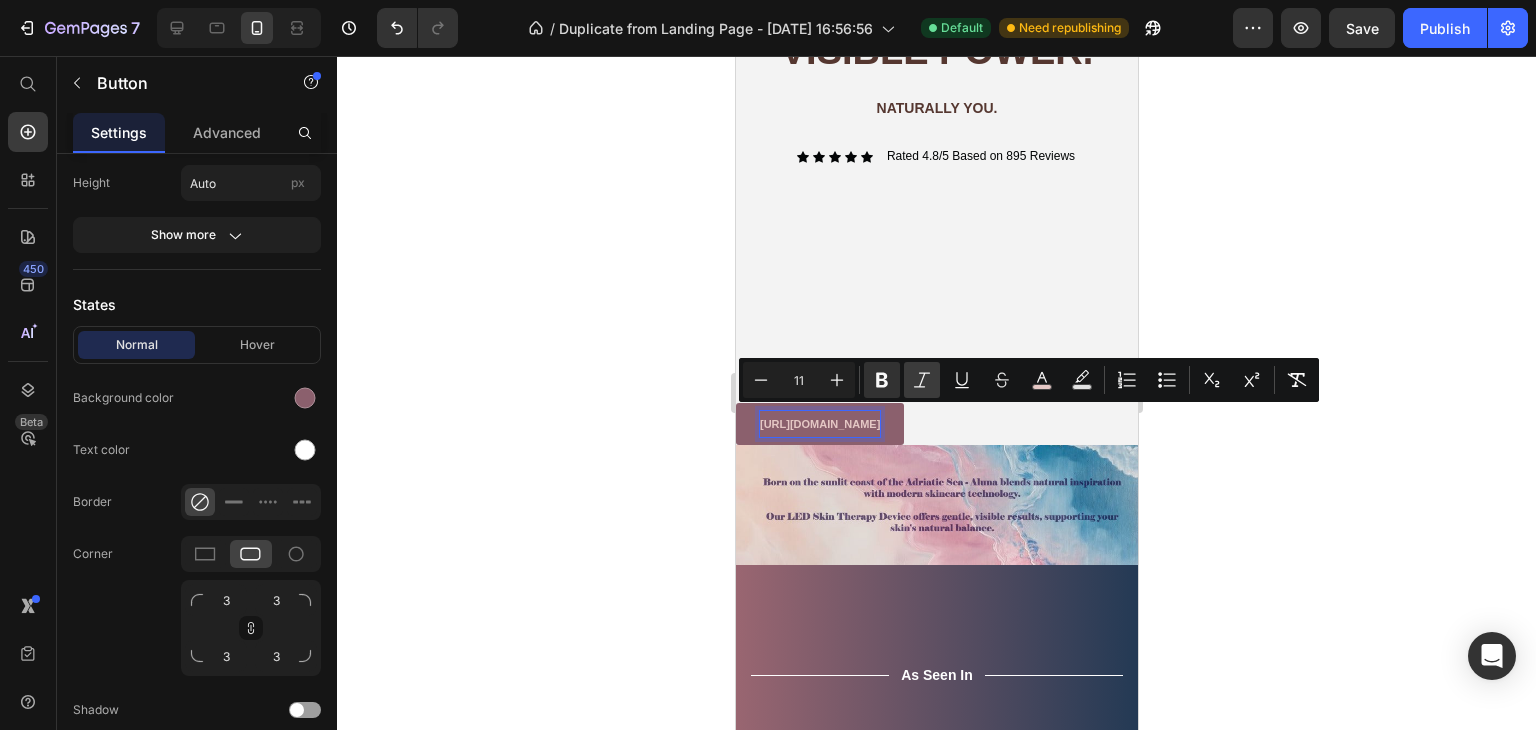 click 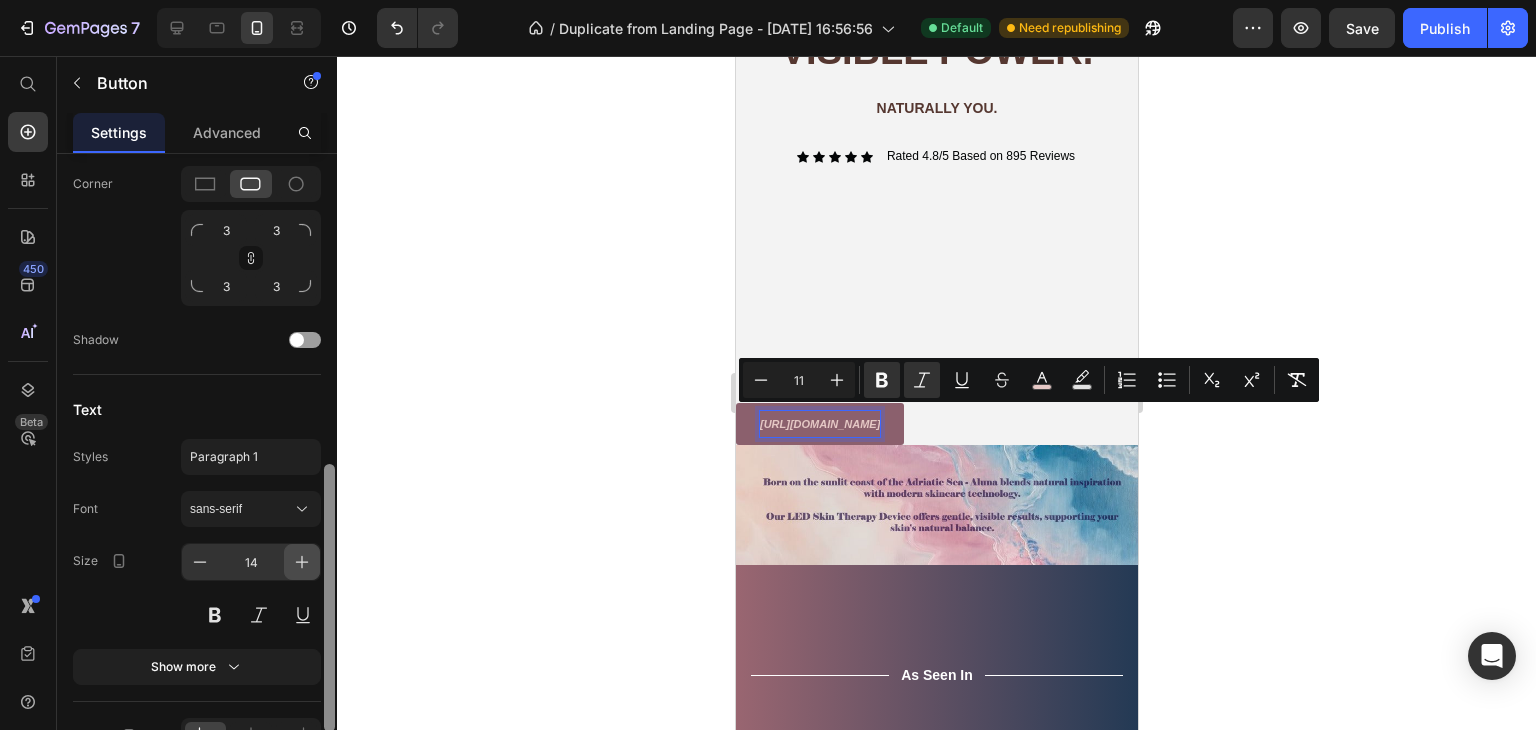 scroll, scrollTop: 765, scrollLeft: 0, axis: vertical 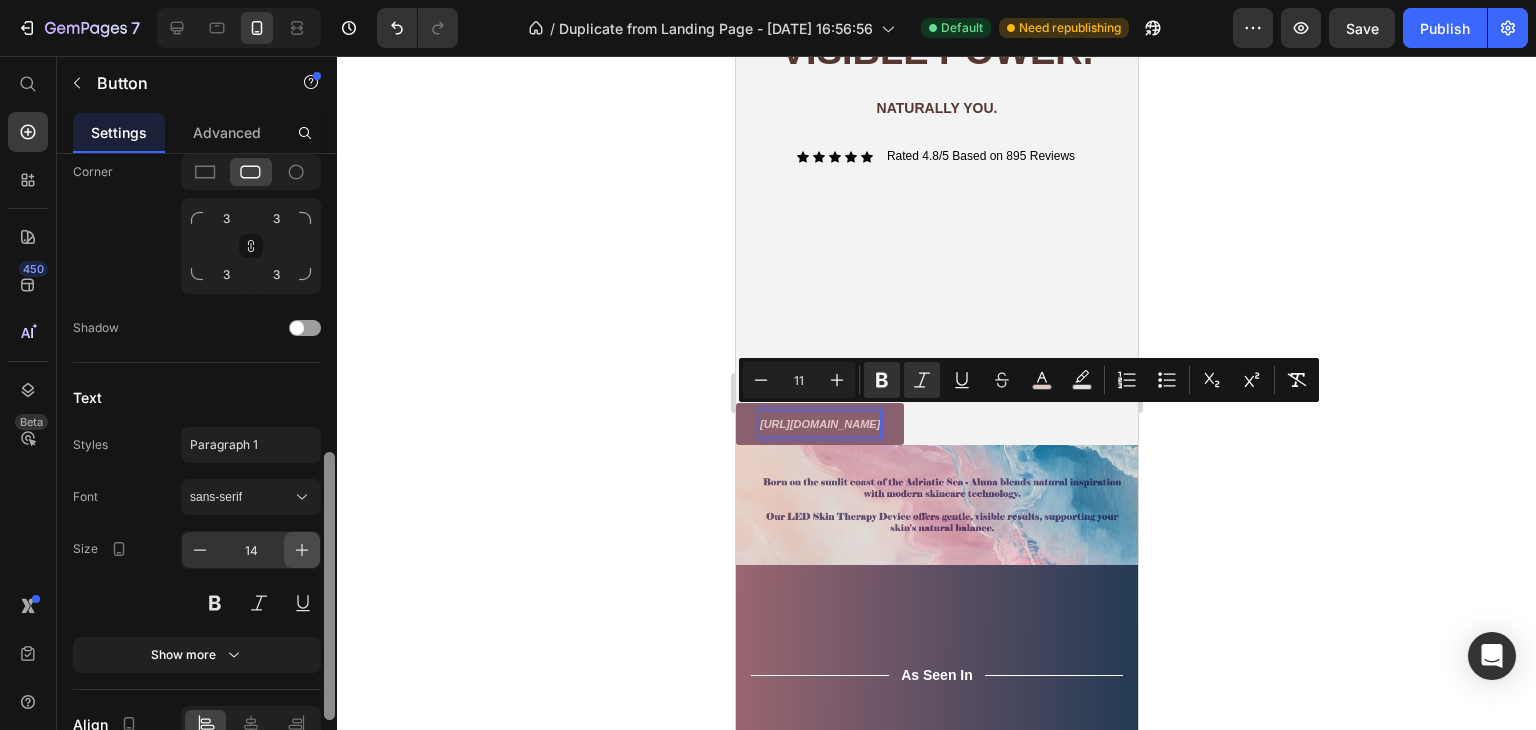 drag, startPoint x: 332, startPoint y: 395, endPoint x: 307, endPoint y: 557, distance: 163.91766 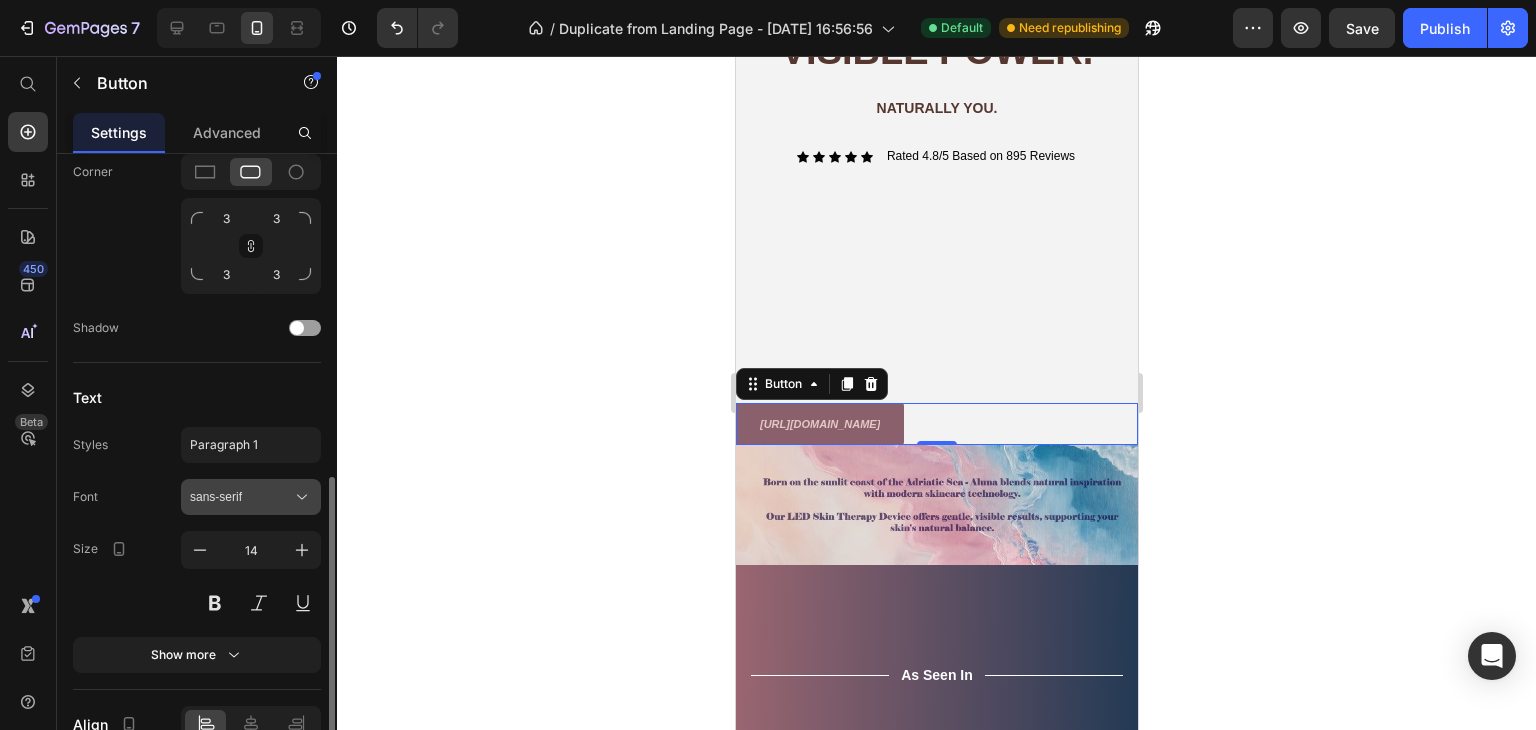 click 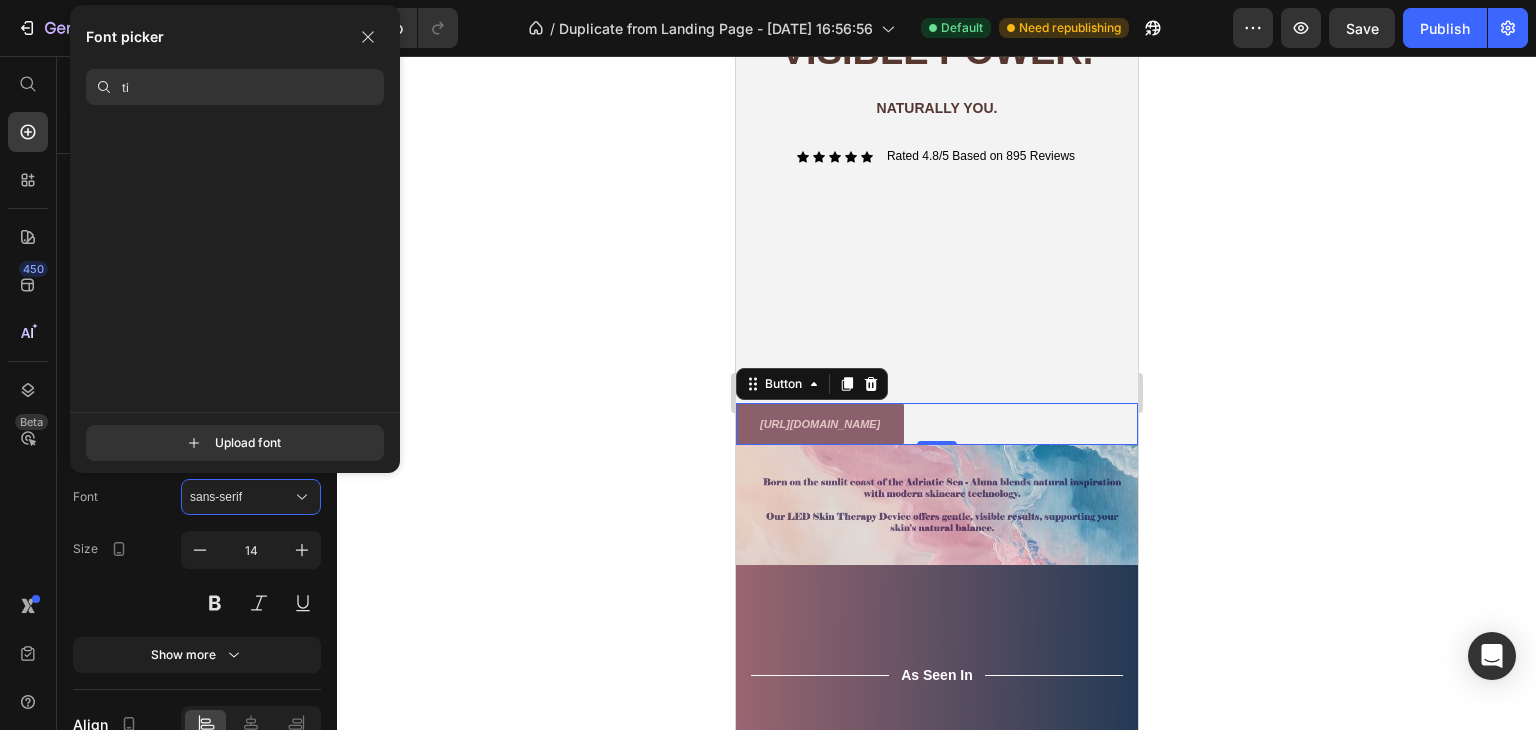 scroll, scrollTop: 0, scrollLeft: 0, axis: both 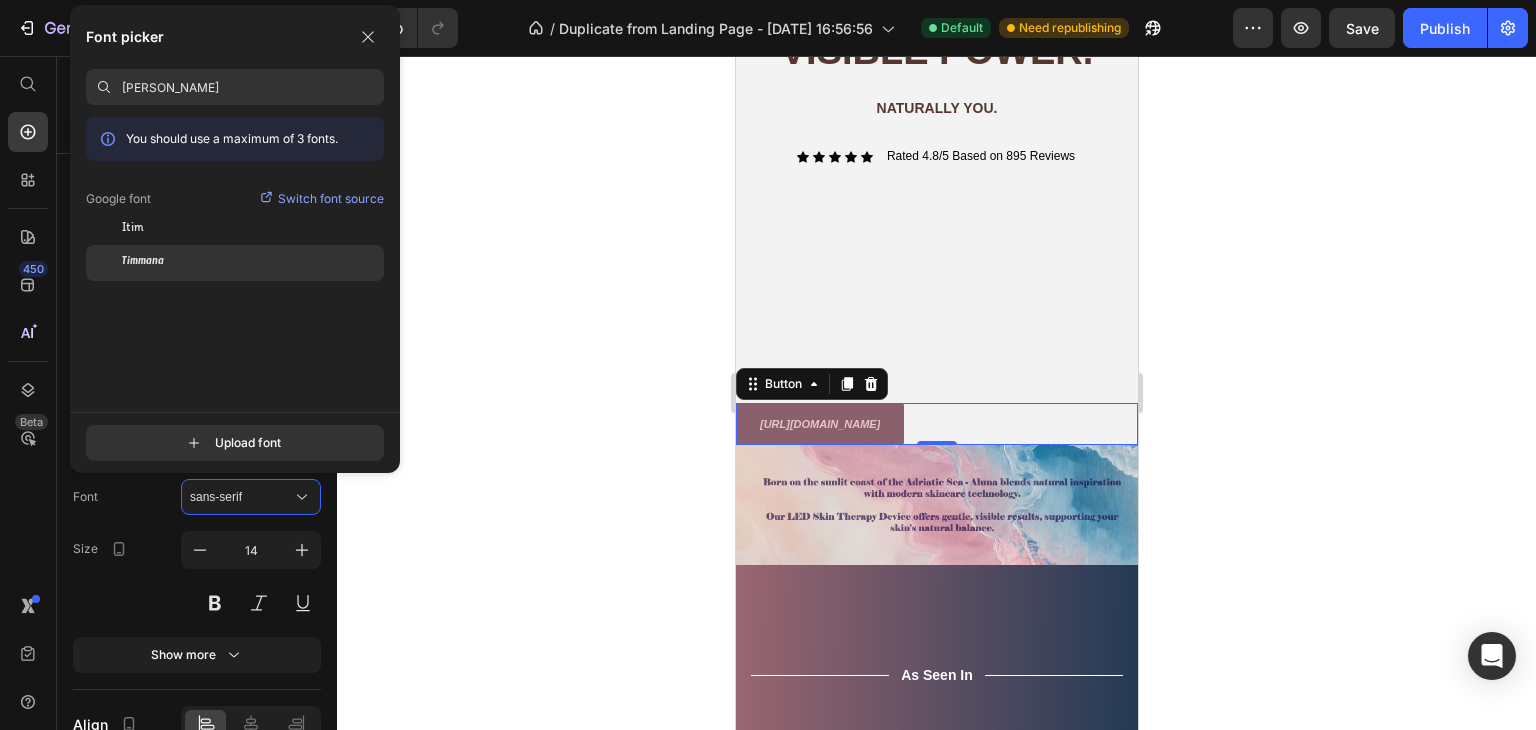 click on "Timmana" 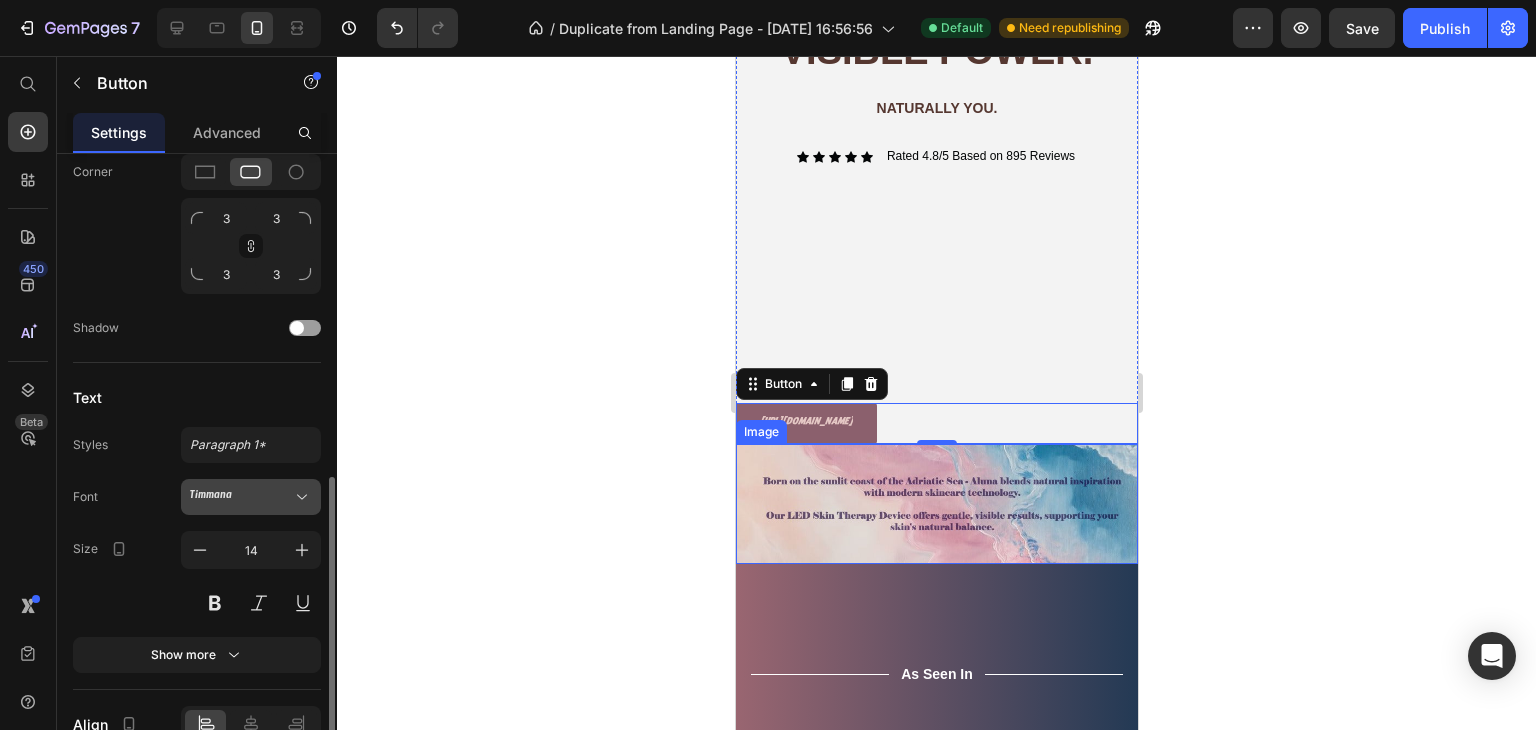 click on "Timmana" at bounding box center (241, 497) 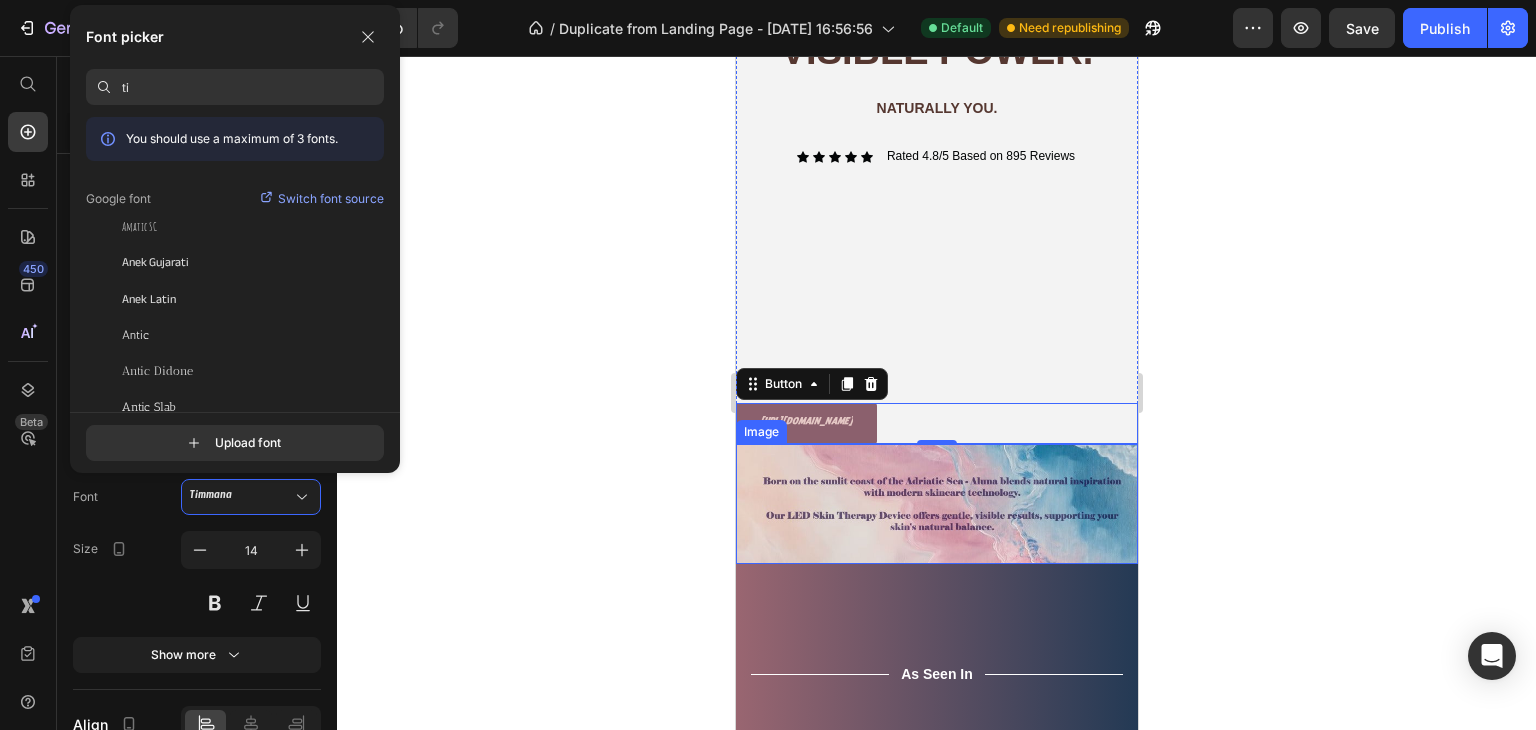 type on "t" 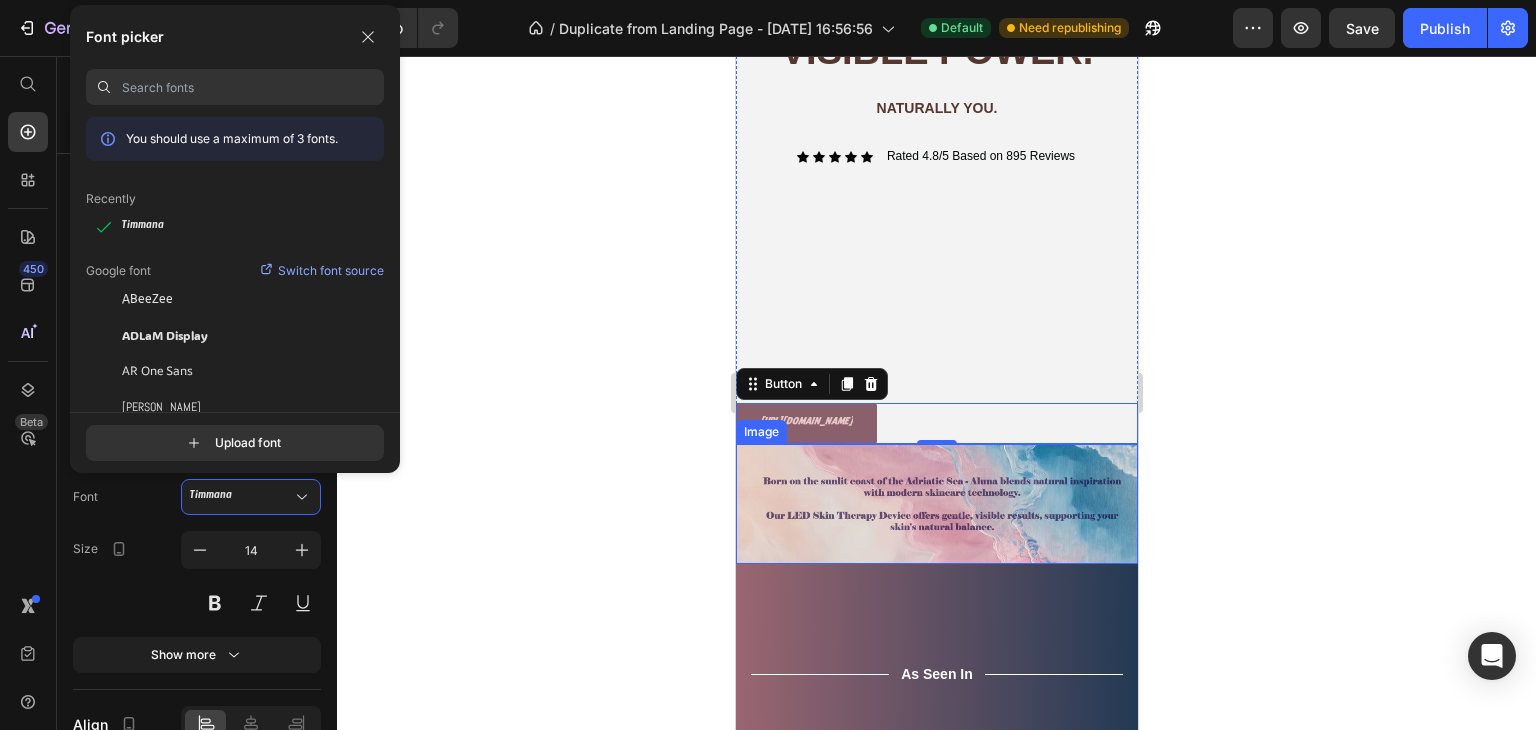 type 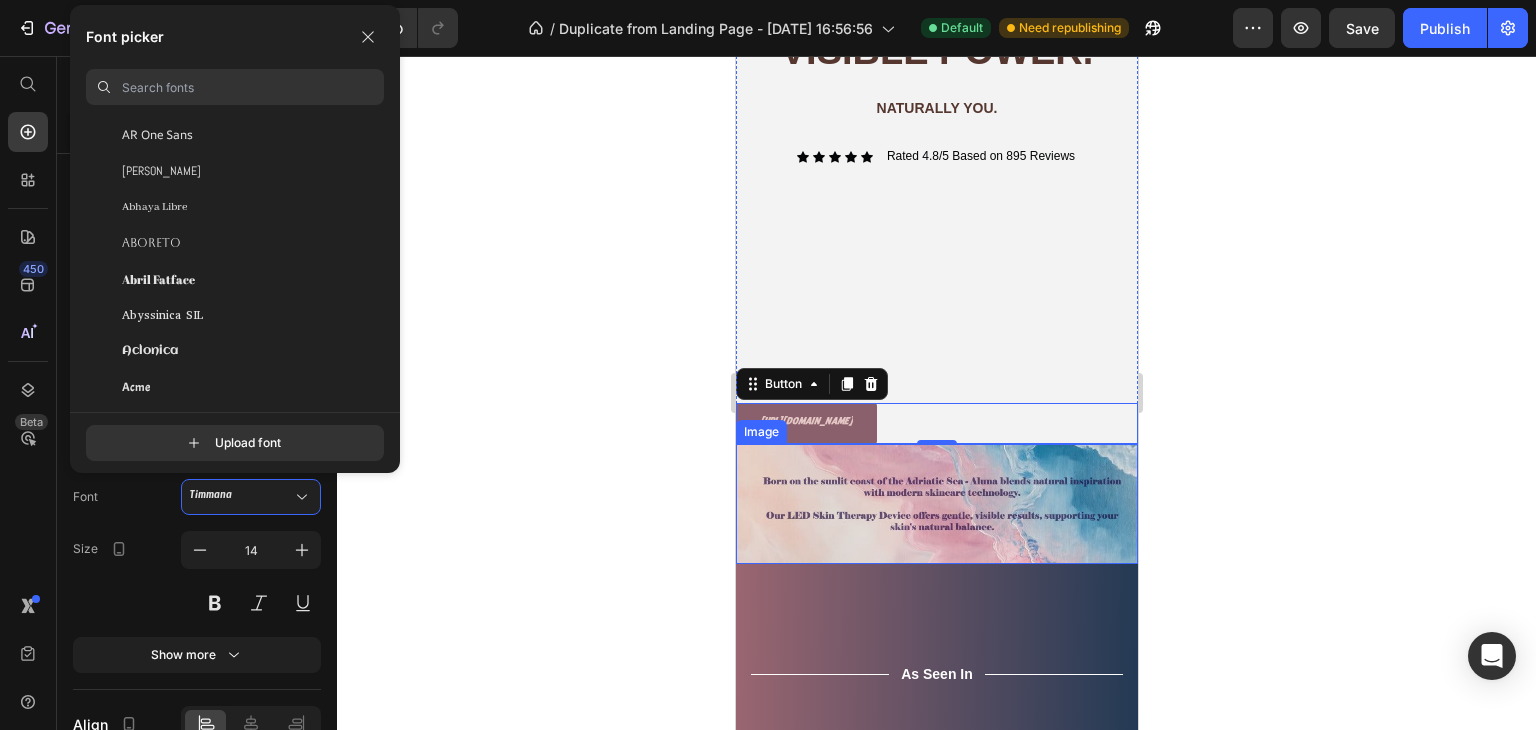 scroll, scrollTop: 258, scrollLeft: 0, axis: vertical 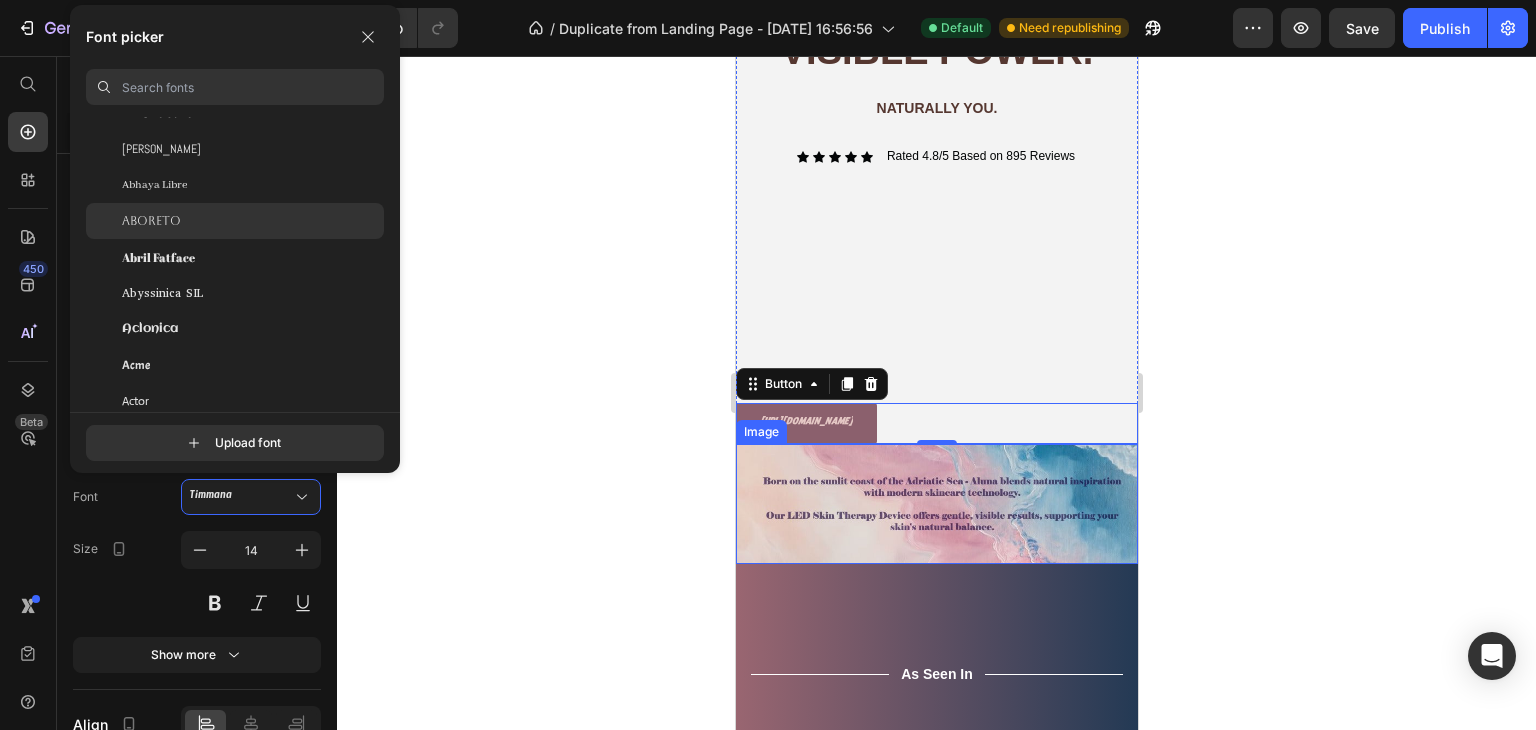 click on "Aboreto" 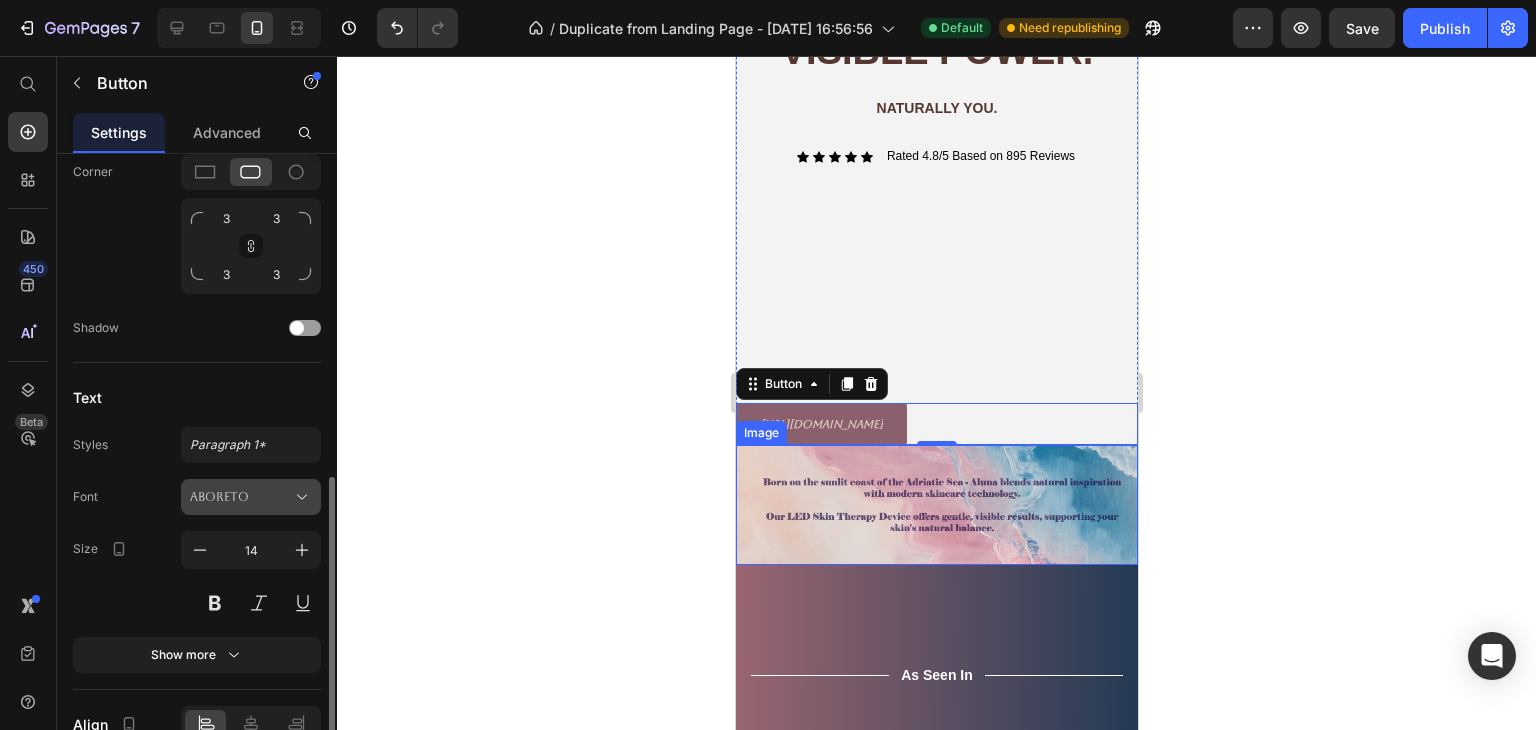 click 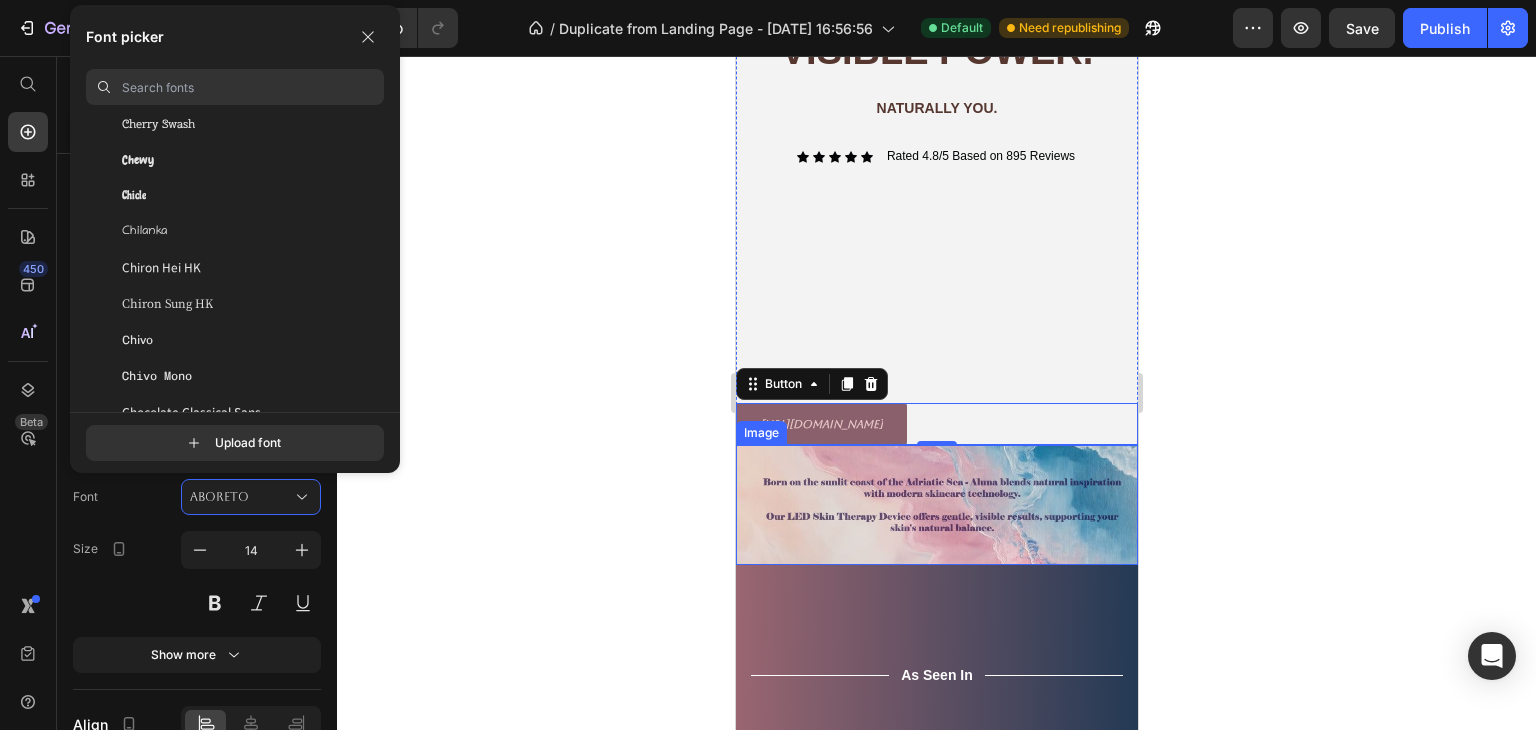 scroll, scrollTop: 11238, scrollLeft: 0, axis: vertical 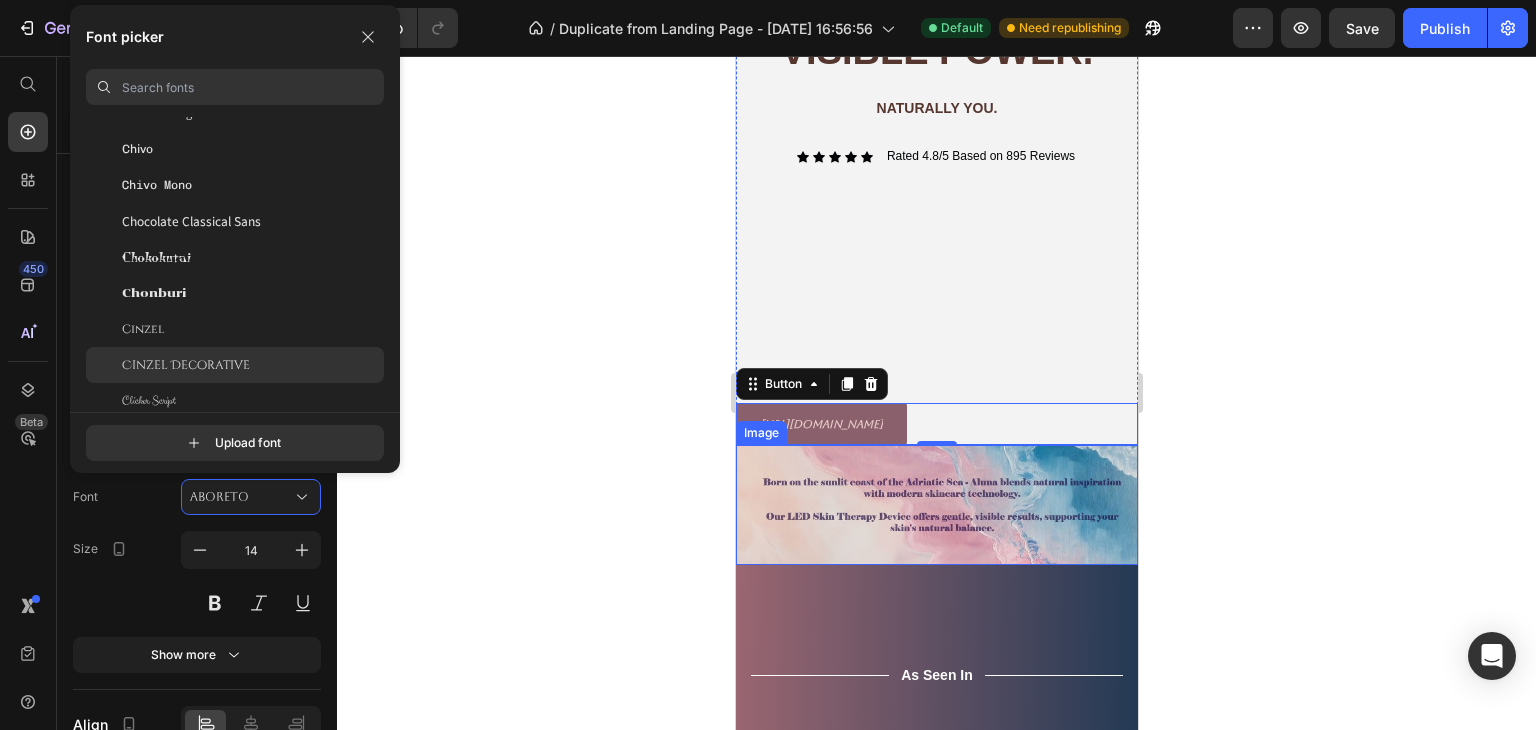 click on "Cinzel Decorative" 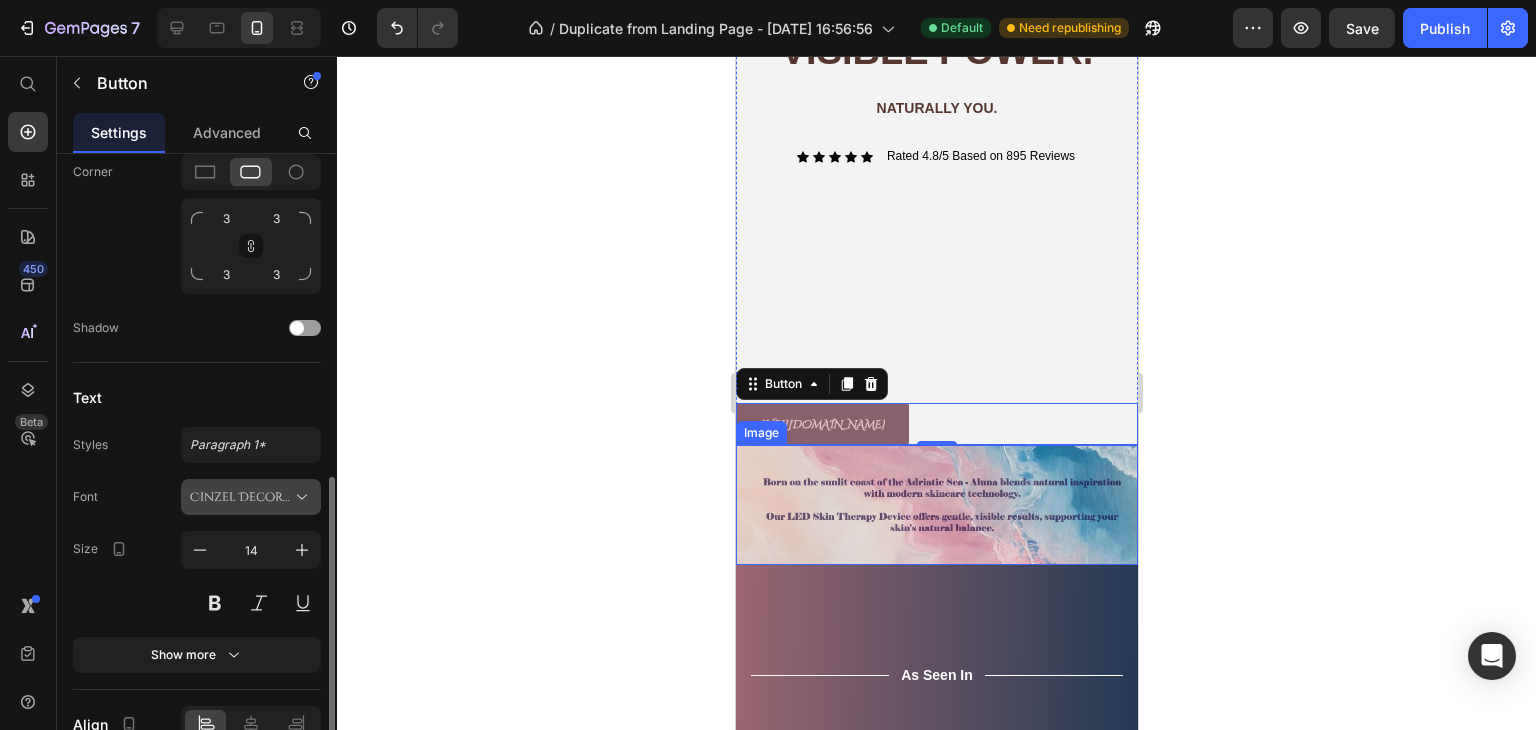 click on "Cinzel Decorative" at bounding box center (251, 497) 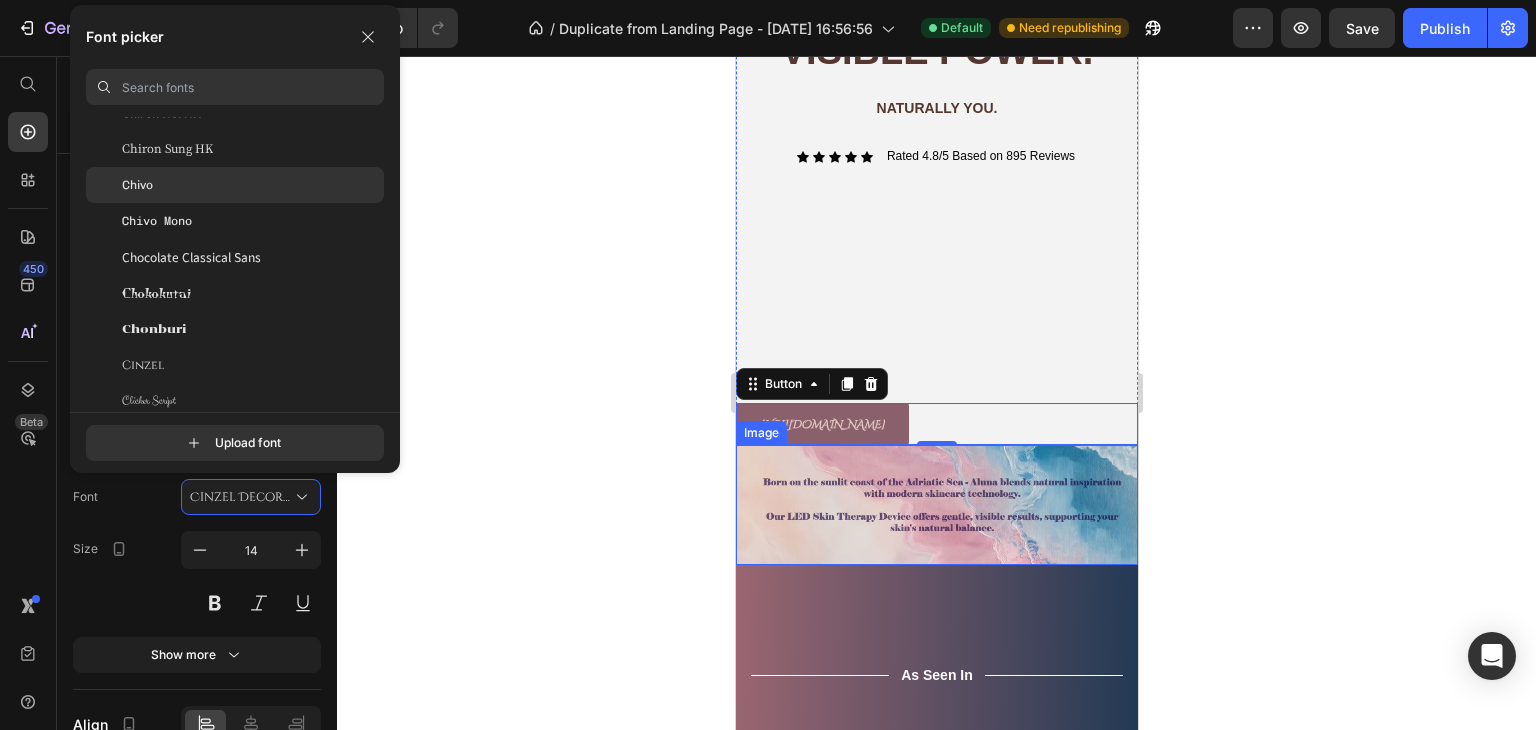 click on "Chivo" 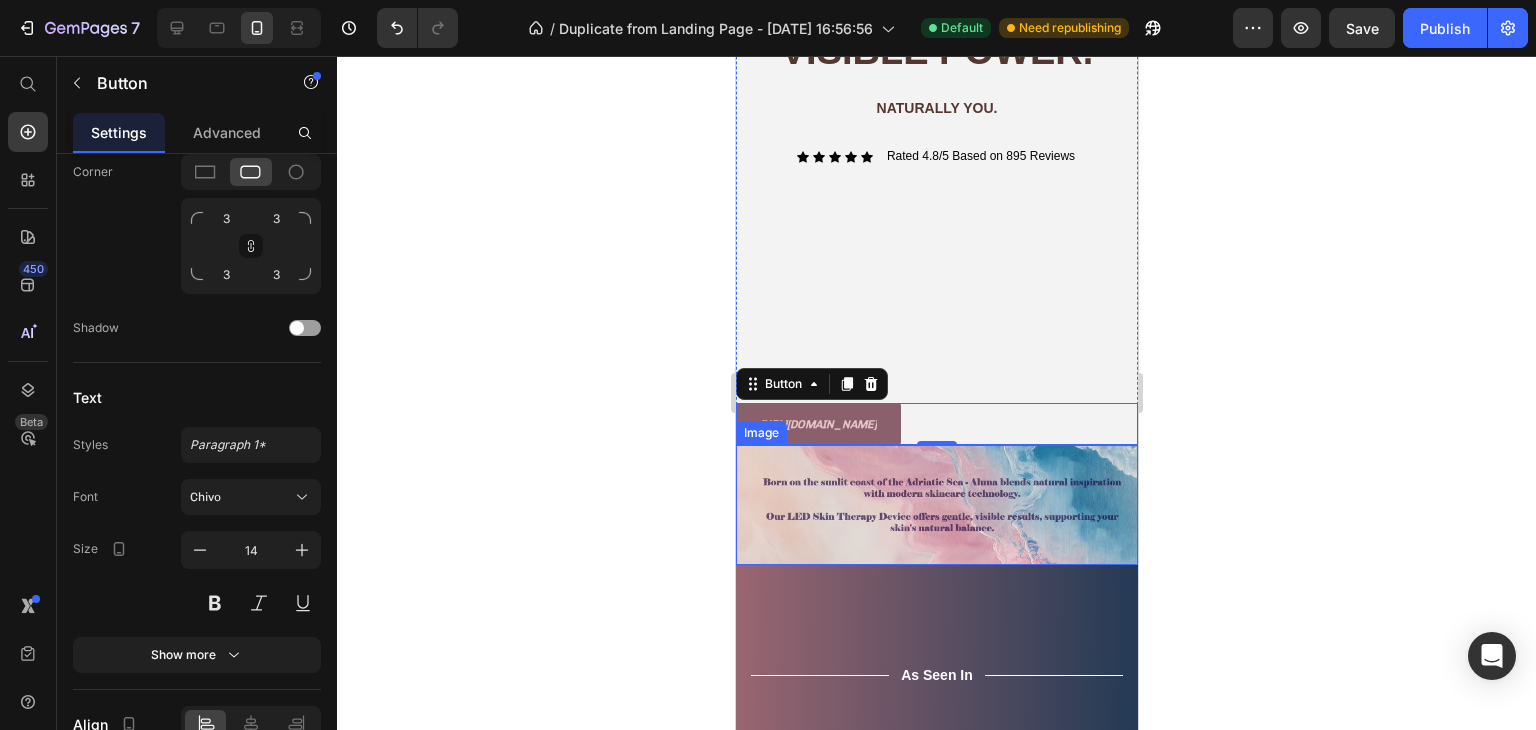 click 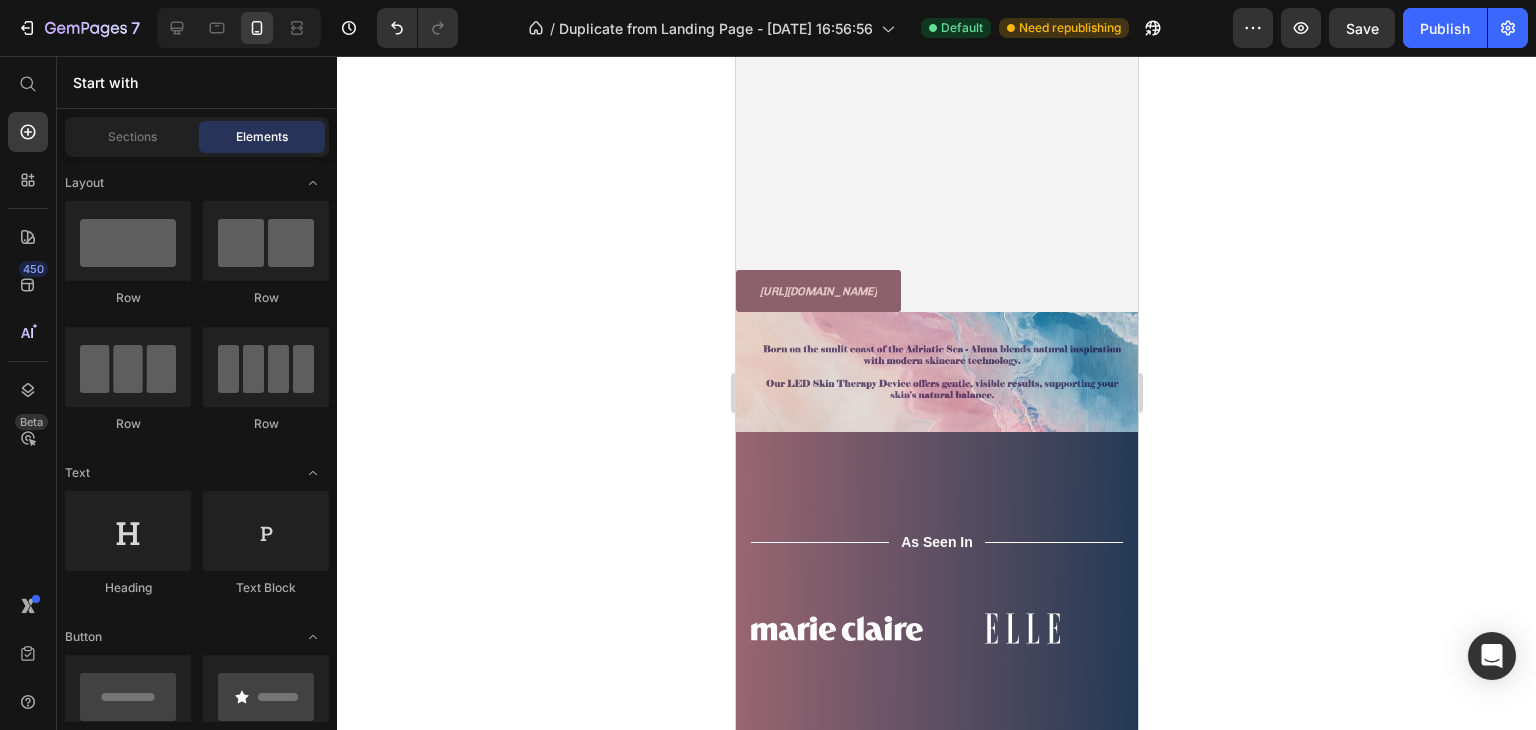 scroll, scrollTop: 683, scrollLeft: 0, axis: vertical 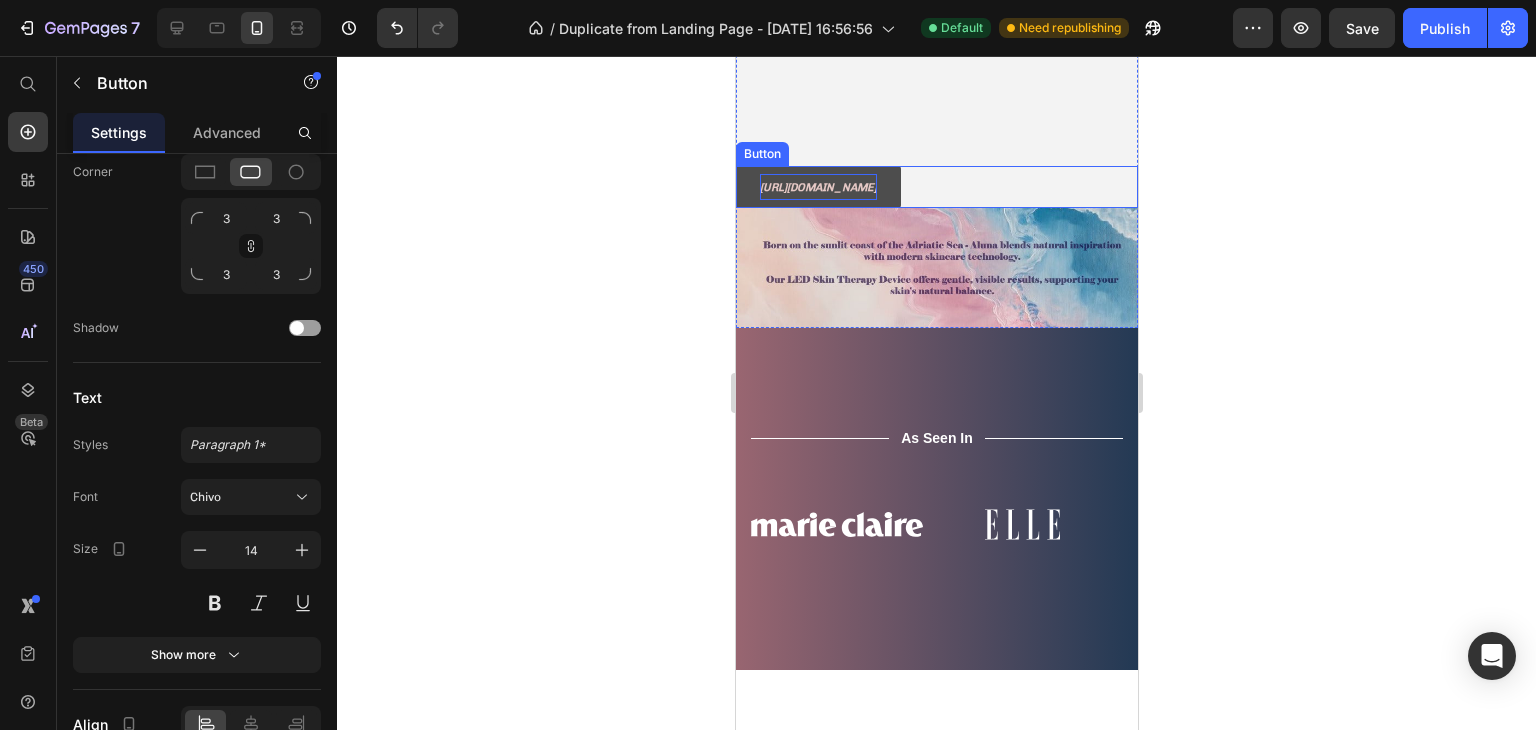 click on "[URL][DOMAIN_NAME]" at bounding box center [817, 187] 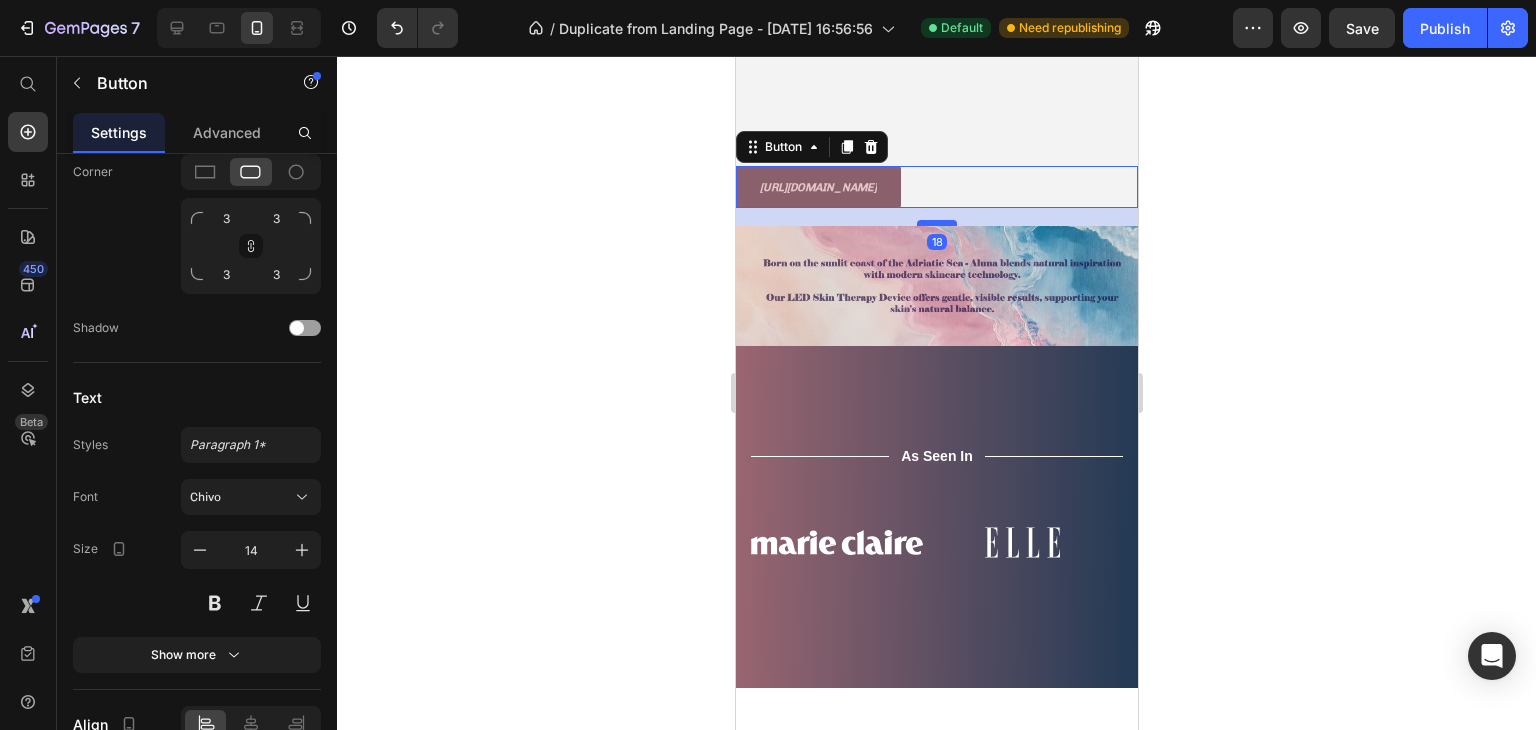drag, startPoint x: 925, startPoint y: 223, endPoint x: 925, endPoint y: 241, distance: 18 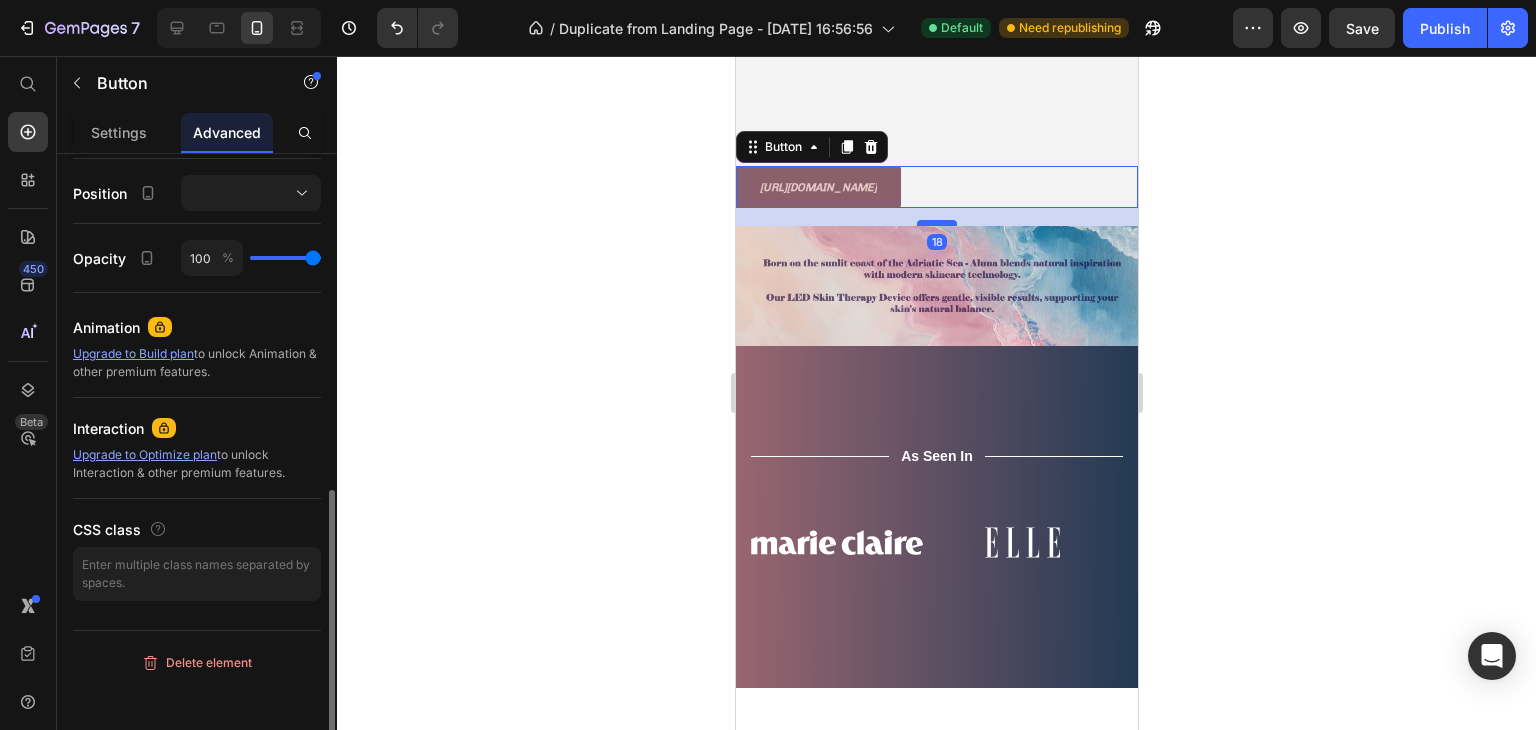 scroll, scrollTop: 0, scrollLeft: 0, axis: both 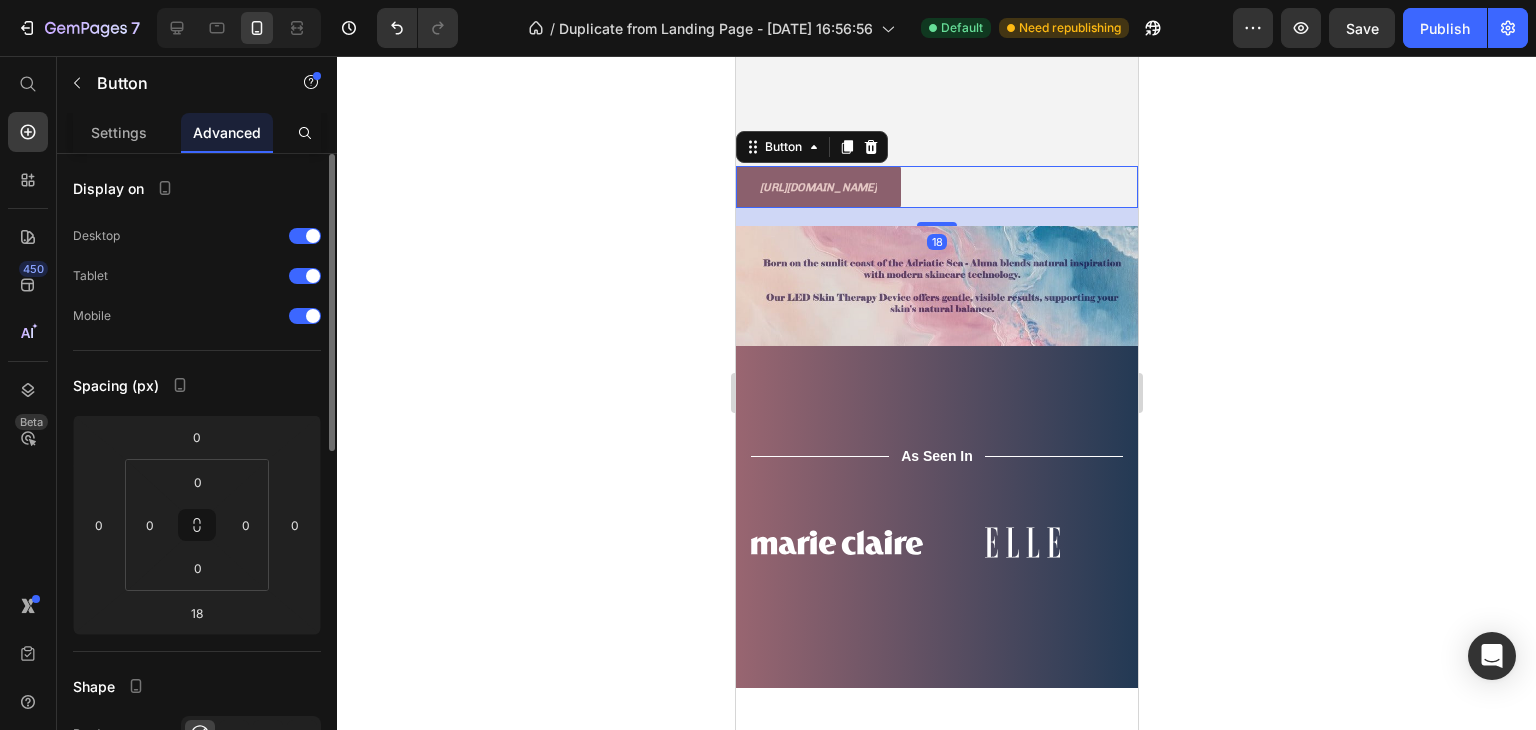 click 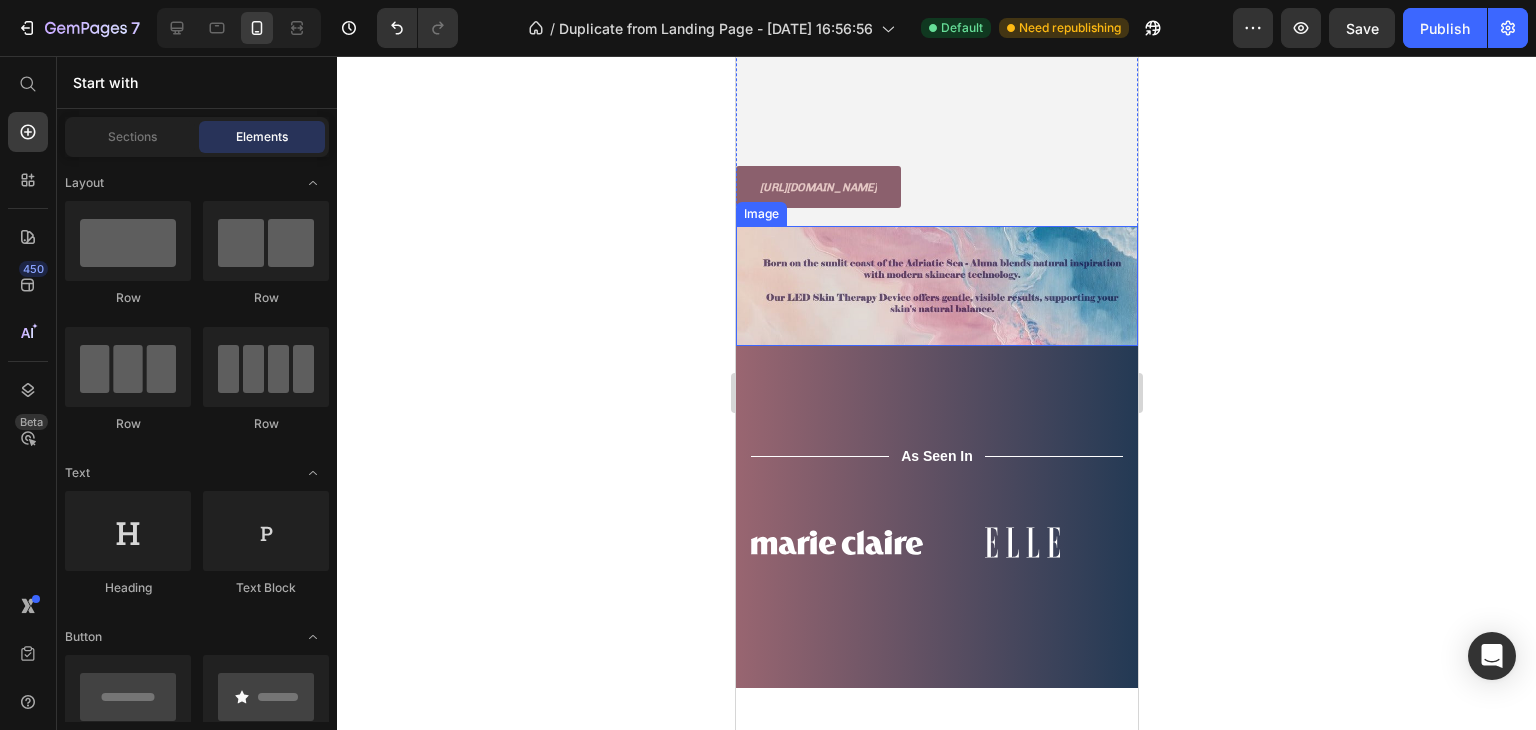 click at bounding box center (936, 286) 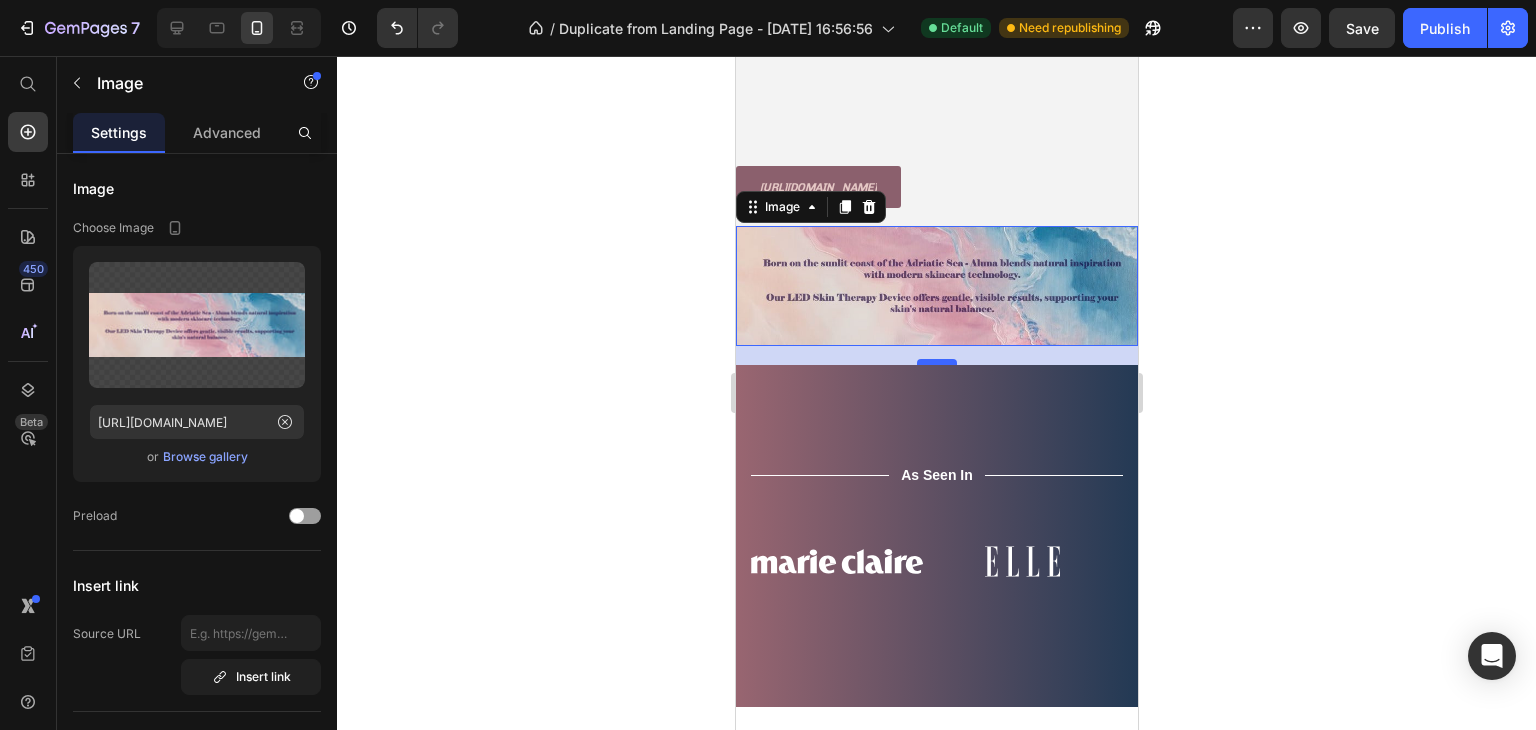 drag, startPoint x: 940, startPoint y: 359, endPoint x: 939, endPoint y: 378, distance: 19.026299 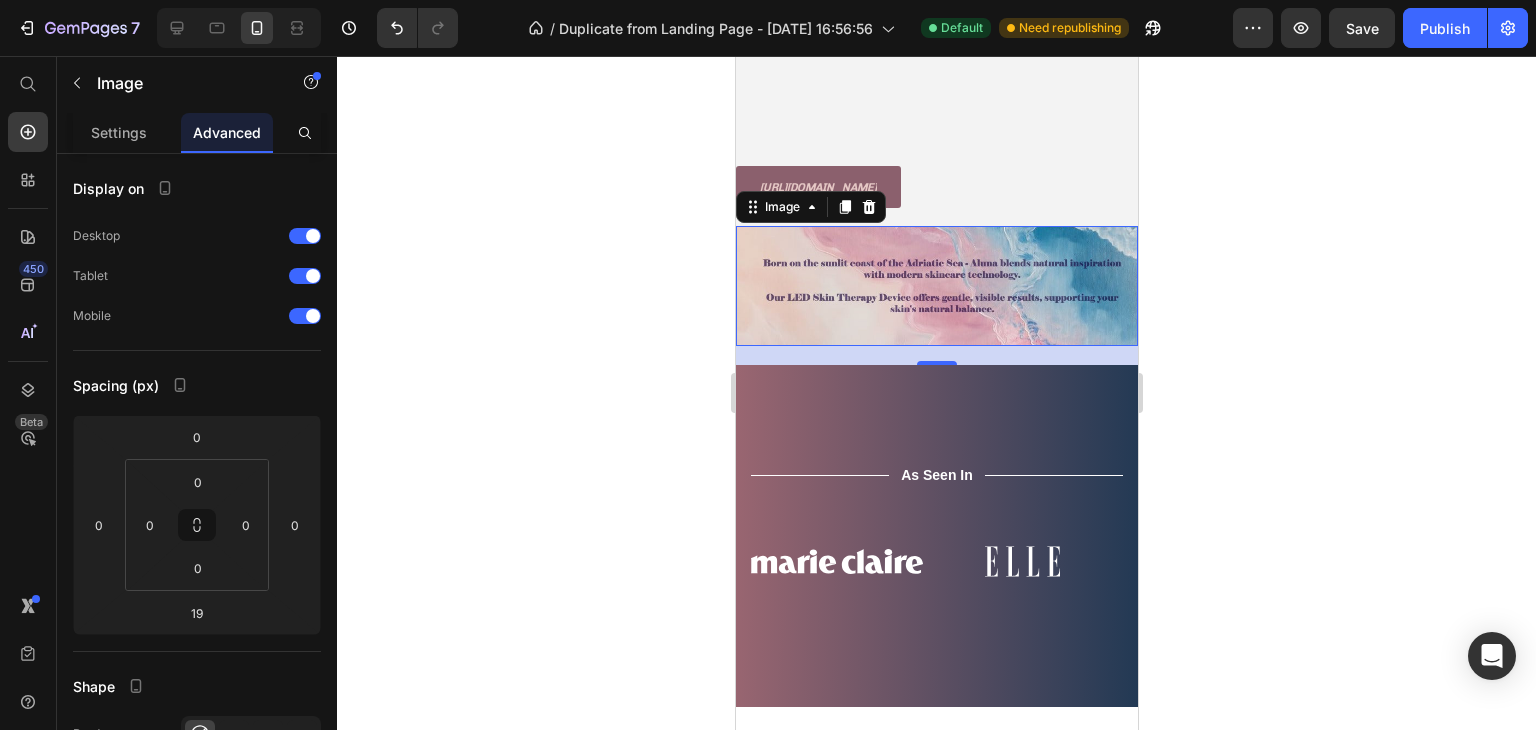 click 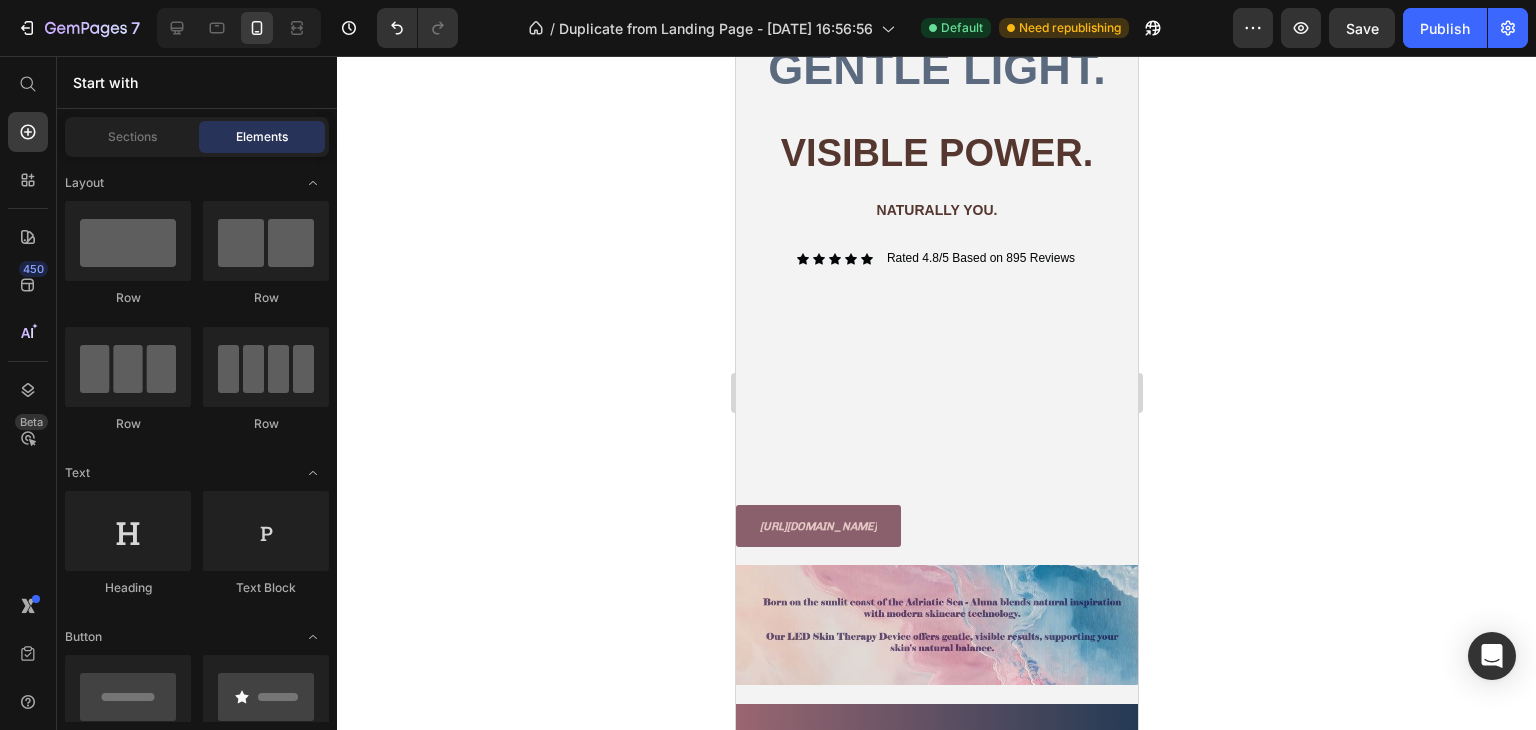 scroll, scrollTop: 376, scrollLeft: 0, axis: vertical 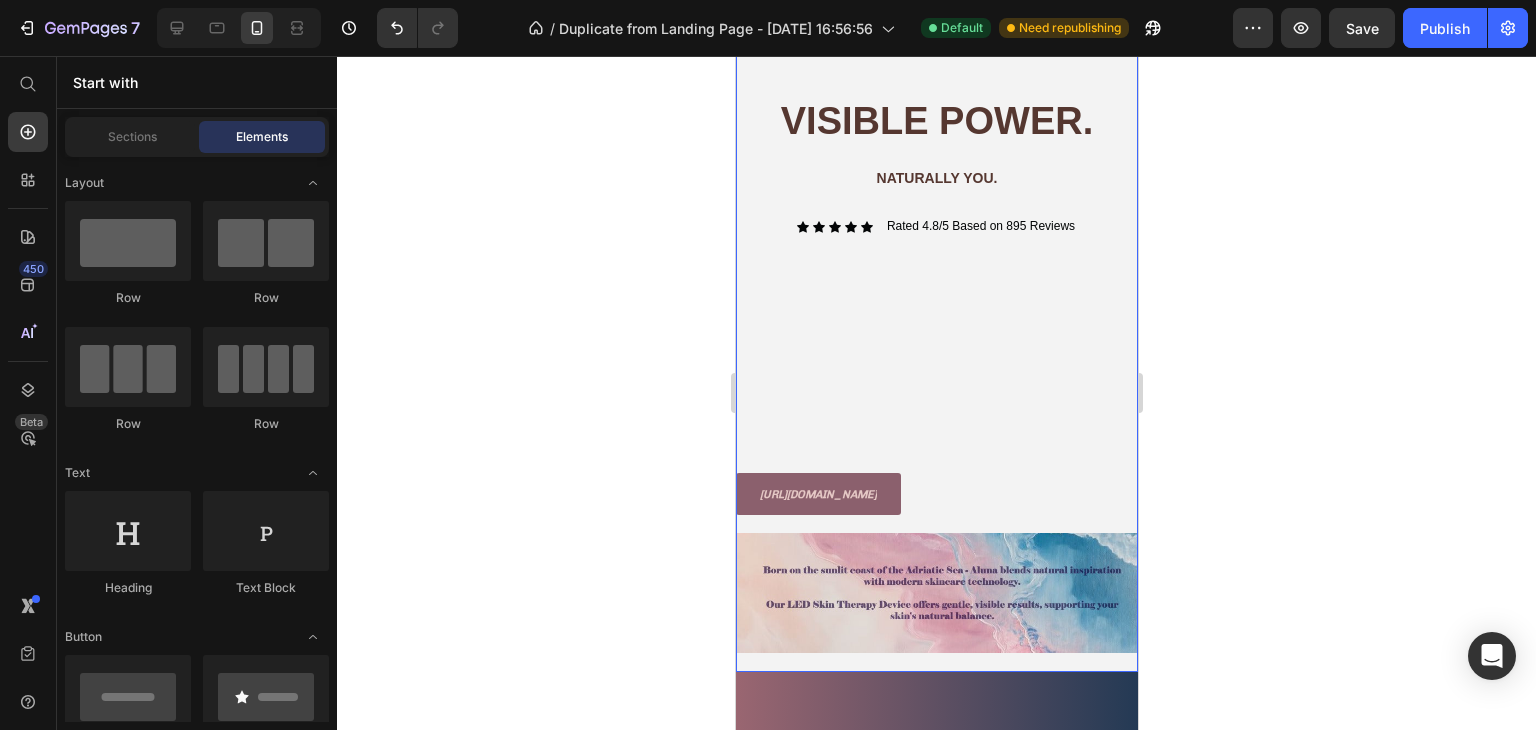 click on "Image ⁠⁠⁠⁠⁠⁠⁠ Gentle light. Heading visible power. Text Block NATURALLY YOU. Text Block Icon Icon Icon Icon Icon Icon List Rated 4.8/5 Based on 895 Reviews Text Block Row Row Row https://web.facebook.com/profile.php?id=100070807014555&locale=hr_HR Button Image" at bounding box center [936, 196] 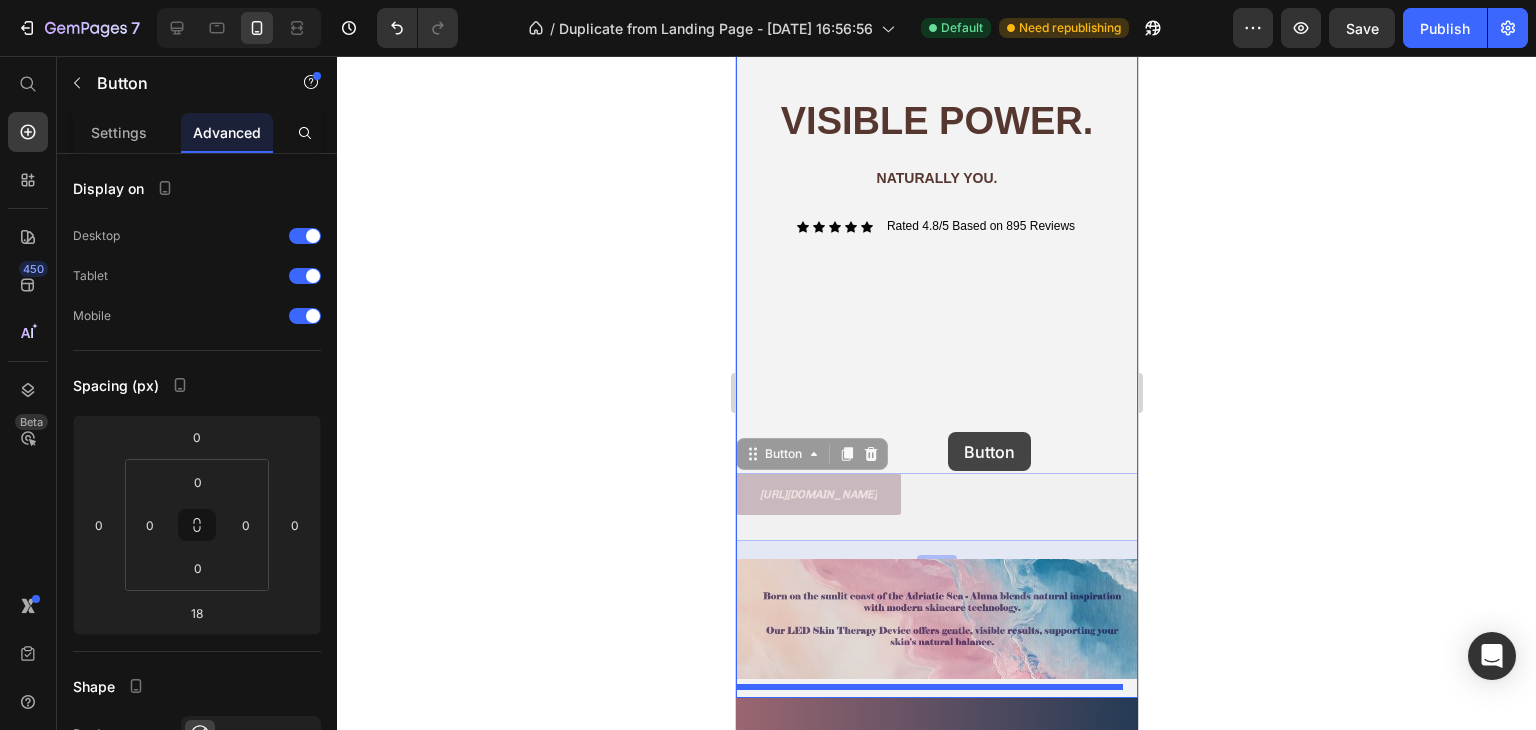 drag, startPoint x: 947, startPoint y: 480, endPoint x: 947, endPoint y: 432, distance: 48 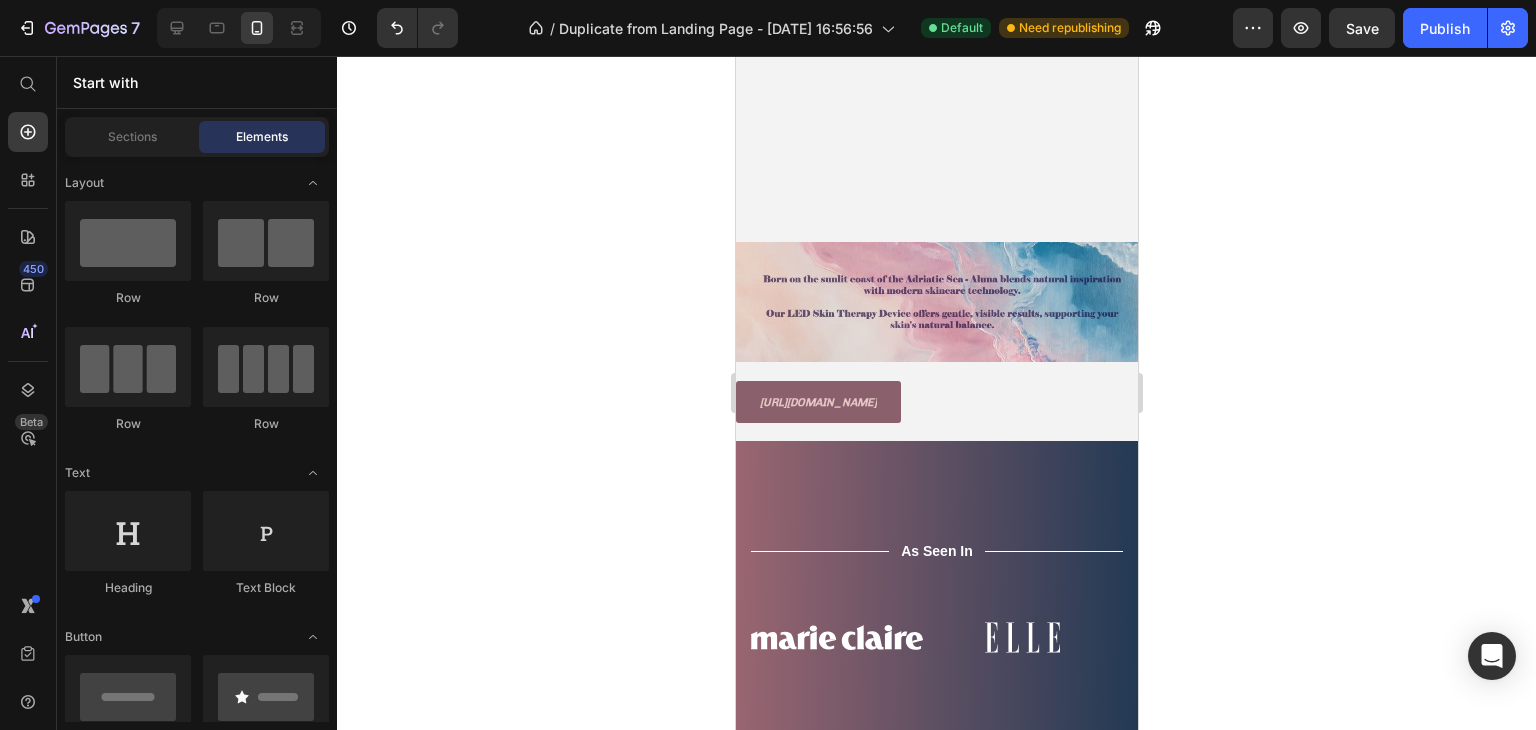 scroll, scrollTop: 390, scrollLeft: 0, axis: vertical 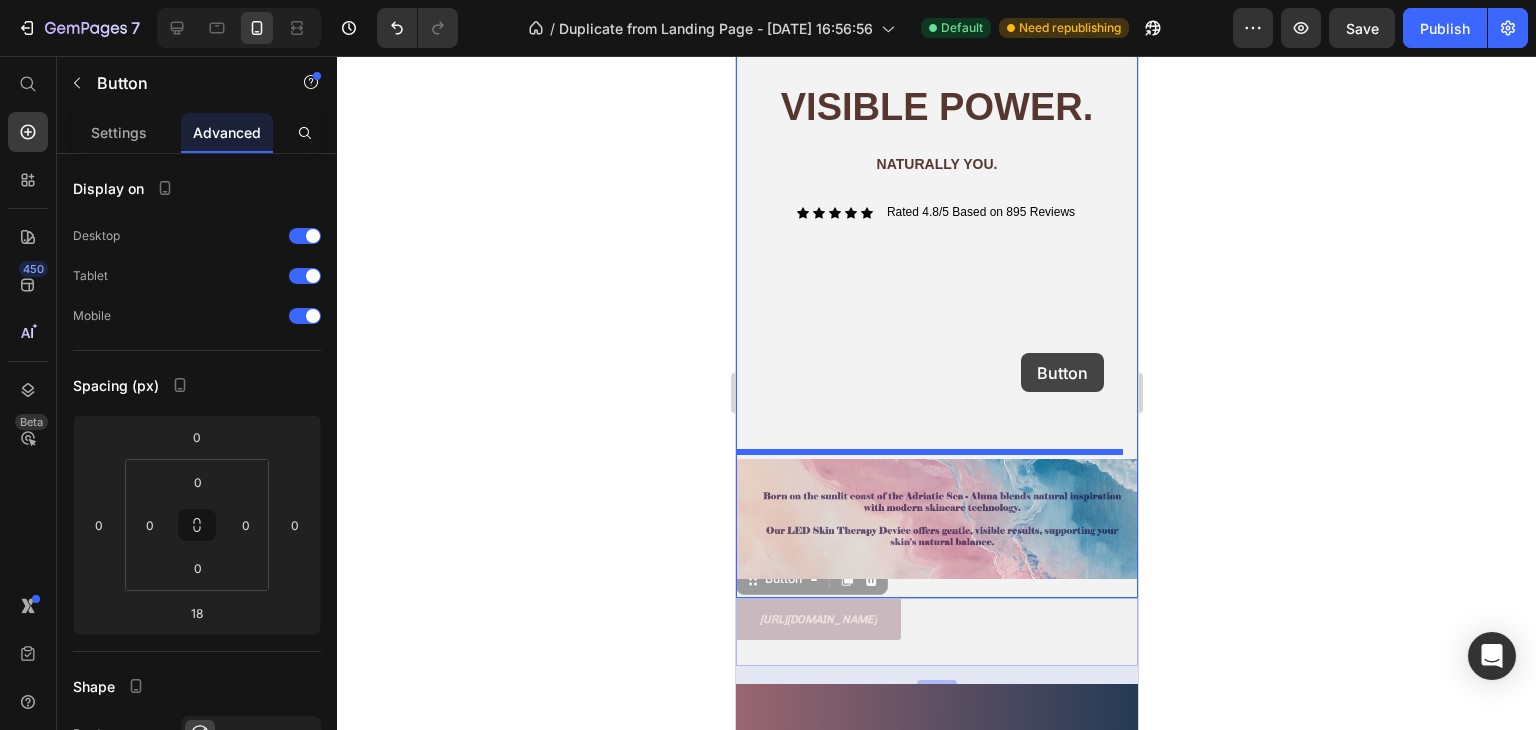 drag, startPoint x: 1102, startPoint y: 593, endPoint x: 1020, endPoint y: 352, distance: 254.56827 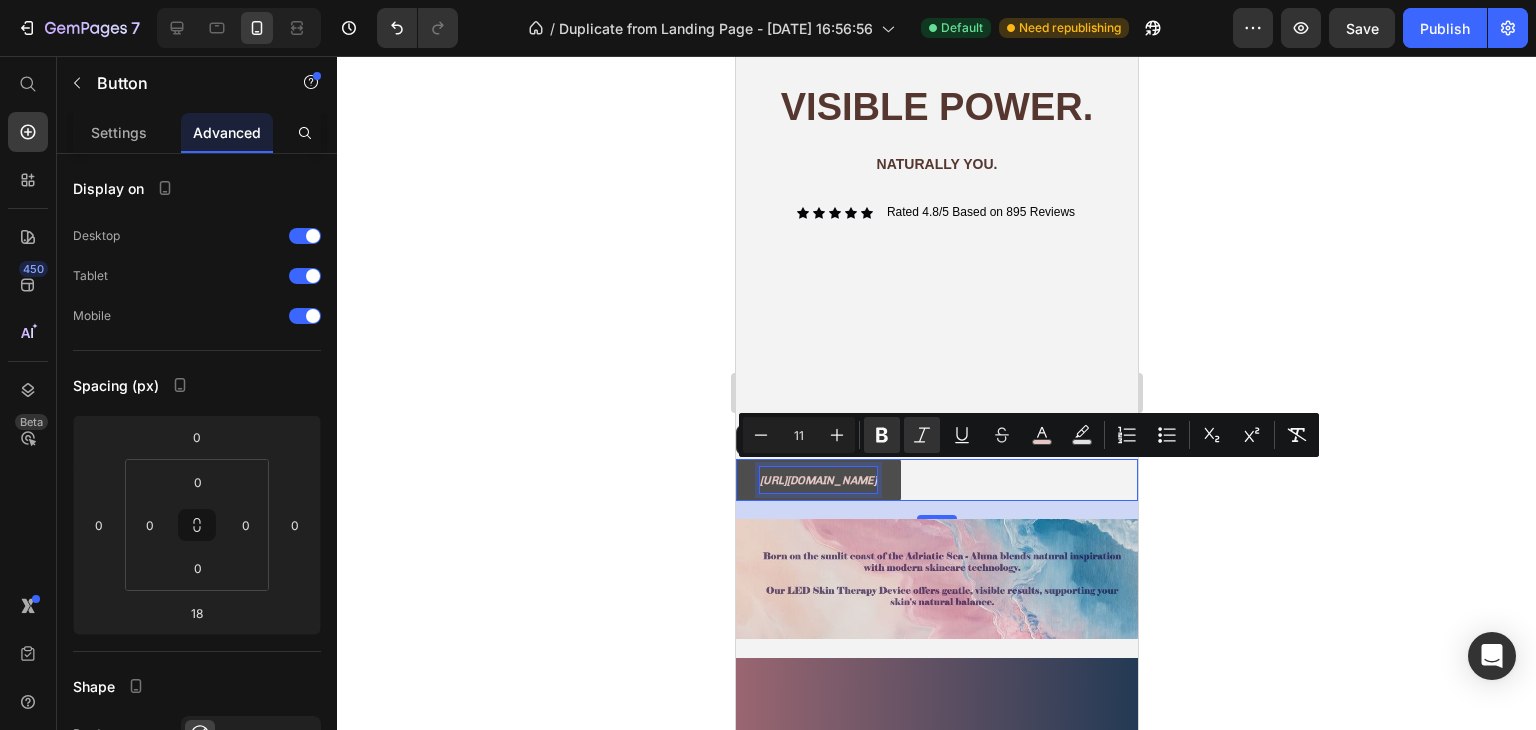 drag, startPoint x: 1031, startPoint y: 496, endPoint x: 818, endPoint y: 473, distance: 214.23819 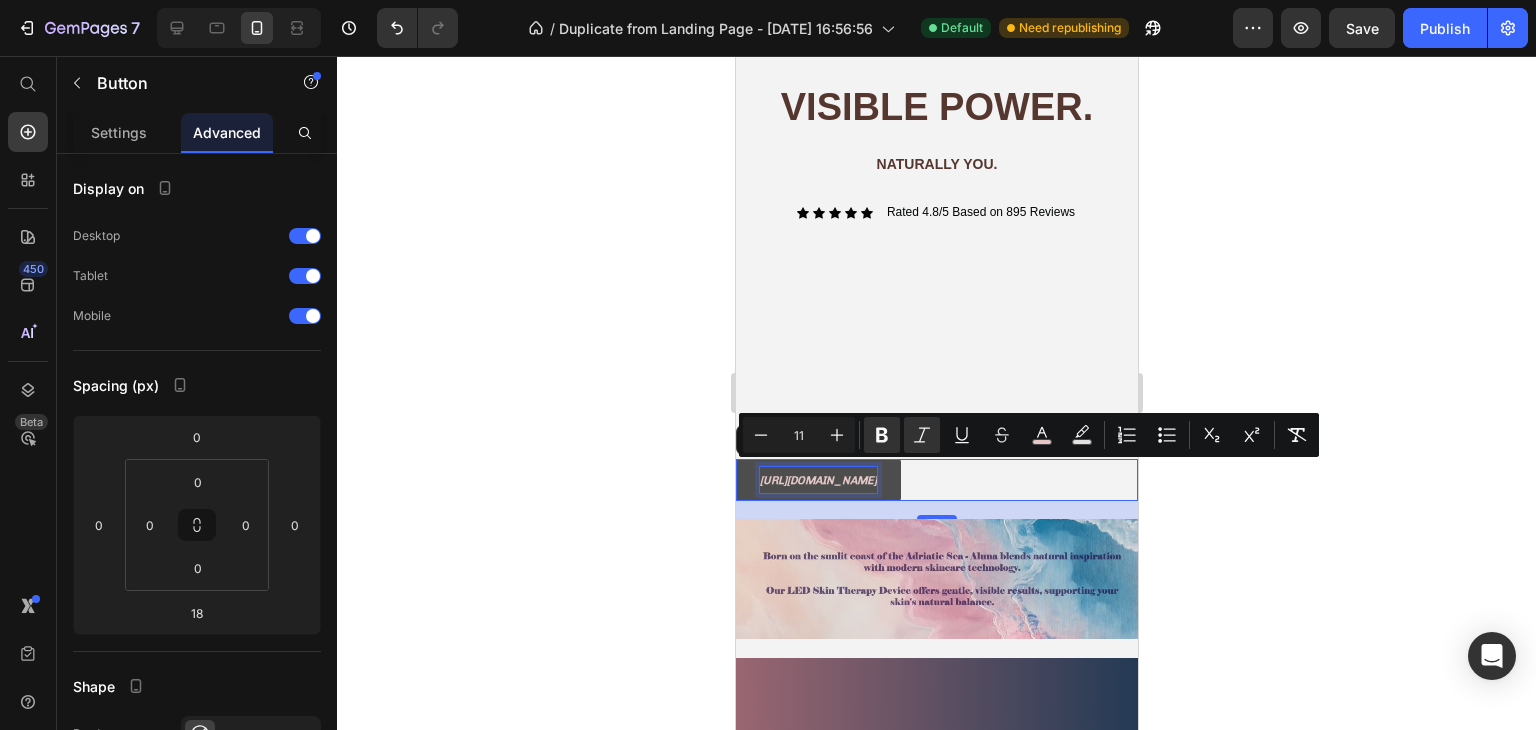 click on "[URL][DOMAIN_NAME]" at bounding box center (817, 480) 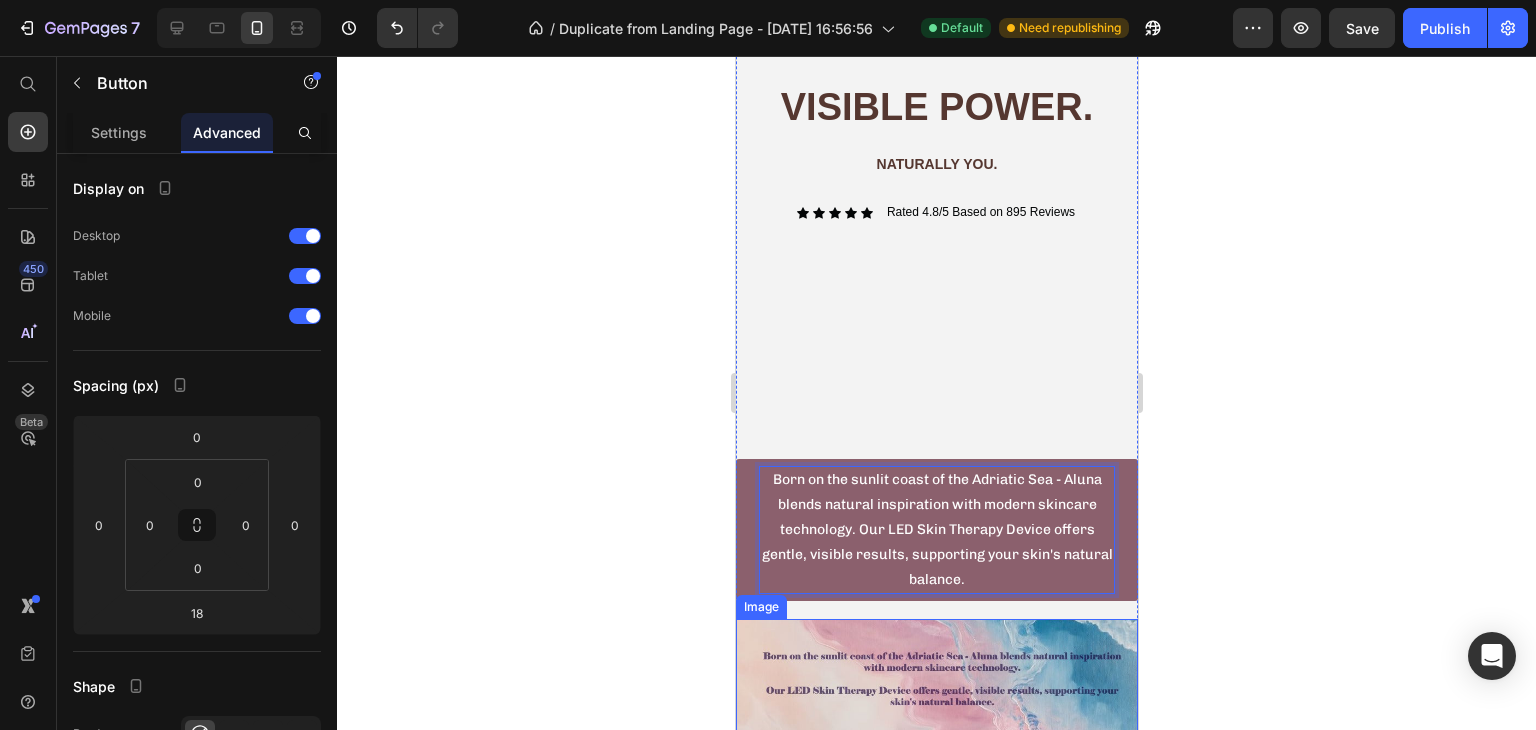 click at bounding box center (936, 679) 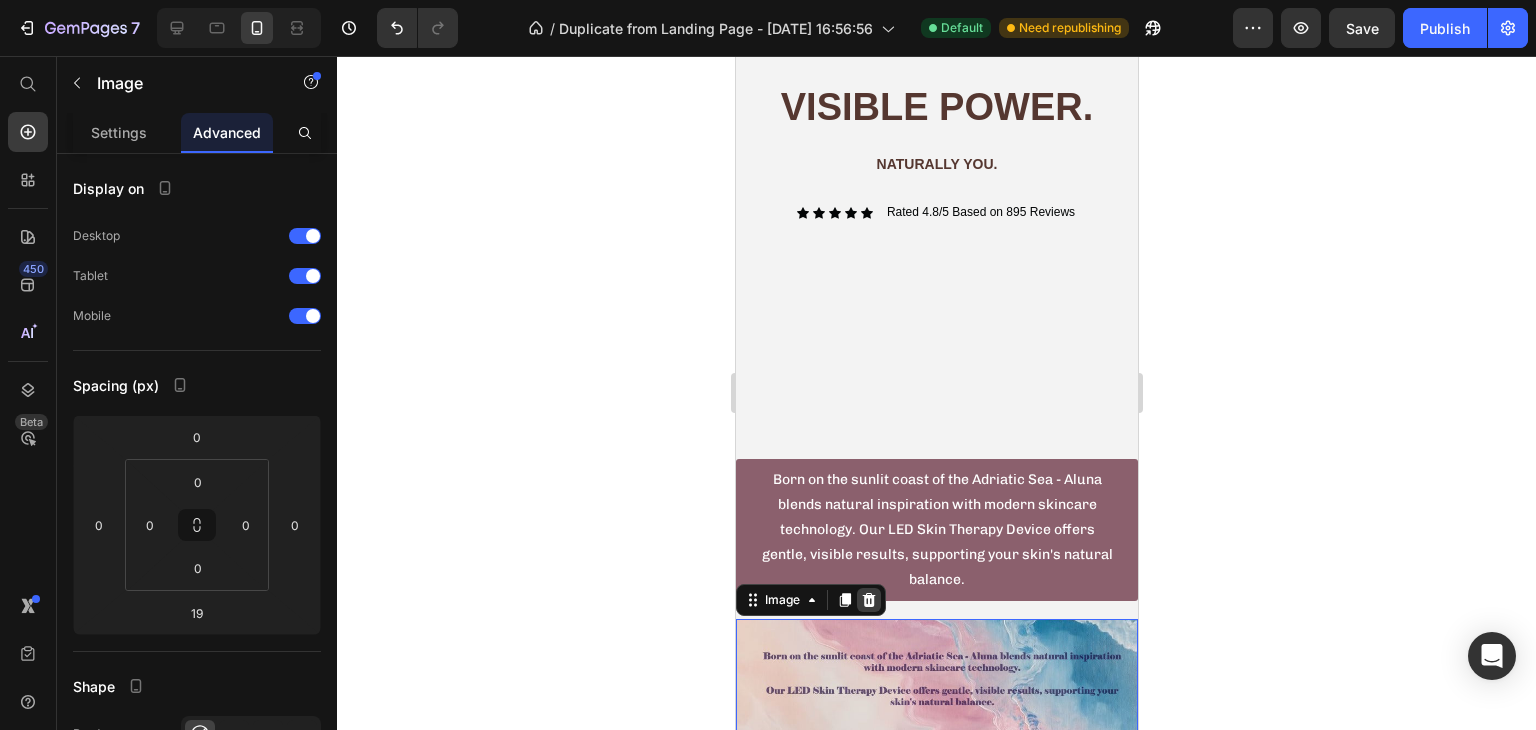 click at bounding box center (868, 600) 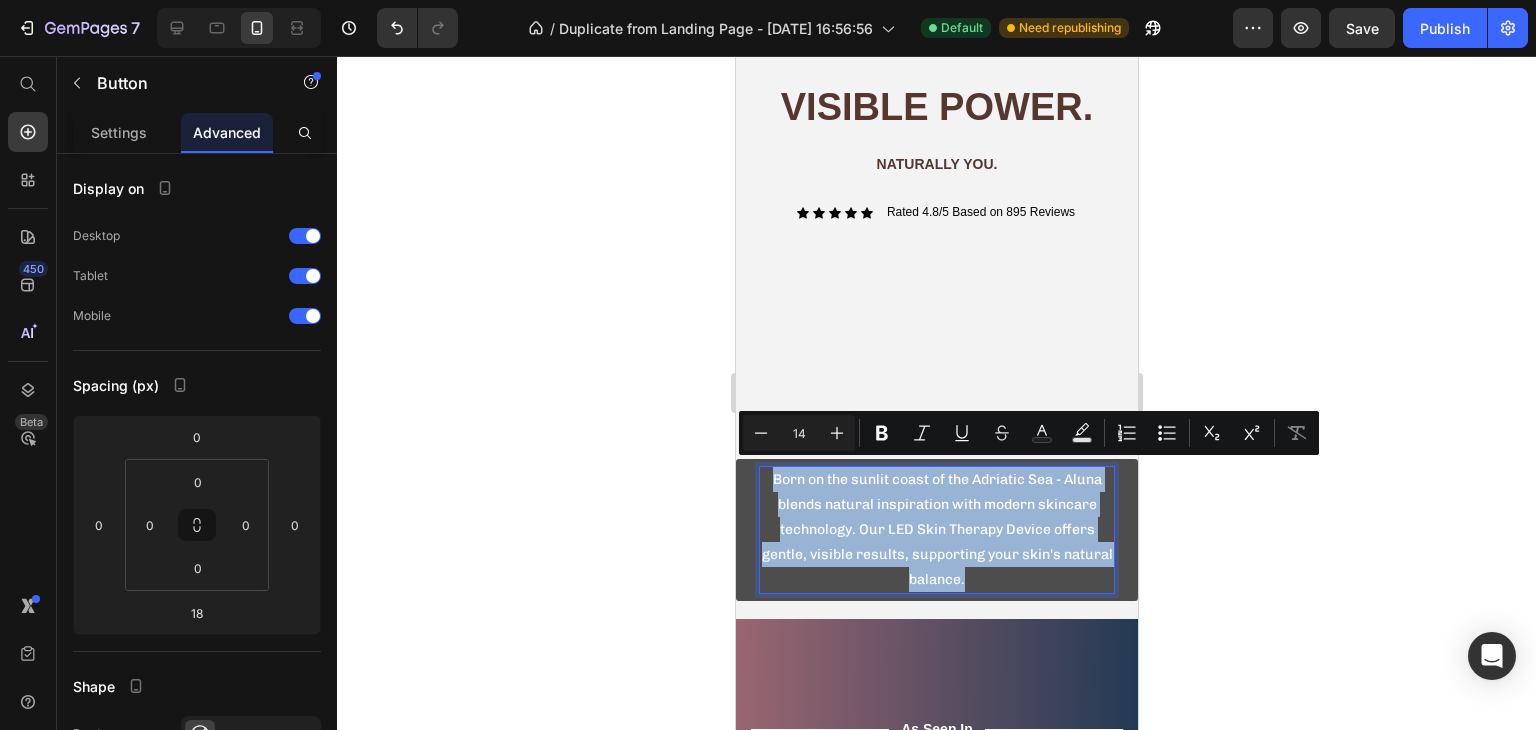 drag, startPoint x: 986, startPoint y: 563, endPoint x: 1419, endPoint y: 516, distance: 435.54333 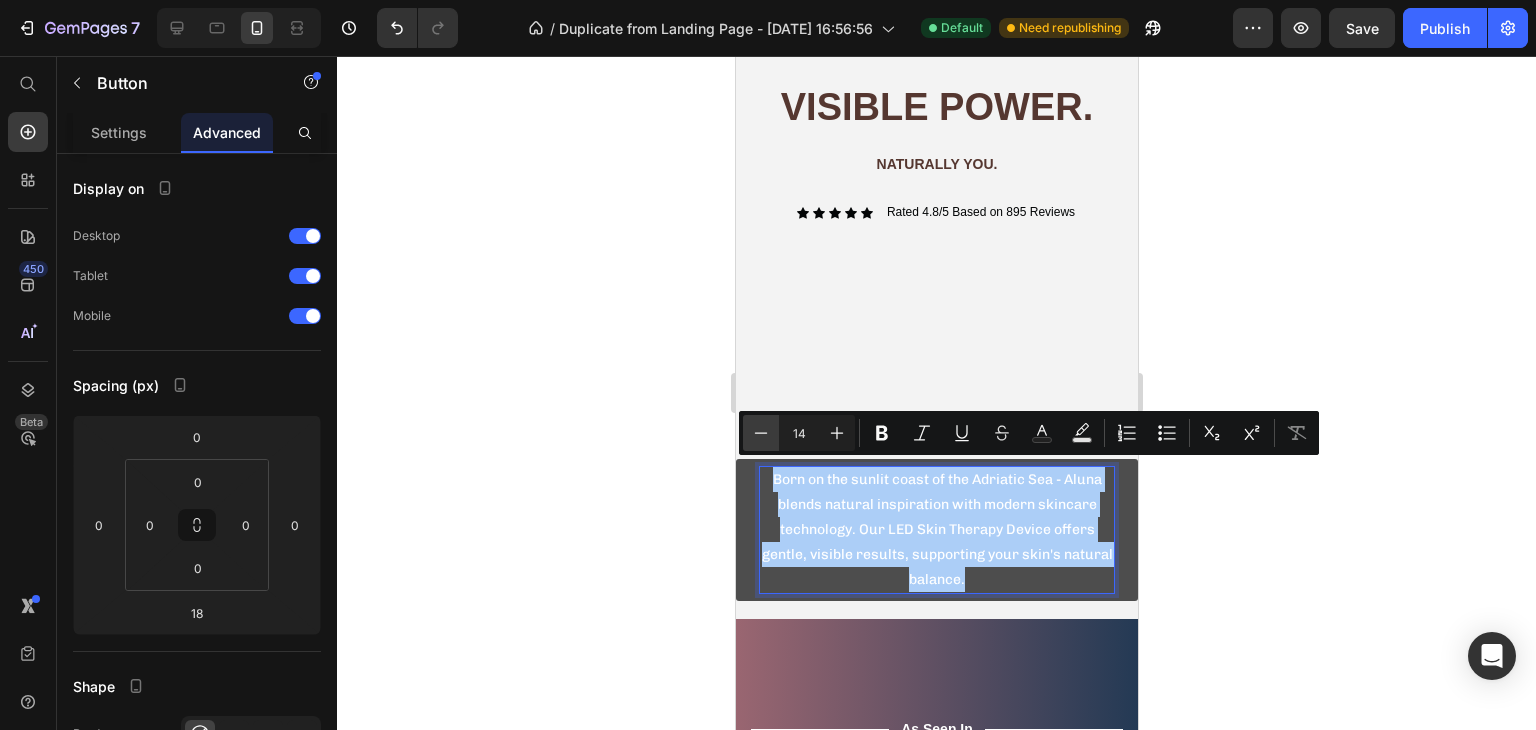 click on "Minus" at bounding box center [761, 433] 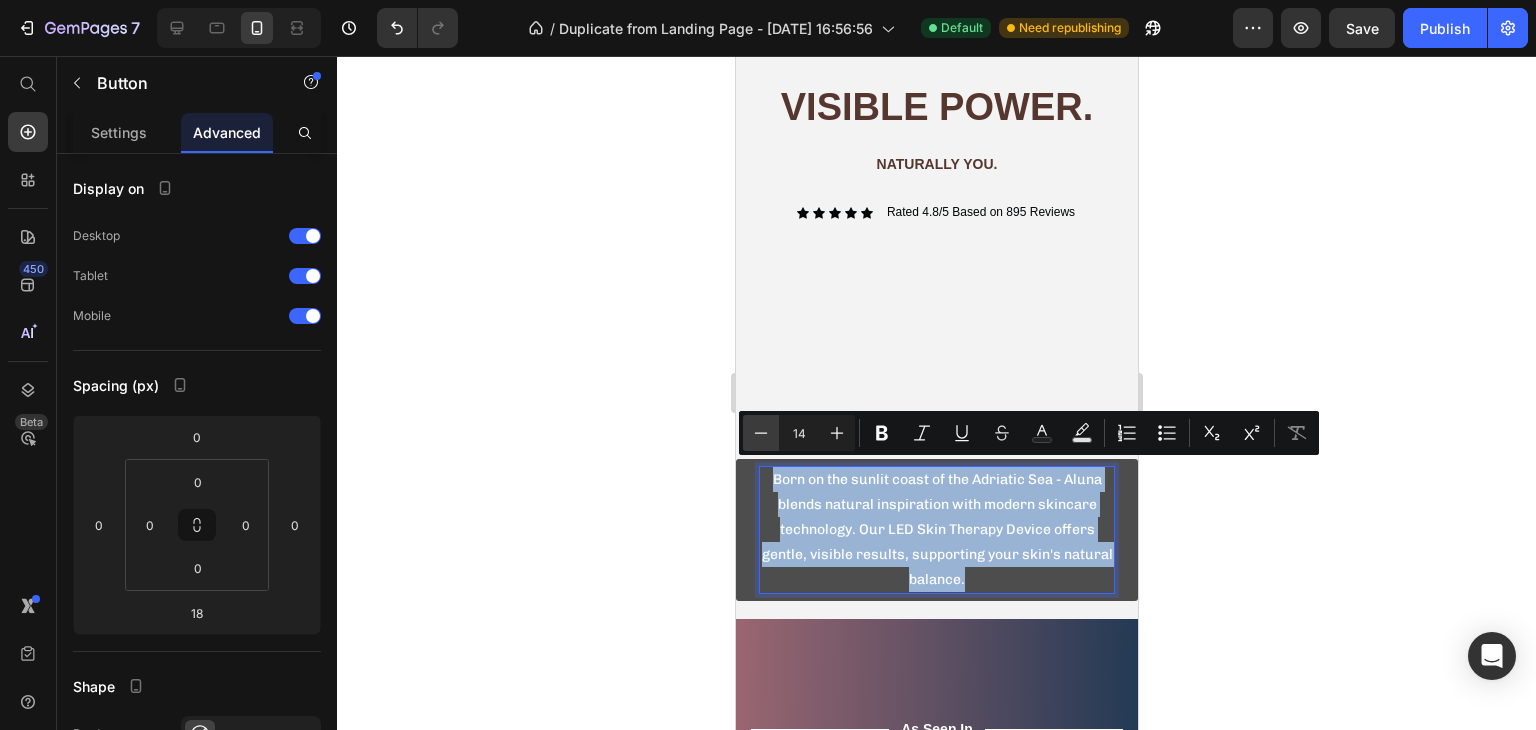 type on "13" 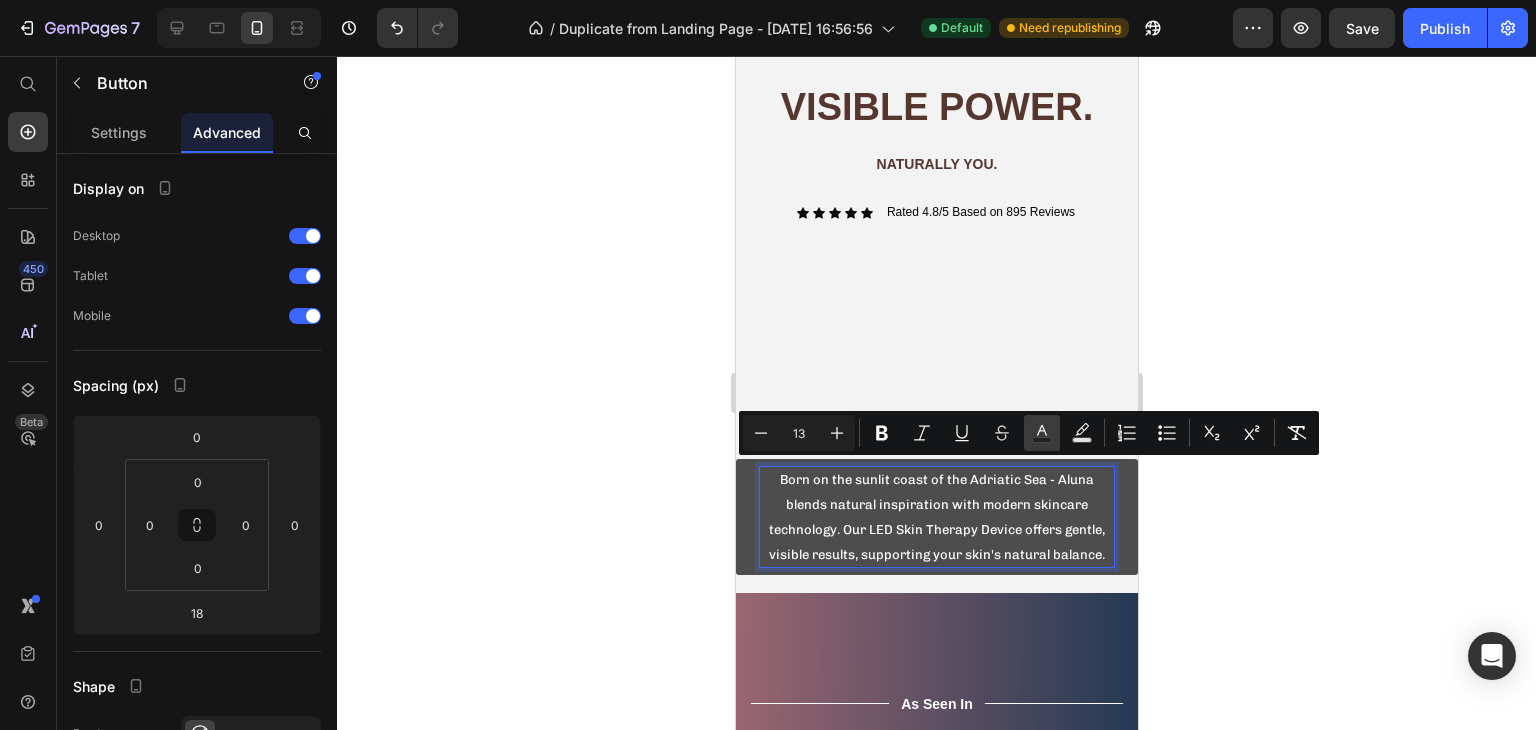 click 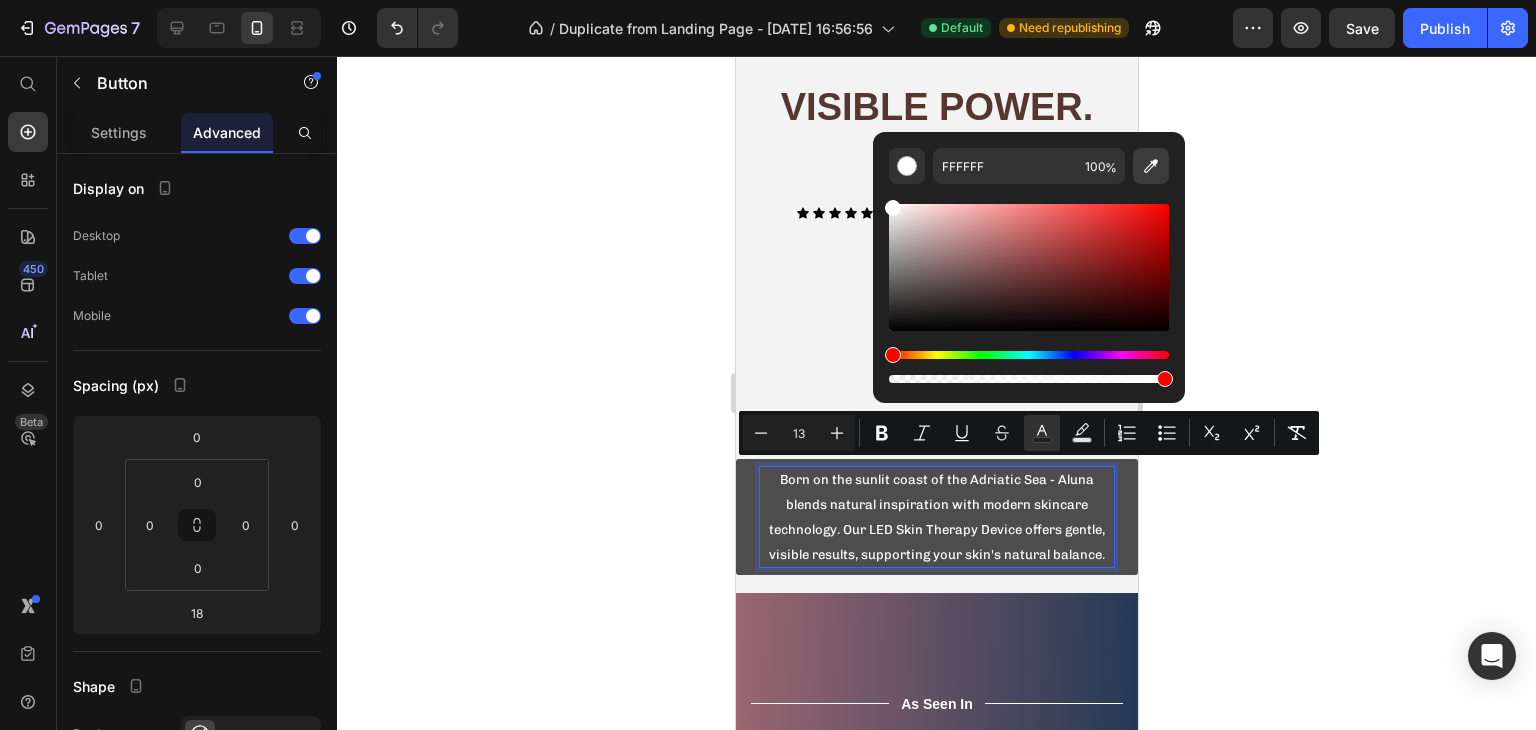 click 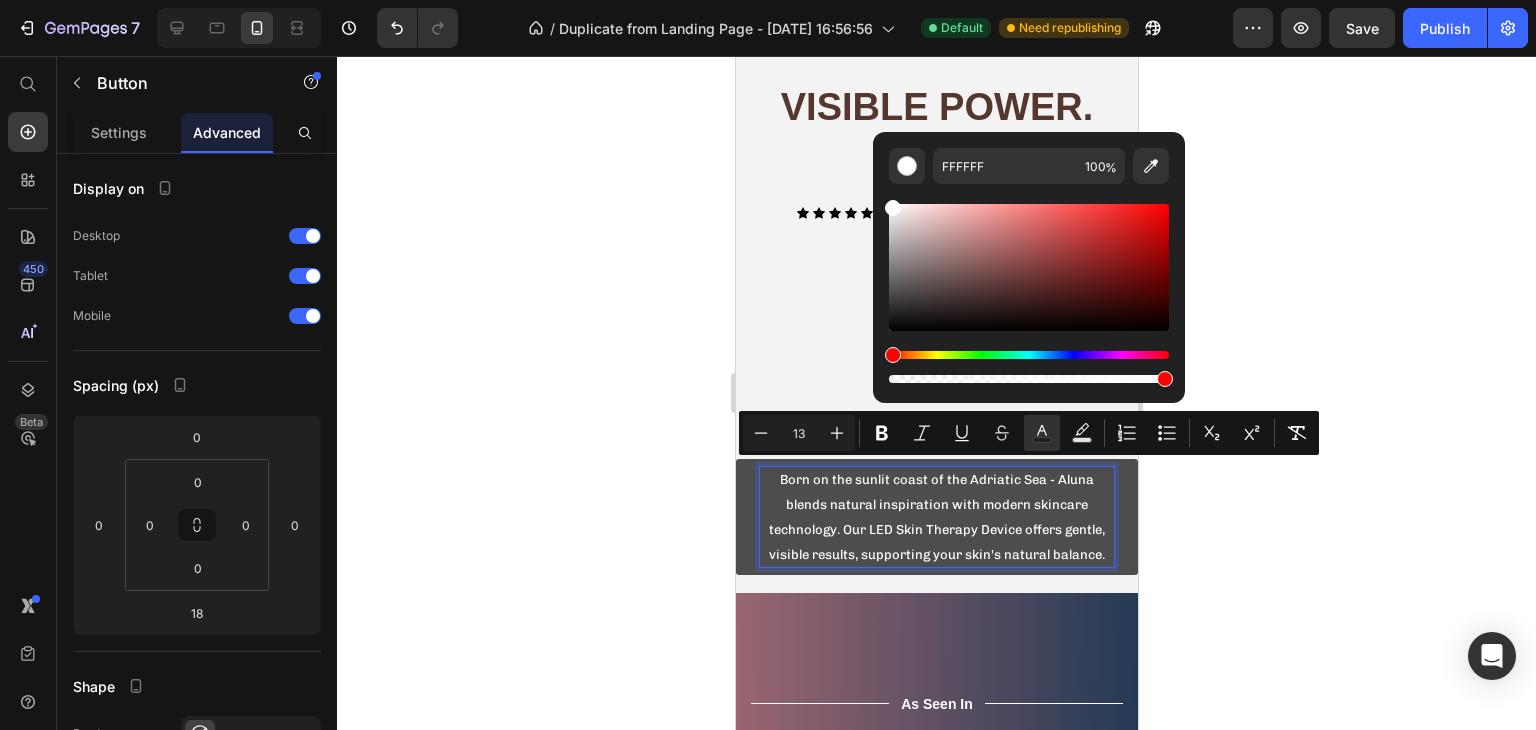 type on "5EBCE6" 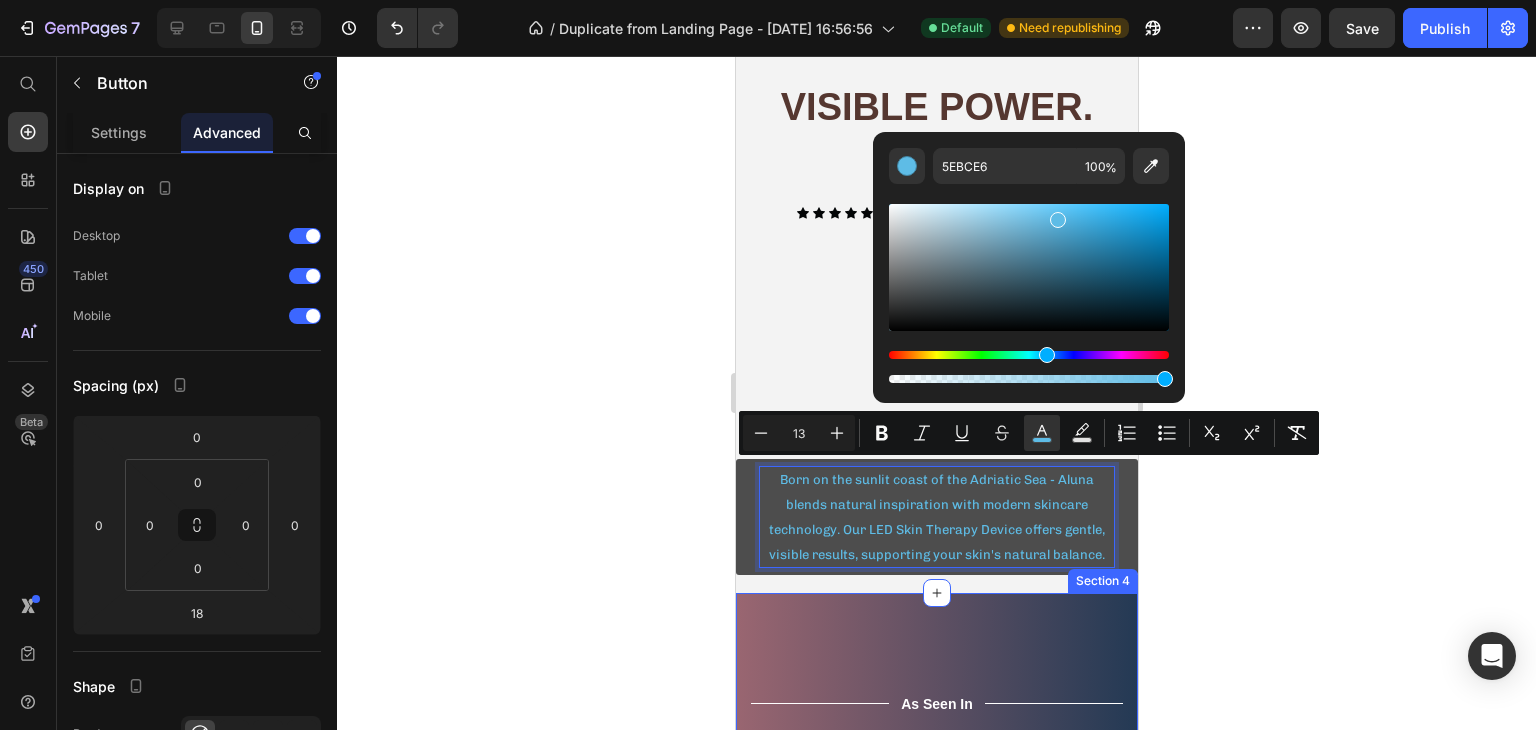 click 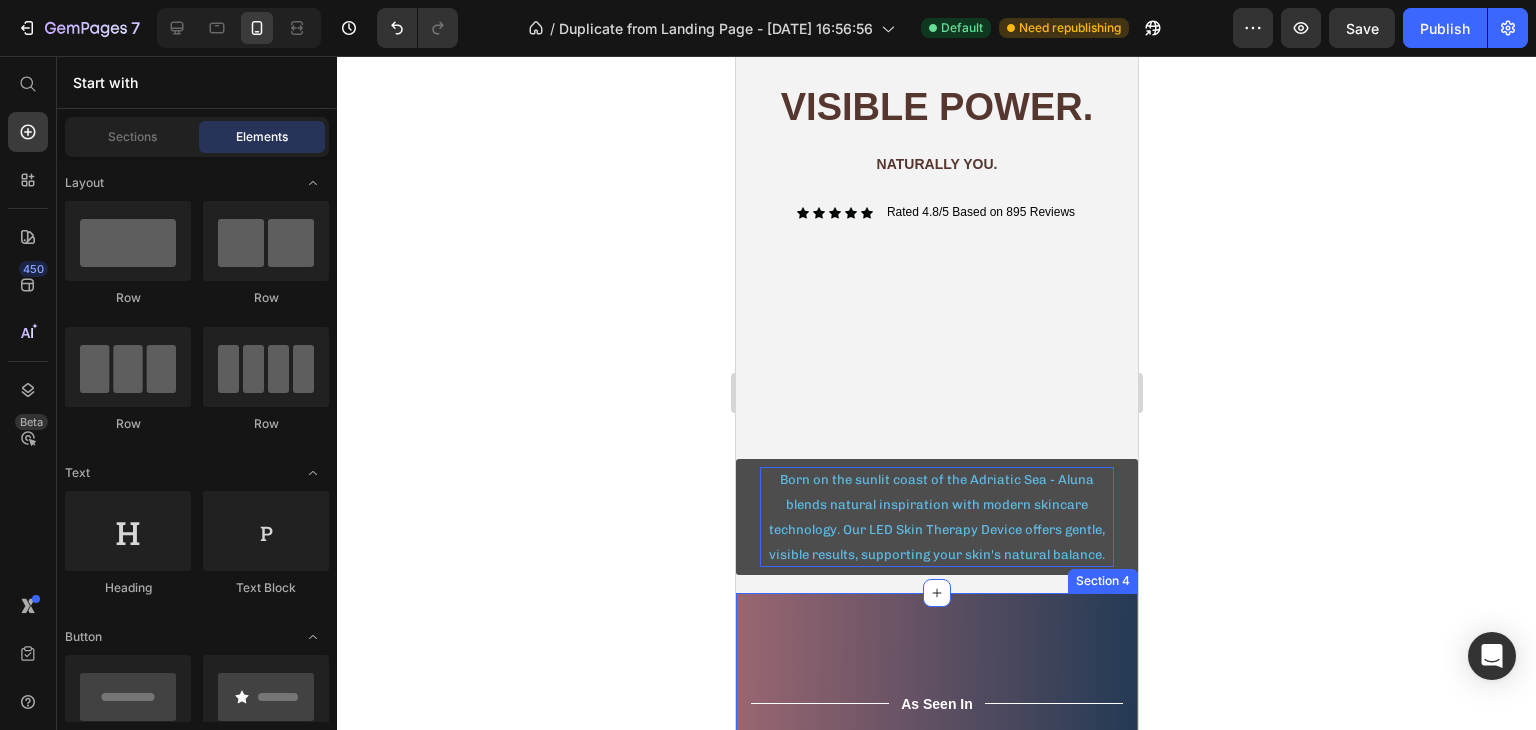 click 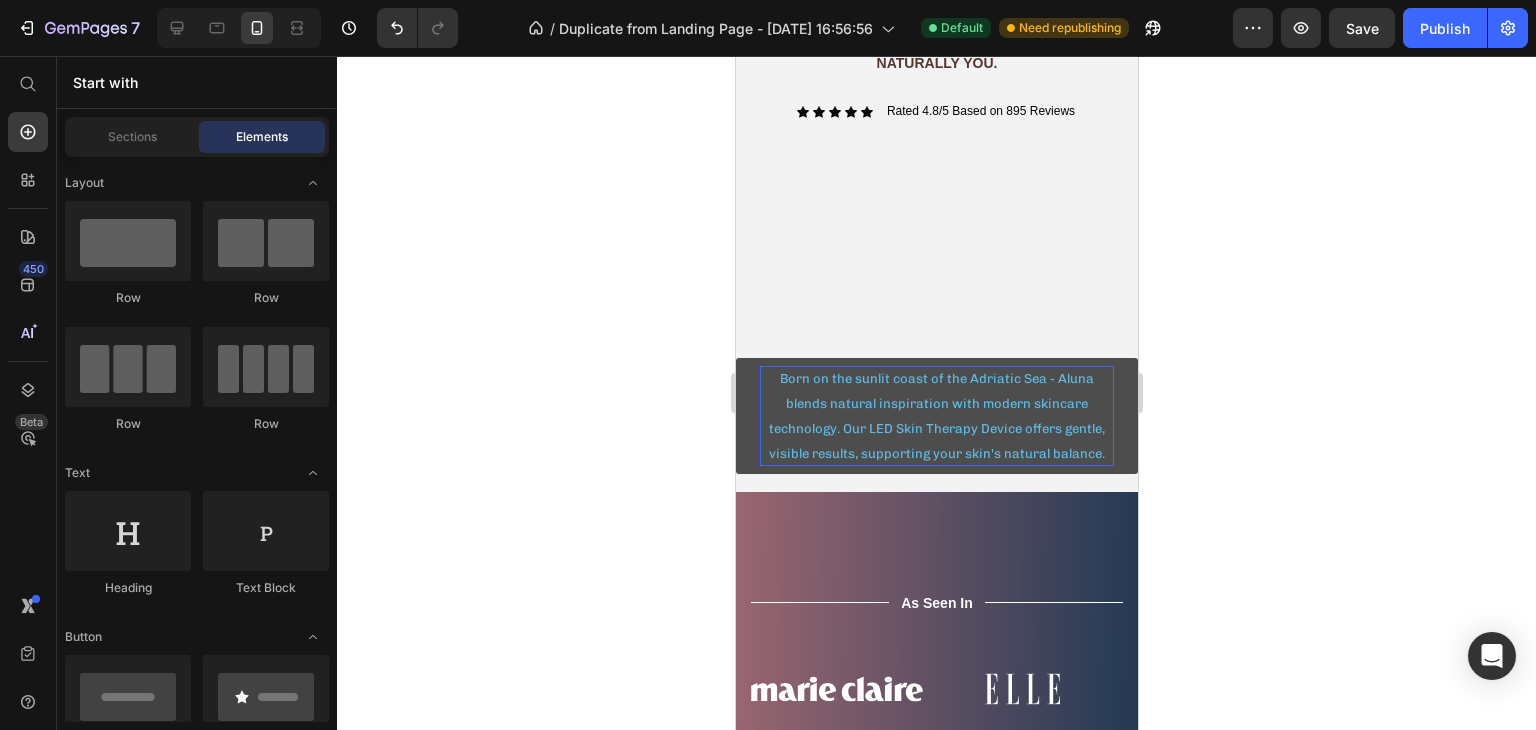 scroll, scrollTop: 499, scrollLeft: 0, axis: vertical 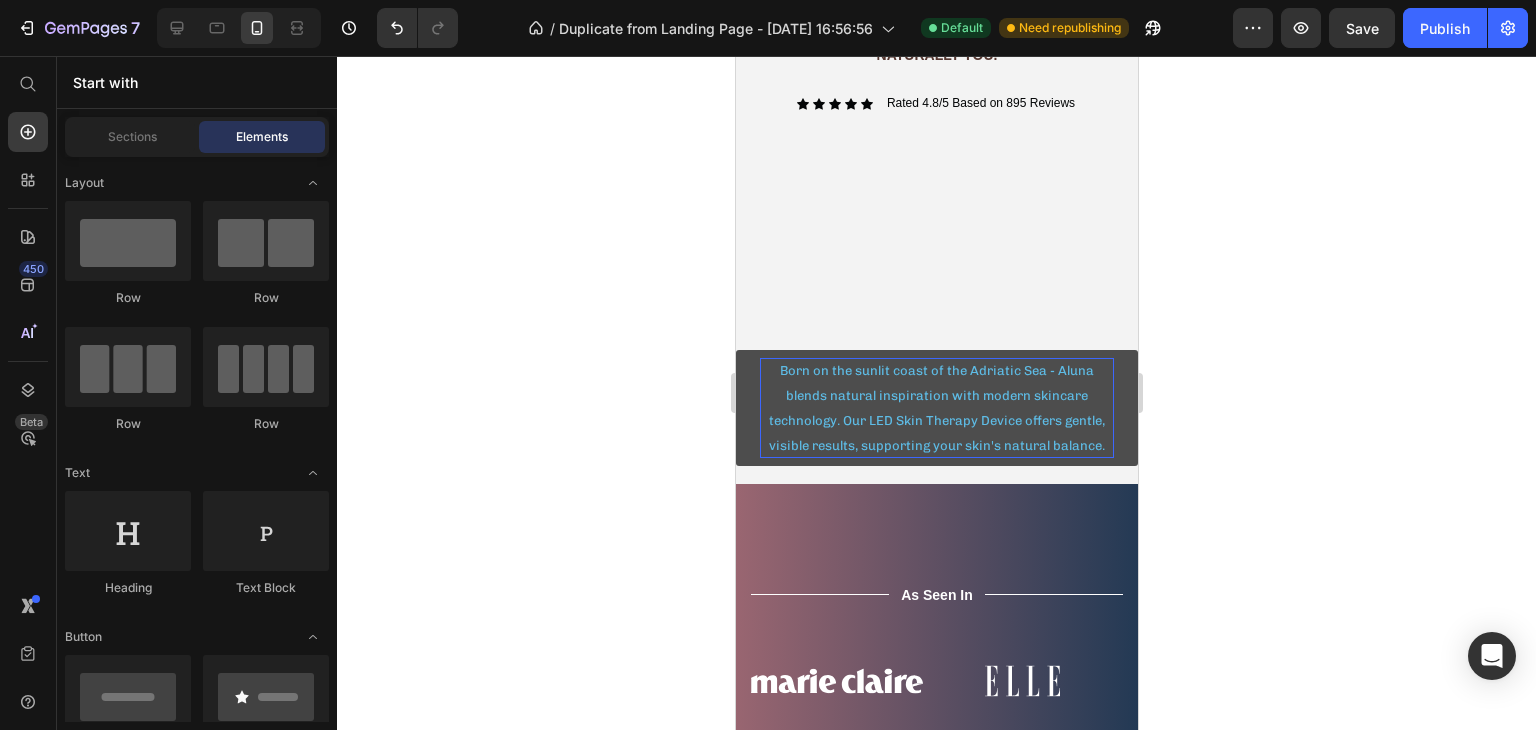 drag, startPoint x: 1128, startPoint y: 170, endPoint x: 1874, endPoint y: 237, distance: 749.0027 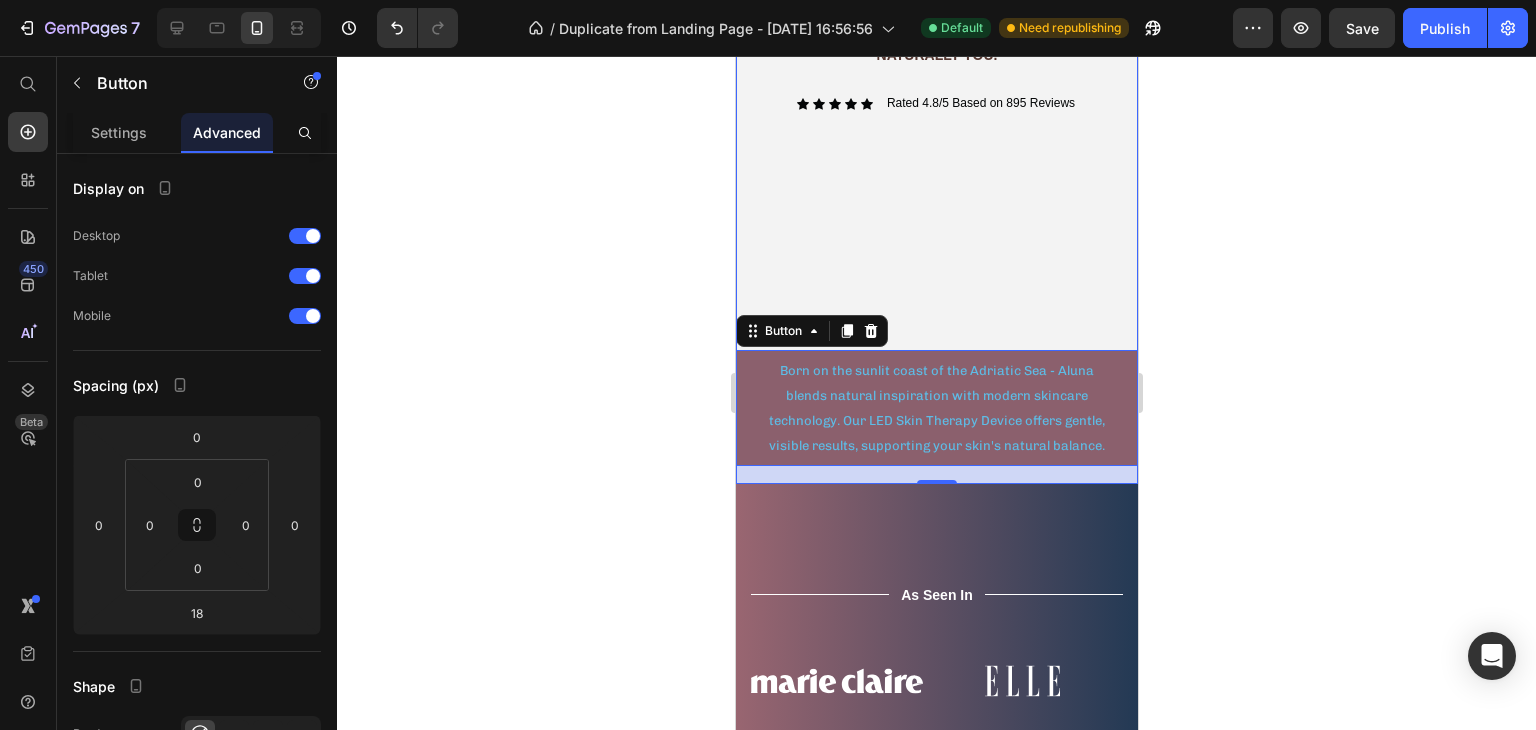 click on "Image ⁠⁠⁠⁠⁠⁠⁠ Gentle light. Heading visible power. Text Block NATURALLY YOU. Text Block Icon Icon Icon Icon Icon Icon List Rated 4.8/5 Based on 895 Reviews Text Block Row Row Row Born on the sunlit coast of the Adriatic Sea - Aluna blends natural inspiration with modern skincare technology. Our LED Skin Therapy Device offers gentle, visible results, supporting your skin's natural balance. Button   18" at bounding box center (936, 41) 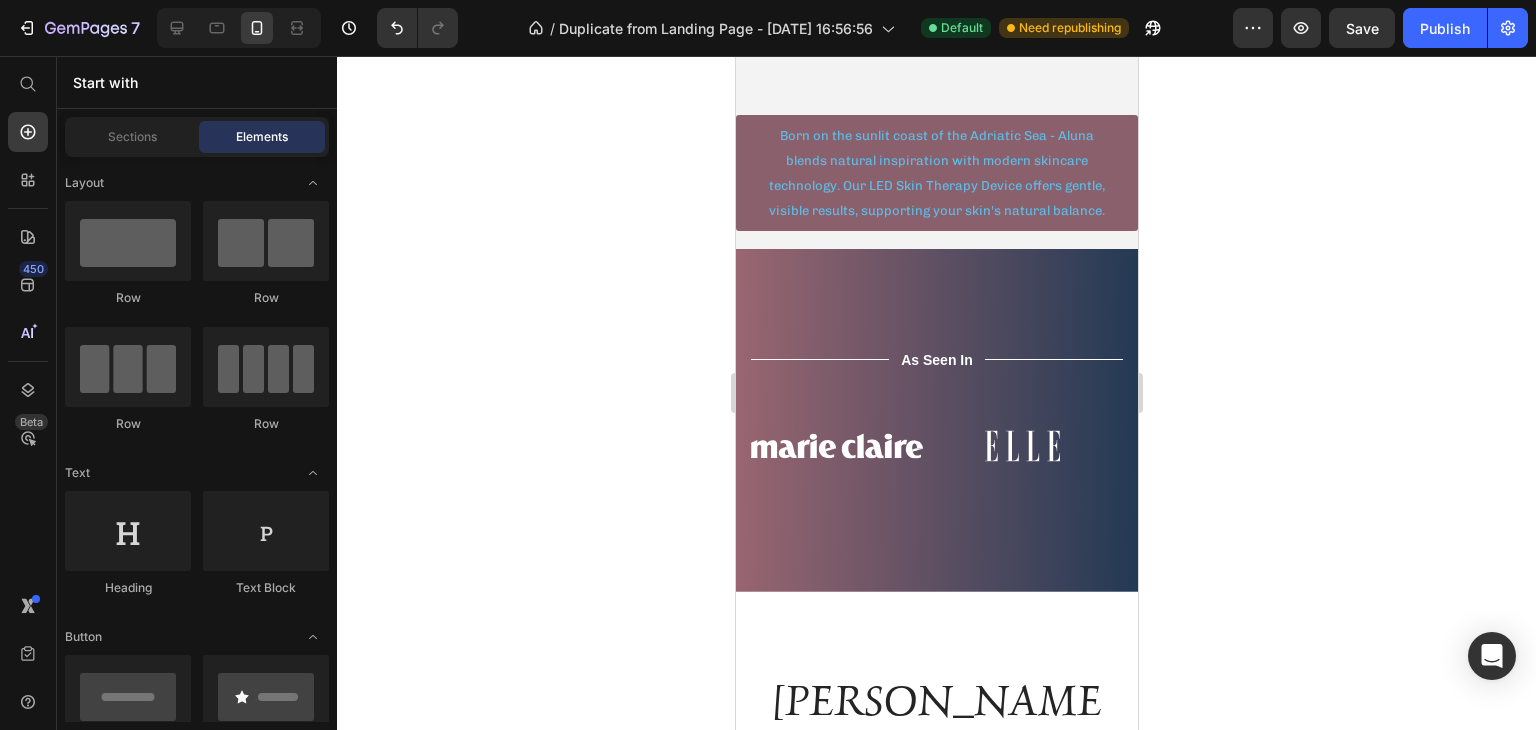 scroll, scrollTop: 718, scrollLeft: 0, axis: vertical 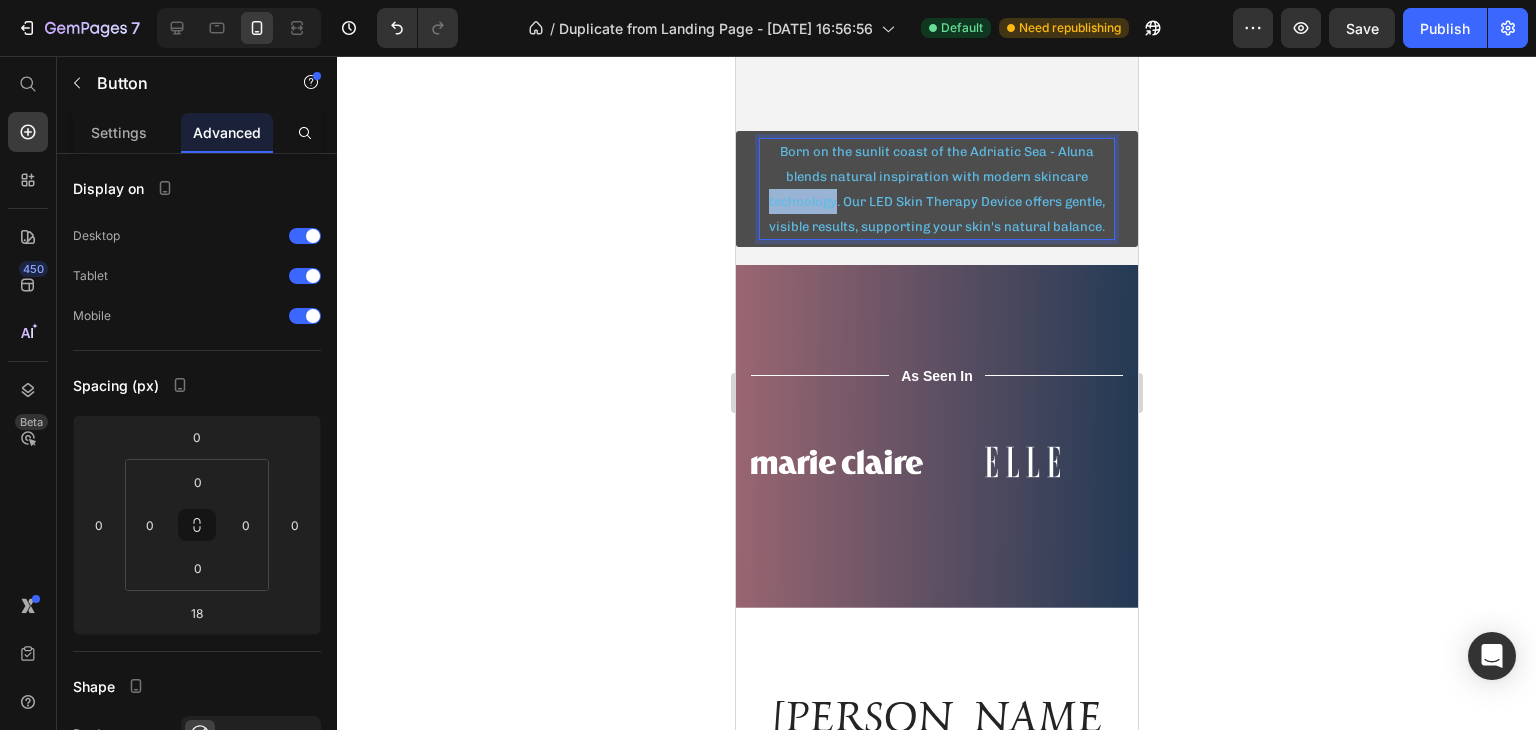 click on "Born on the sunlit coast of the Adriatic Sea - Aluna blends natural inspiration with modern skincare technology. Our LED Skin Therapy Device offers gentle, visible results, supporting your skin's natural balance." at bounding box center (936, 189) 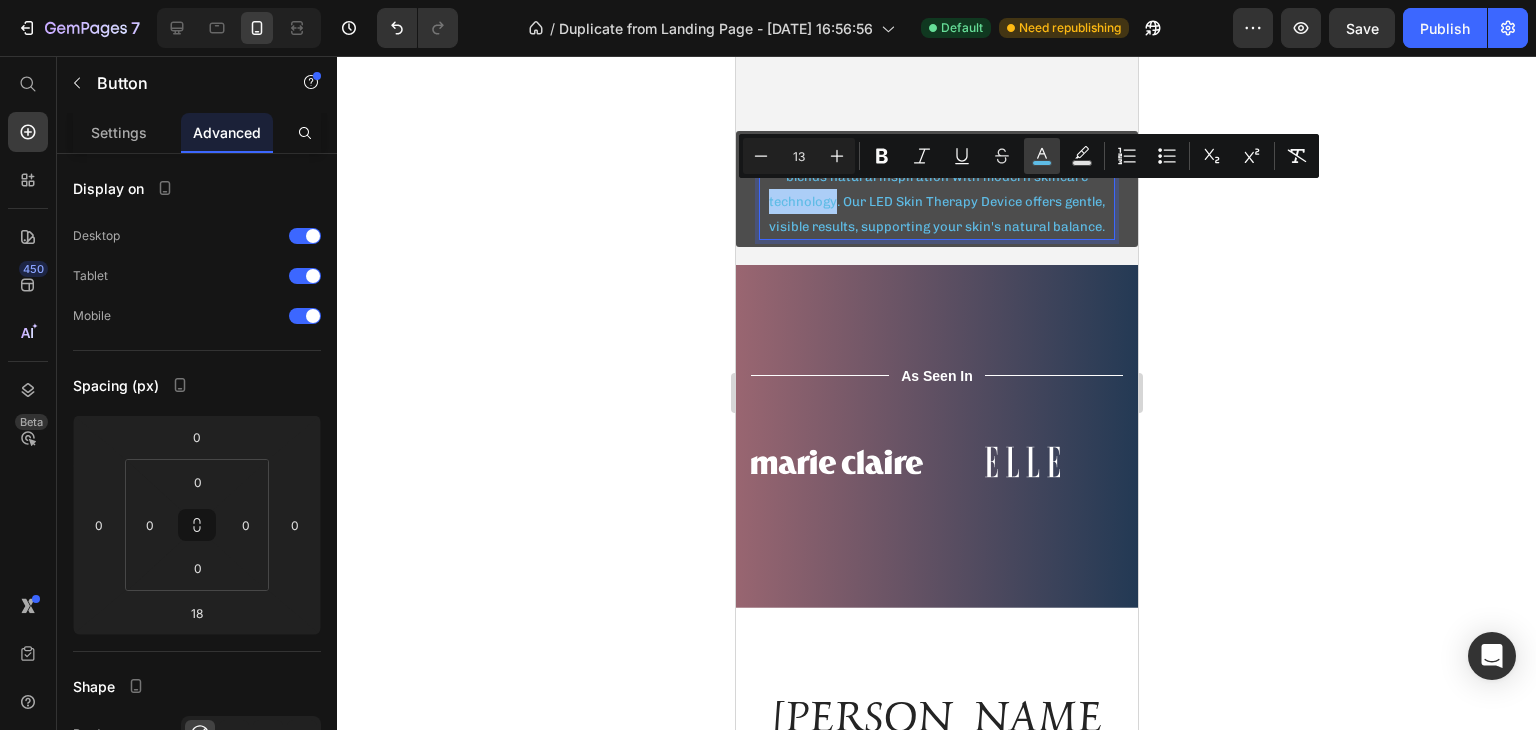 click 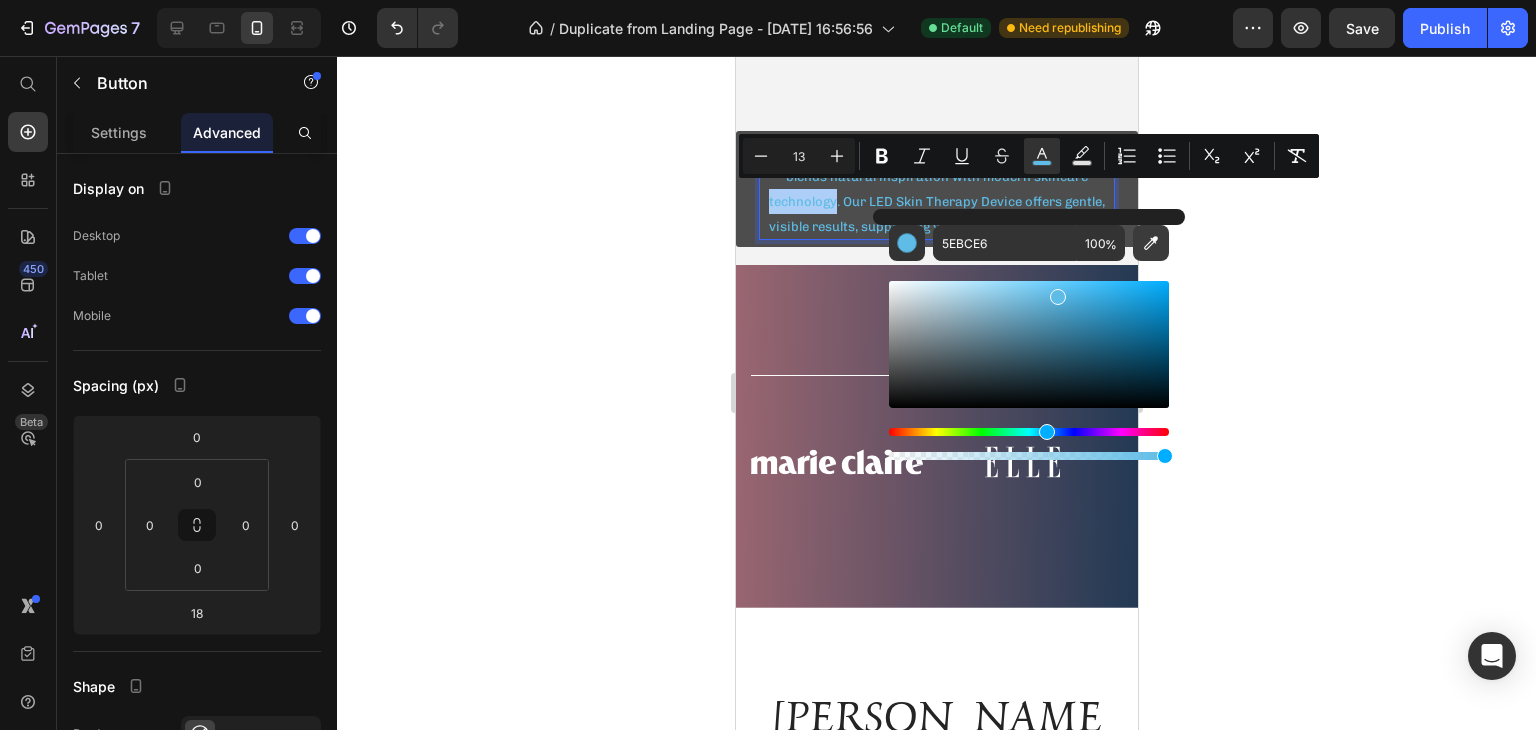 click 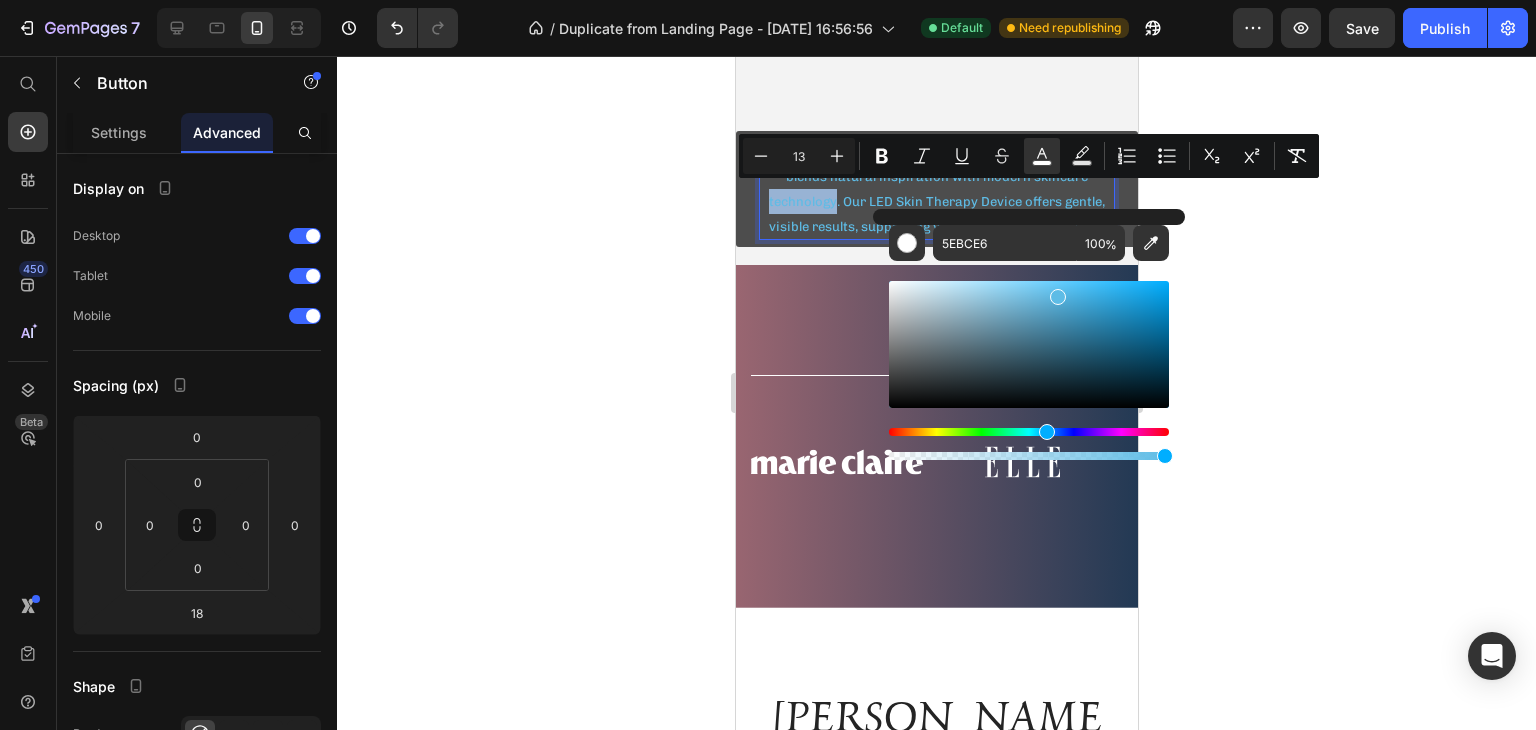 type on "FFFFFF" 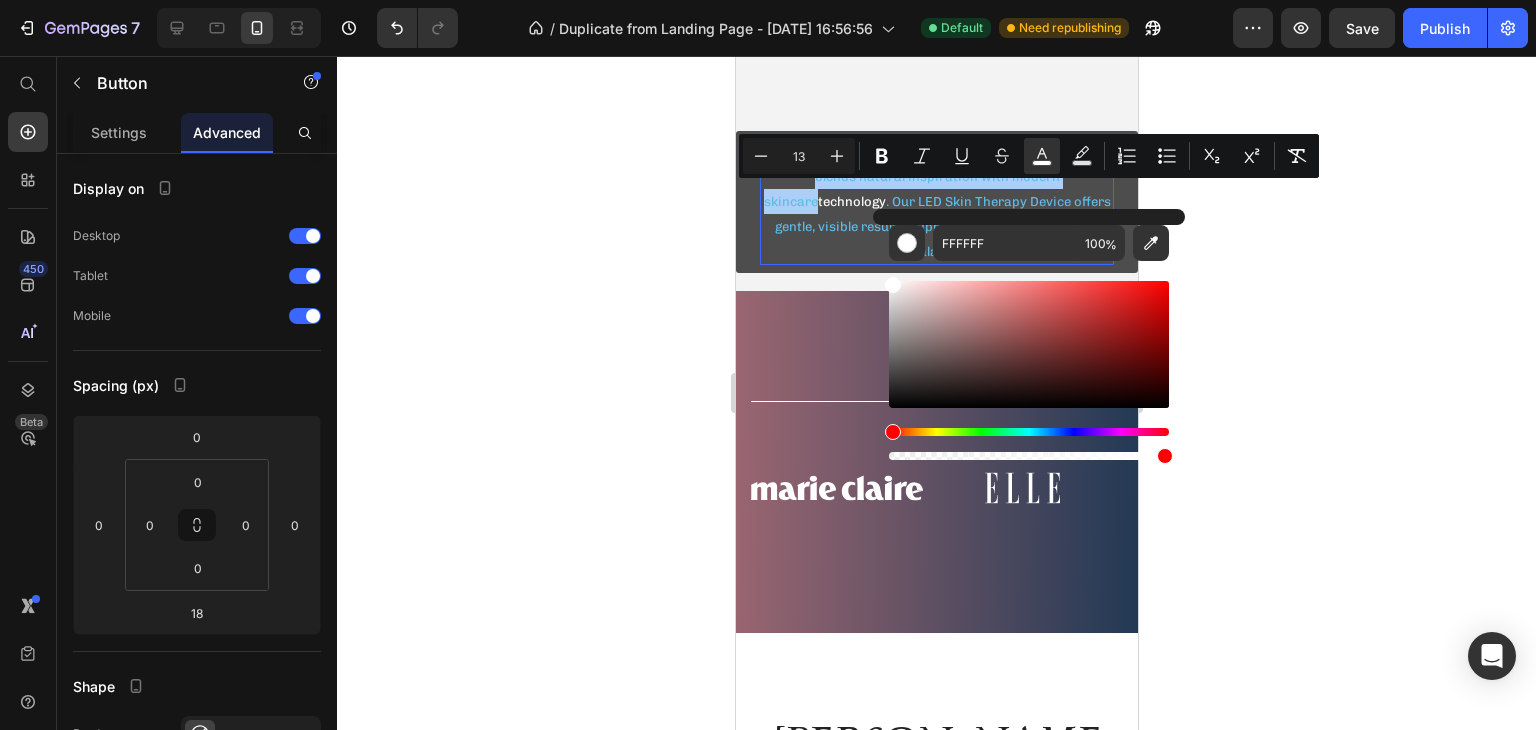 click 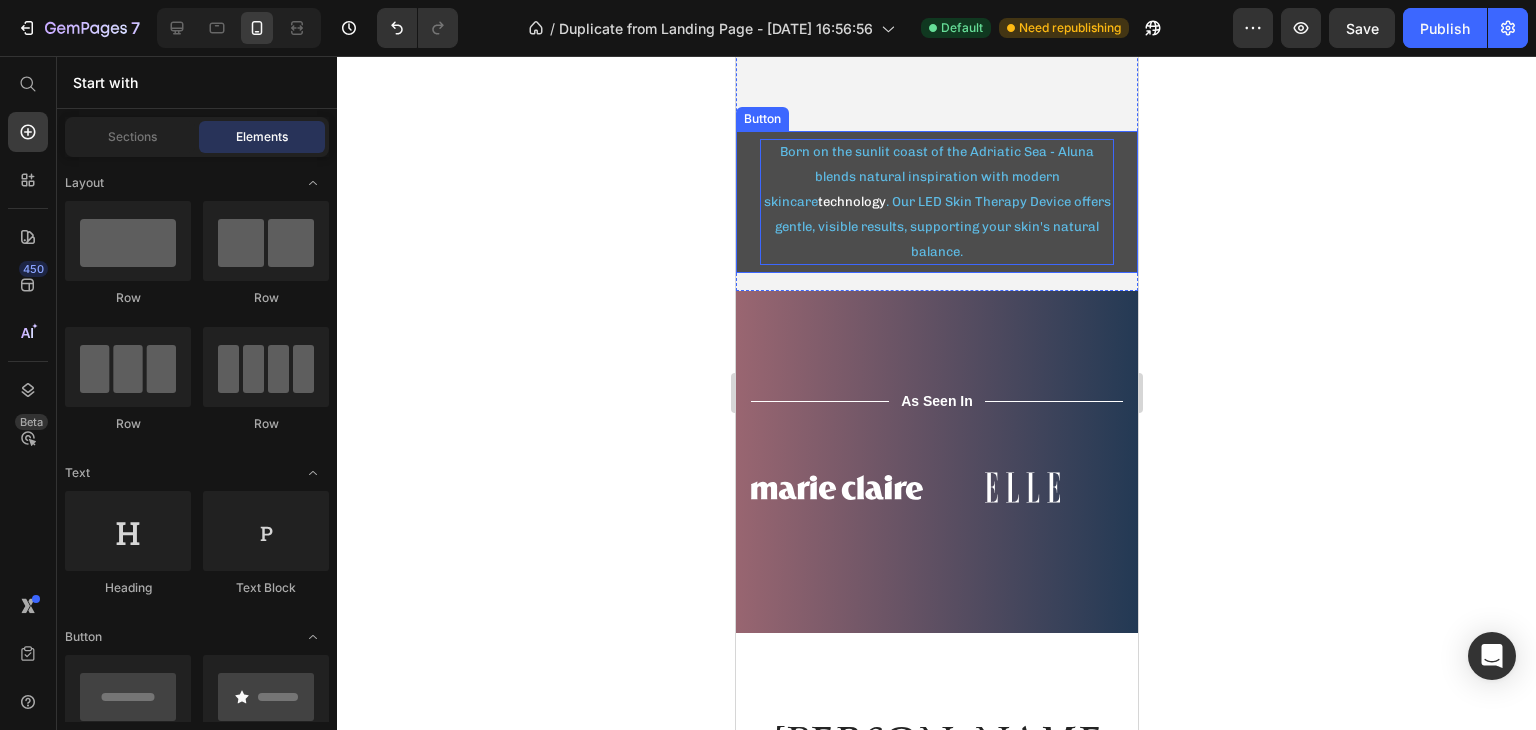 click on "Born on the sunlit coast of the Adriatic Sea - Aluna blends natural inspiration with modern skincare  technology . Our LED Skin Therapy Device offers gentle, visible results, supporting your skin's natural balance. Button" at bounding box center (936, 202) 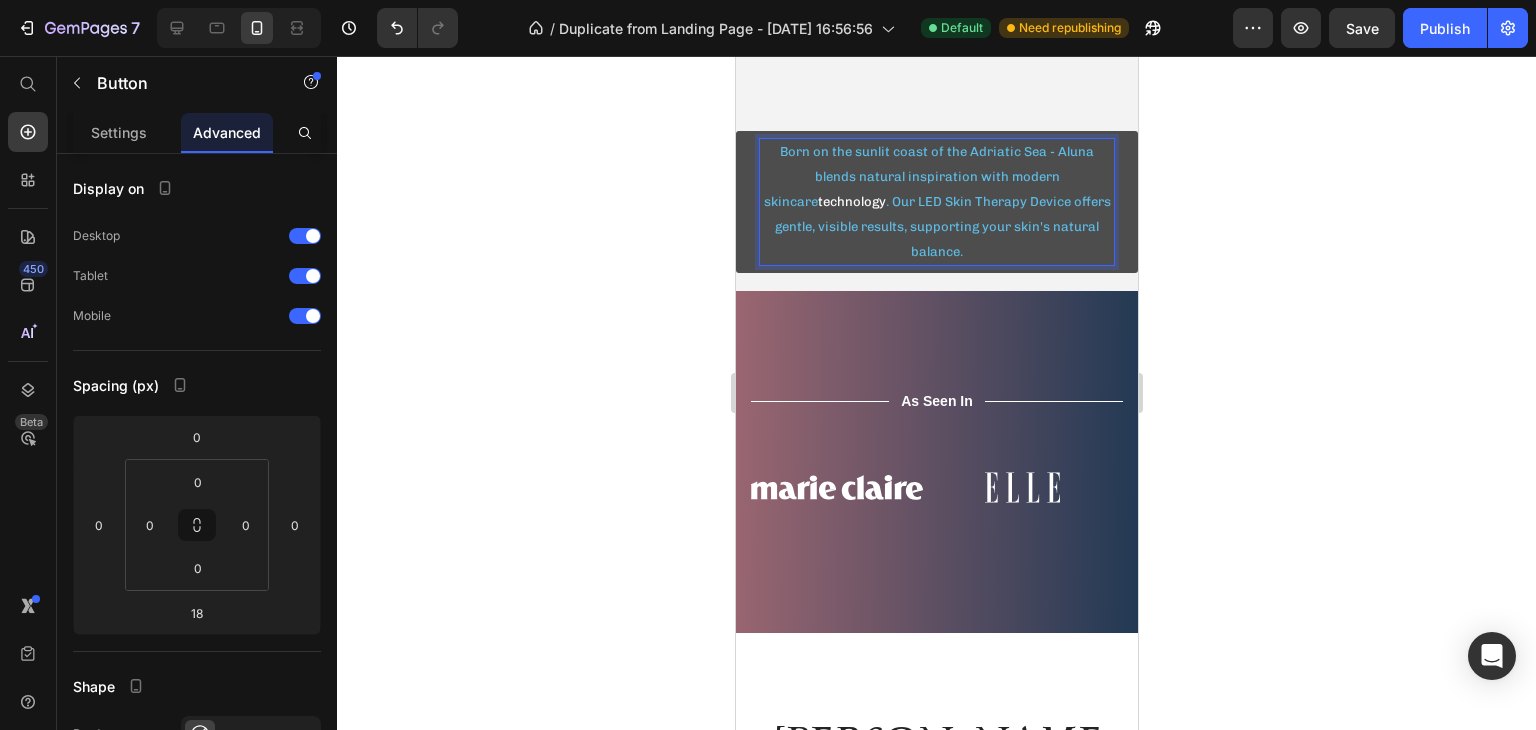 drag, startPoint x: 1090, startPoint y: 217, endPoint x: 764, endPoint y: 132, distance: 336.8991 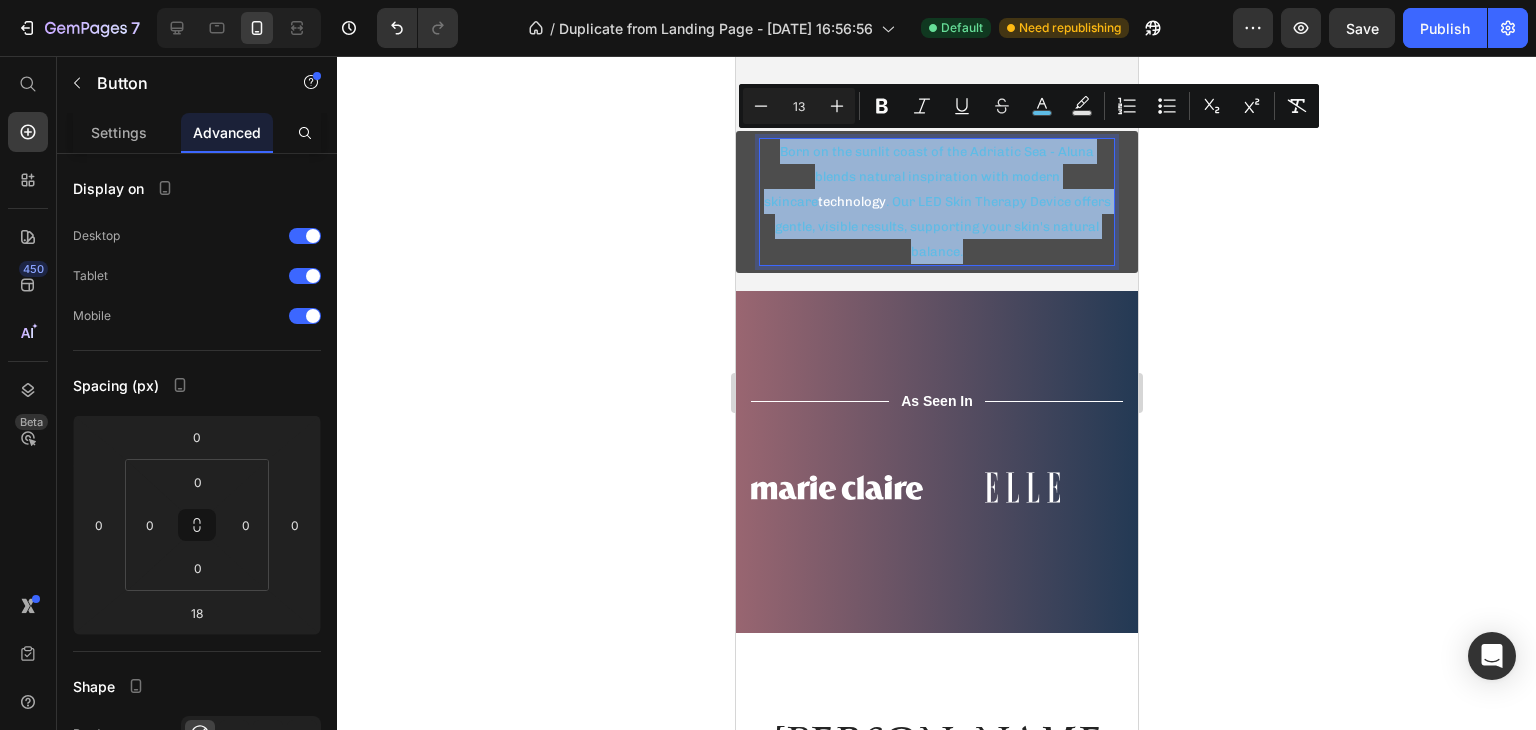 drag, startPoint x: 771, startPoint y: 139, endPoint x: 1109, endPoint y: 225, distance: 348.76926 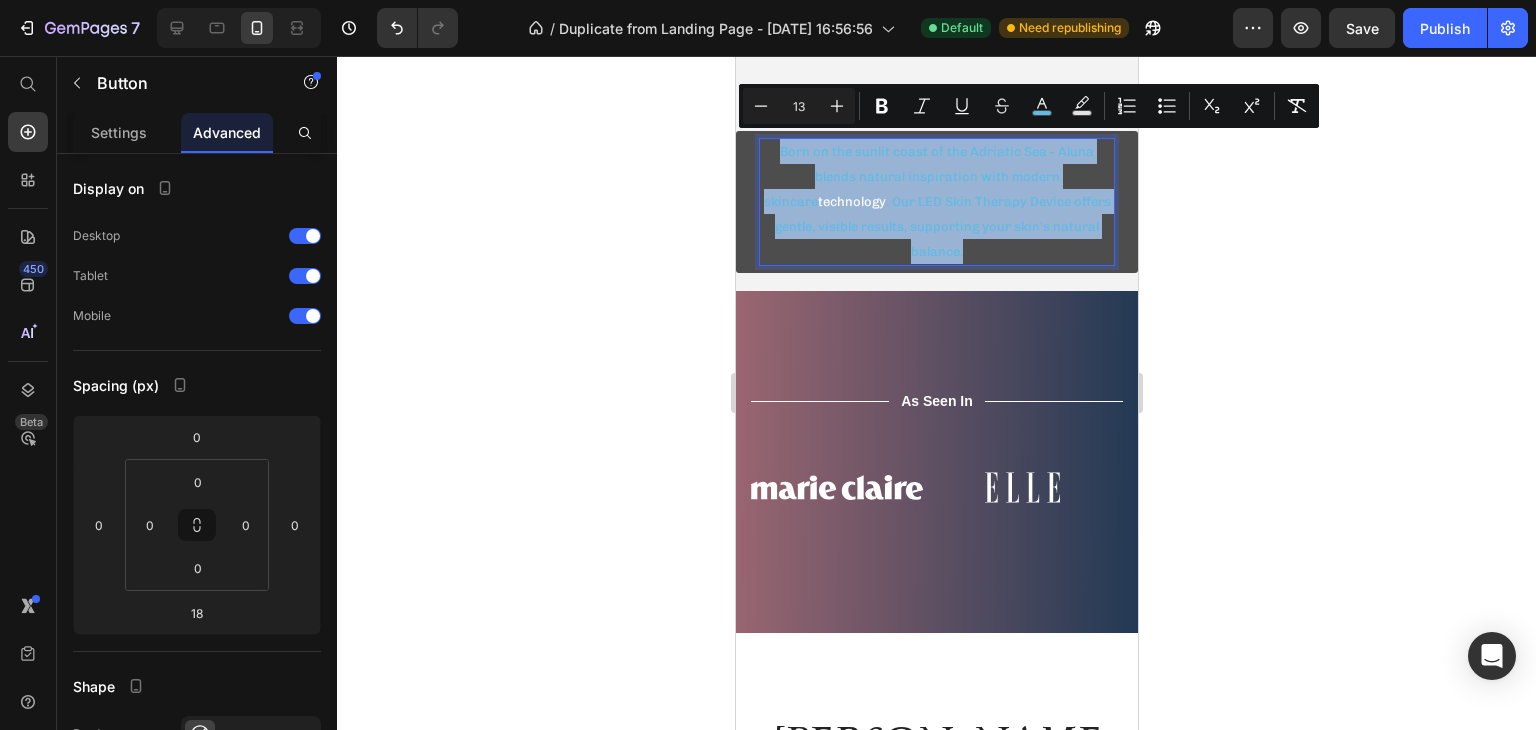 click on "Born on the sunlit coast of the Adriatic Sea - Aluna blends natural inspiration with modern skincare  technology . Our LED Skin Therapy Device offers gentle, visible results, supporting your skin's natural balance." at bounding box center (936, 202) 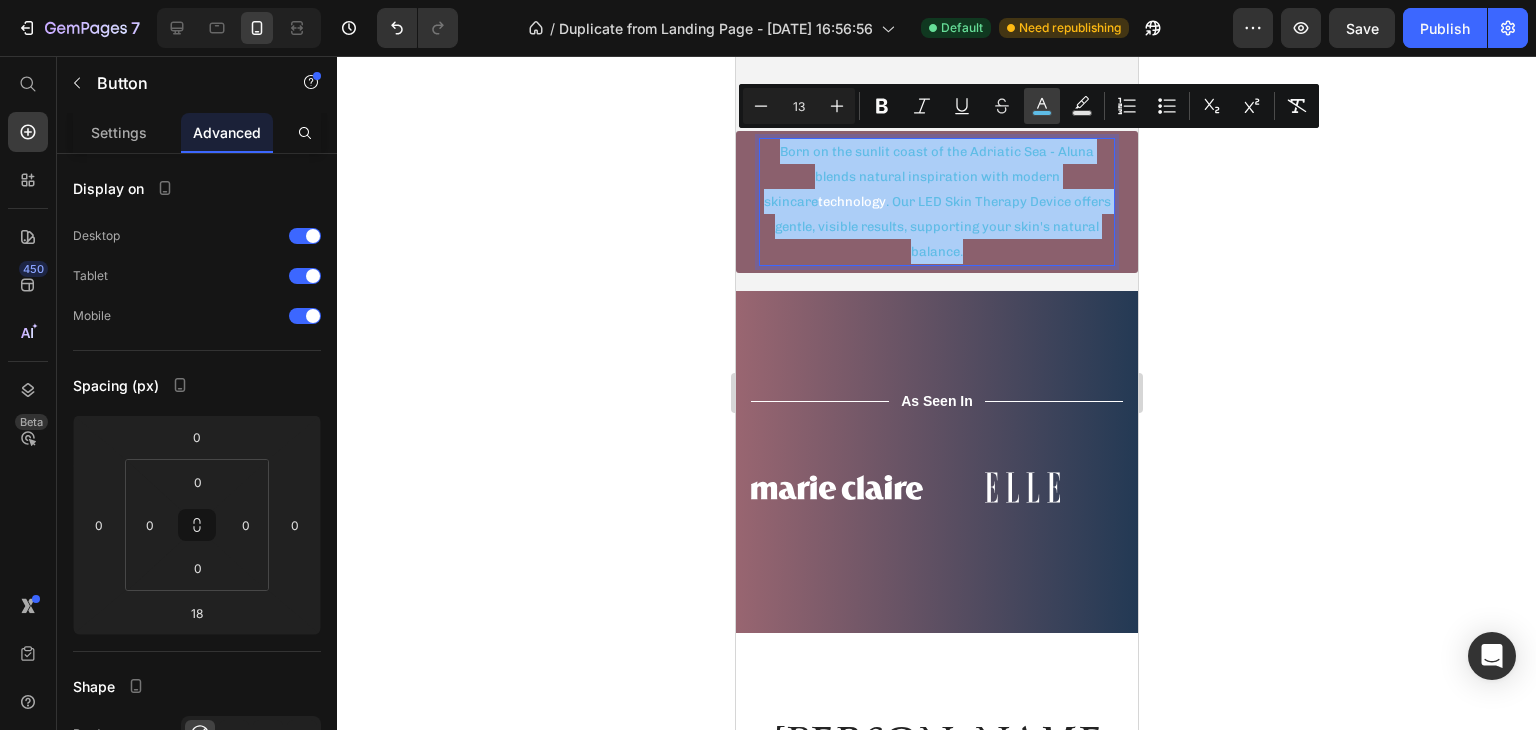 click 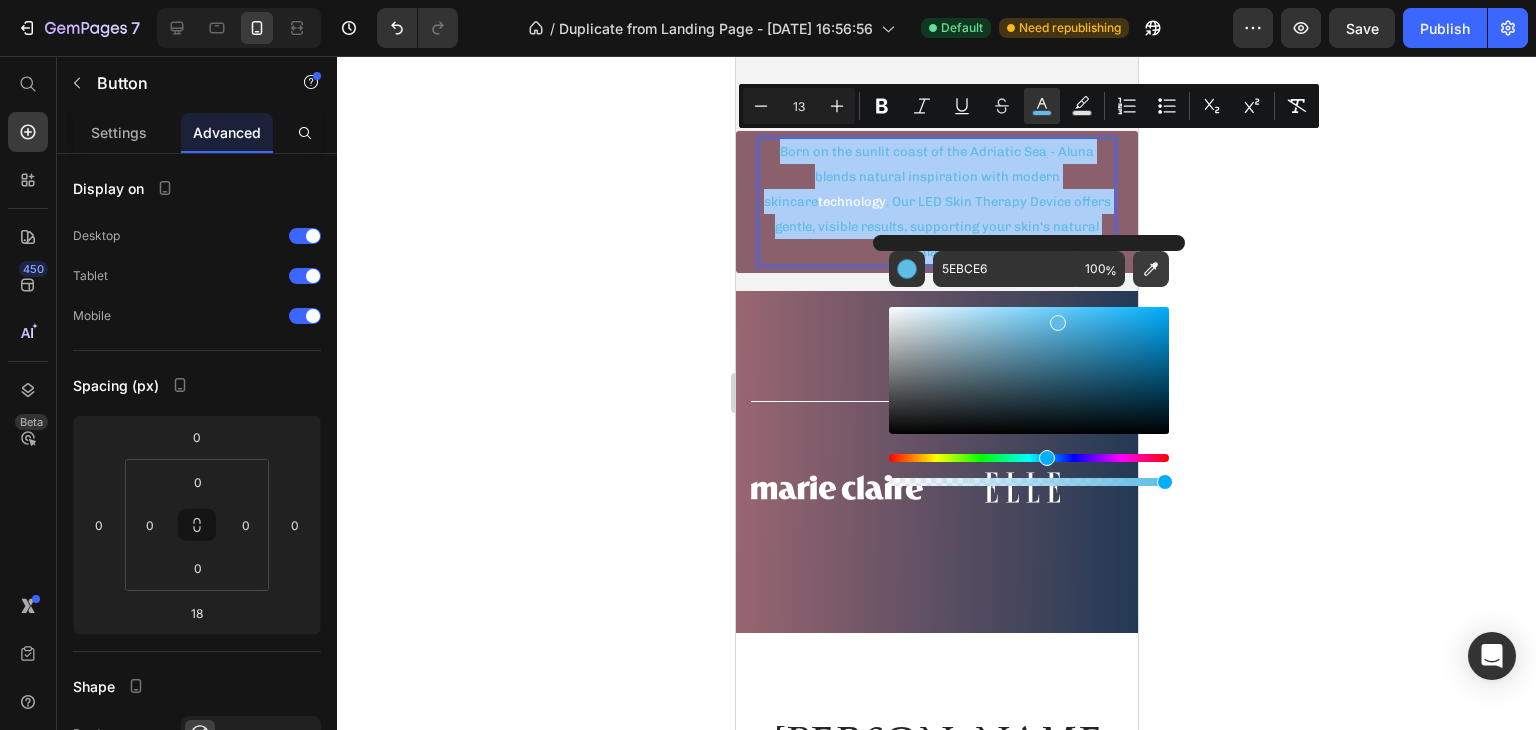 click 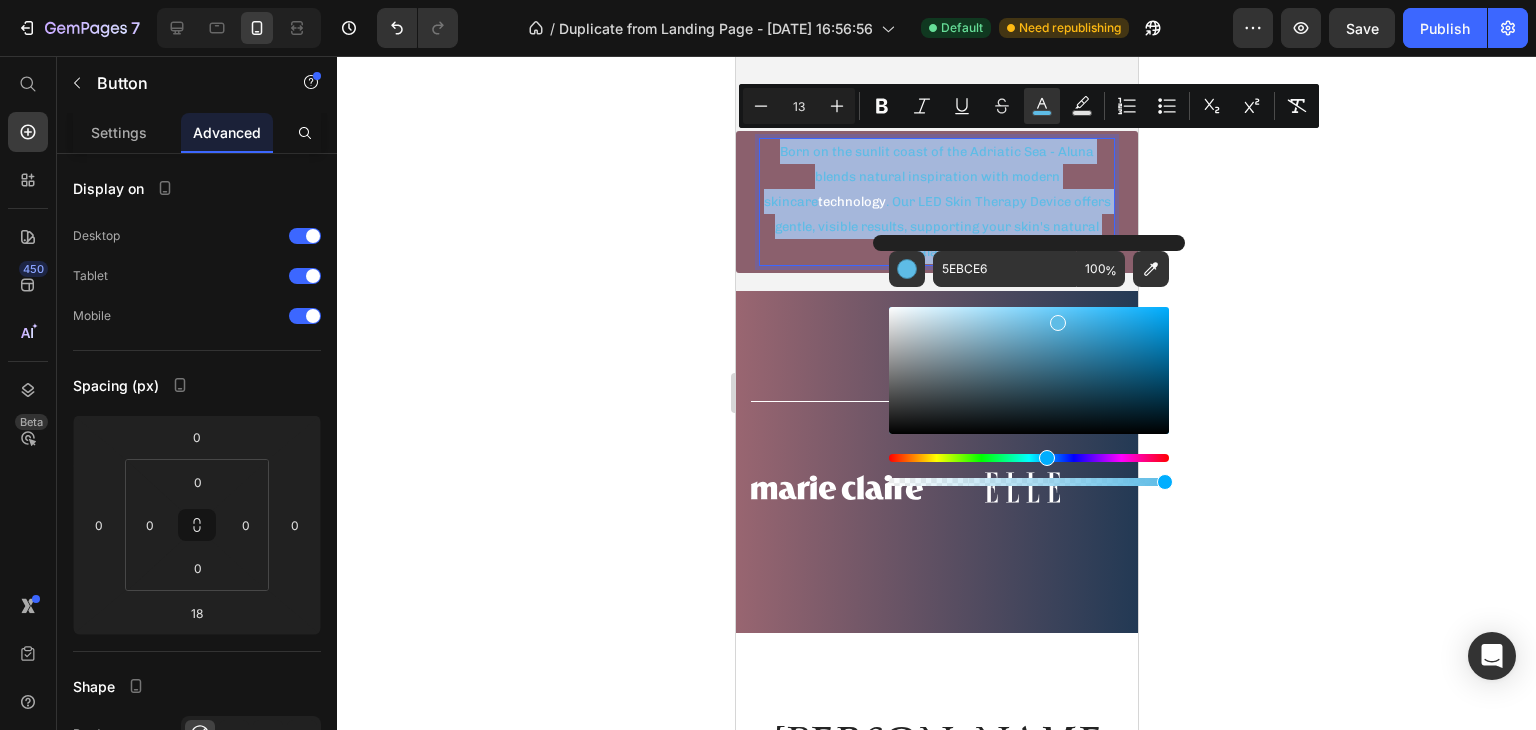 type on "FFFFFF" 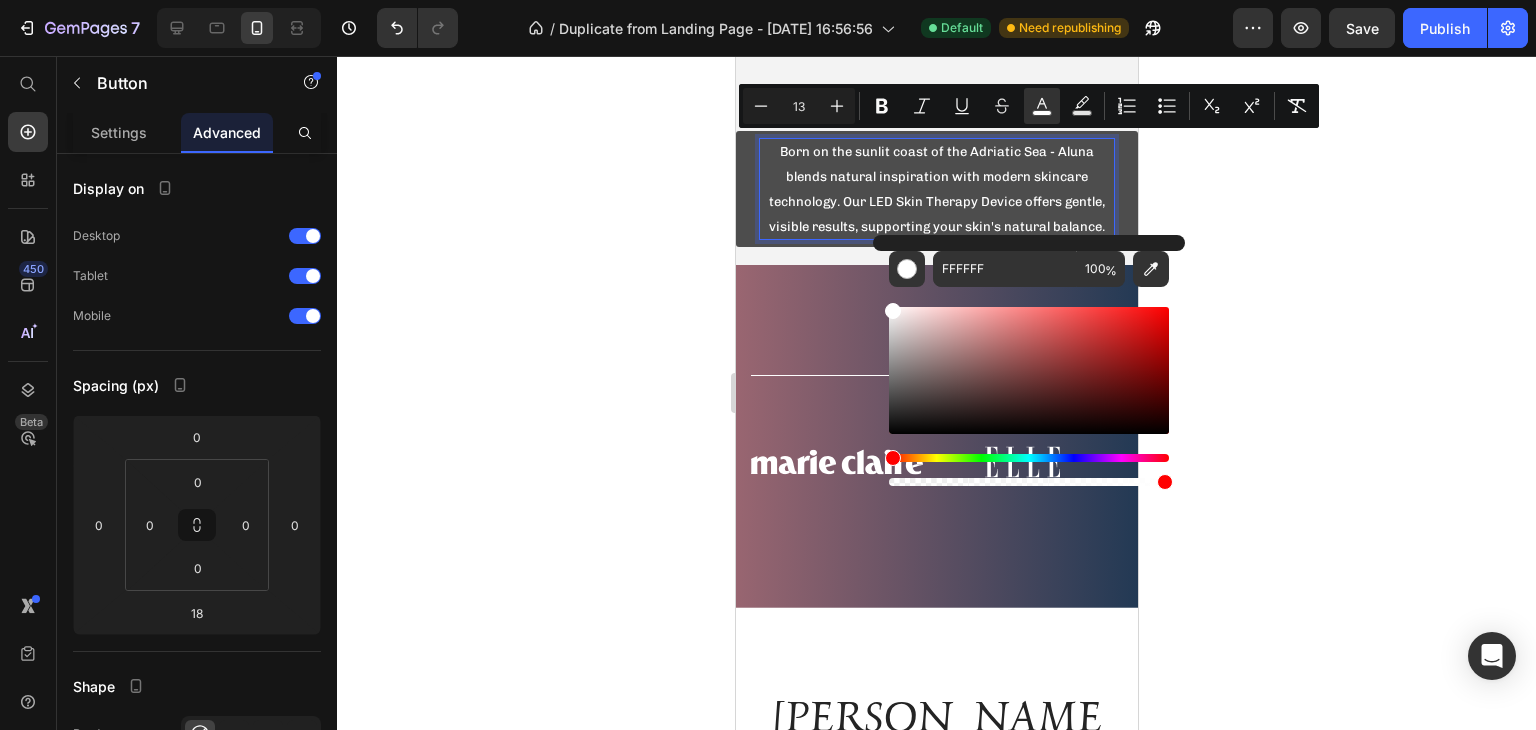 click on "Born on the sunlit coast of the Adriatic Sea - Aluna blends natural inspiration with modern skincare technology. Our LED Skin Therapy Device offers gentle, visible results, supporting your skin's natural balance." at bounding box center (936, 189) 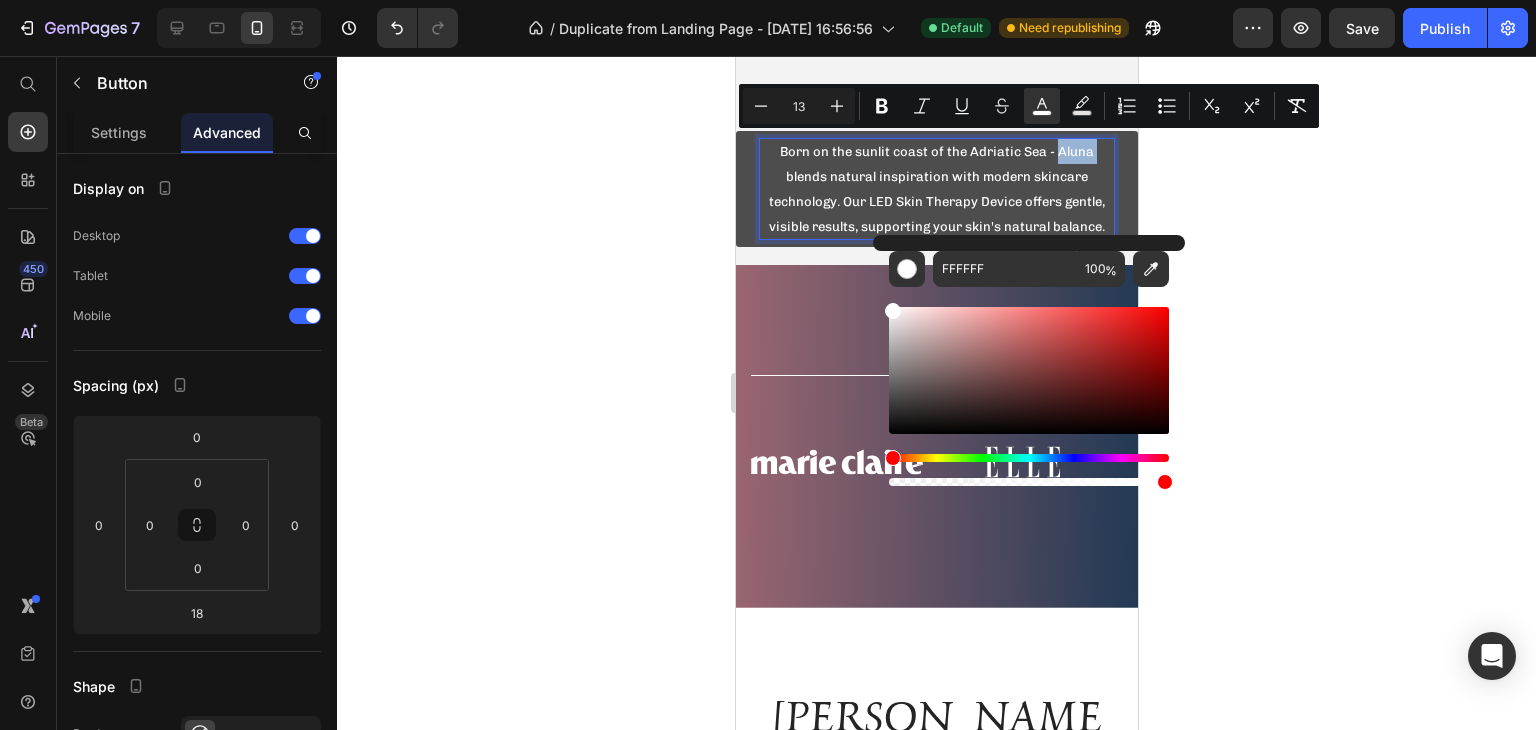 click on "Born on the sunlit coast of the Adriatic Sea - Aluna blends natural inspiration with modern skincare technology. Our LED Skin Therapy Device offers gentle, visible results, supporting your skin's natural balance." at bounding box center [936, 189] 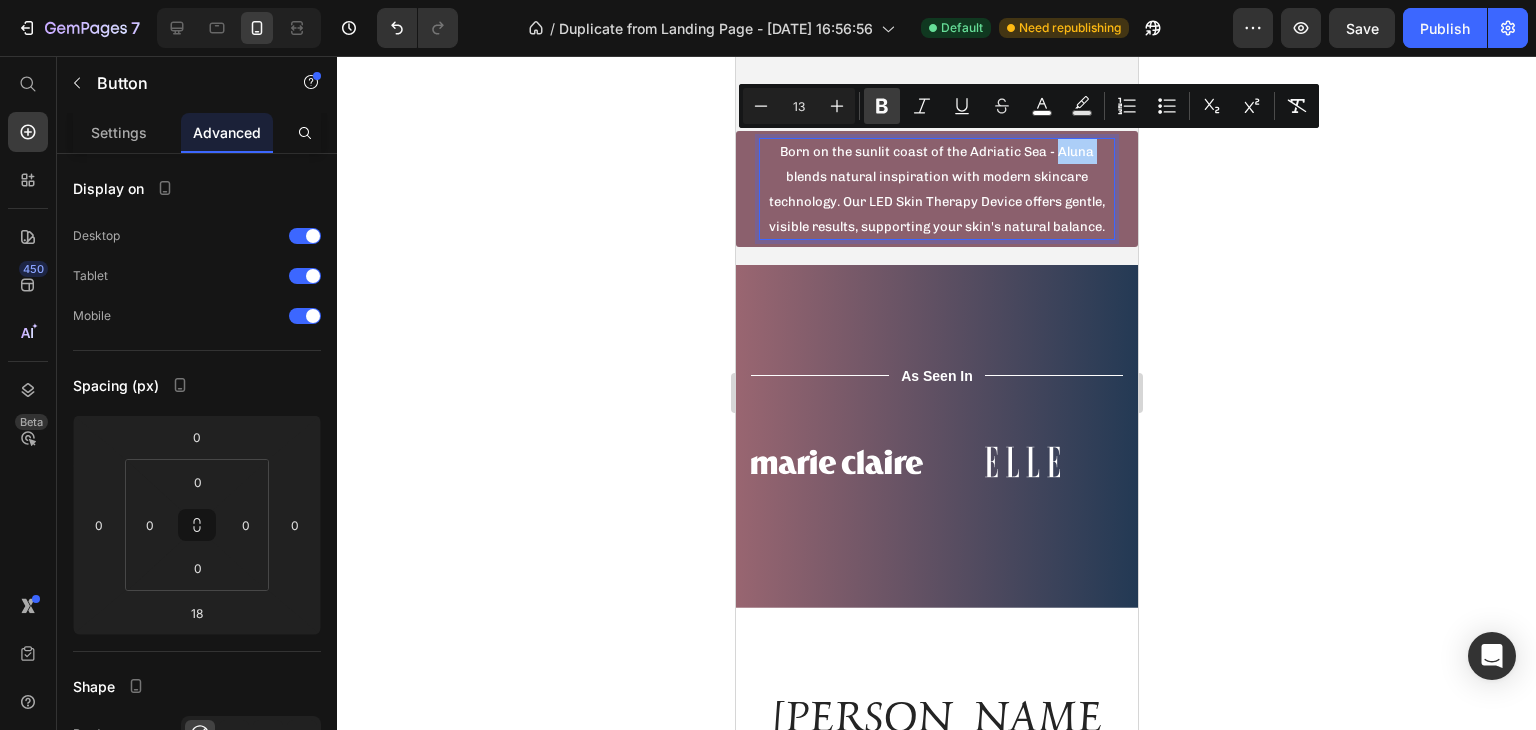 click 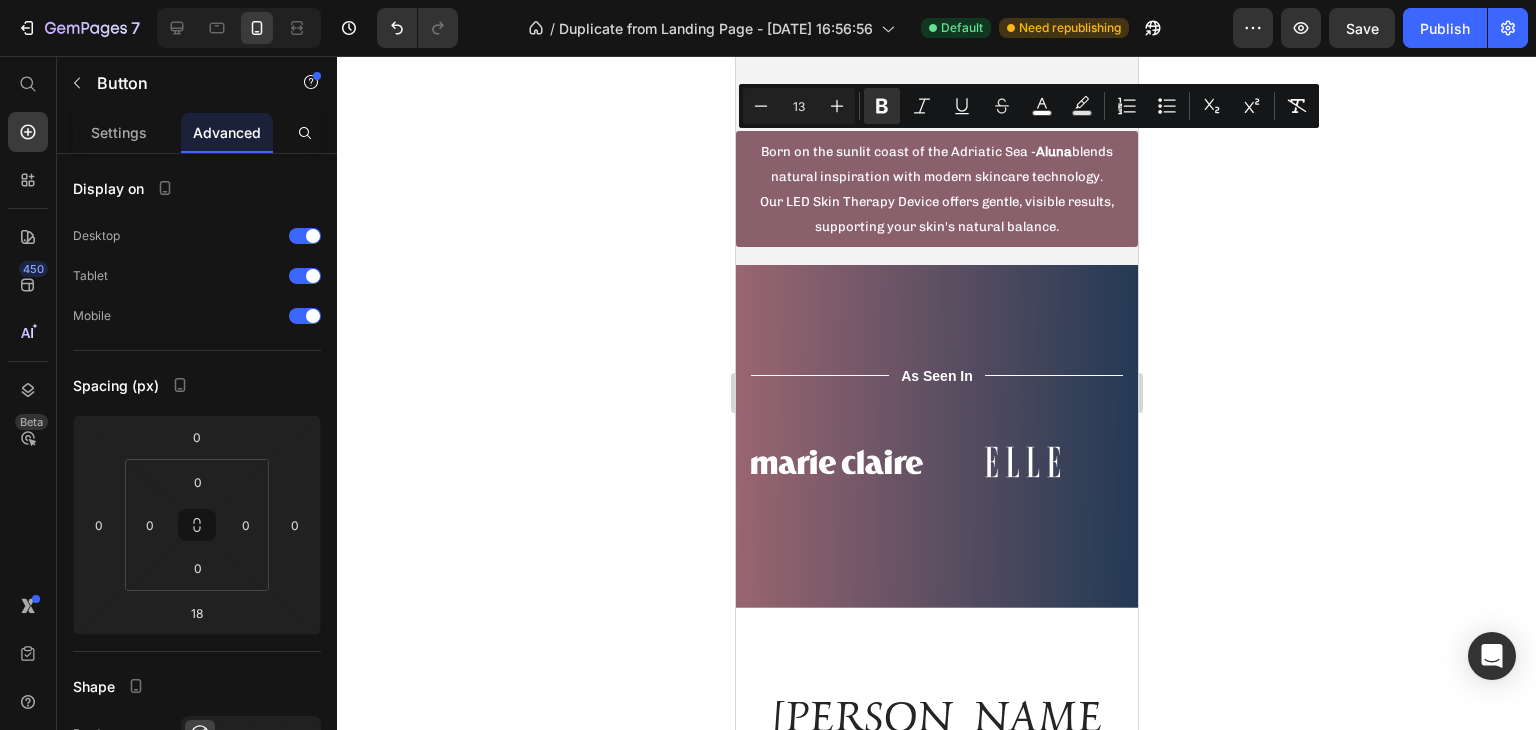 click 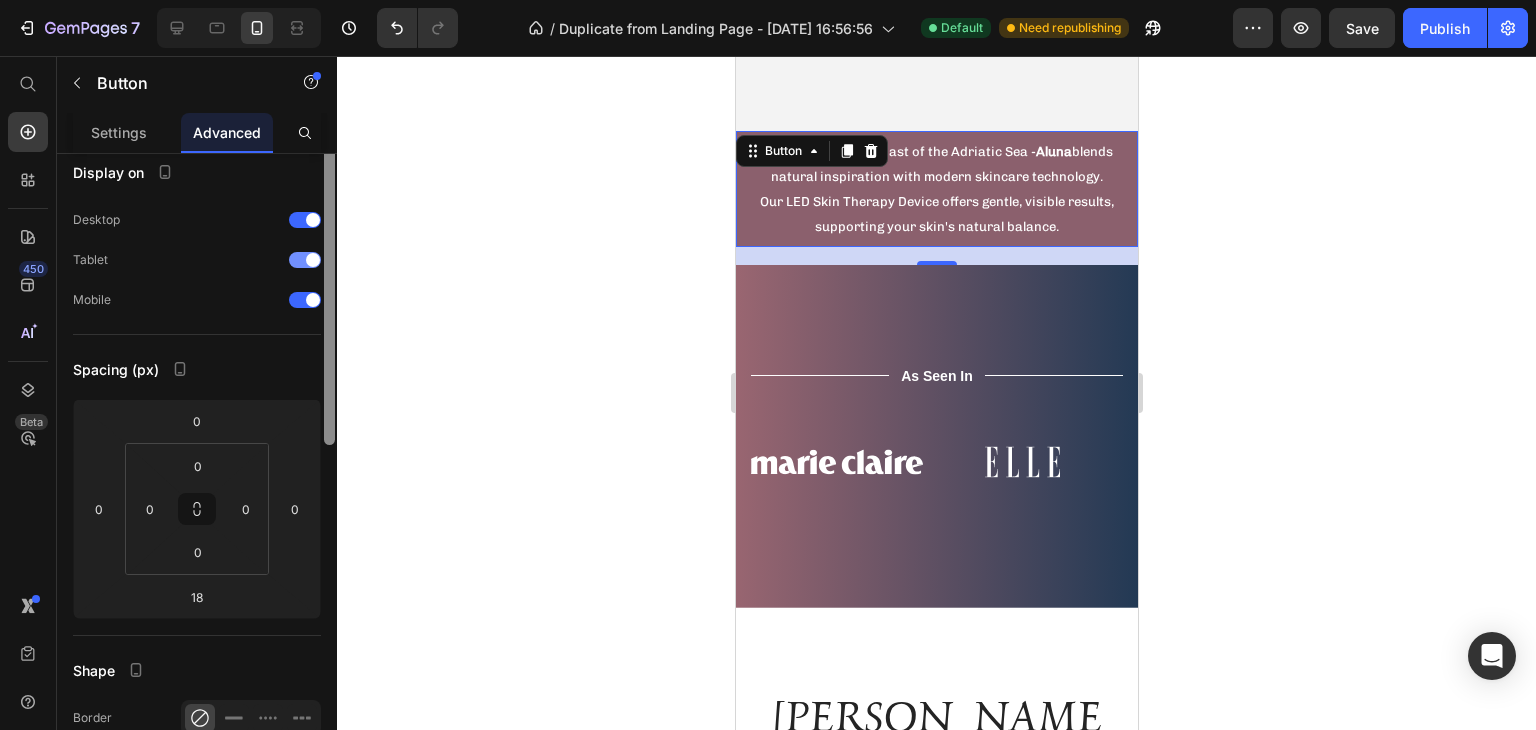 scroll, scrollTop: 0, scrollLeft: 0, axis: both 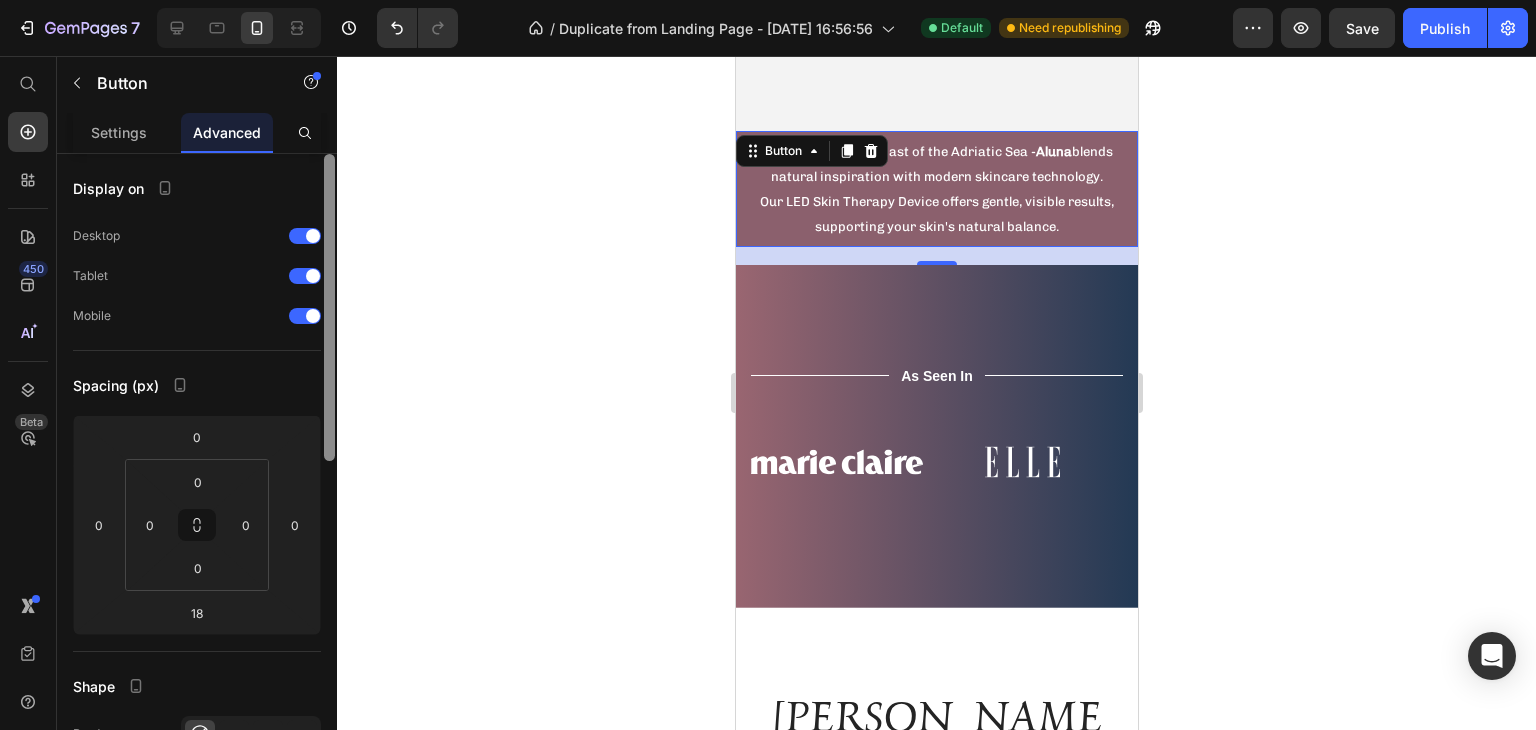 drag, startPoint x: 330, startPoint y: 329, endPoint x: 327, endPoint y: 229, distance: 100.04499 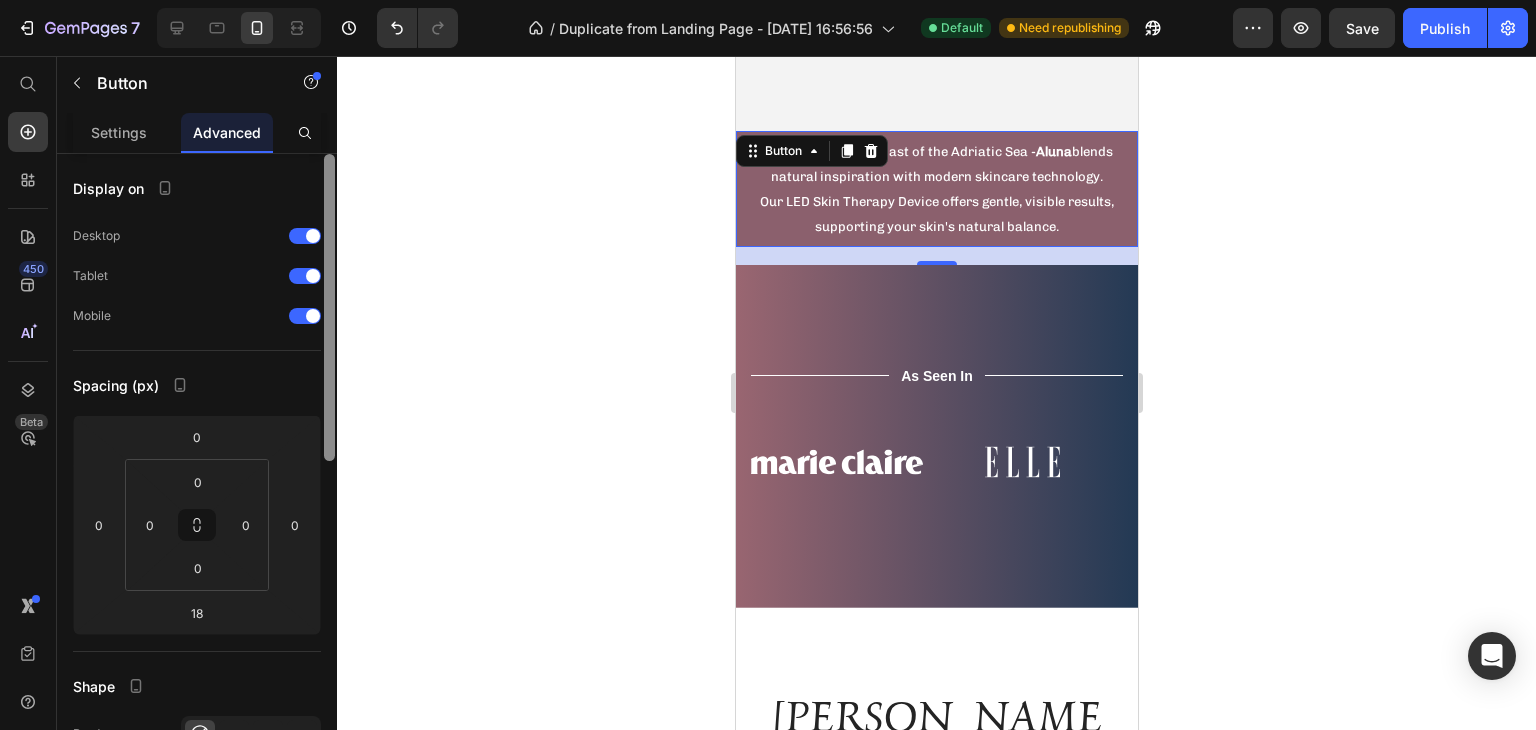 click at bounding box center (329, 307) 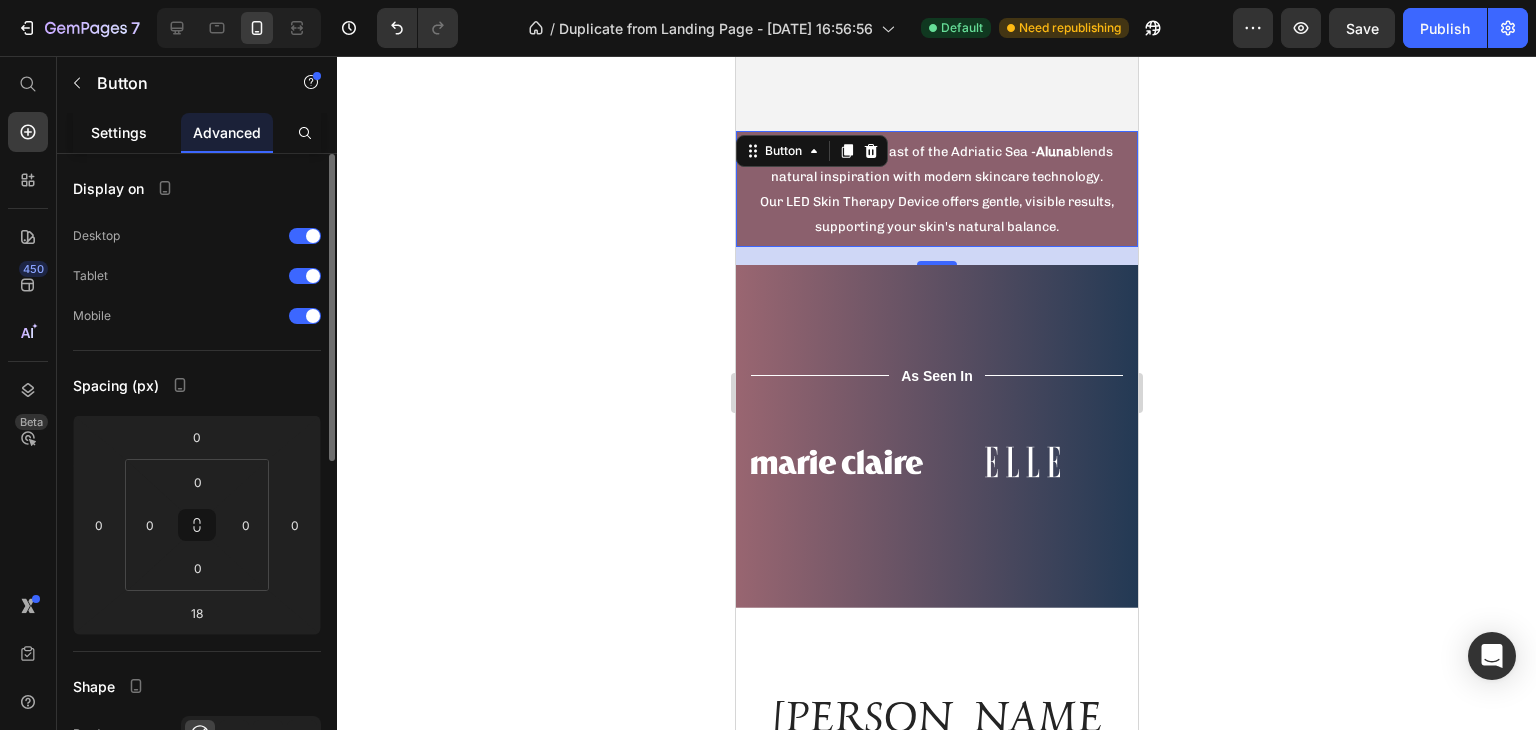 click on "Settings" at bounding box center [119, 132] 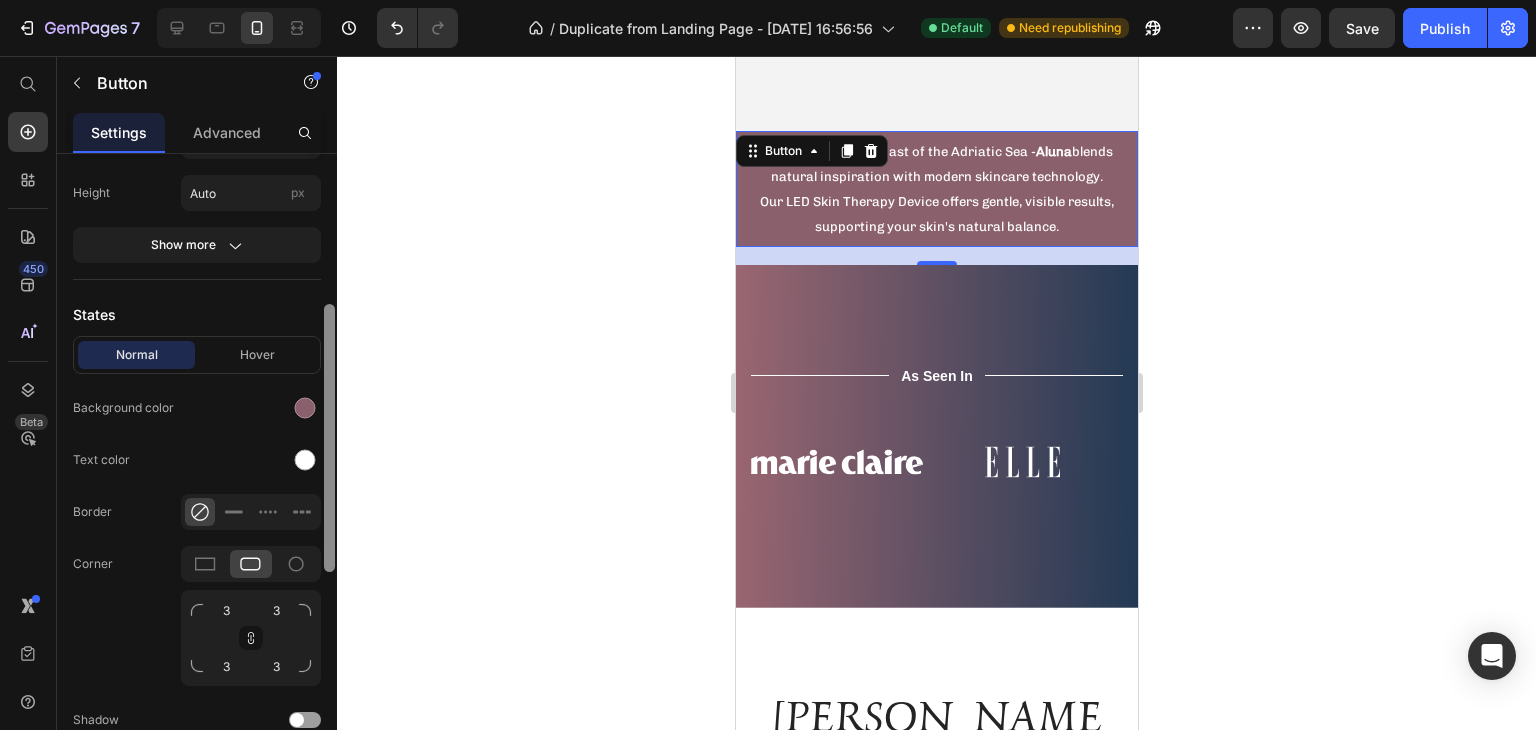 scroll, scrollTop: 392, scrollLeft: 0, axis: vertical 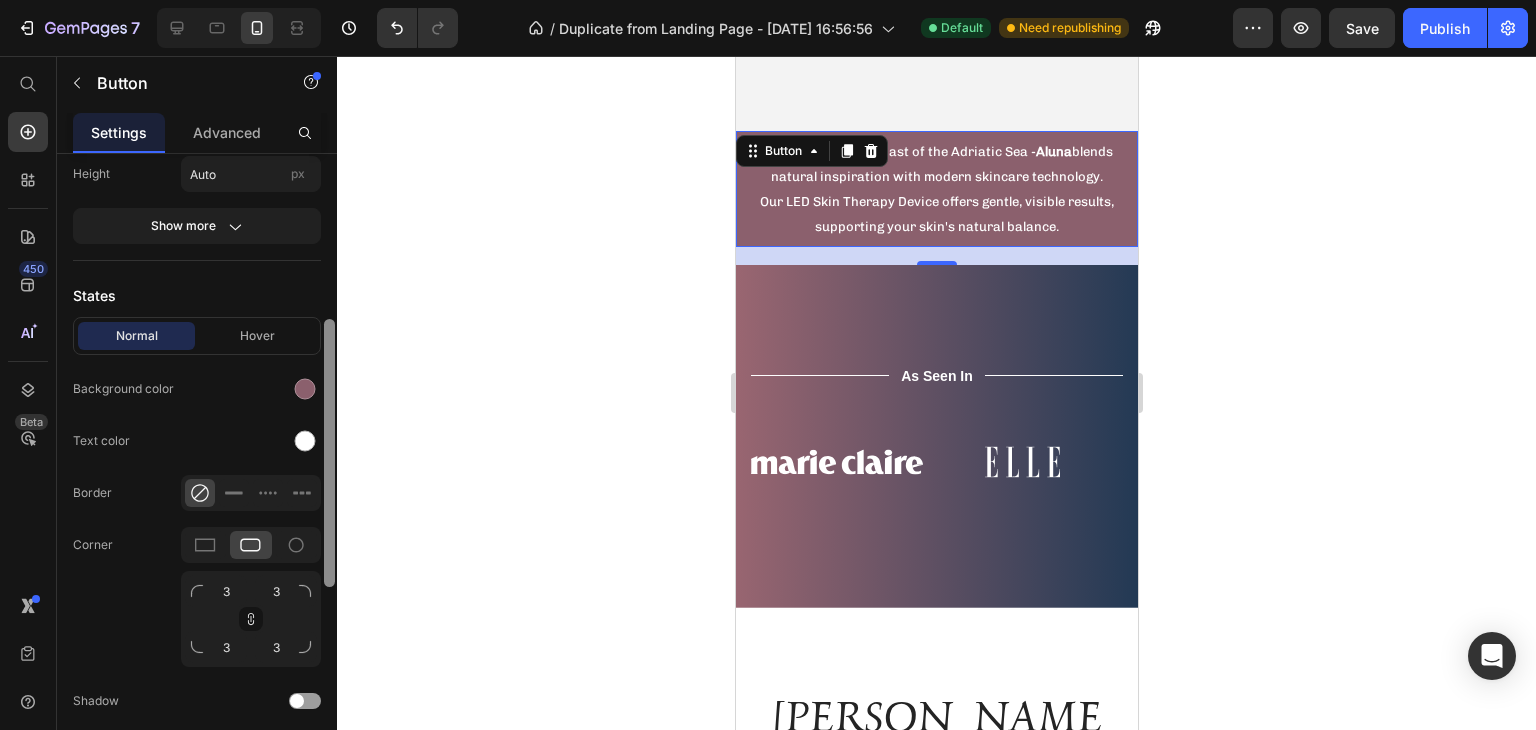 drag, startPoint x: 329, startPoint y: 342, endPoint x: 332, endPoint y: 511, distance: 169.02663 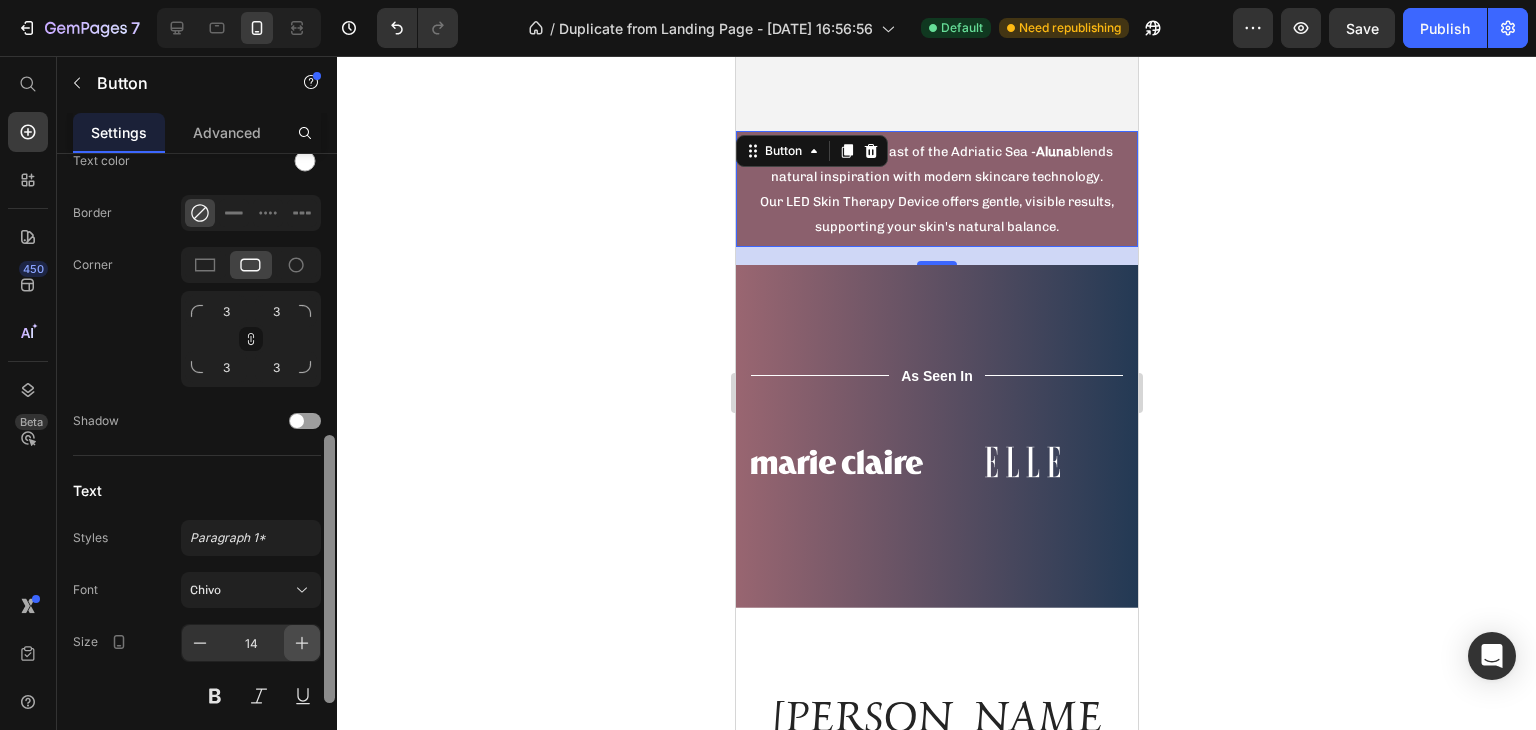drag, startPoint x: 332, startPoint y: 511, endPoint x: 310, endPoint y: 632, distance: 122.98374 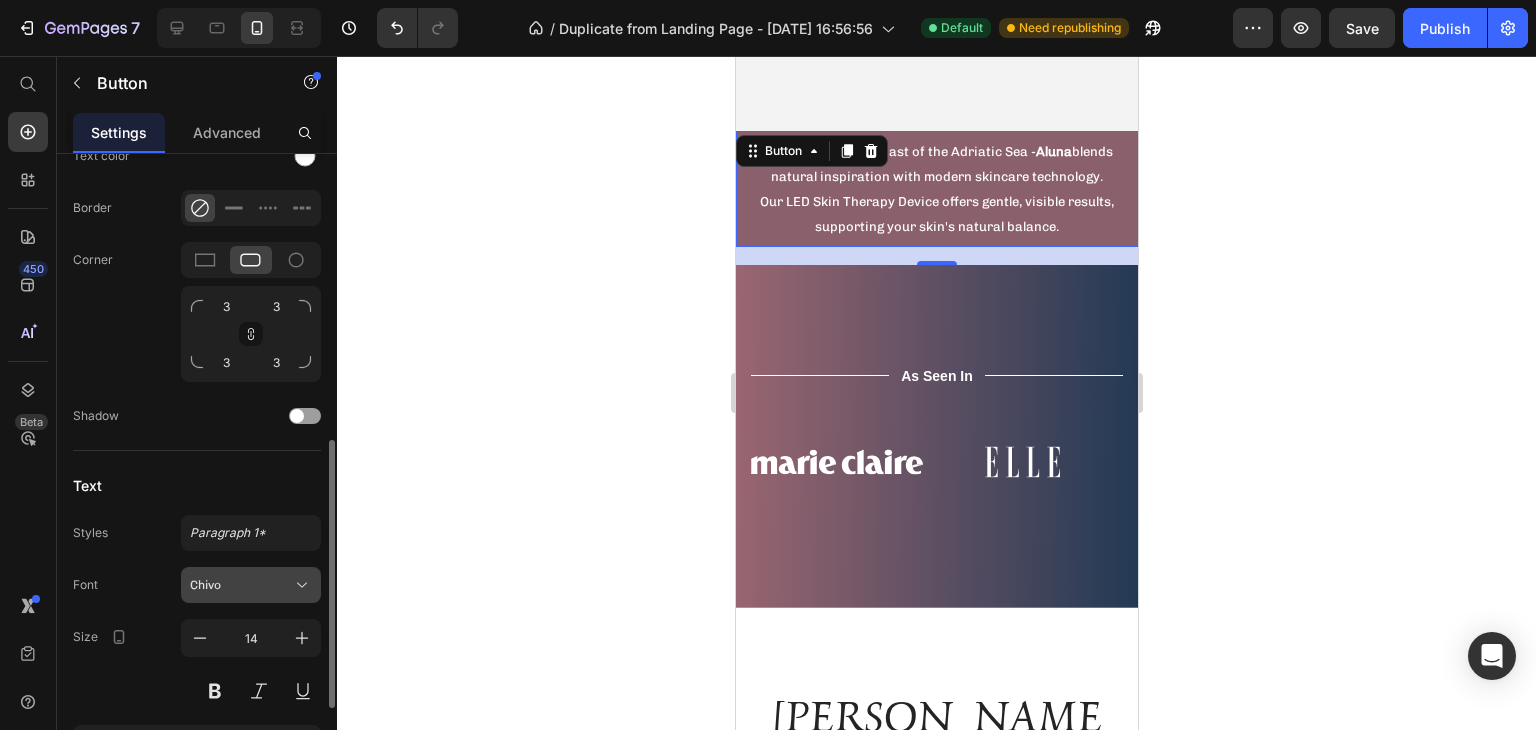 click 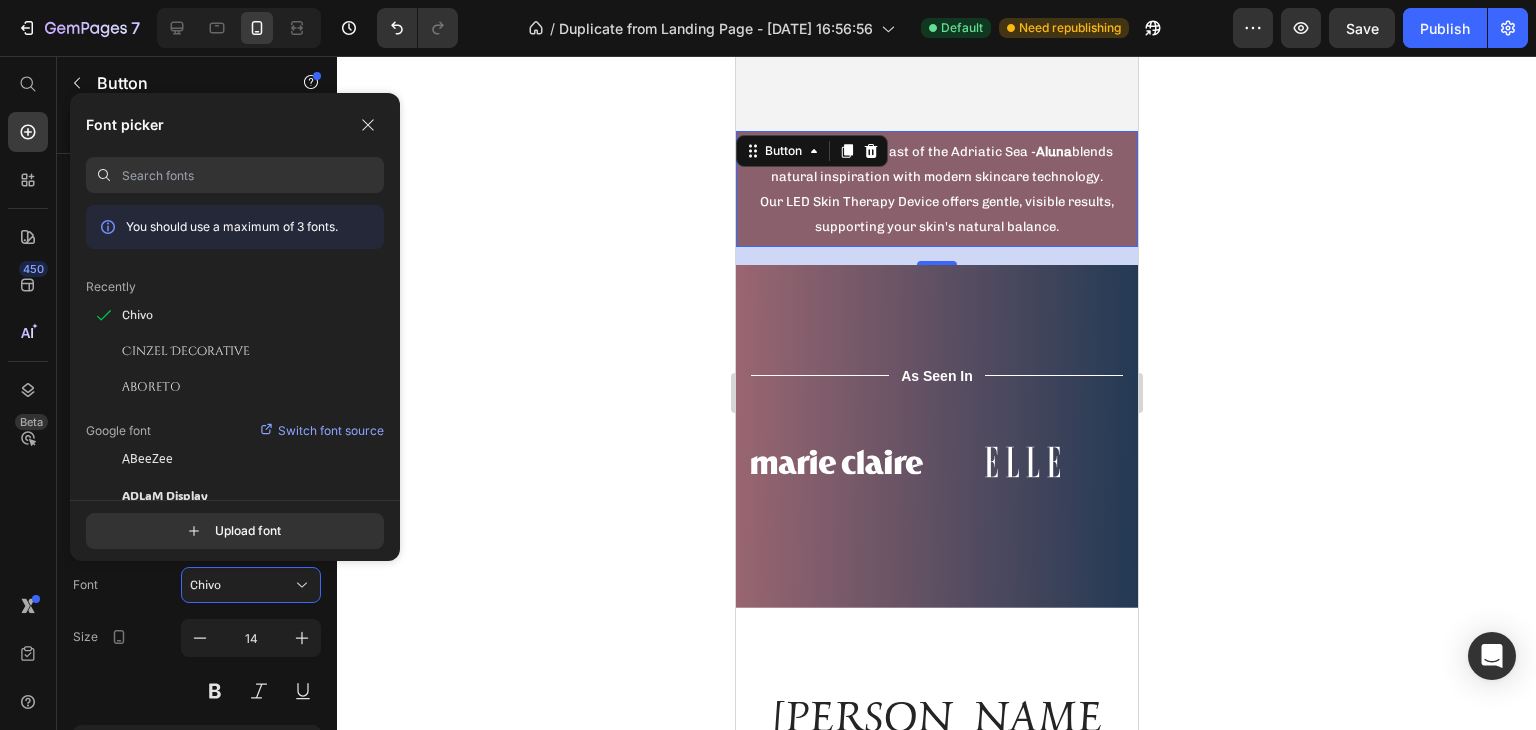 drag, startPoint x: 383, startPoint y: 209, endPoint x: 384, endPoint y: 230, distance: 21.023796 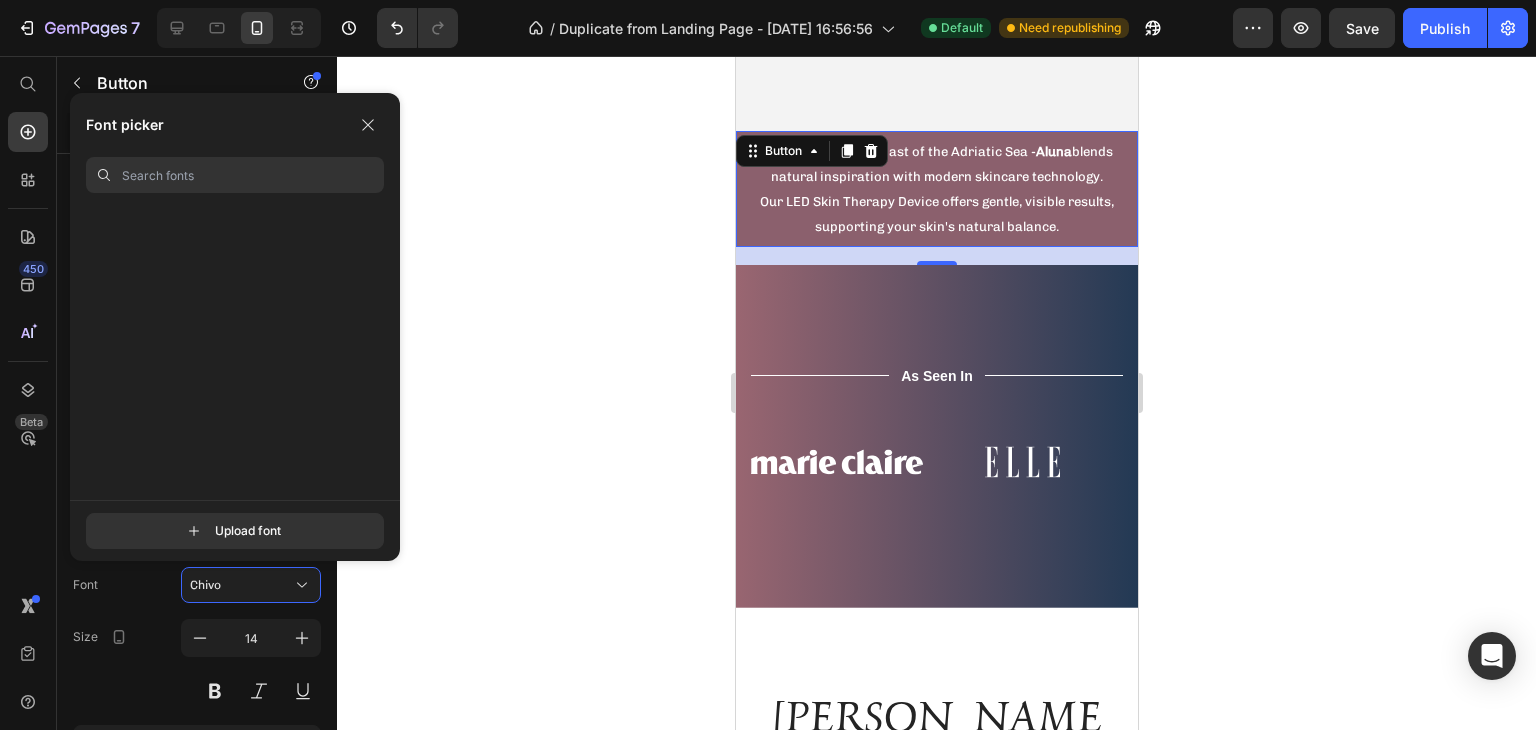 scroll, scrollTop: 12380, scrollLeft: 0, axis: vertical 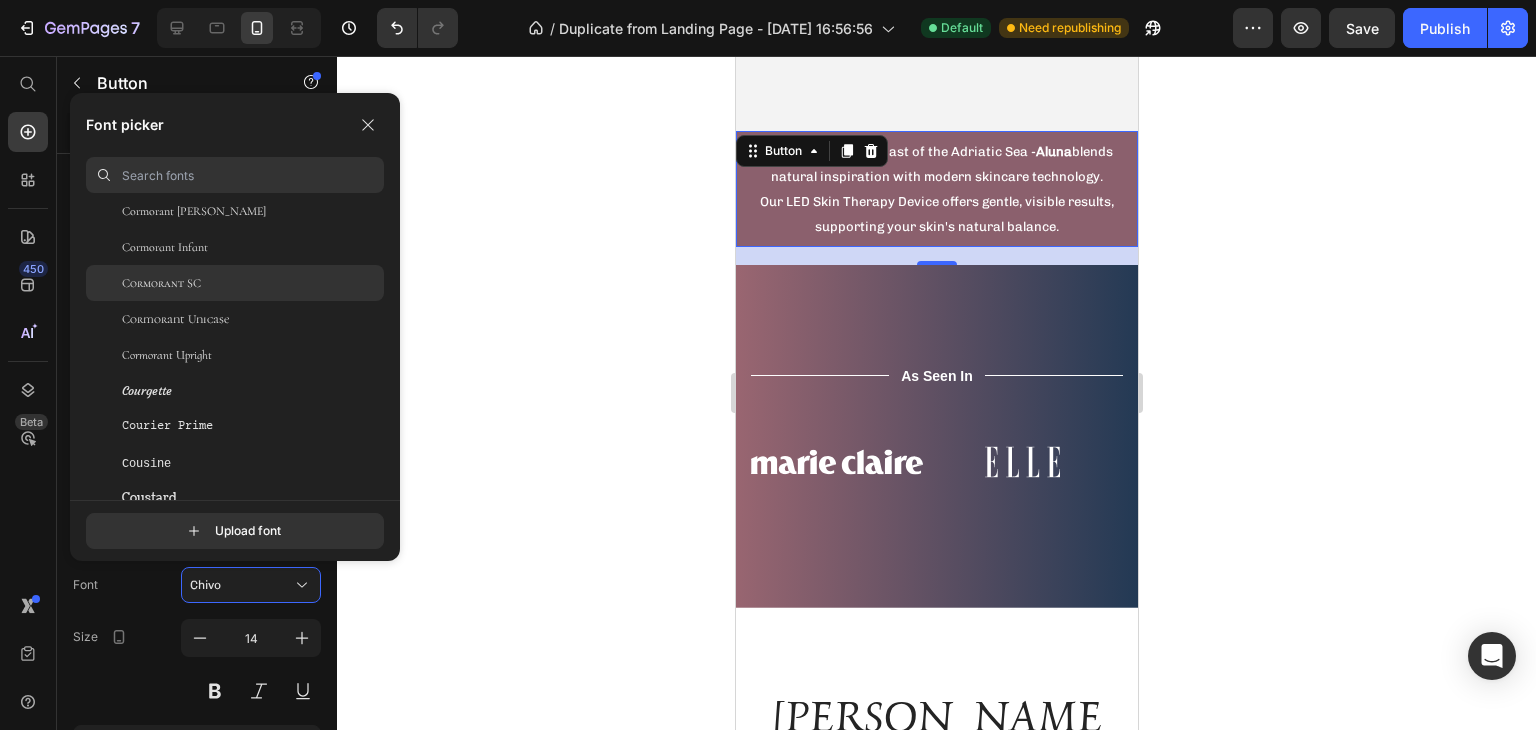 click on "Cormorant SC" 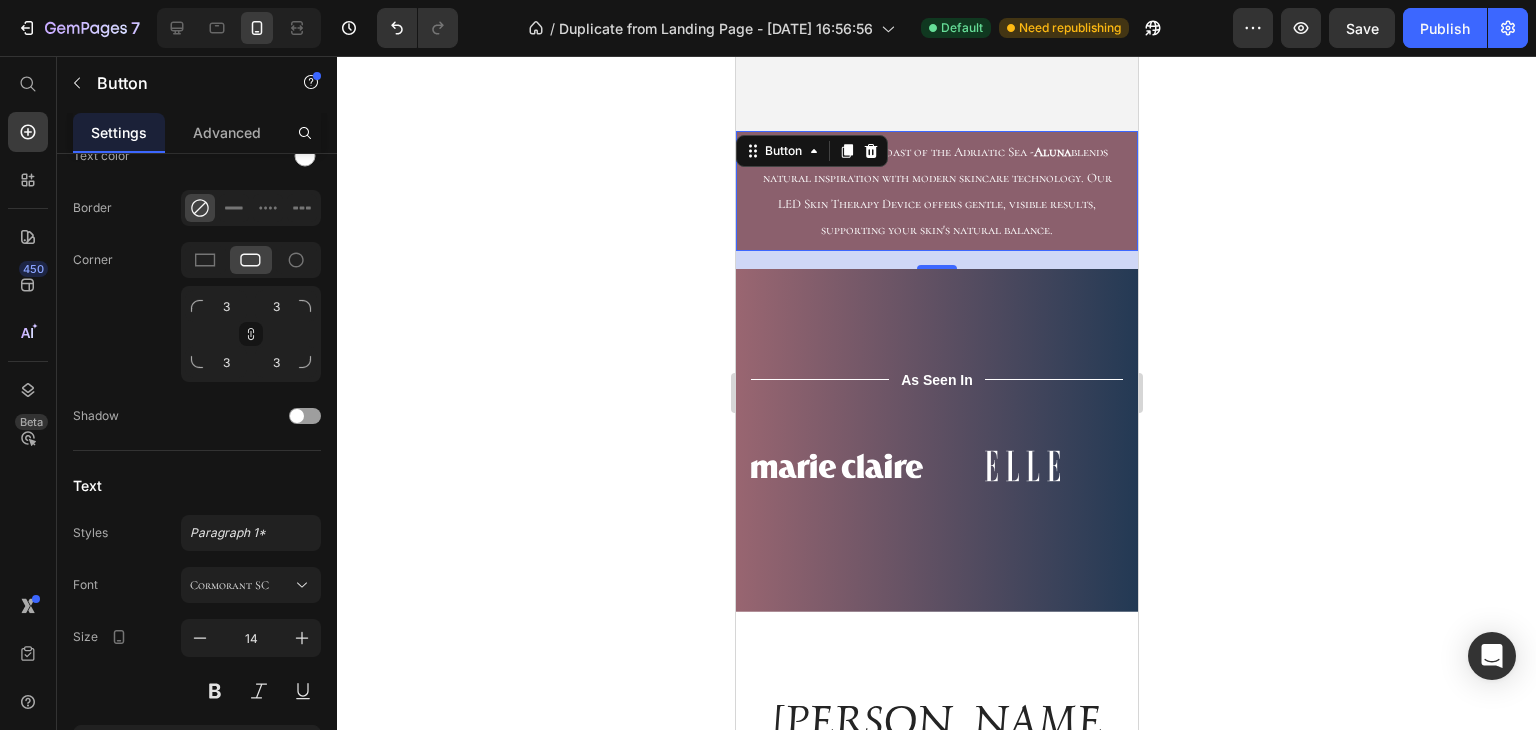 click 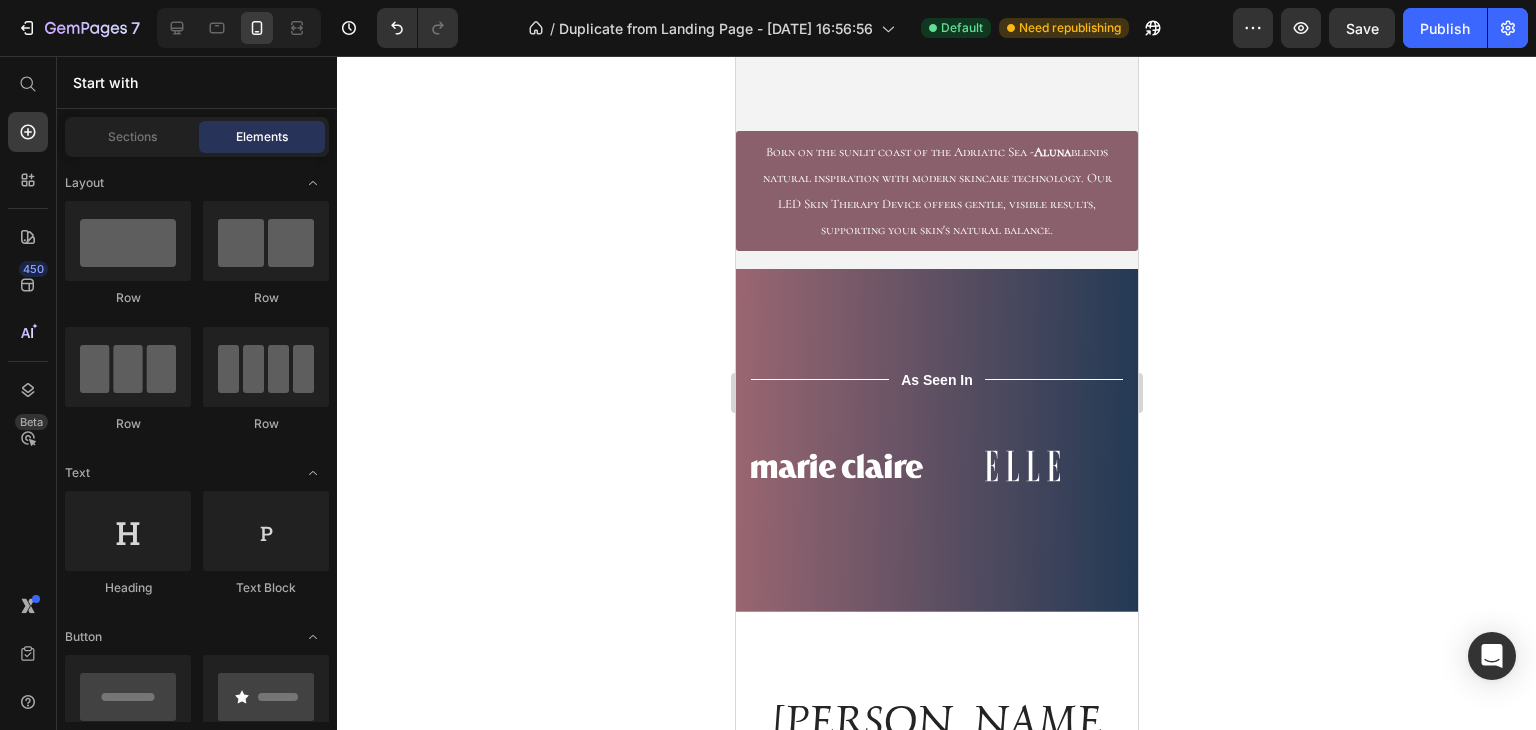 click 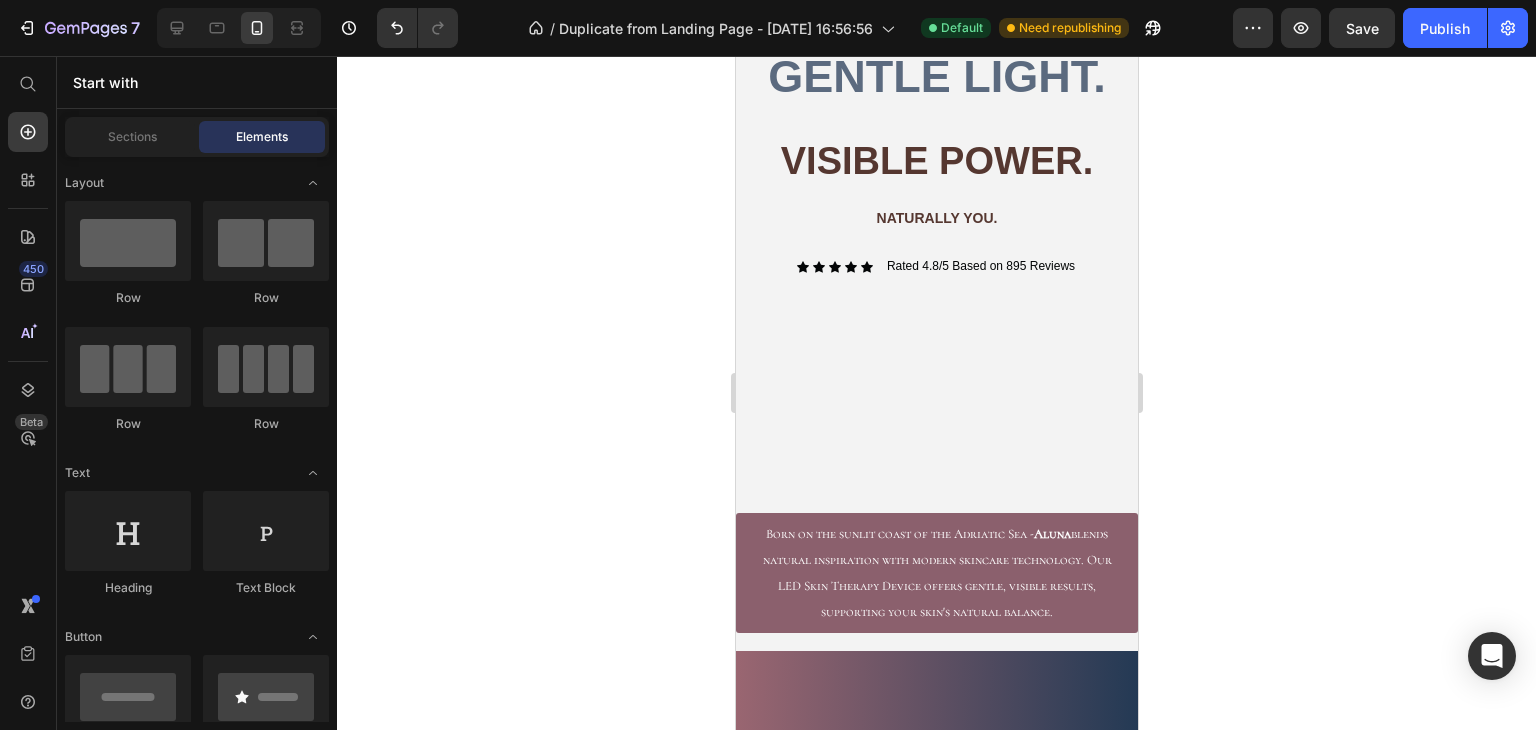 scroll, scrollTop: 312, scrollLeft: 0, axis: vertical 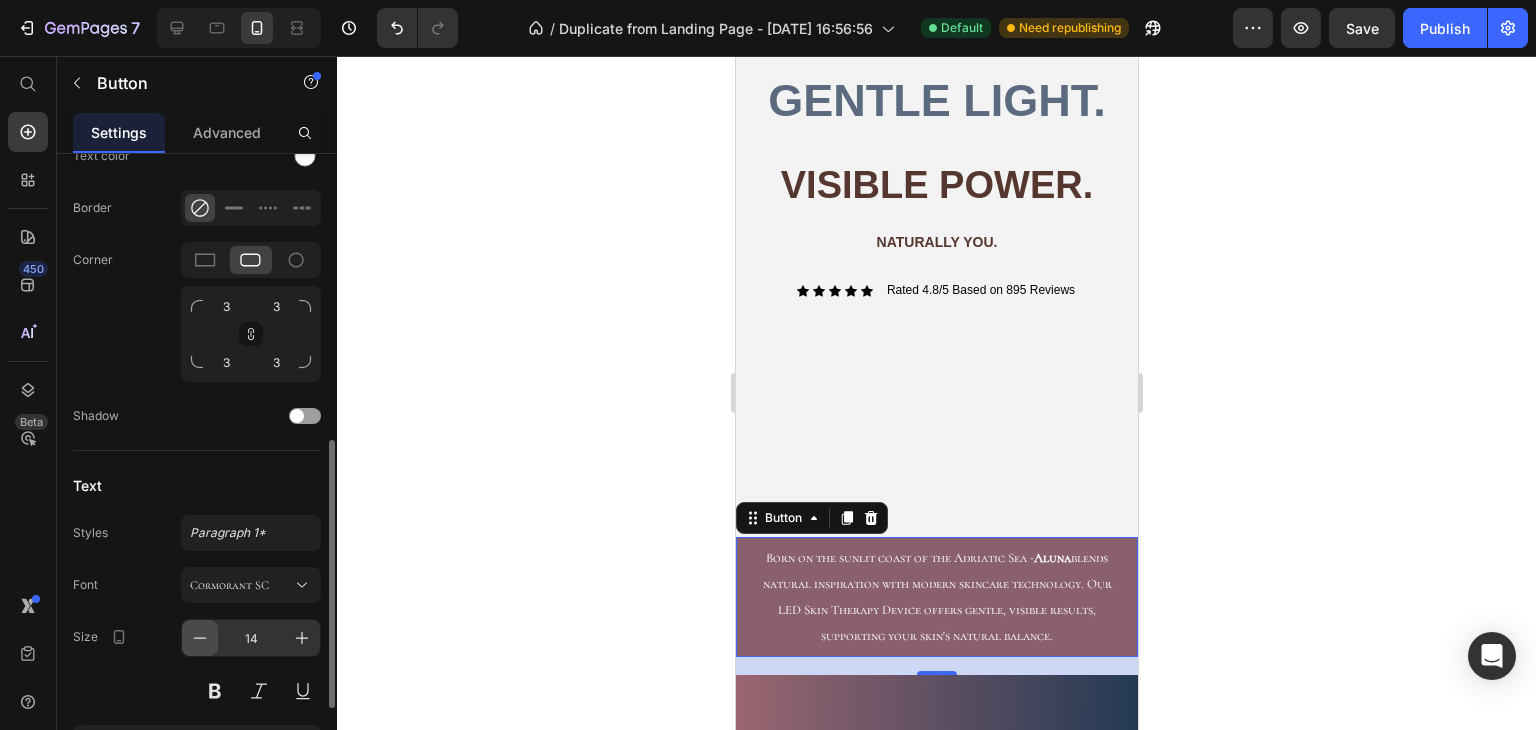 click at bounding box center [200, 638] 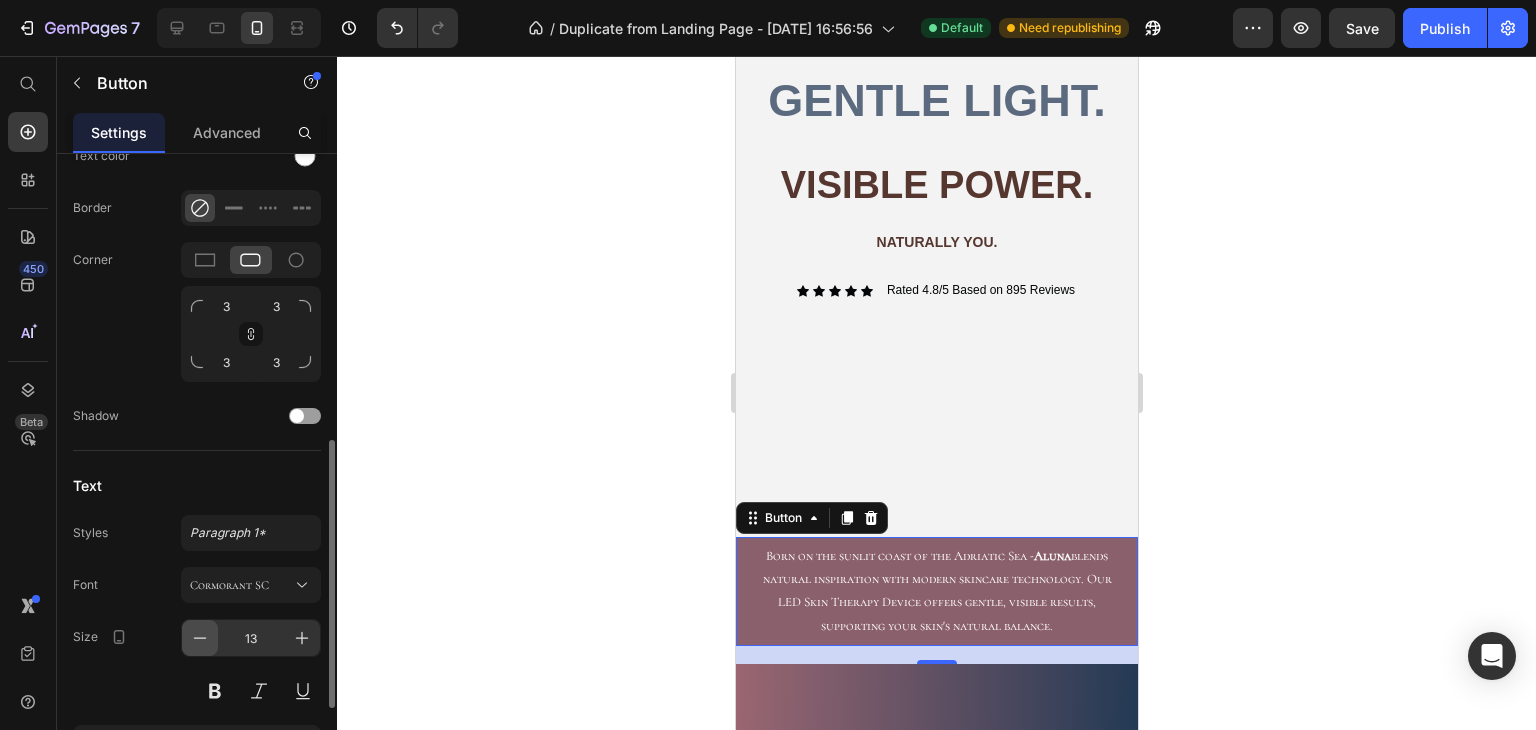 click at bounding box center [200, 638] 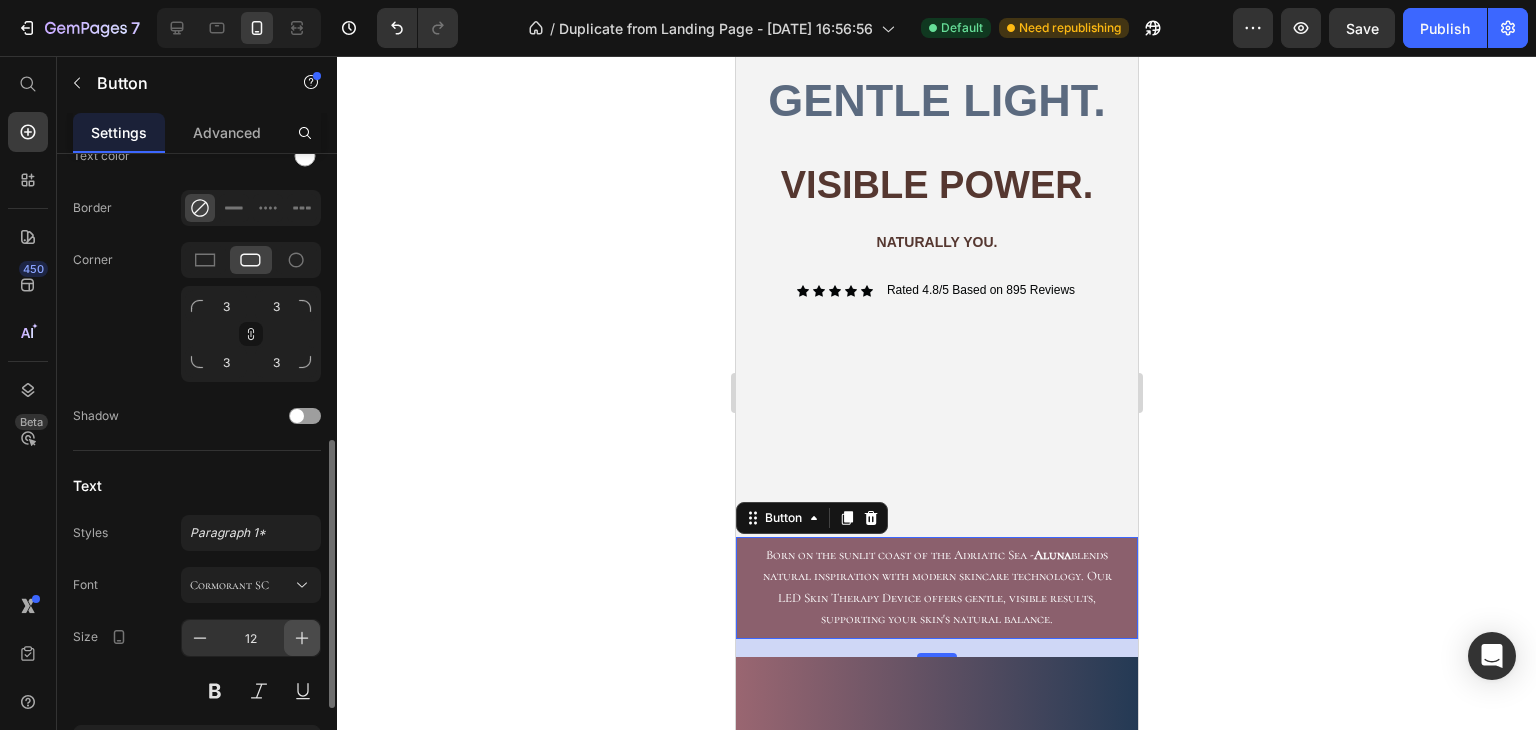 click 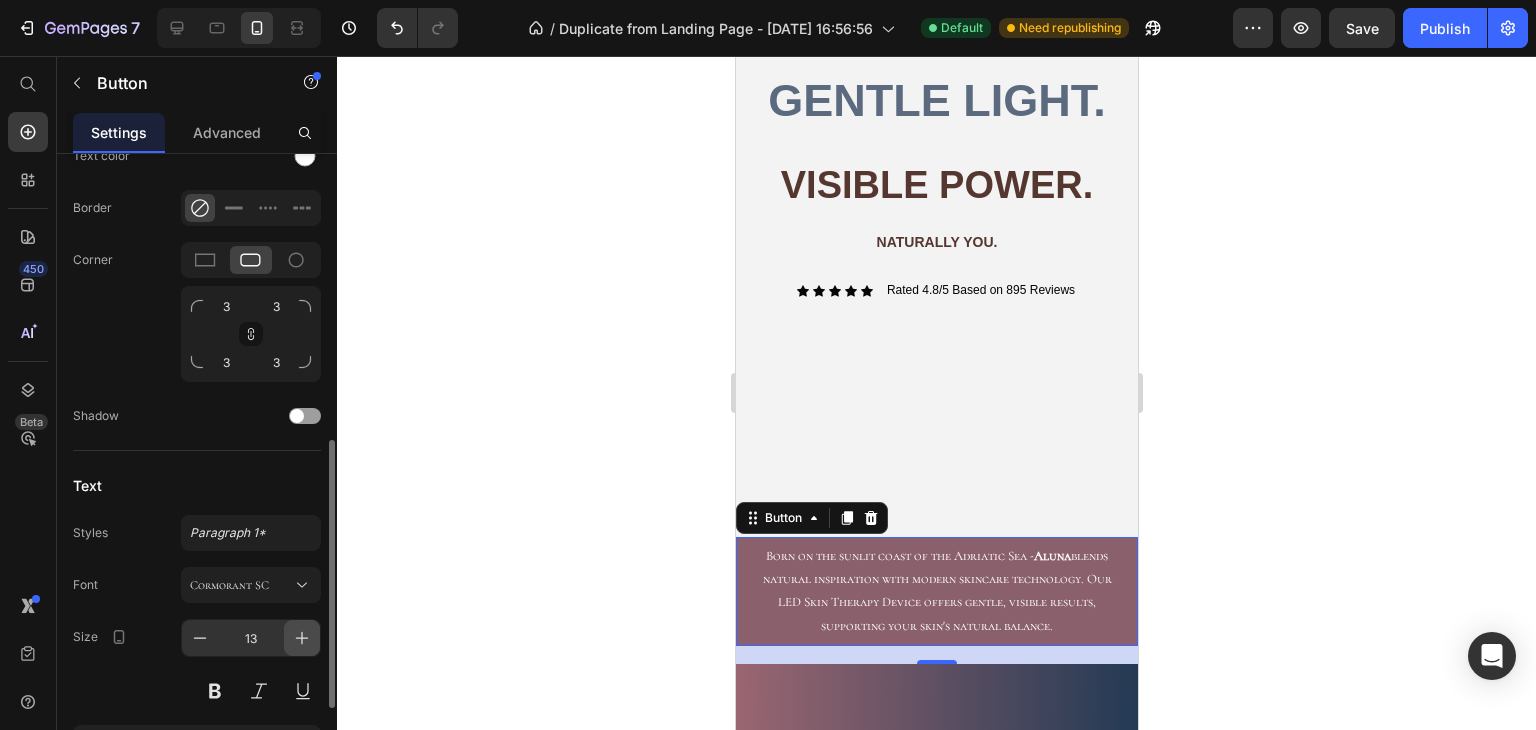 click 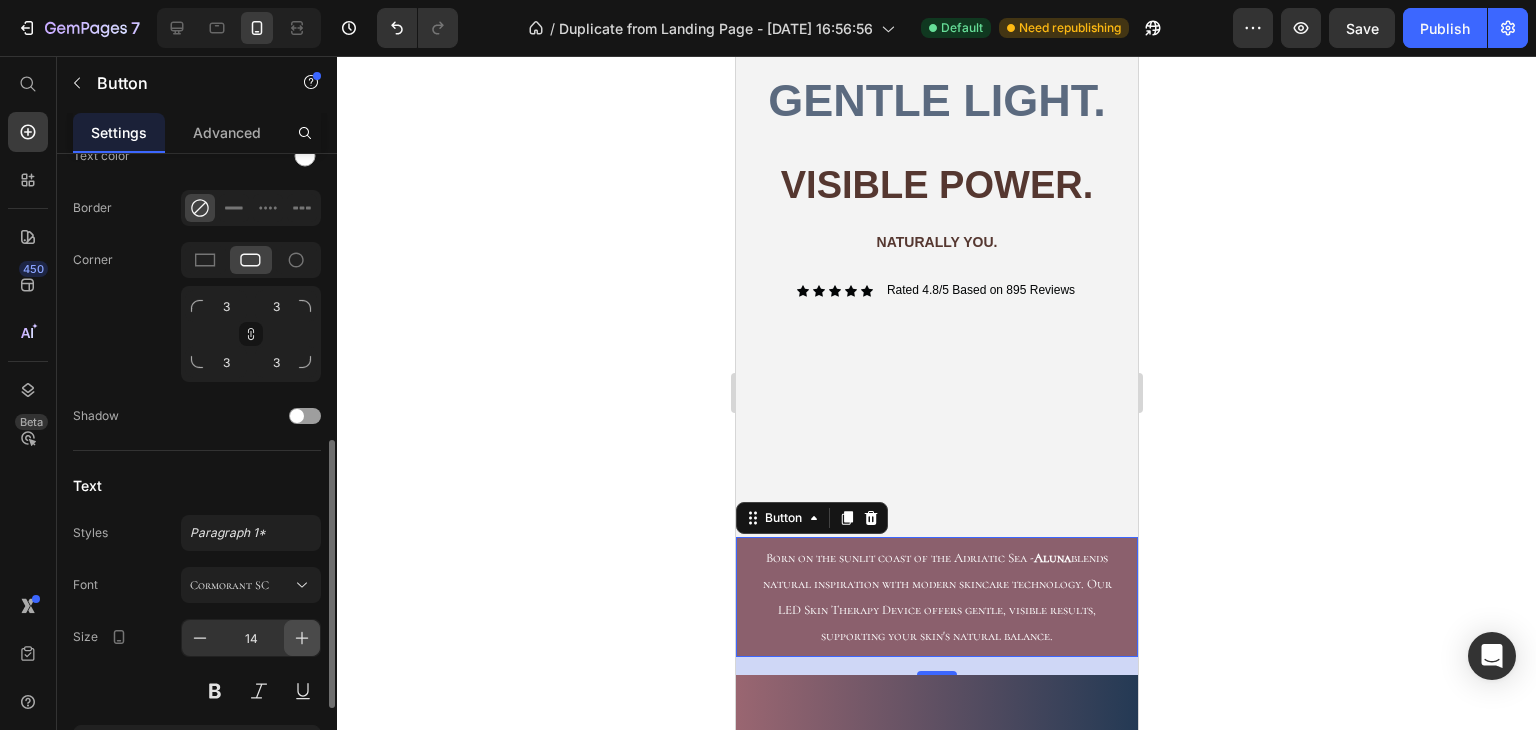 click 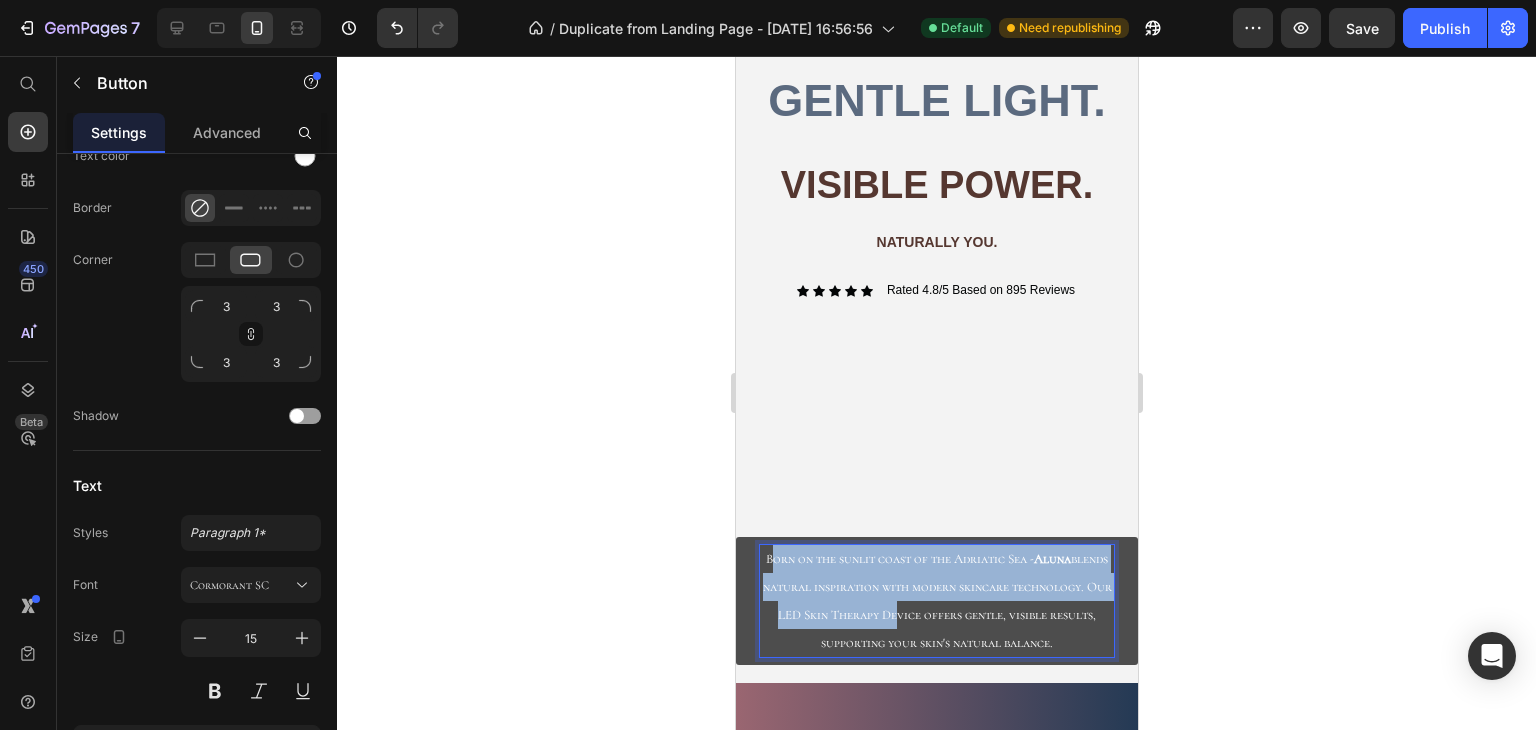drag, startPoint x: 778, startPoint y: 550, endPoint x: 982, endPoint y: 618, distance: 215.03488 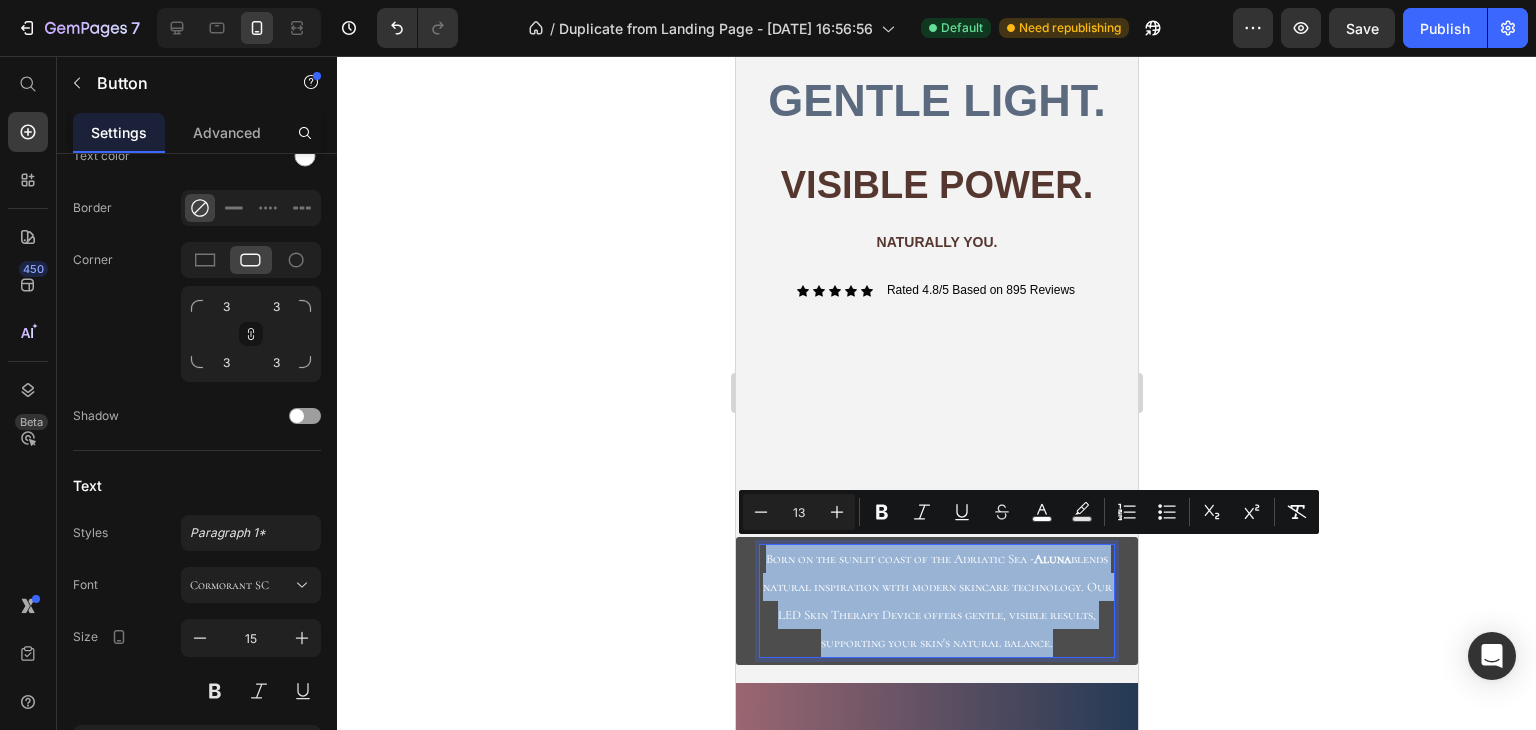 drag, startPoint x: 1093, startPoint y: 637, endPoint x: 745, endPoint y: 552, distance: 358.23038 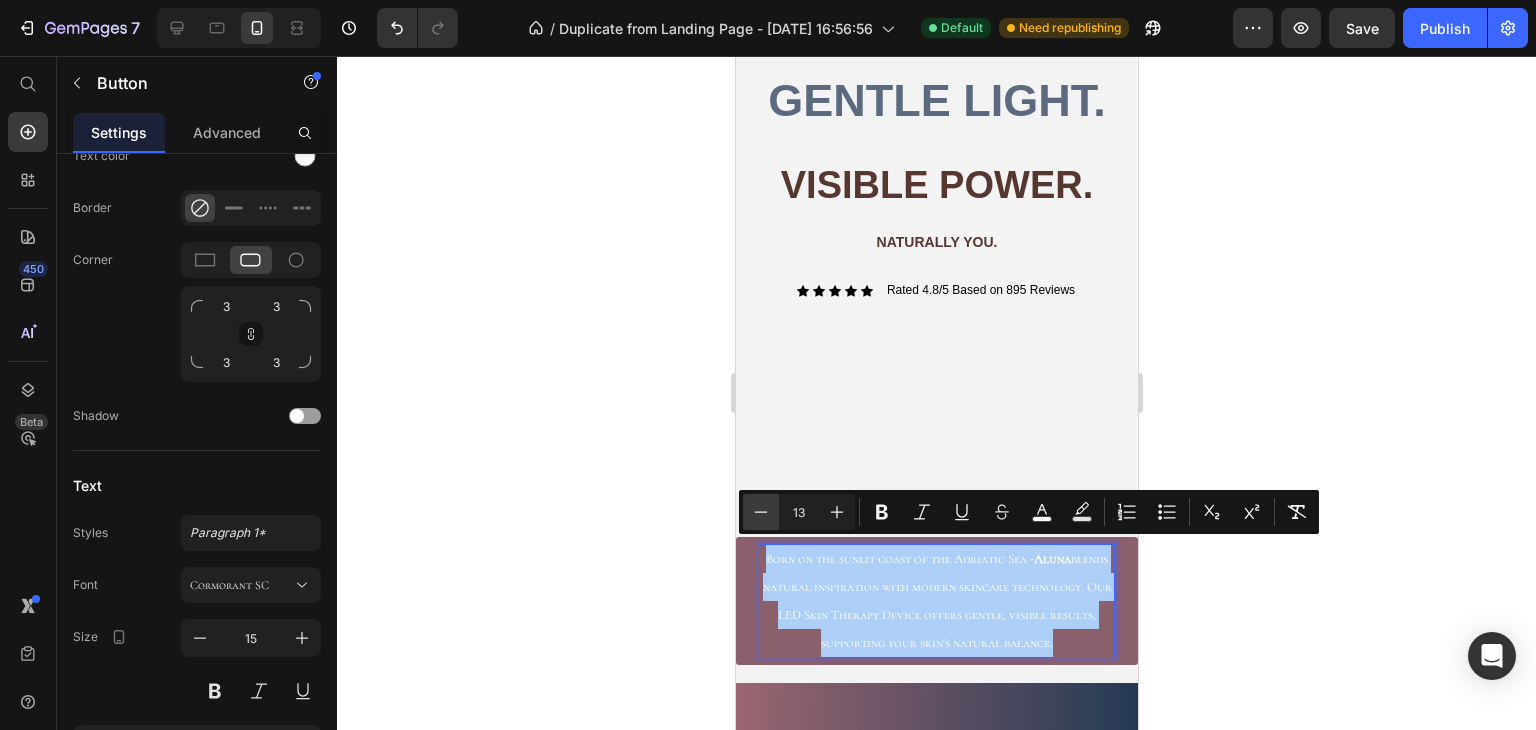 click 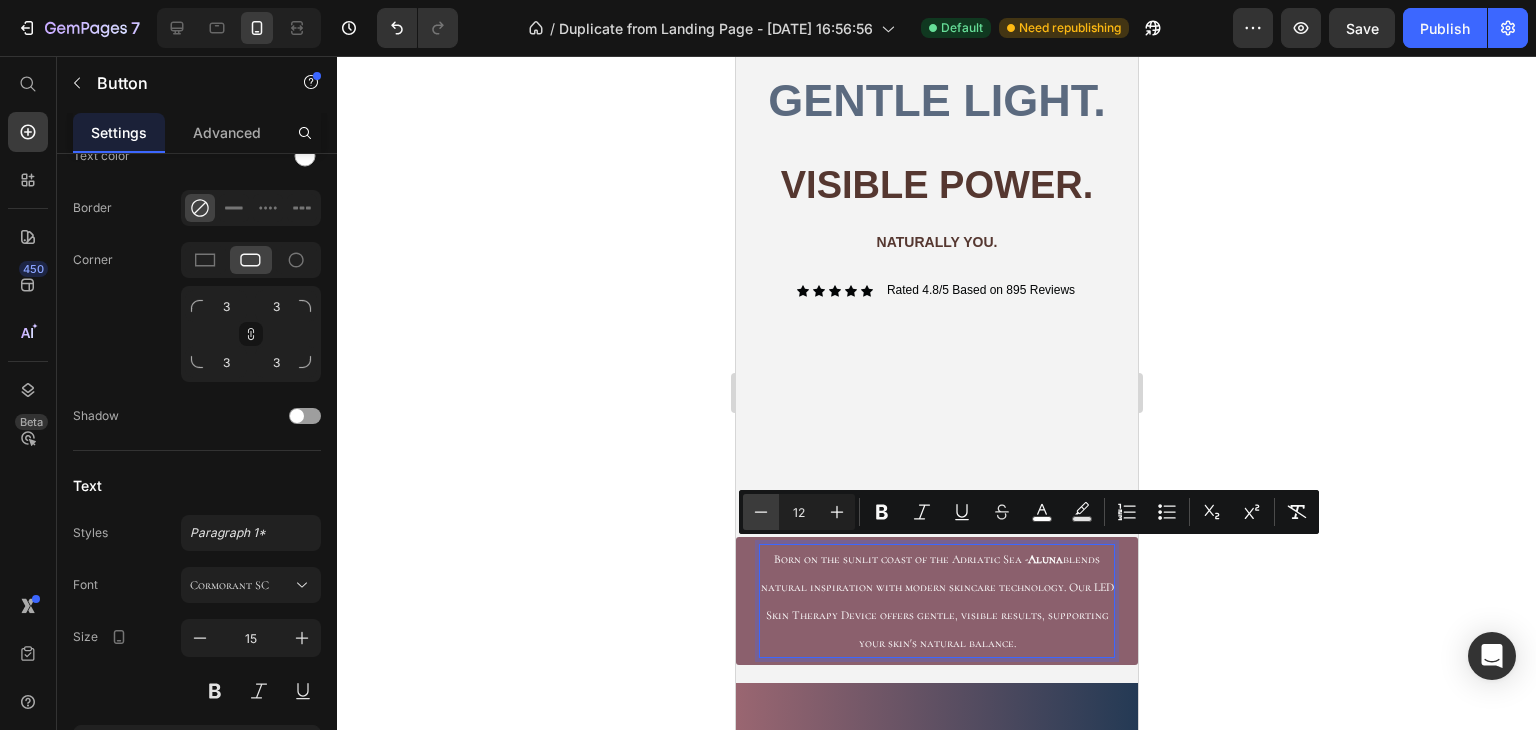 click 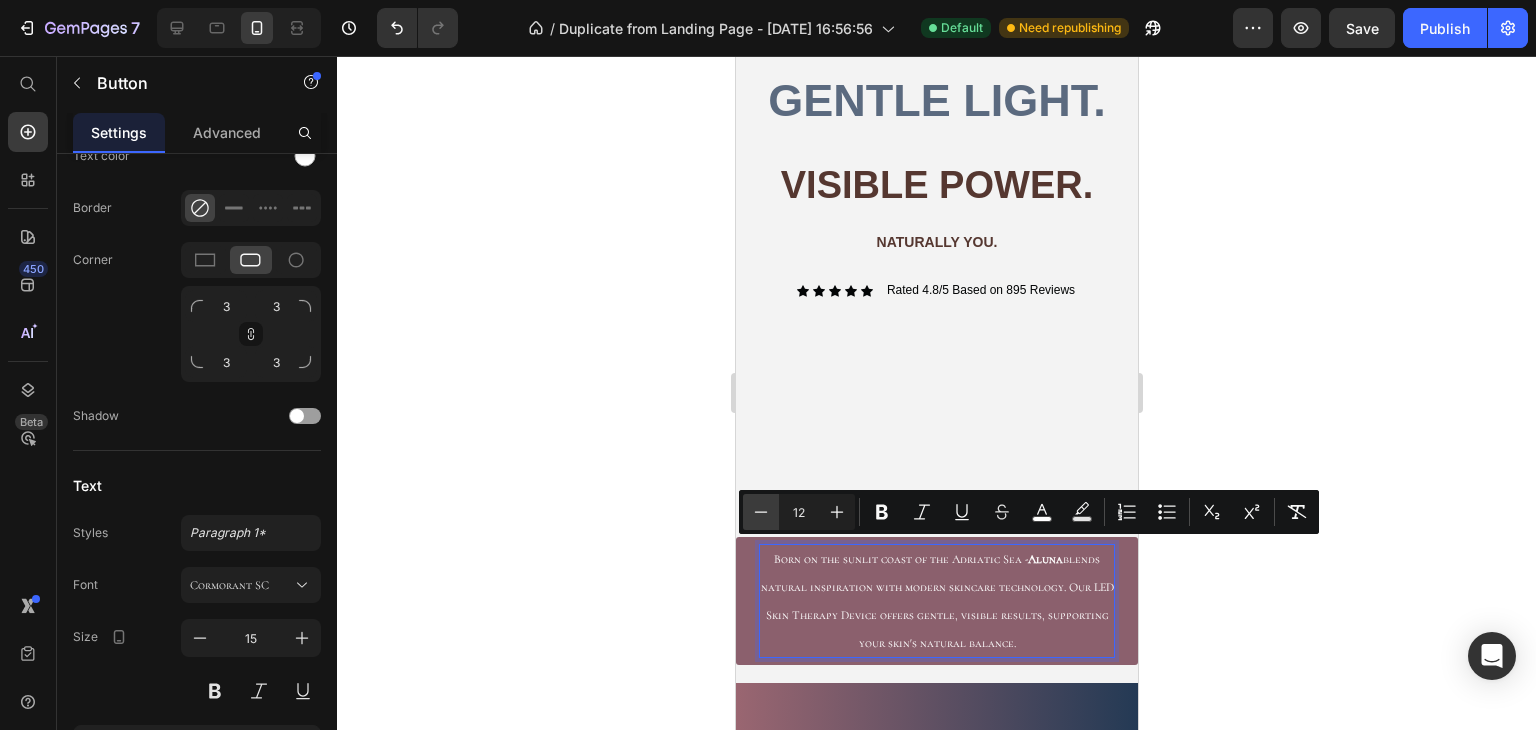 type on "11" 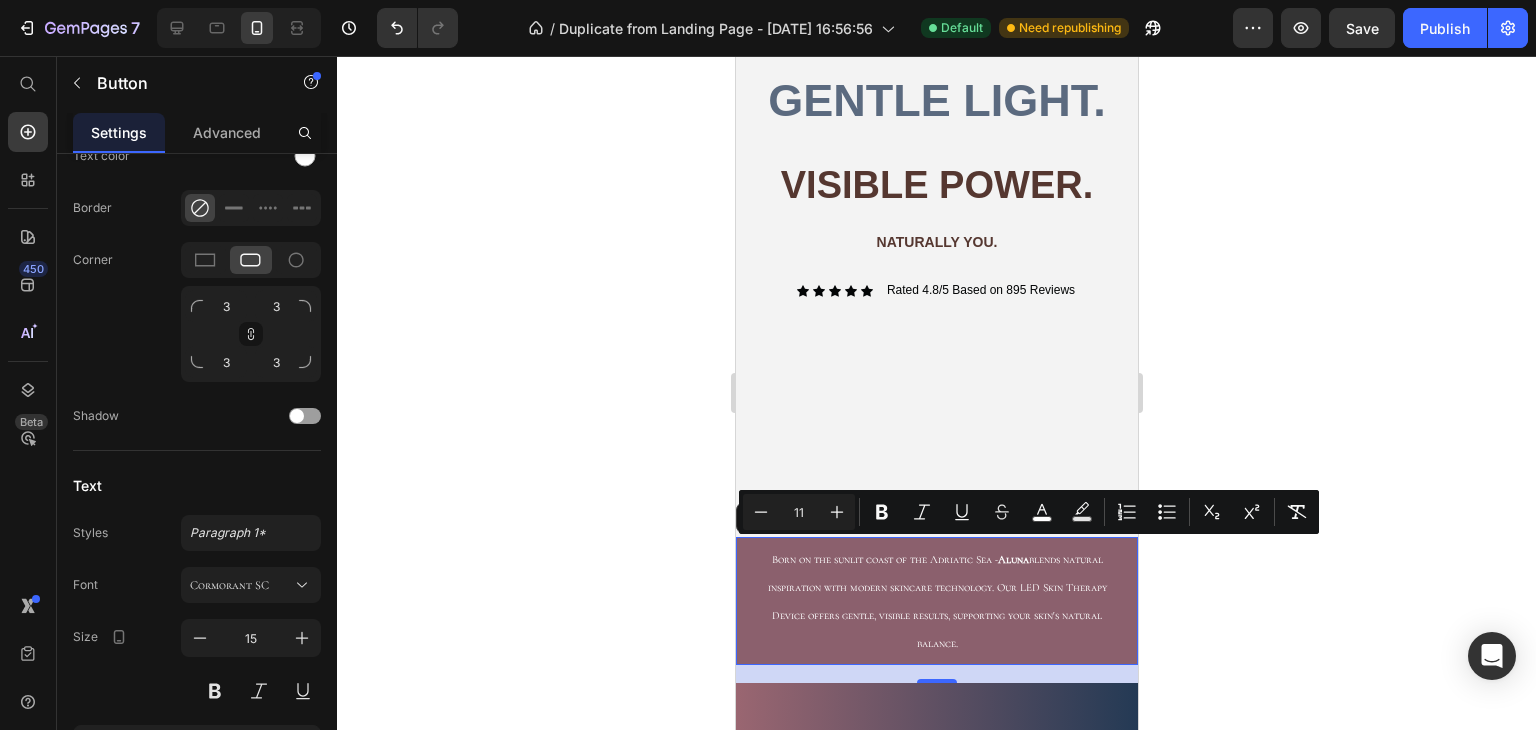 click 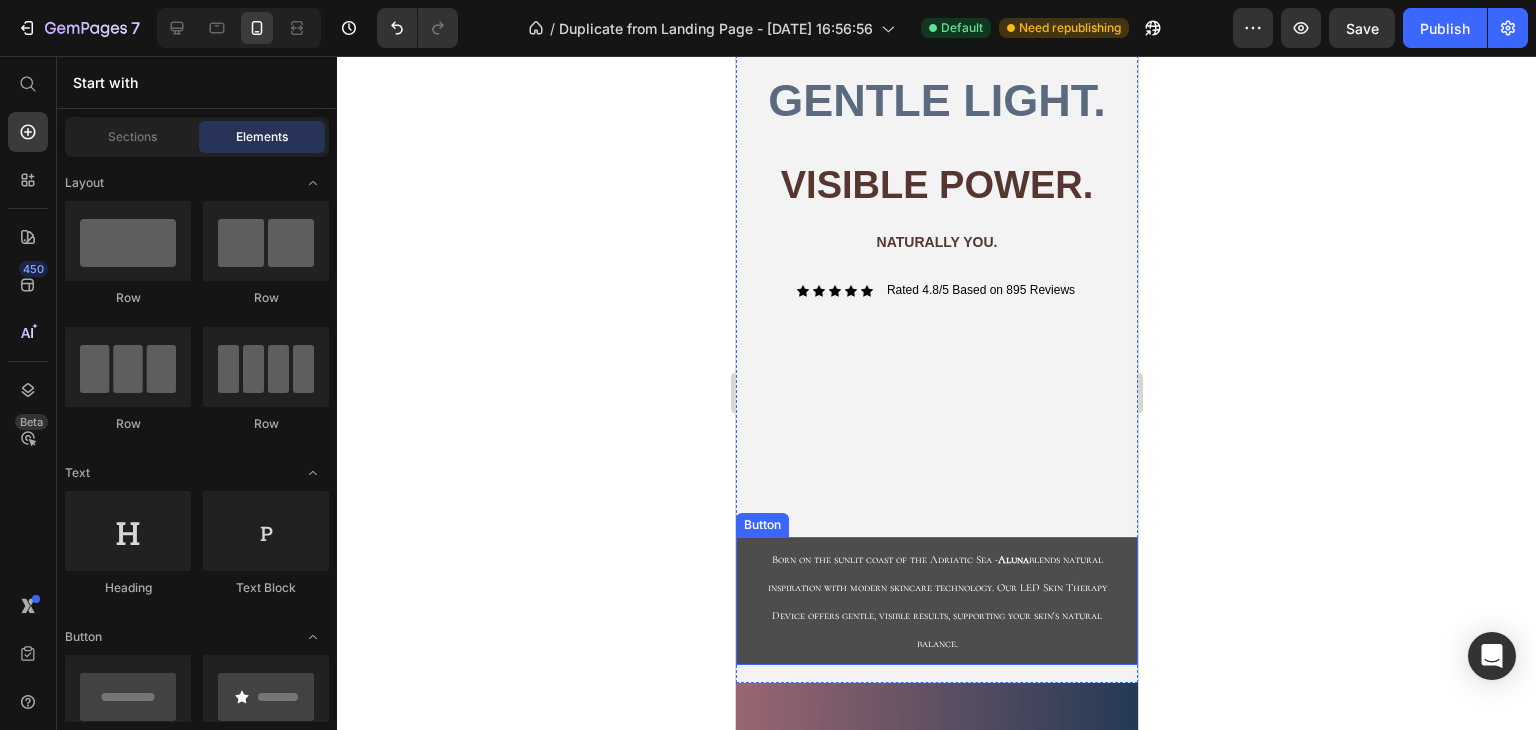 click on "Born on the sunlit coast of the Adriatic Sea -  Aluna  blends natural inspiration with modern skincare technology. Our LED Skin Therapy Device offers gentle, visible results, supporting your skin's natural balance." at bounding box center [936, 601] 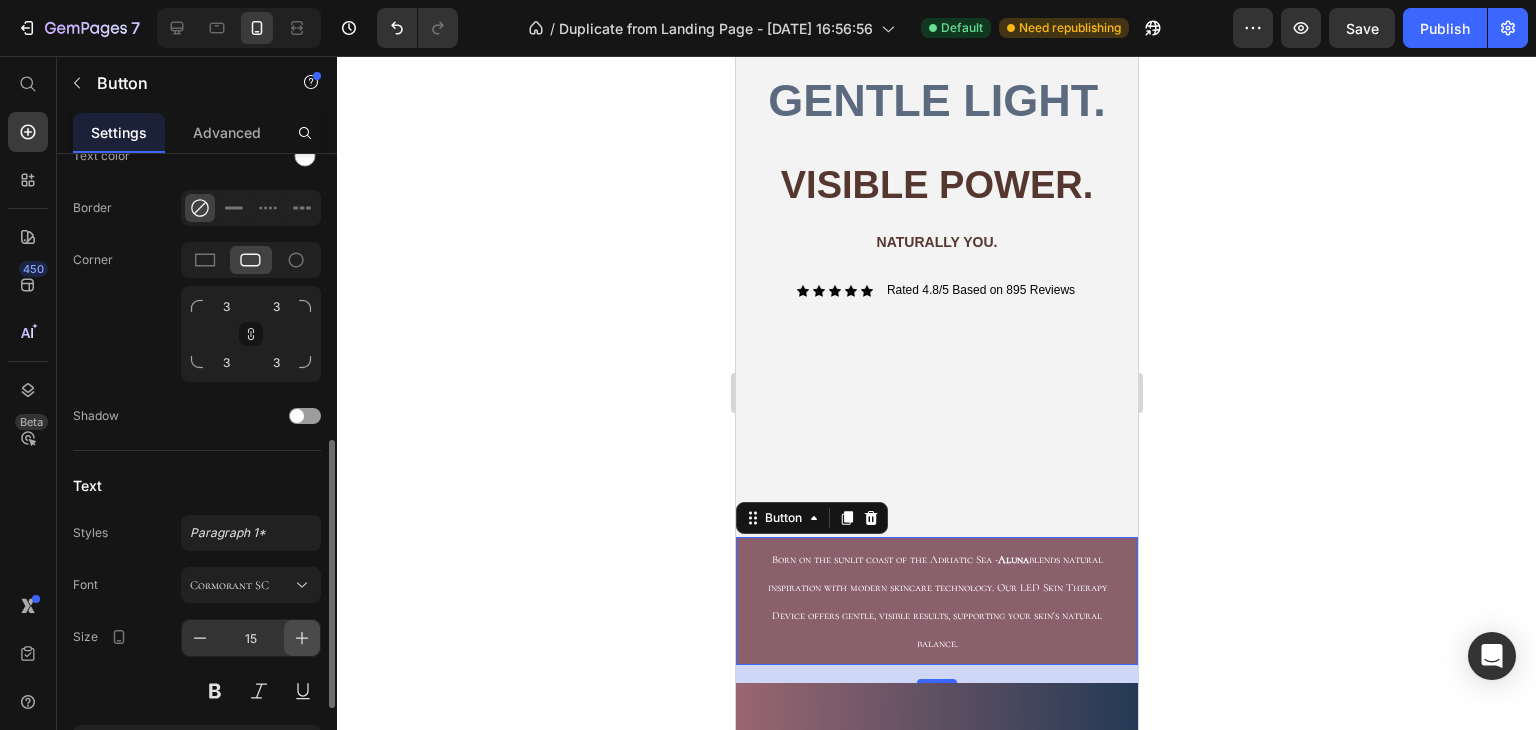click 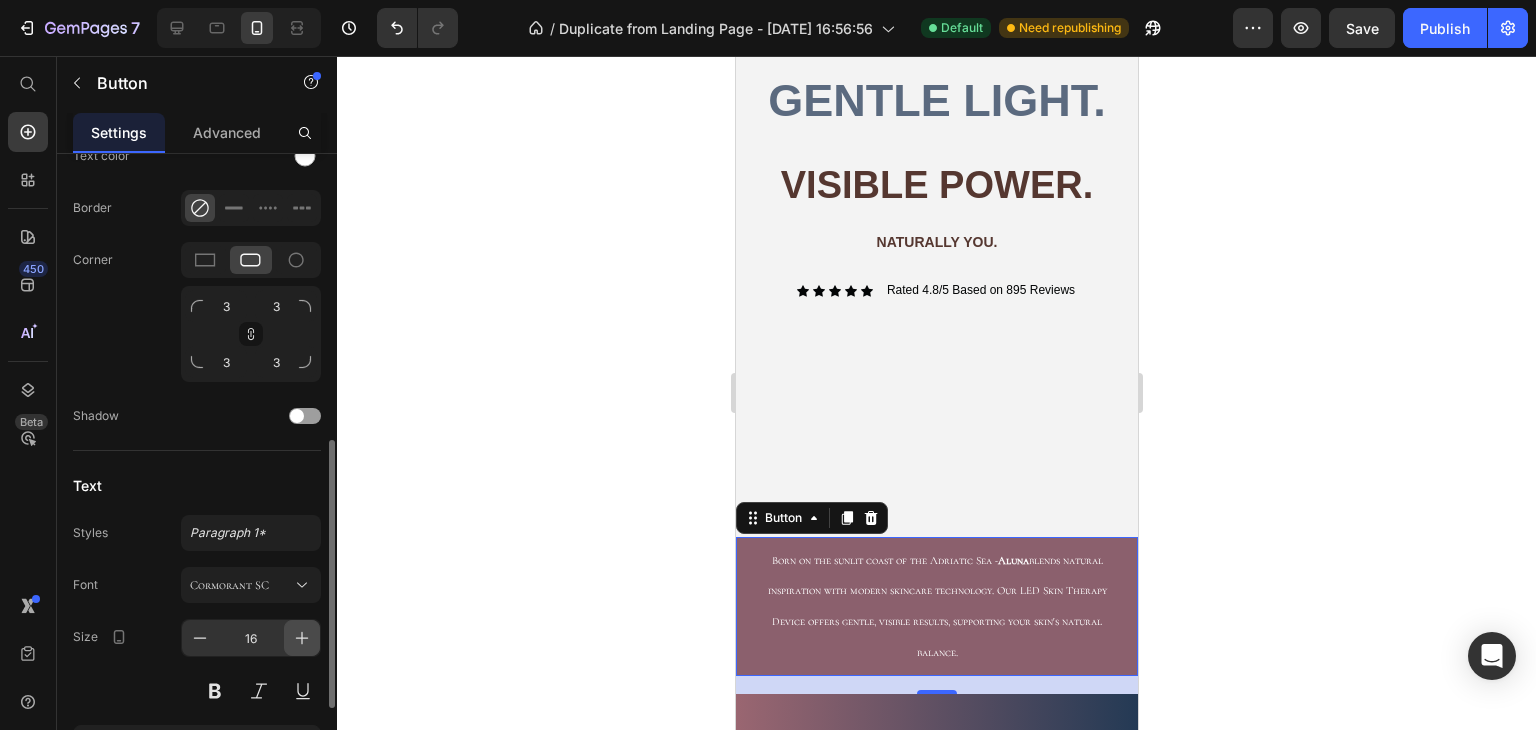 click 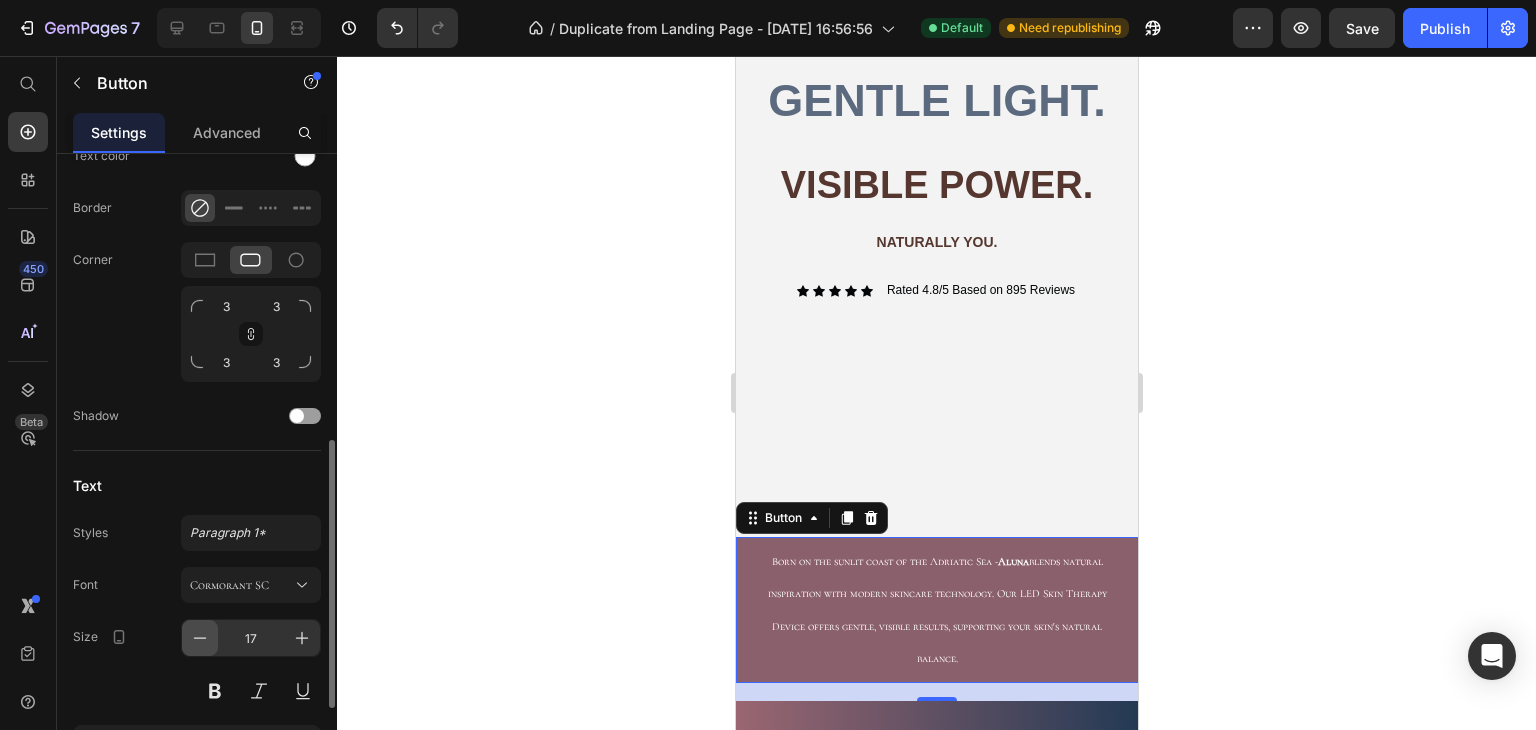 click at bounding box center [200, 638] 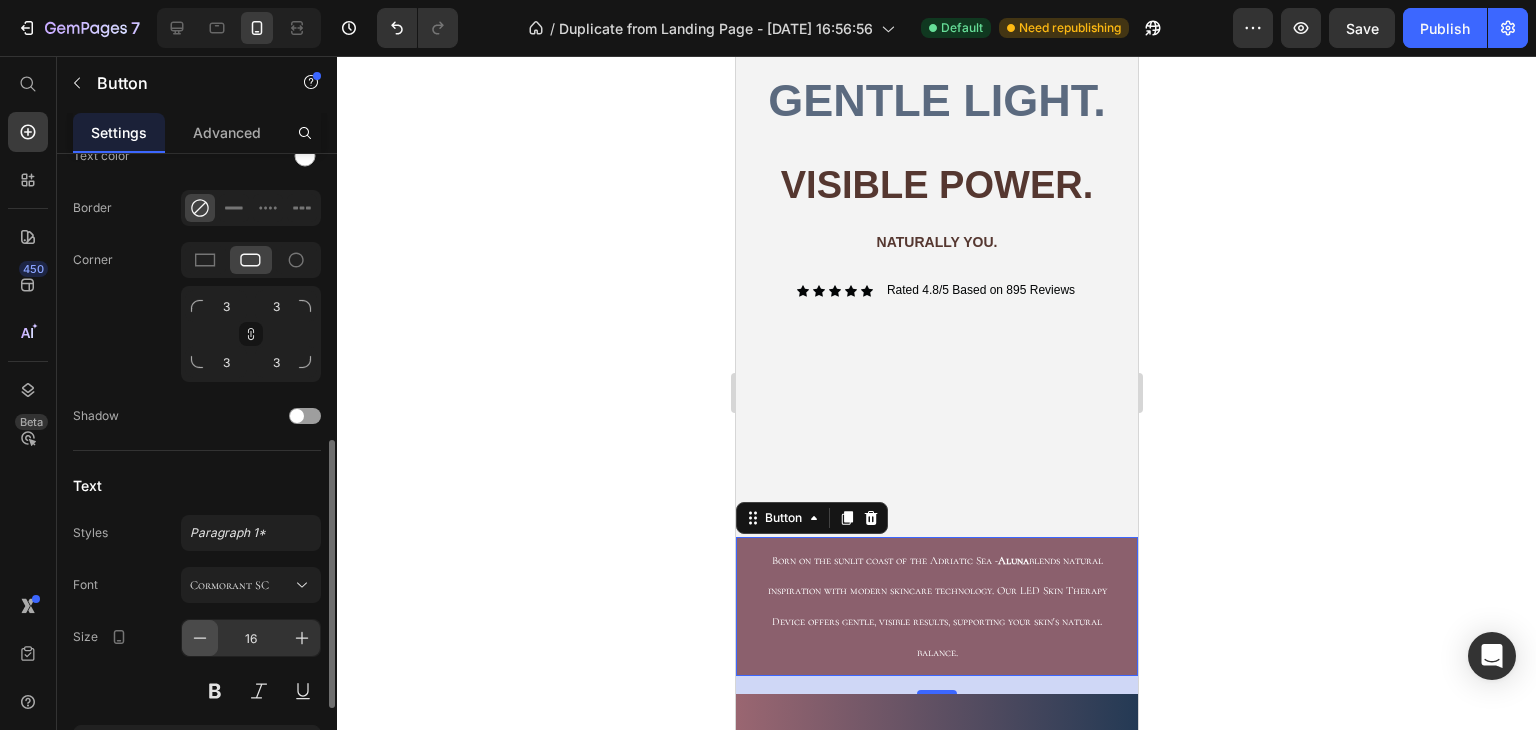click at bounding box center (200, 638) 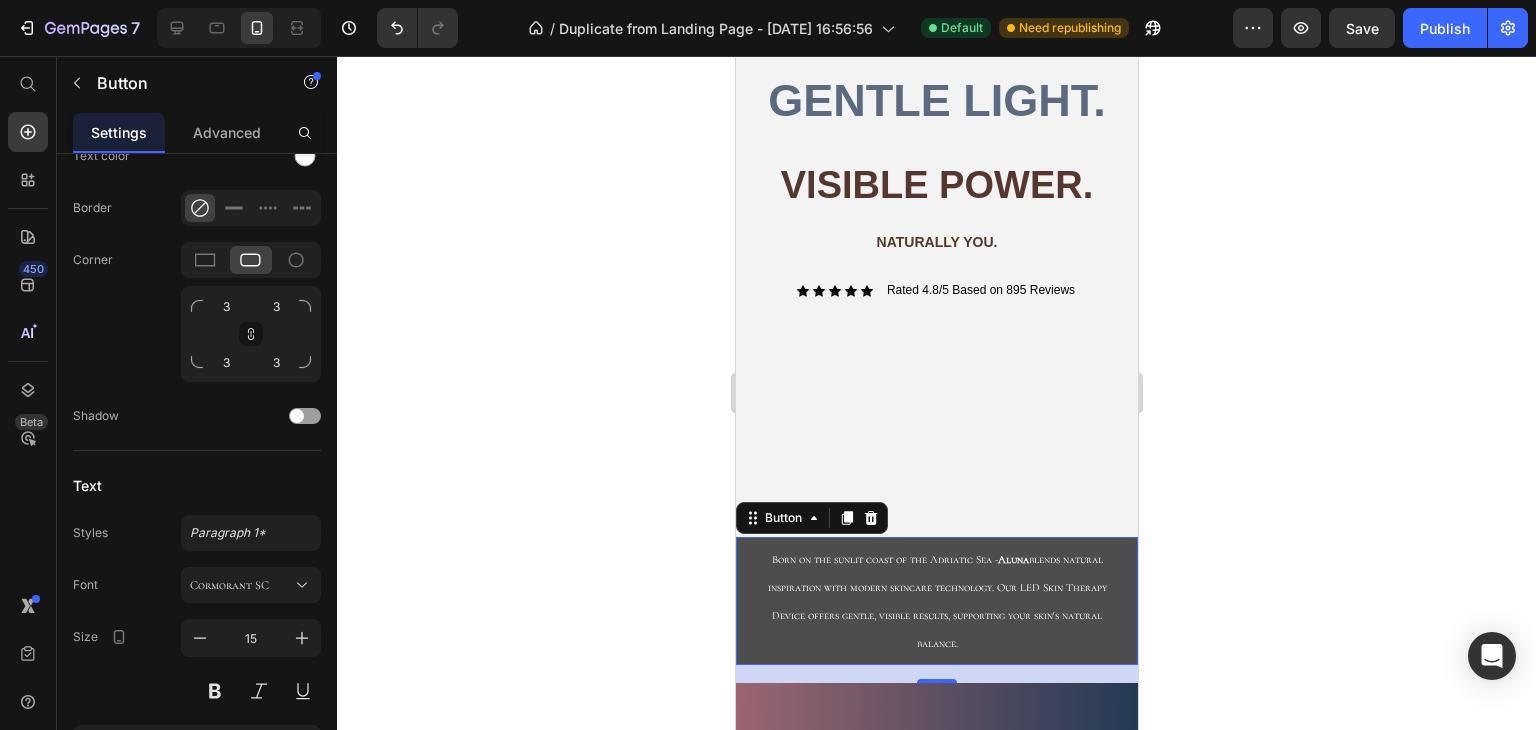 click on "Born on the sunlit coast of the Adriatic Sea -  Aluna  blends natural inspiration with modern skincare technology. Our LED Skin Therapy Device offers gentle, visible results, supporting your skin's natural balance." at bounding box center [936, 601] 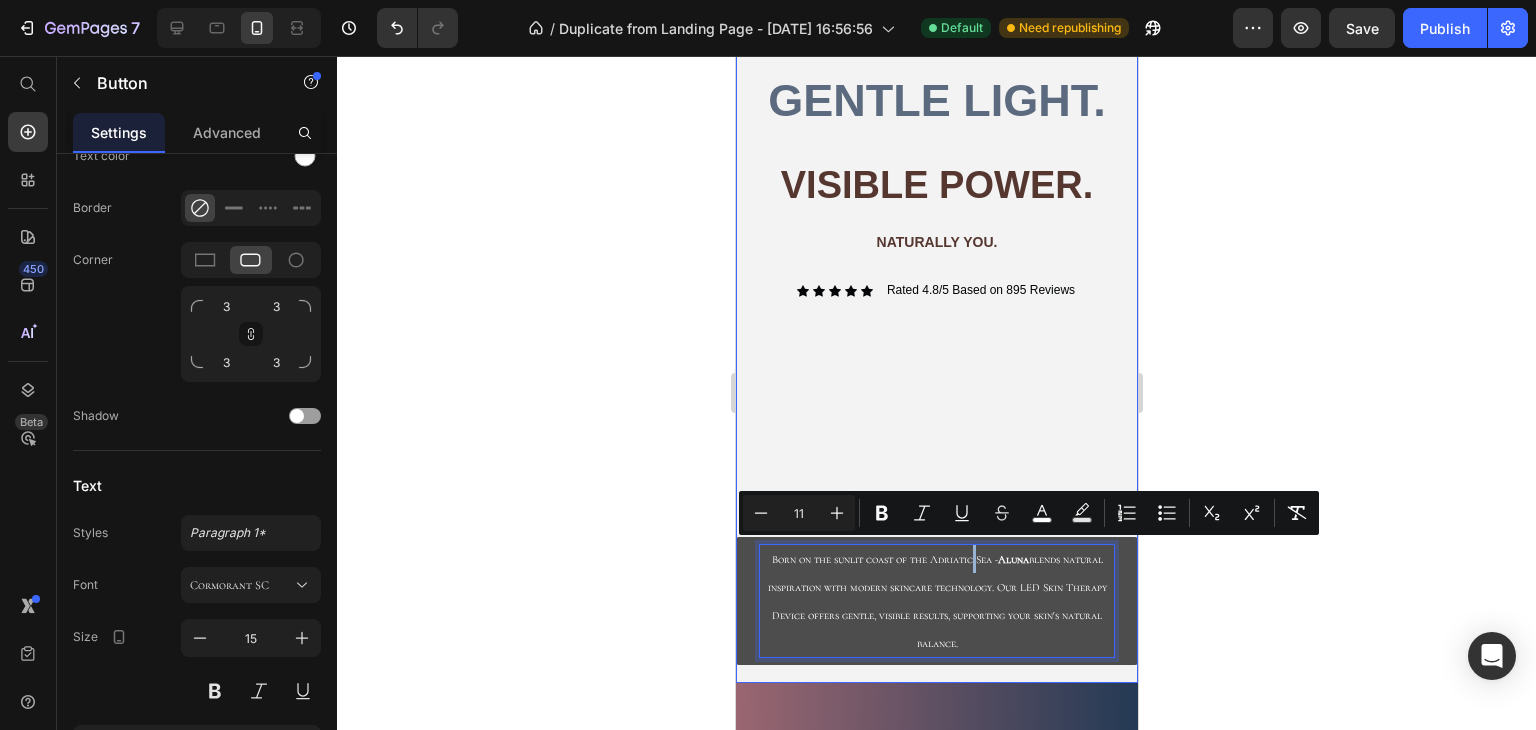 drag, startPoint x: 985, startPoint y: 537, endPoint x: 1715, endPoint y: 569, distance: 730.70105 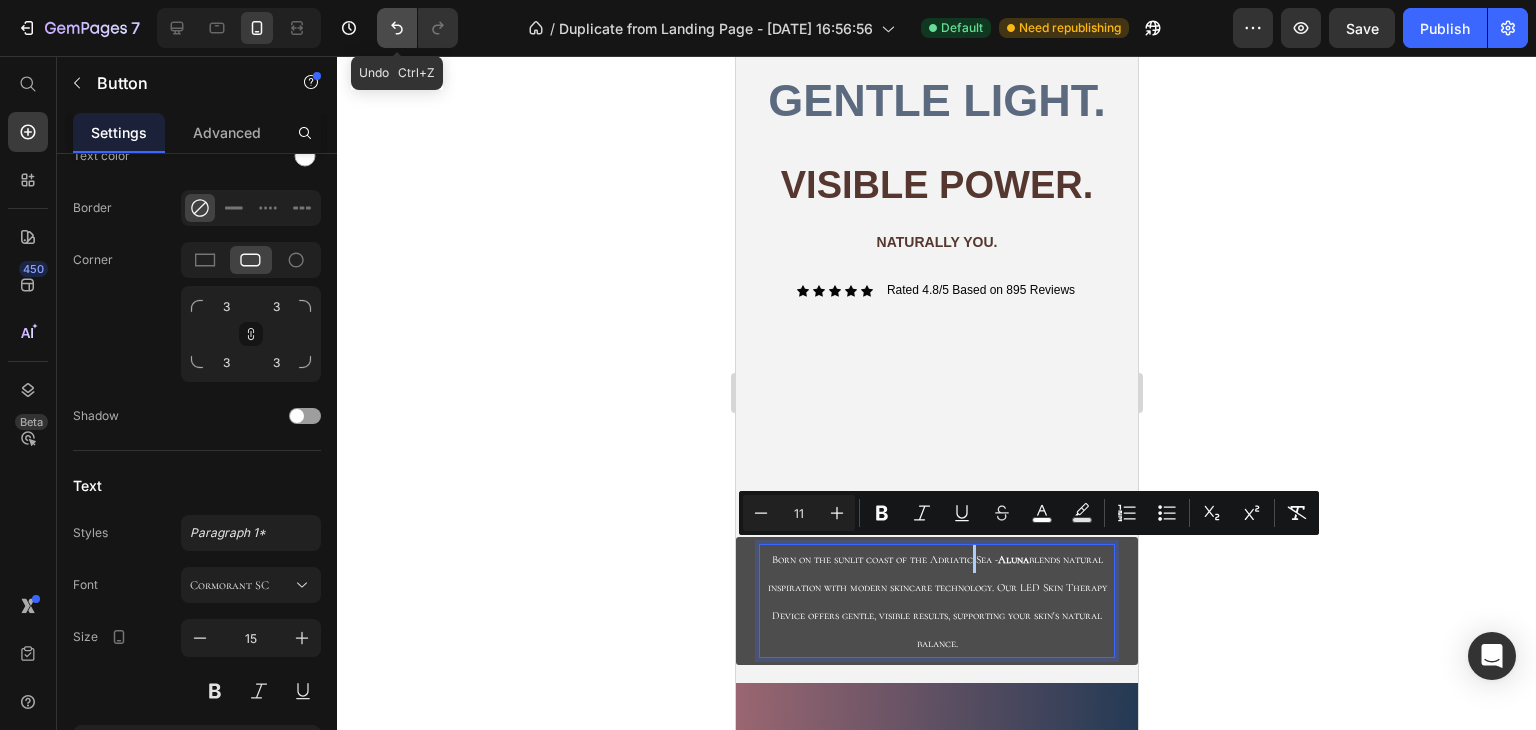 click 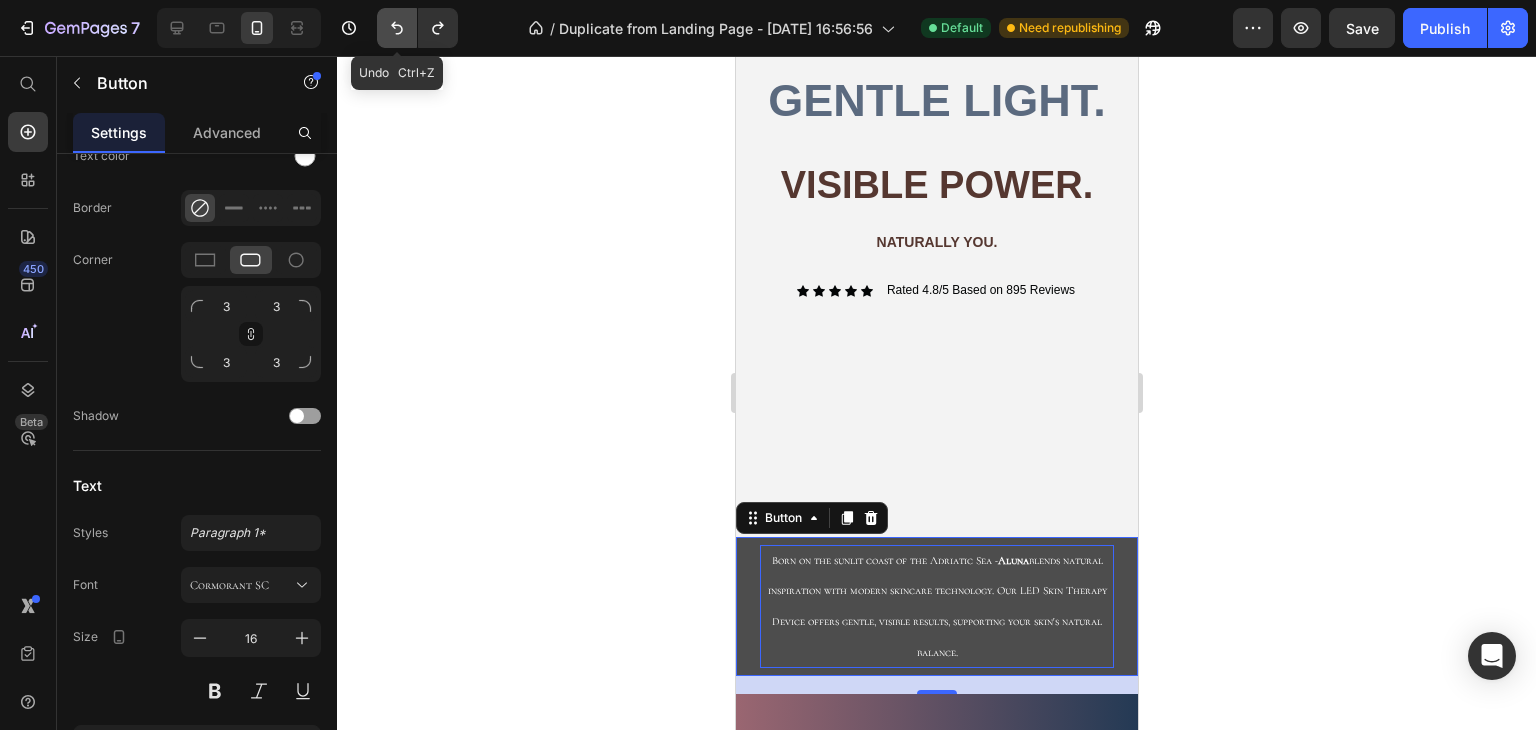 click 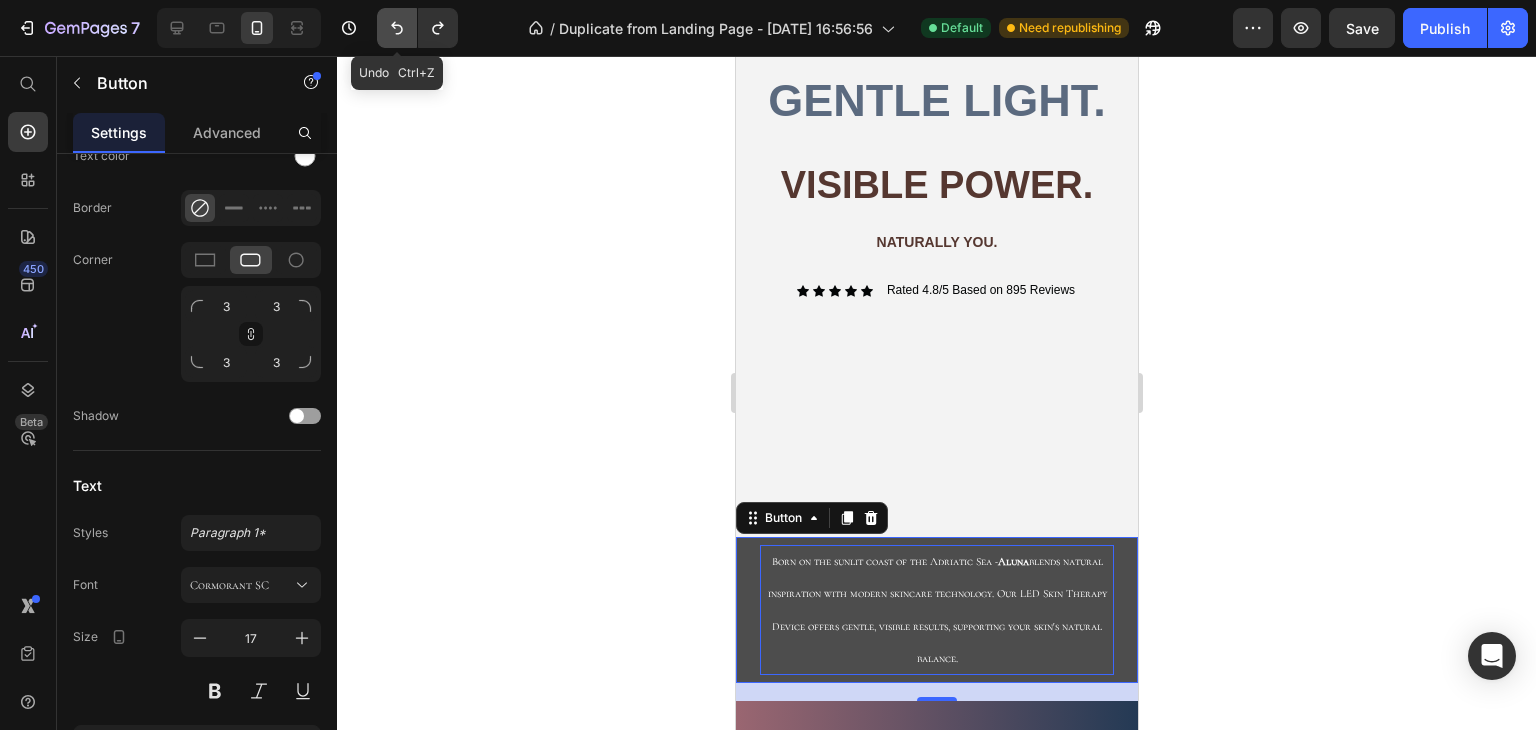 click 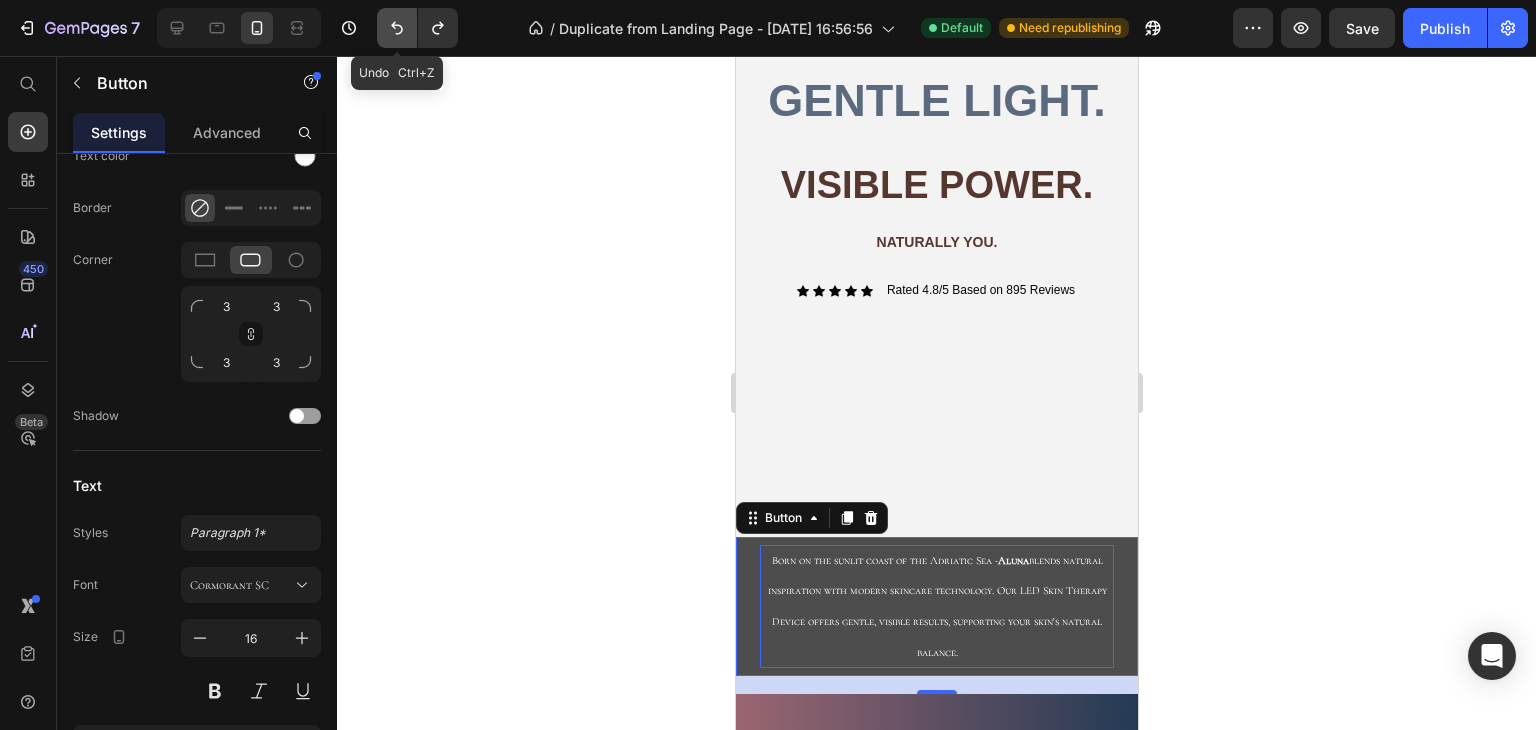 click 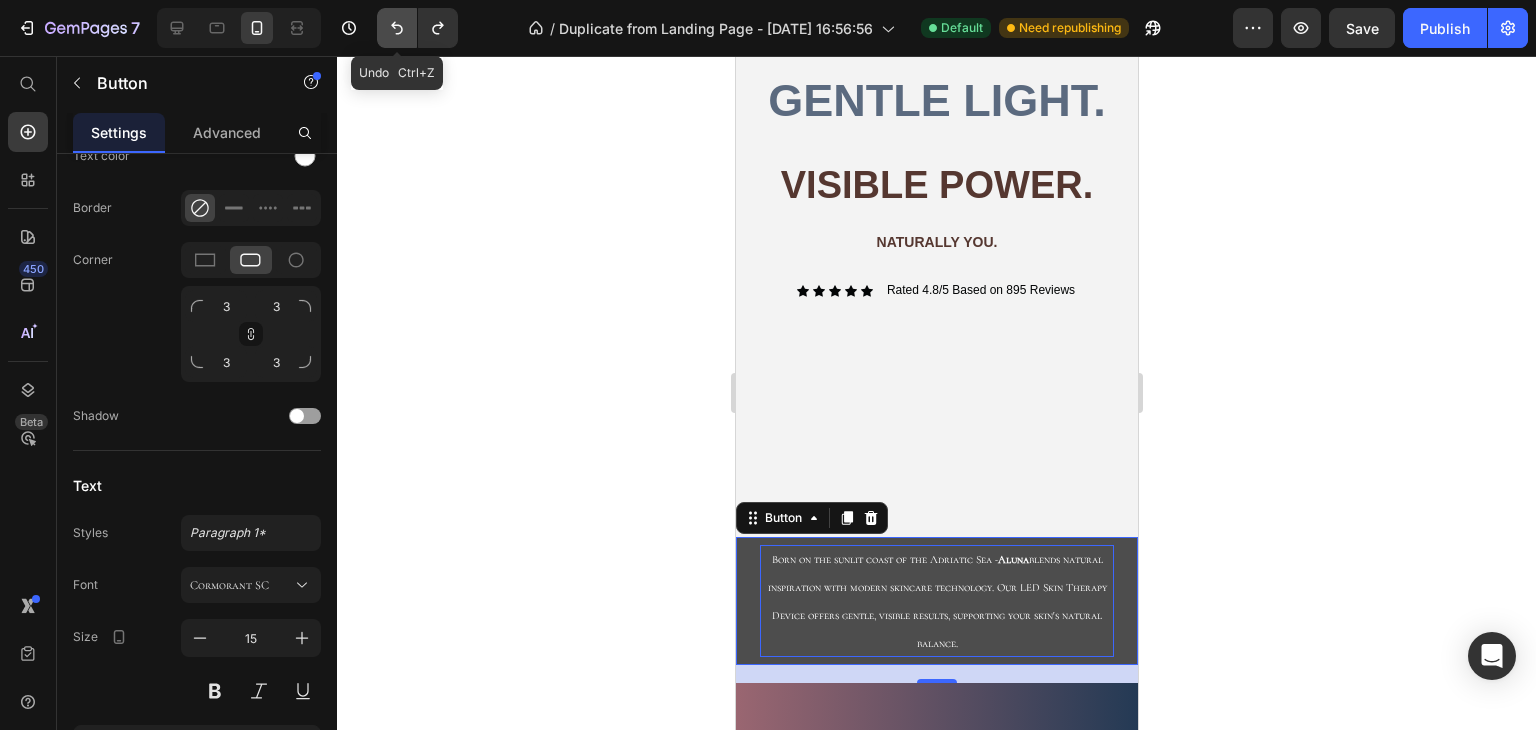 click 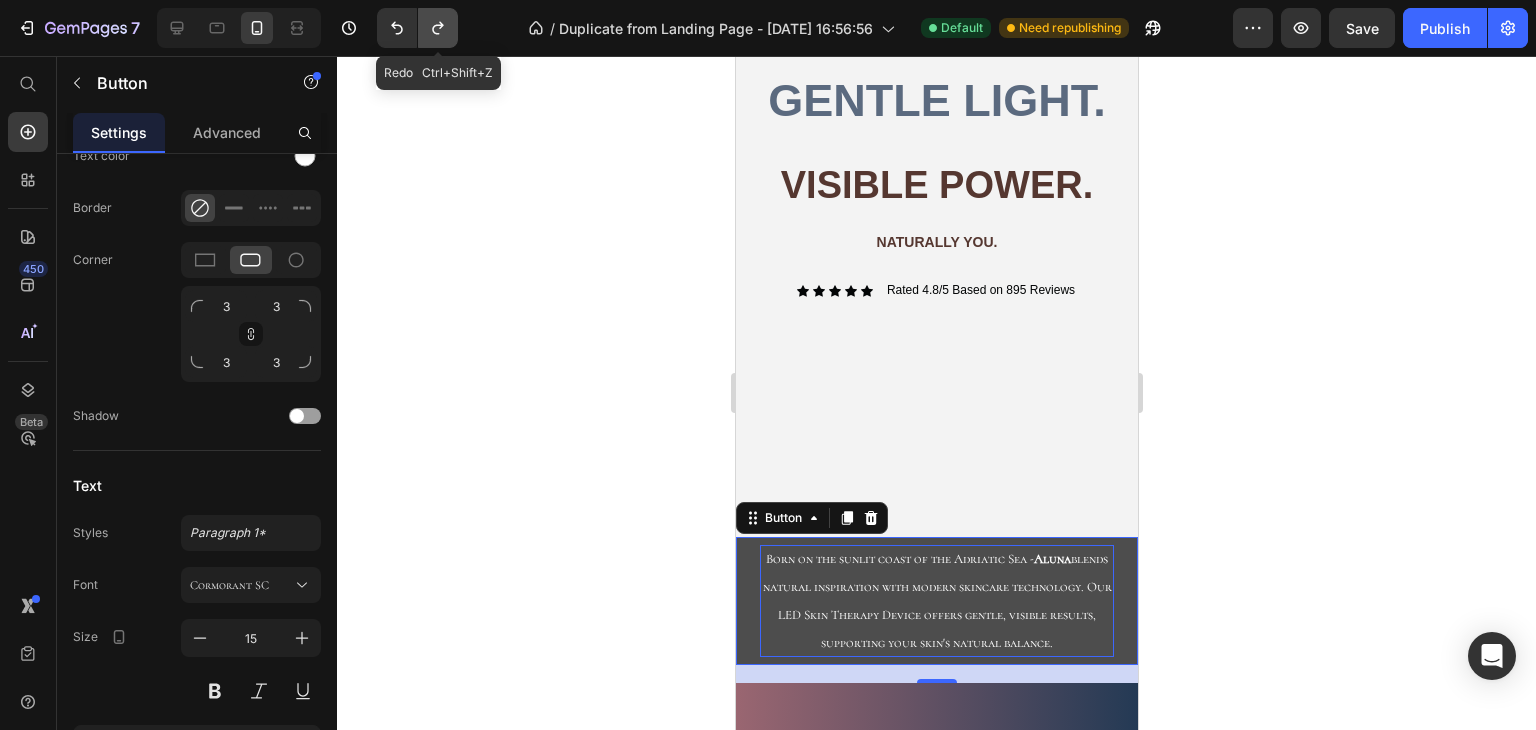 click 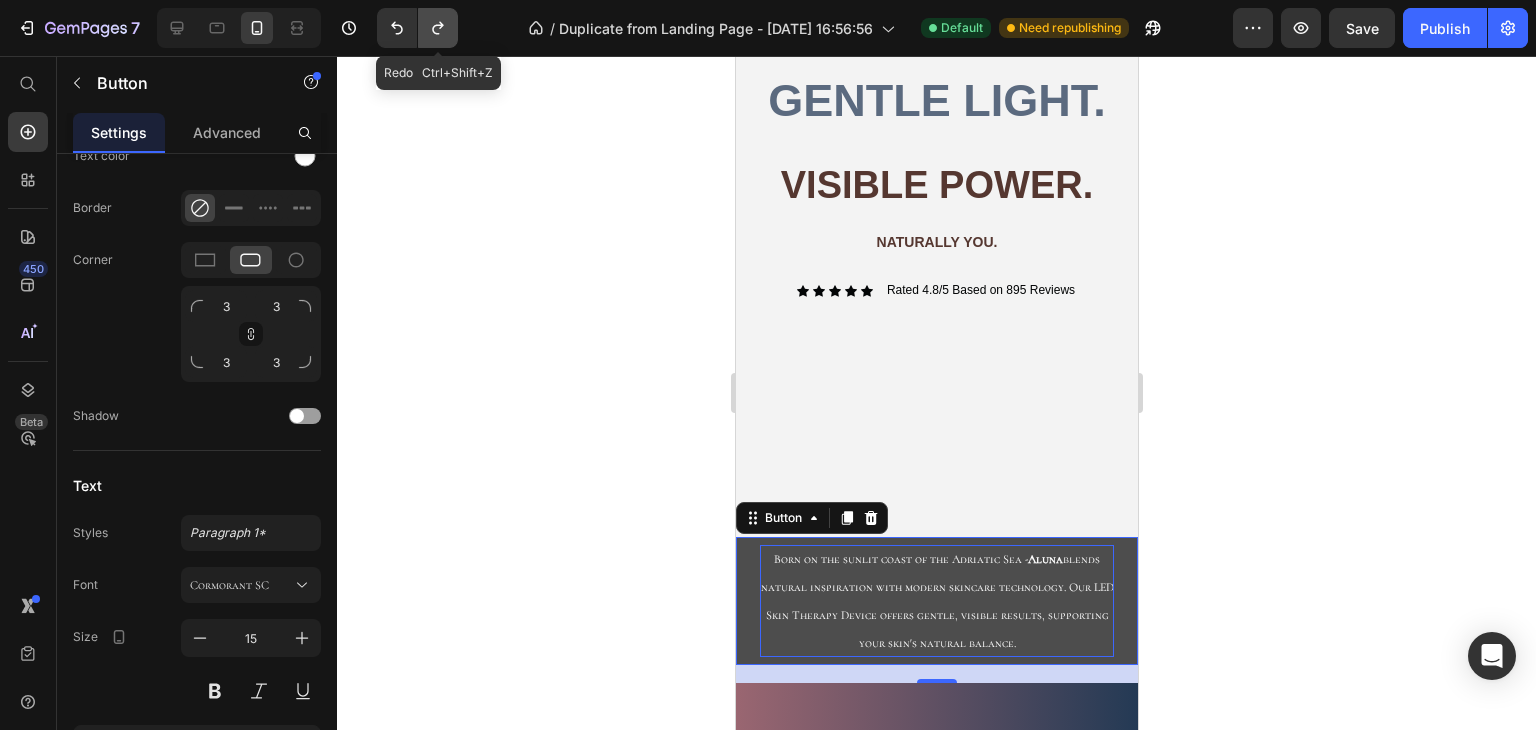 click 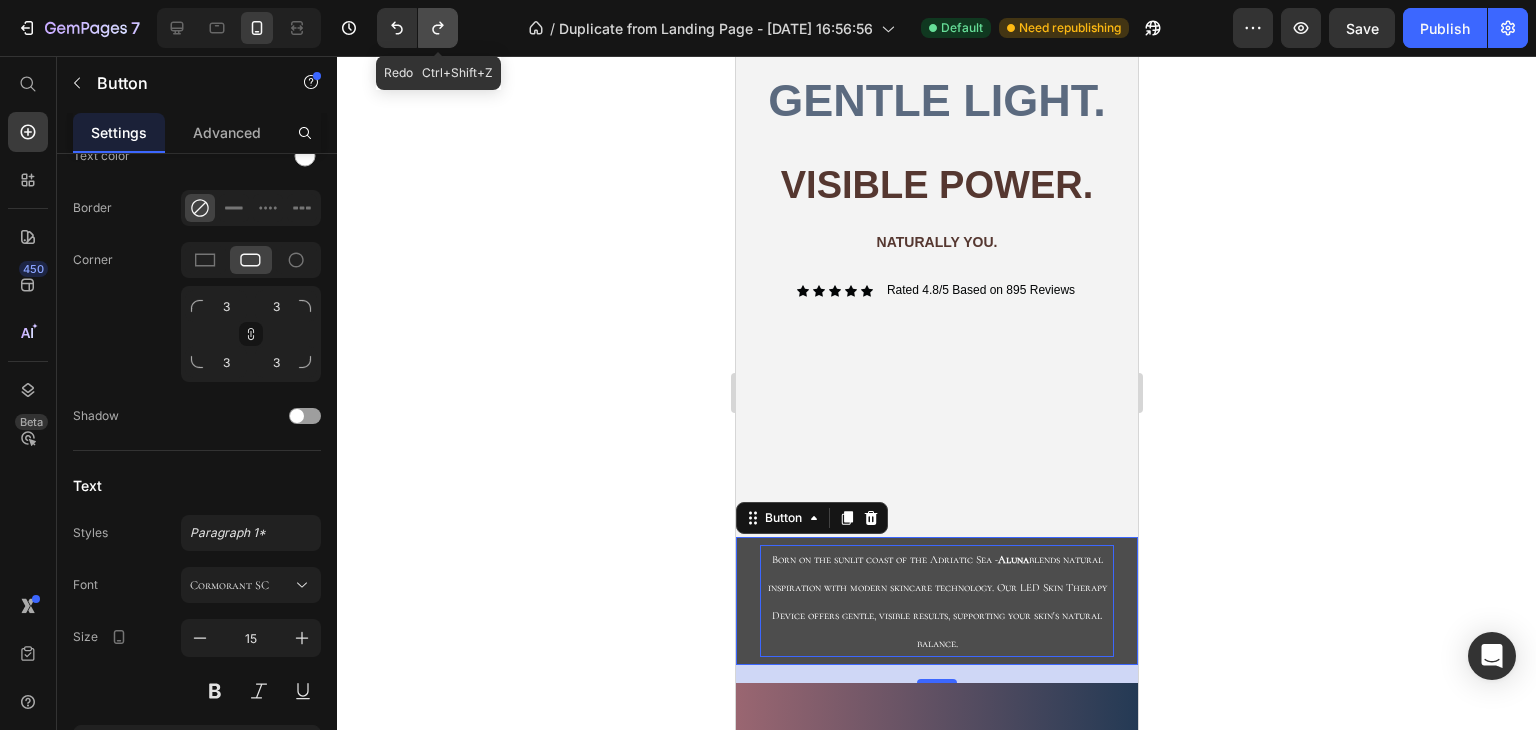 click 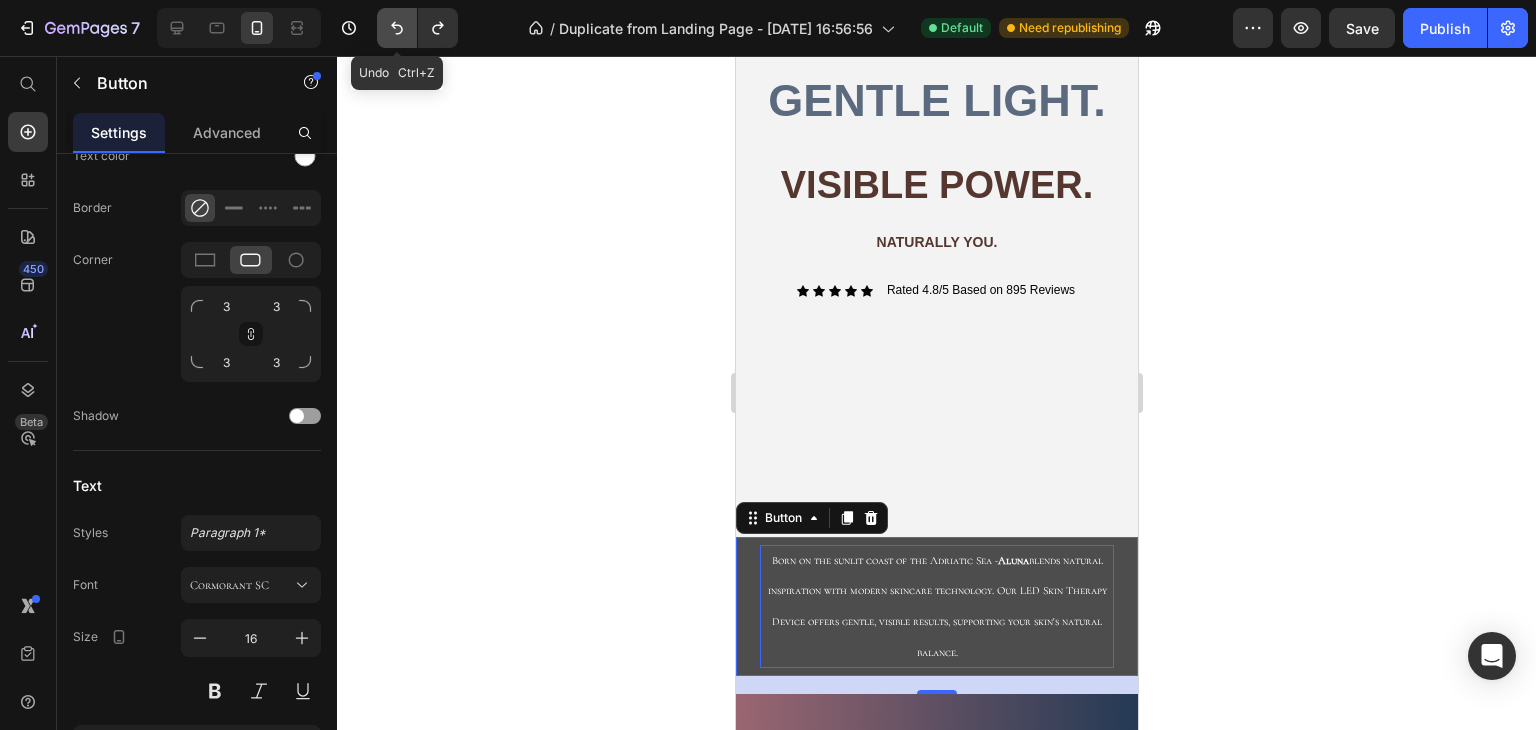 click 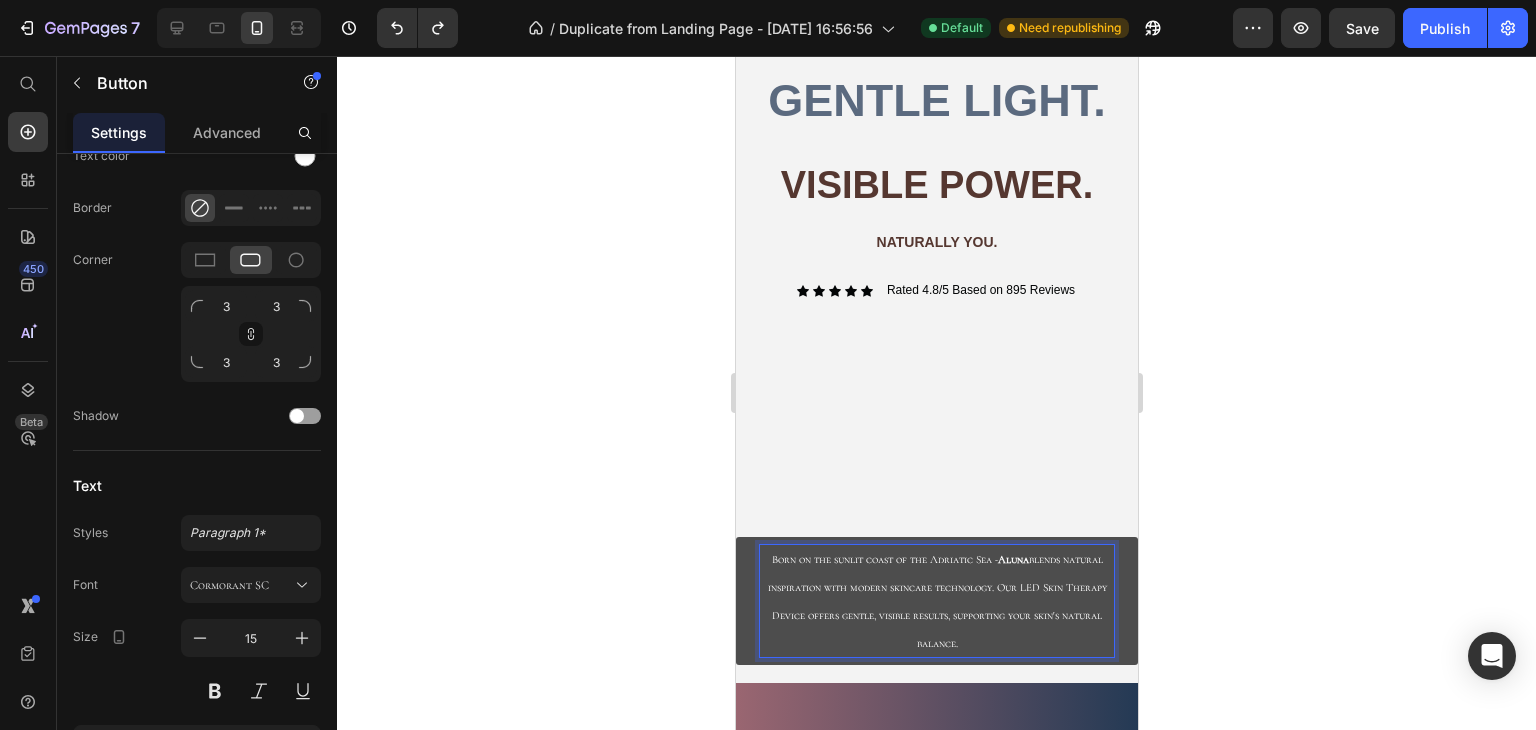 click on "Born on the sunlit coast of the Adriatic Sea -  Aluna  blends natural inspiration with modern skincare technology. Our LED Skin Therapy Device offers gentle, visible results, supporting your skin's natural balance." at bounding box center (936, 601) 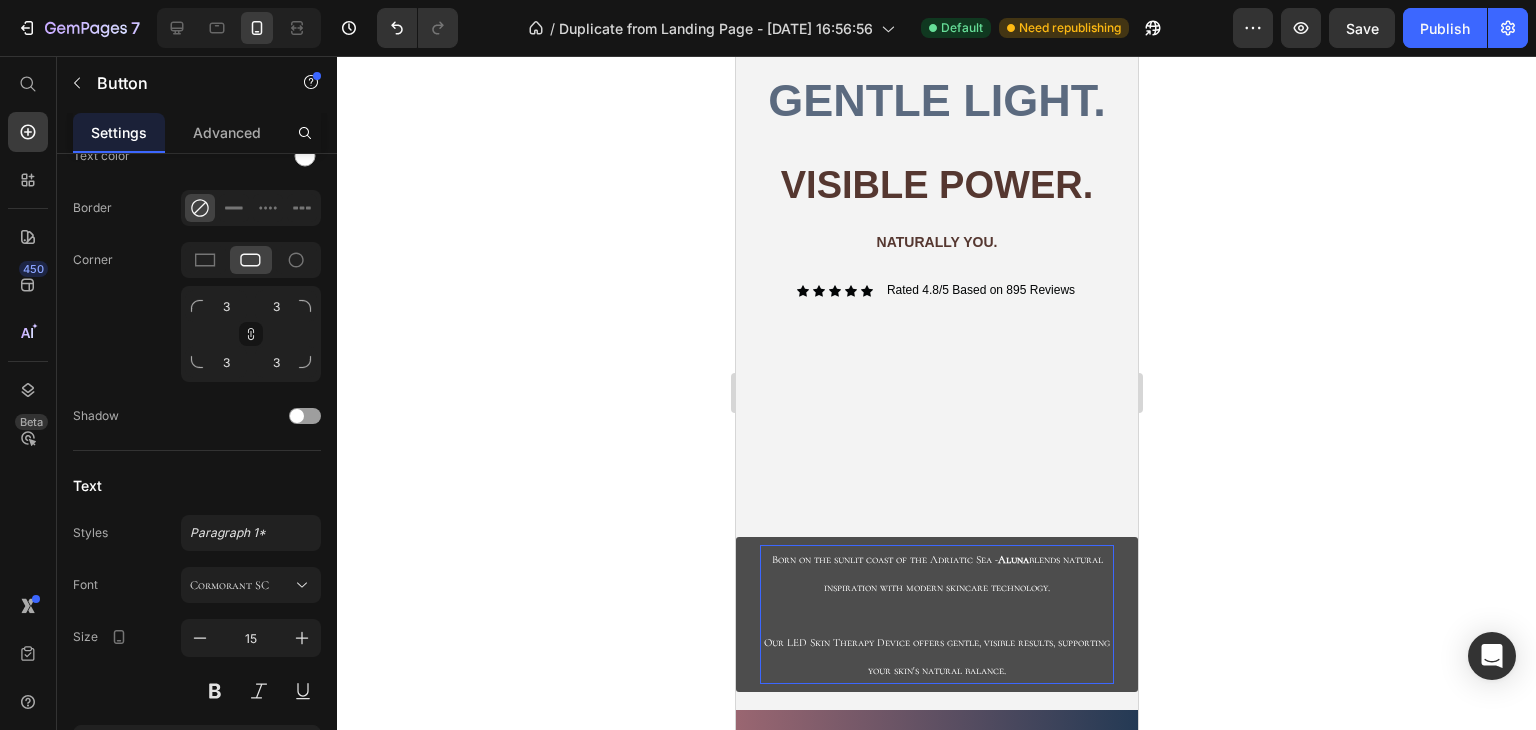 click 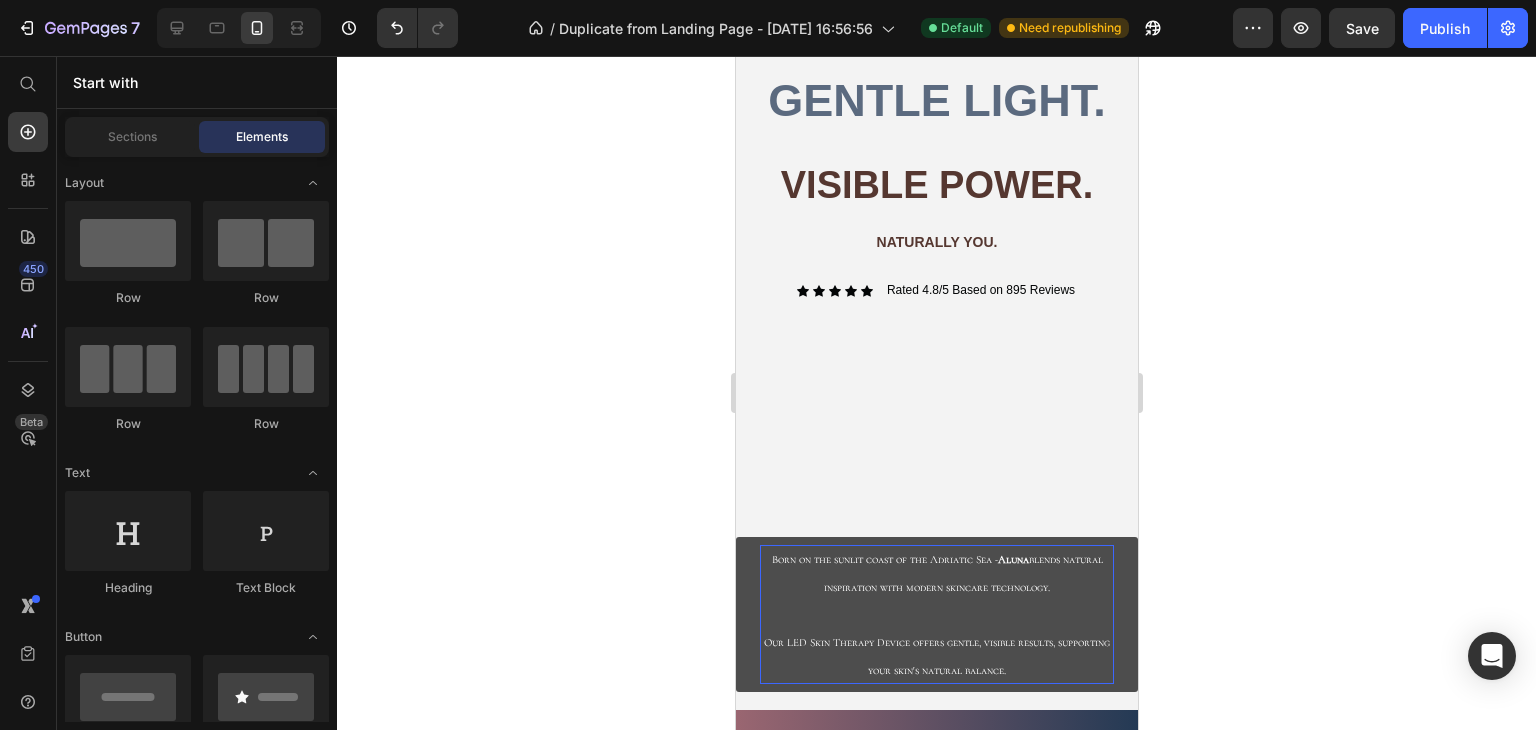 scroll, scrollTop: 645, scrollLeft: 0, axis: vertical 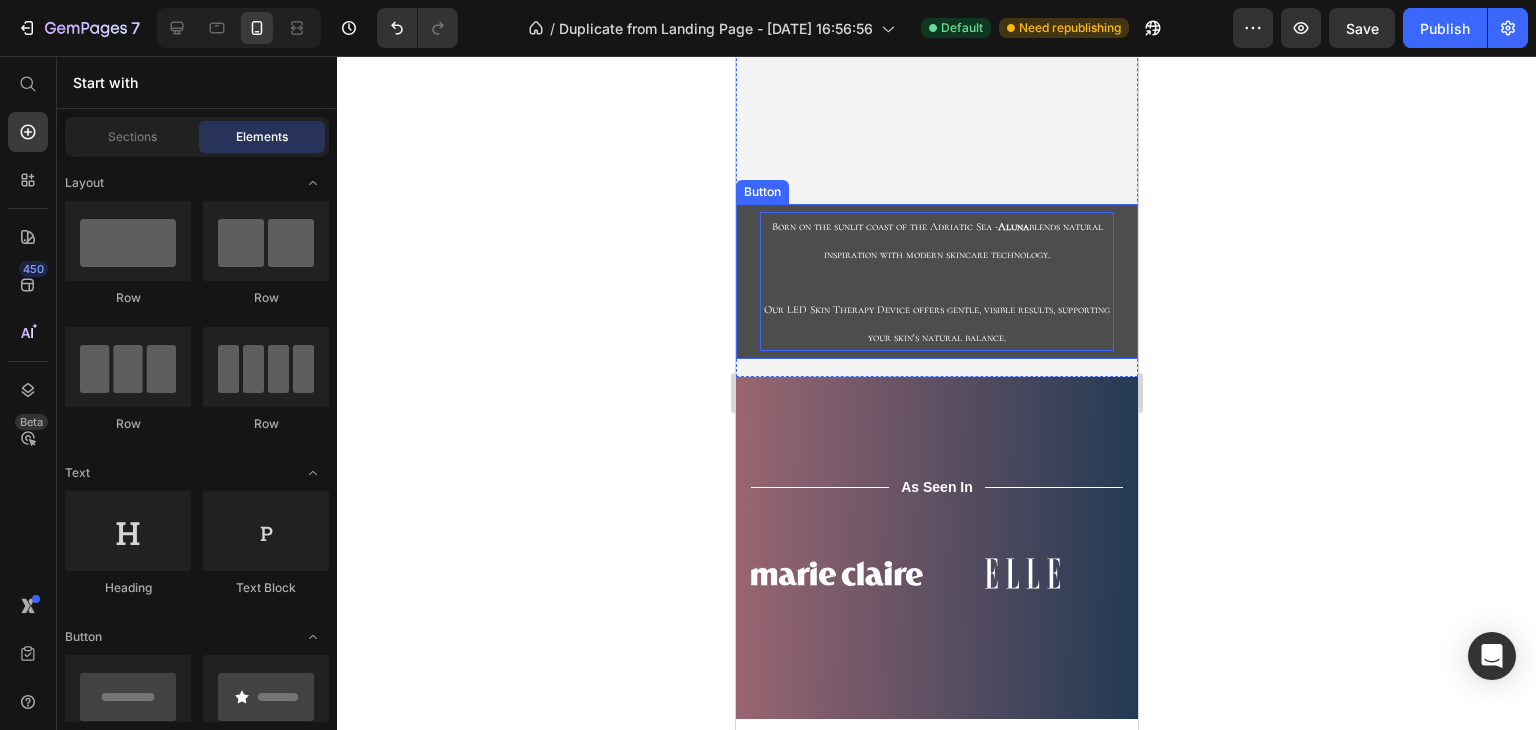 click on "Born on the sunlit coast of the Adriatic Sea -  Aluna  blends natural inspiration with modern skincare technology.  Our LED Skin Therapy Device offers gentle, visible results, supporting your skin's natural balance." at bounding box center [936, 281] 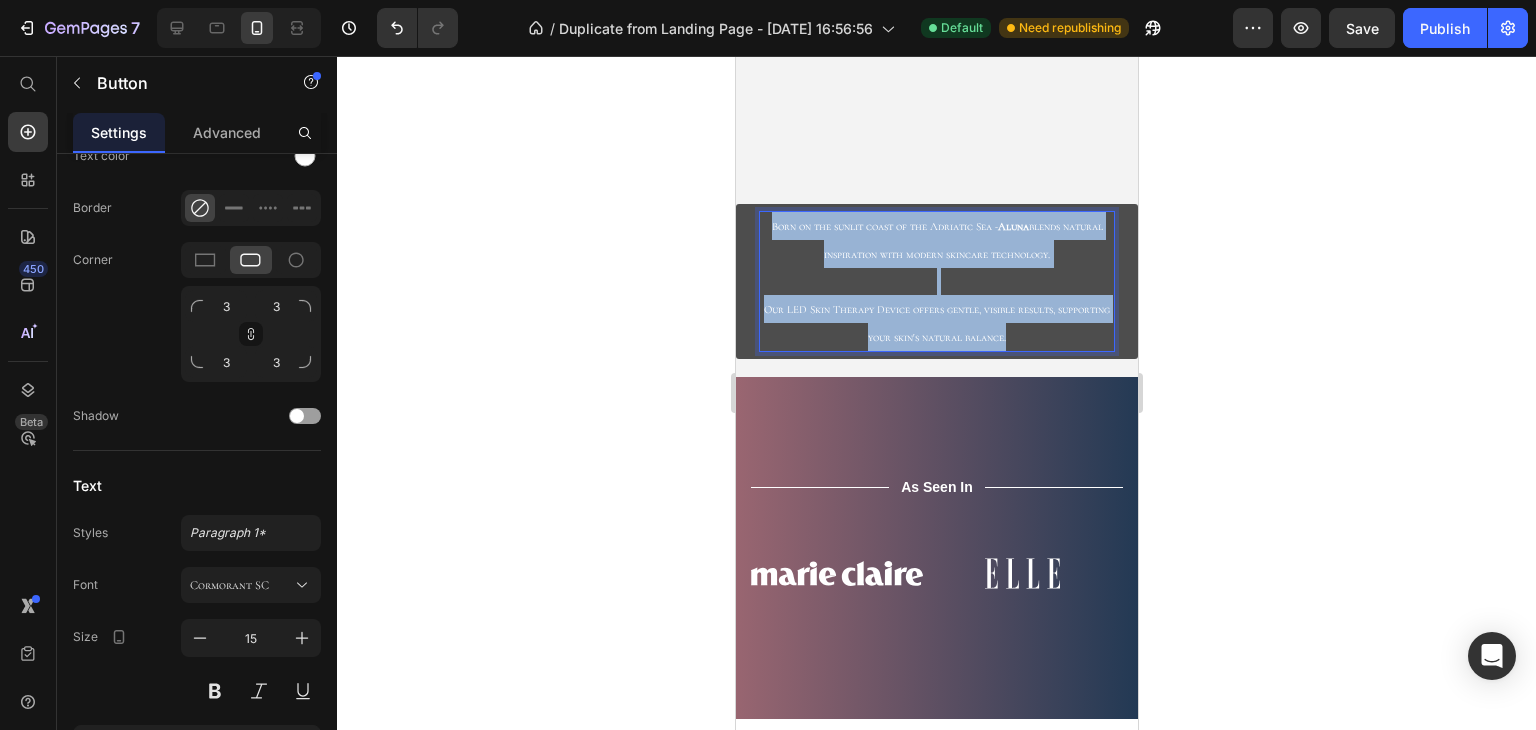 drag, startPoint x: 779, startPoint y: 213, endPoint x: 1083, endPoint y: 338, distance: 328.69592 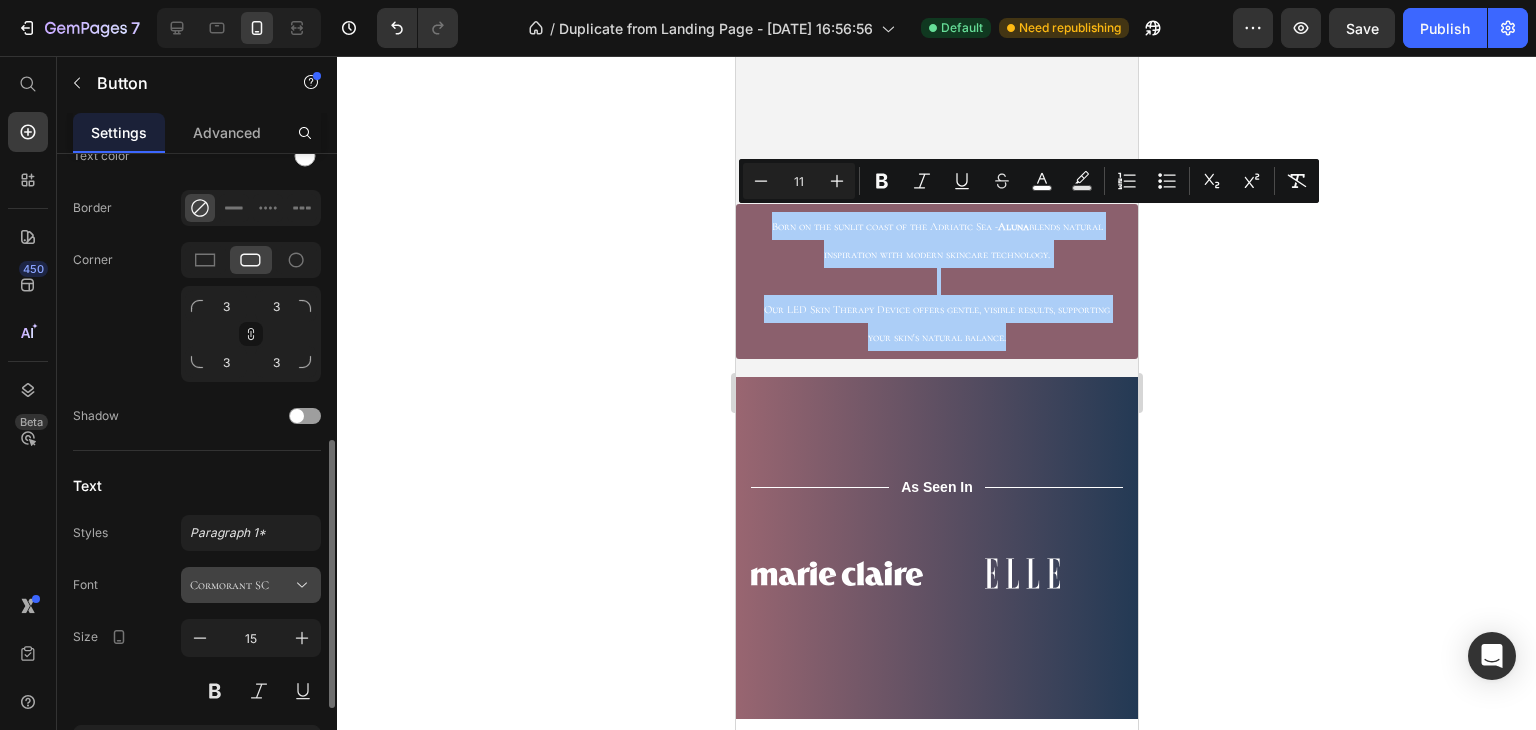 click 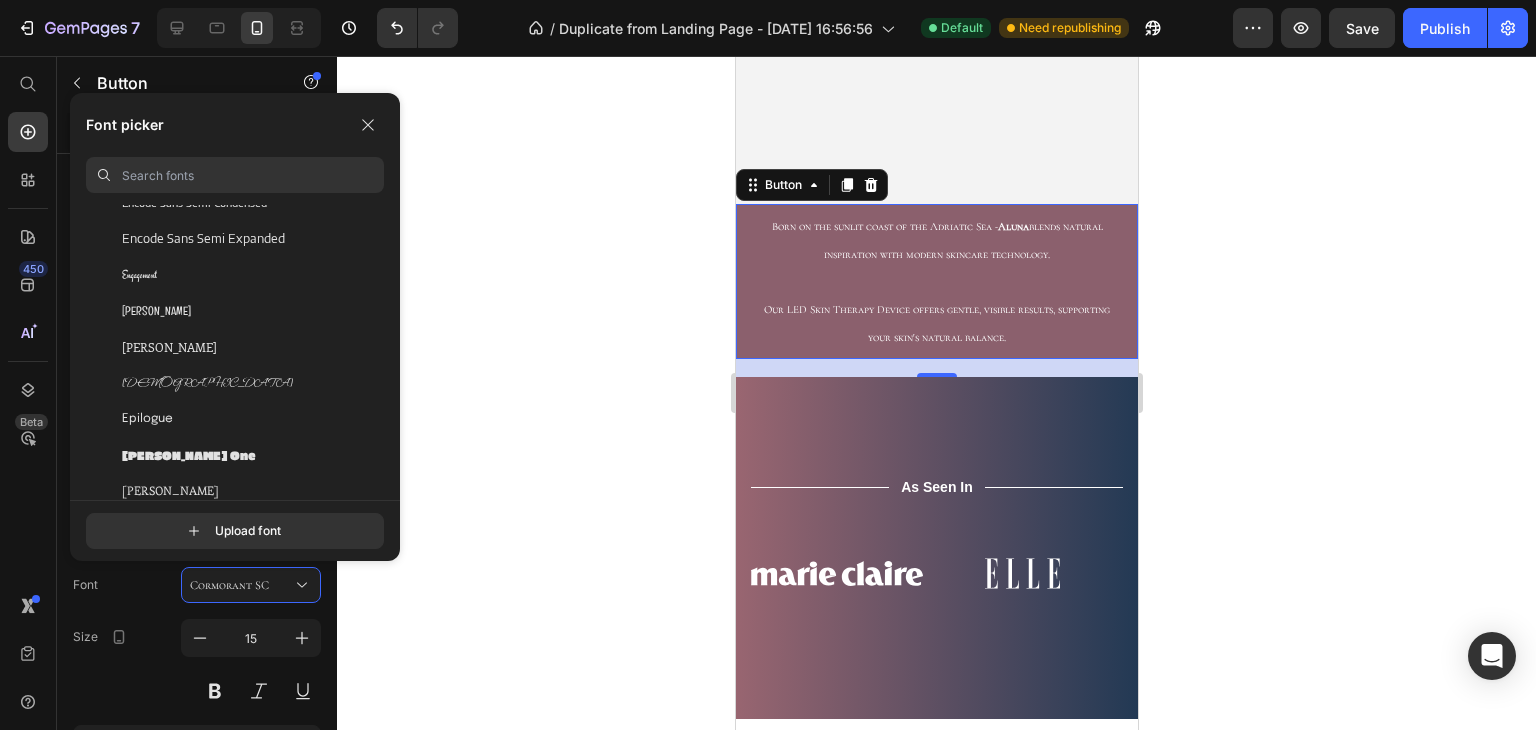 scroll, scrollTop: 16000, scrollLeft: 0, axis: vertical 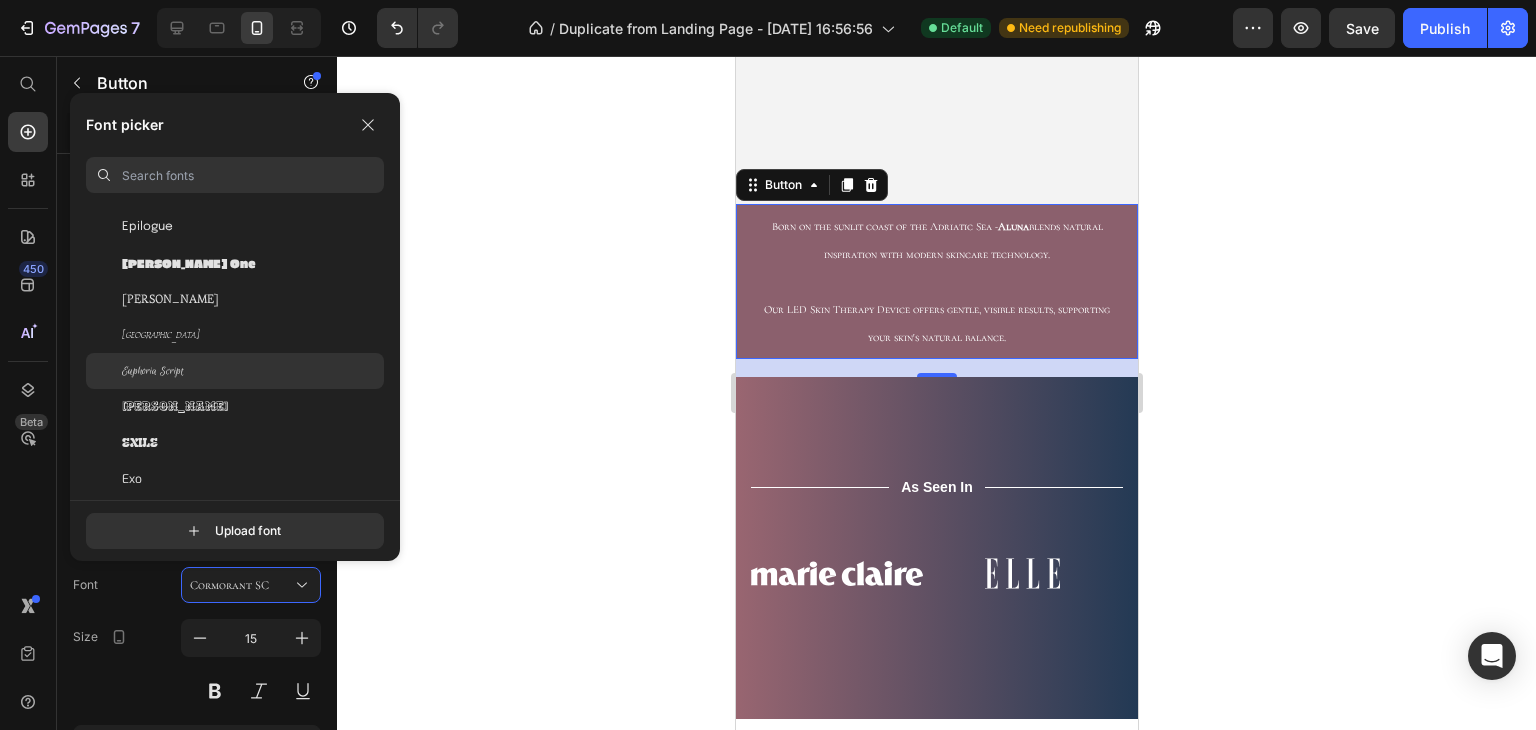click on "Euphoria Script" 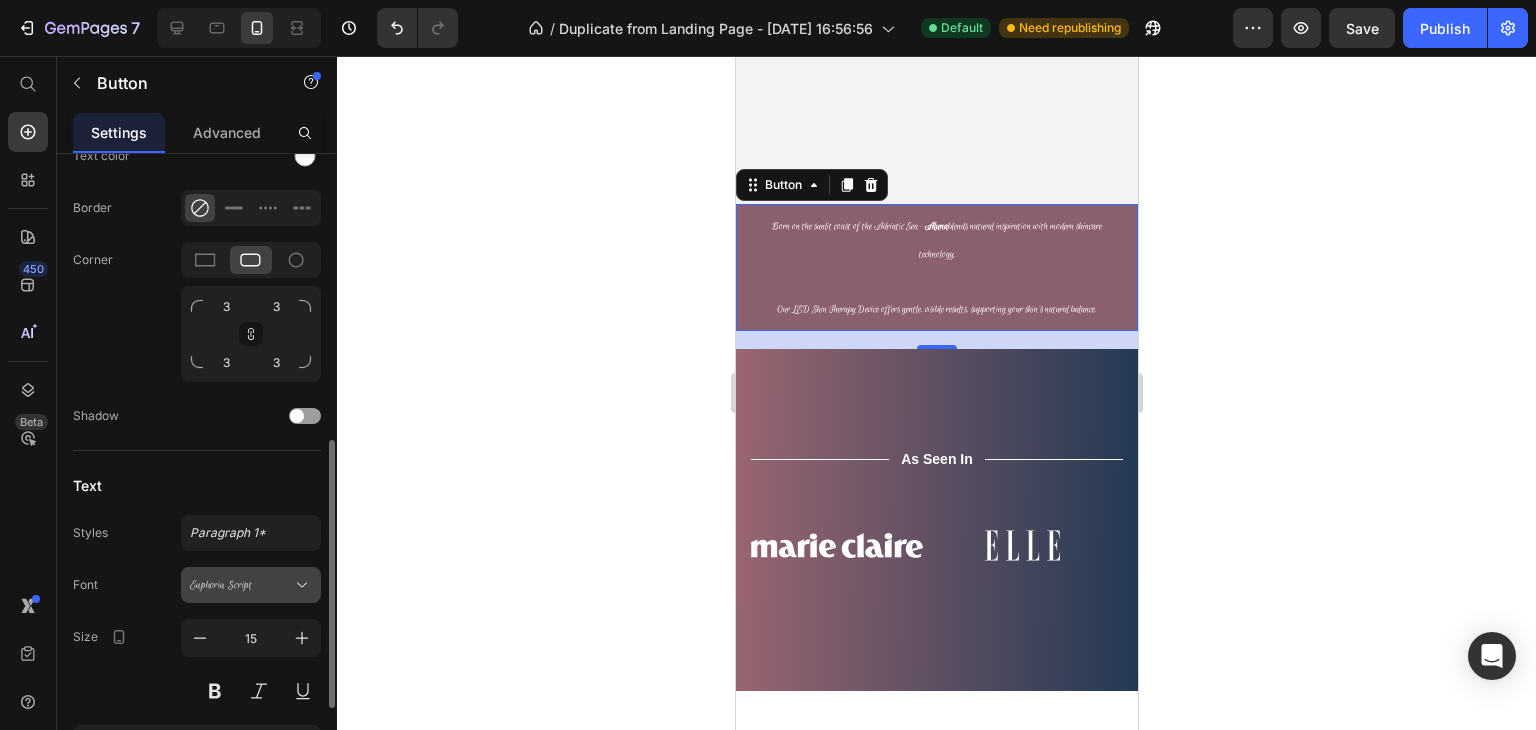 click 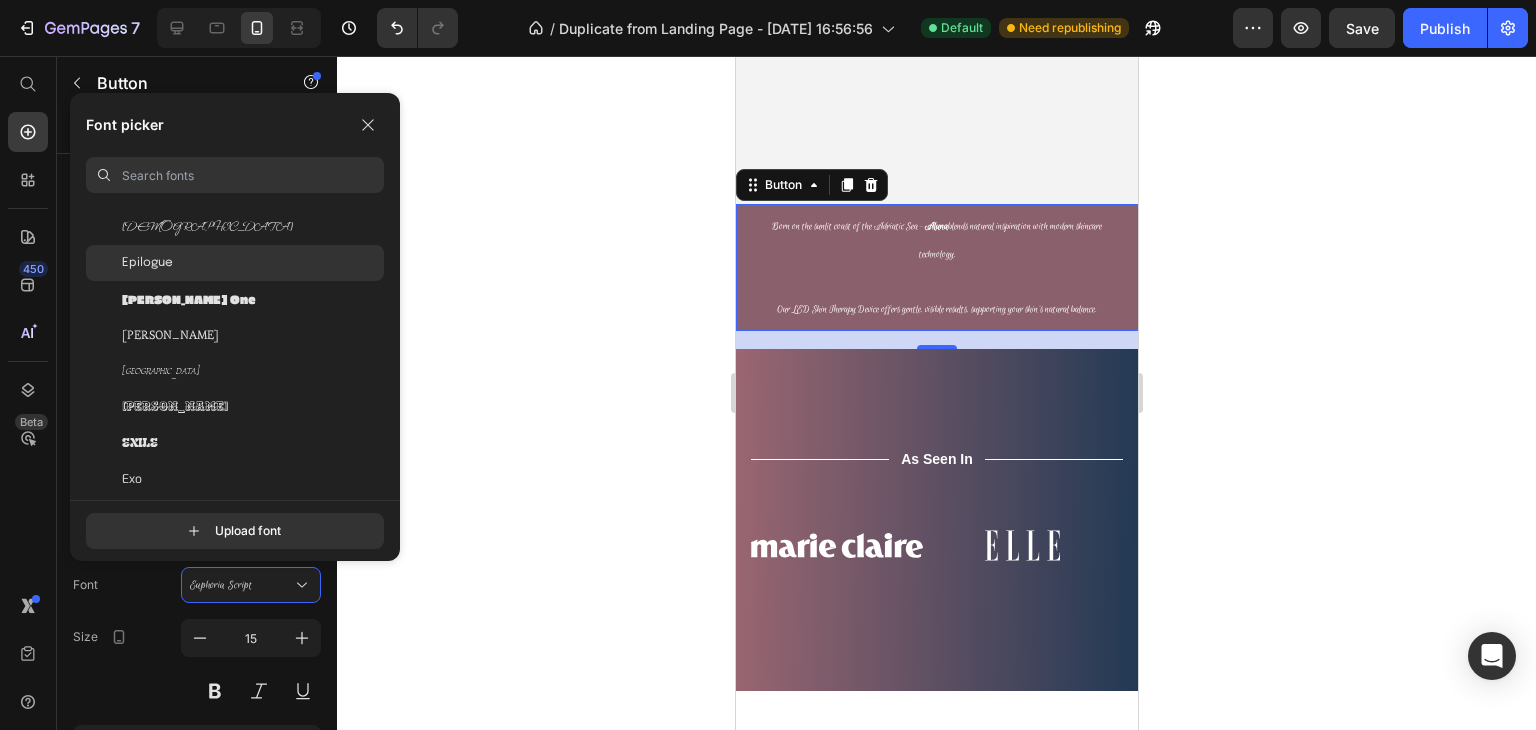 click on "Epilogue" 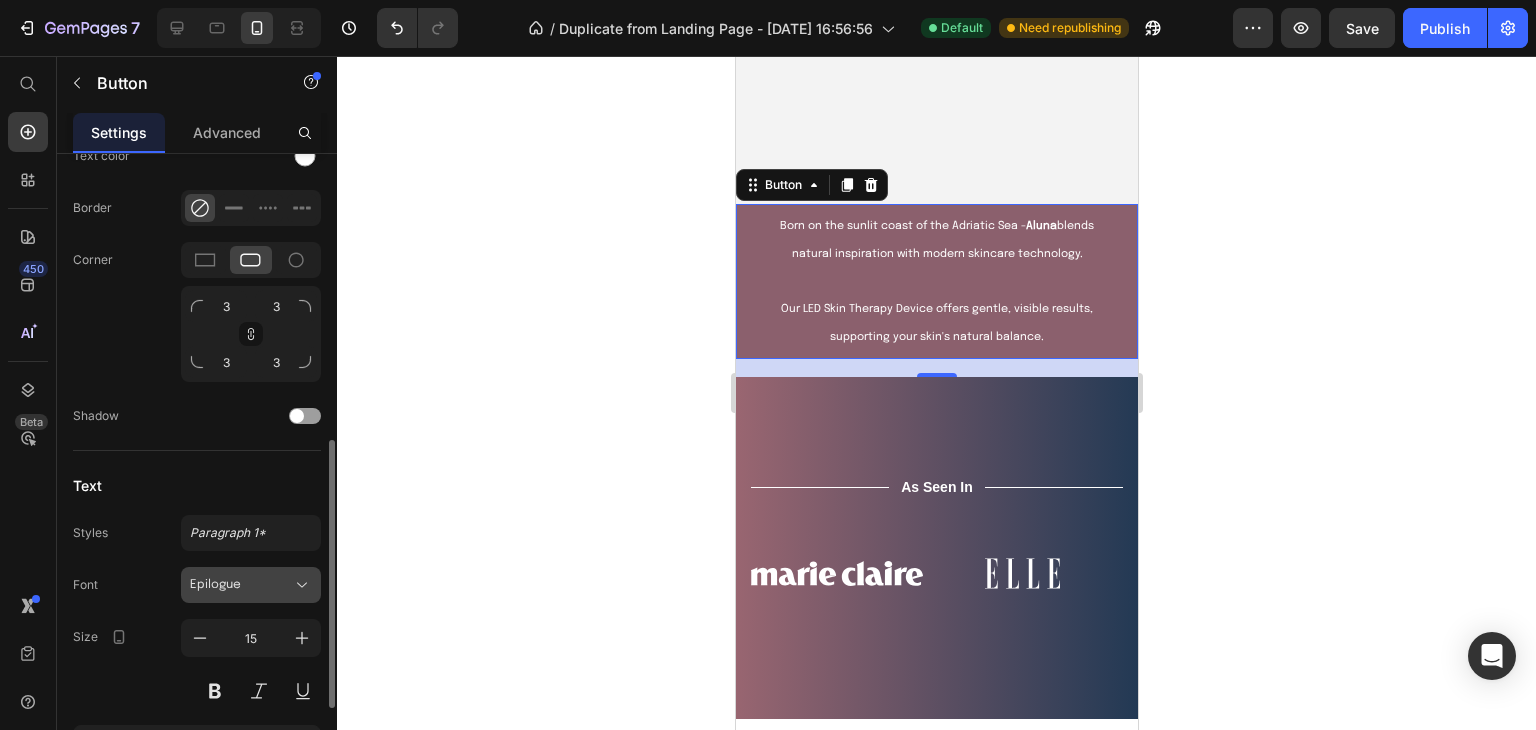 click 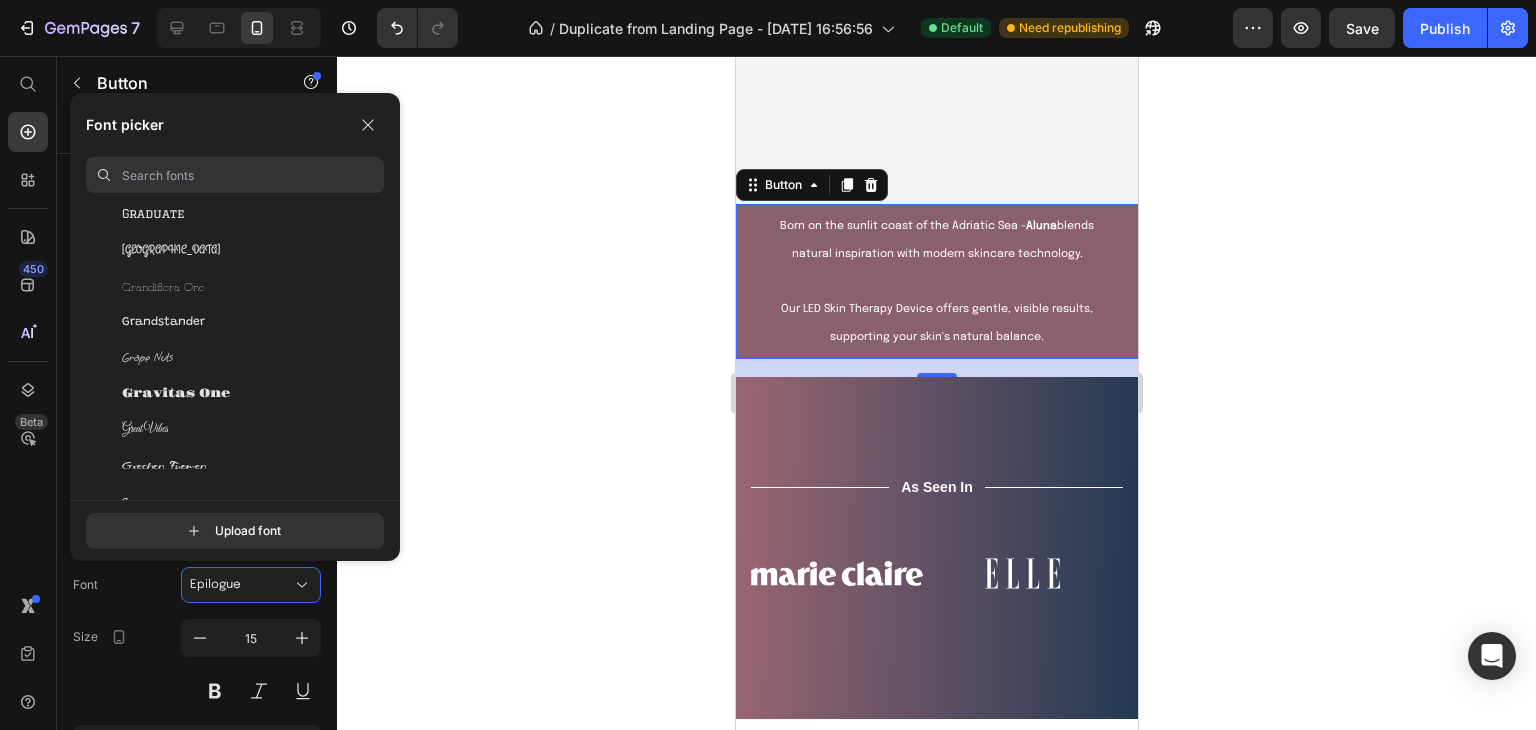 scroll, scrollTop: 19808, scrollLeft: 0, axis: vertical 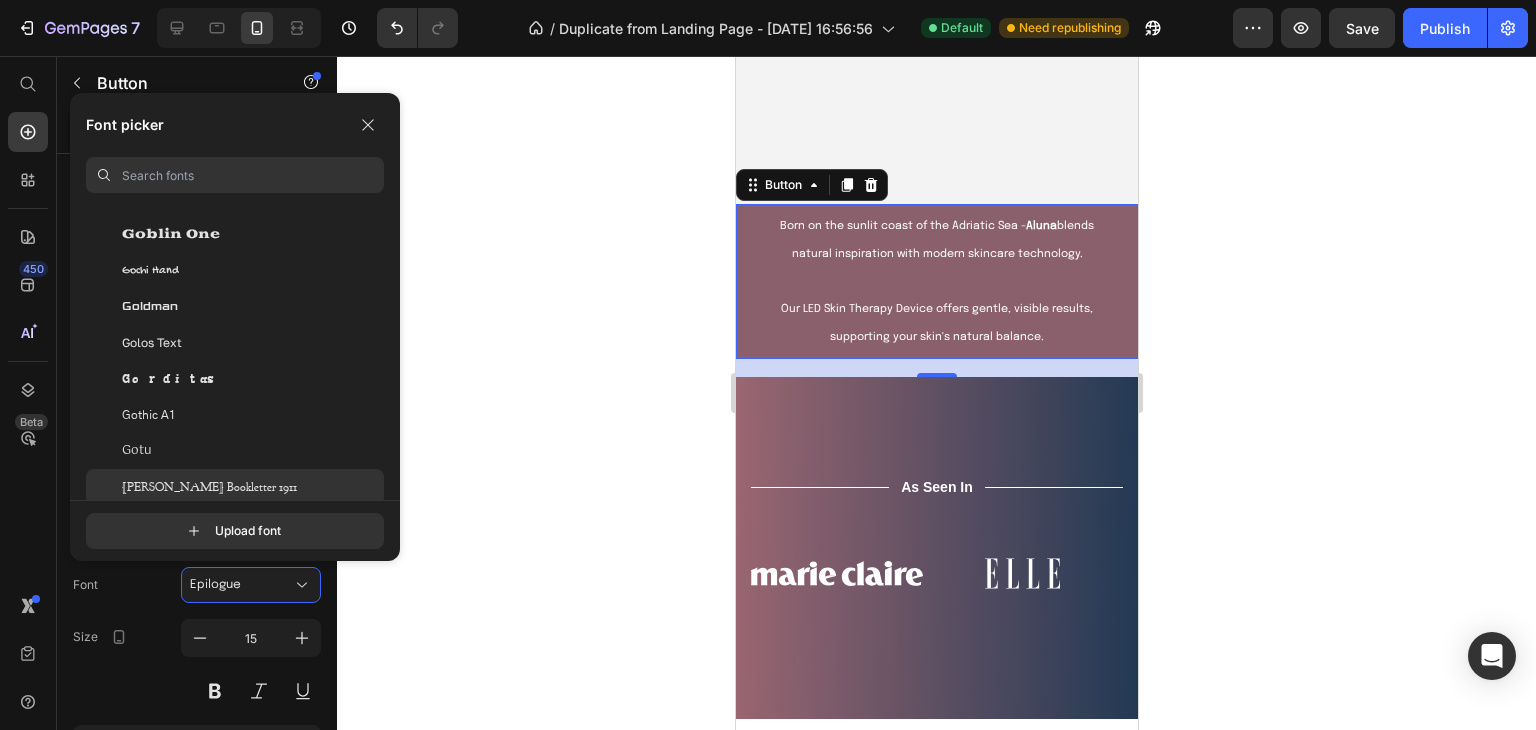 click on "Goudy Bookletter 1911" 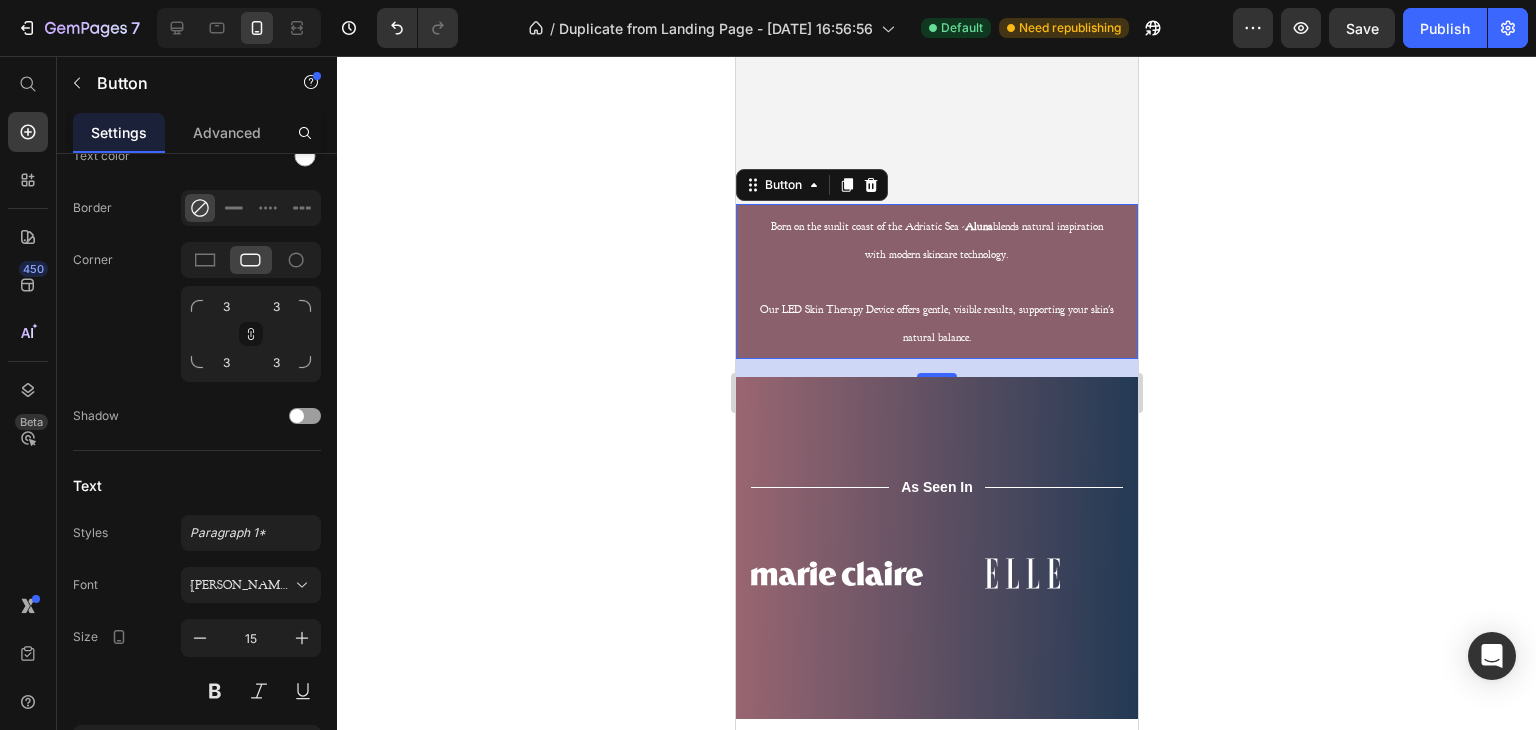 click 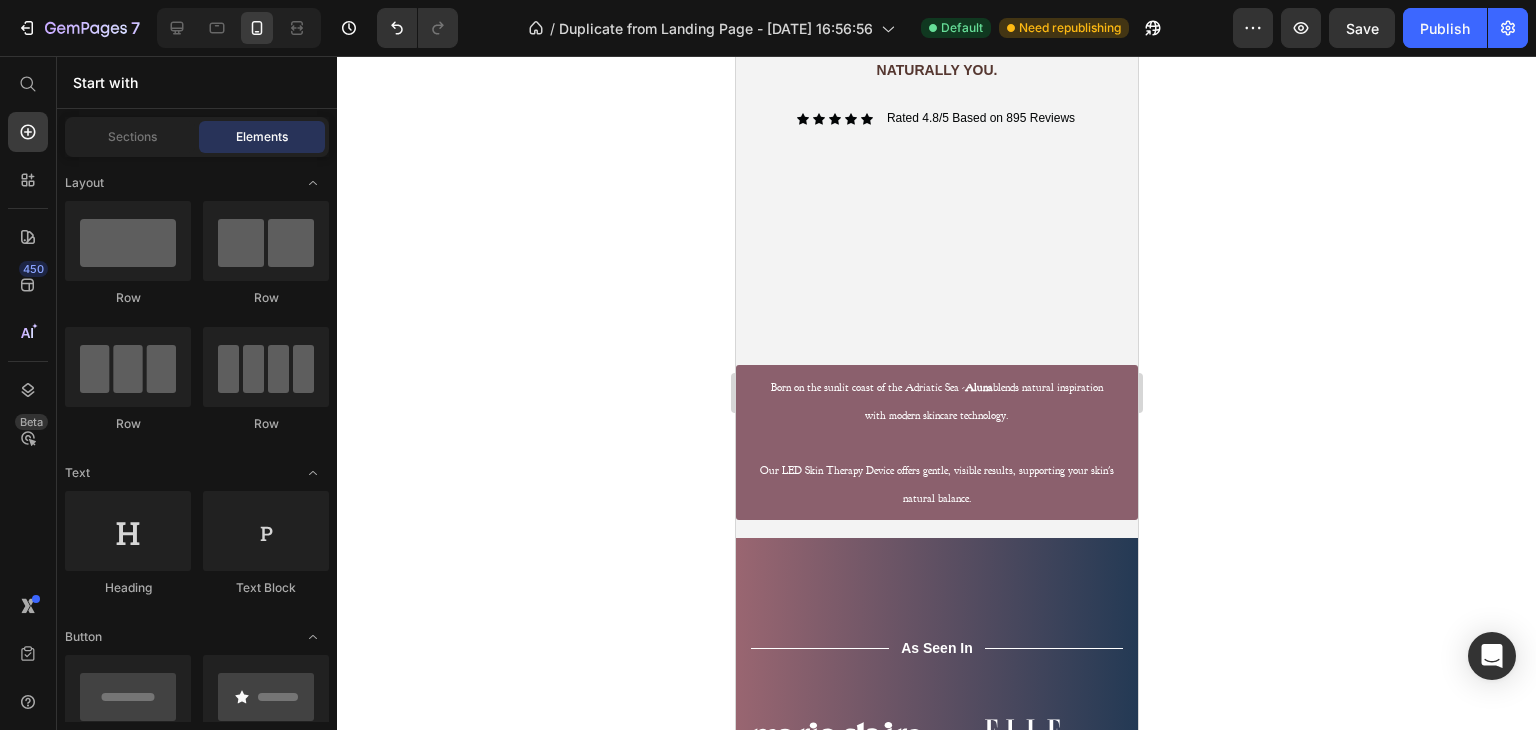 scroll, scrollTop: 532, scrollLeft: 0, axis: vertical 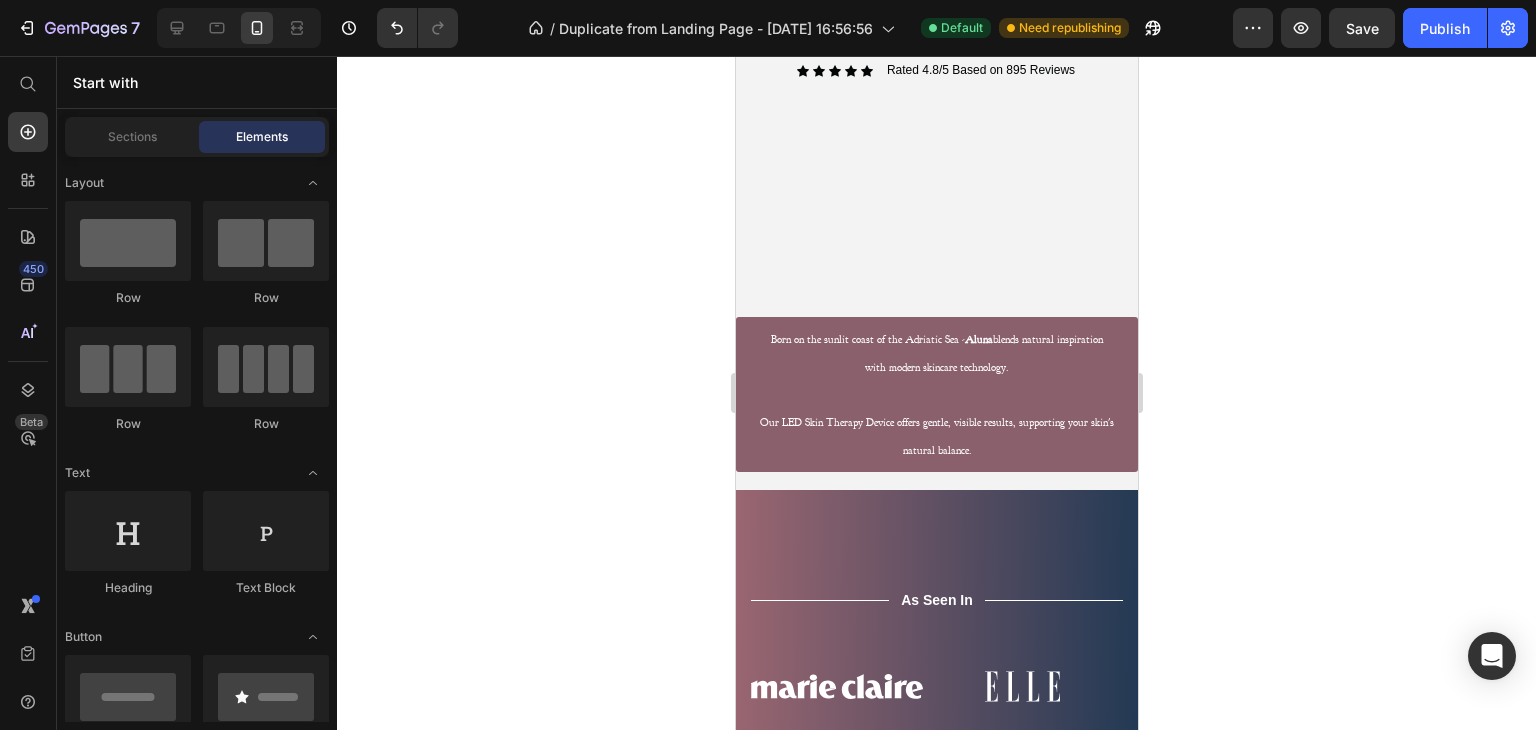 drag, startPoint x: 1129, startPoint y: 185, endPoint x: 1879, endPoint y: 229, distance: 751.28955 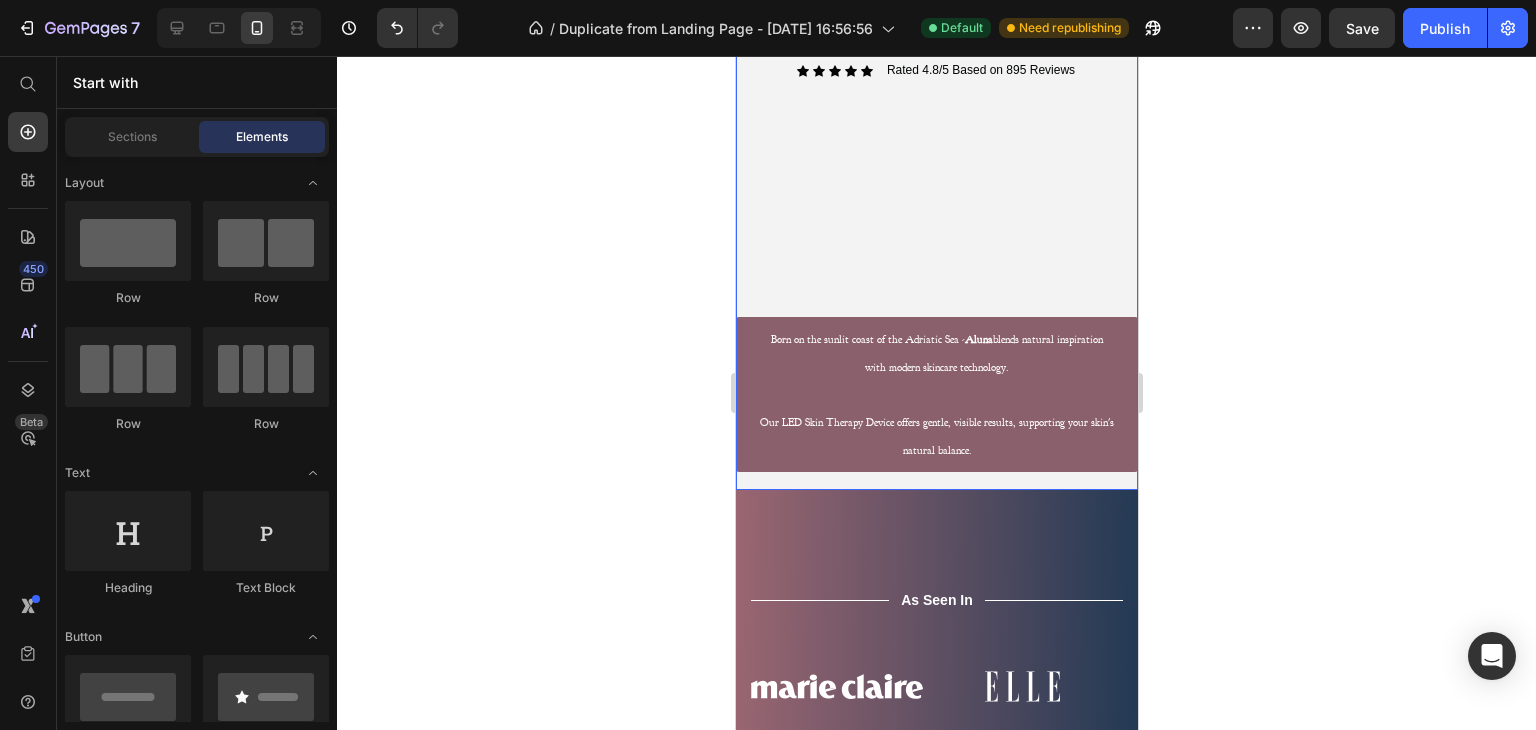 click on "Image ⁠⁠⁠⁠⁠⁠⁠ Gentle light. Heading visible power. Text Block NATURALLY YOU. Text Block Icon Icon Icon Icon Icon Icon List Rated 4.8/5 Based on 895 Reviews Text Block Row Row Row Born on the sunlit coast of the Adriatic Sea -  Aluna  blends natural inspiration with modern skincare technology.  Our LED Skin Therapy Device offers gentle, visible results, supporting your skin's natural balance. Button" at bounding box center (936, 27) 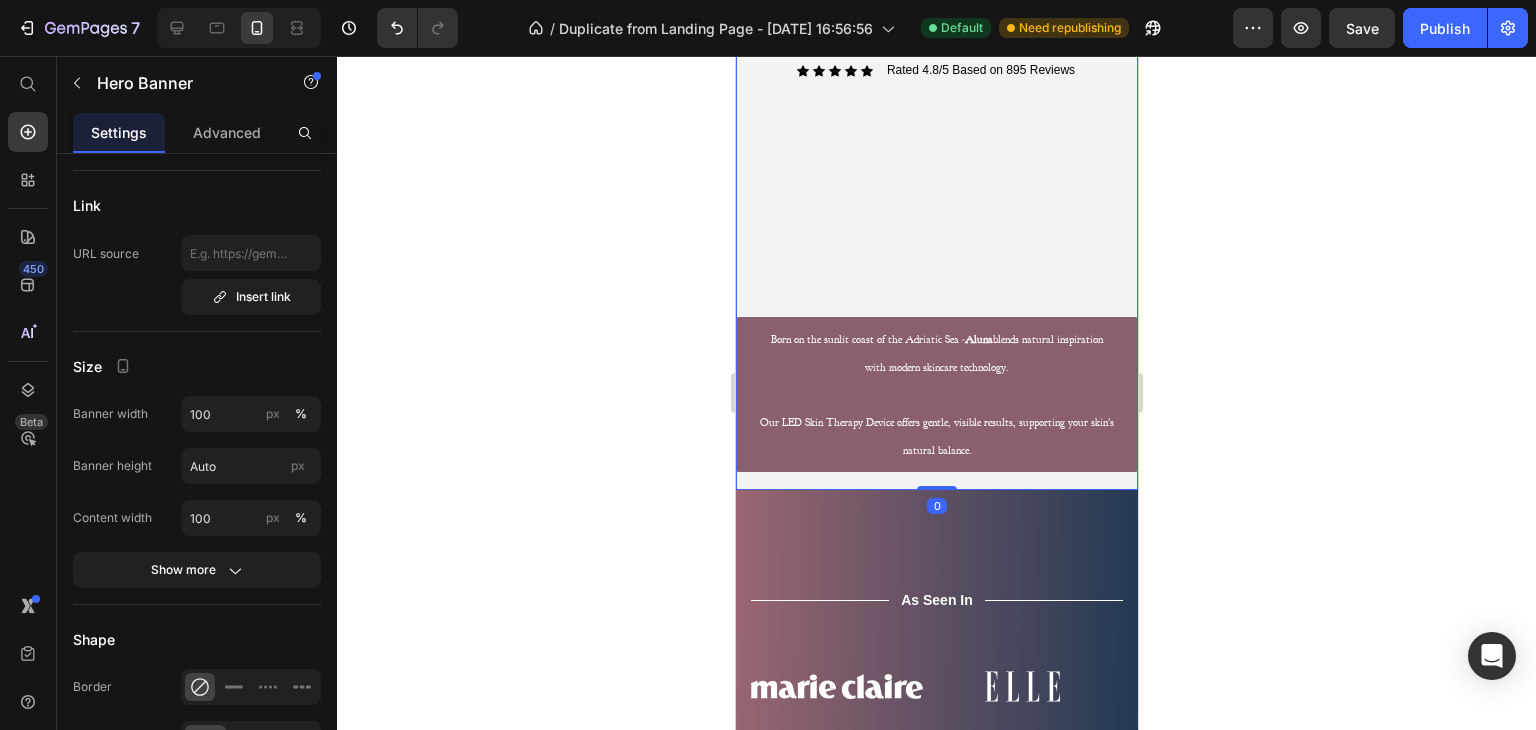 scroll, scrollTop: 0, scrollLeft: 0, axis: both 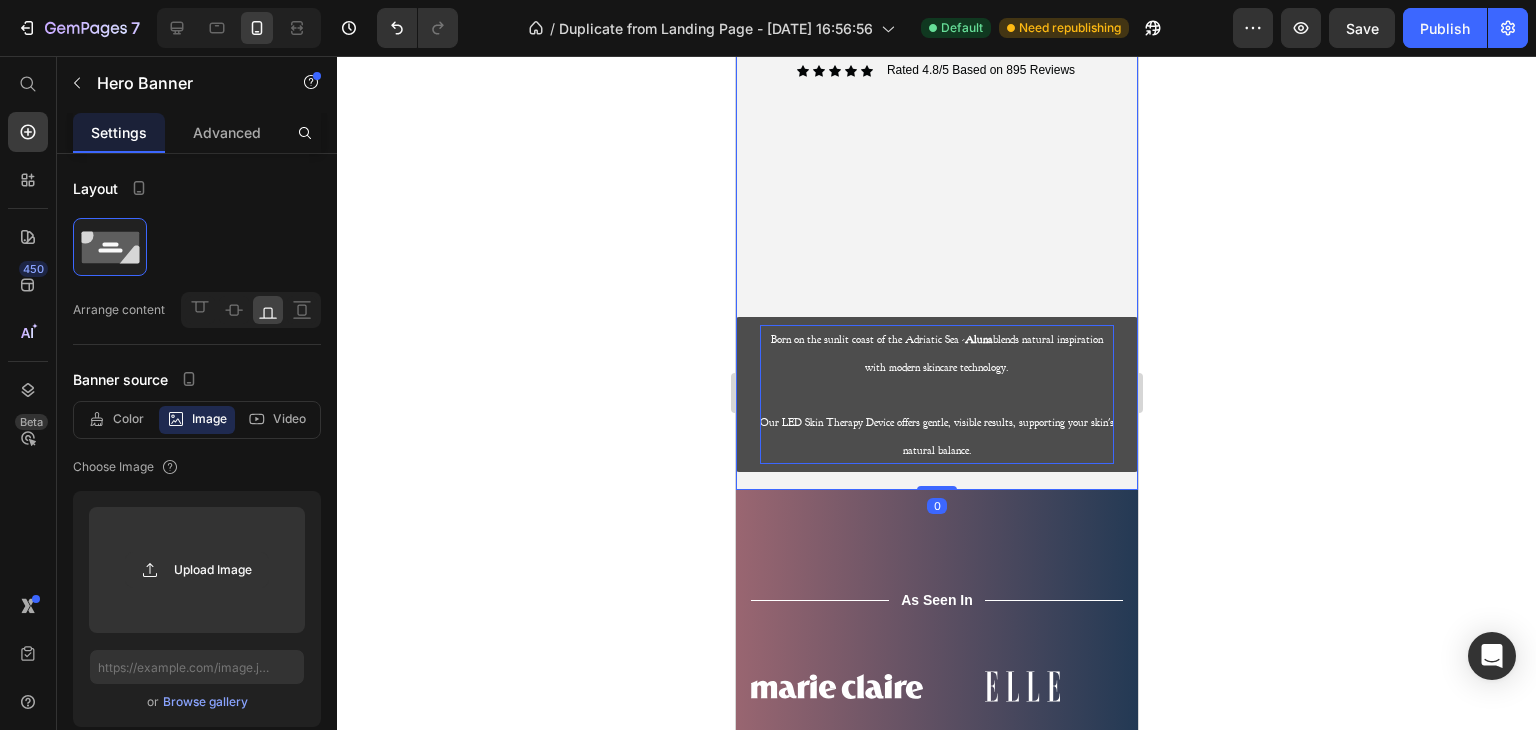 drag, startPoint x: 944, startPoint y: 478, endPoint x: 981, endPoint y: 422, distance: 67.11929 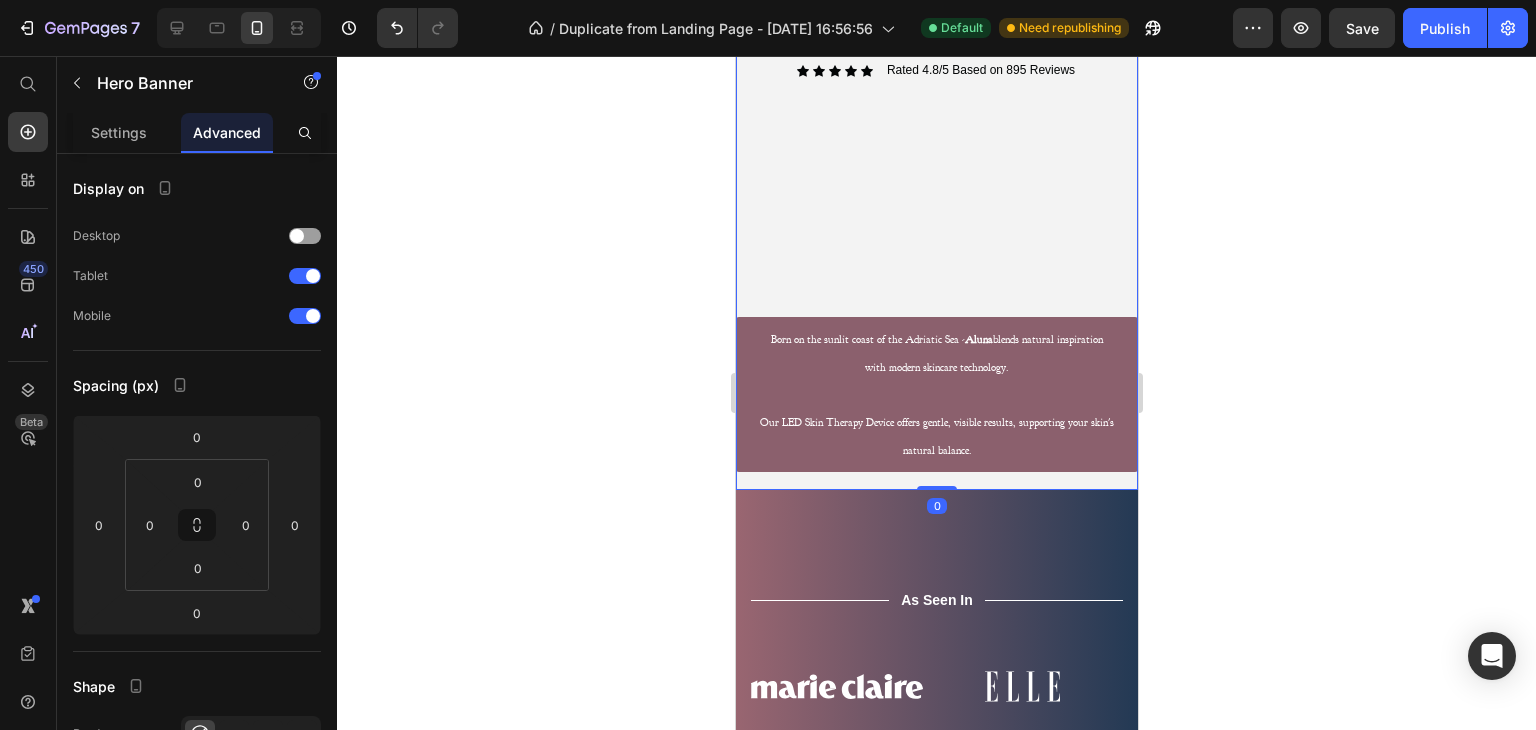 click on "Image ⁠⁠⁠⁠⁠⁠⁠ Gentle light. Heading visible power. Text Block NATURALLY YOU. Text Block Icon Icon Icon Icon Icon Icon List Rated 4.8/5 Based on 895 Reviews Text Block Row Row Row Born on the sunlit coast of the Adriatic Sea -  Aluna  blends natural inspiration with modern skincare technology.  Our LED Skin Therapy Device offers gentle, visible results, supporting your skin's natural balance. Button" at bounding box center (936, 27) 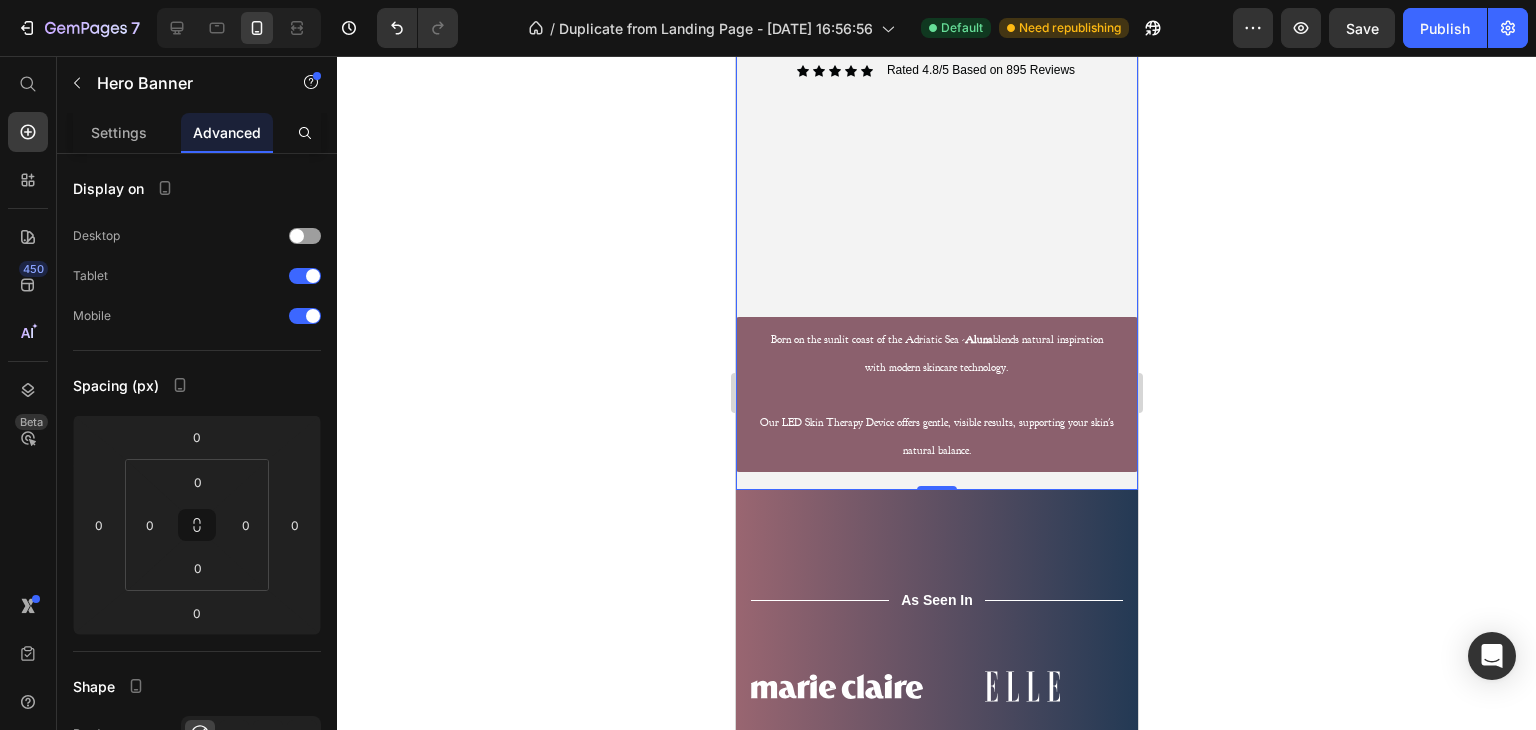 click on "Image ⁠⁠⁠⁠⁠⁠⁠ Gentle light. Heading visible power. Text Block NATURALLY YOU. Text Block Icon Icon Icon Icon Icon Icon List Rated 4.8/5 Based on 895 Reviews Text Block Row Row Row Born on the sunlit coast of the Adriatic Sea -  Aluna  blends natural inspiration with modern skincare technology.  Our LED Skin Therapy Device offers gentle, visible results, supporting your skin's natural balance. Button" at bounding box center (936, 27) 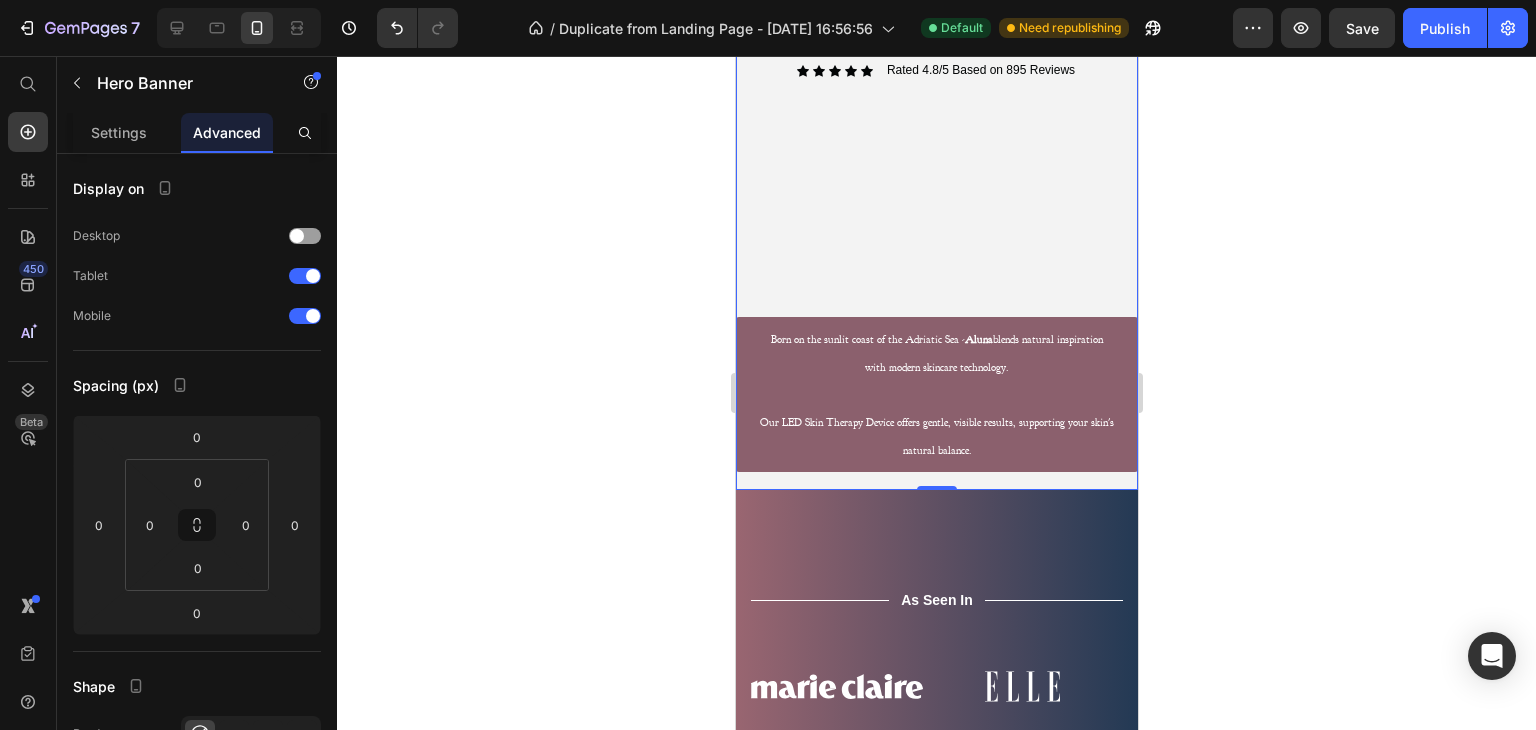 click on "Image ⁠⁠⁠⁠⁠⁠⁠ Gentle light. Heading visible power. Text Block NATURALLY YOU. Text Block Icon Icon Icon Icon Icon Icon List Rated 4.8/5 Based on 895 Reviews Text Block Row Row Row Born on the sunlit coast of the Adriatic Sea -  Aluna  blends natural inspiration with modern skincare technology.  Our LED Skin Therapy Device offers gentle, visible results, supporting your skin's natural balance. Button" at bounding box center [936, 27] 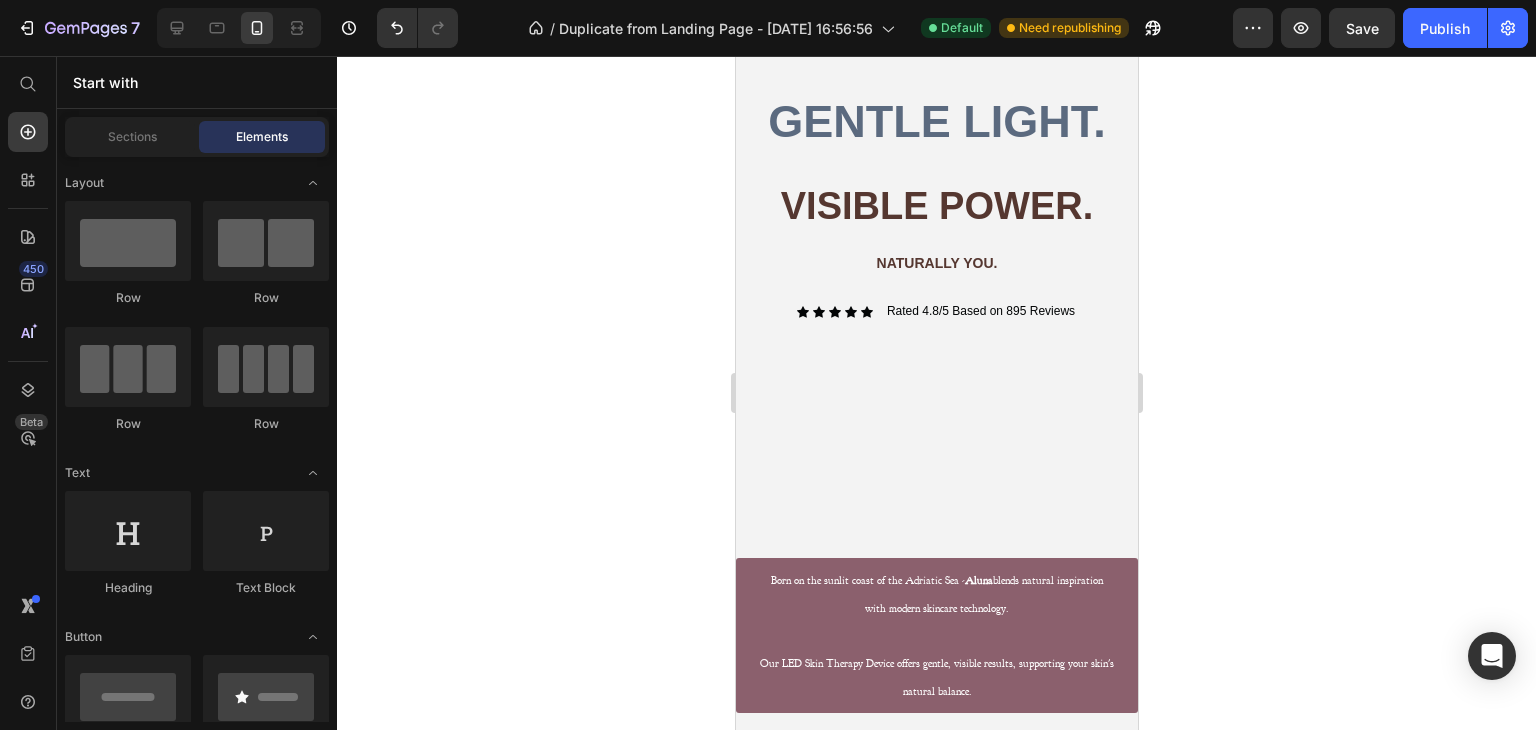scroll, scrollTop: 426, scrollLeft: 0, axis: vertical 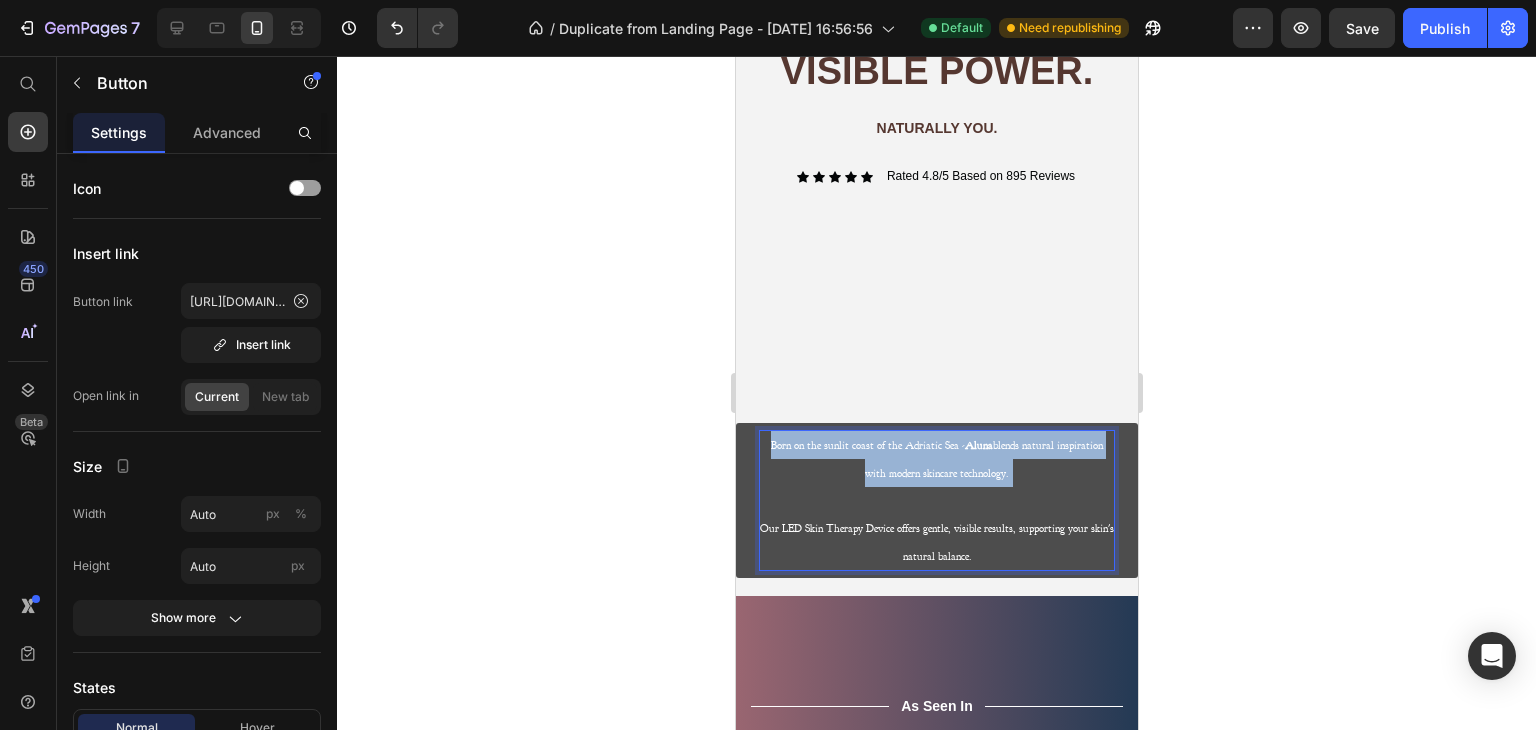 click on "Born on the sunlit coast of the Adriatic Sea -  Aluna  blends natural inspiration with modern skincare technology.  Our LED Skin Therapy Device offers gentle, visible results, supporting your skin's natural balance." at bounding box center [936, 500] 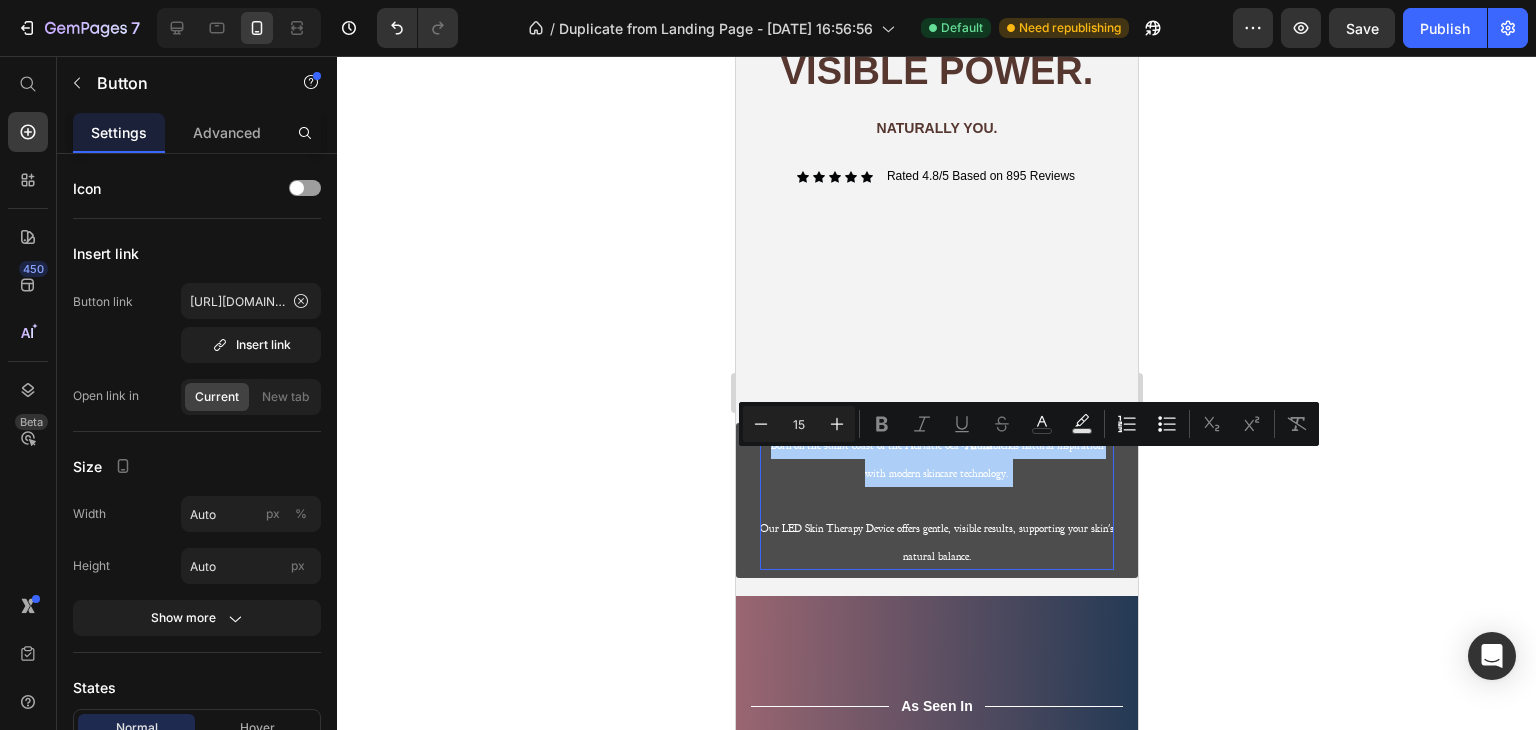 click 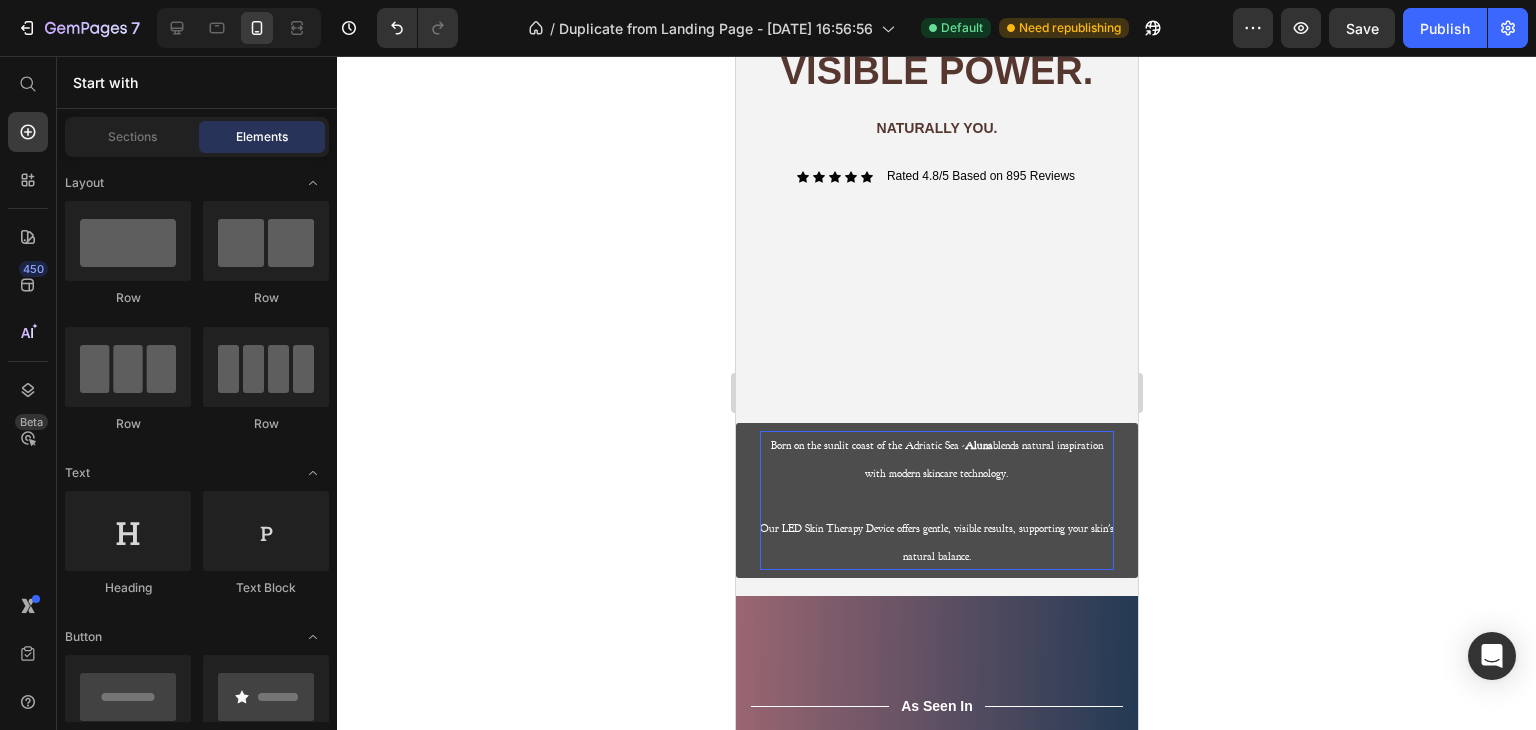 click 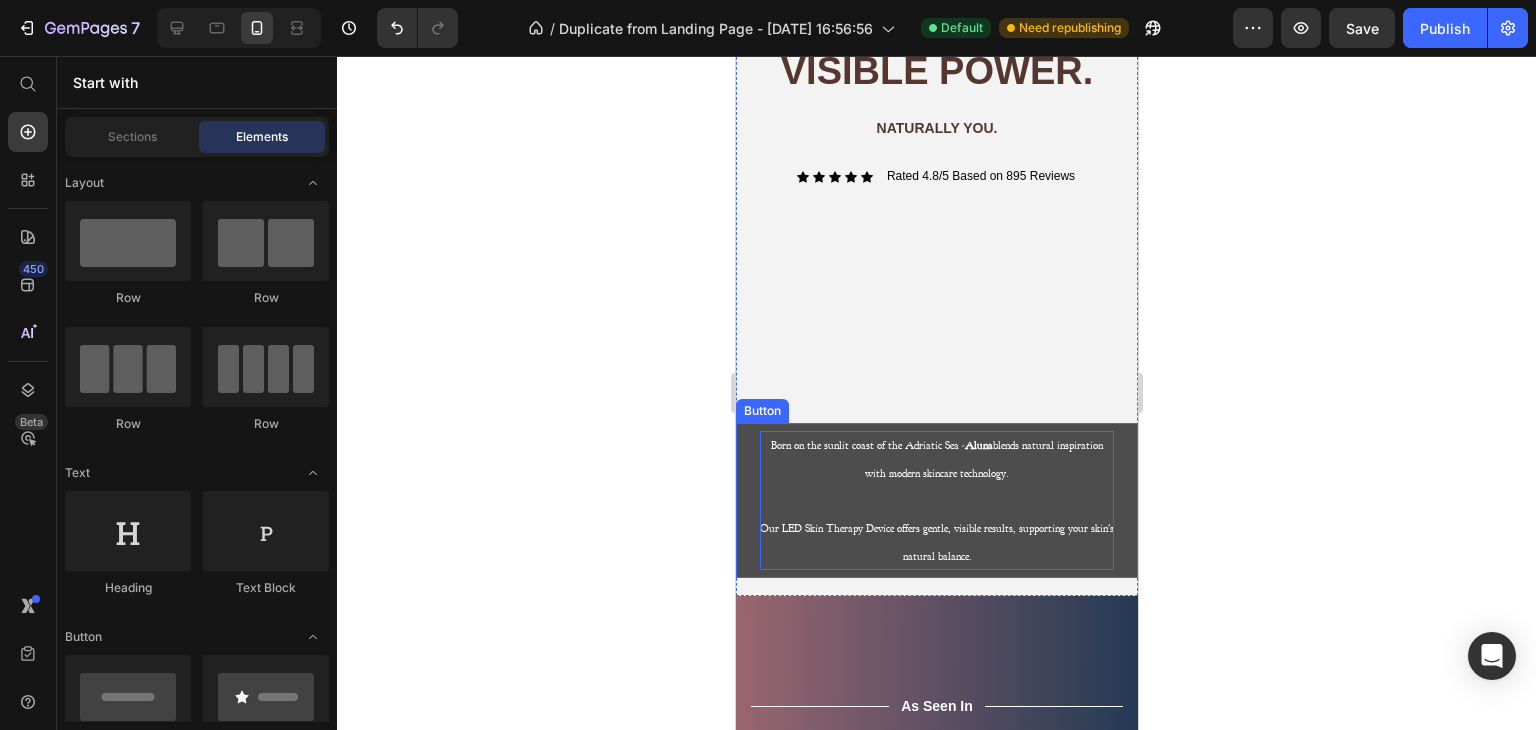 click on "Born on the sunlit coast of the Adriatic Sea -  Aluna  blends natural inspiration with modern skincare technology.  Our LED Skin Therapy Device offers gentle, visible results, supporting your skin's natural balance." at bounding box center [936, 500] 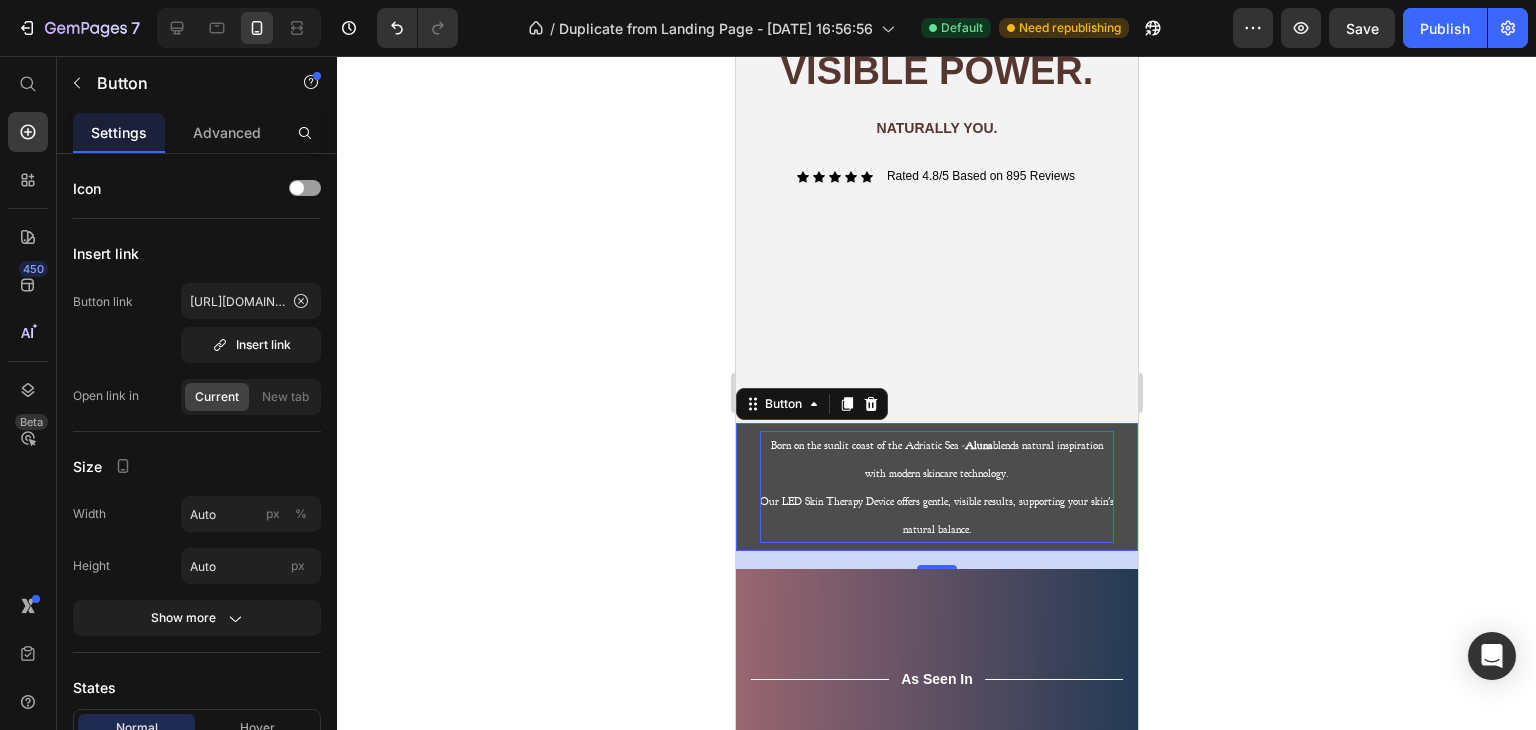 click 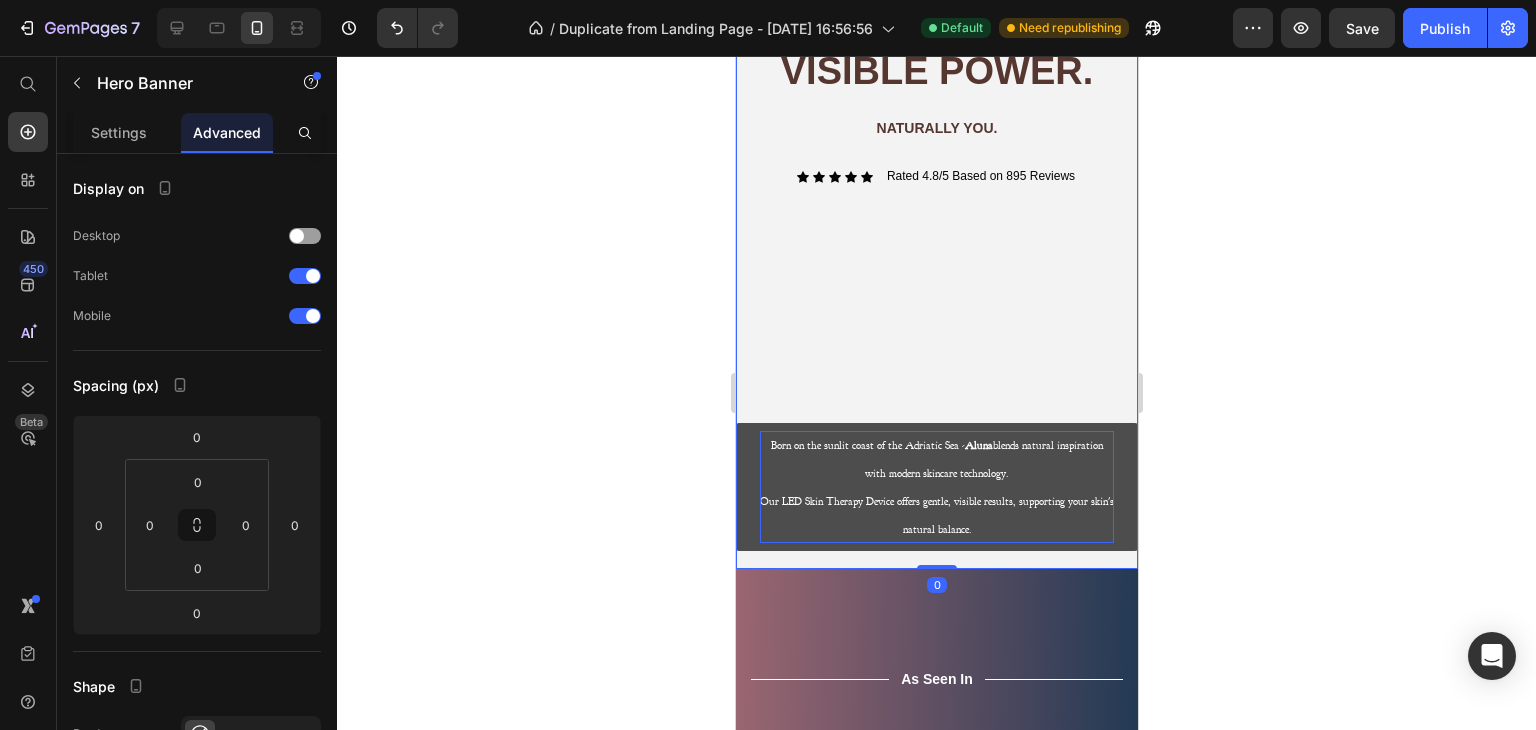 click 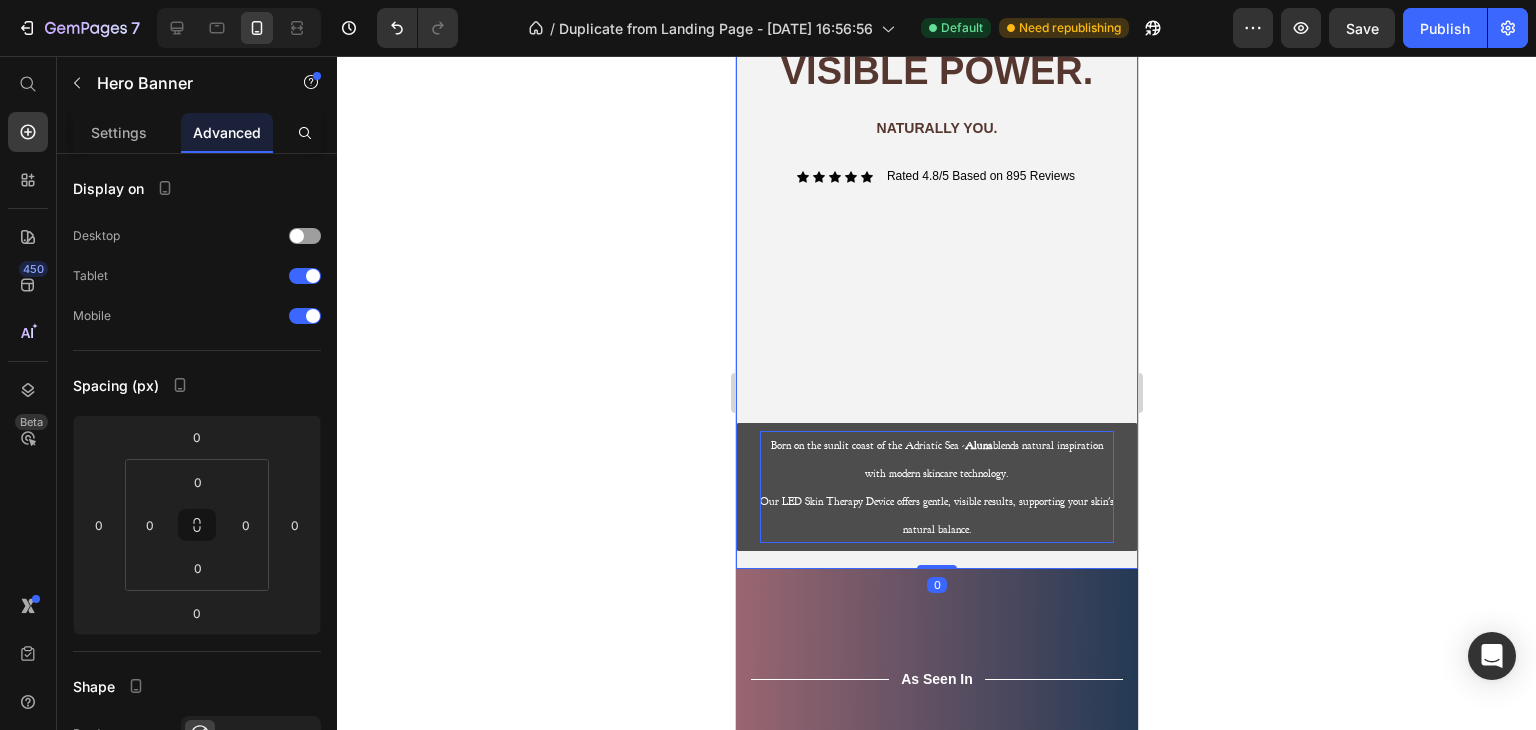 click on "Image ⁠⁠⁠⁠⁠⁠⁠ Gentle light. Heading visible power. Text Block NATURALLY YOU. Text Block Icon Icon Icon Icon Icon Icon List Rated 4.8/5 Based on 895 Reviews Text Block Row Row Row Born on the sunlit coast of the Adriatic Sea -  Aluna  blends natural inspiration with modern skincare technology.  Our LED Skin Therapy Device offers gentle, visible results, supporting your skin's natural balance. Button" at bounding box center [936, 120] 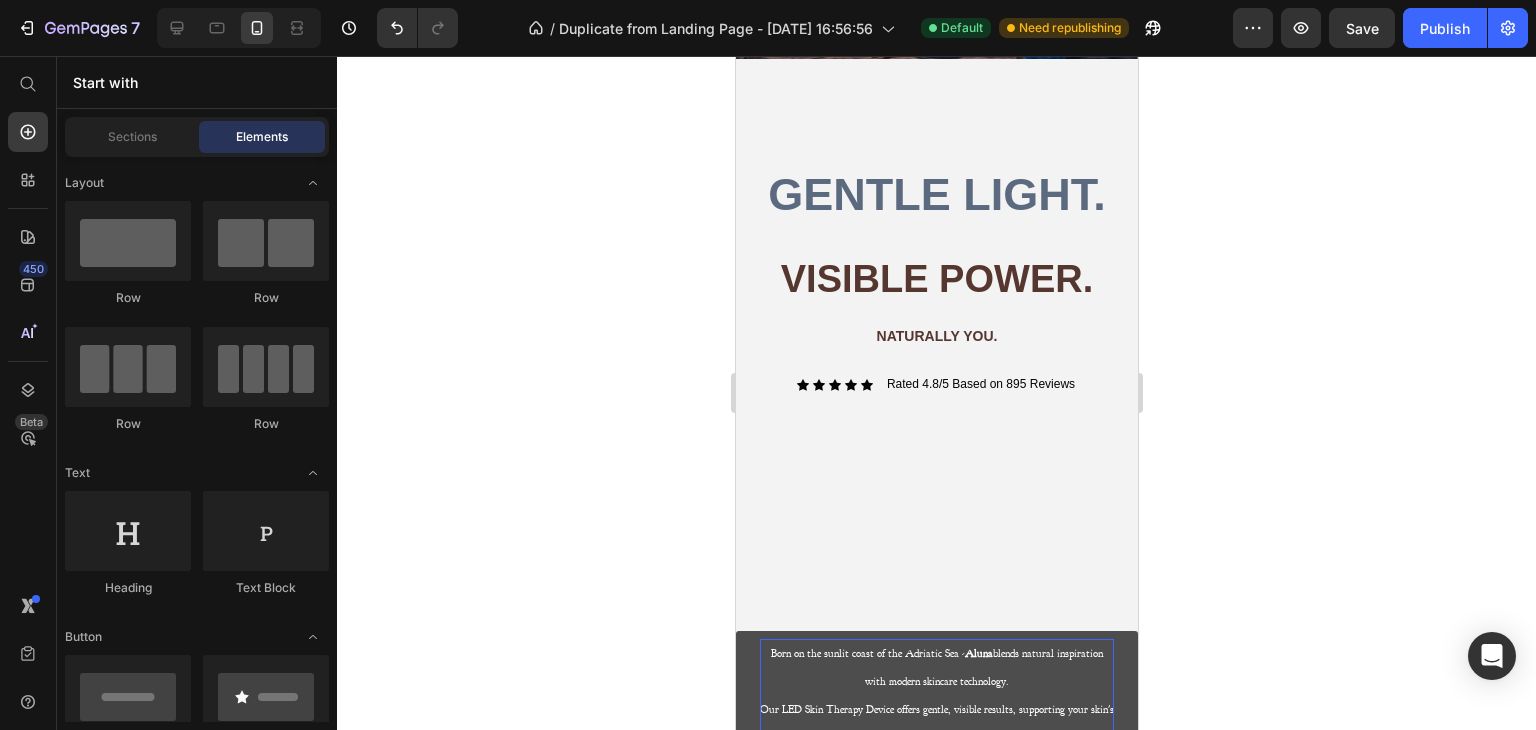 scroll, scrollTop: 400, scrollLeft: 0, axis: vertical 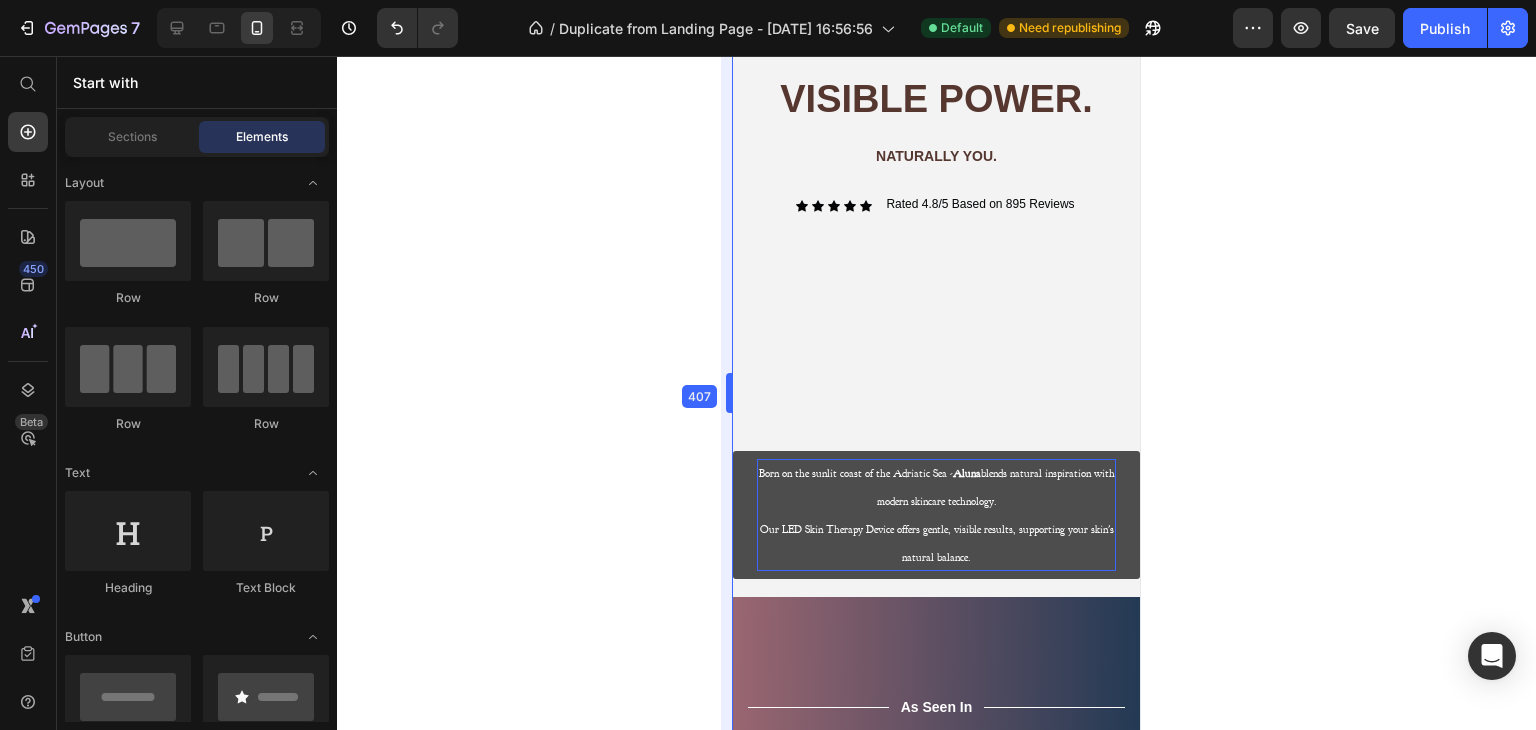 drag, startPoint x: 733, startPoint y: 393, endPoint x: 728, endPoint y: 409, distance: 16.763054 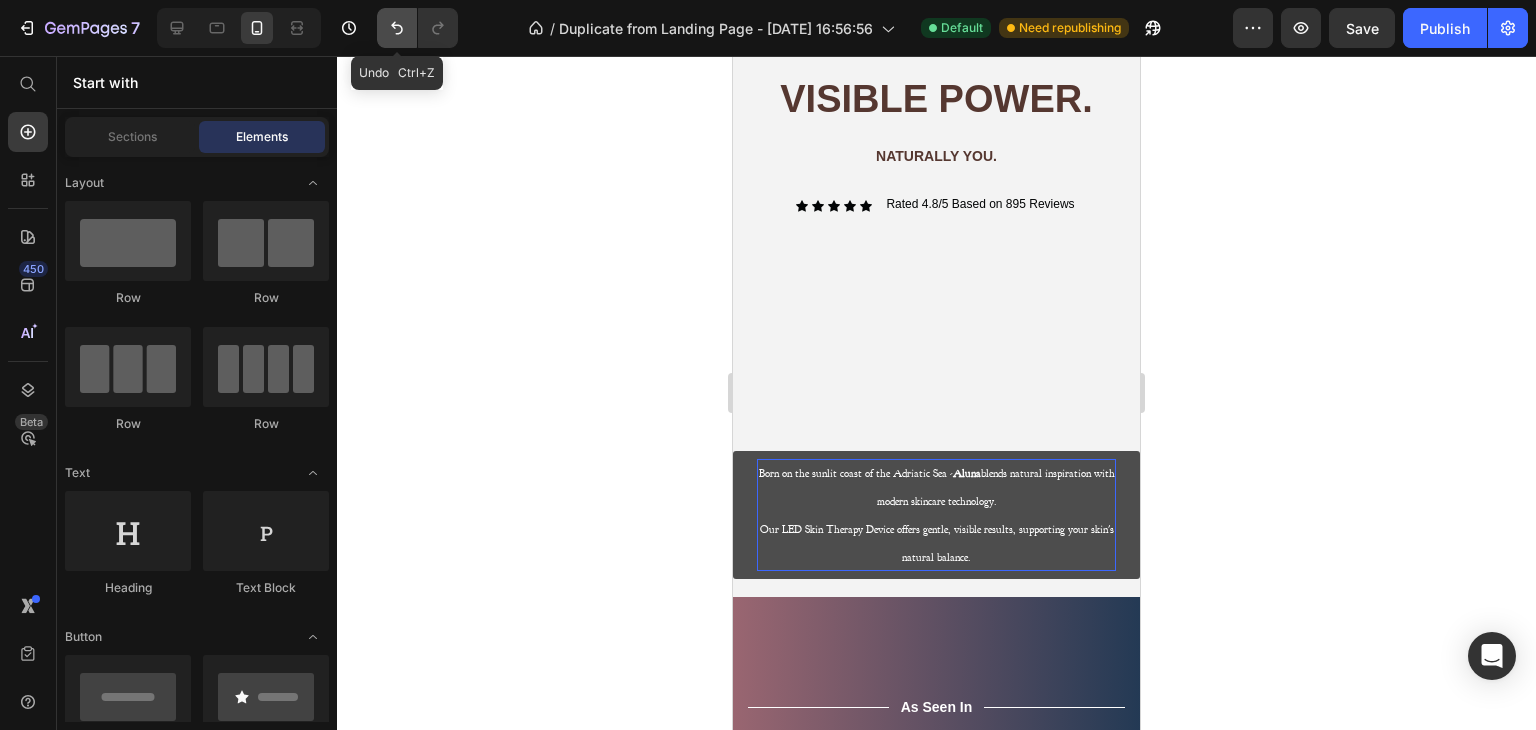 click 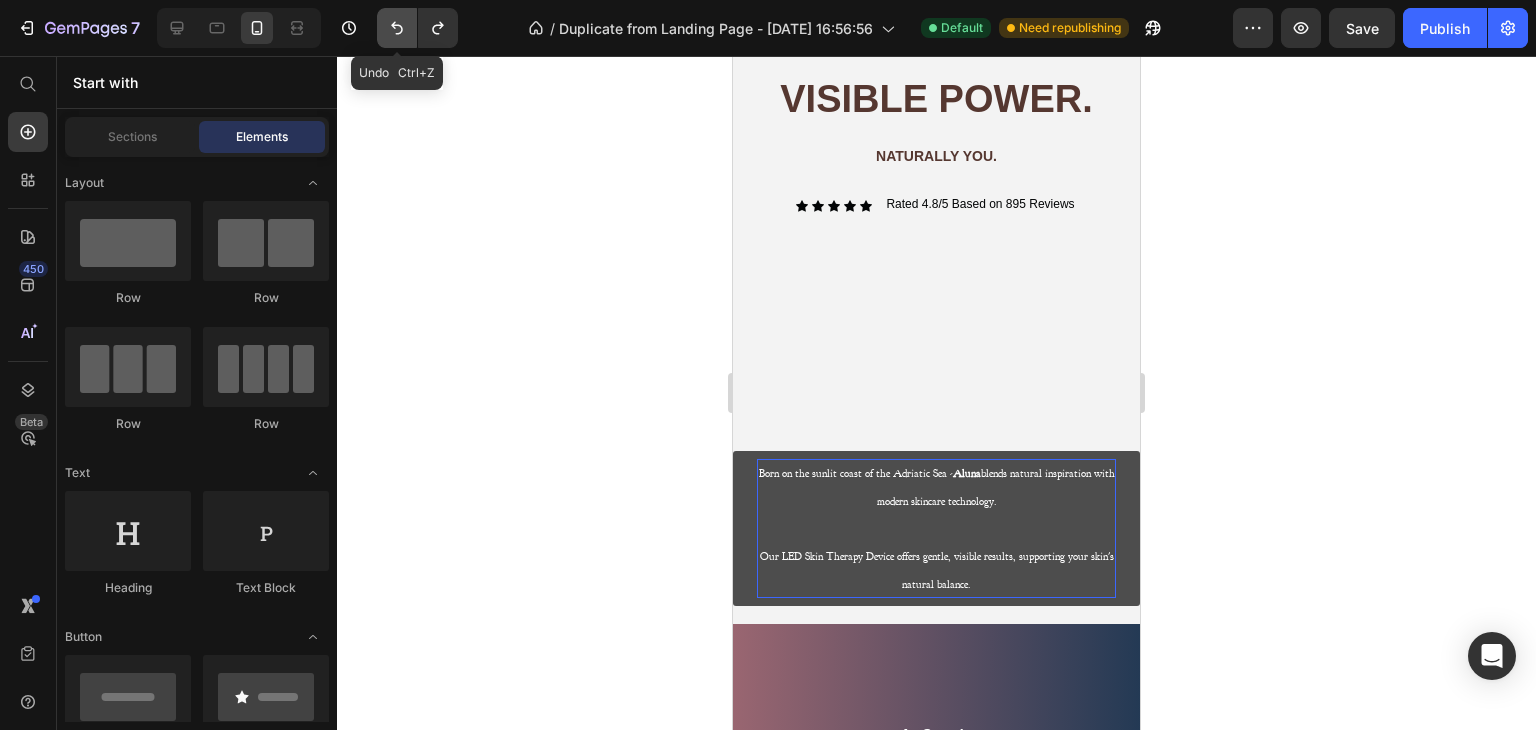 click 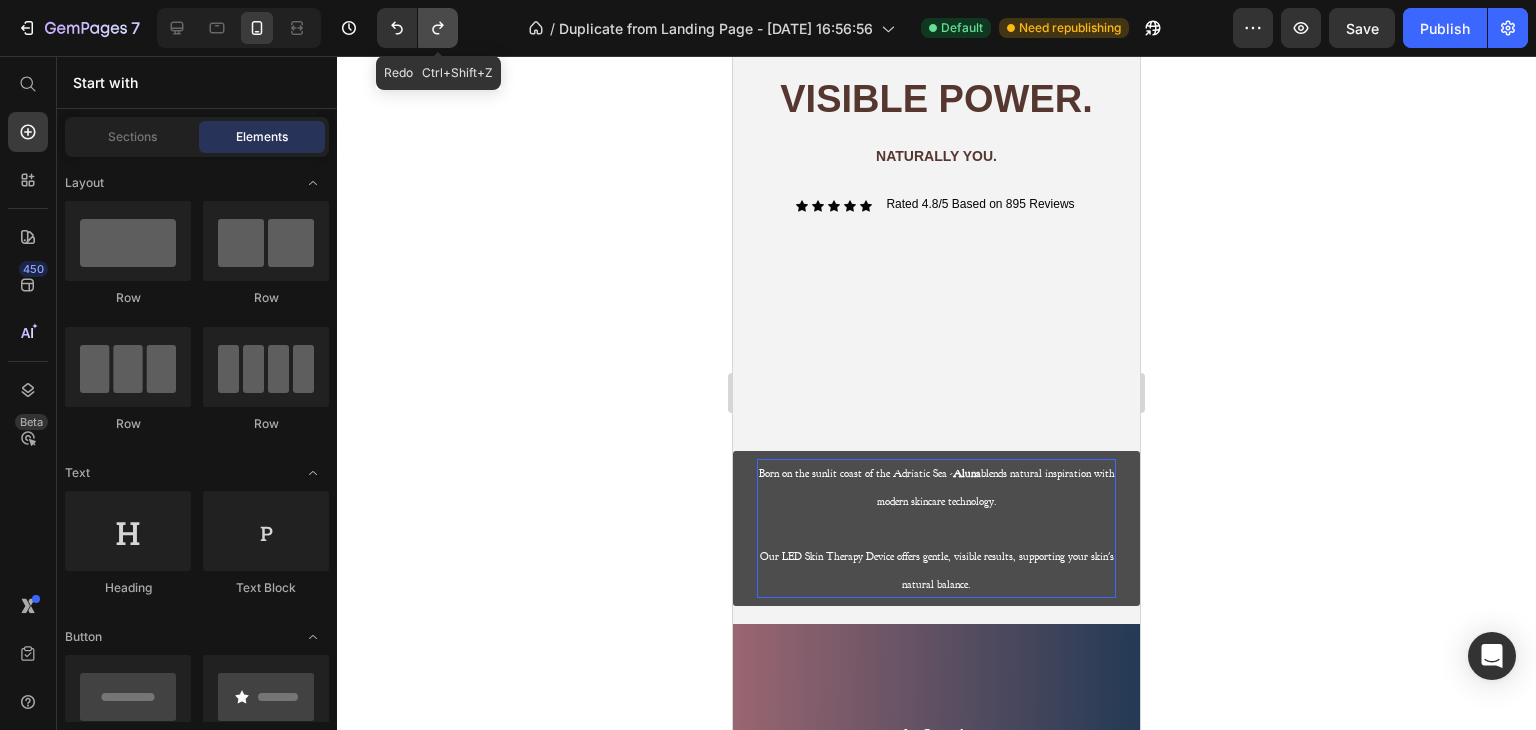 click 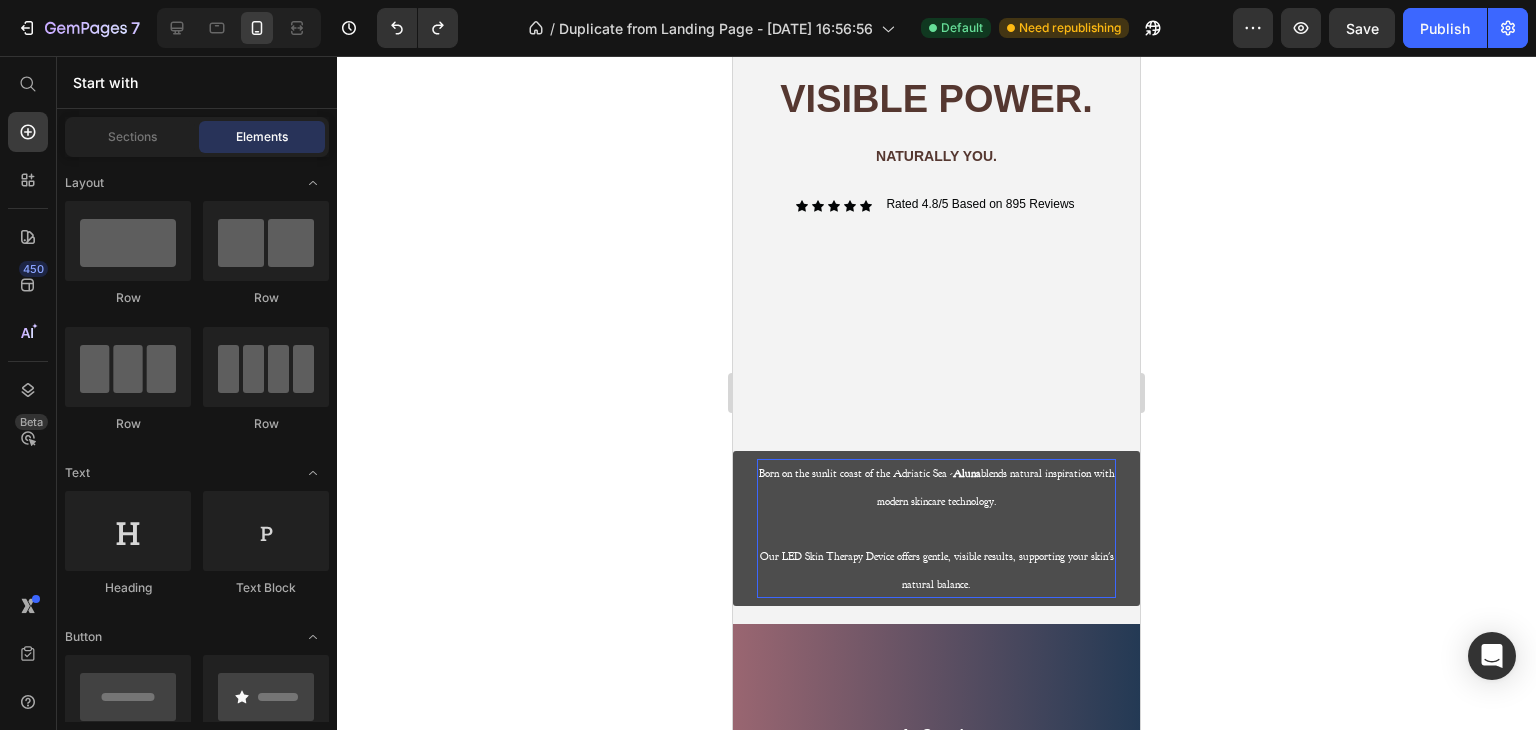 click 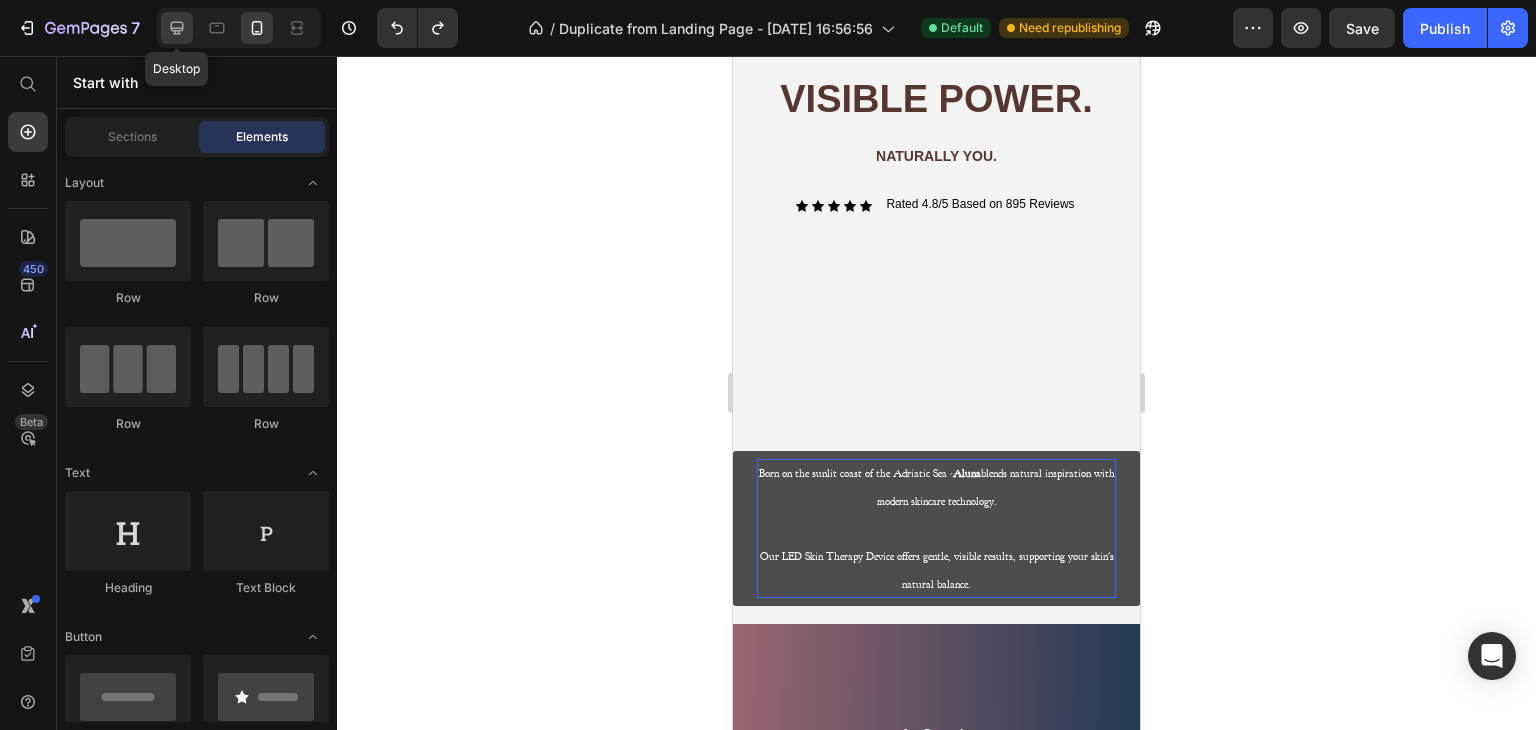 click 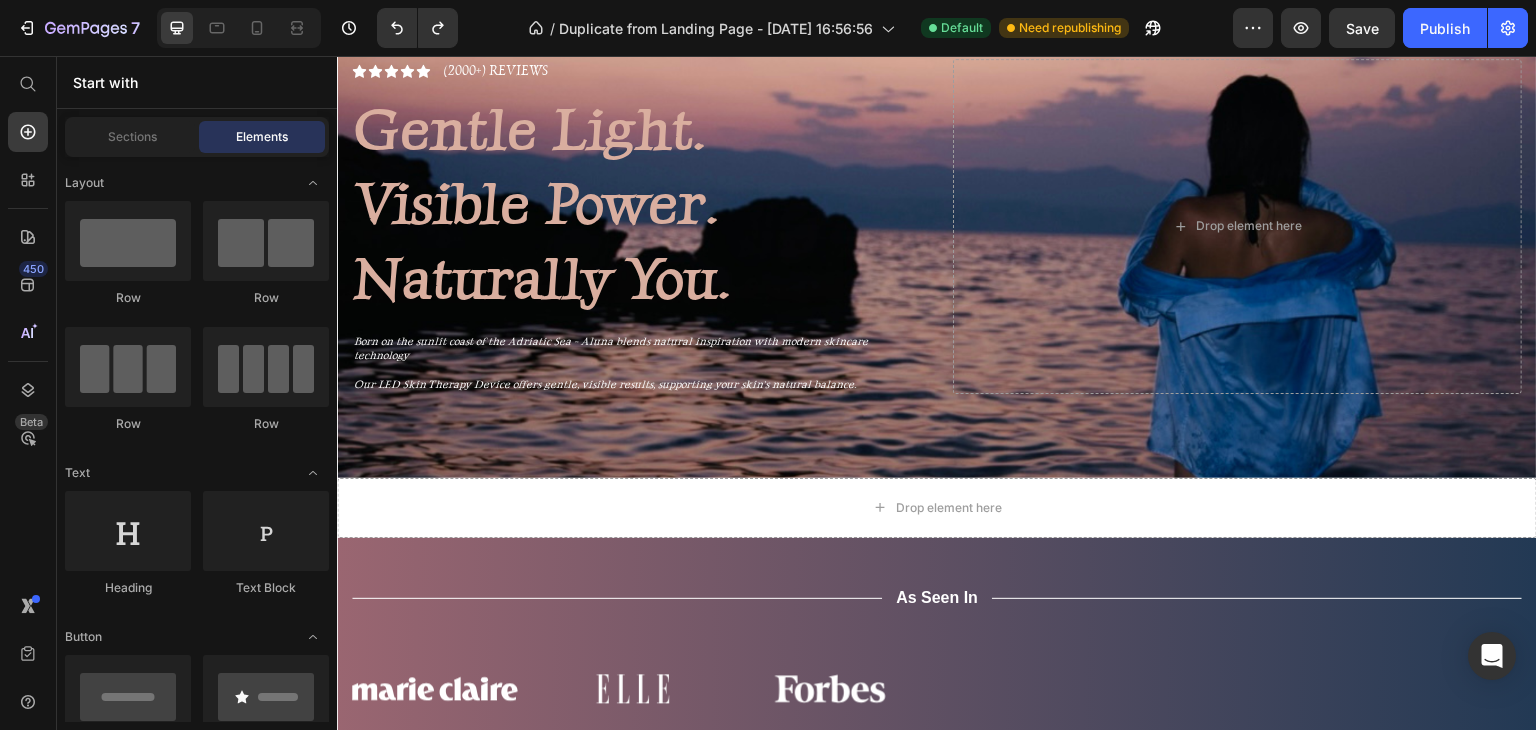 scroll, scrollTop: 0, scrollLeft: 0, axis: both 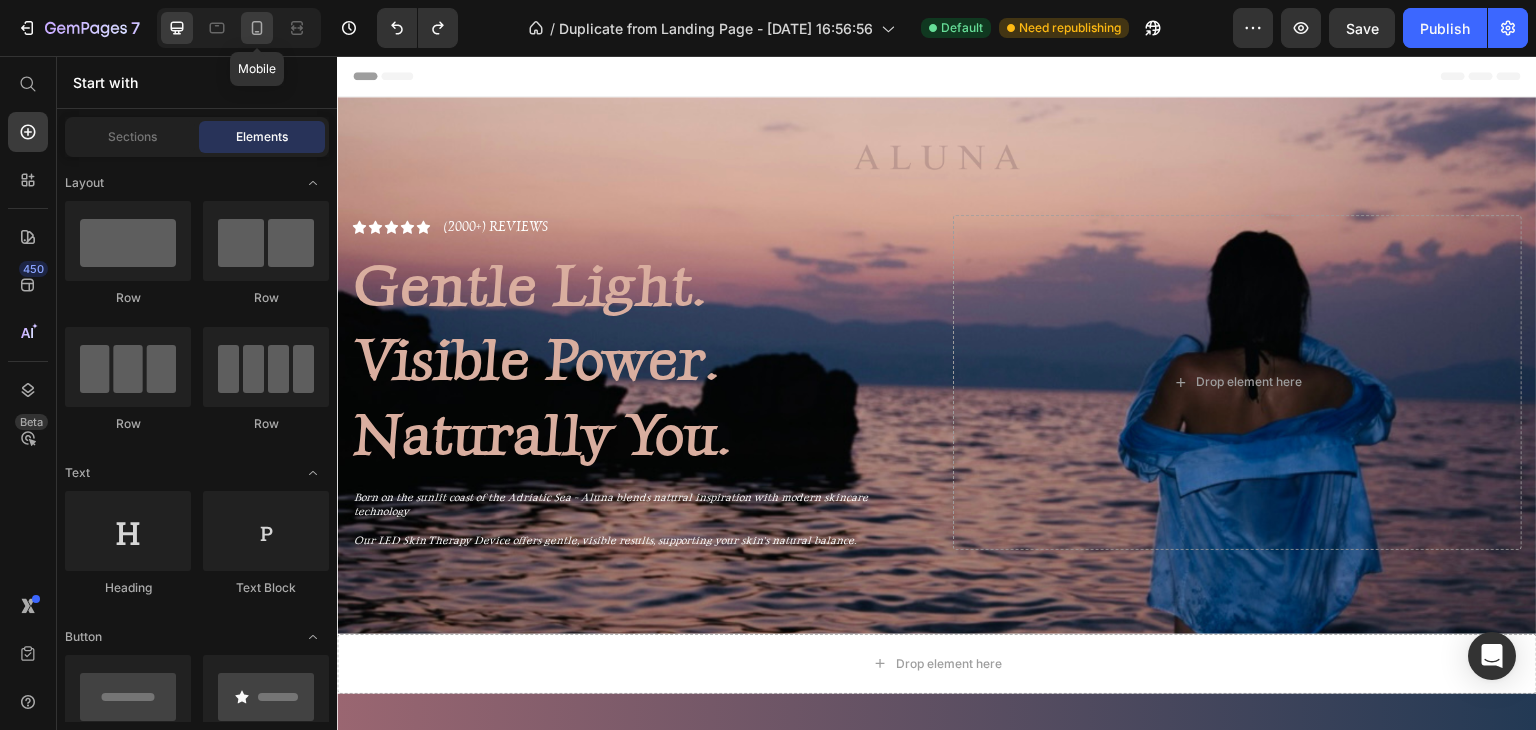 click 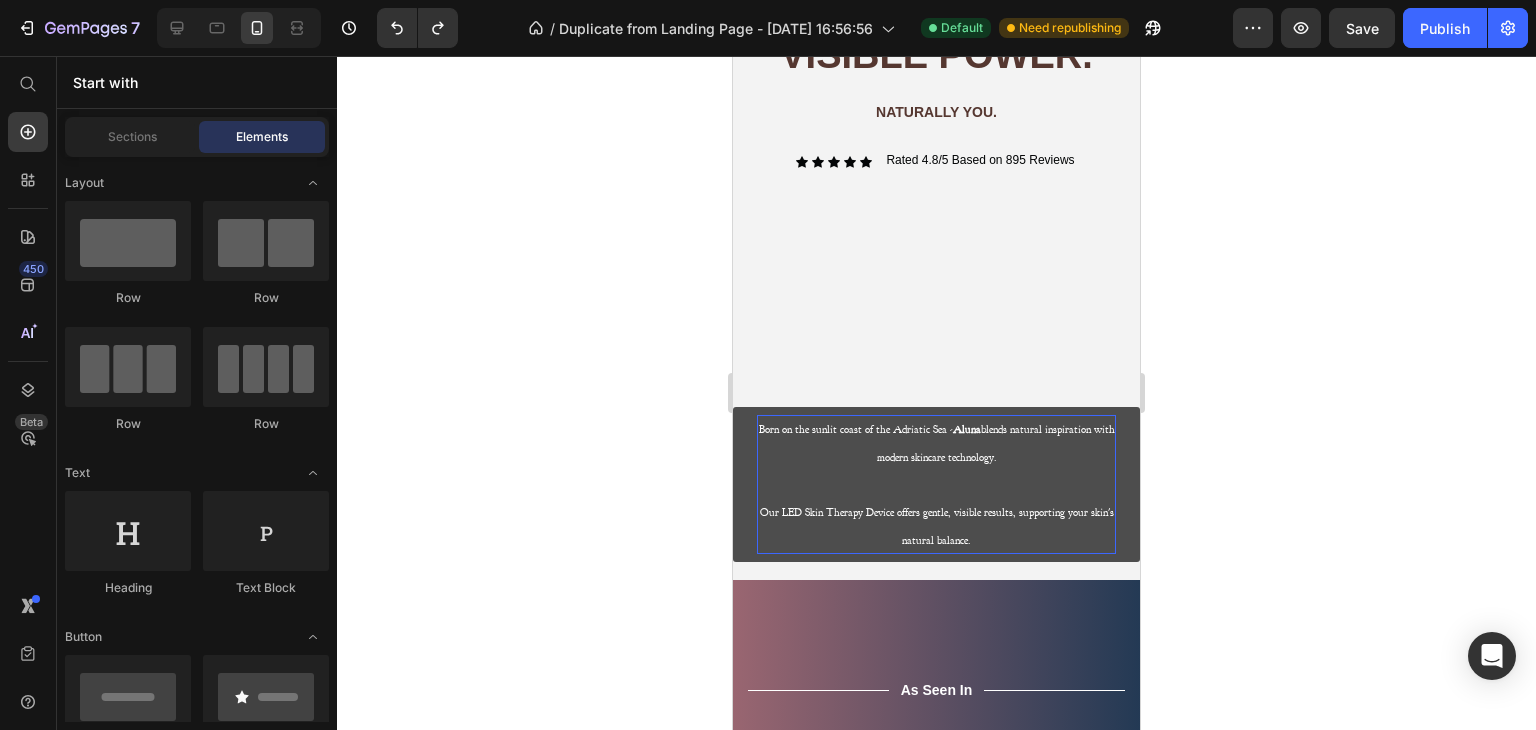 scroll, scrollTop: 452, scrollLeft: 0, axis: vertical 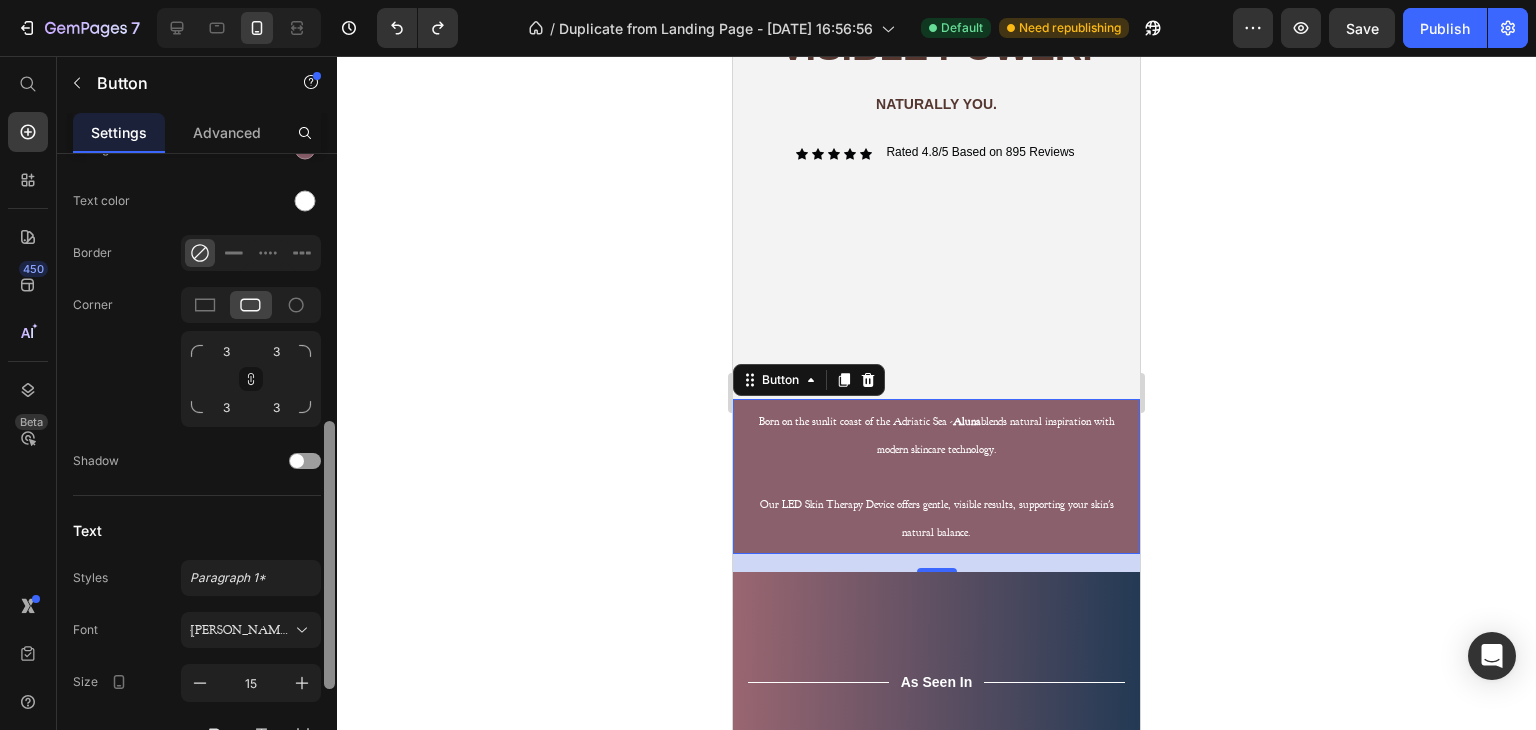 drag, startPoint x: 335, startPoint y: 369, endPoint x: 331, endPoint y: 422, distance: 53.15073 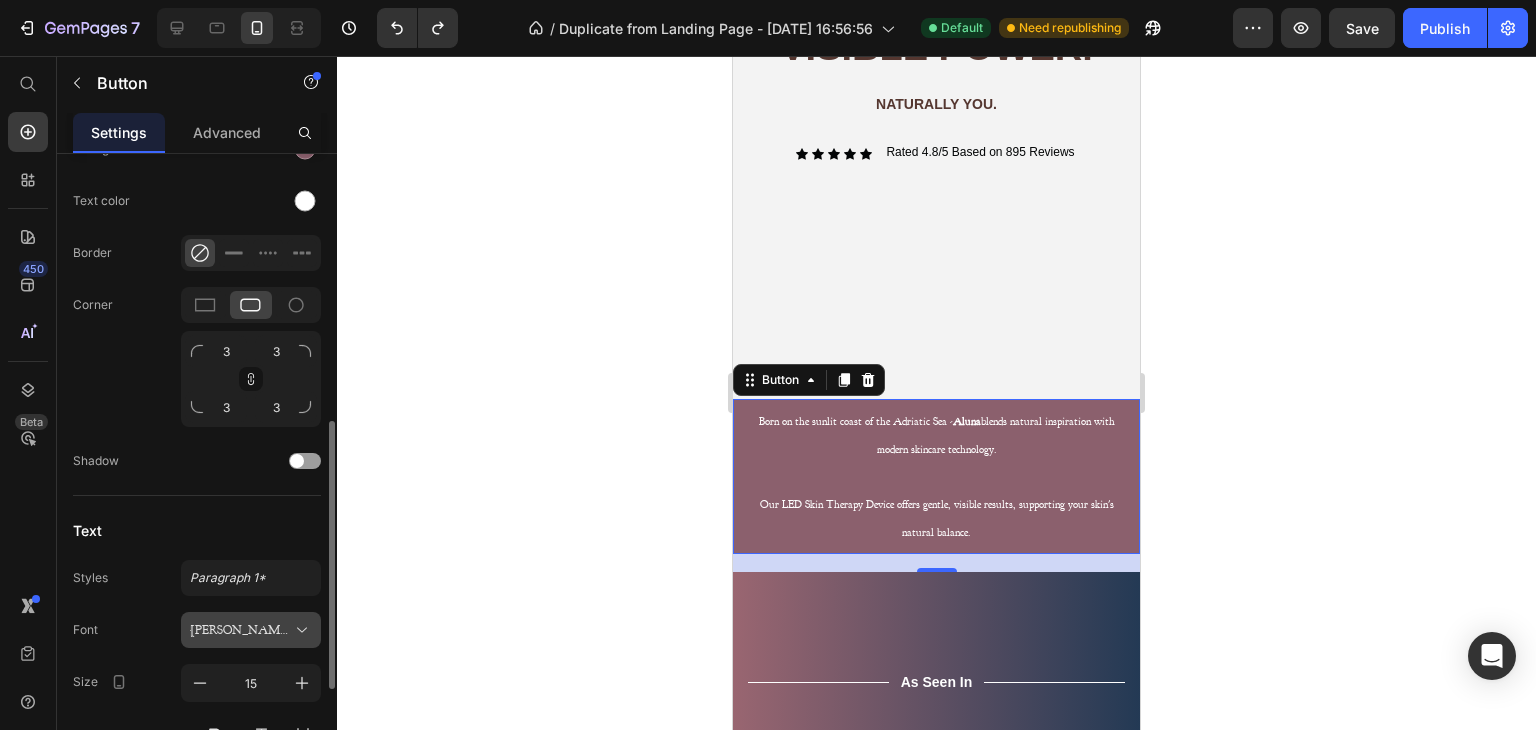 click 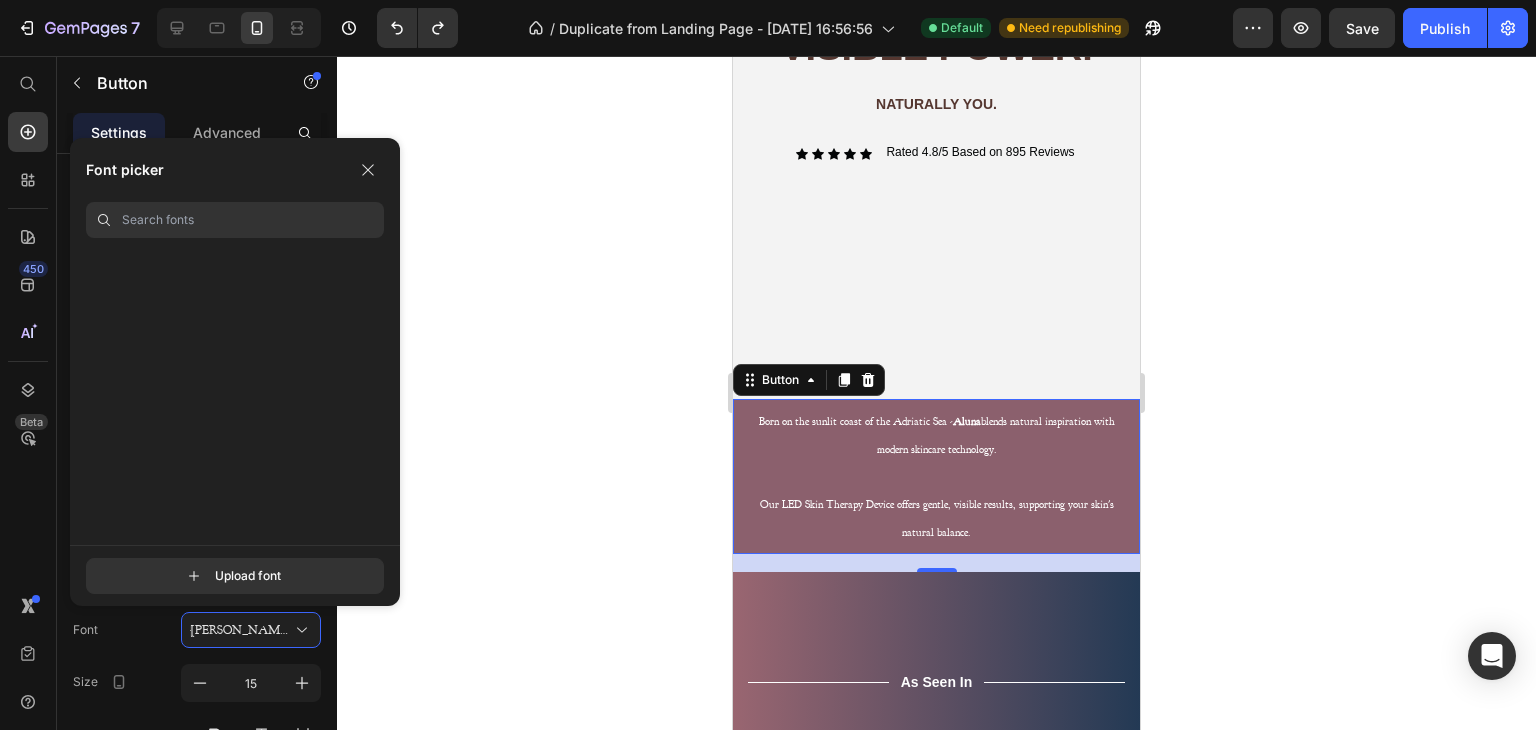 scroll, scrollTop: 28380, scrollLeft: 0, axis: vertical 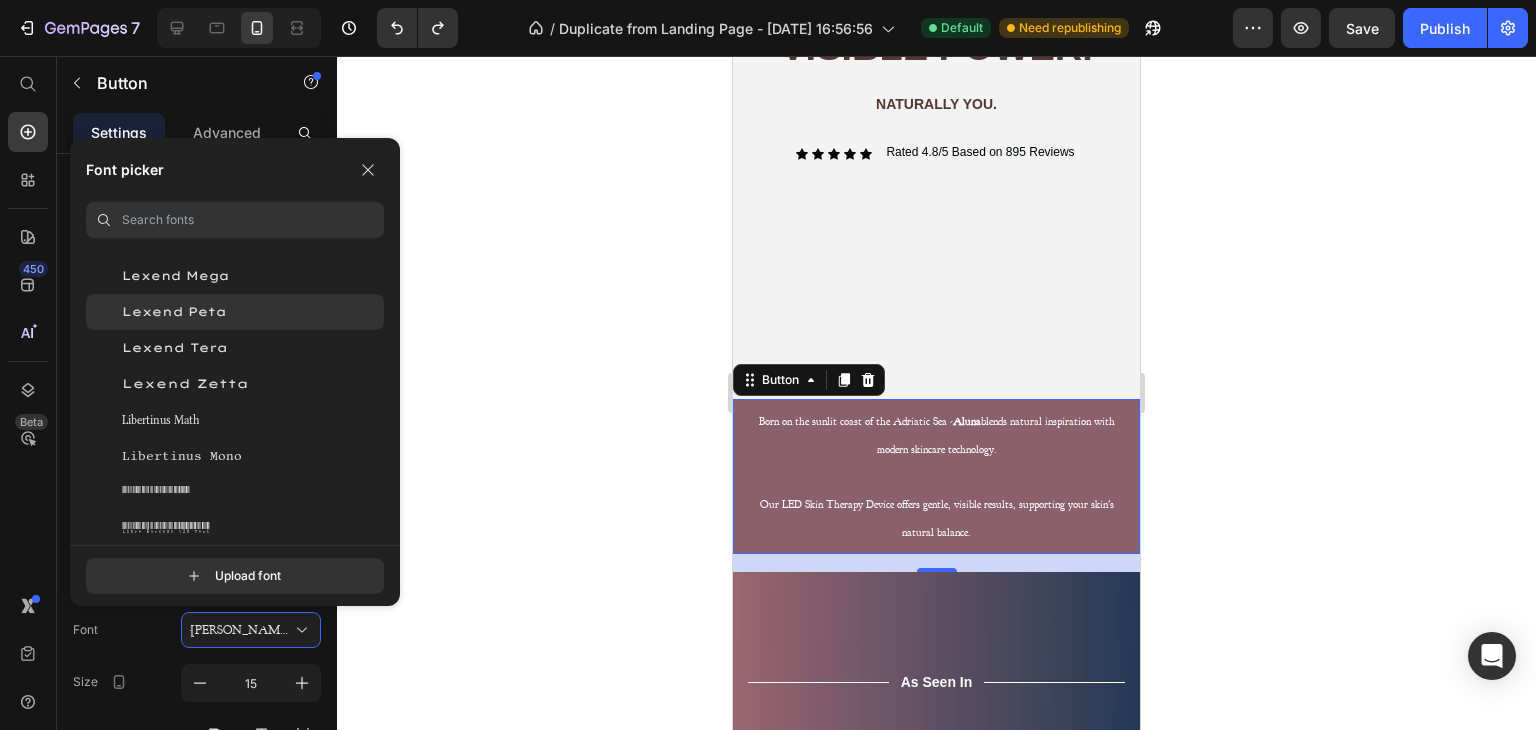 click on "Lexend Peta" 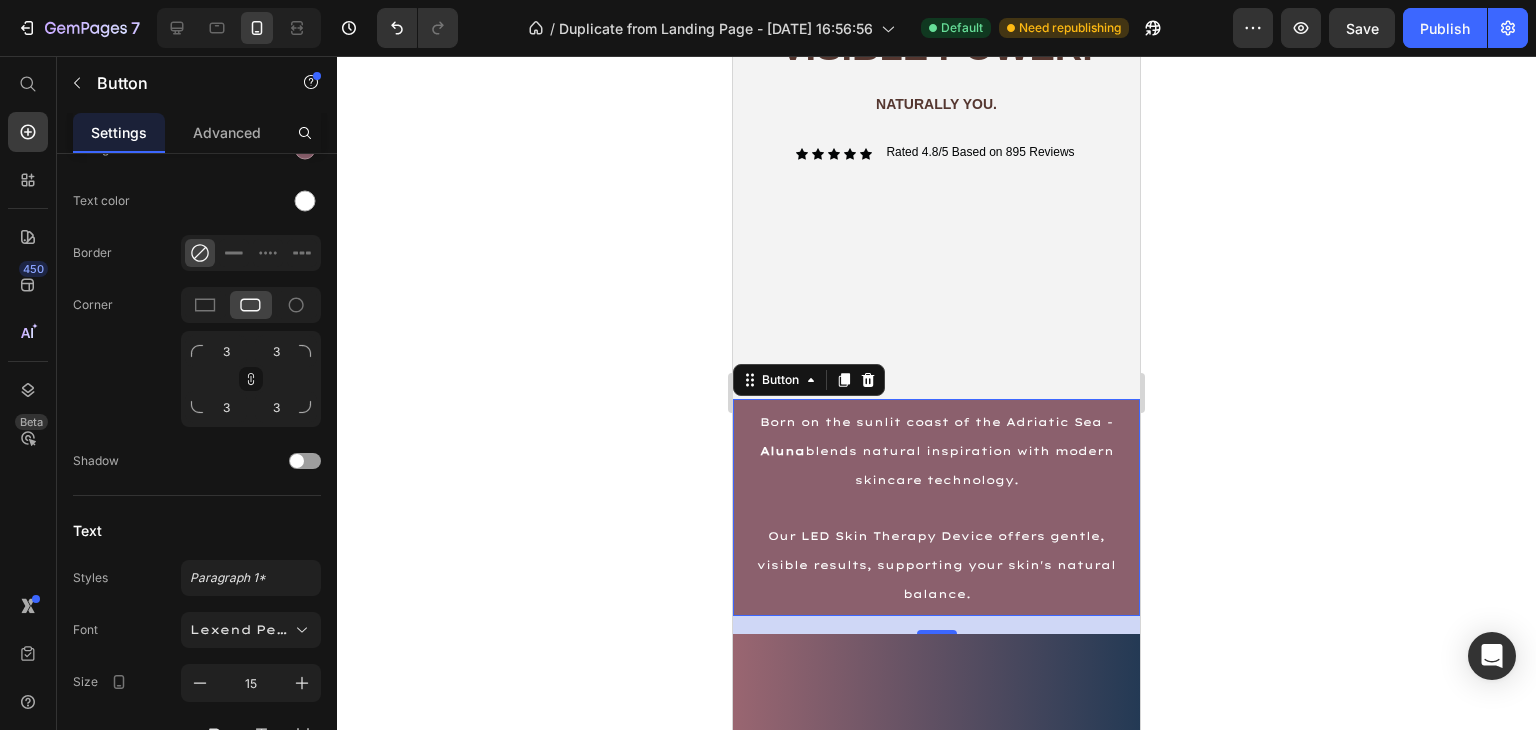 click 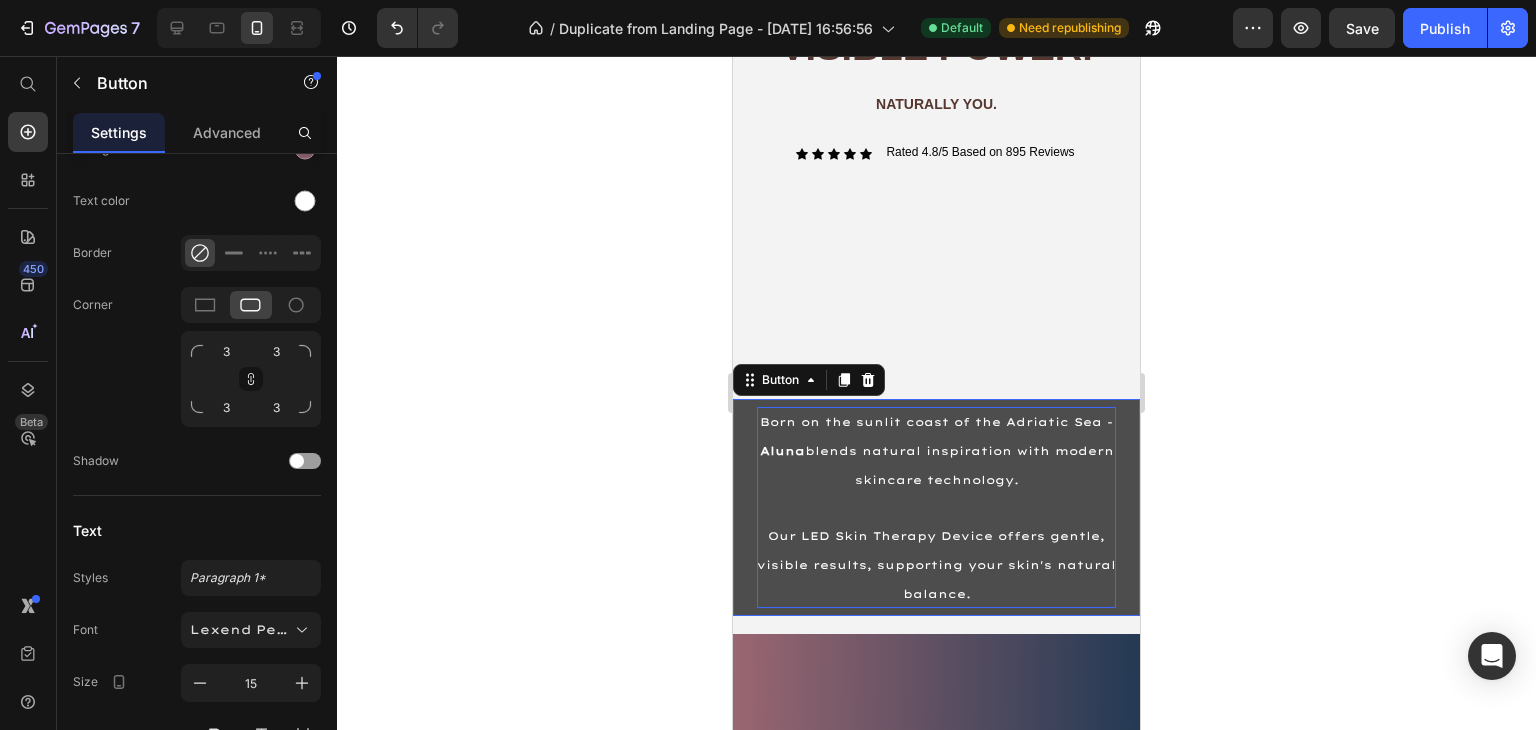 click on "Born on the sunlit coast of the Adriatic Sea -  Aluna  blends natural inspiration with modern skincare technology." at bounding box center (937, 451) 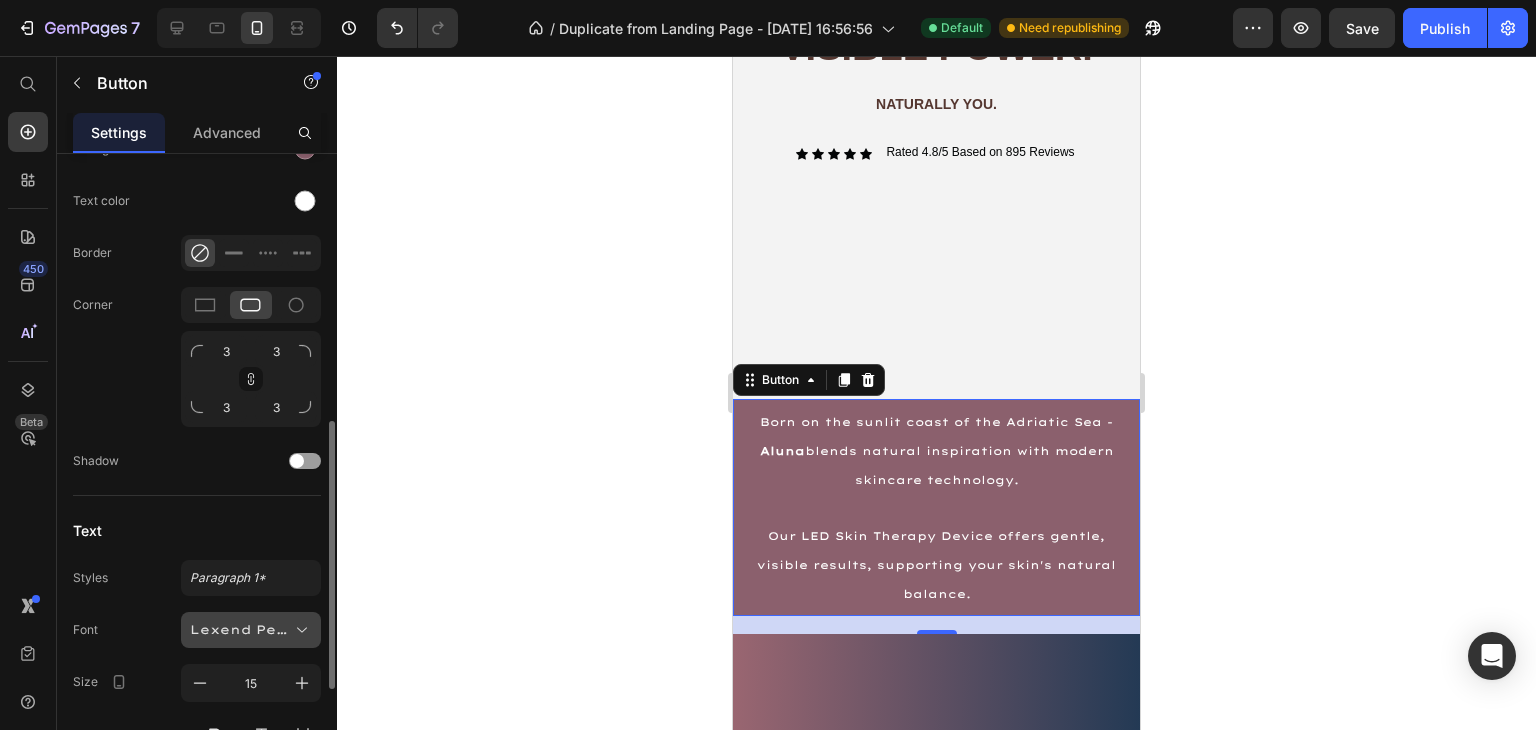 click 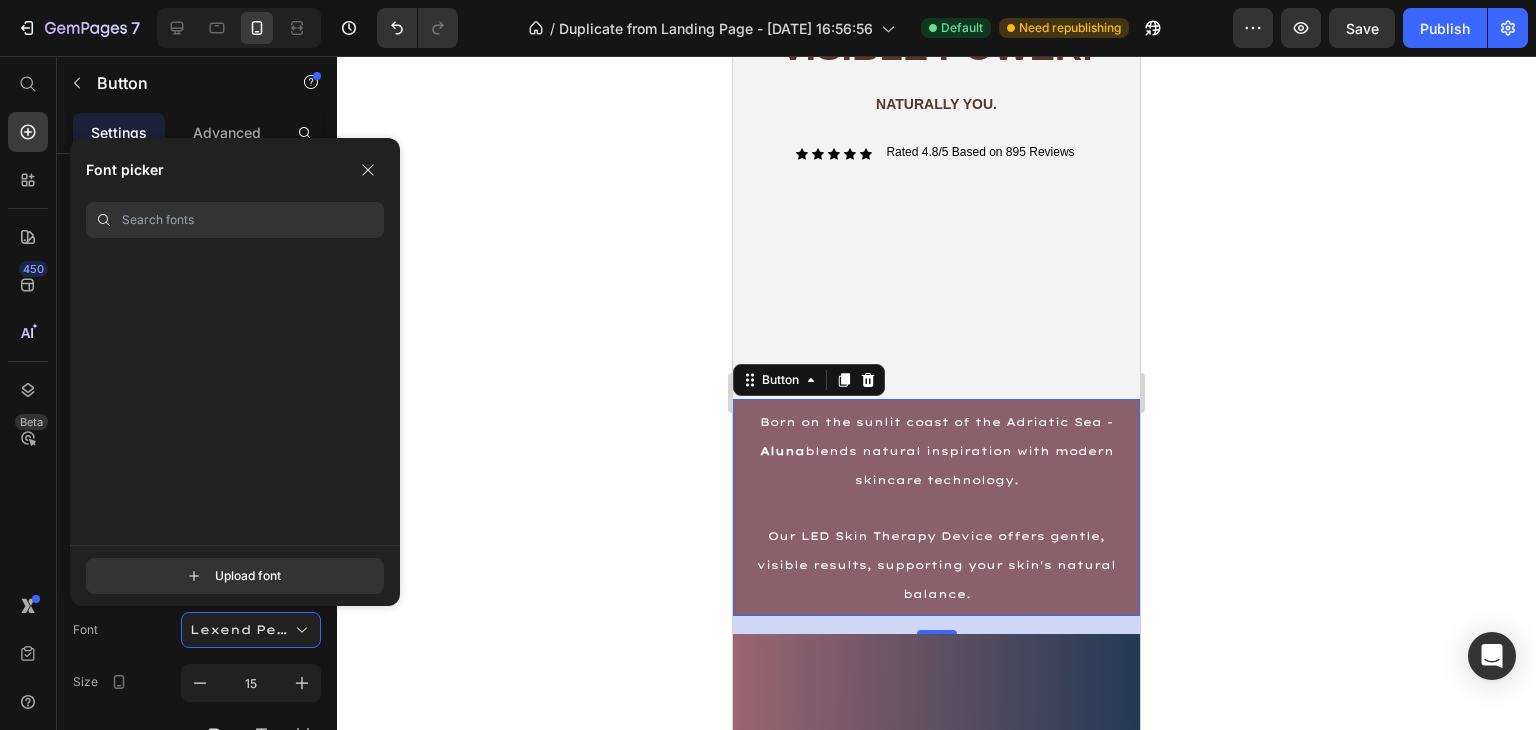 scroll, scrollTop: 36189, scrollLeft: 0, axis: vertical 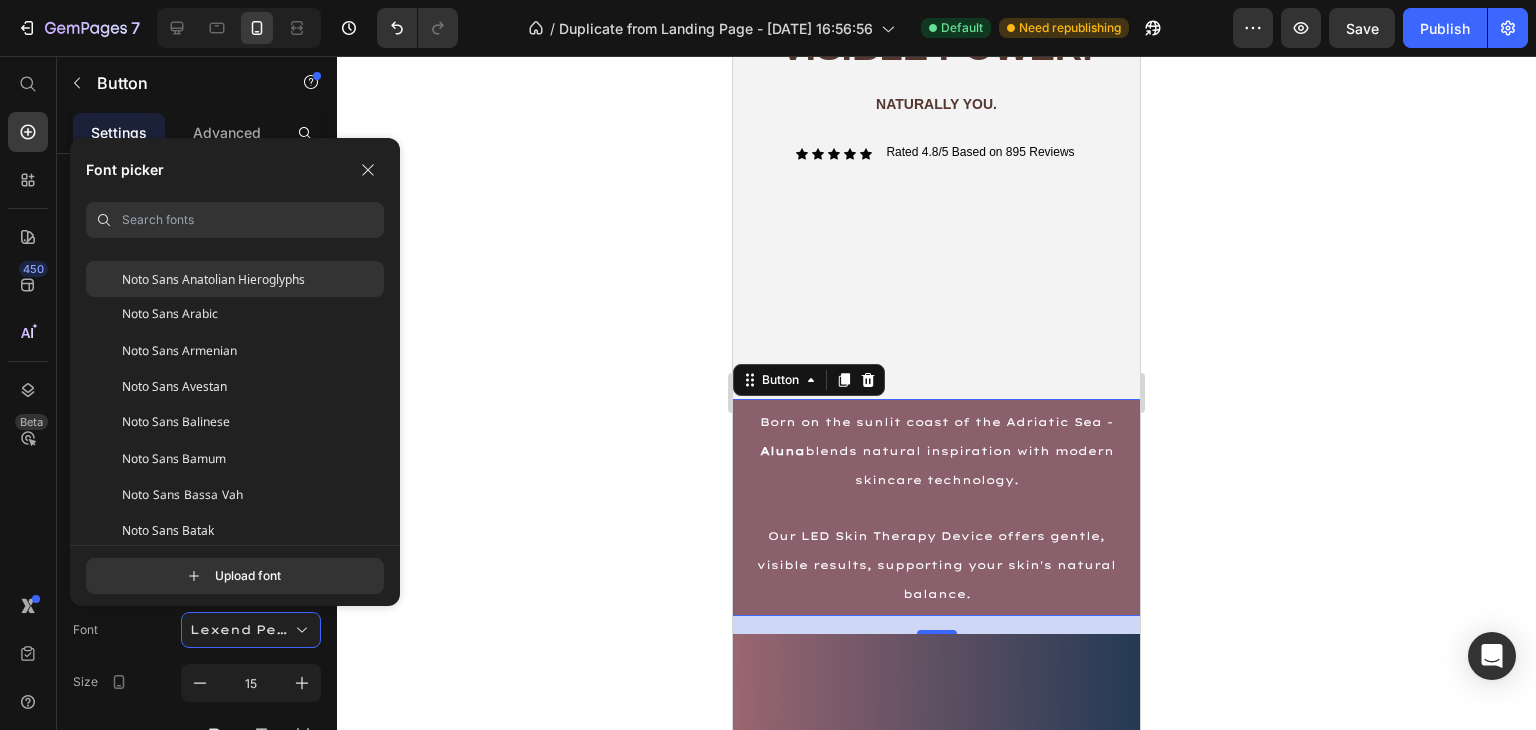 click on "Noto Sans Anatolian Hieroglyphs" at bounding box center [213, 279] 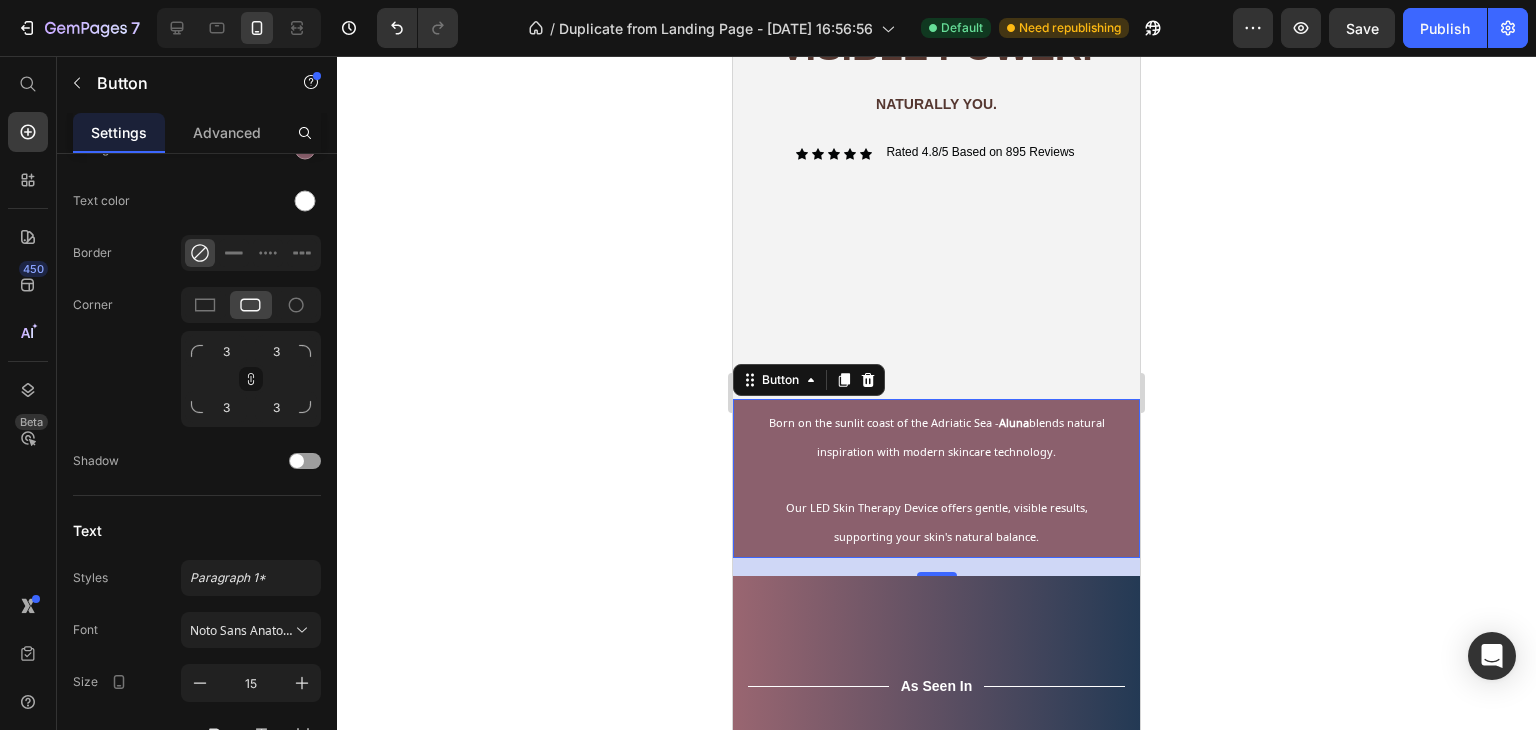 click 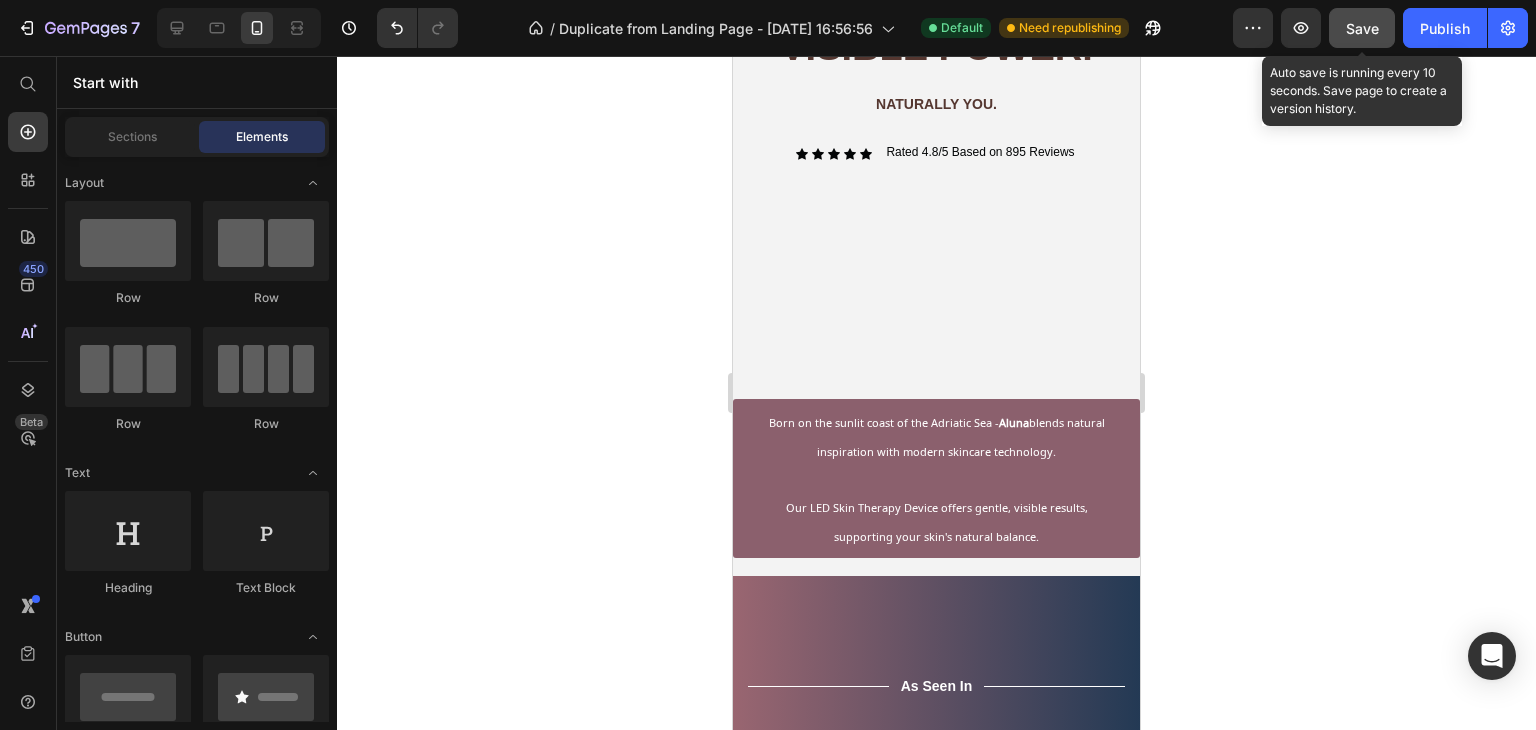 click on "Save" at bounding box center (1362, 28) 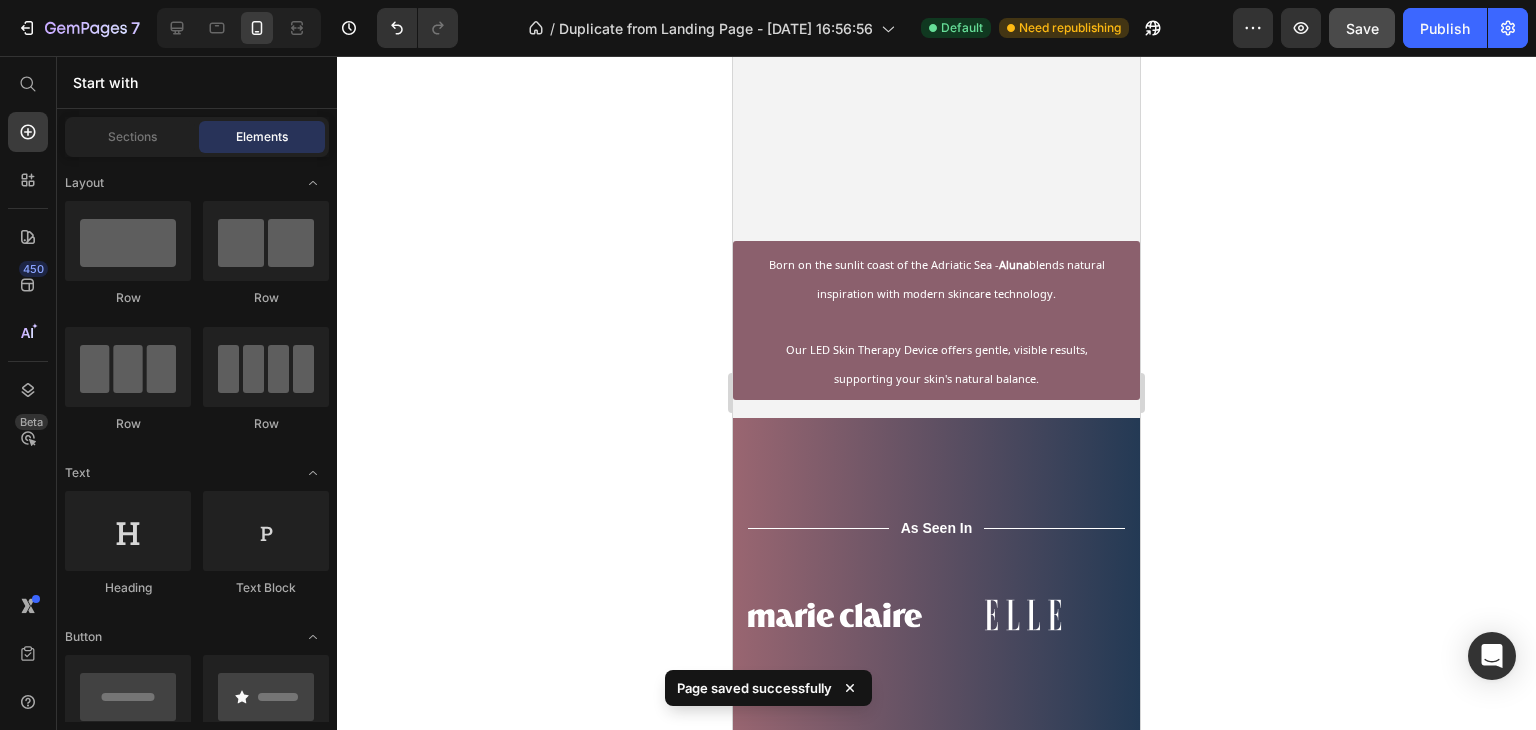 scroll, scrollTop: 633, scrollLeft: 0, axis: vertical 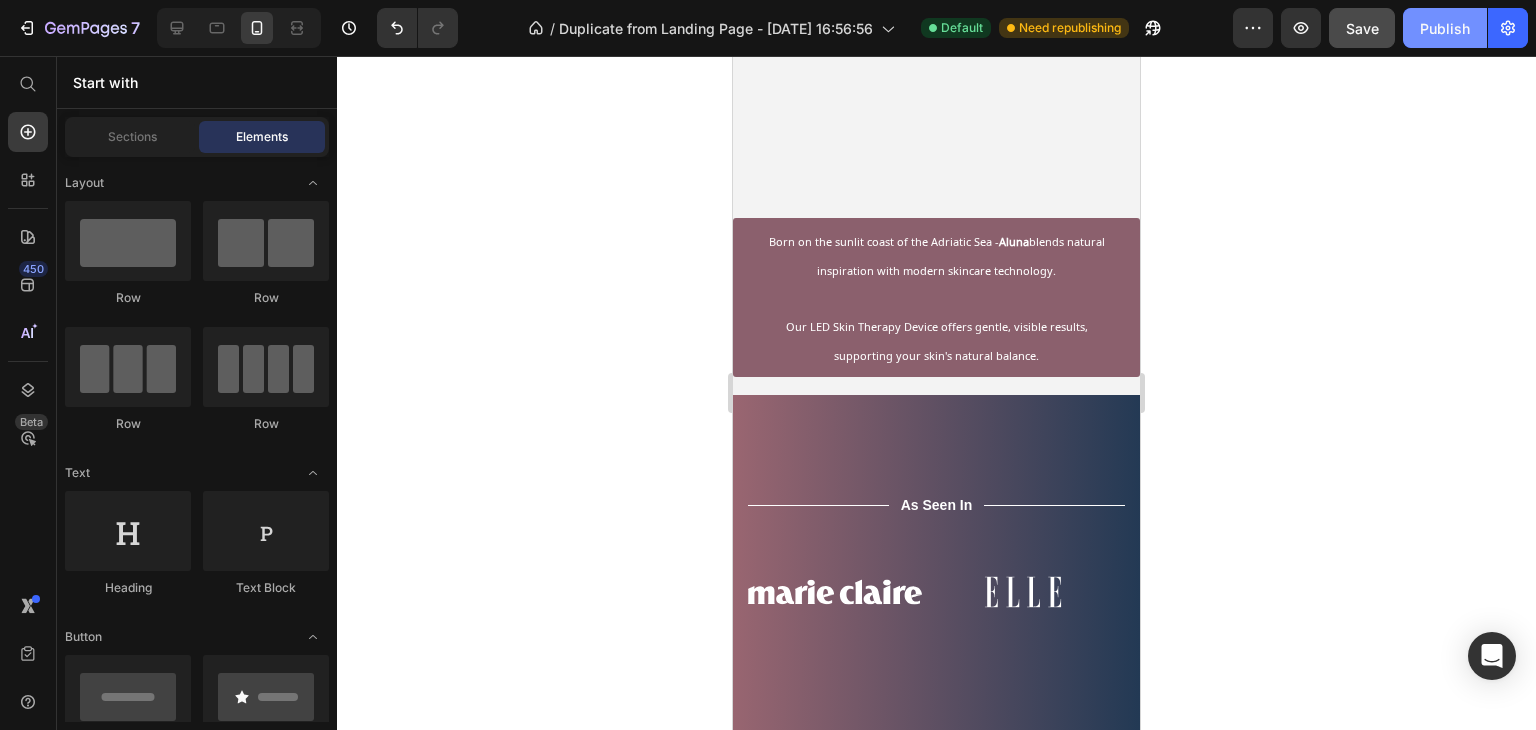 click on "Publish" at bounding box center (1445, 28) 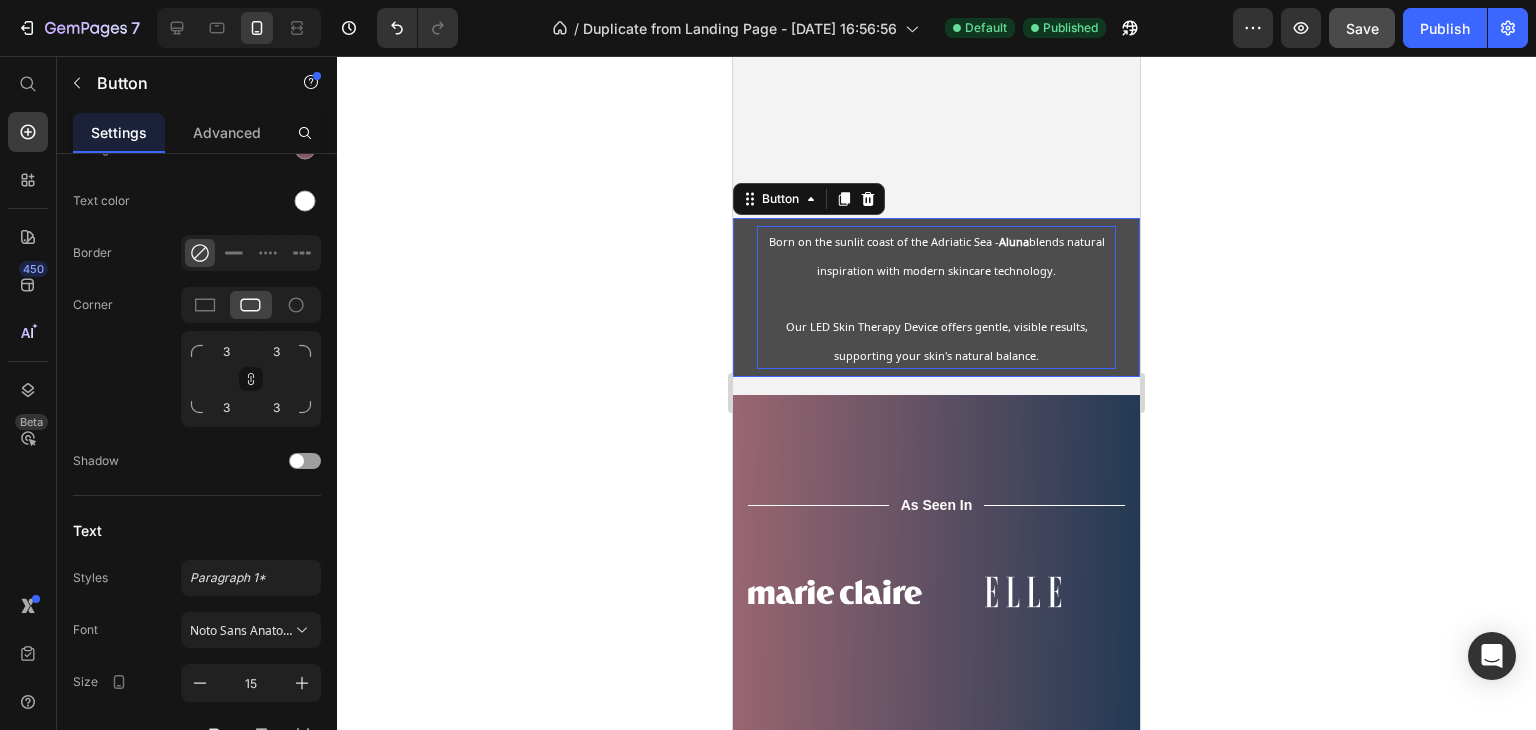 click on "Born on the sunlit coast of the Adriatic Sea -  Aluna  blends natural inspiration with modern skincare technology.   Our LED Skin Therapy Device offers gentle, visible results, supporting your skin's natural balance." at bounding box center [936, 297] 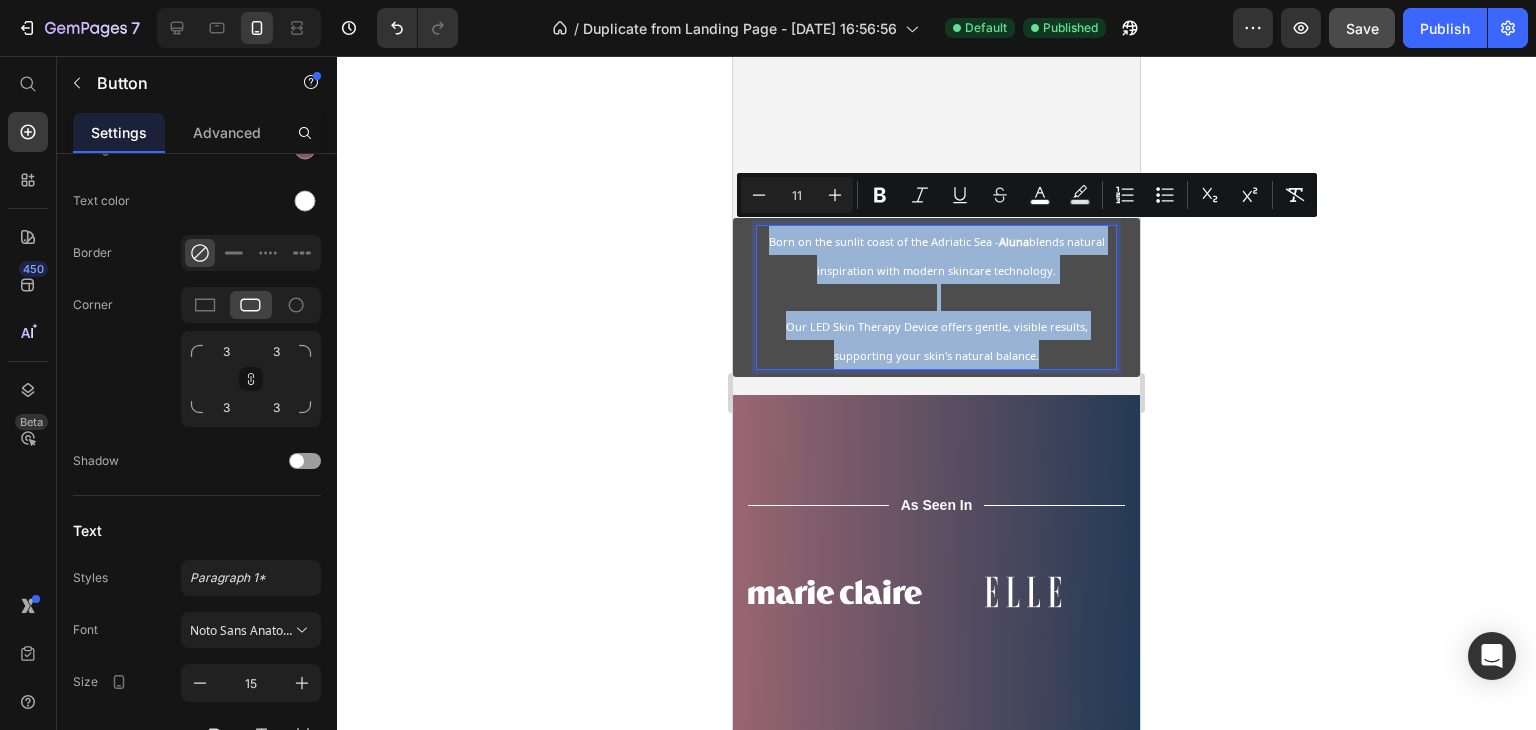 drag, startPoint x: 1031, startPoint y: 343, endPoint x: 676, endPoint y: 218, distance: 376.3642 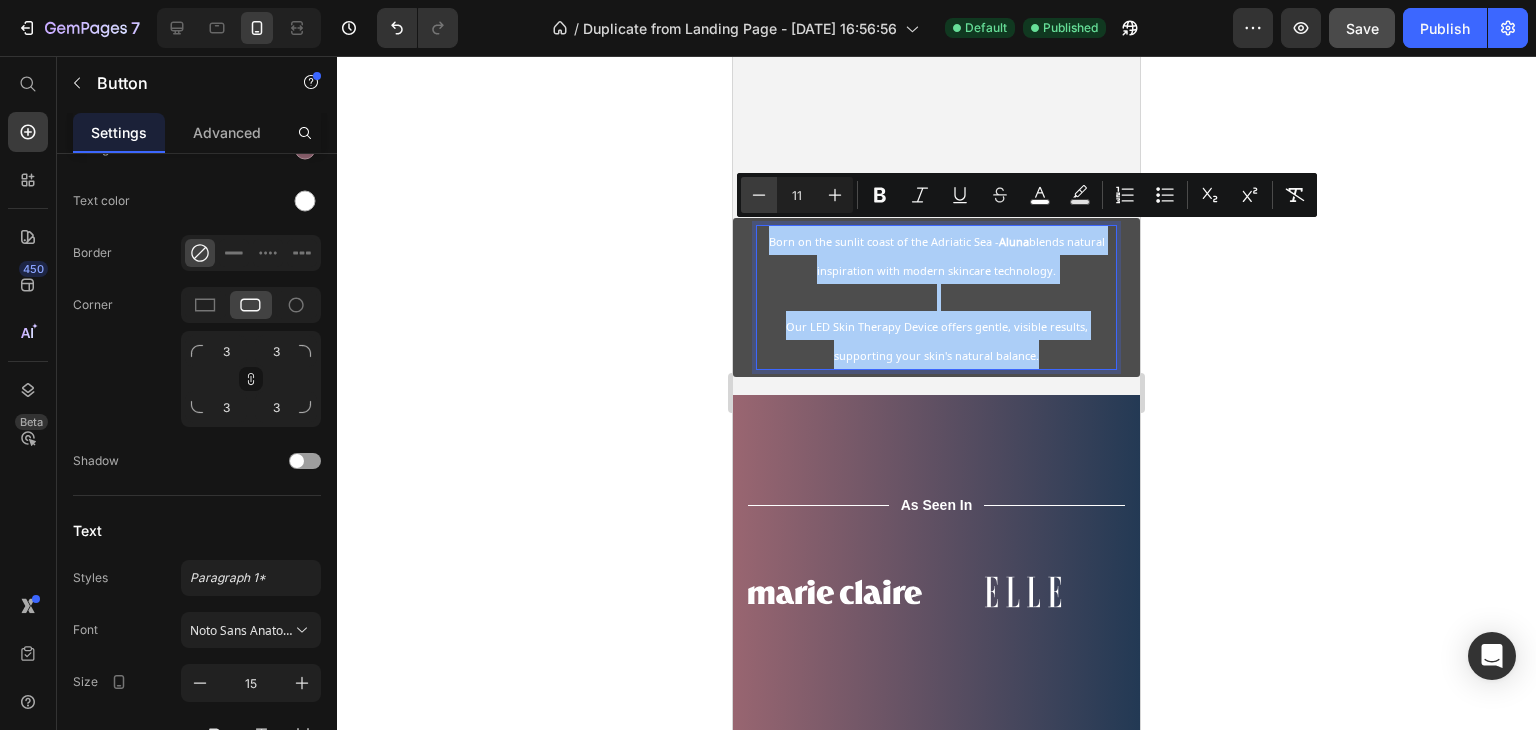 click 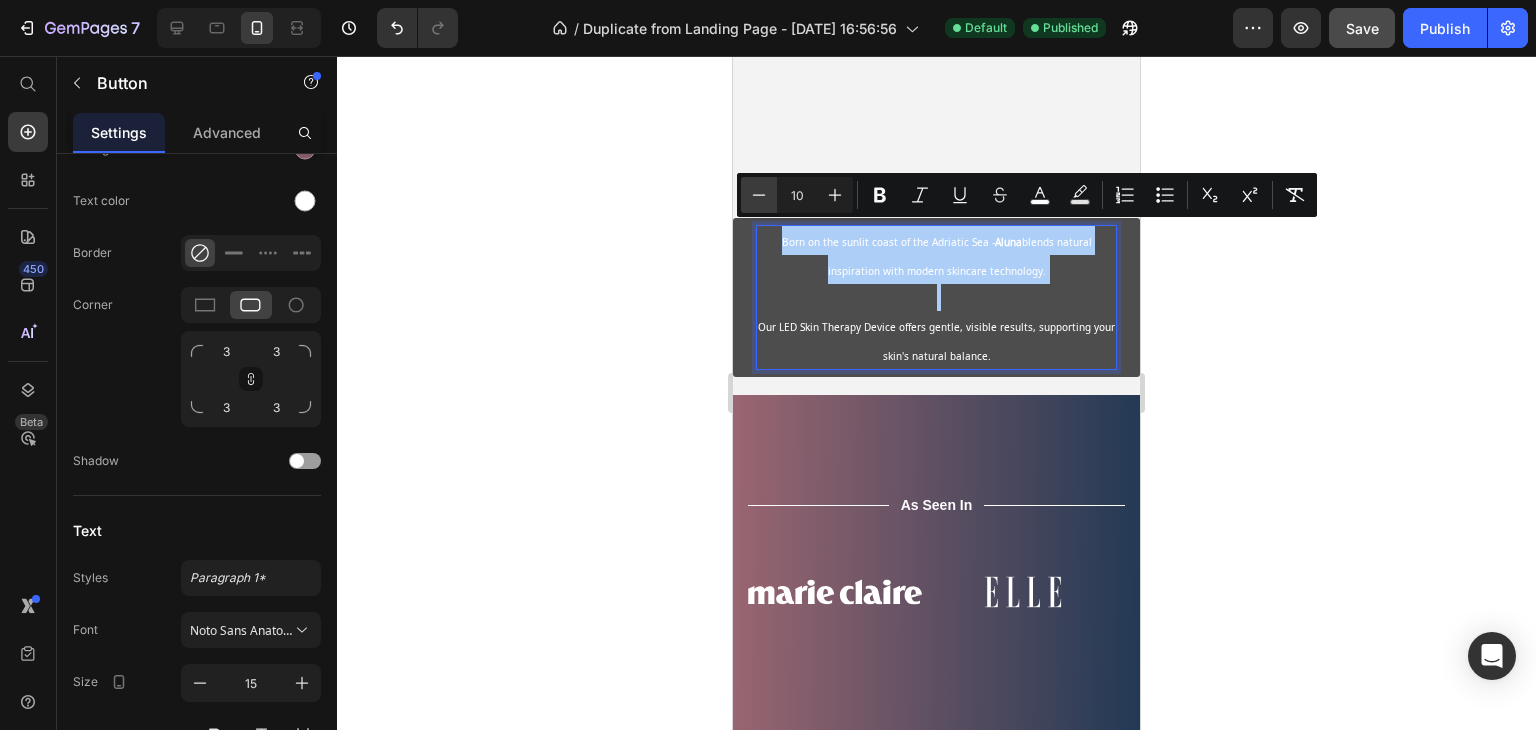 click 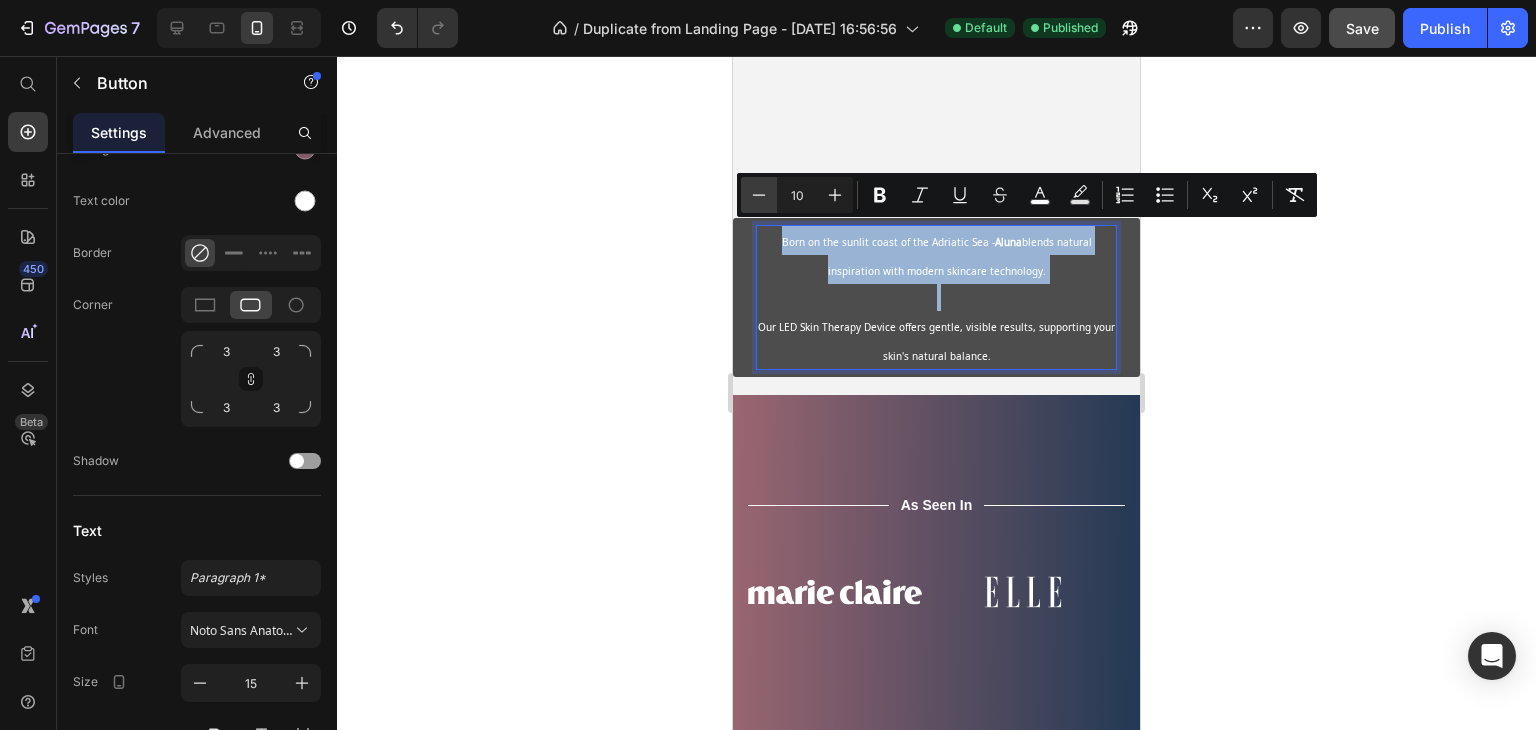 type on "9" 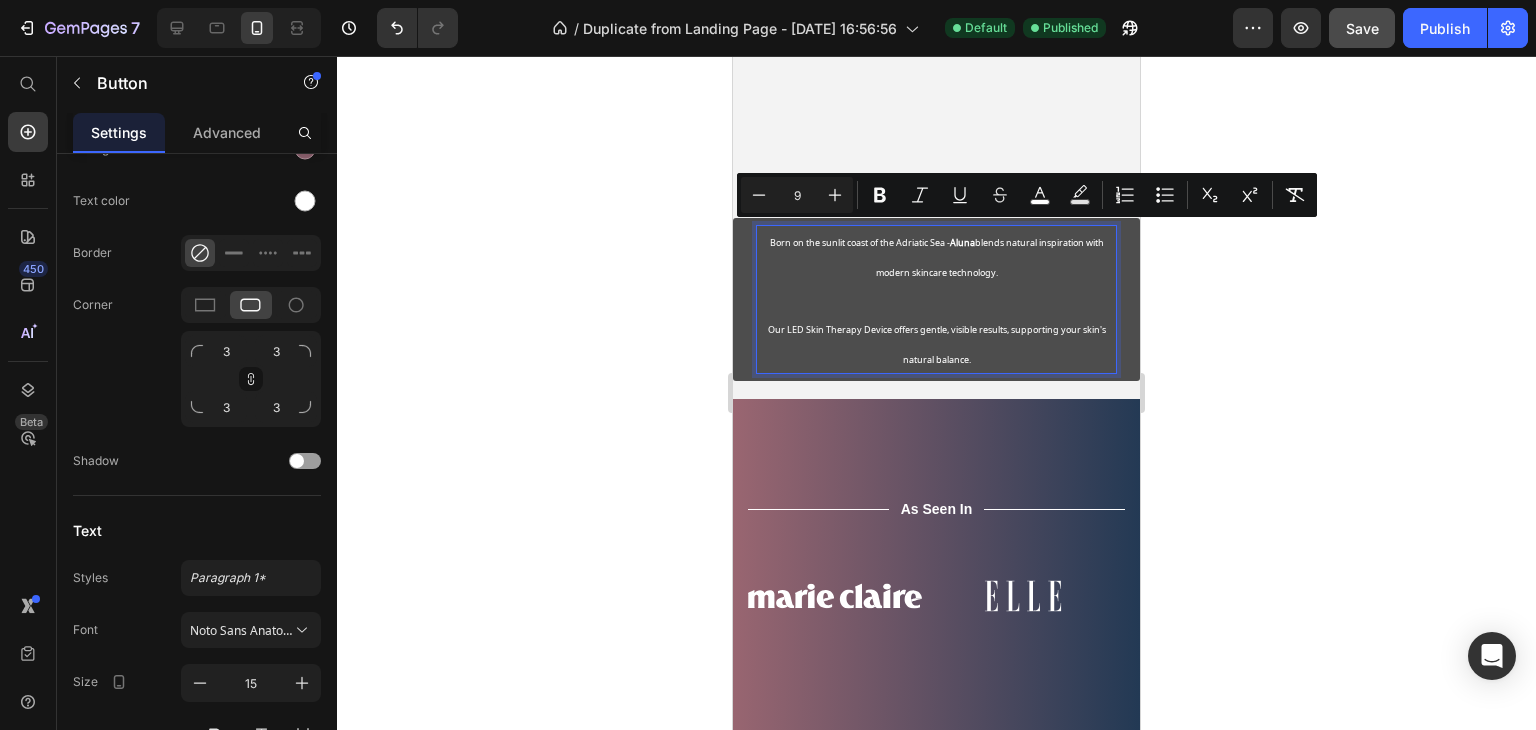 click 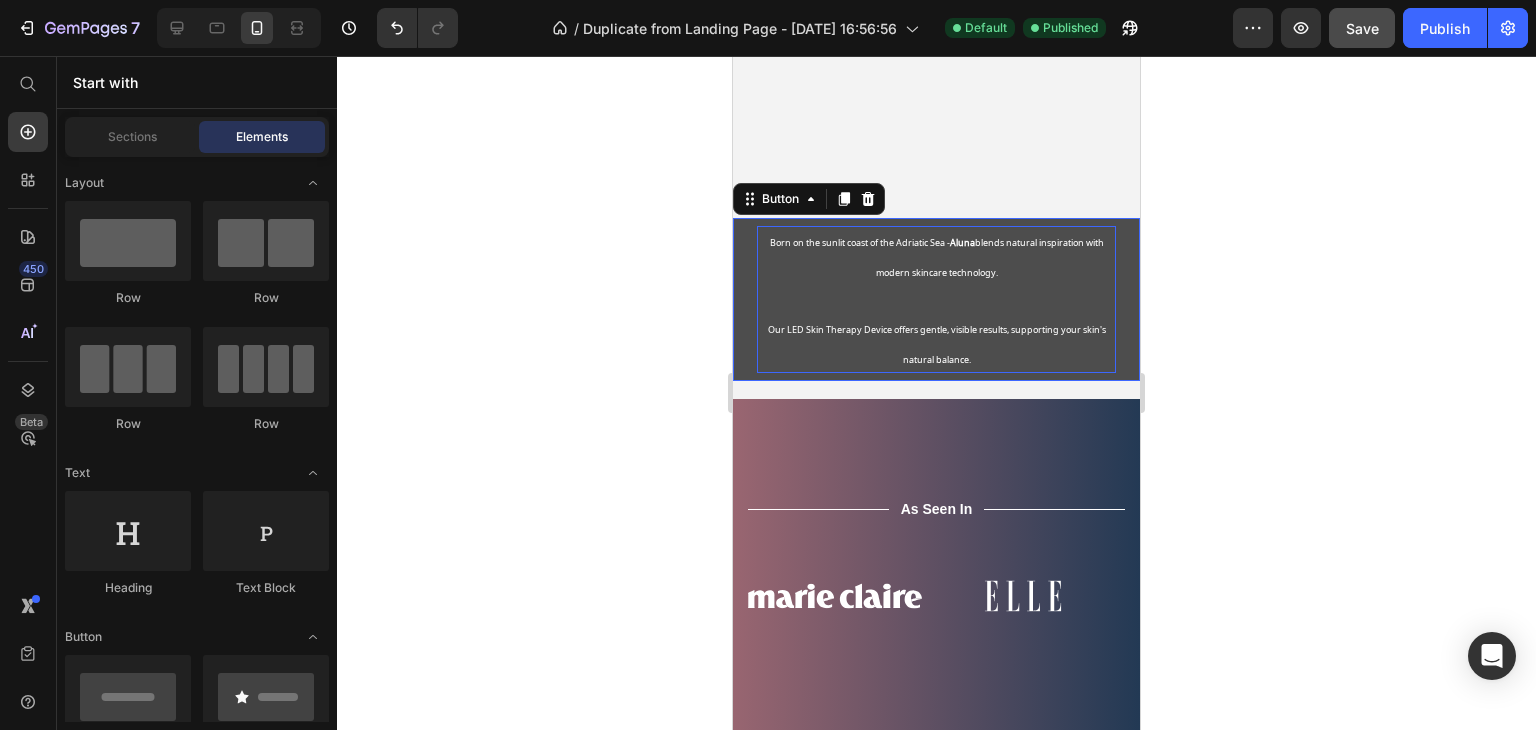 click on "Born on the sunlit coast of the Adriatic Sea -  Aluna  blends natural inspiration with modern skincare technology.  Our LED Skin Therapy Device offers gentle, visible results, supporting your skin's natural balance." at bounding box center (936, 299) 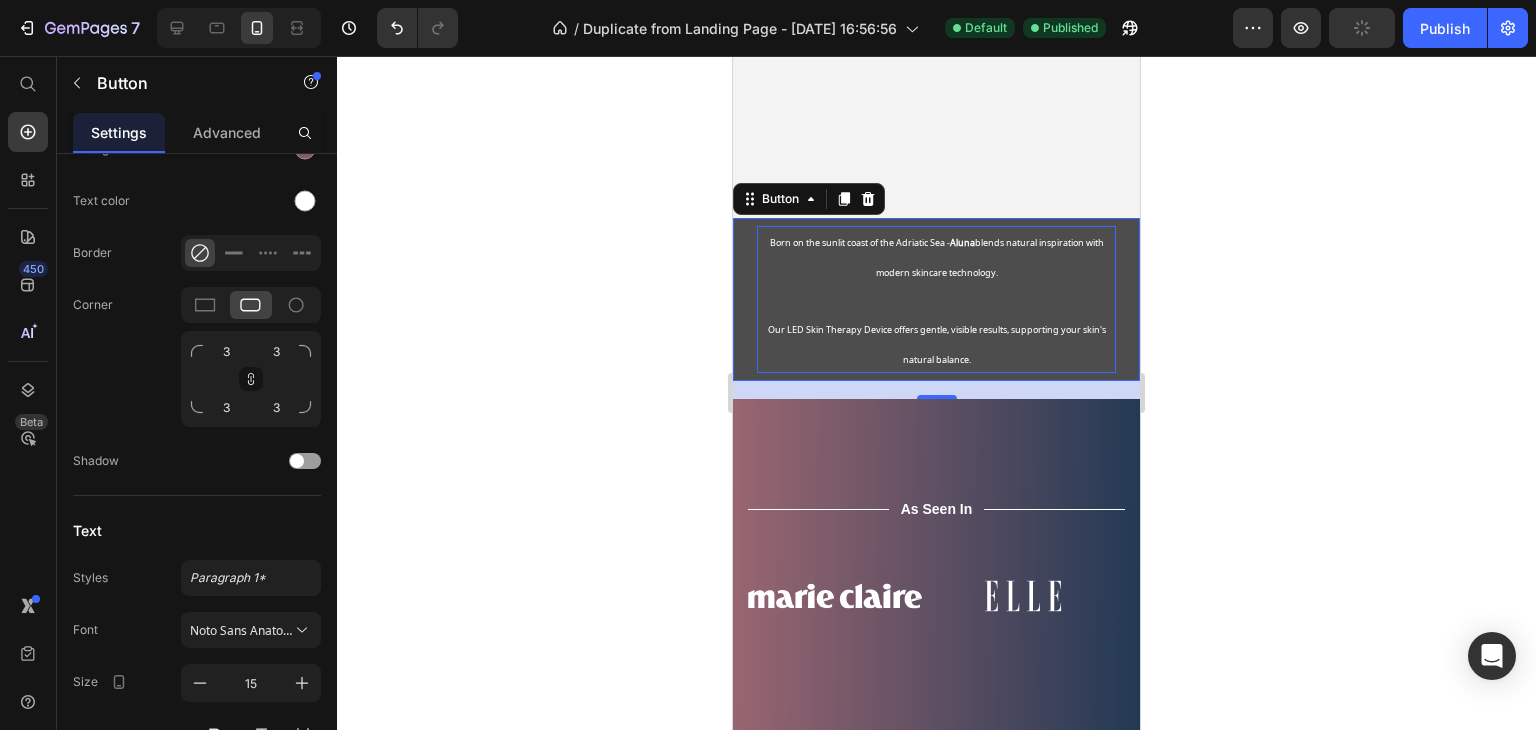 click 